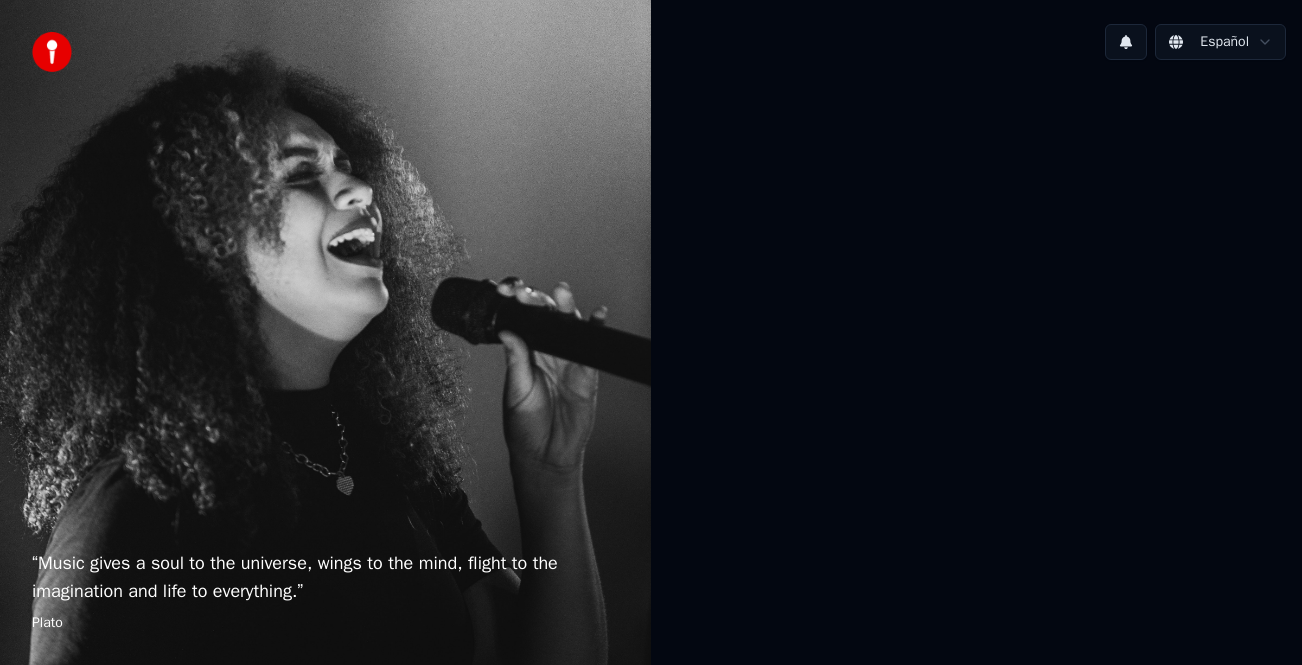 scroll, scrollTop: 0, scrollLeft: 0, axis: both 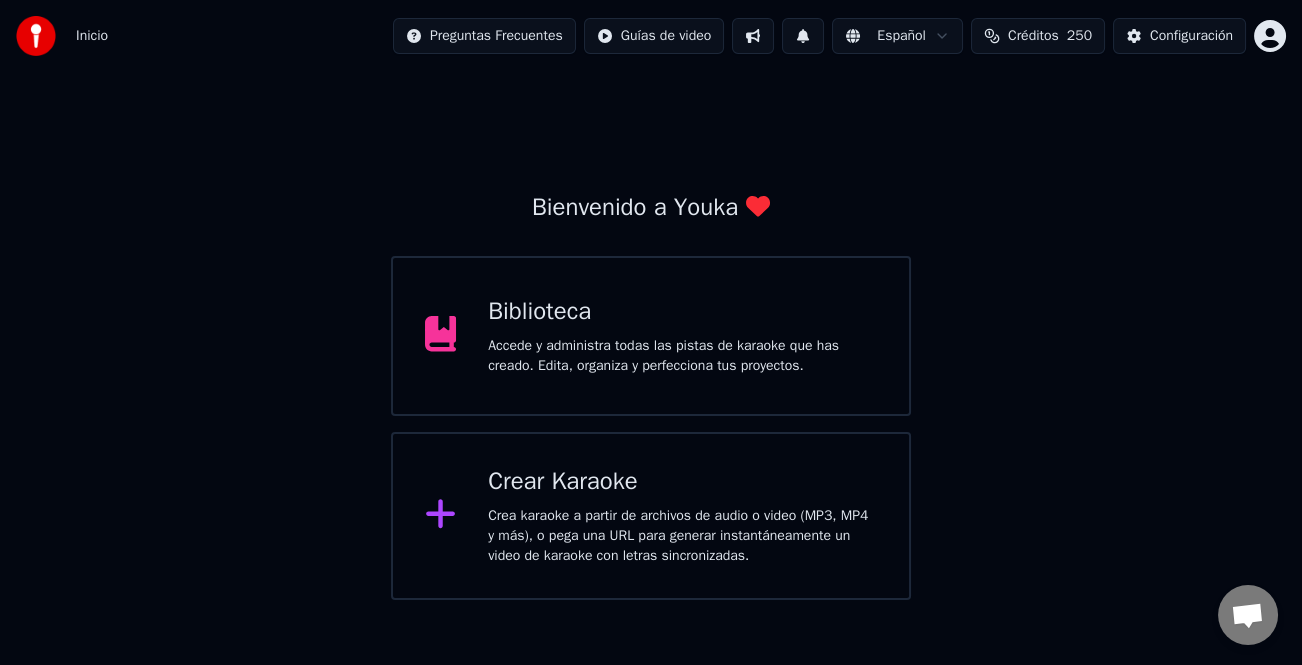 click on "Crear Karaoke Crea karaoke a partir de archivos de audio o video (MP3, MP4 y más), o pega una URL para generar instantáneamente un video de karaoke con letras sincronizadas." at bounding box center [682, 516] 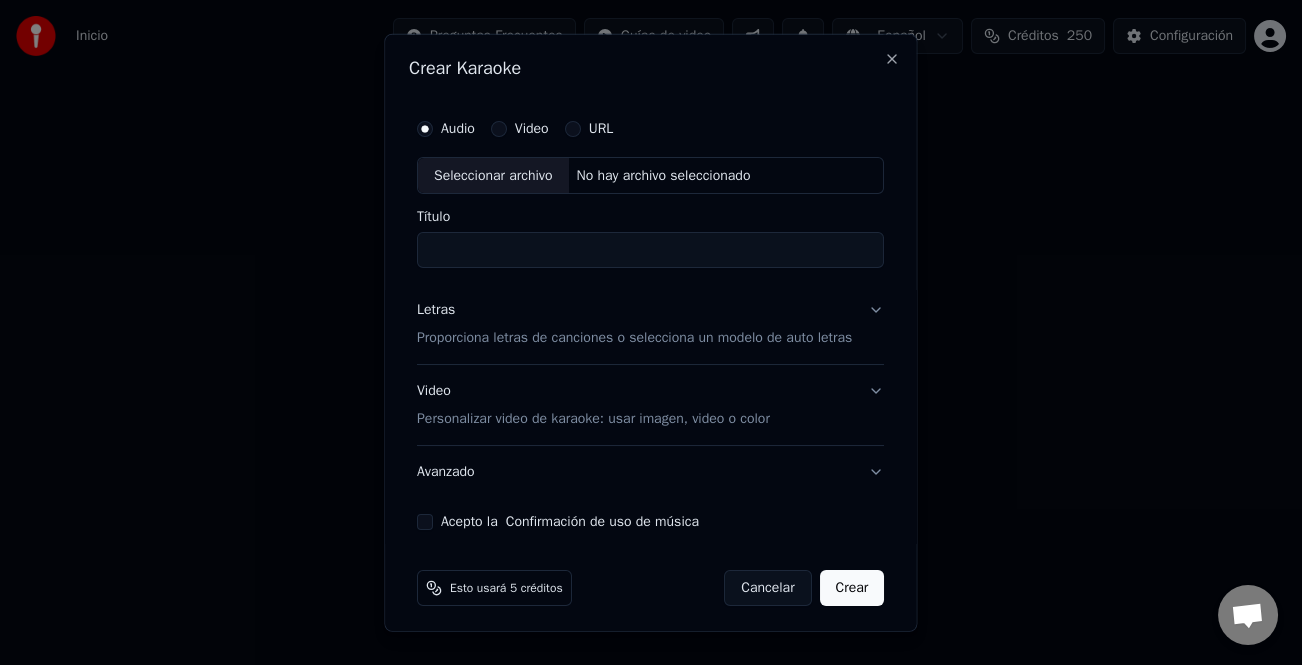 click on "URL" at bounding box center (573, 128) 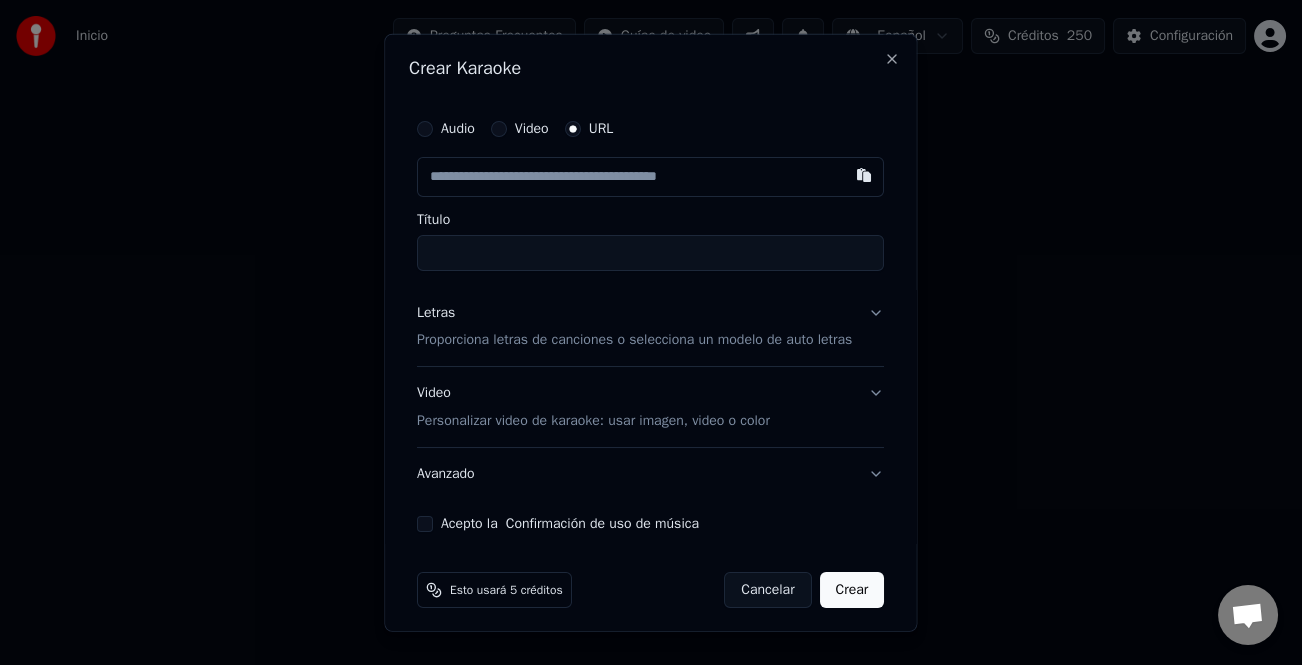 click at bounding box center (650, 176) 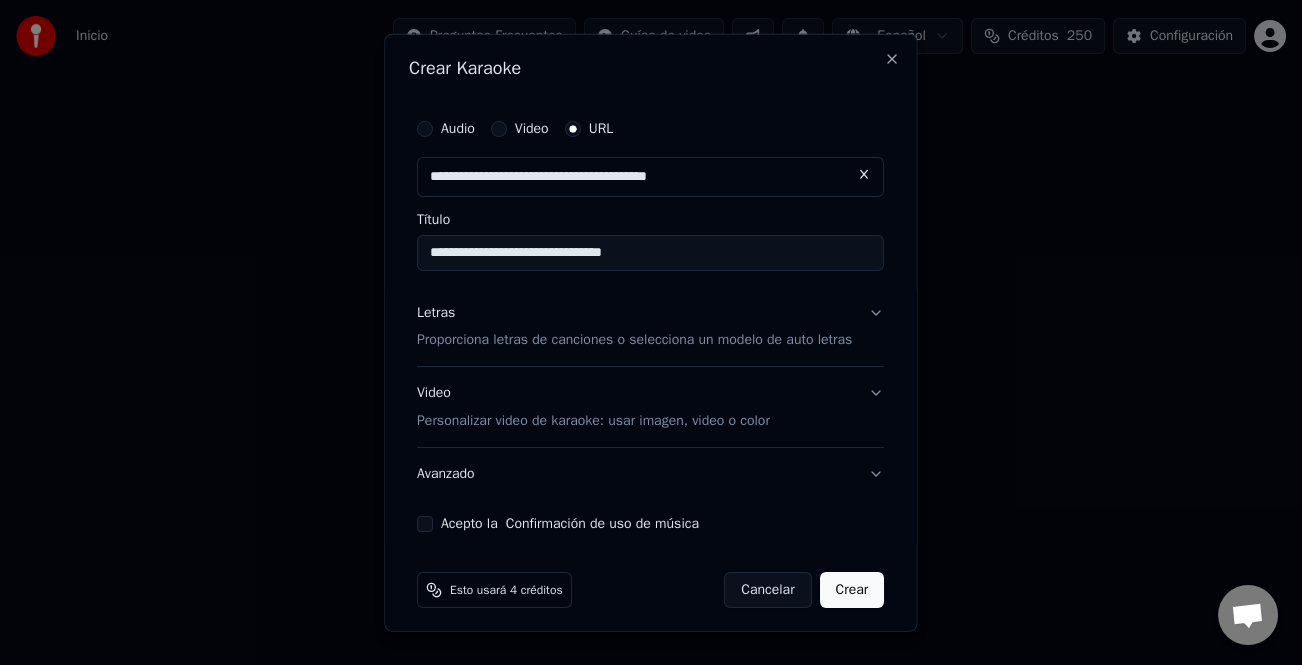 type on "**********" 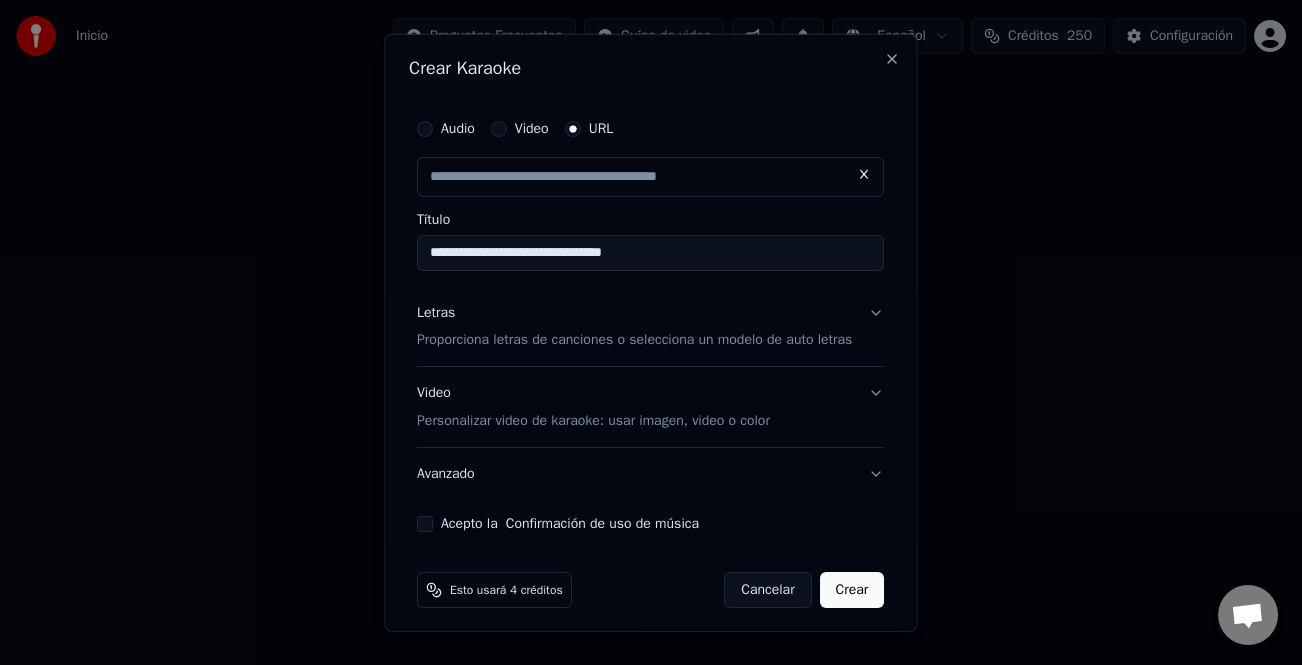 click on "Letras" at bounding box center [436, 312] 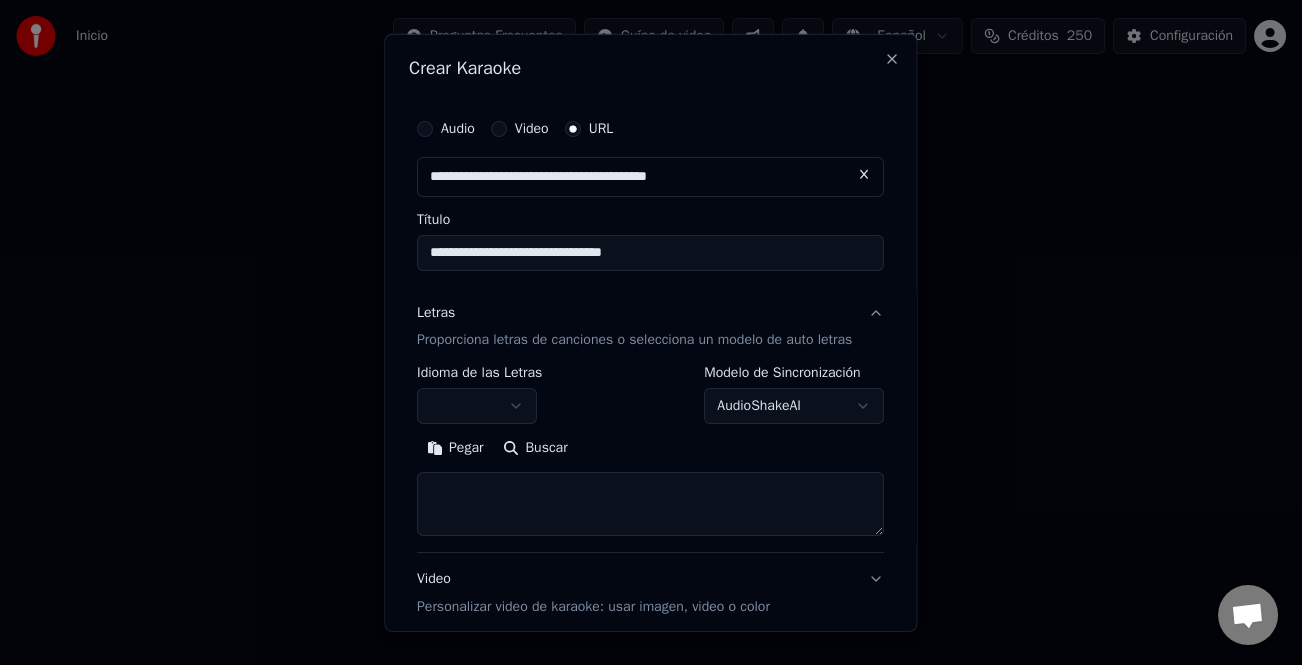 drag, startPoint x: 459, startPoint y: 455, endPoint x: 648, endPoint y: 503, distance: 195 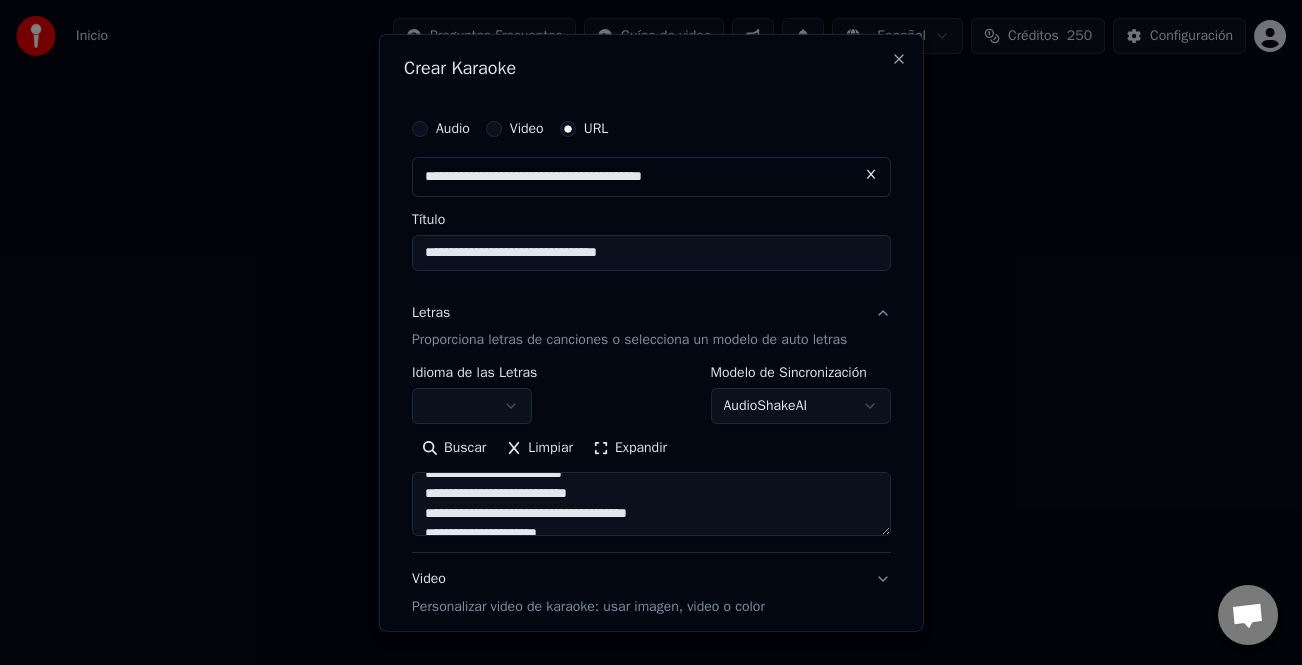 scroll, scrollTop: 574, scrollLeft: 0, axis: vertical 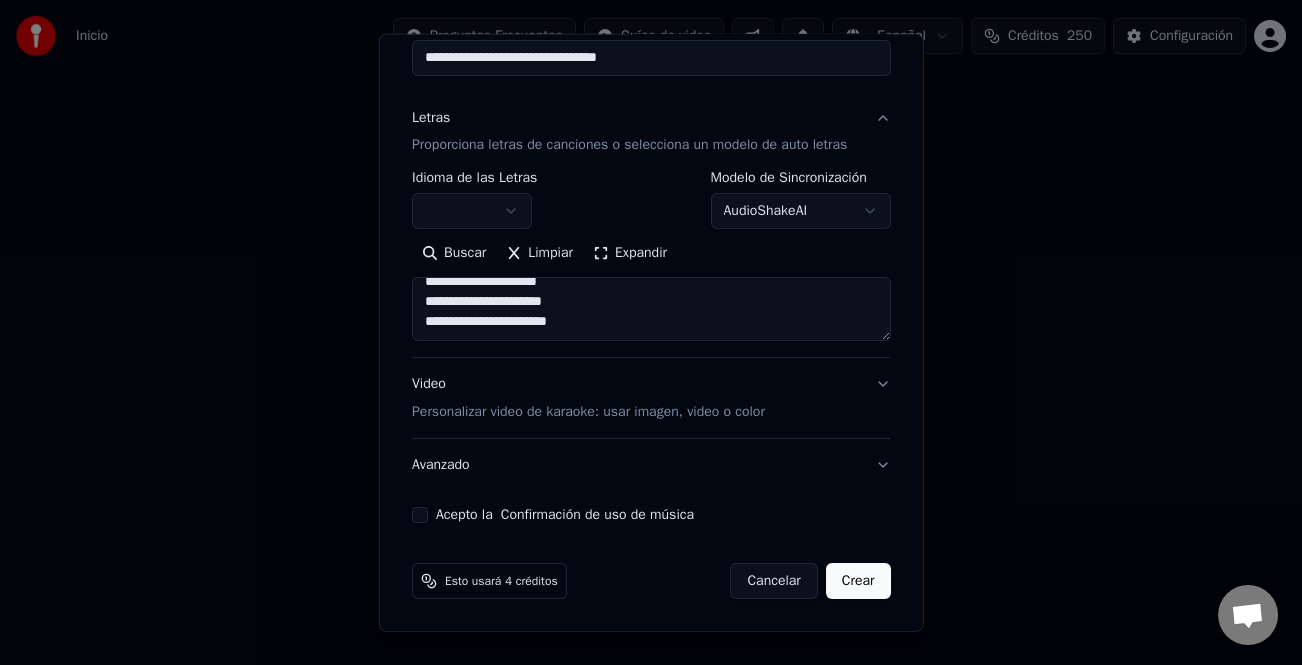 click on "**********" at bounding box center [651, 218] 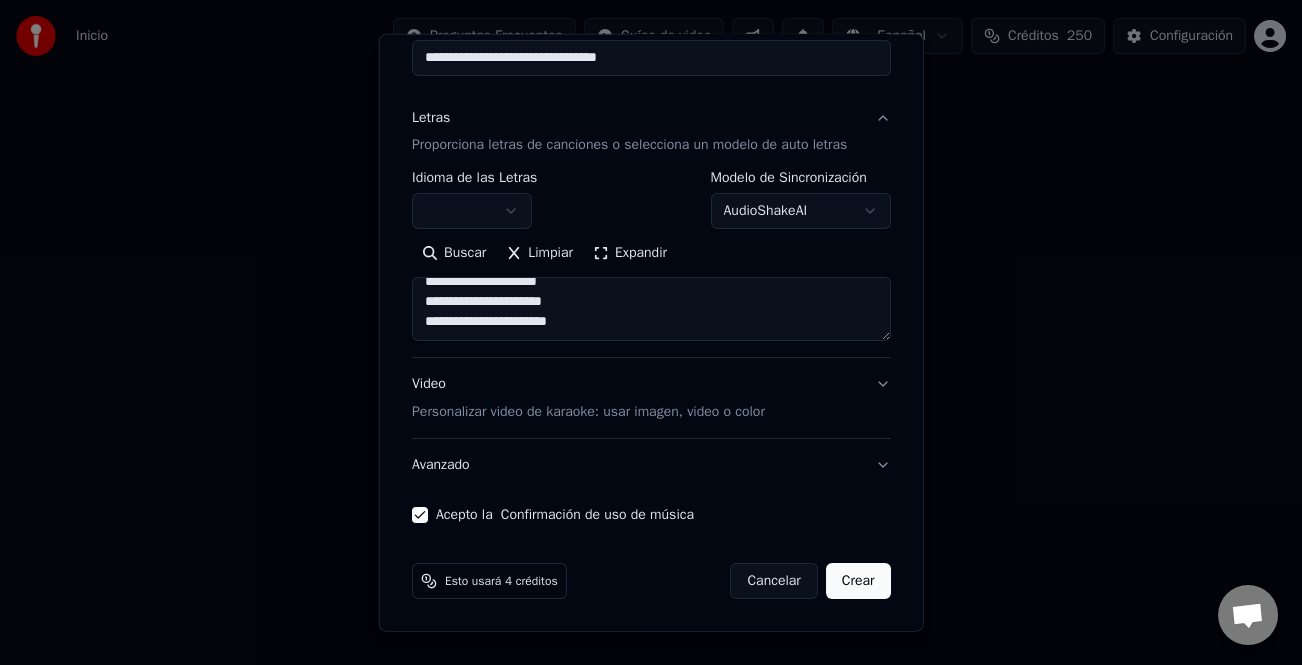 click on "Crear" at bounding box center [858, 581] 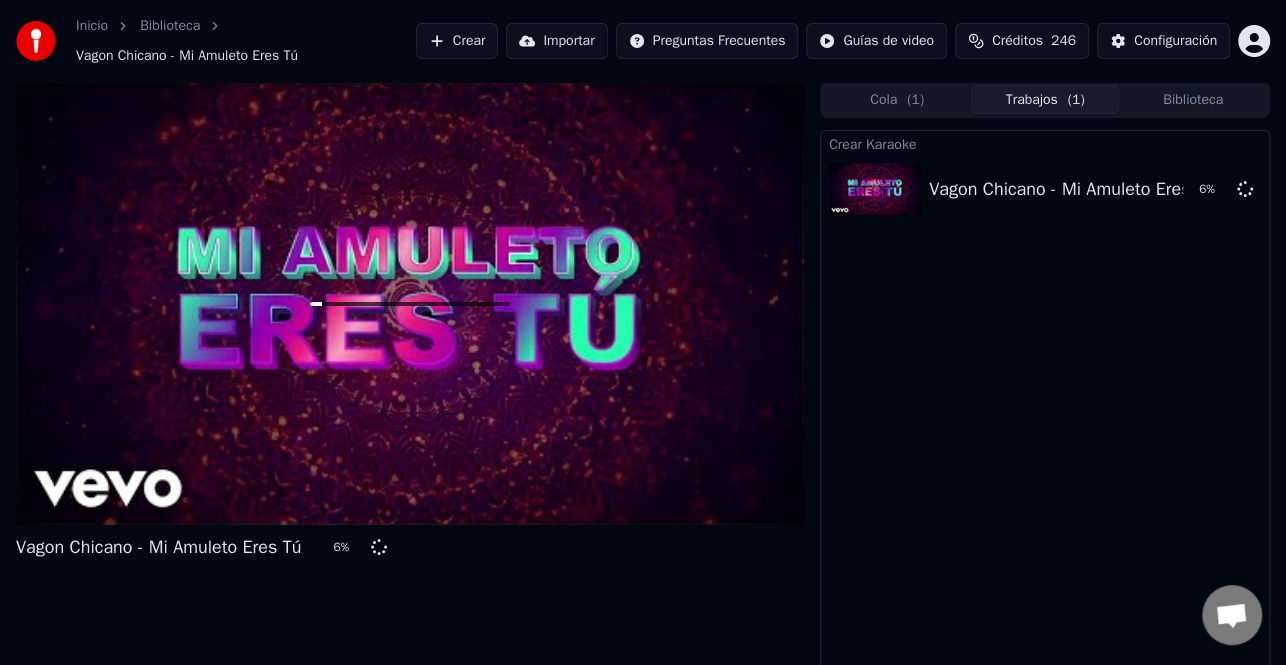 click on "Crear" at bounding box center [457, 41] 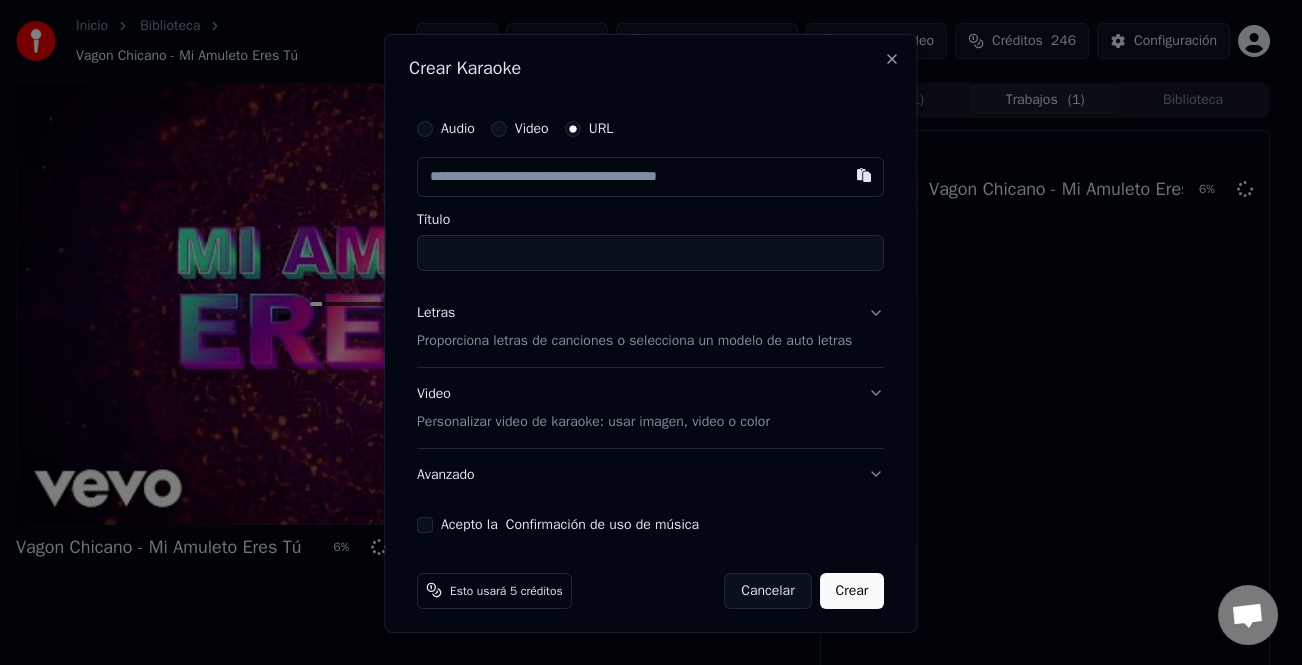 click at bounding box center (650, 176) 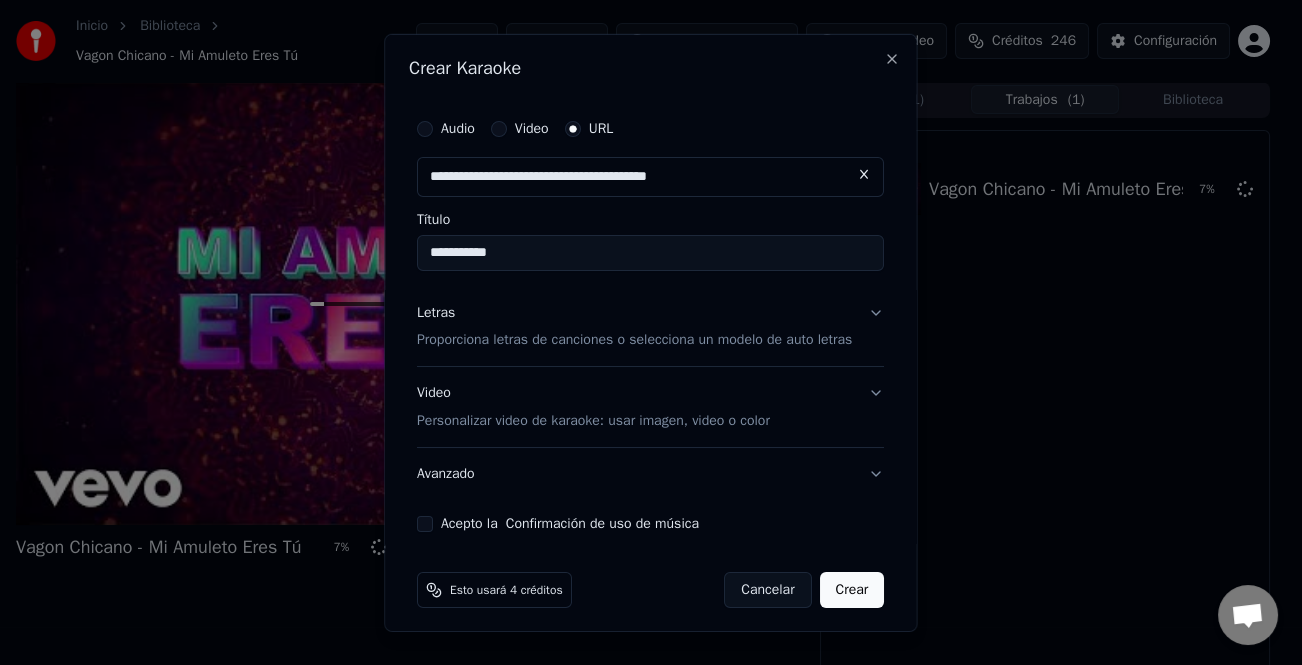 type on "**********" 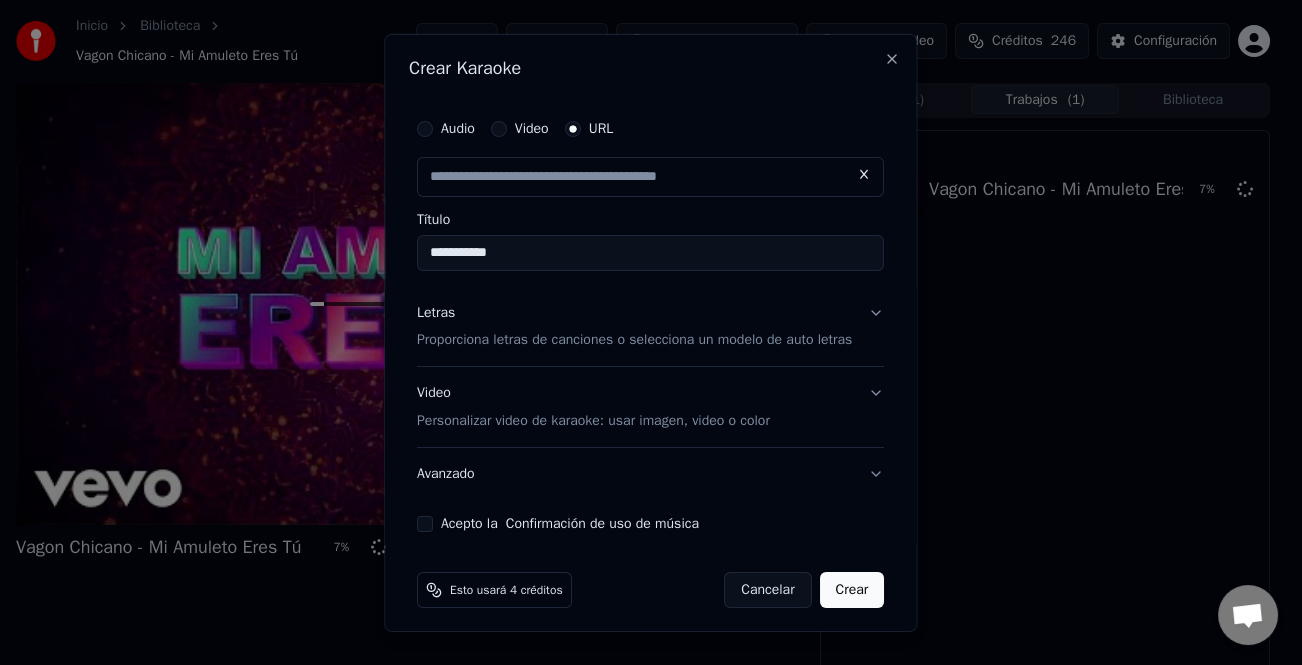 type on "**********" 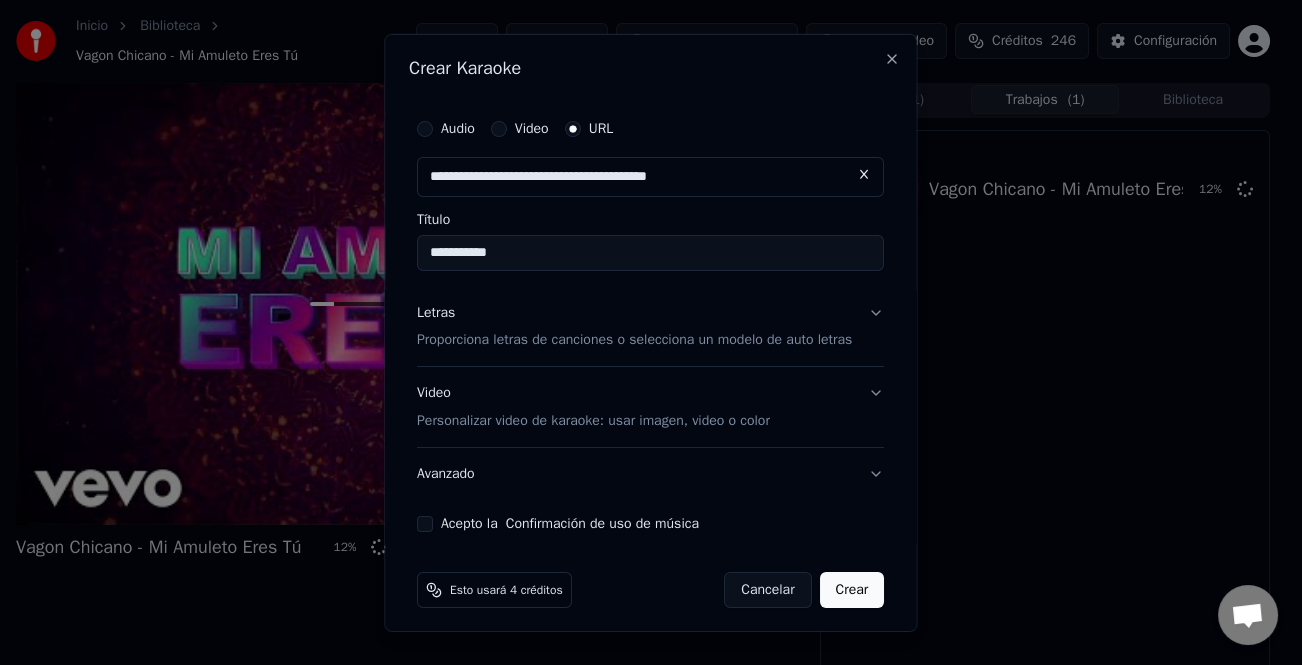 click on "Letras" at bounding box center [436, 312] 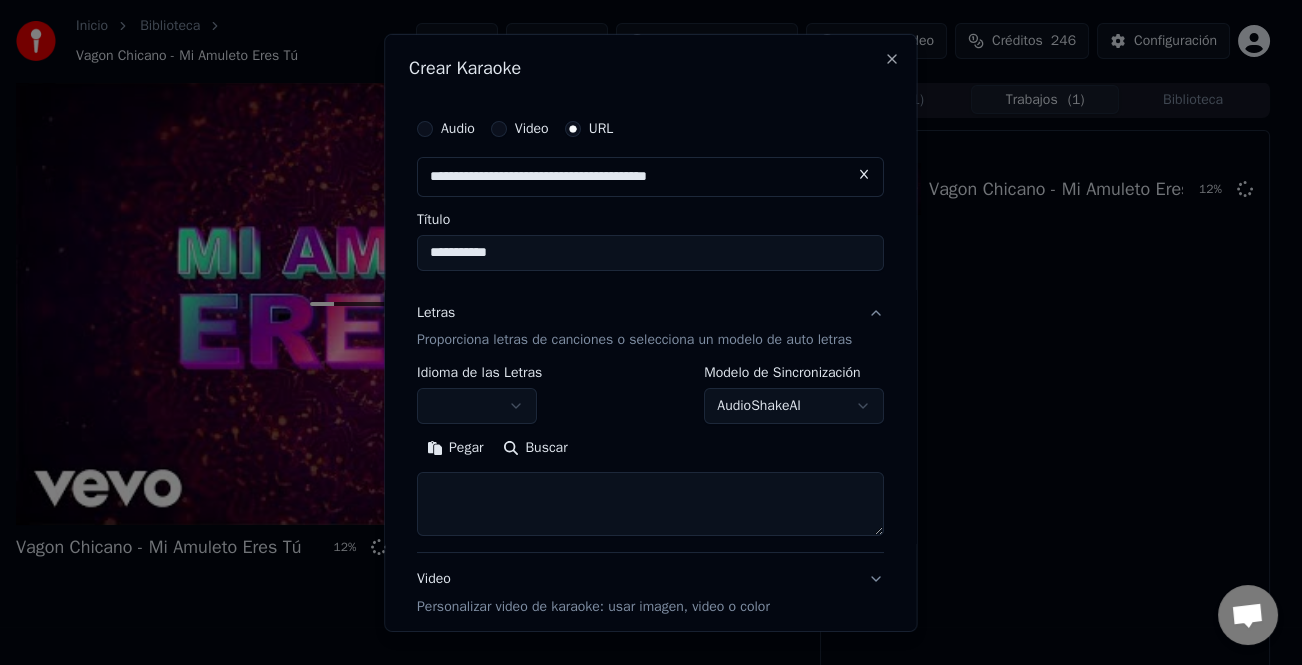 drag, startPoint x: 438, startPoint y: 444, endPoint x: 564, endPoint y: 505, distance: 139.98929 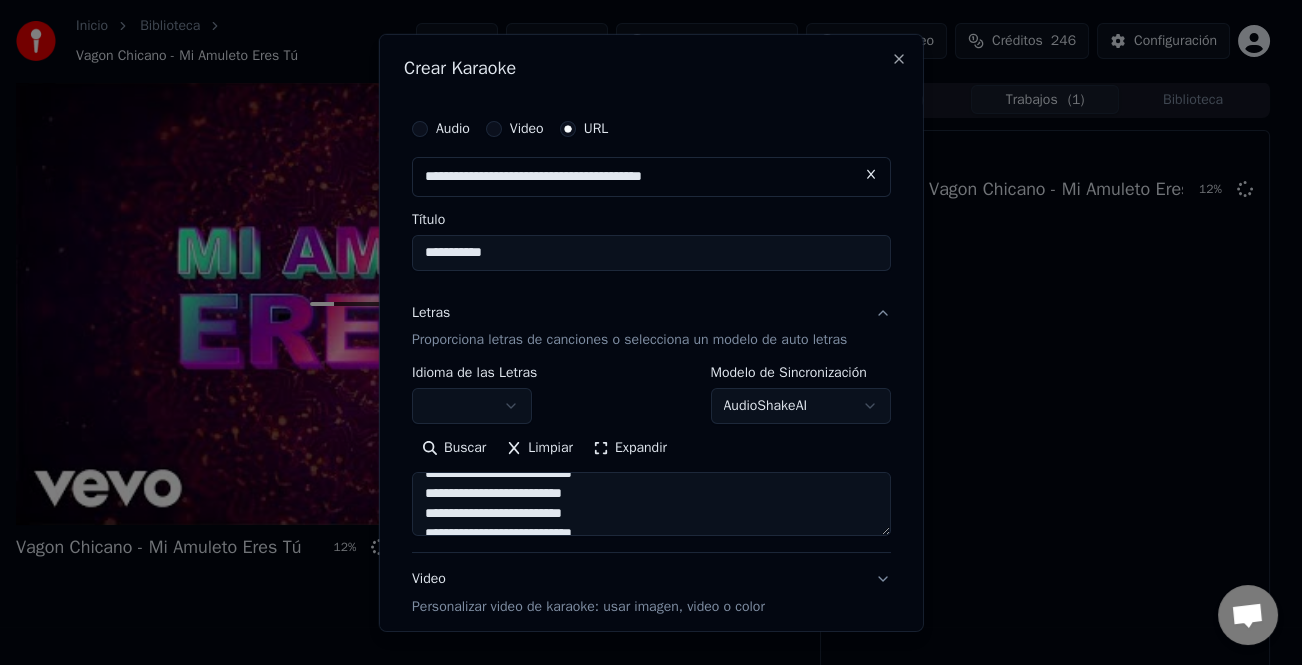 scroll, scrollTop: 914, scrollLeft: 0, axis: vertical 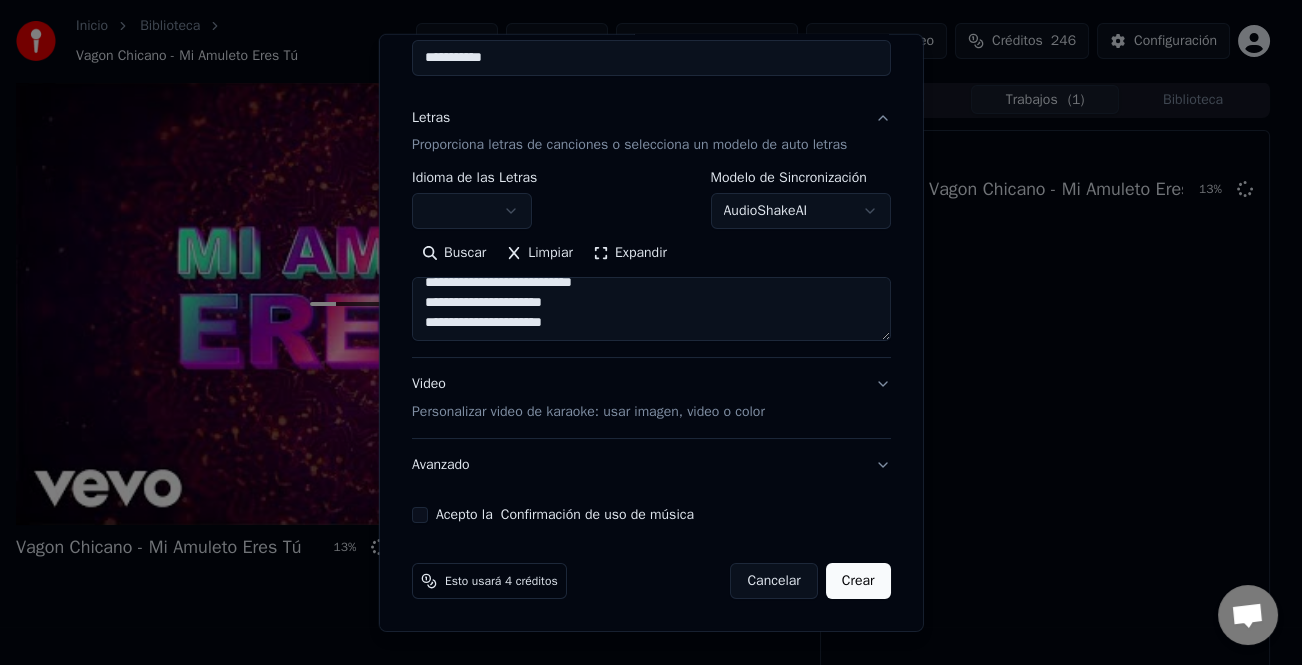 click on "Acepto la   Confirmación de uso de música" at bounding box center (420, 515) 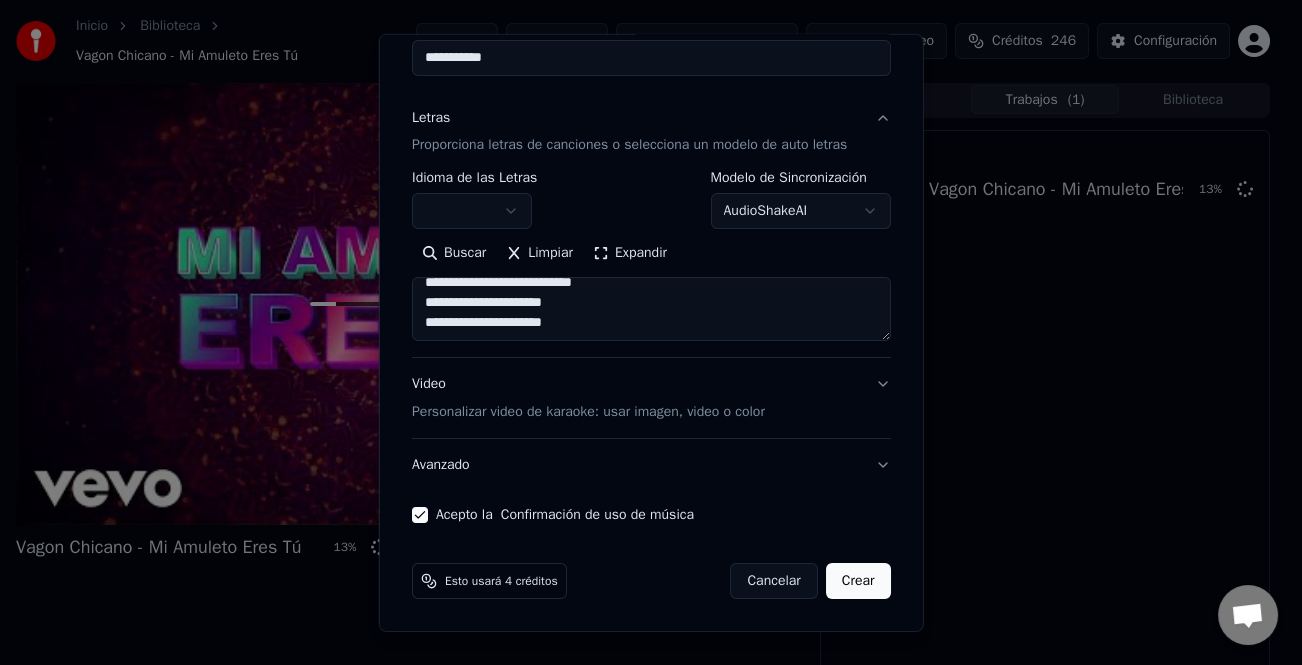 click on "Crear" at bounding box center (858, 581) 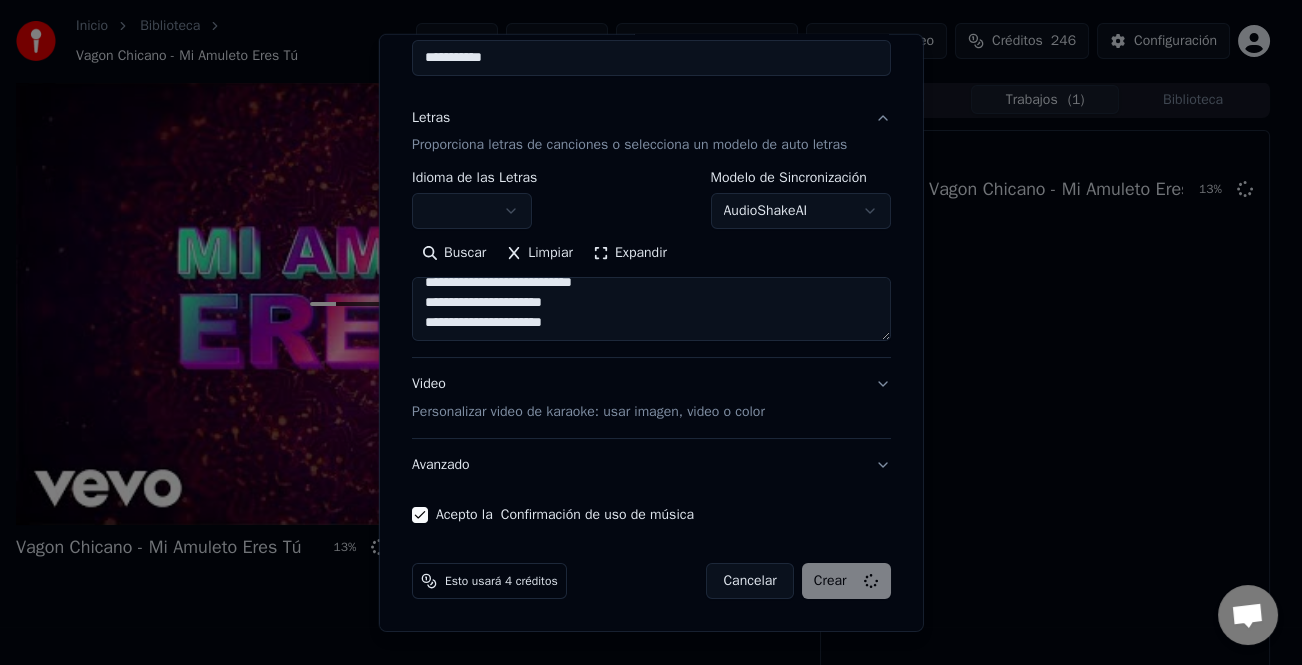 type on "**********" 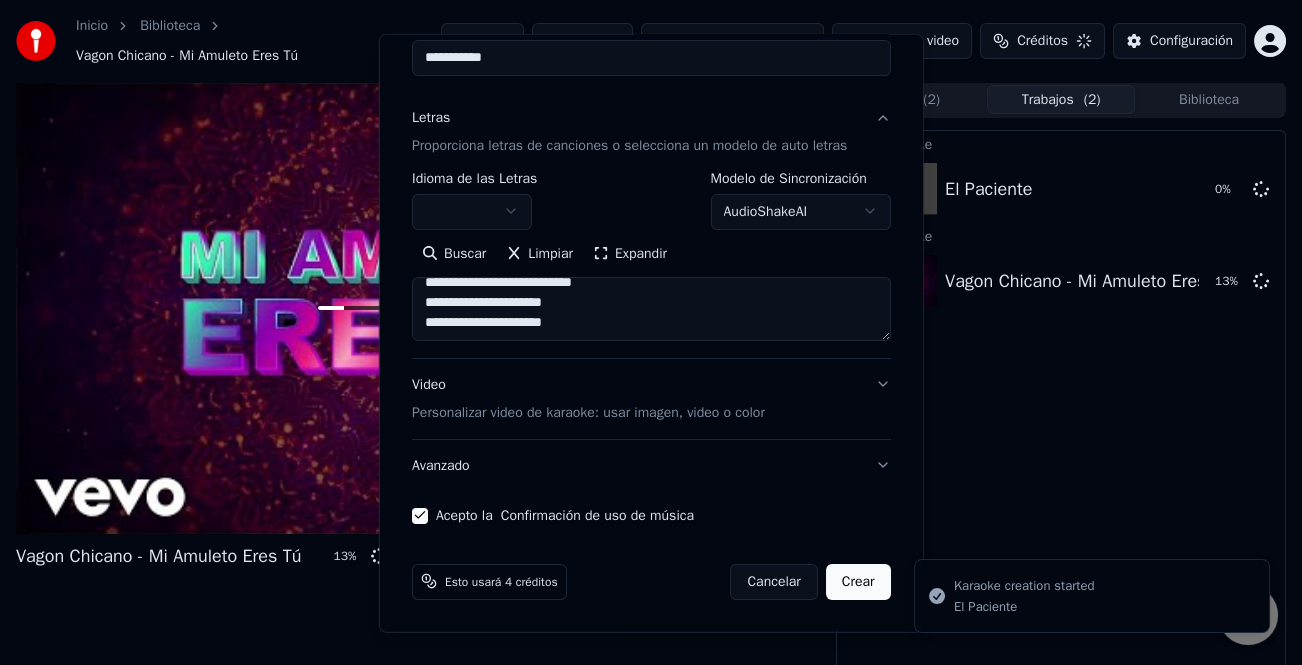 type 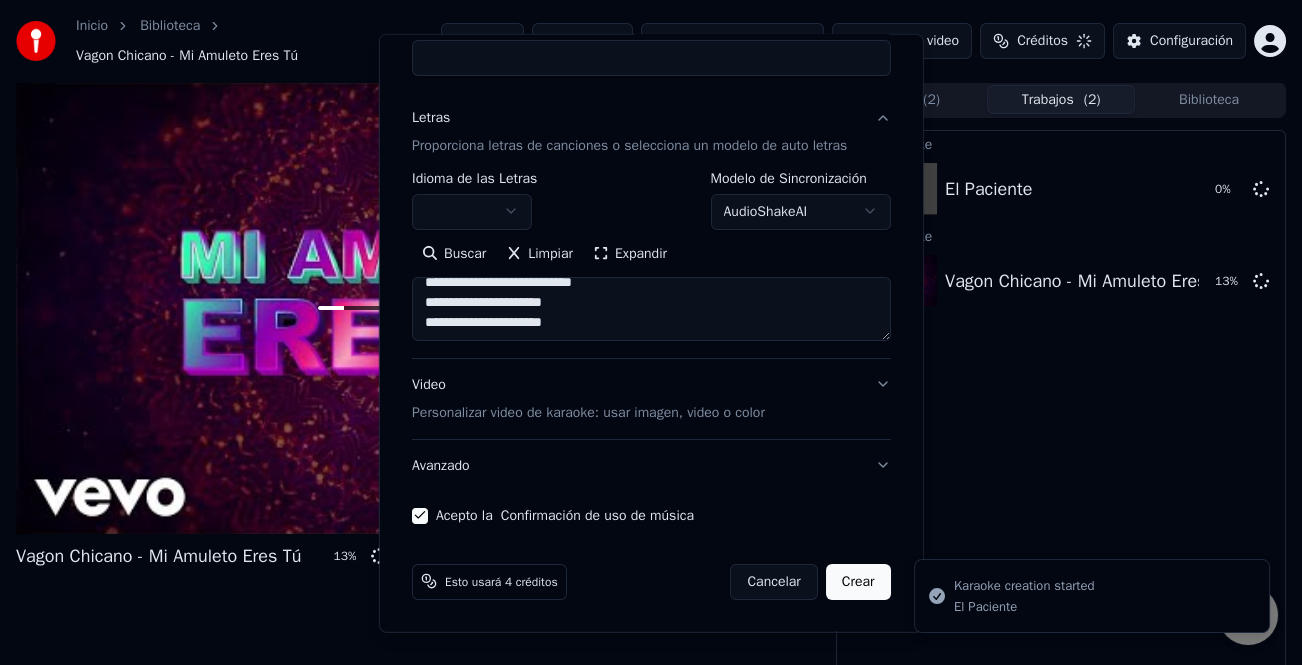 type 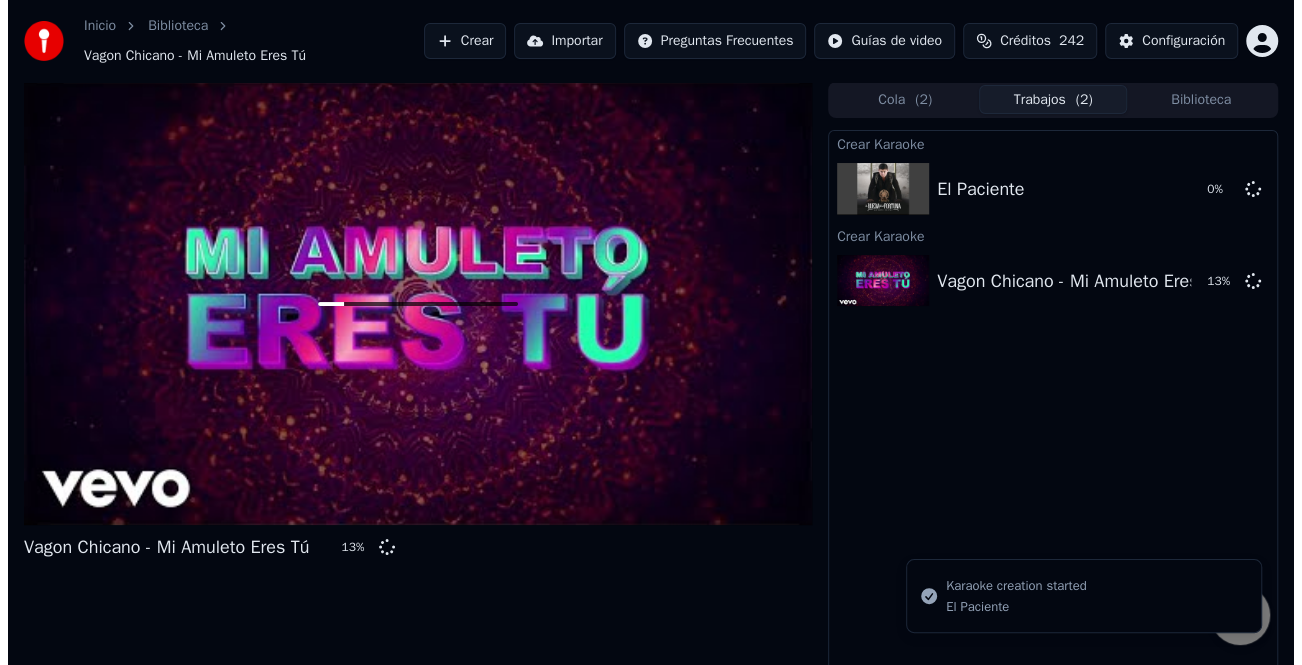 scroll, scrollTop: 0, scrollLeft: 0, axis: both 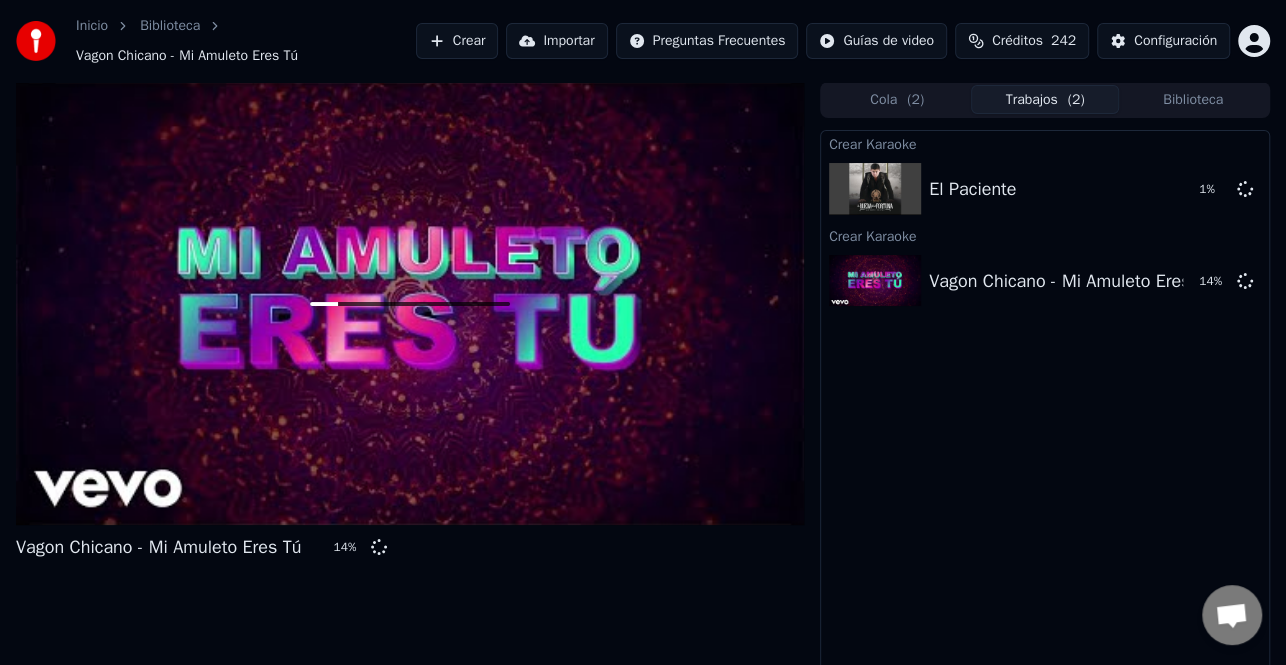 click on "Crear" at bounding box center [457, 41] 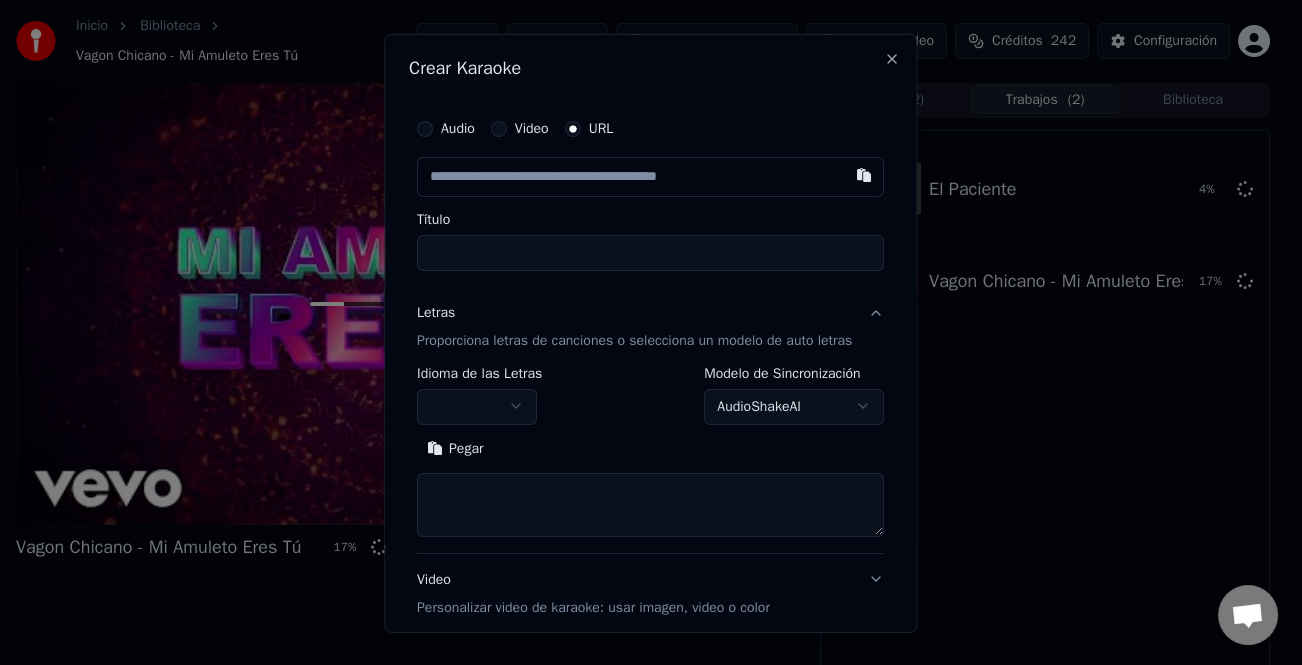 click on "Audio" at bounding box center (425, 128) 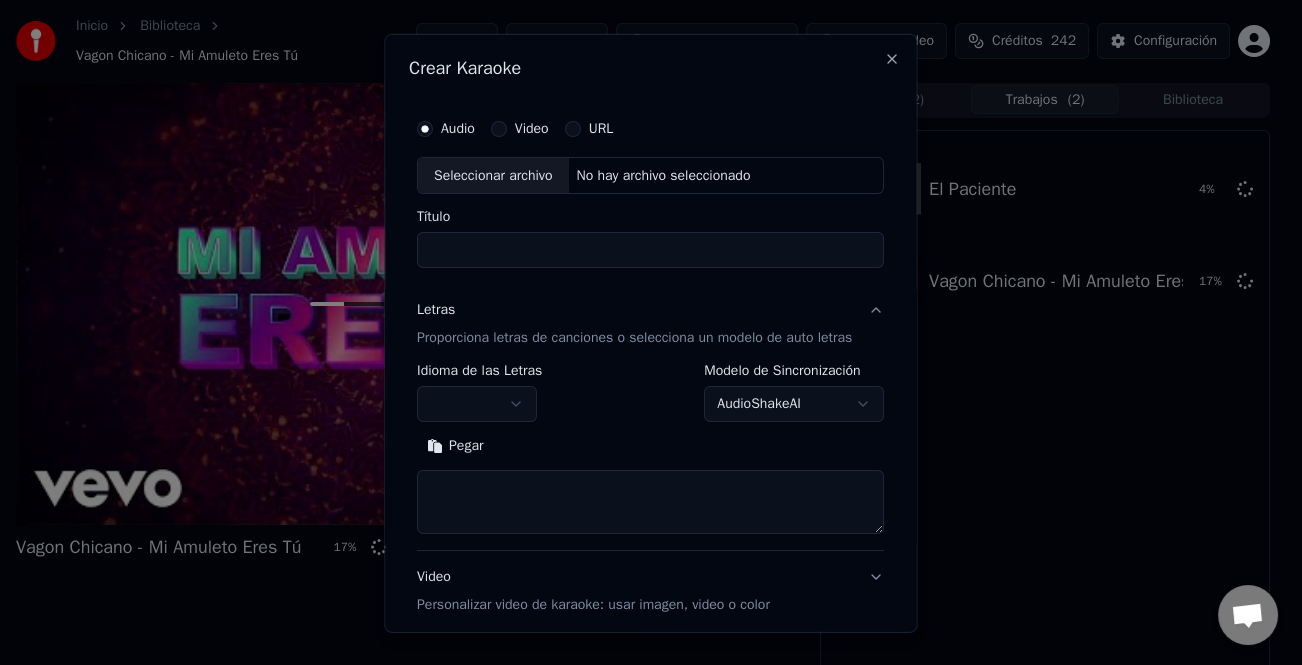 click on "Seleccionar archivo" at bounding box center [493, 175] 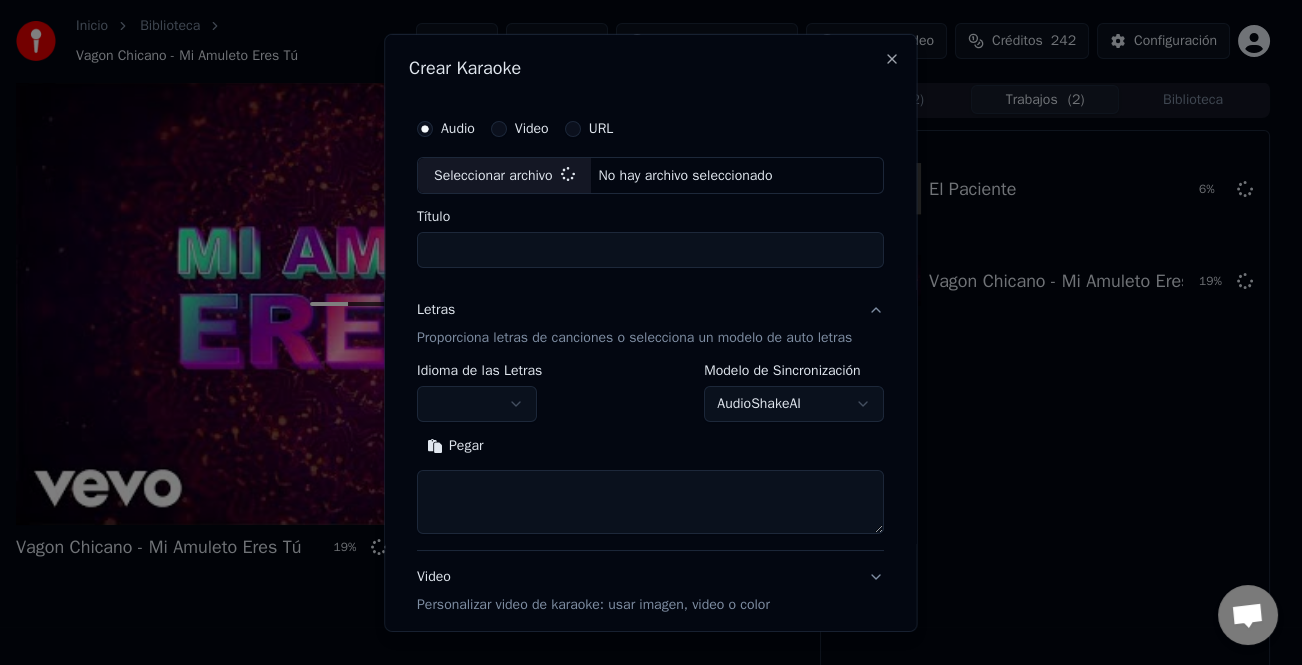 type on "**********" 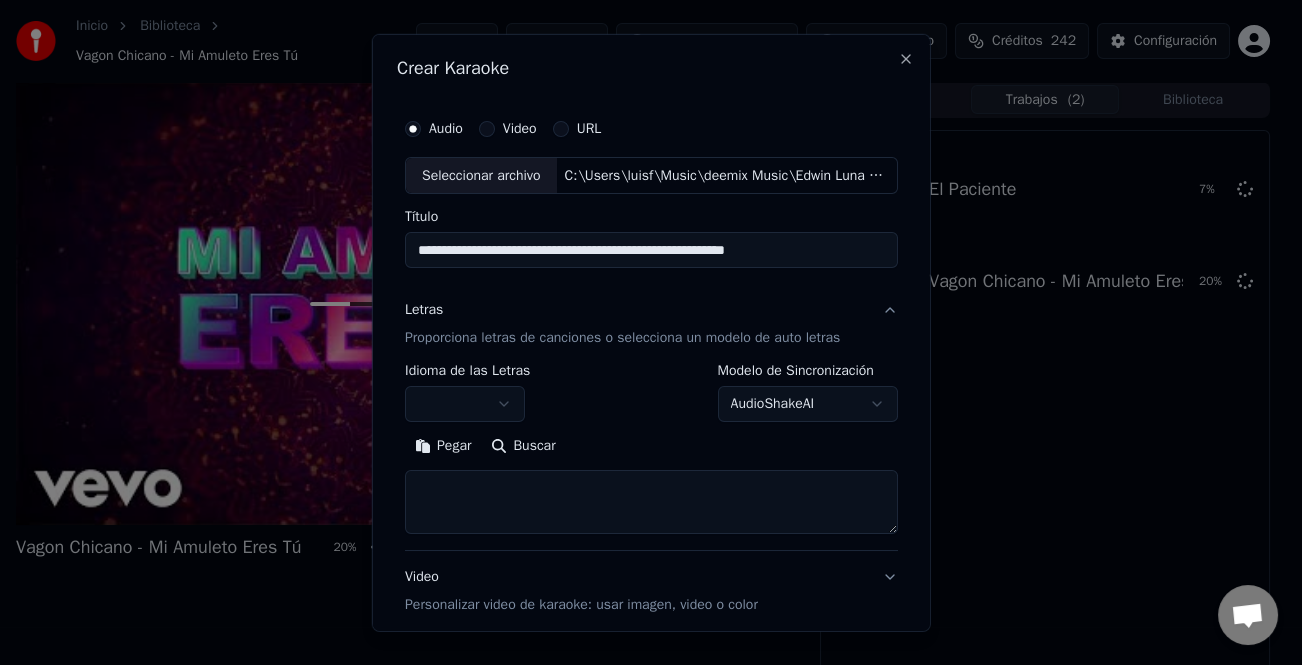 drag, startPoint x: 463, startPoint y: 443, endPoint x: 474, endPoint y: 445, distance: 11.18034 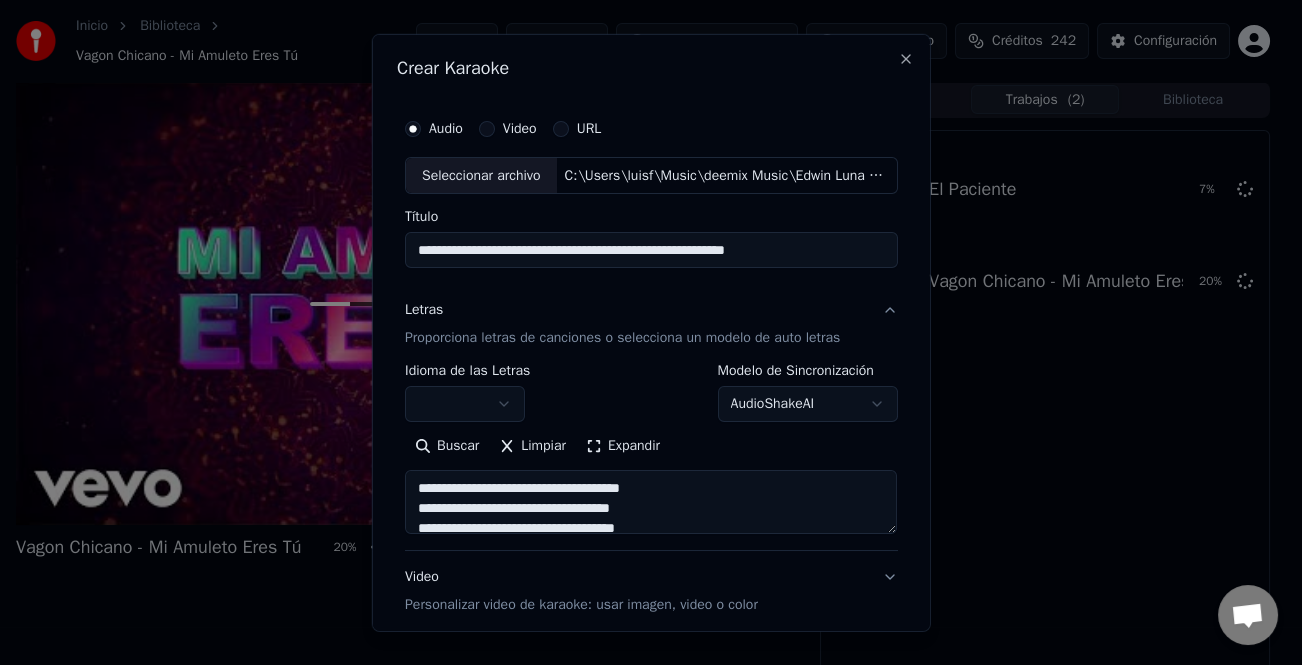 click on "Expandir" at bounding box center [623, 446] 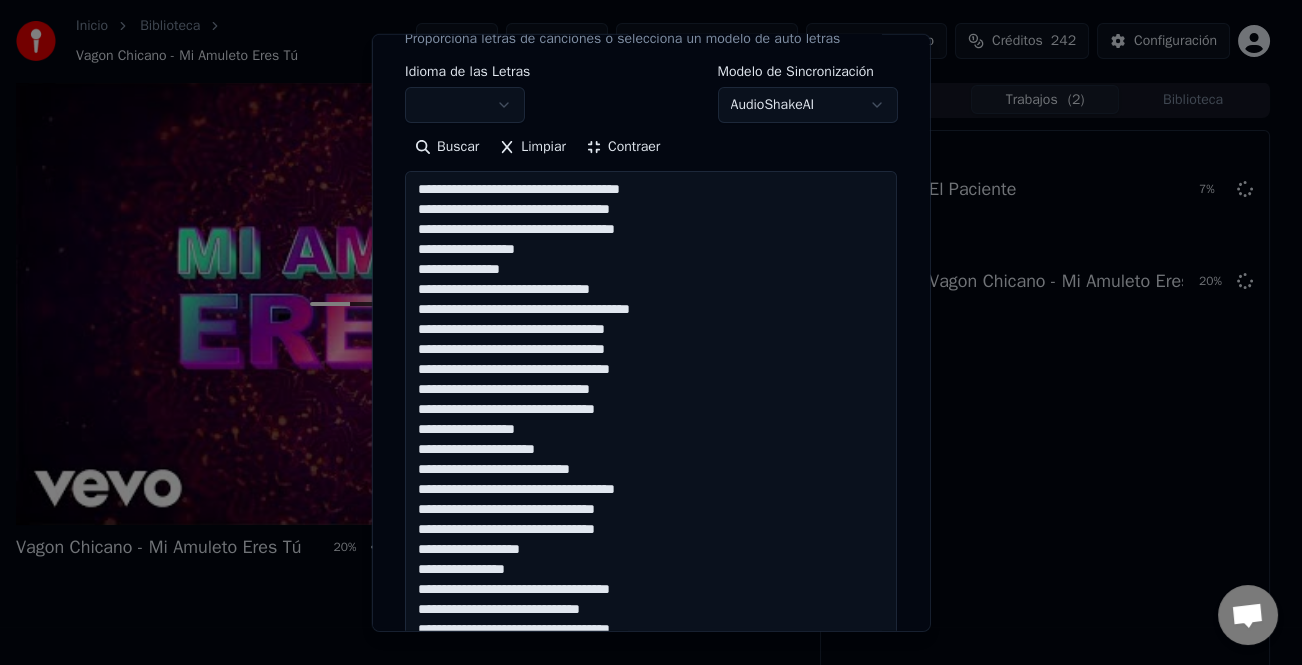 scroll, scrollTop: 300, scrollLeft: 0, axis: vertical 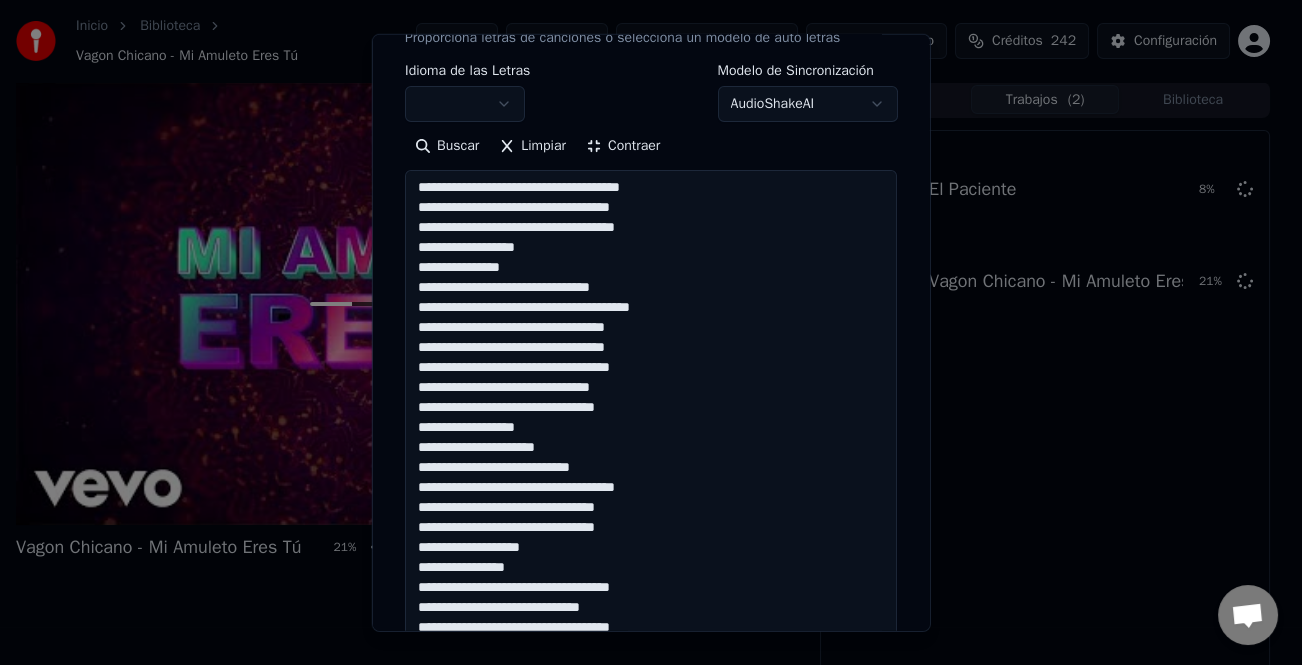 click at bounding box center [651, 518] 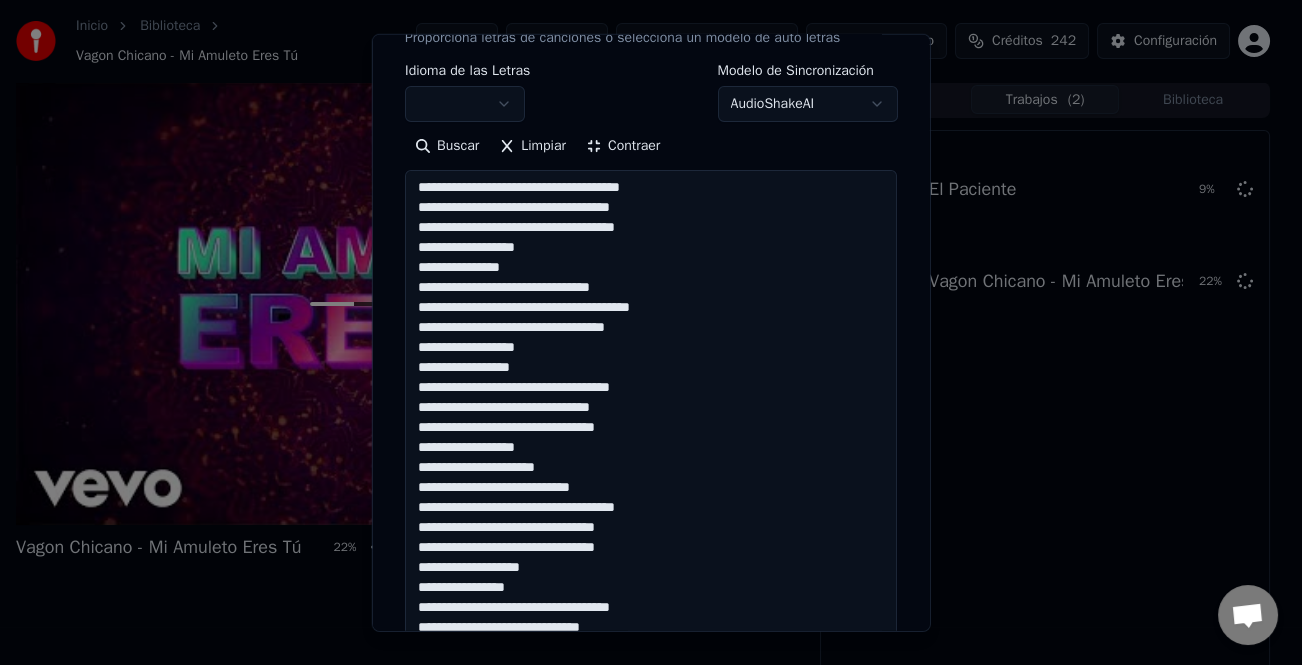 click at bounding box center (651, 518) 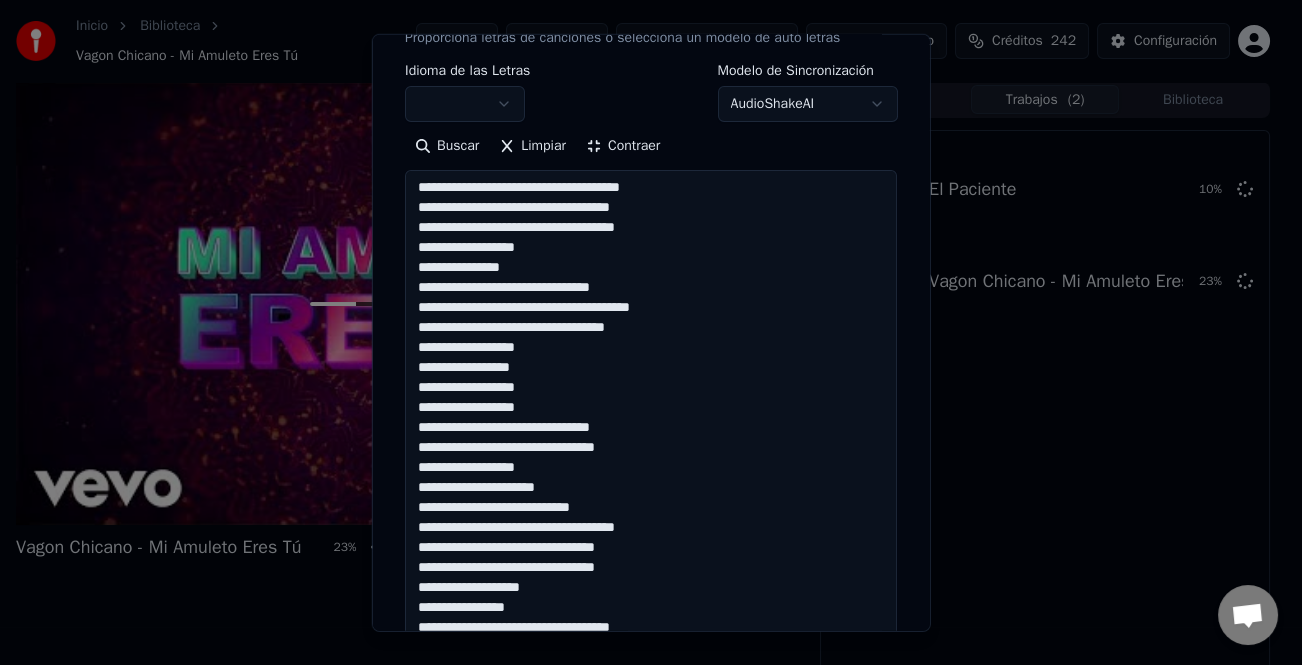 click at bounding box center [651, 518] 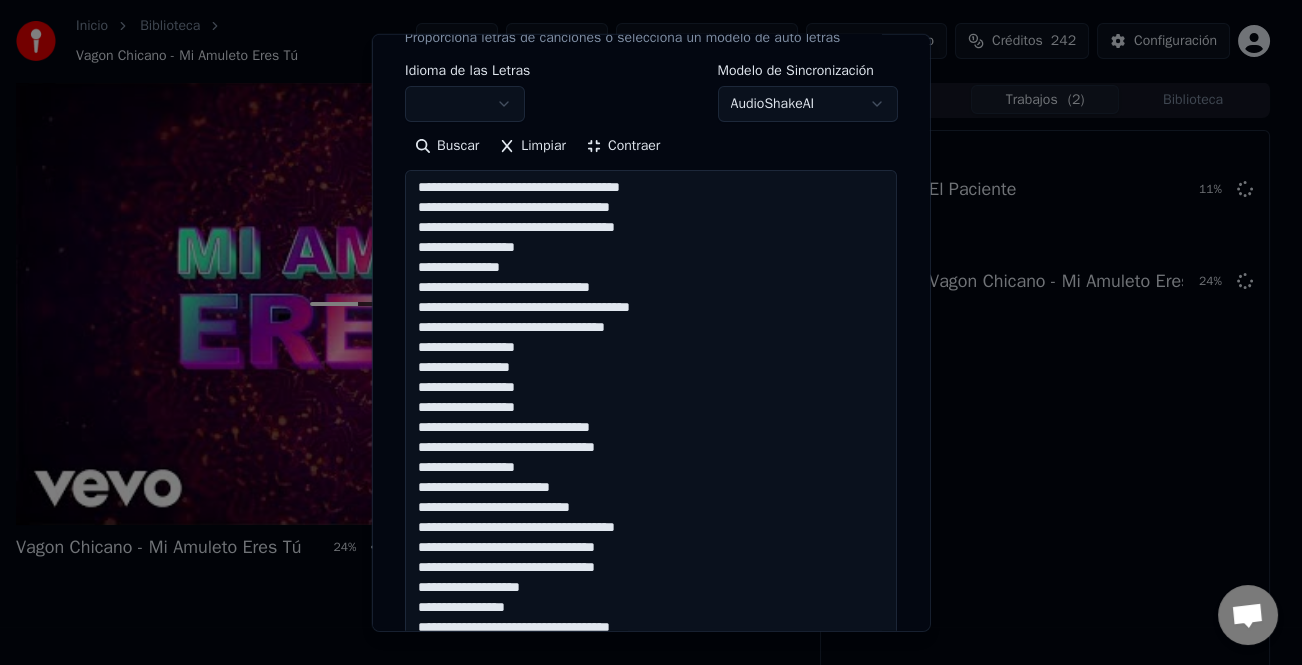 click at bounding box center [651, 518] 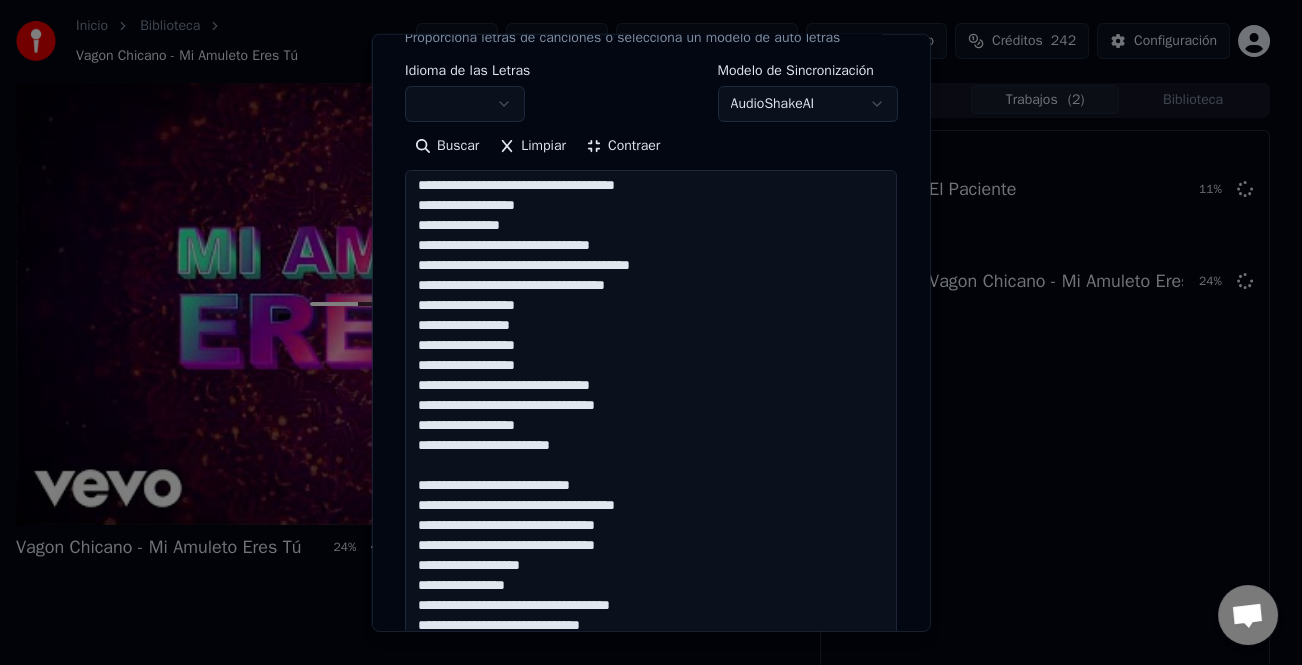 scroll, scrollTop: 61, scrollLeft: 0, axis: vertical 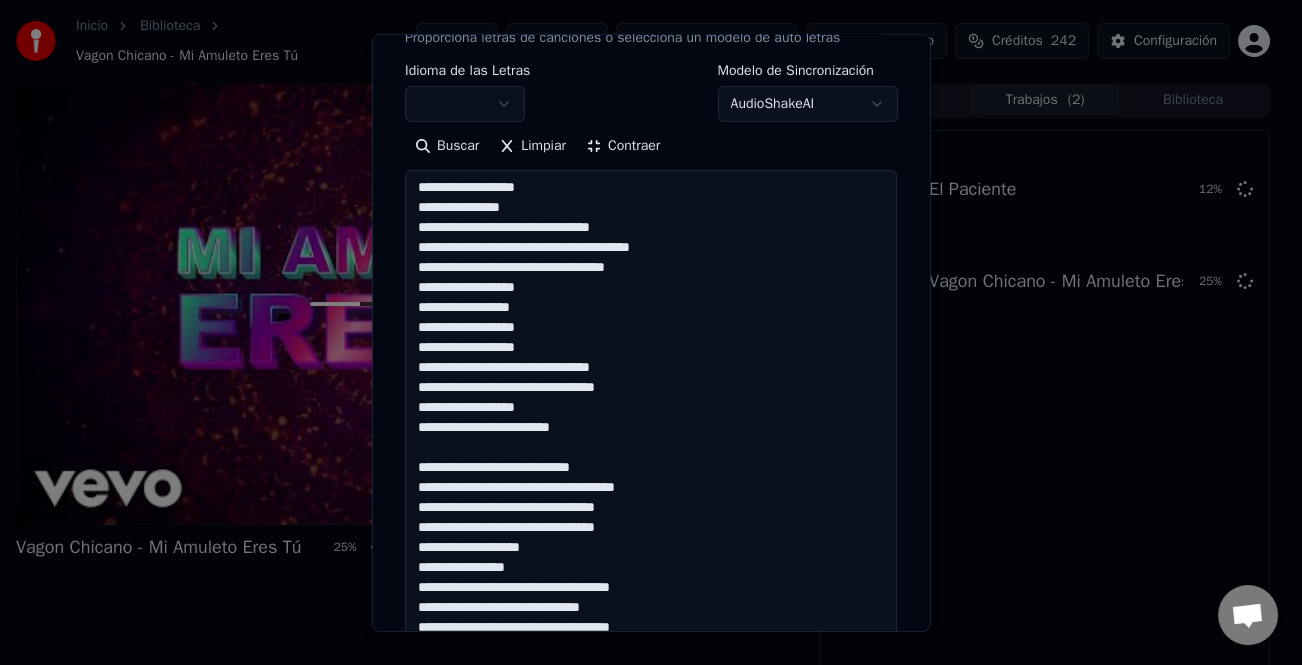 drag, startPoint x: 624, startPoint y: 471, endPoint x: 400, endPoint y: 461, distance: 224.2231 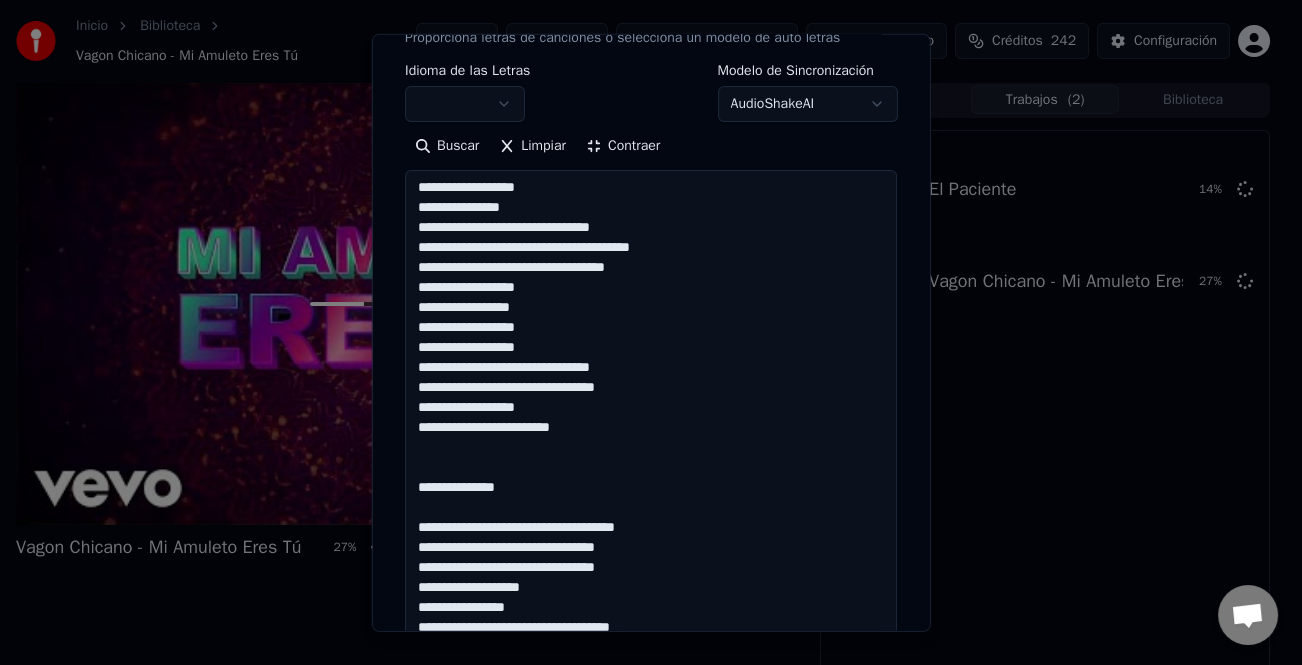 scroll, scrollTop: 101, scrollLeft: 0, axis: vertical 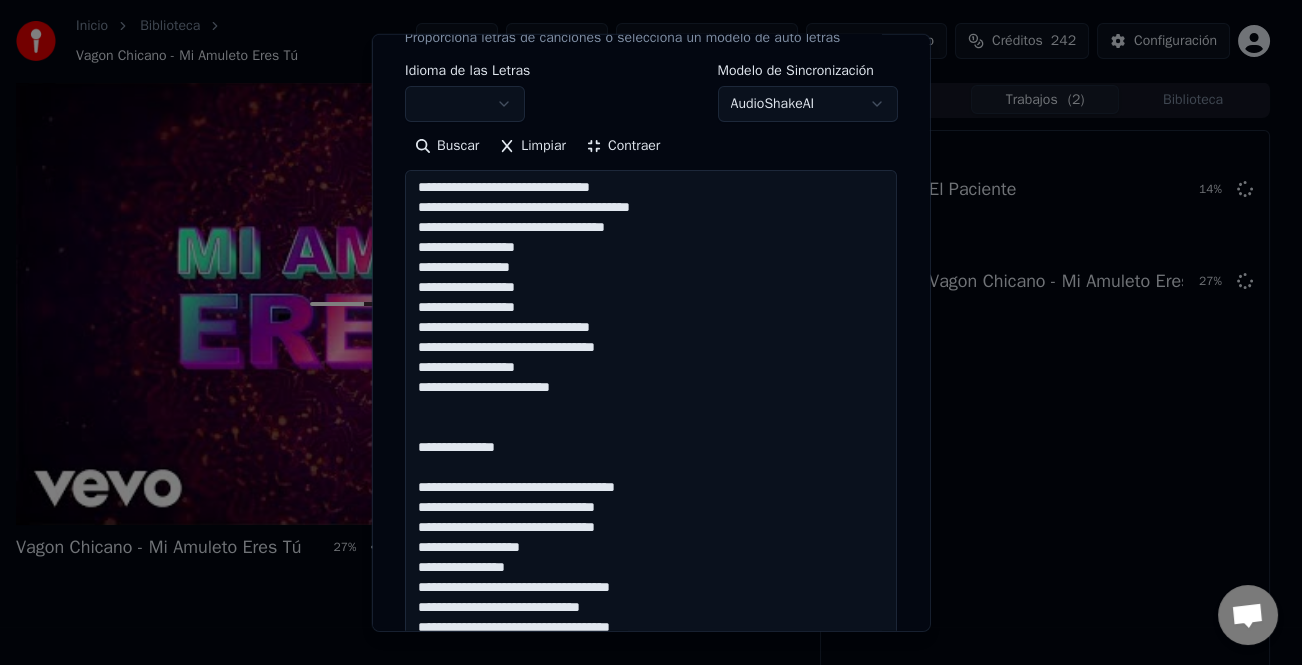 click at bounding box center [651, 518] 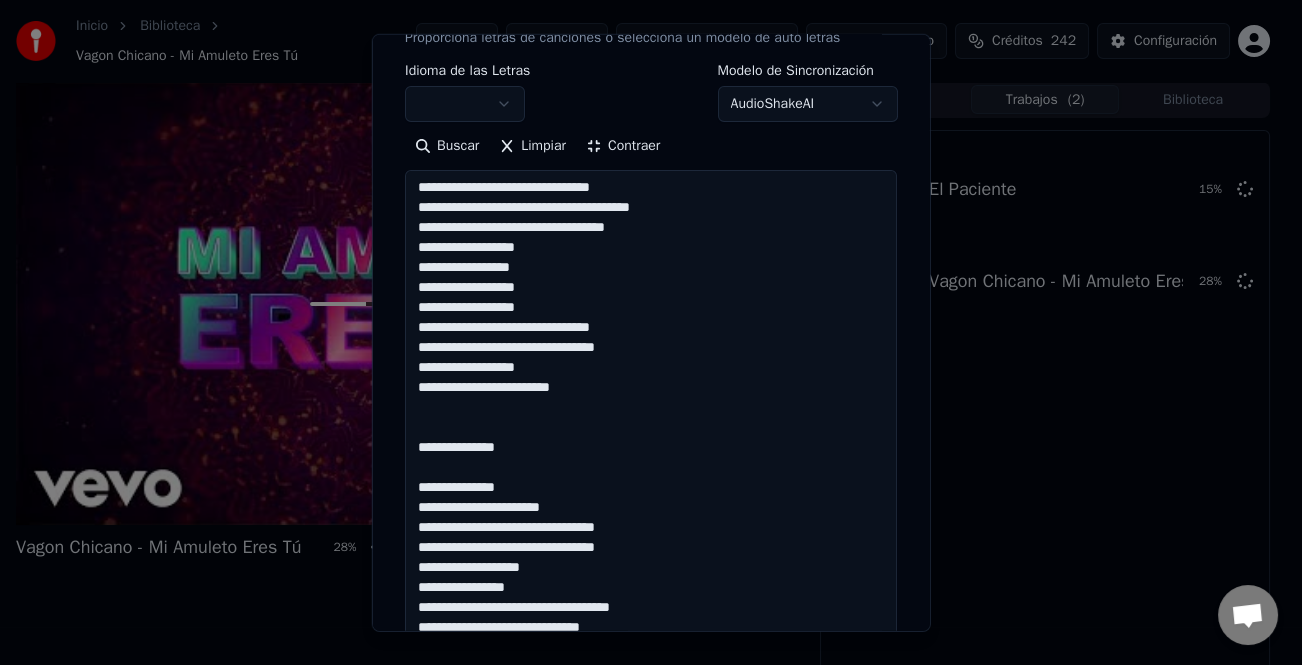 scroll, scrollTop: 121, scrollLeft: 0, axis: vertical 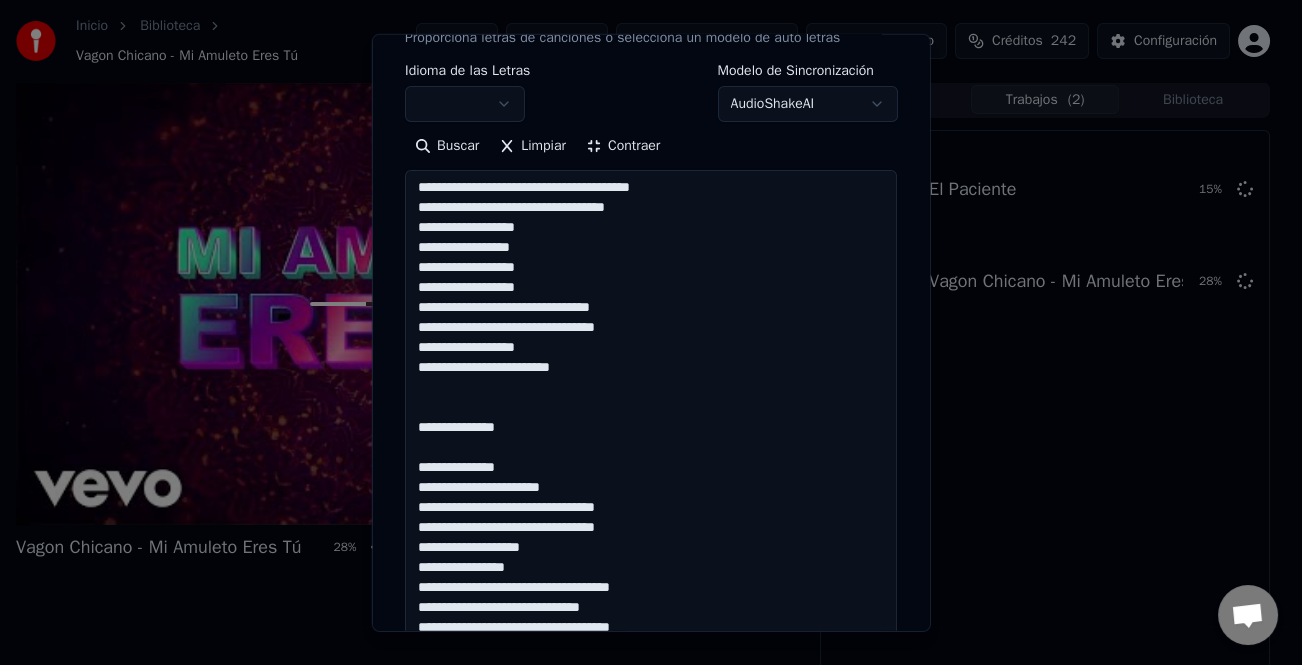 click at bounding box center (651, 518) 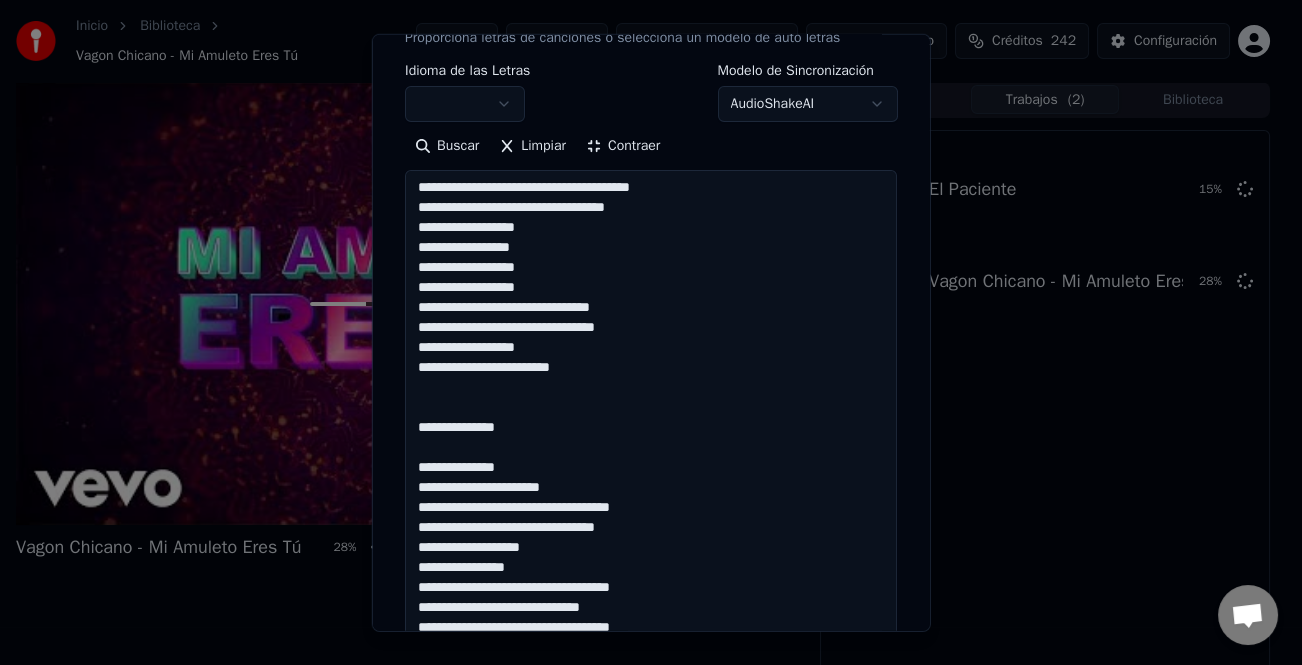 click at bounding box center (651, 518) 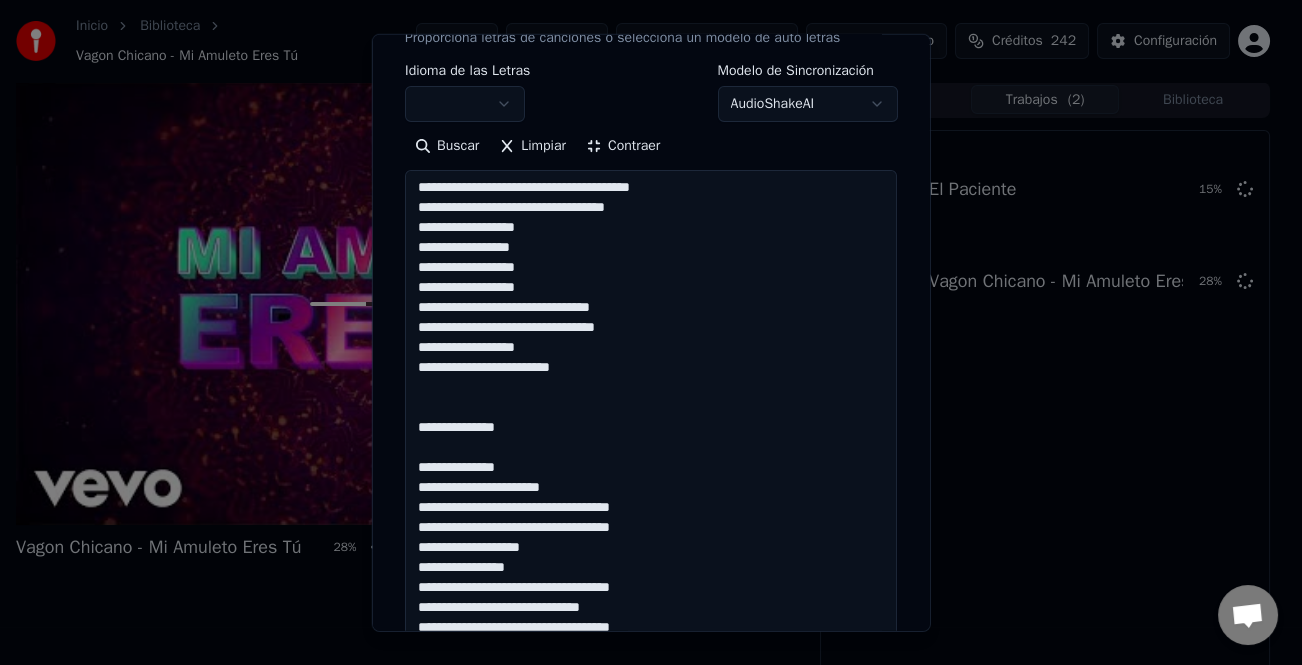 drag, startPoint x: 600, startPoint y: 554, endPoint x: 565, endPoint y: 551, distance: 35.128338 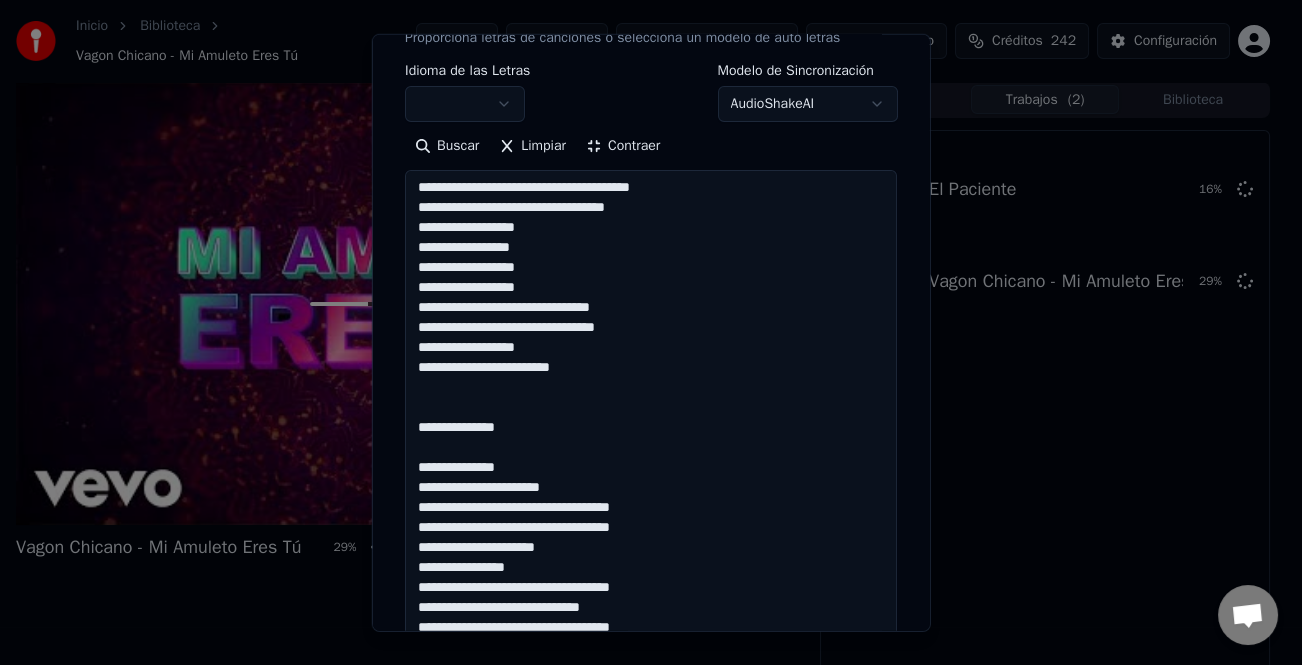 click at bounding box center (651, 518) 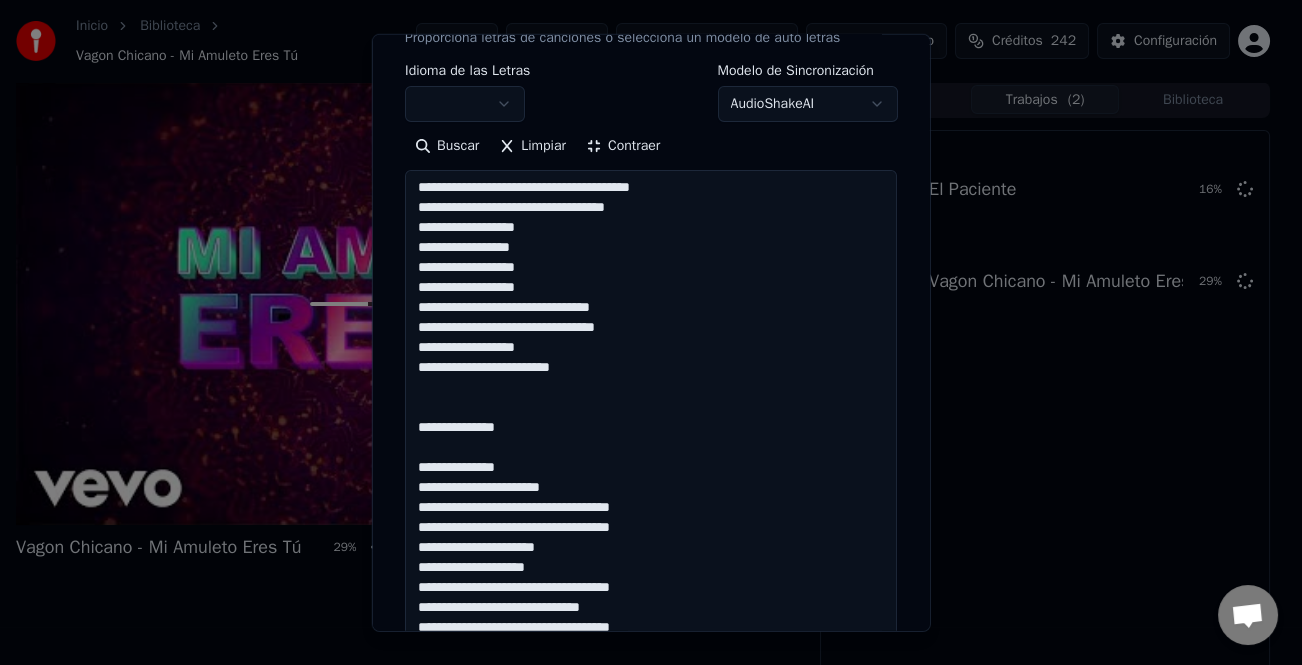 click at bounding box center [651, 518] 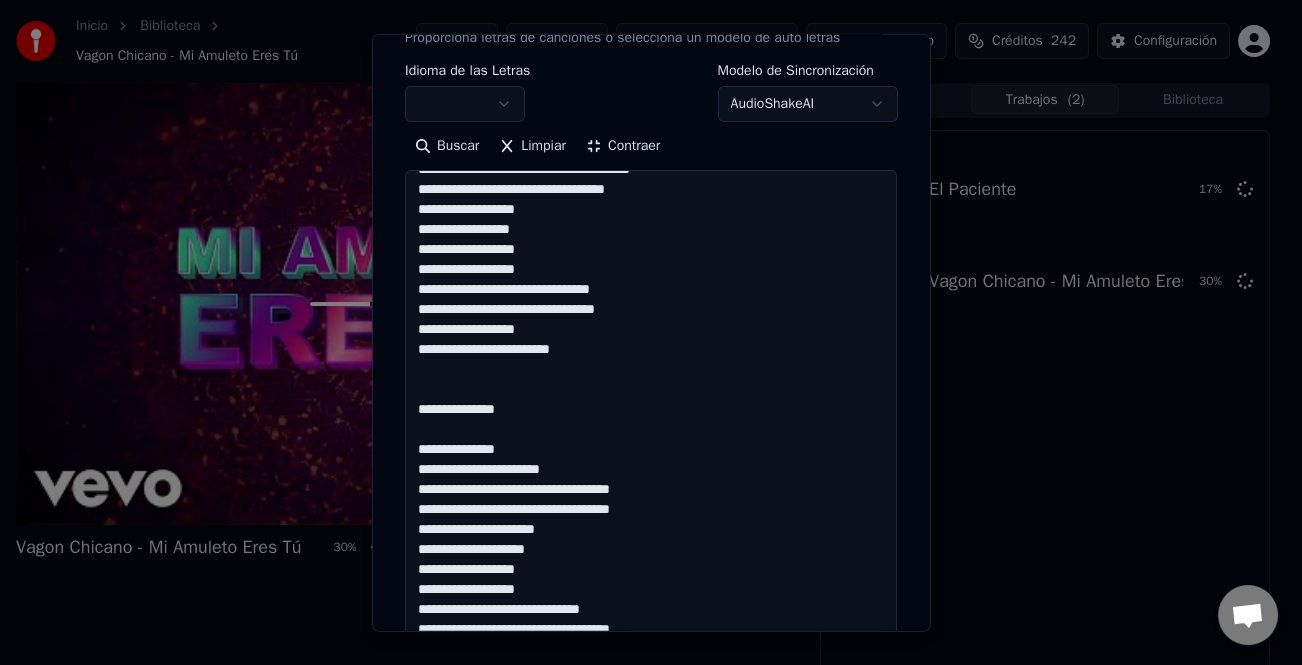 scroll, scrollTop: 141, scrollLeft: 0, axis: vertical 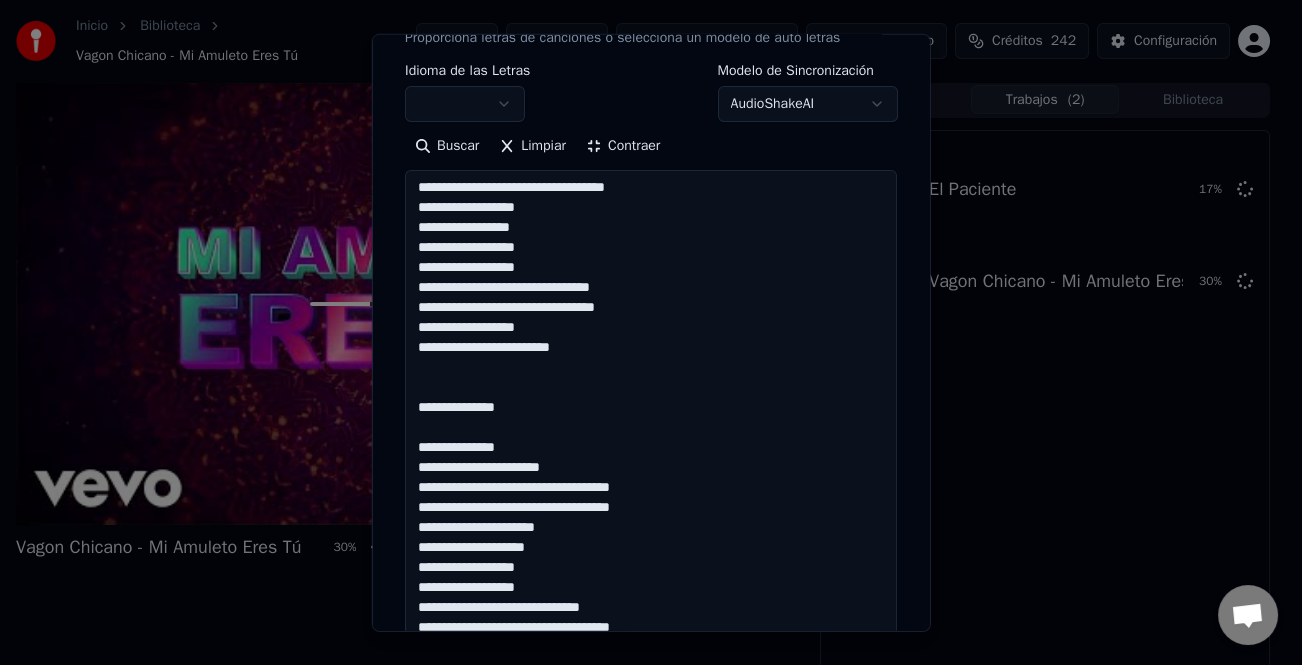 click at bounding box center [651, 518] 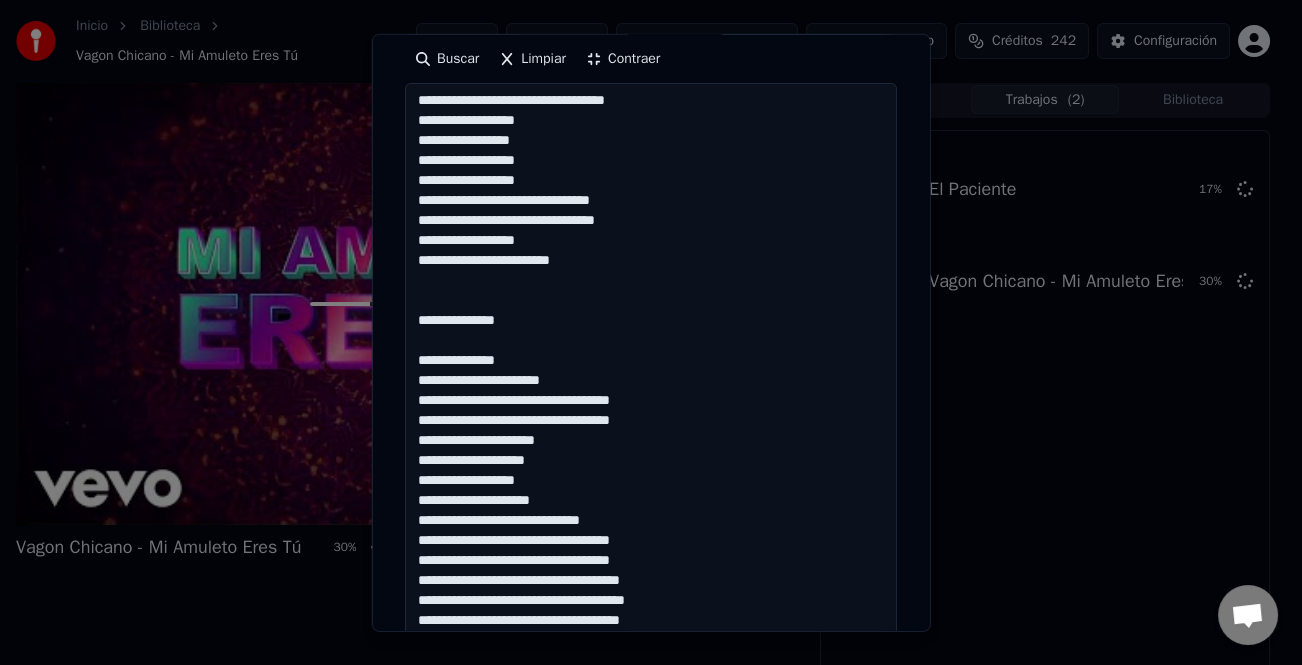 scroll, scrollTop: 500, scrollLeft: 0, axis: vertical 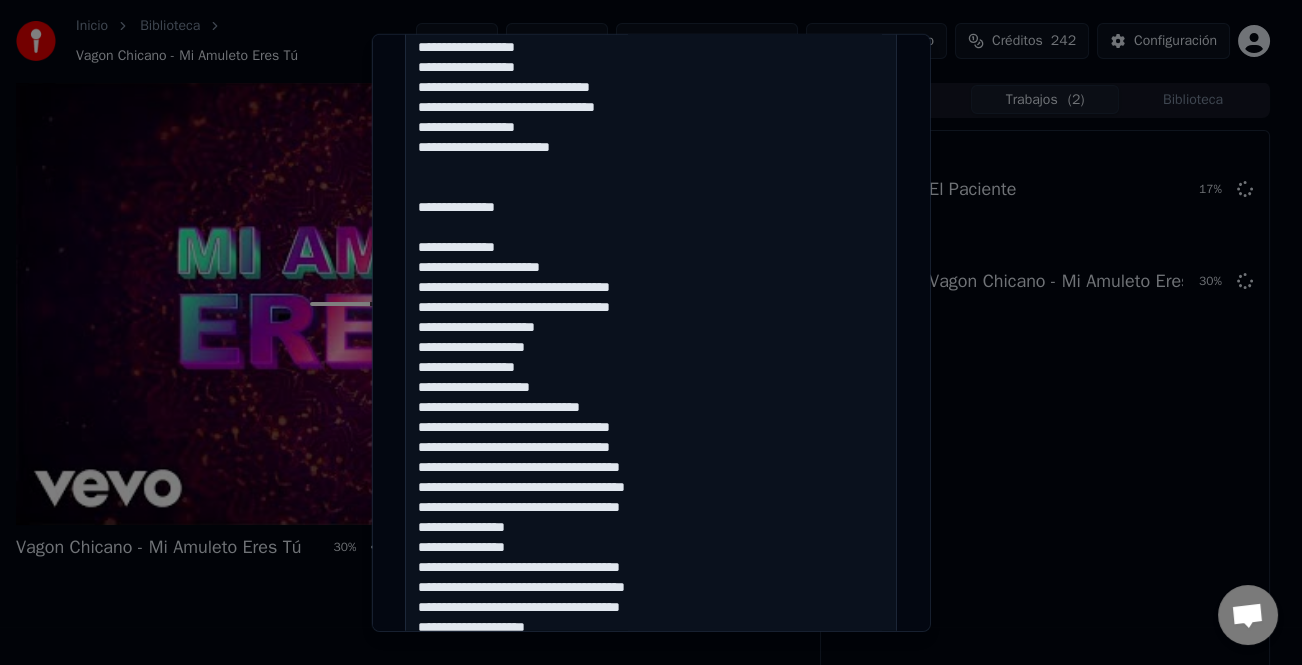 click at bounding box center [651, 318] 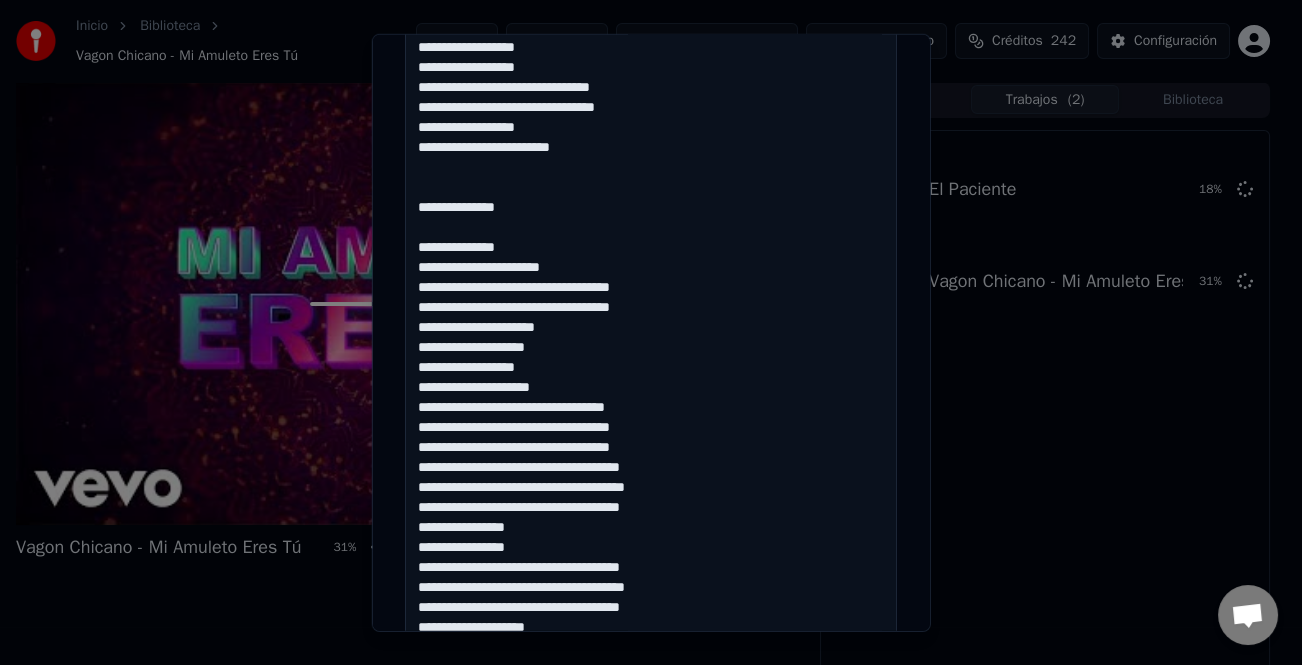 click at bounding box center (651, 318) 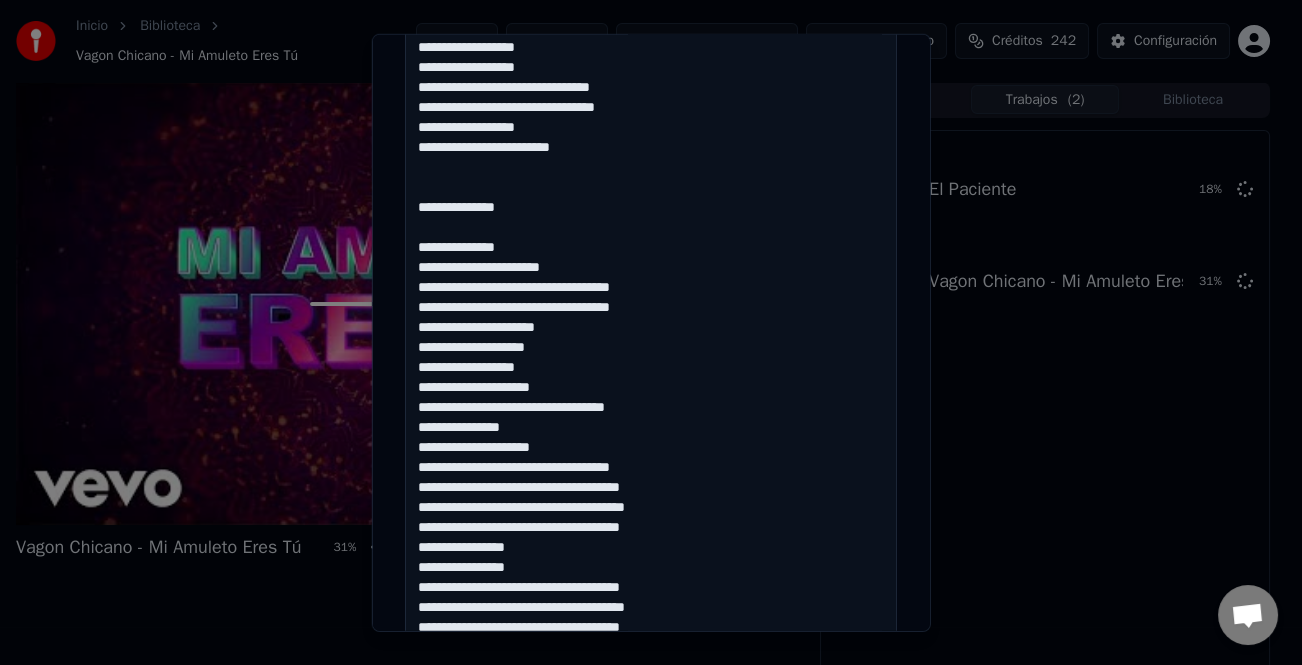 click at bounding box center (651, 318) 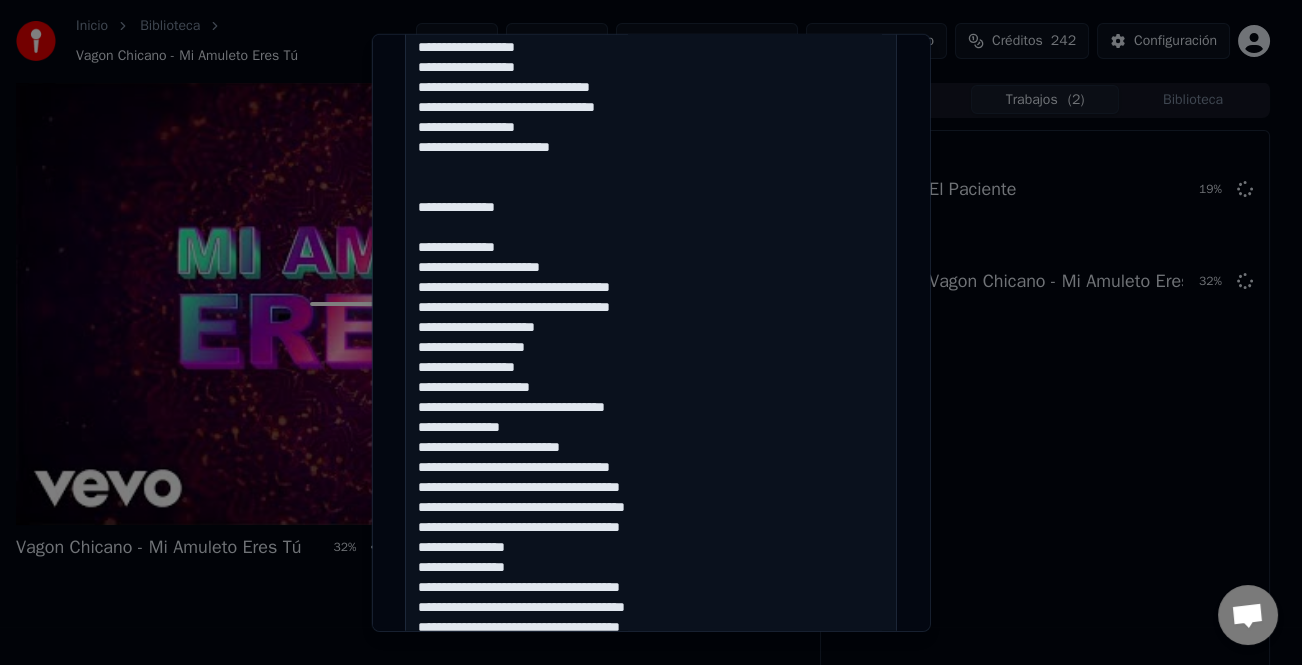 click at bounding box center [651, 318] 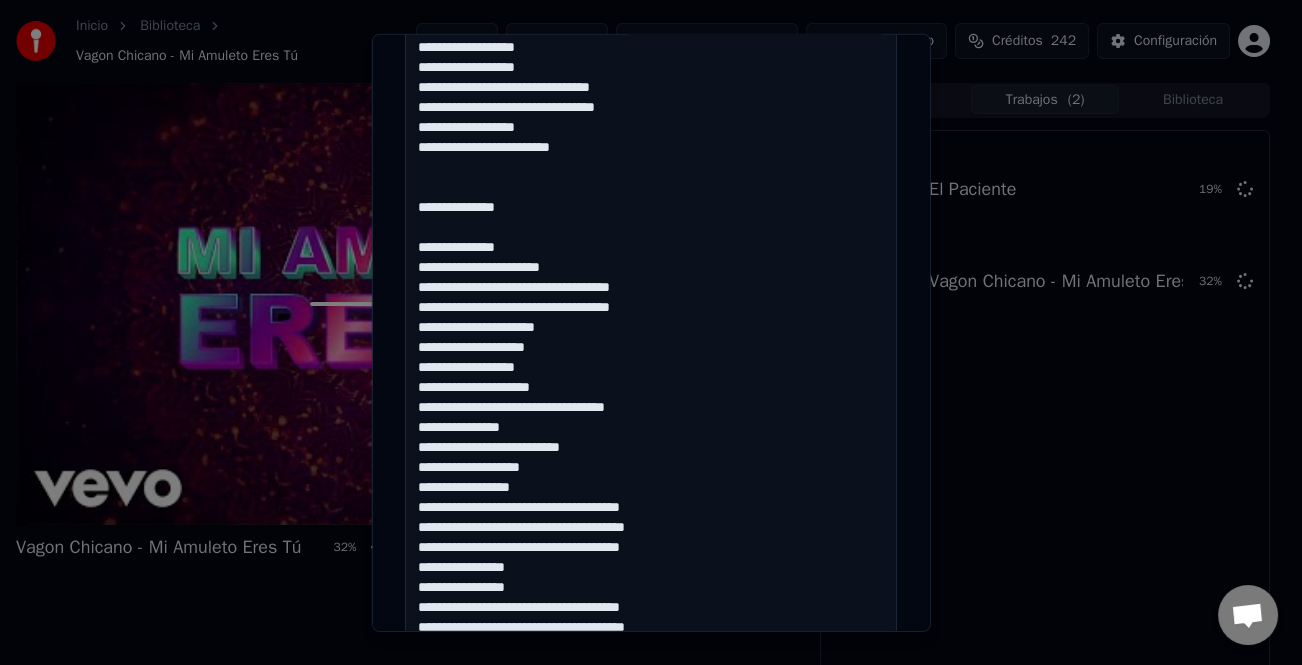 click at bounding box center (651, 318) 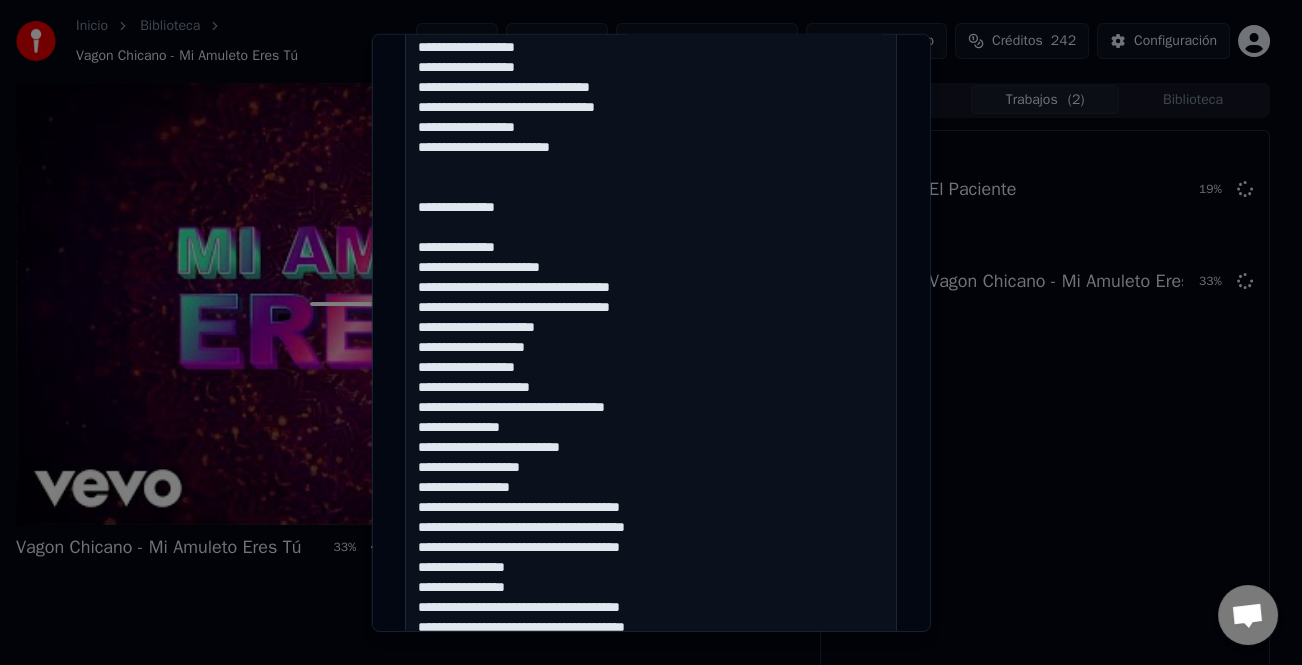 click at bounding box center (651, 318) 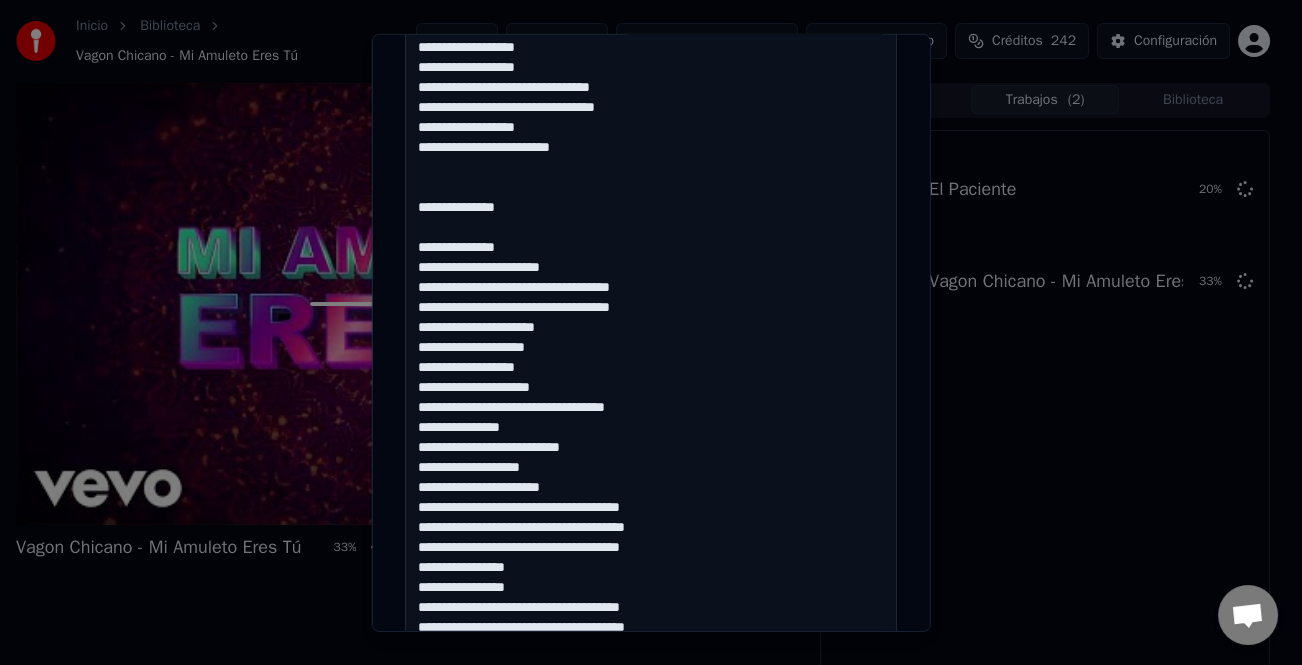 click at bounding box center [651, 318] 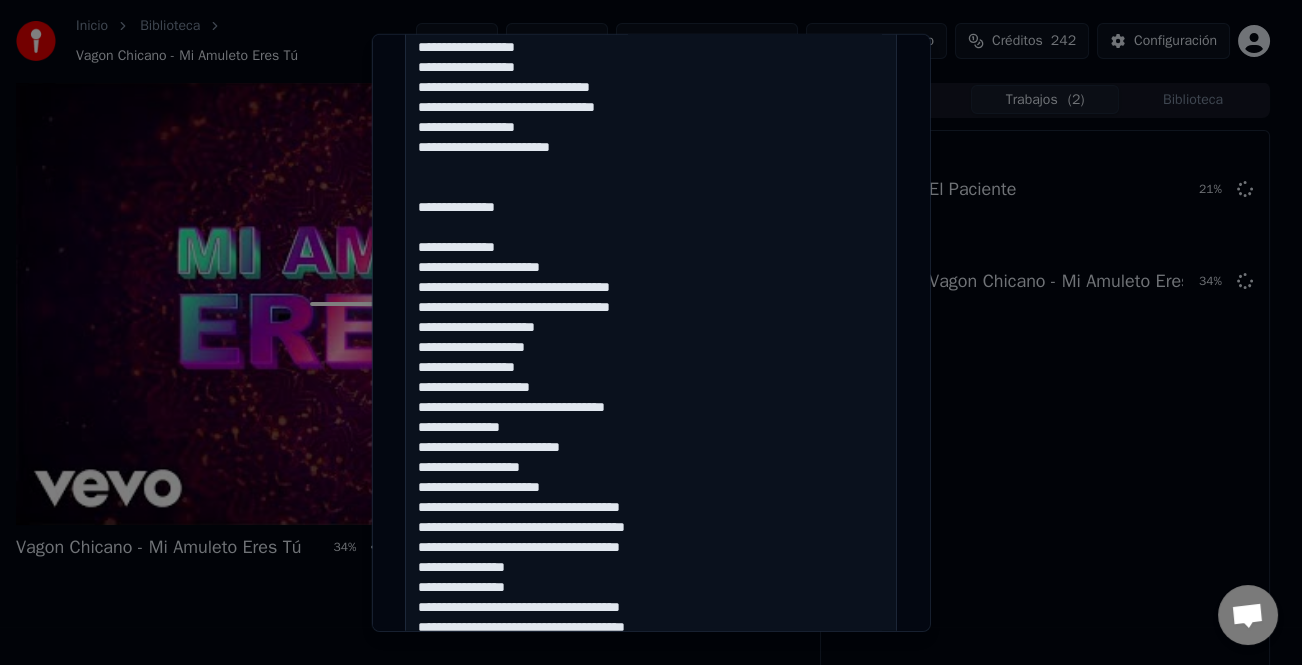 click at bounding box center (651, 318) 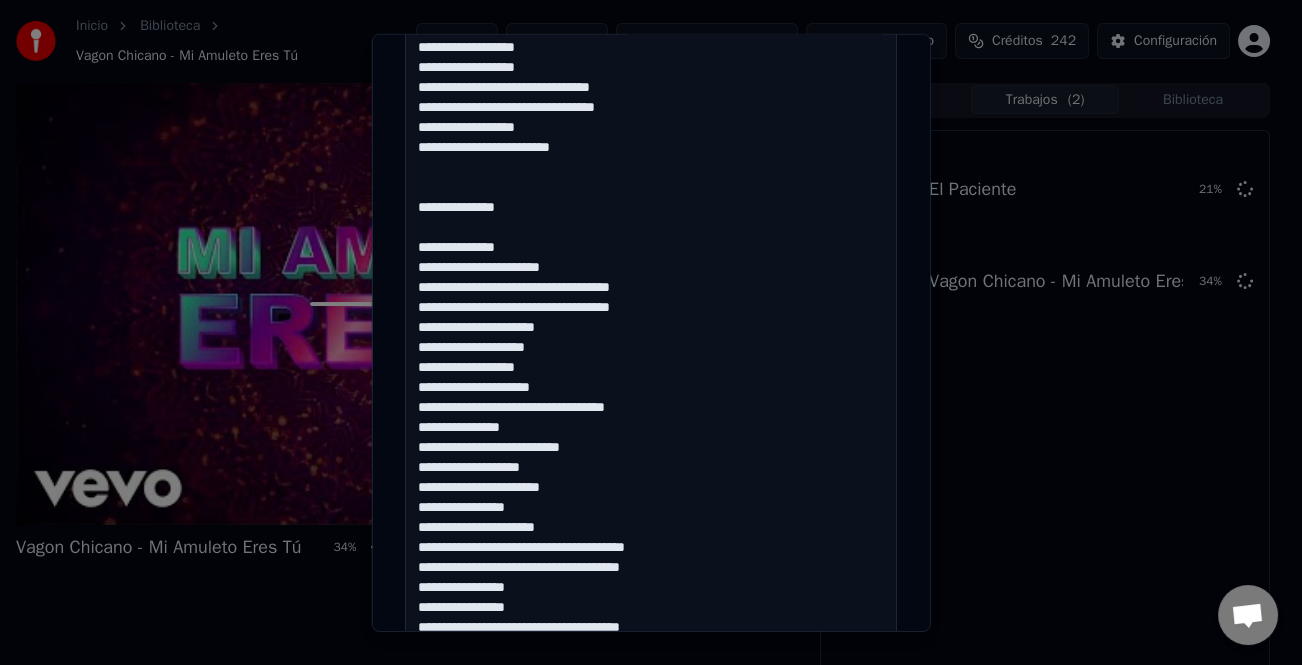 click at bounding box center [651, 318] 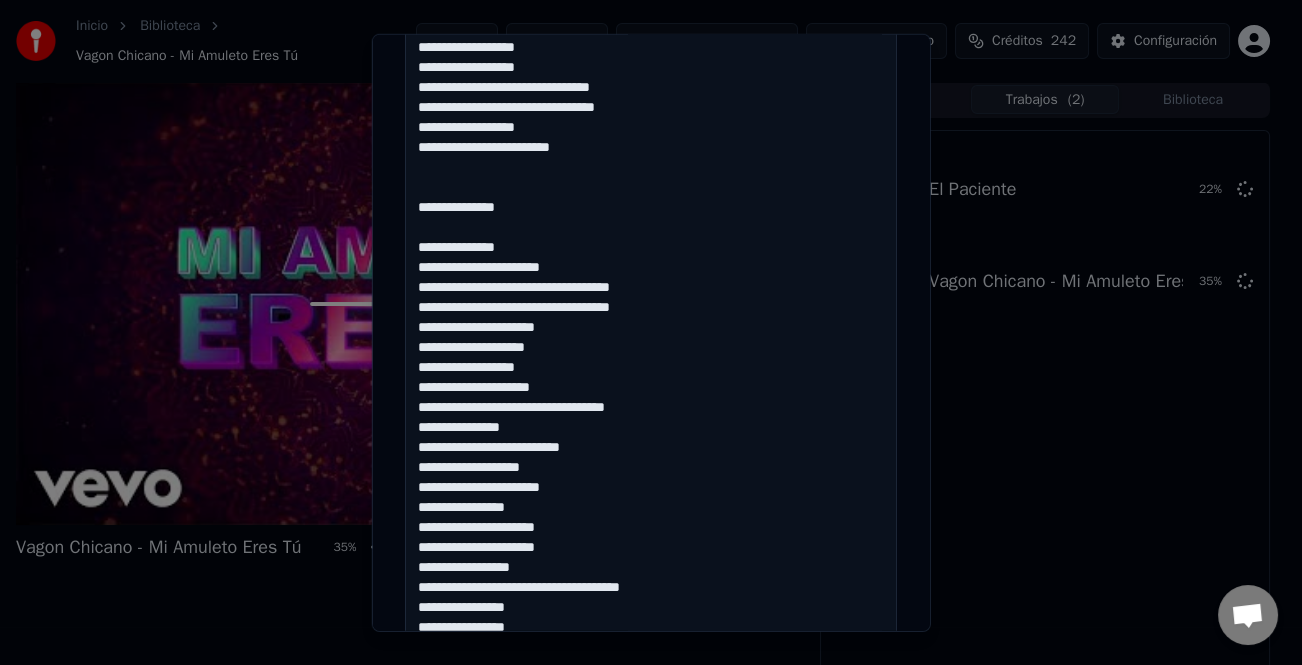 scroll, scrollTop: 221, scrollLeft: 0, axis: vertical 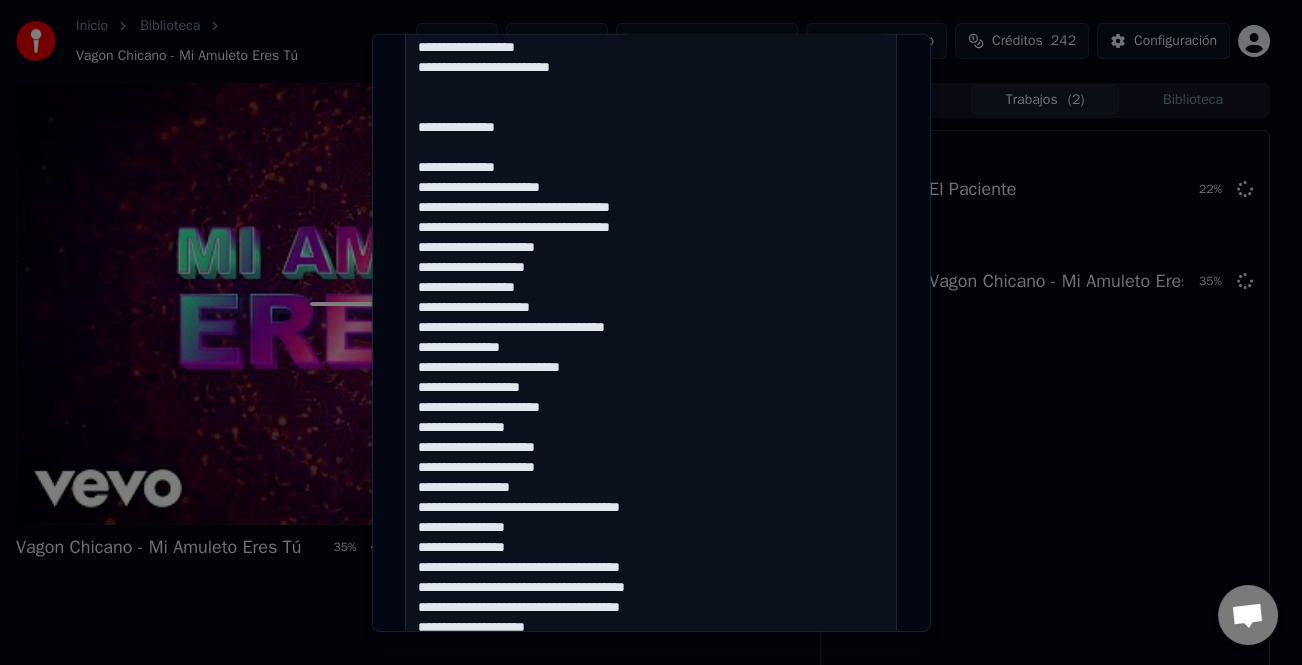 click at bounding box center (651, 318) 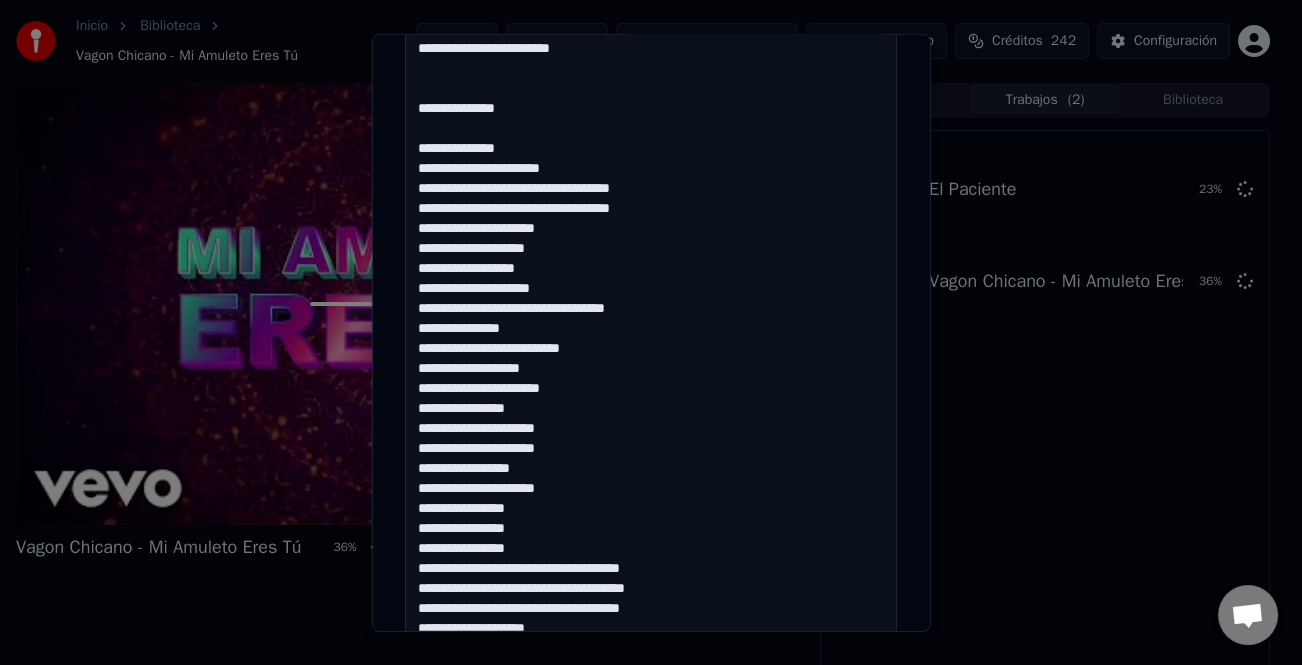 scroll, scrollTop: 241, scrollLeft: 0, axis: vertical 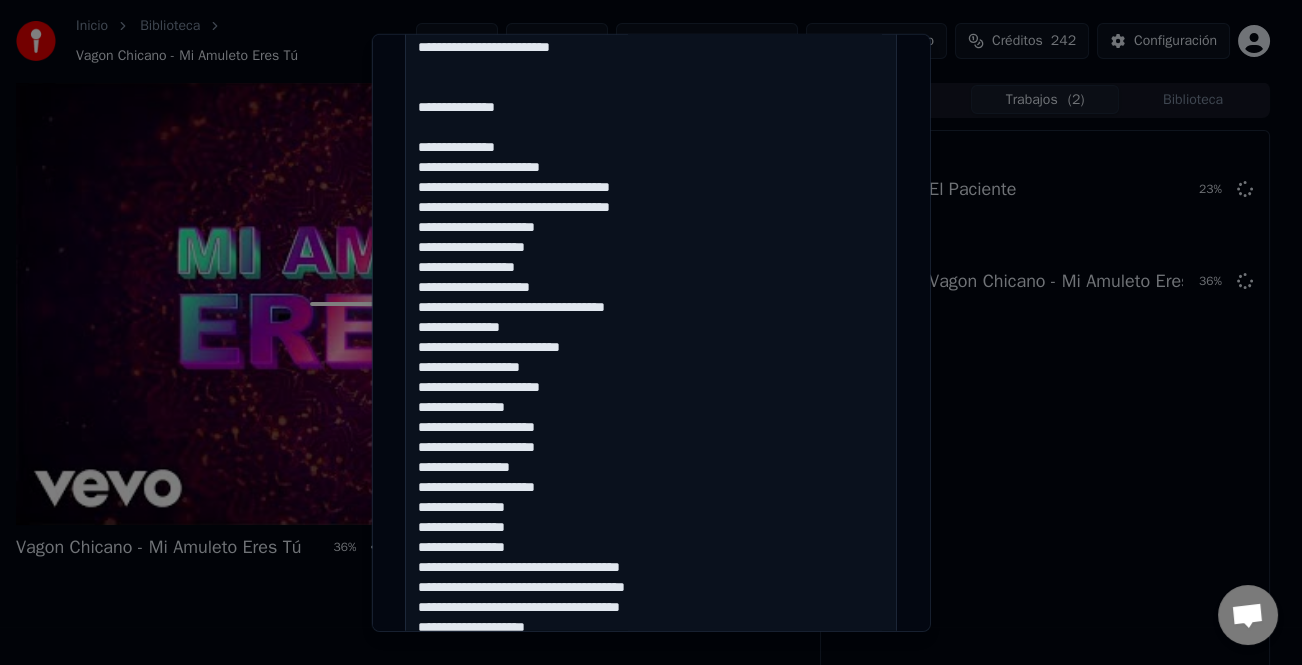 click at bounding box center [651, 318] 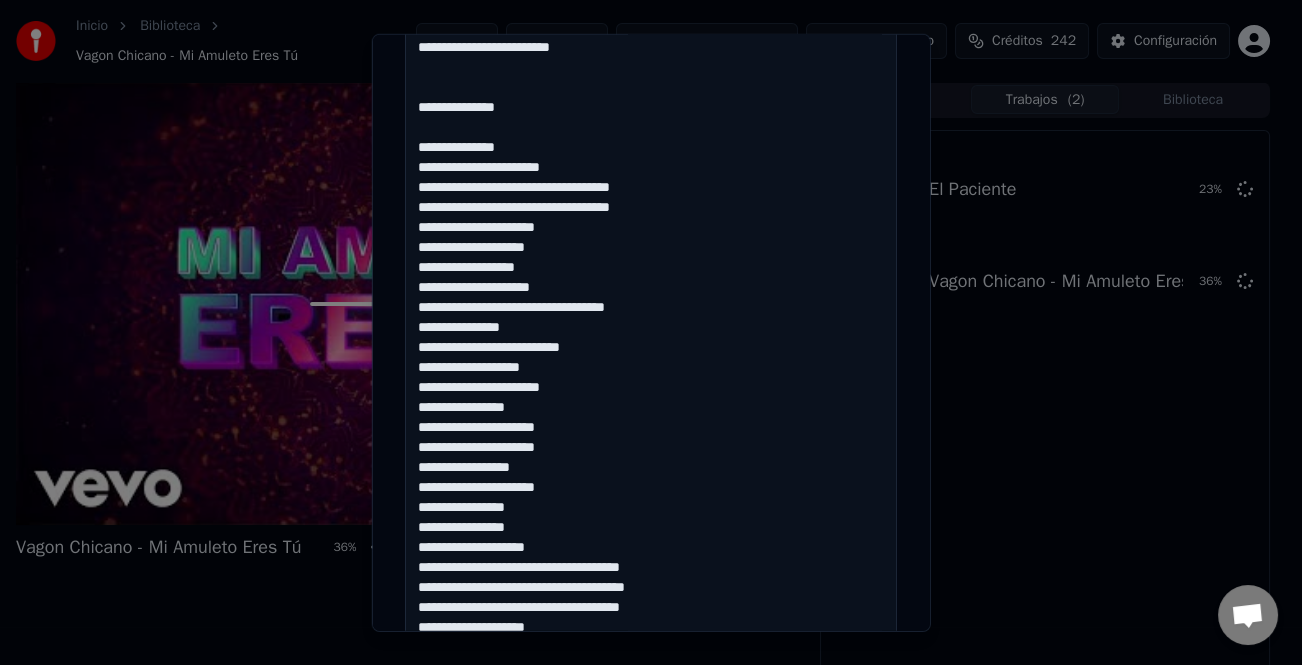 click at bounding box center (651, 318) 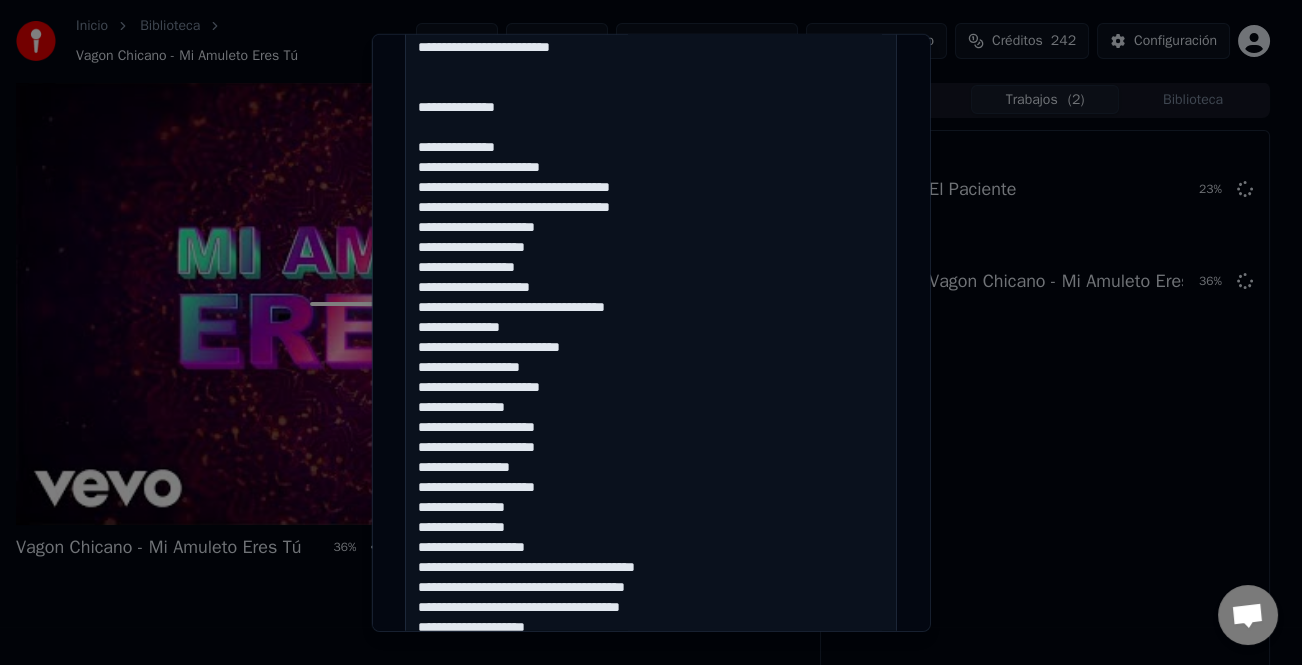 click at bounding box center [651, 318] 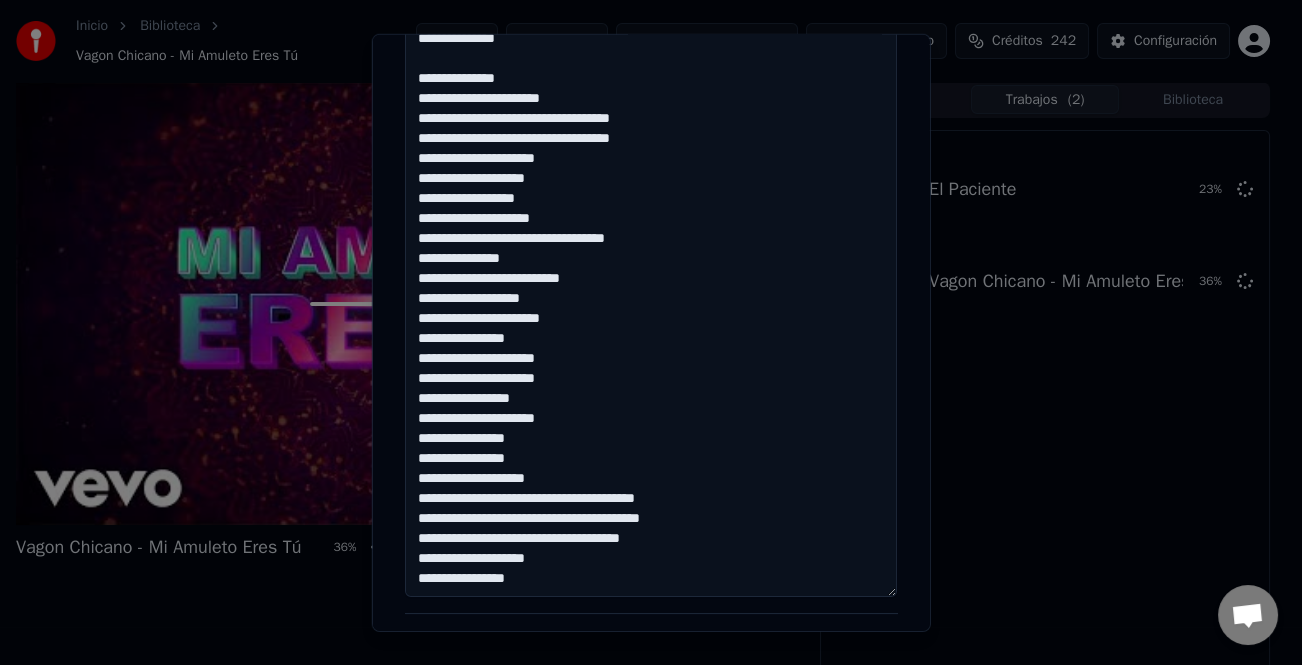 scroll, scrollTop: 600, scrollLeft: 0, axis: vertical 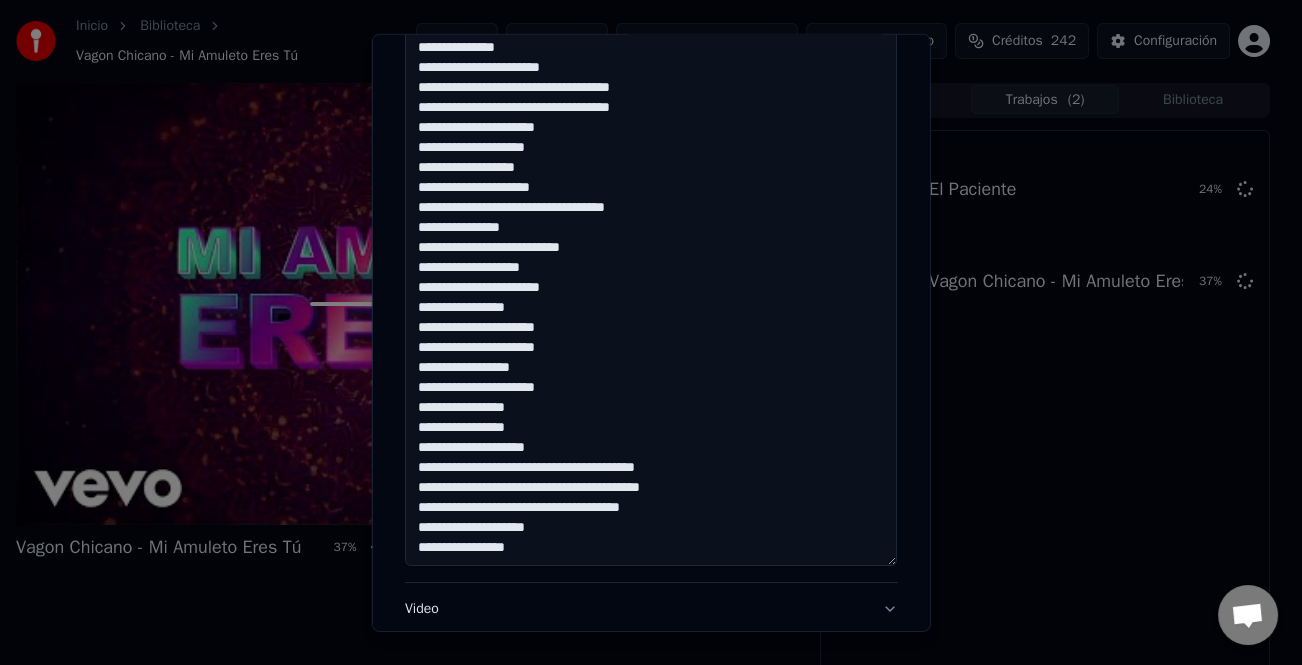 click at bounding box center [651, 218] 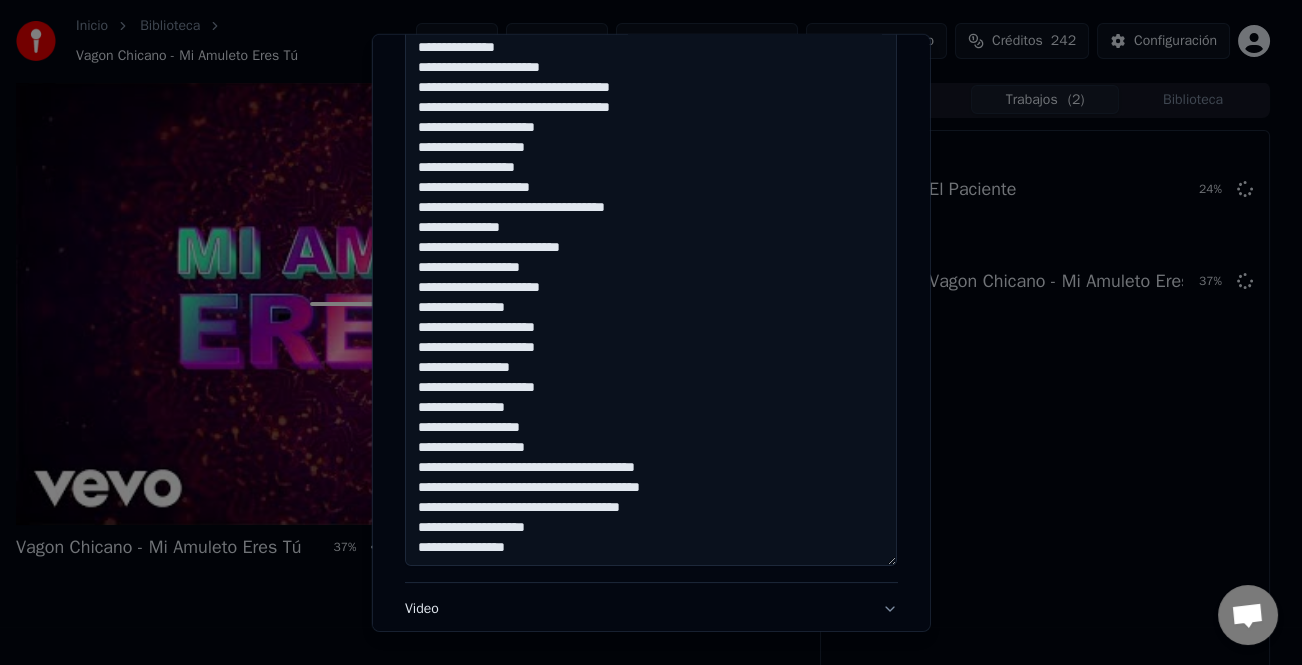 click at bounding box center (651, 218) 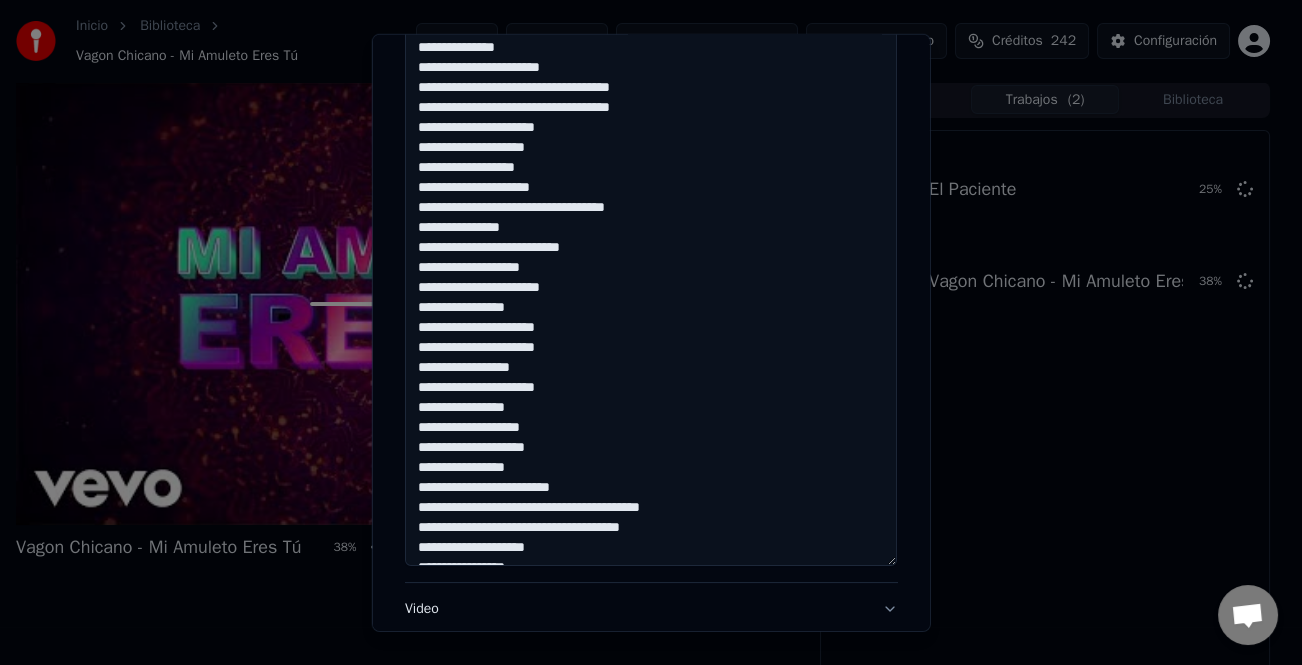 click at bounding box center [651, 218] 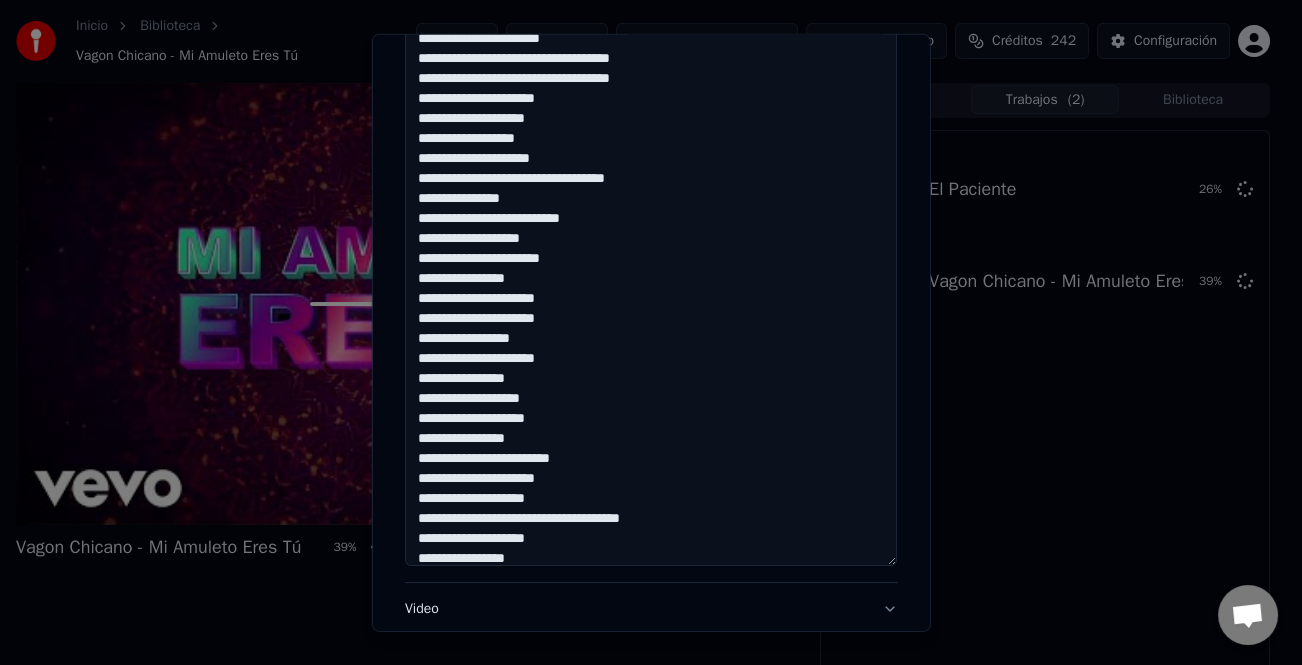 scroll, scrollTop: 281, scrollLeft: 0, axis: vertical 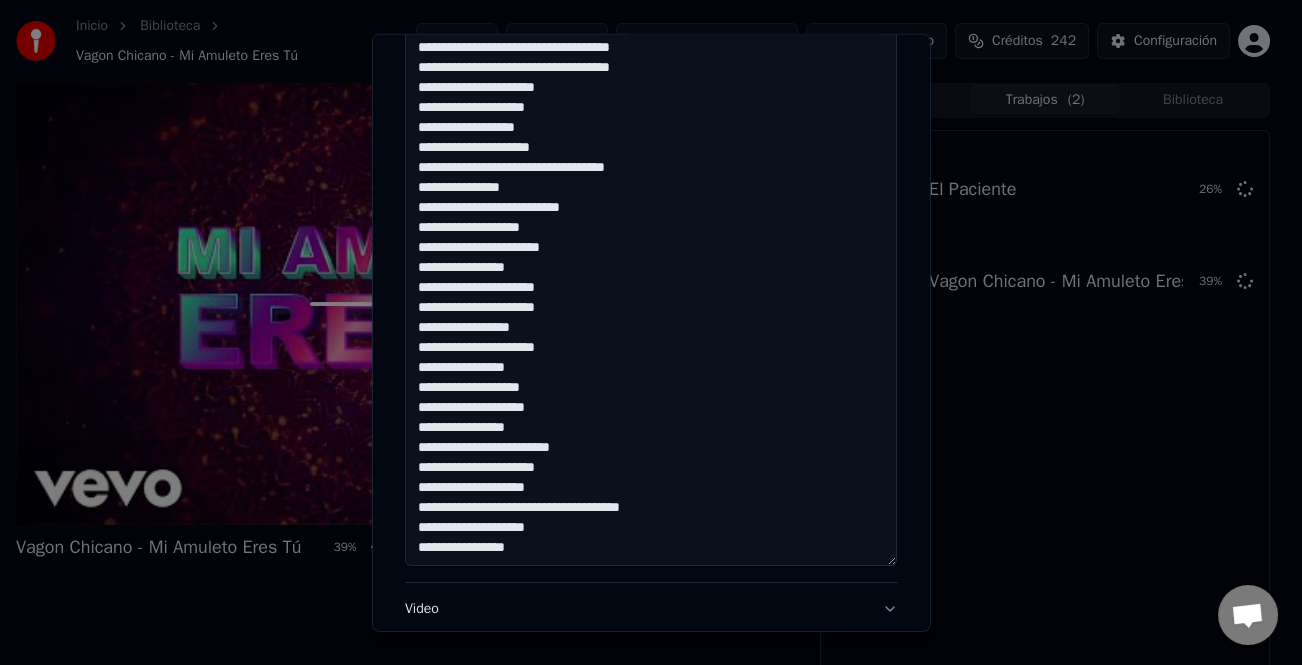 click at bounding box center [651, 218] 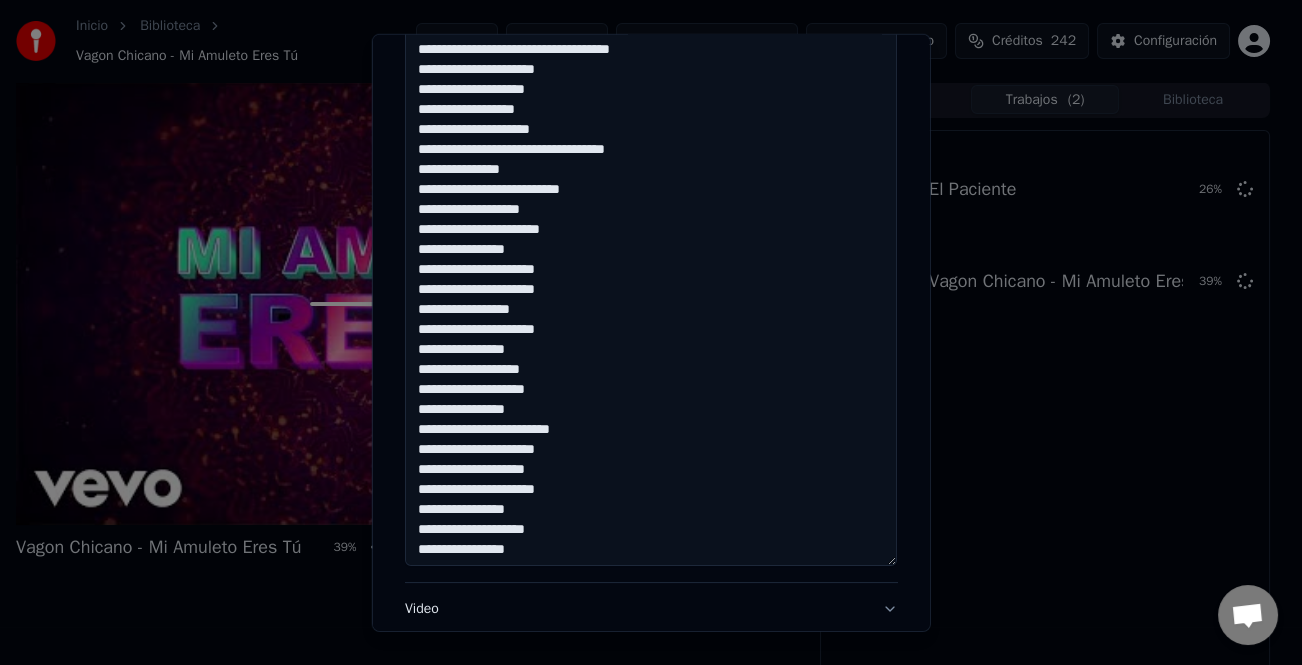 scroll, scrollTop: 301, scrollLeft: 0, axis: vertical 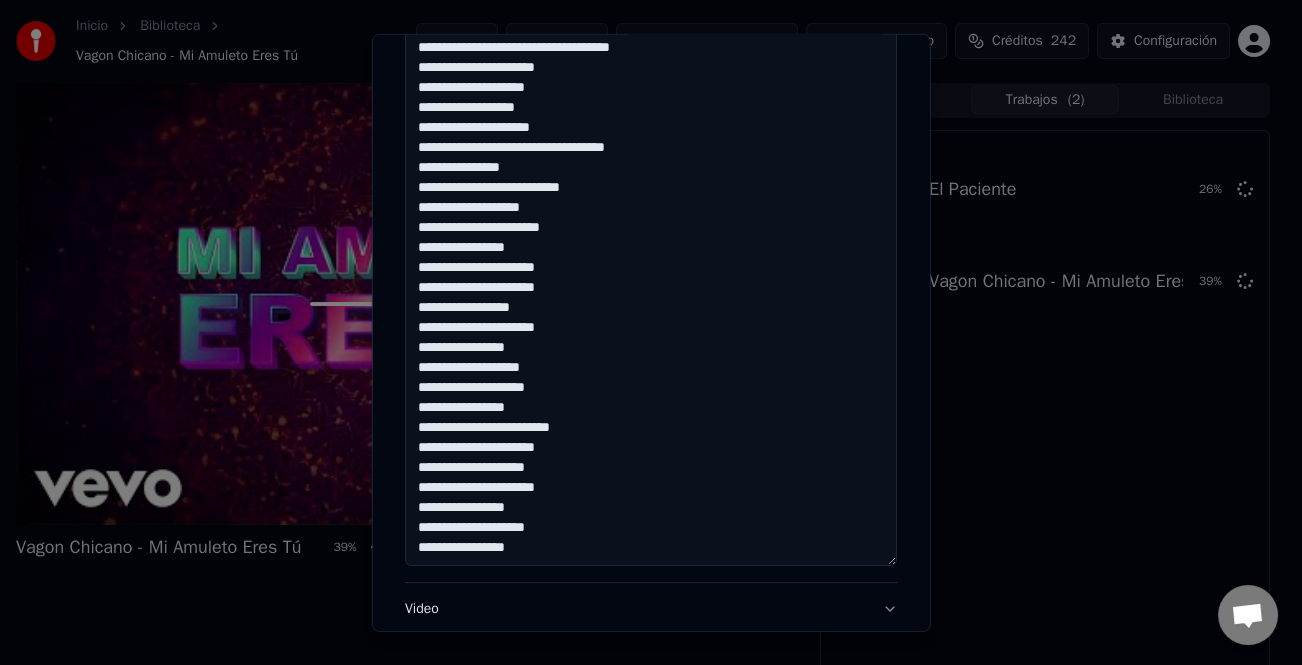 click at bounding box center (651, 218) 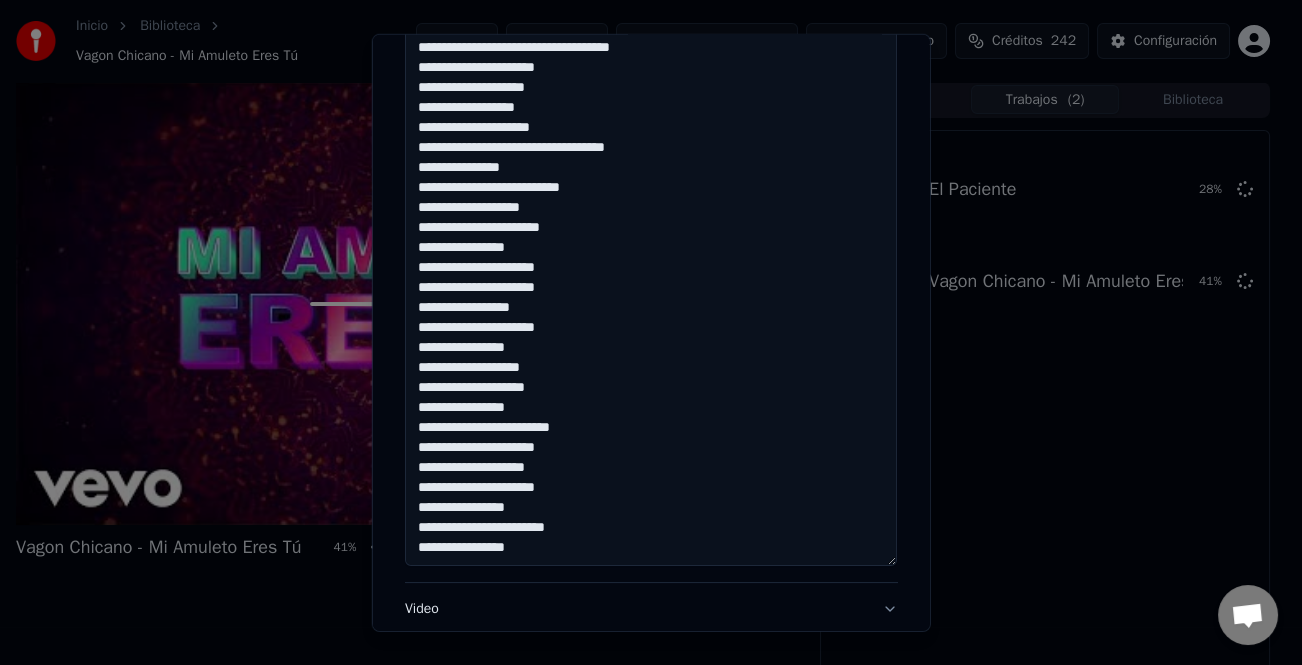 click at bounding box center [651, 218] 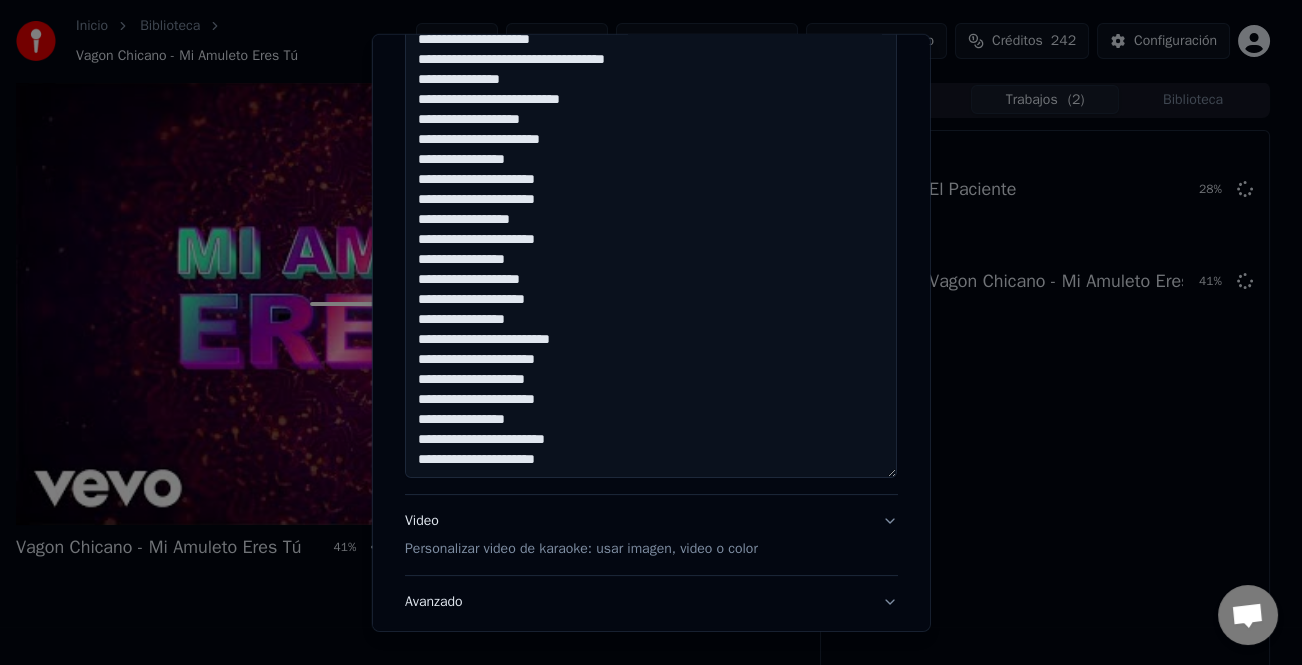 scroll, scrollTop: 800, scrollLeft: 0, axis: vertical 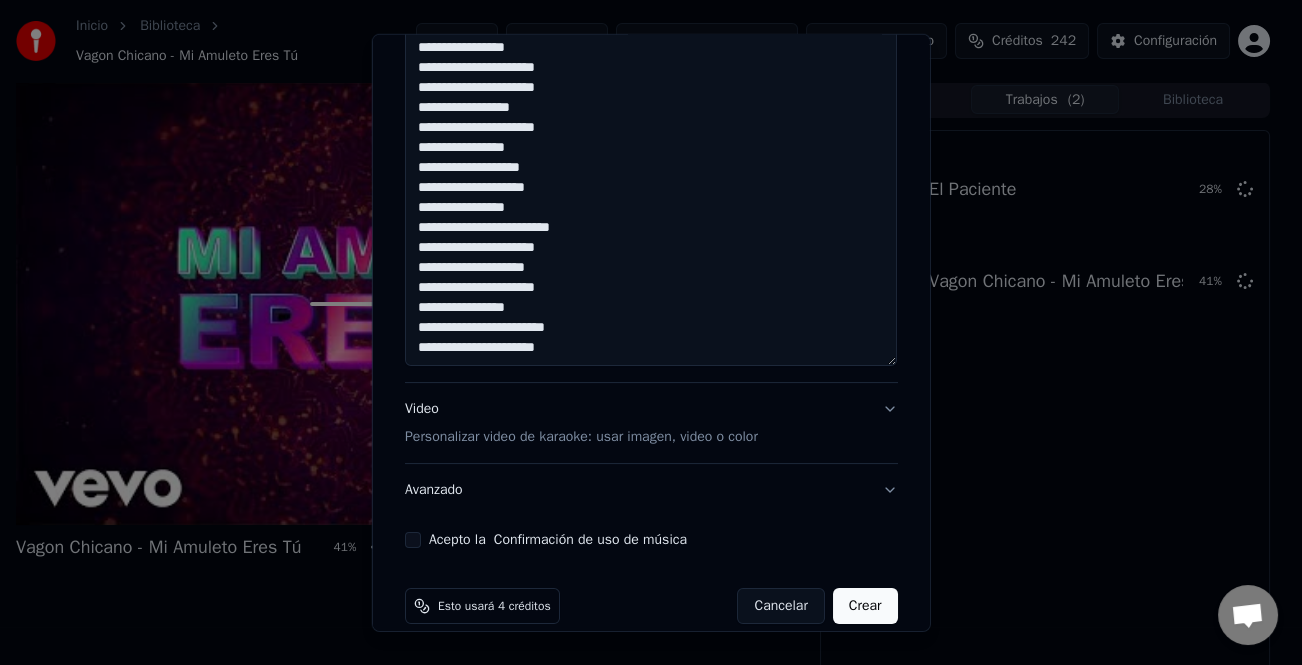 click on "Acepto la   Confirmación de uso de música" at bounding box center [413, 540] 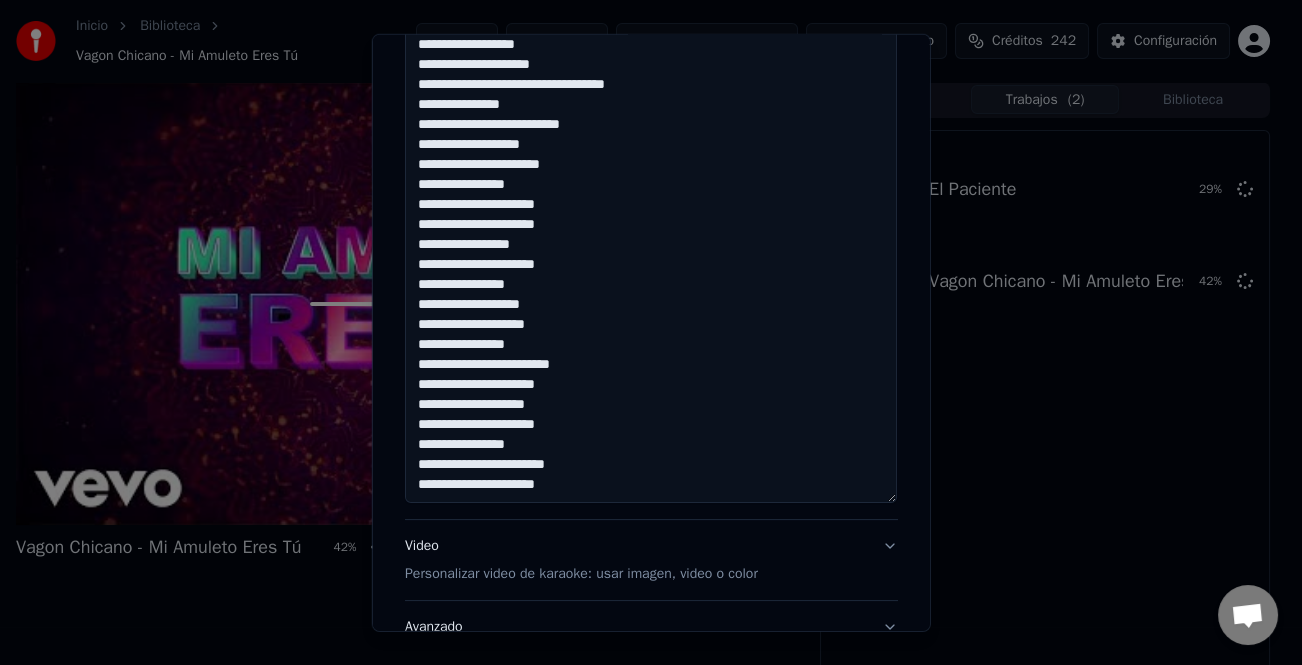 scroll, scrollTop: 600, scrollLeft: 0, axis: vertical 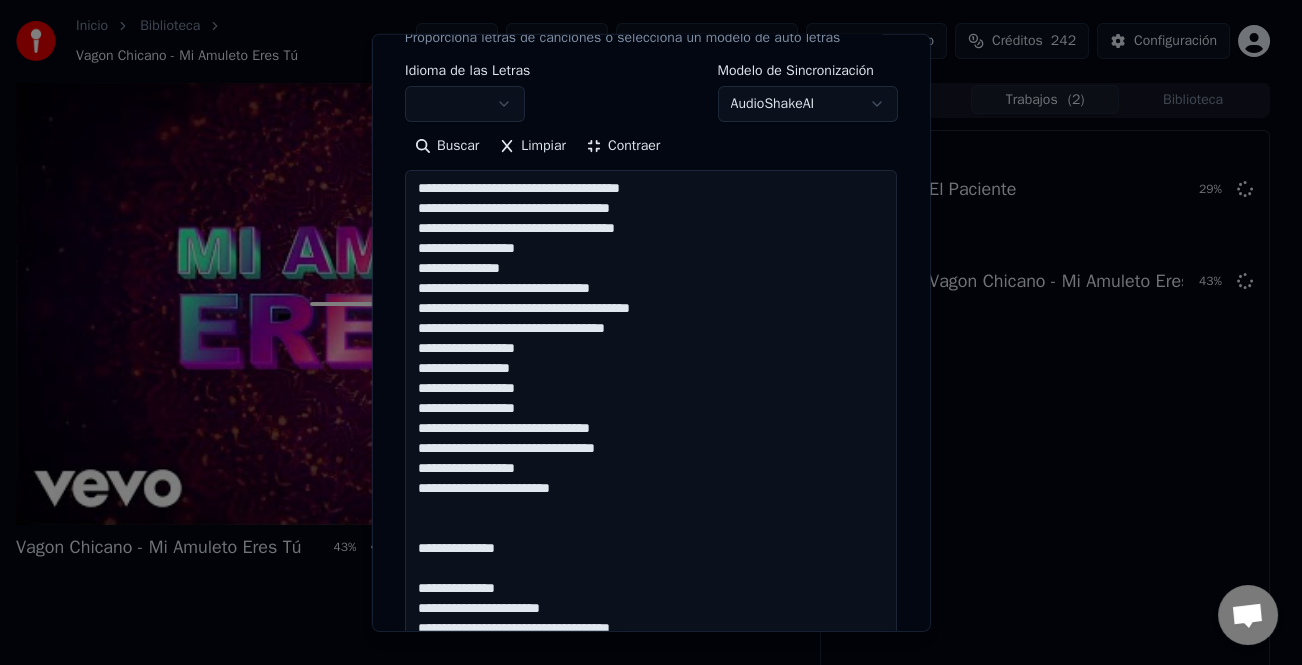 click at bounding box center [651, 518] 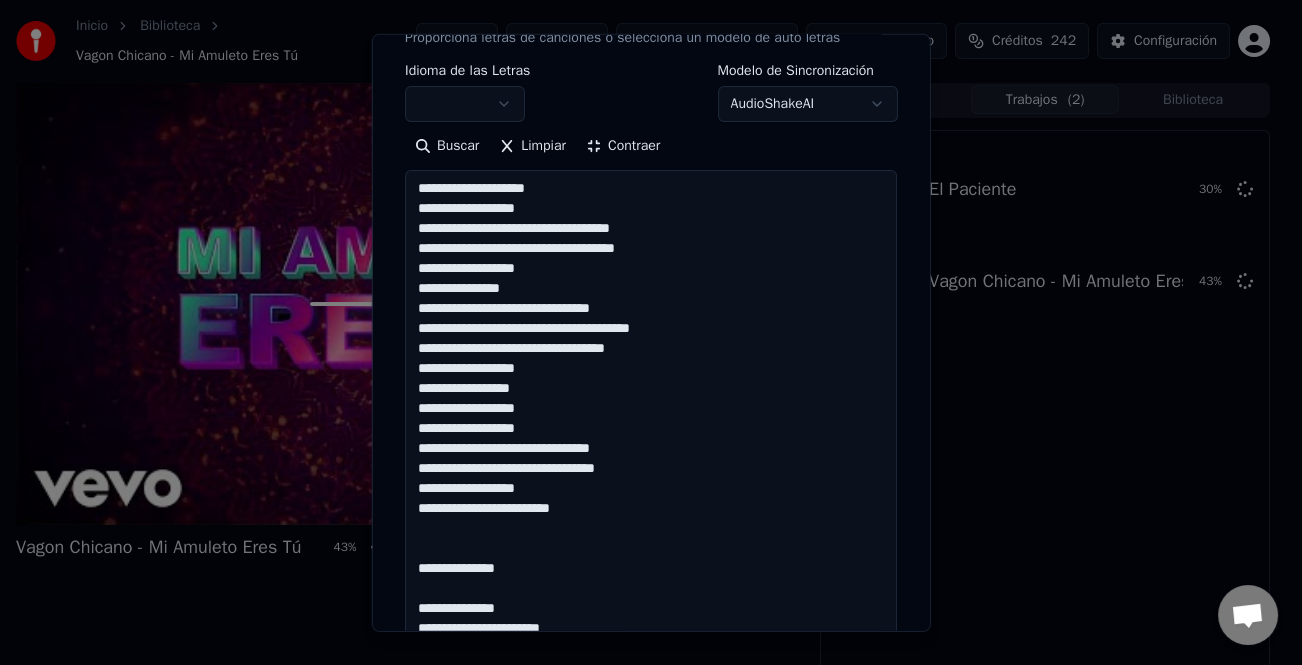 click at bounding box center [651, 518] 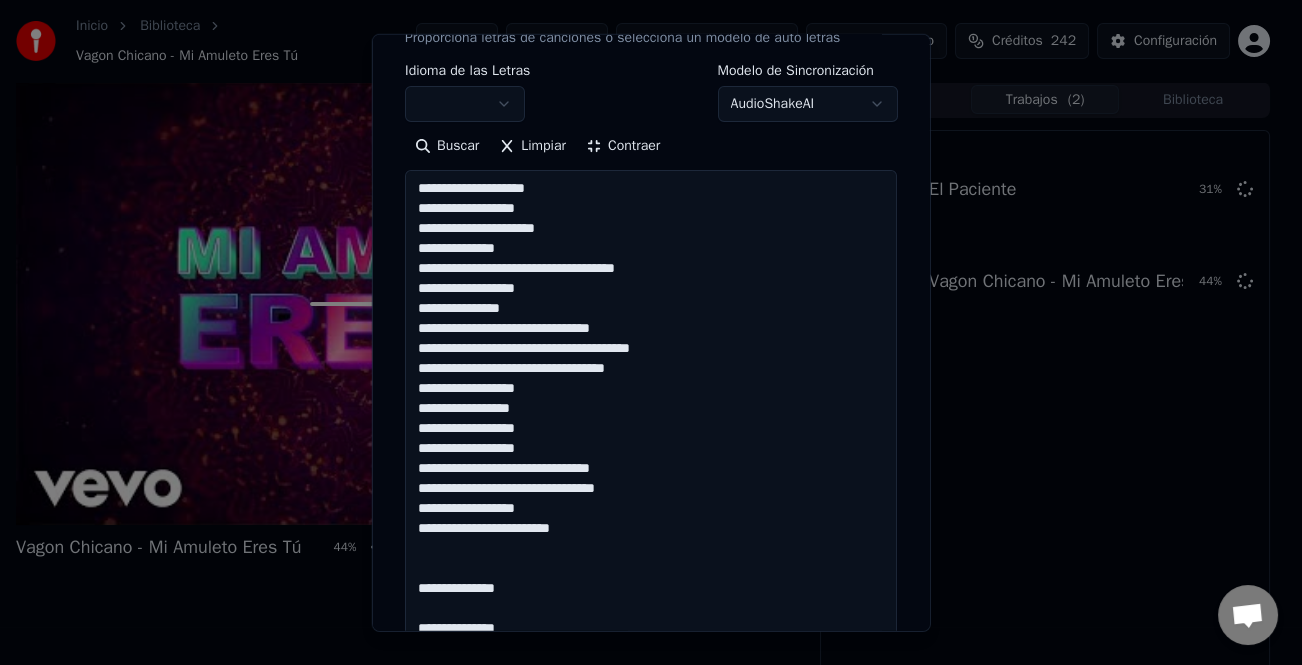click at bounding box center [651, 518] 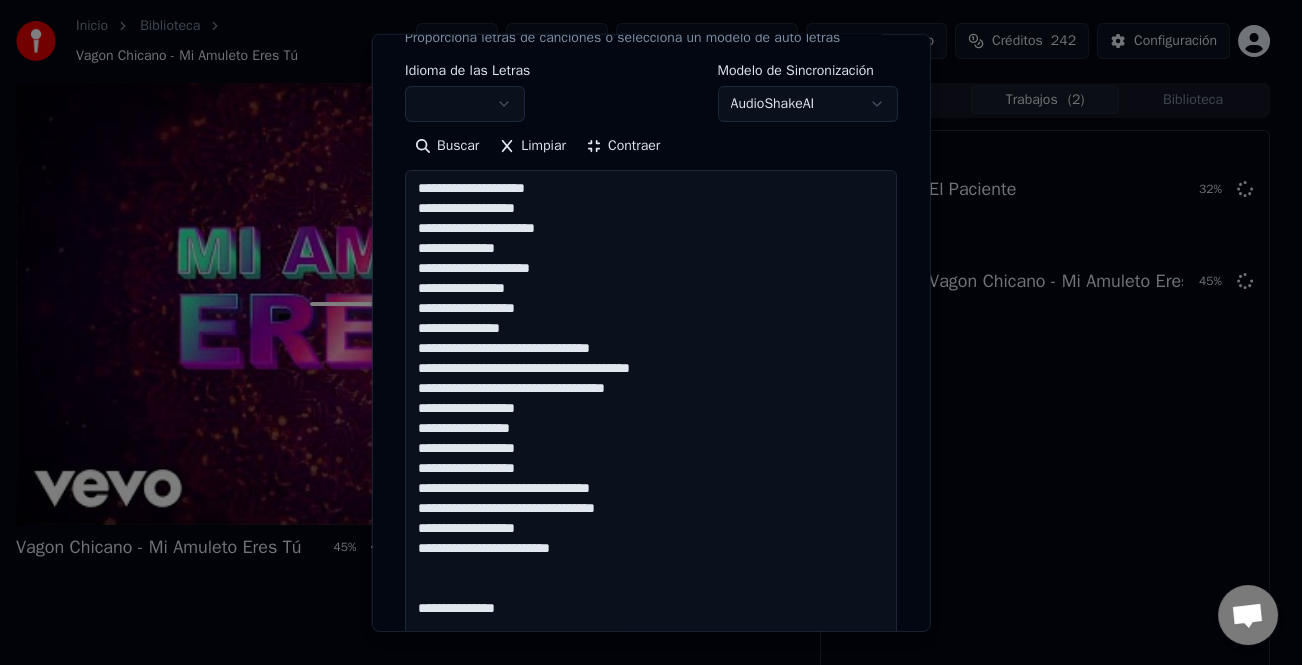 click at bounding box center [651, 518] 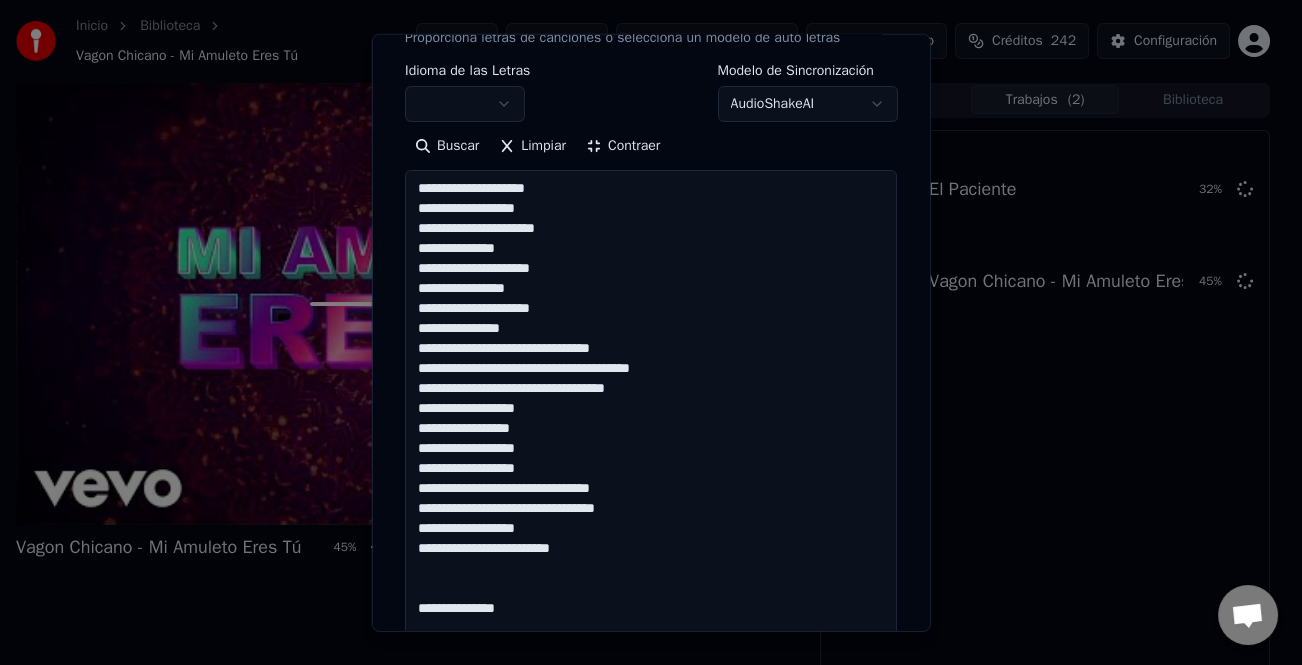 click at bounding box center [651, 518] 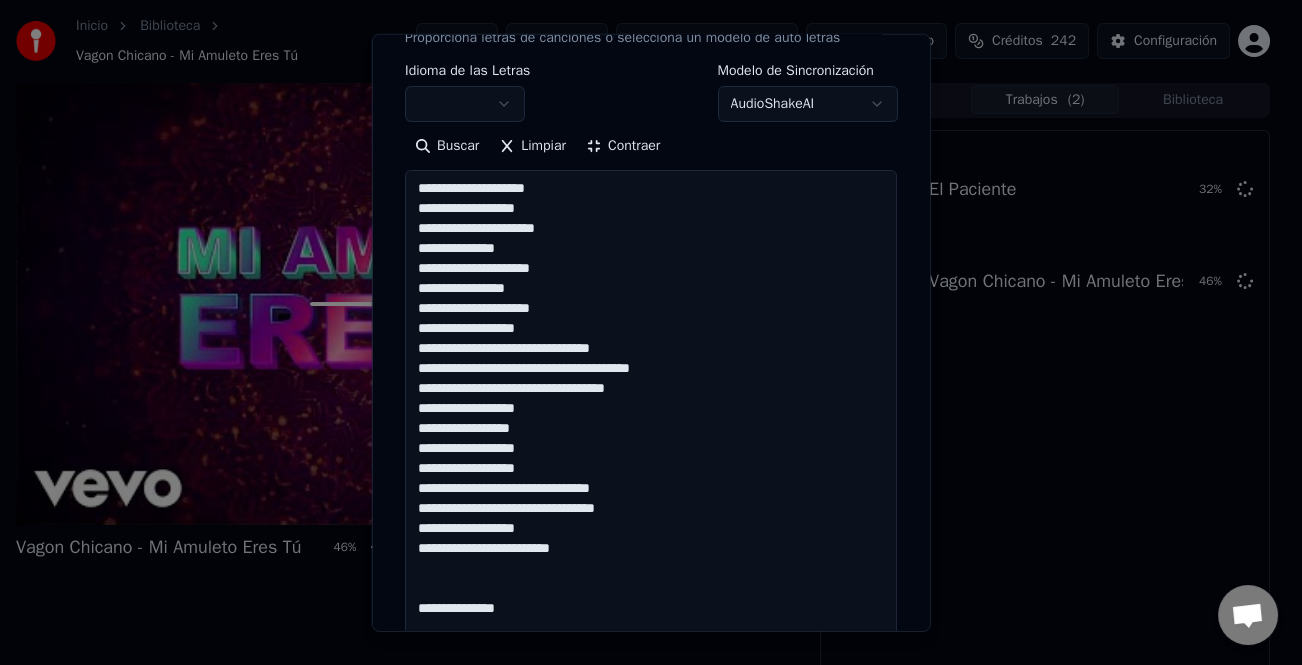 click at bounding box center (651, 518) 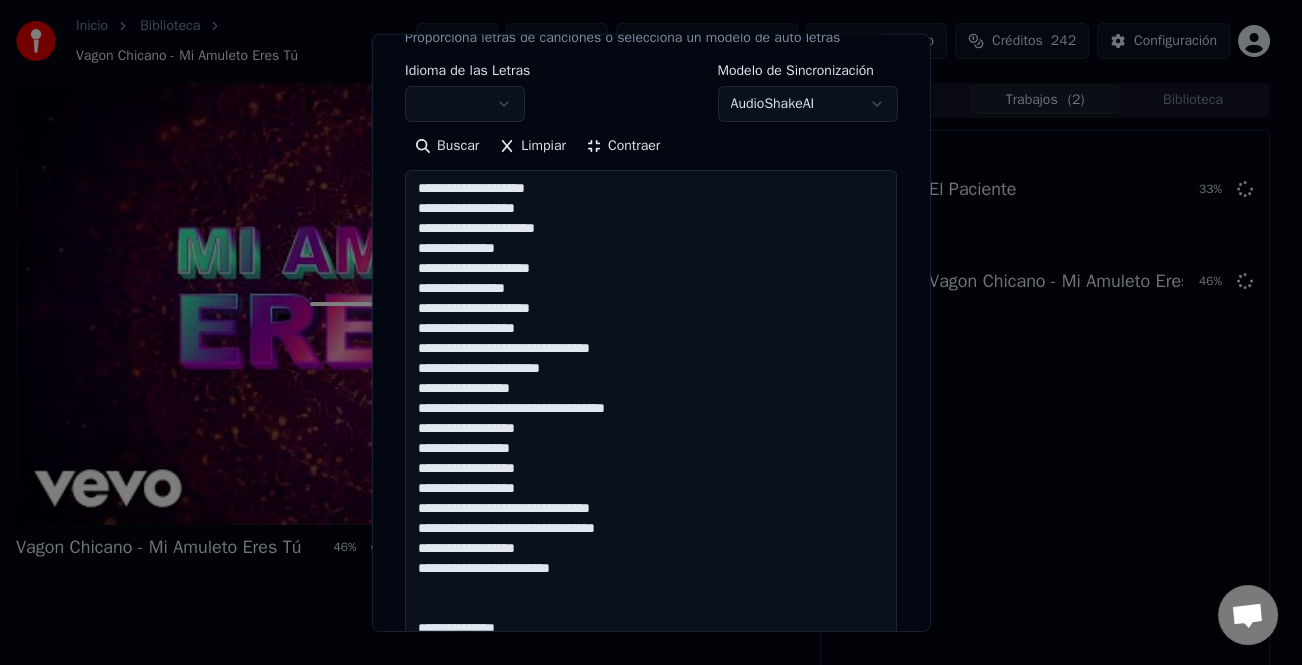 click at bounding box center [651, 518] 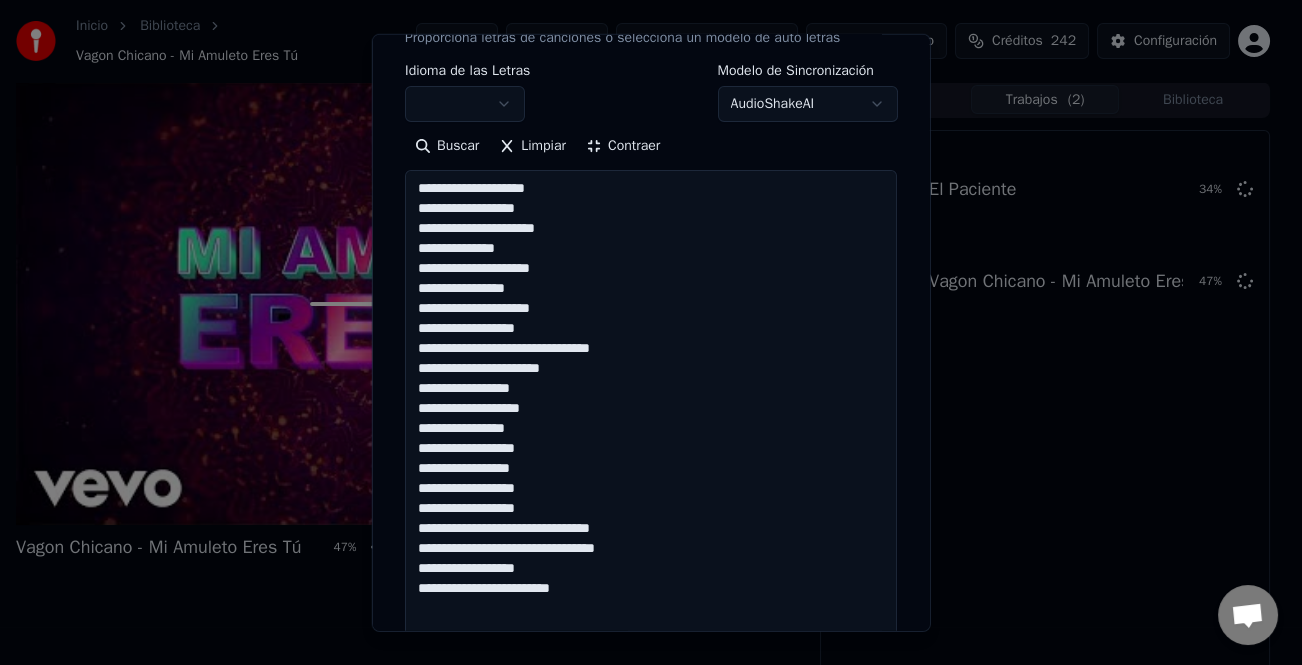 click at bounding box center [651, 518] 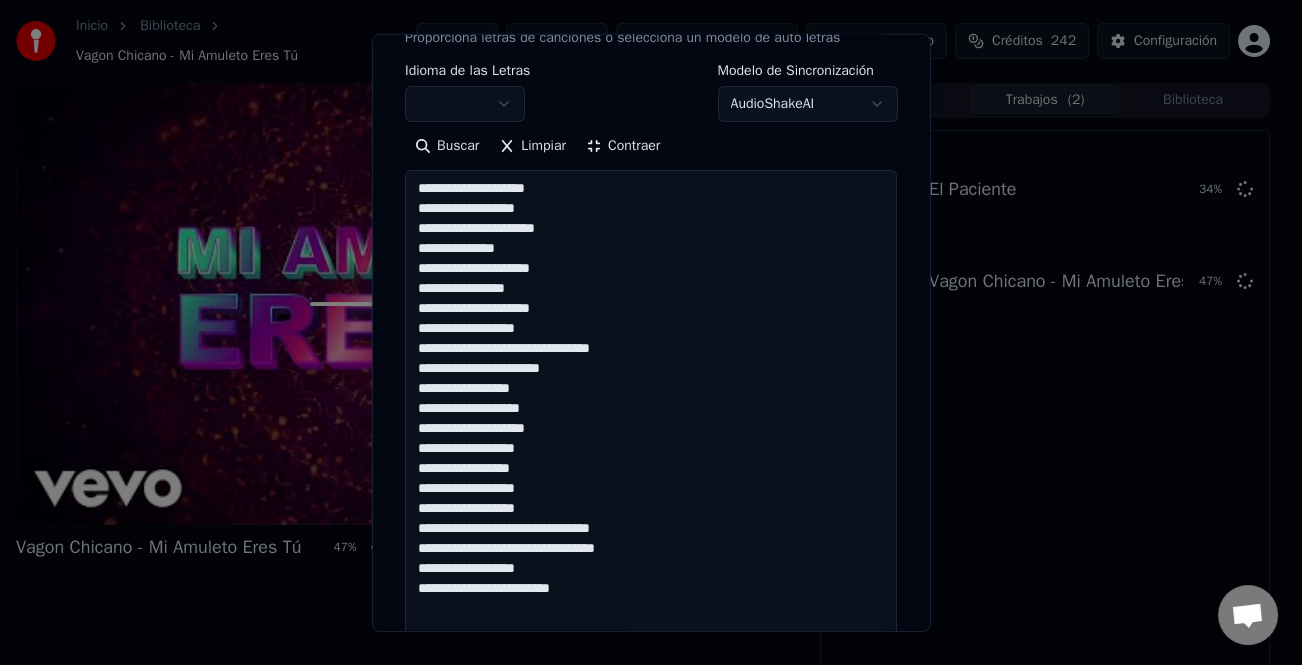 click at bounding box center [651, 518] 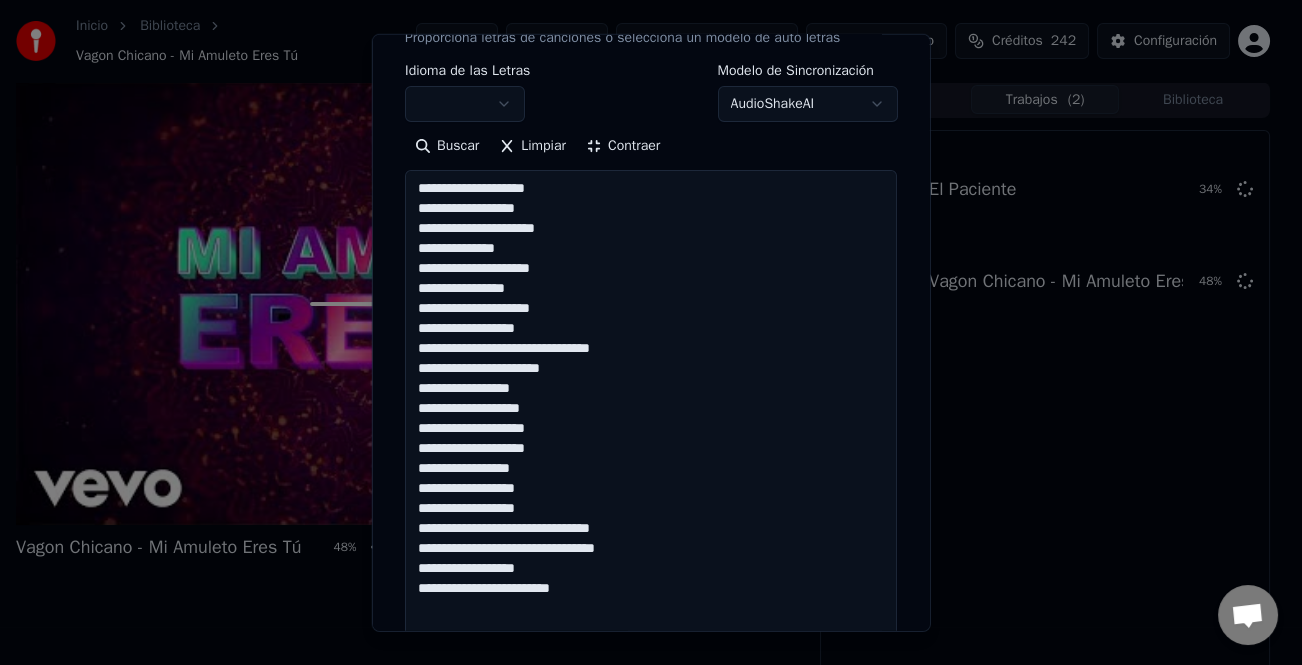 click at bounding box center (651, 518) 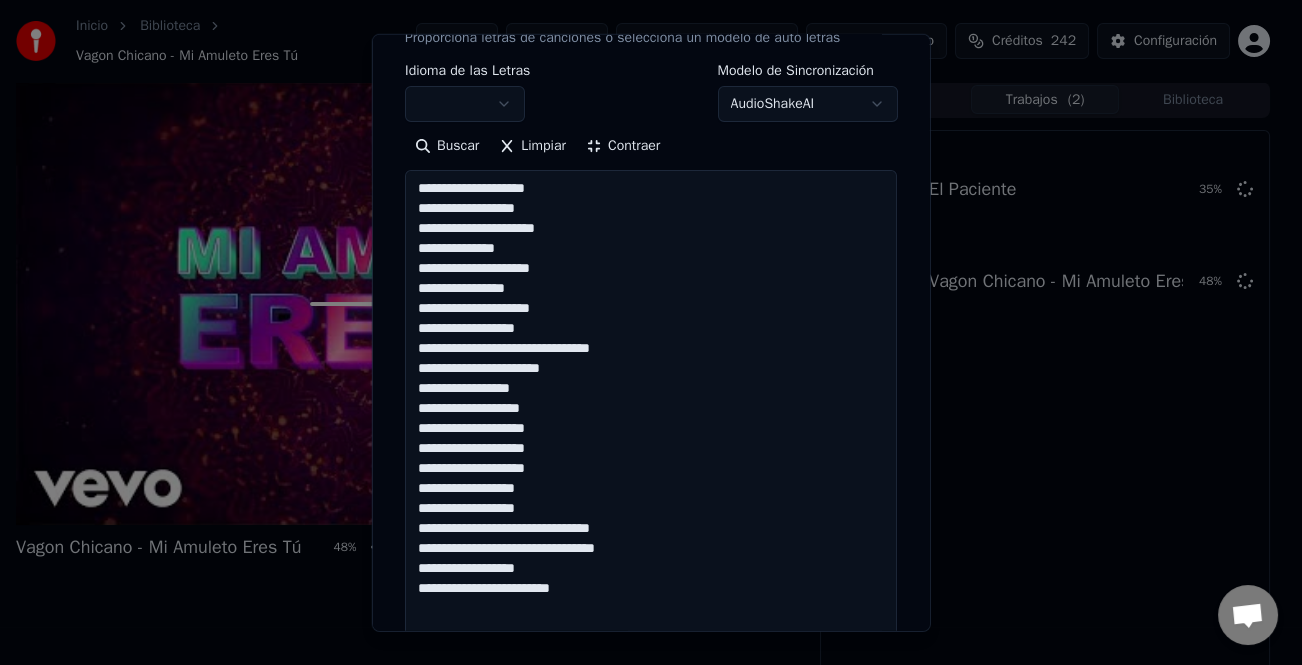 click at bounding box center [651, 518] 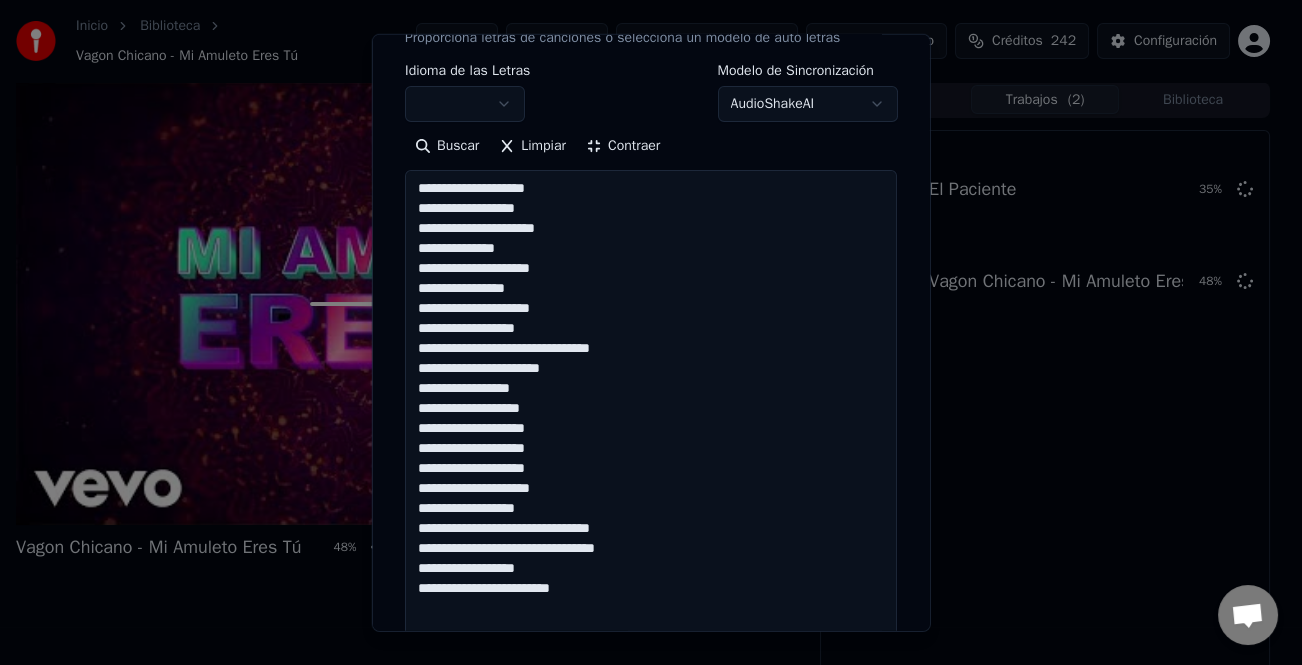 click at bounding box center (651, 518) 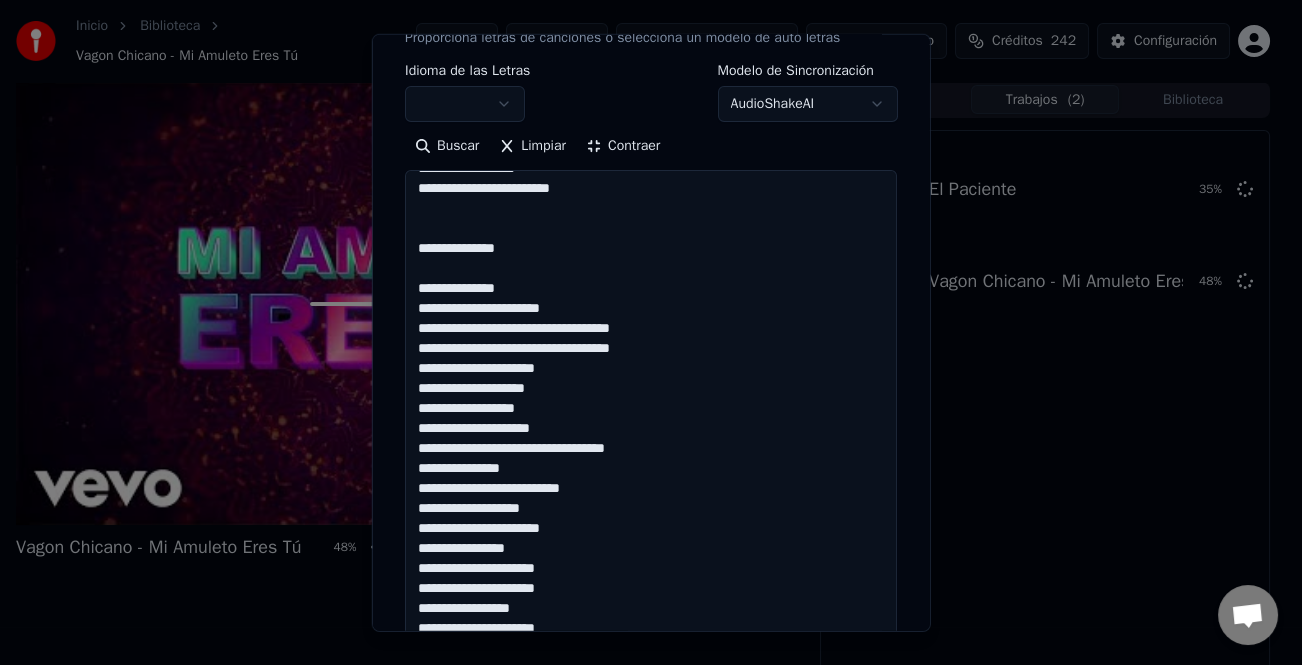scroll, scrollTop: 401, scrollLeft: 0, axis: vertical 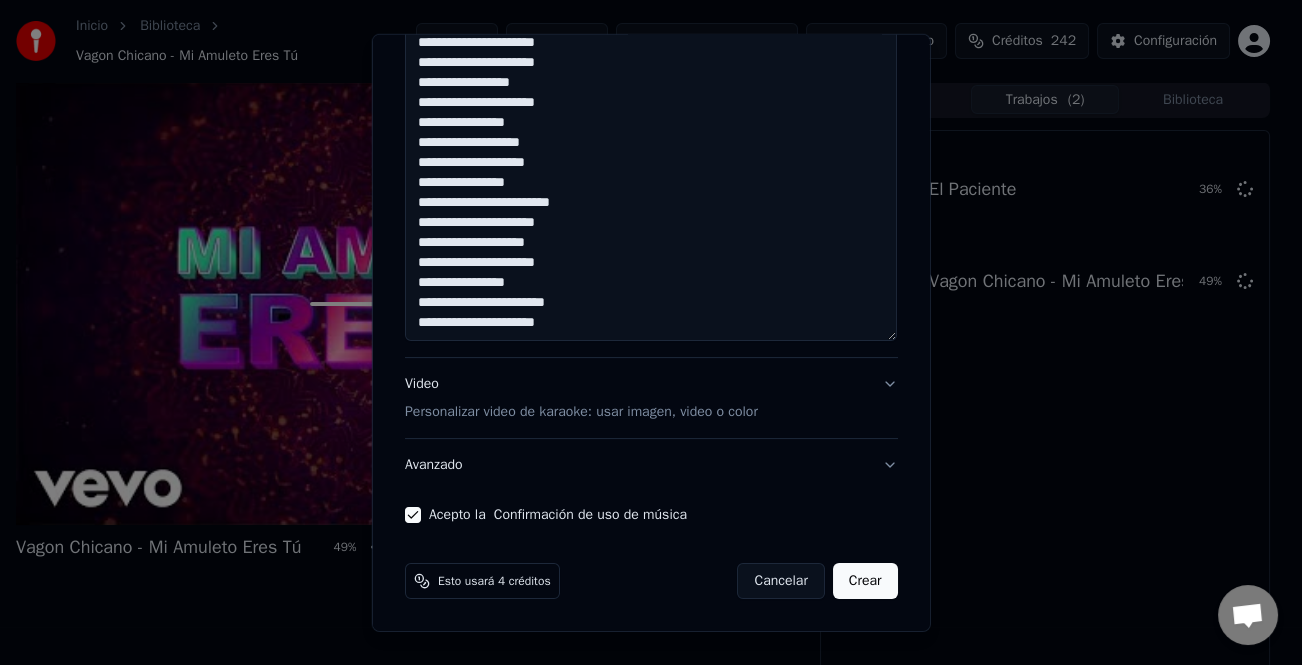 type on "**********" 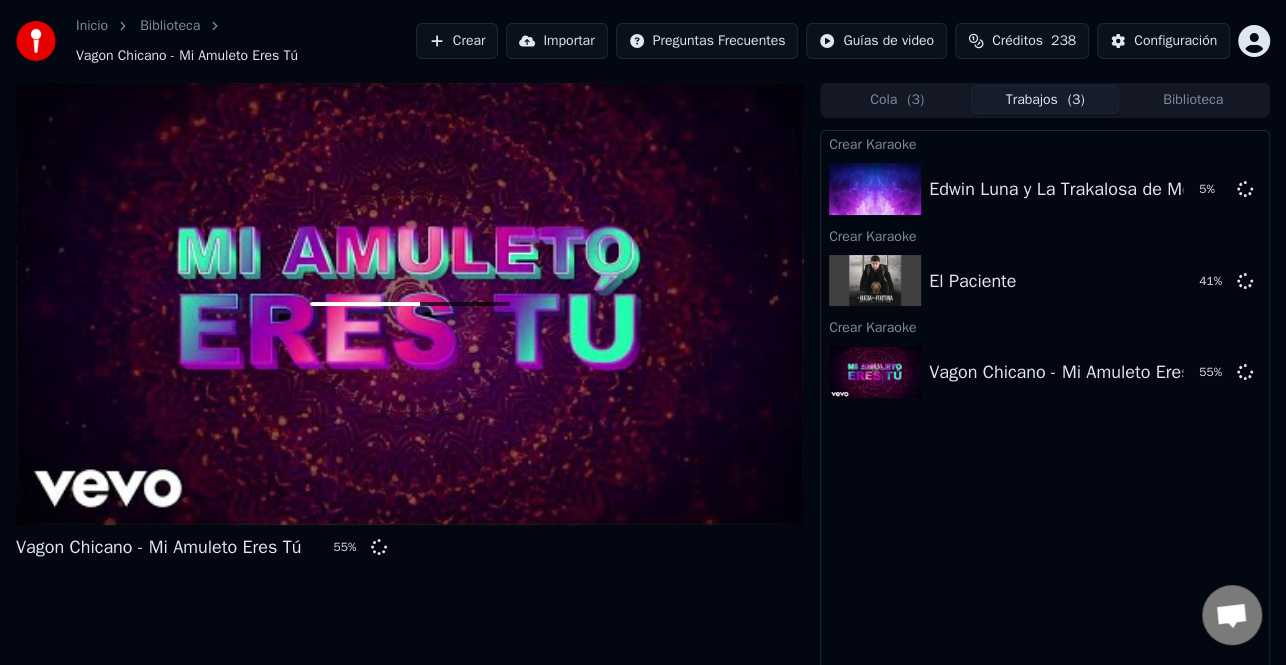 click on "Crear" at bounding box center [457, 41] 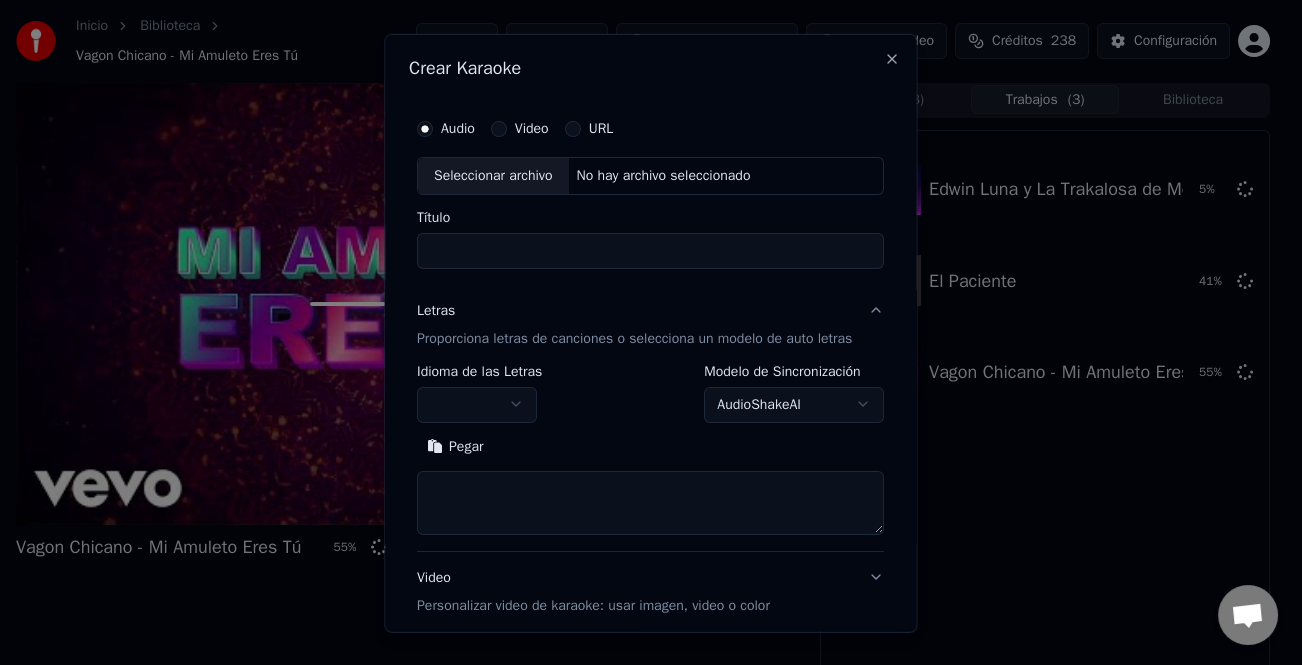click on "Seleccionar archivo" at bounding box center [493, 175] 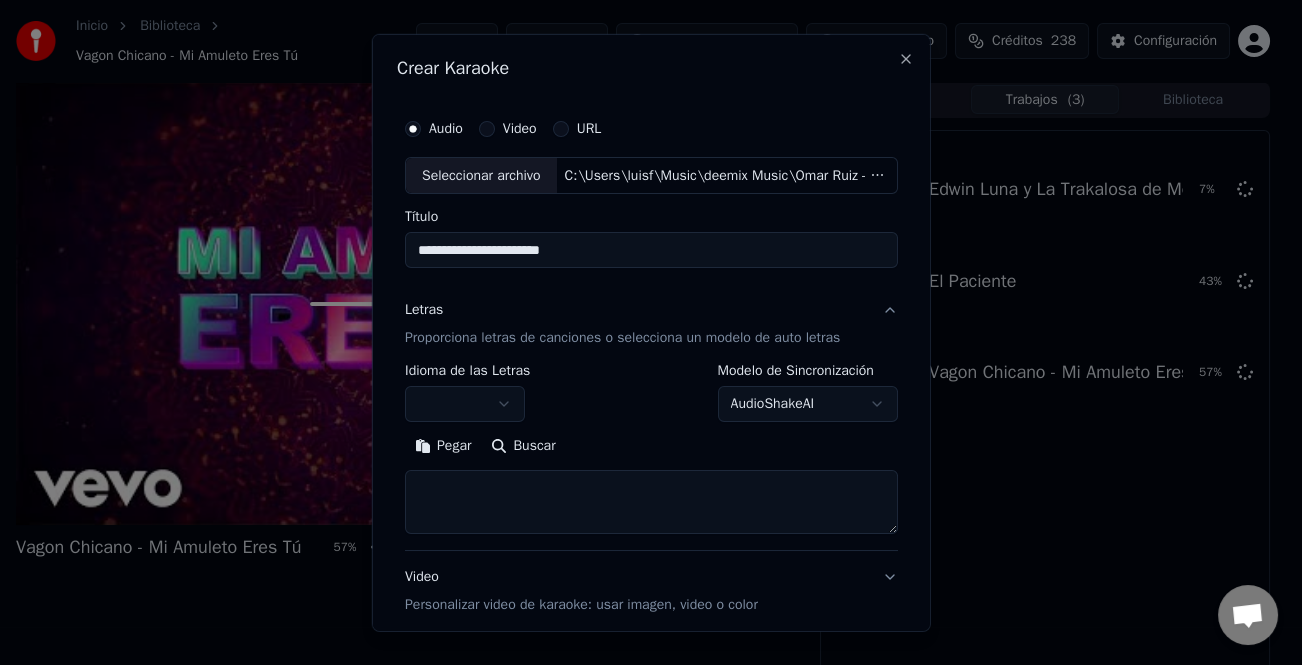 type on "**********" 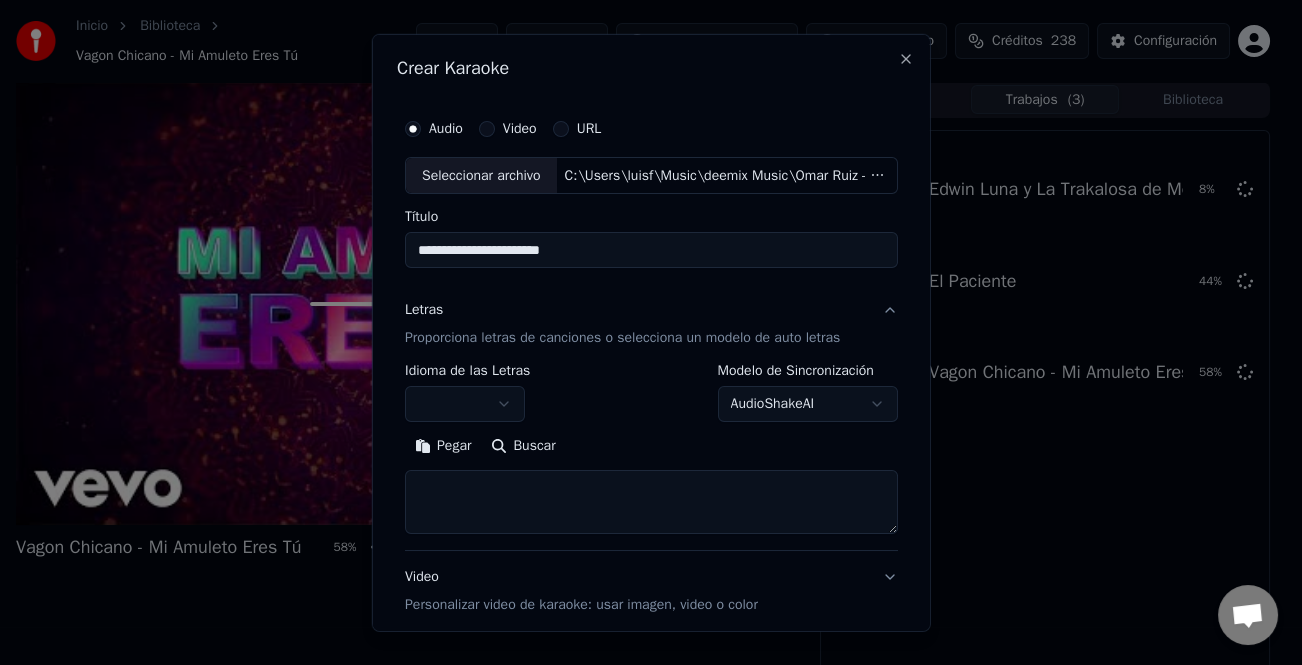 click on "Pegar" at bounding box center (443, 446) 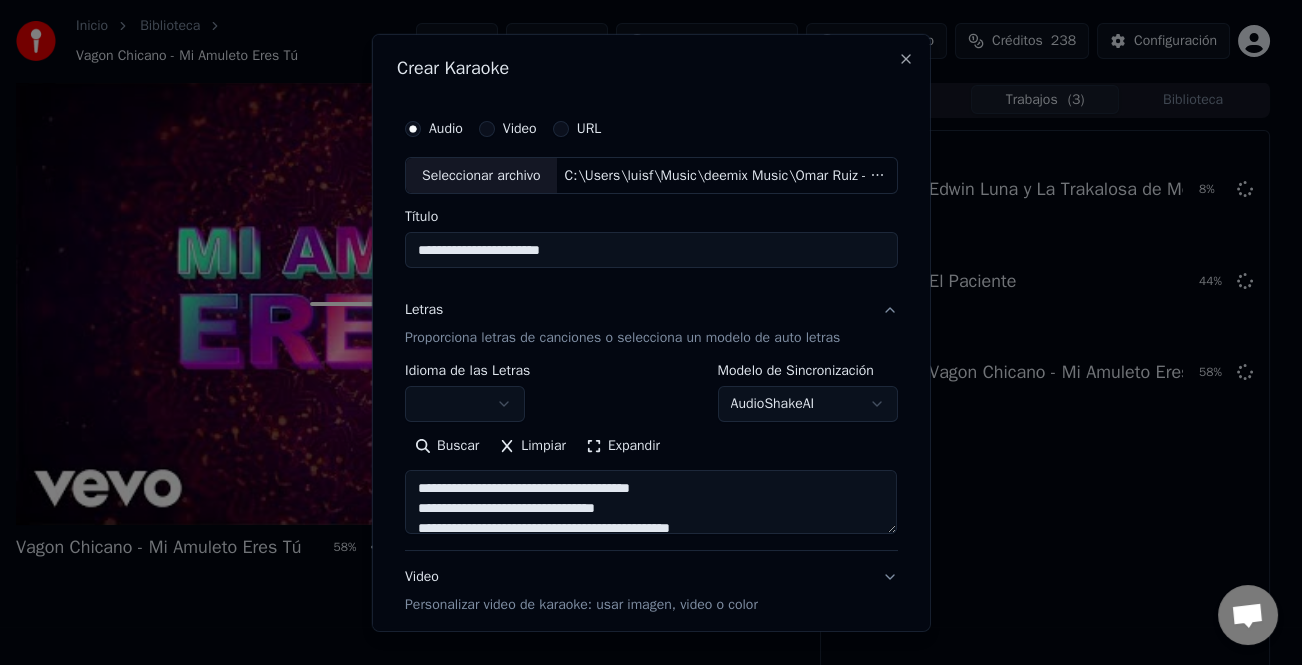 click on "Expandir" at bounding box center [623, 446] 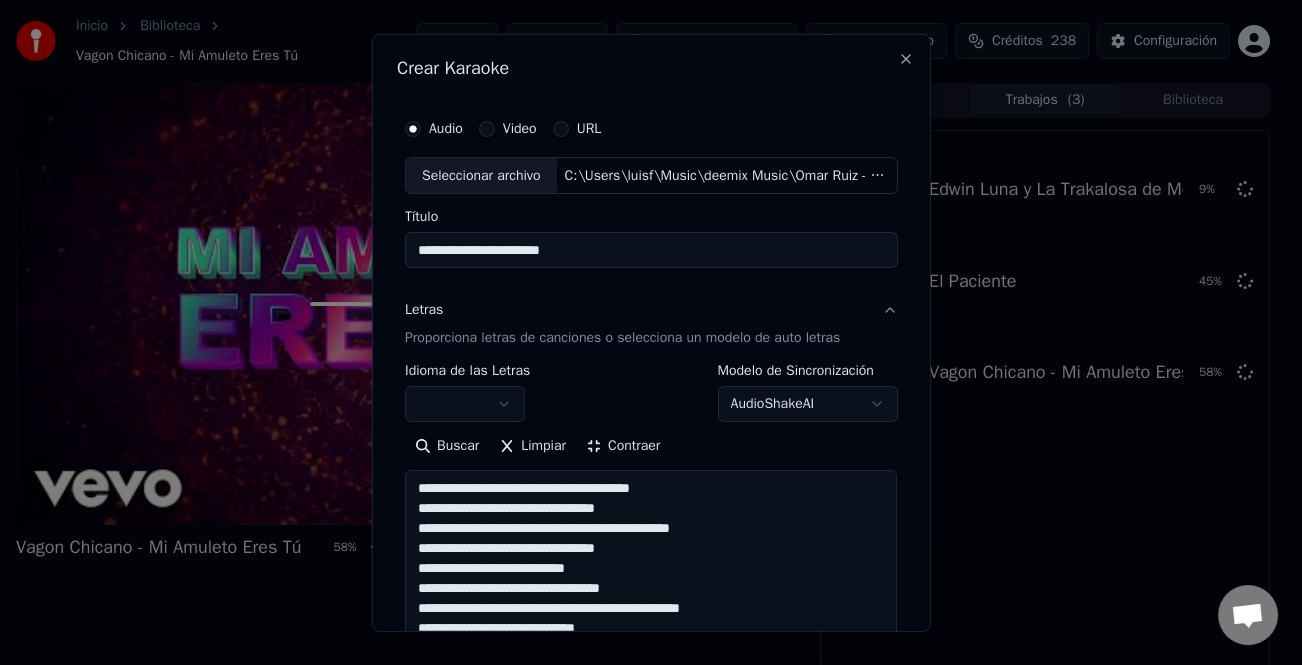 scroll, scrollTop: 300, scrollLeft: 0, axis: vertical 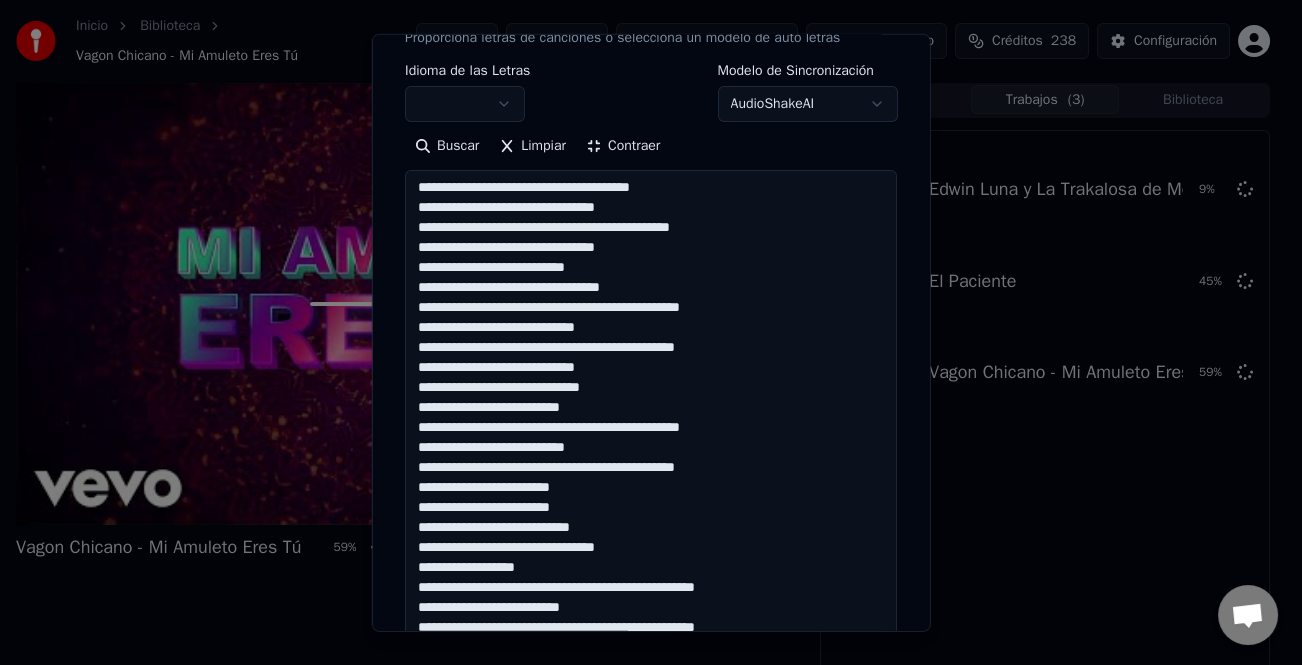 click at bounding box center (651, 618) 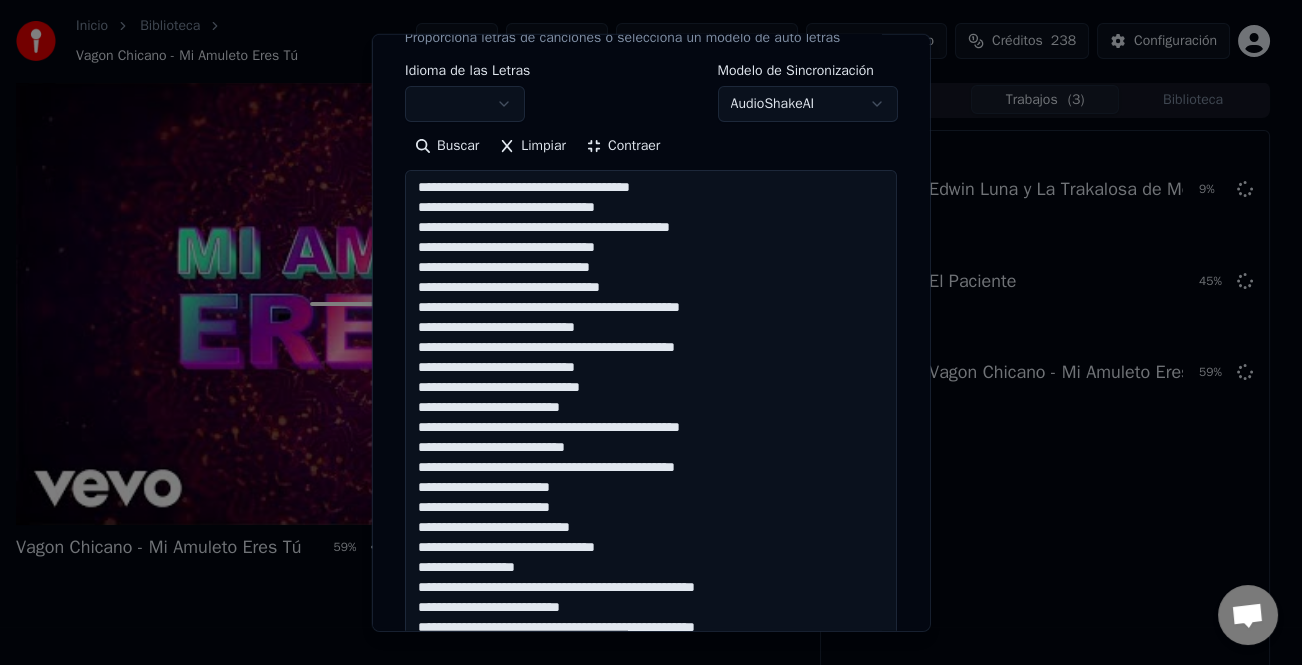 click at bounding box center [651, 618] 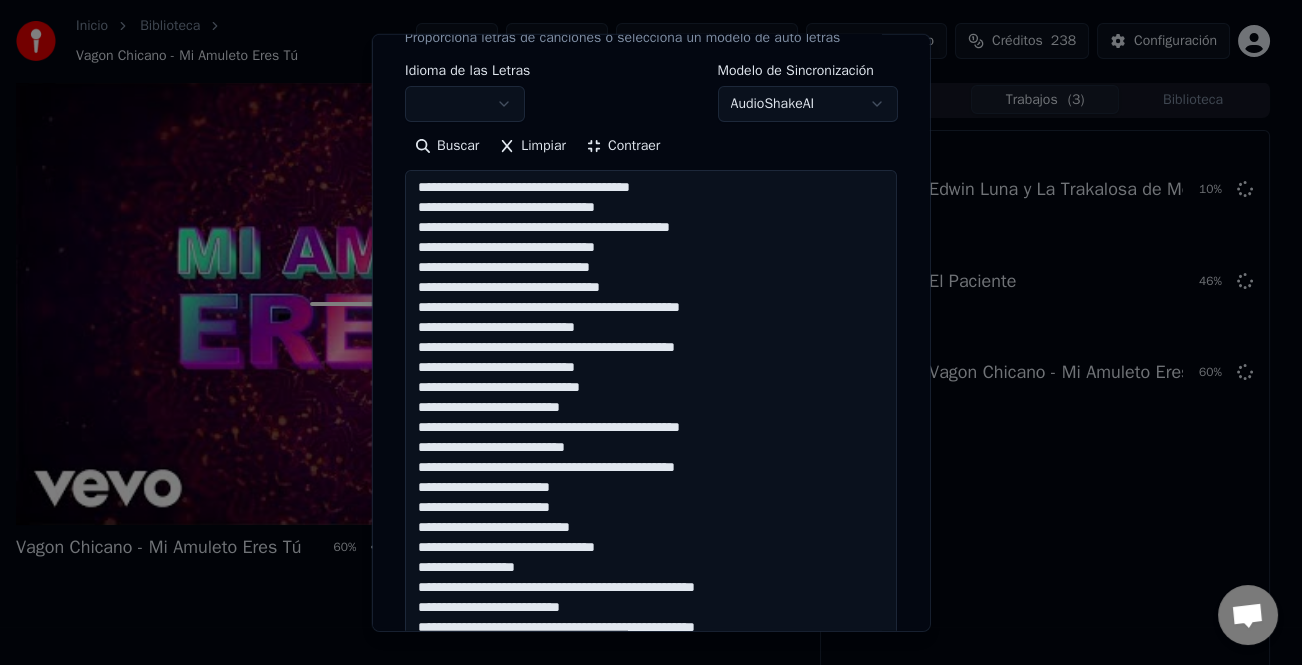 click at bounding box center [651, 618] 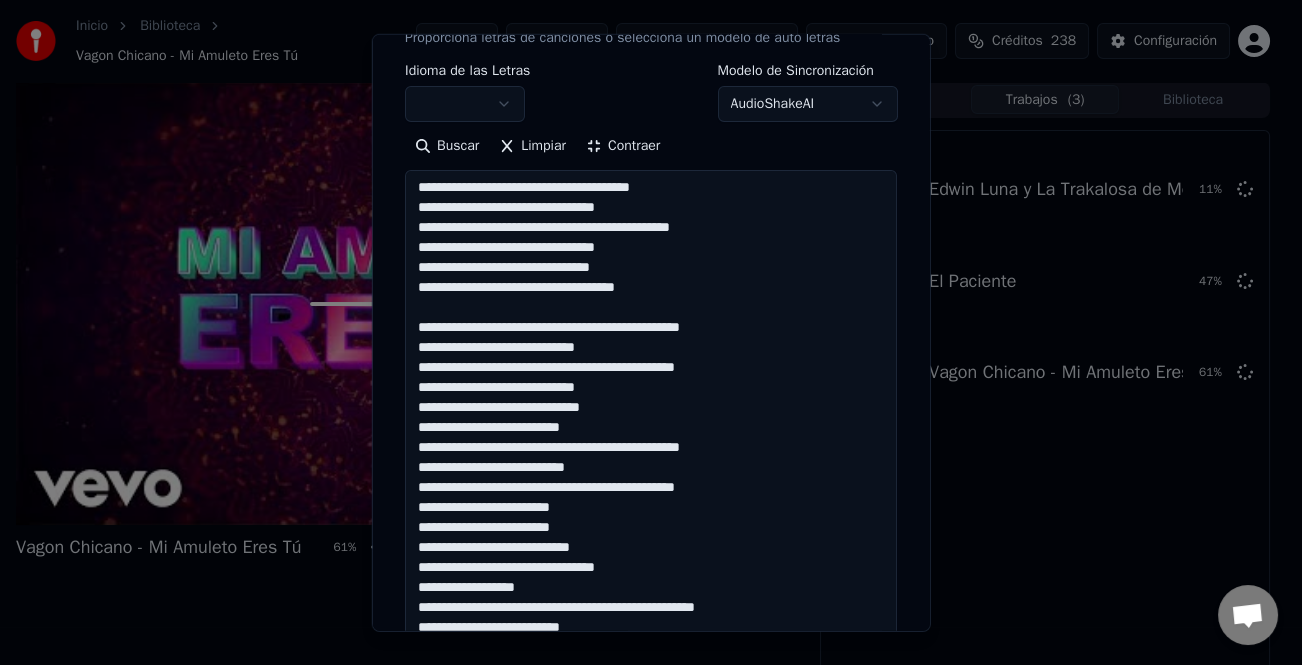 click at bounding box center [651, 618] 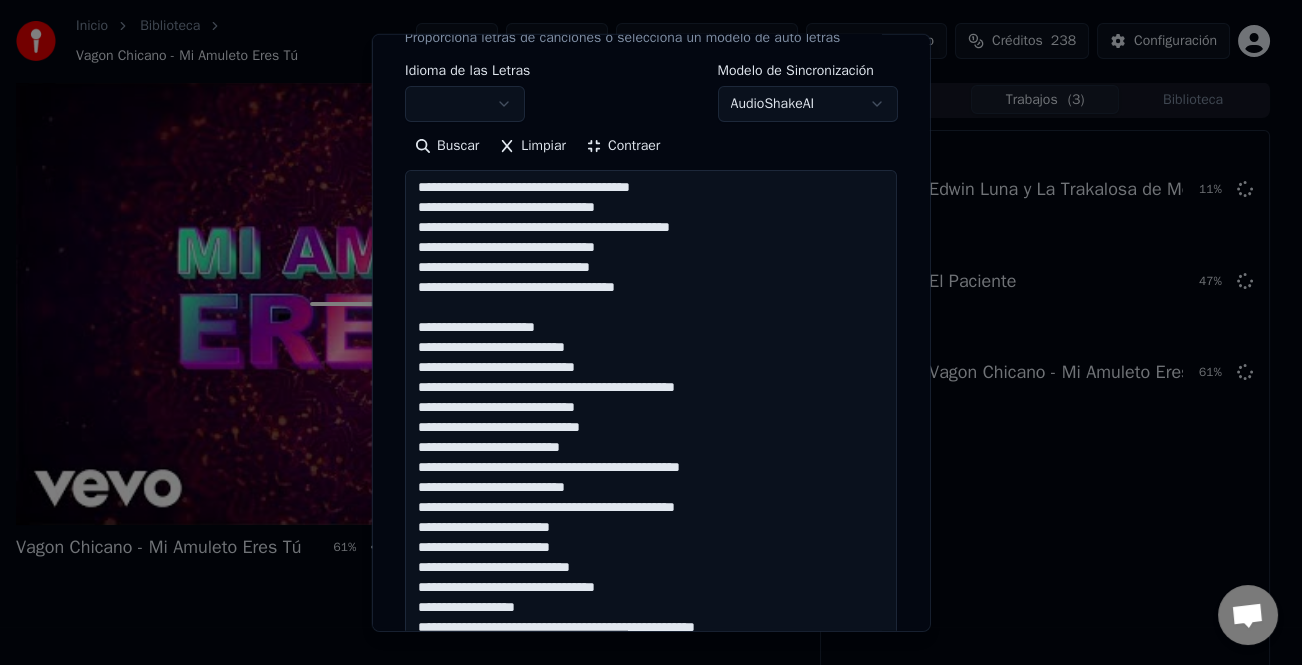 click at bounding box center [651, 618] 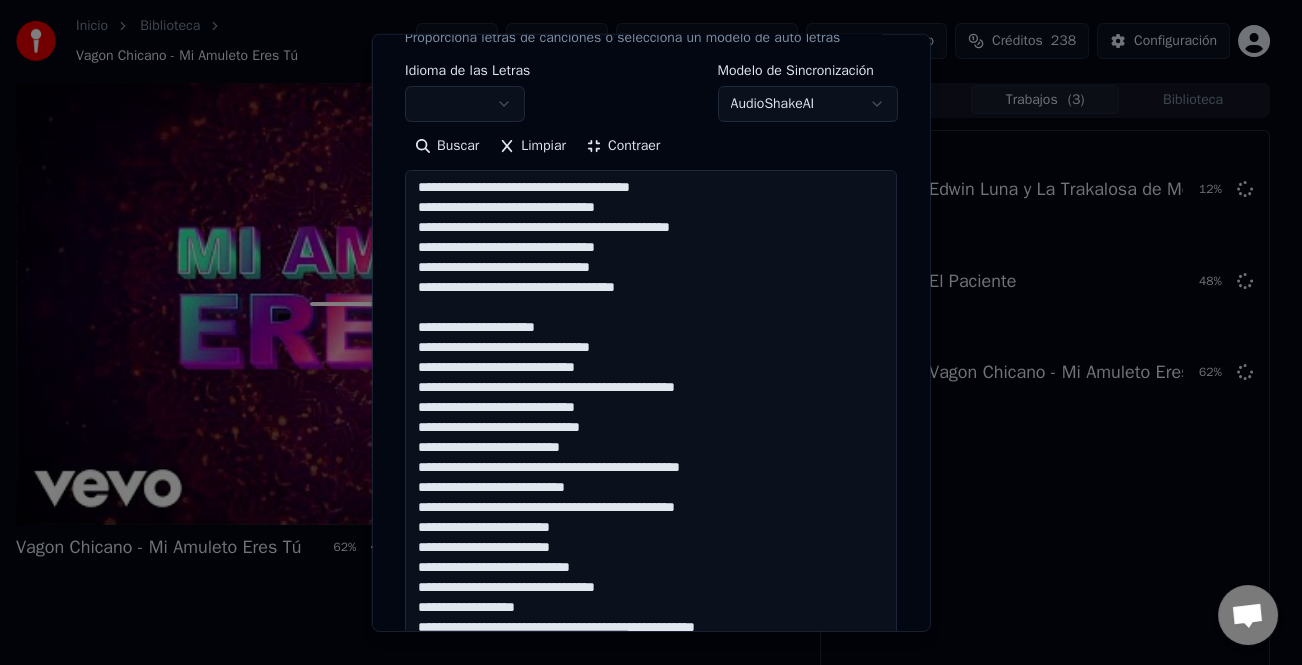 click at bounding box center [651, 618] 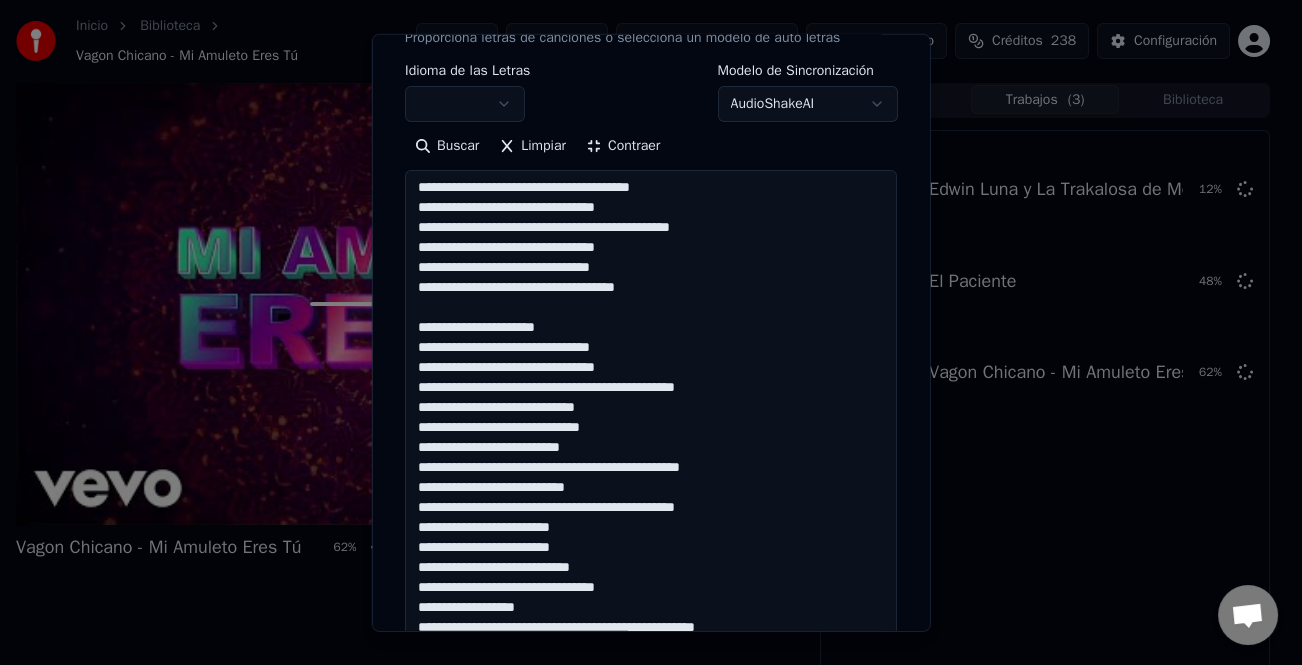 drag, startPoint x: 607, startPoint y: 386, endPoint x: 604, endPoint y: 400, distance: 14.3178215 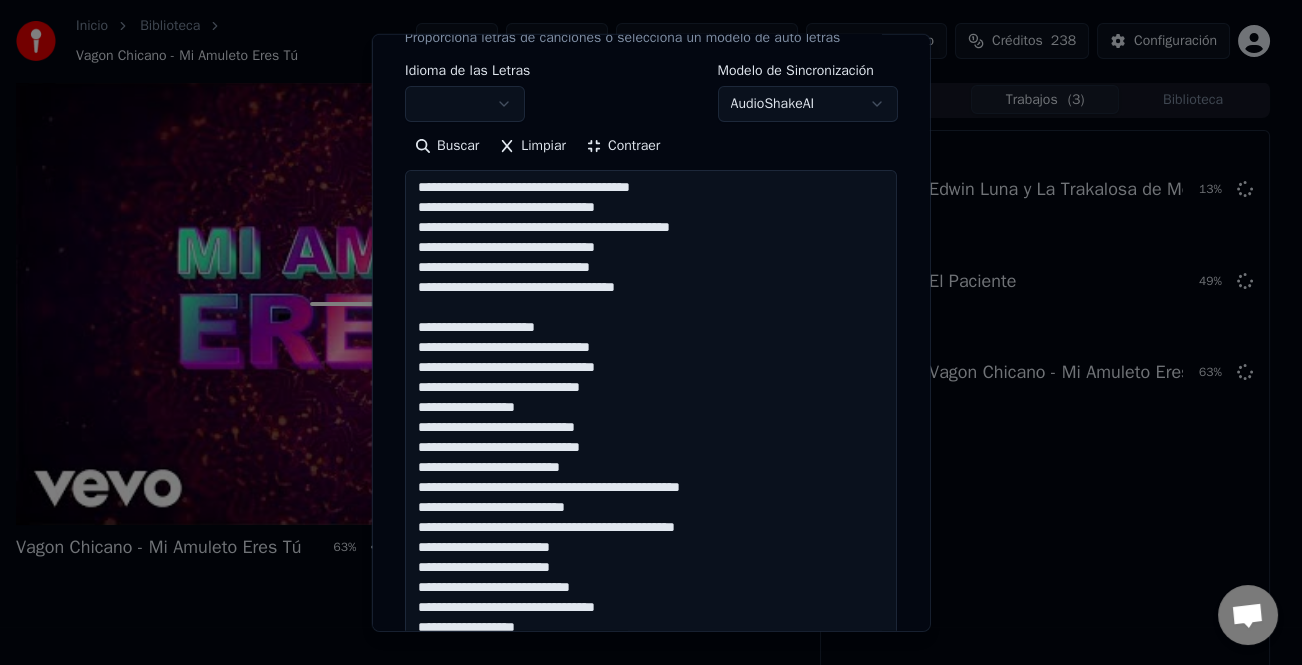 click at bounding box center (651, 618) 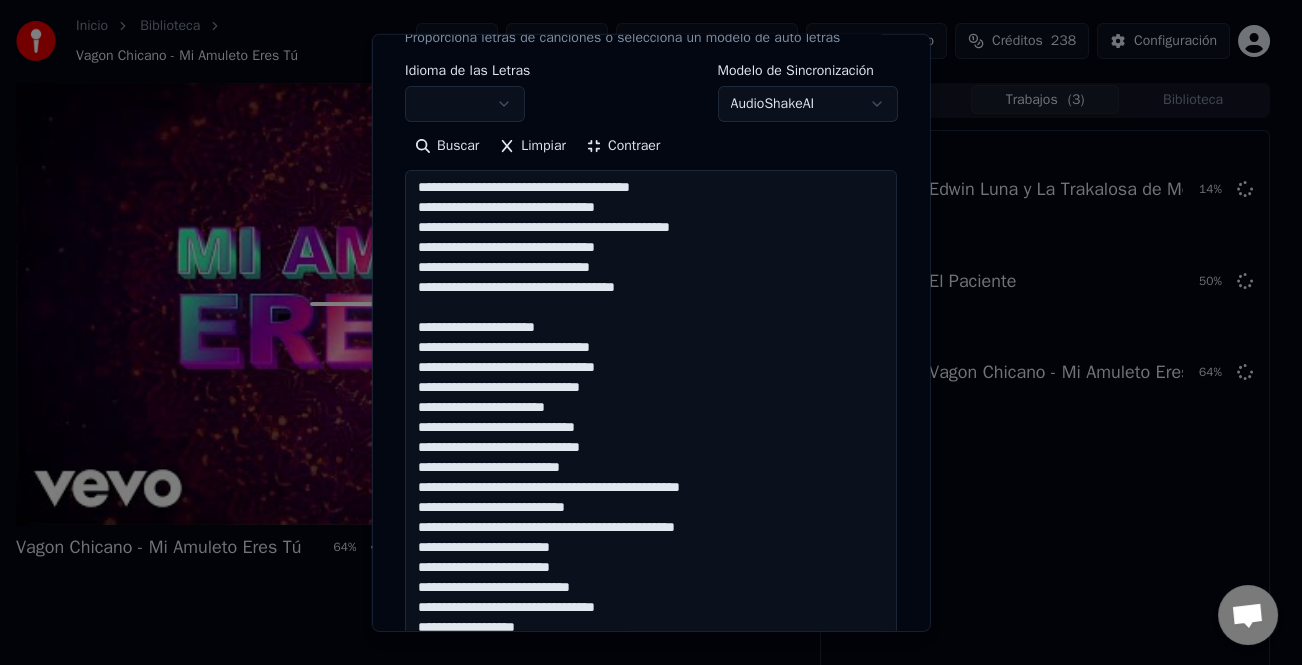 click at bounding box center (651, 618) 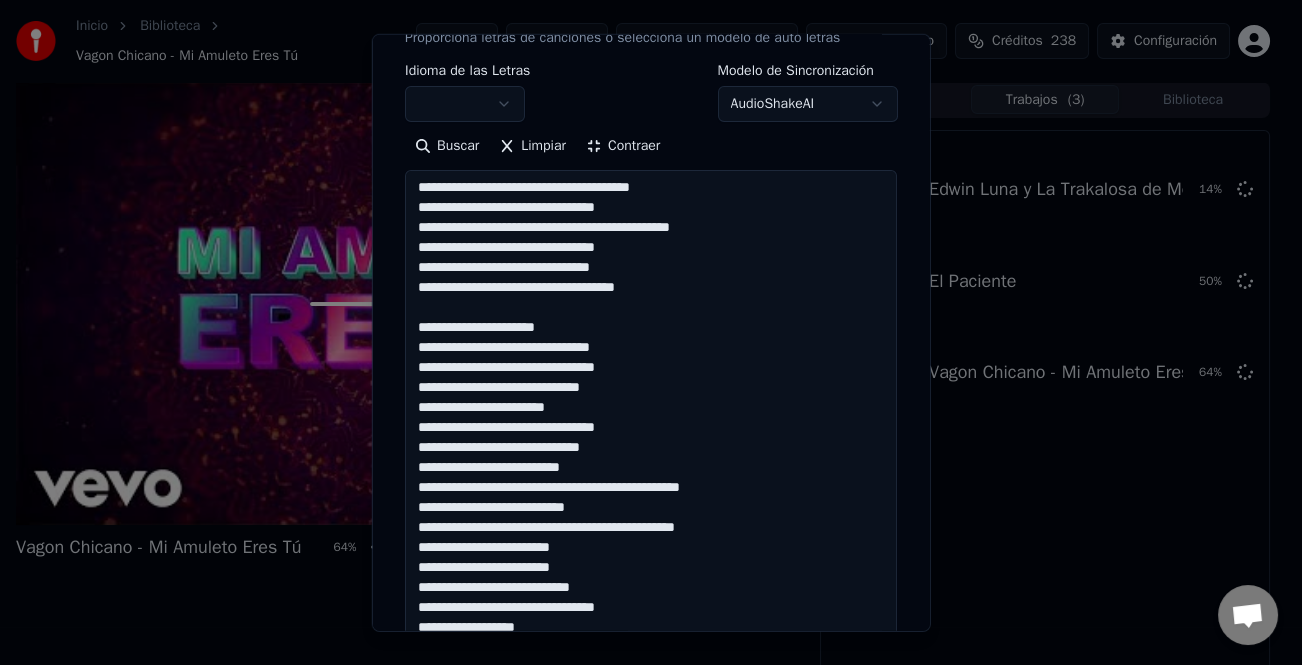 click at bounding box center (651, 618) 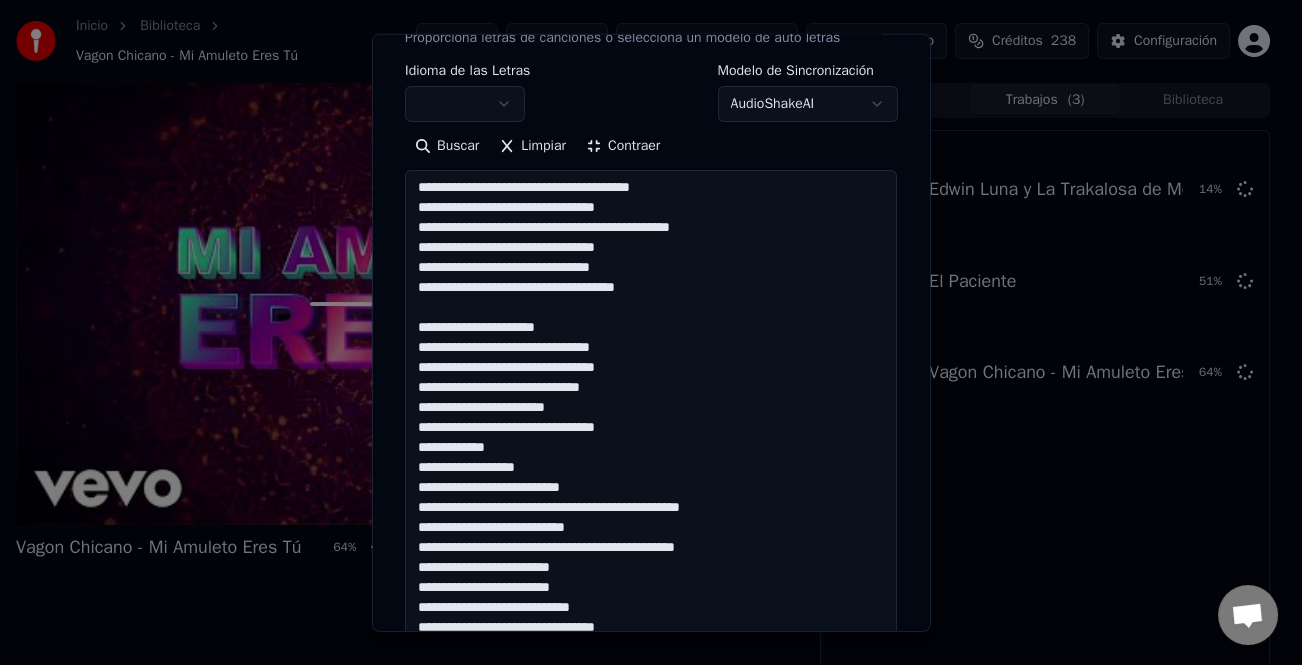 click at bounding box center (651, 618) 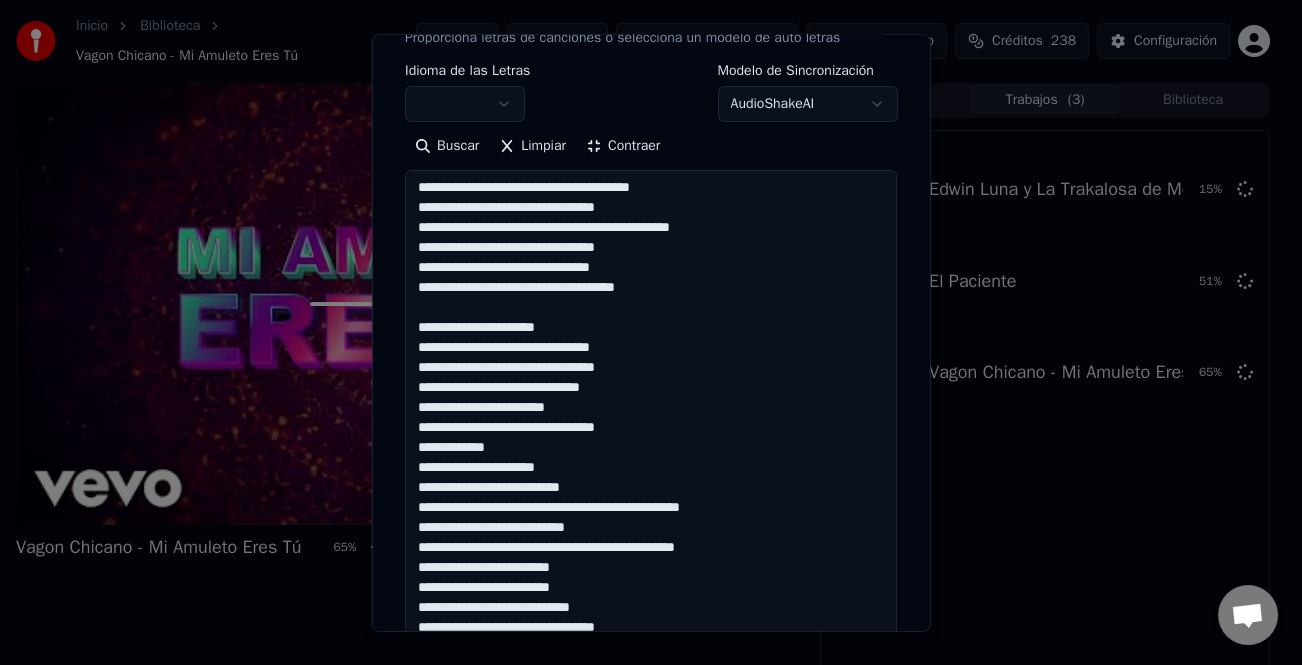 click at bounding box center (651, 618) 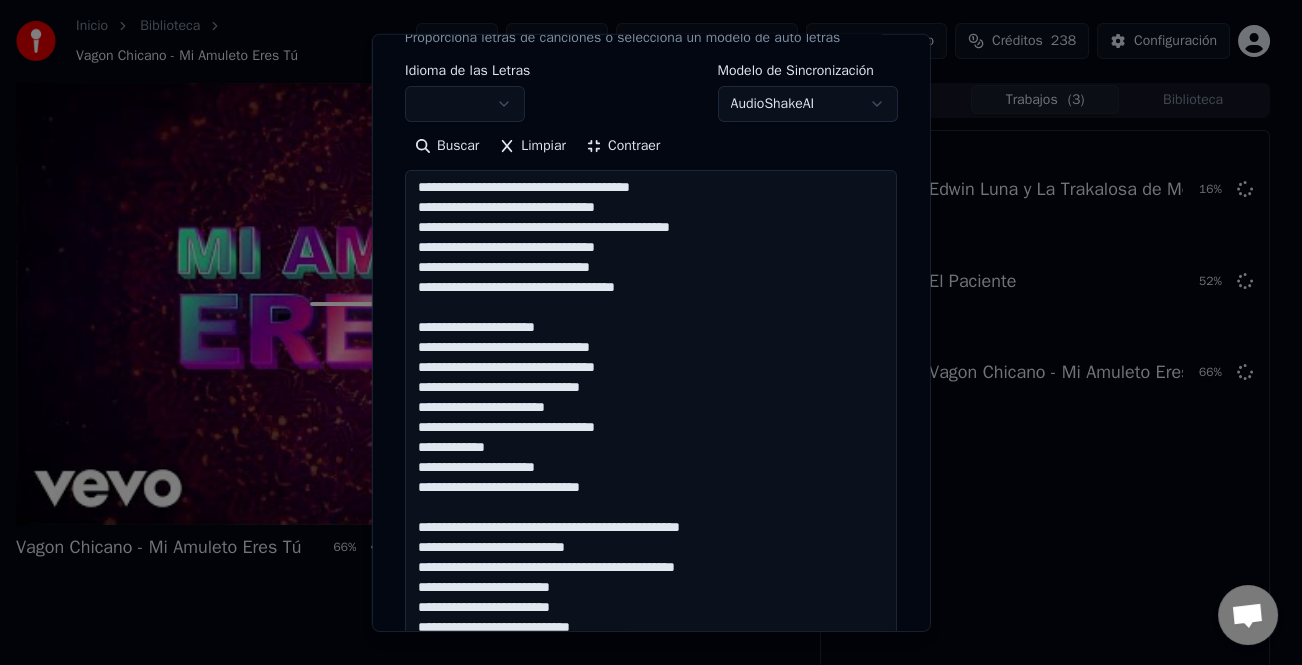 scroll, scrollTop: 101, scrollLeft: 0, axis: vertical 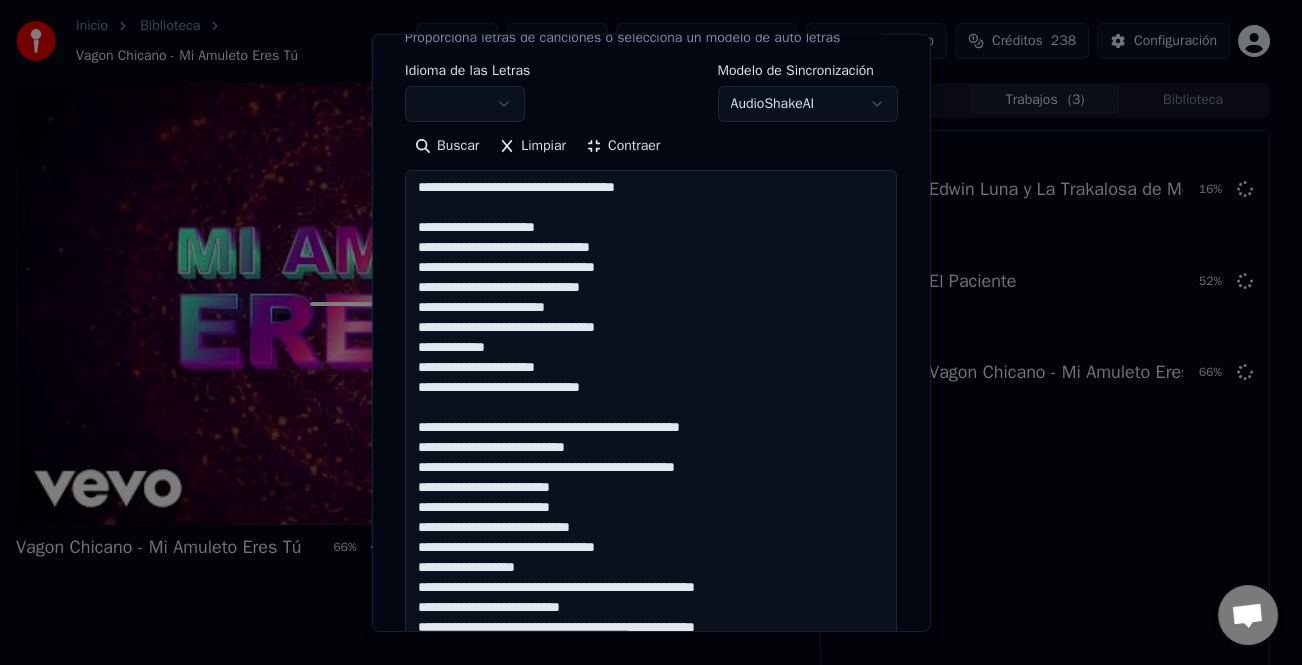 click at bounding box center (651, 618) 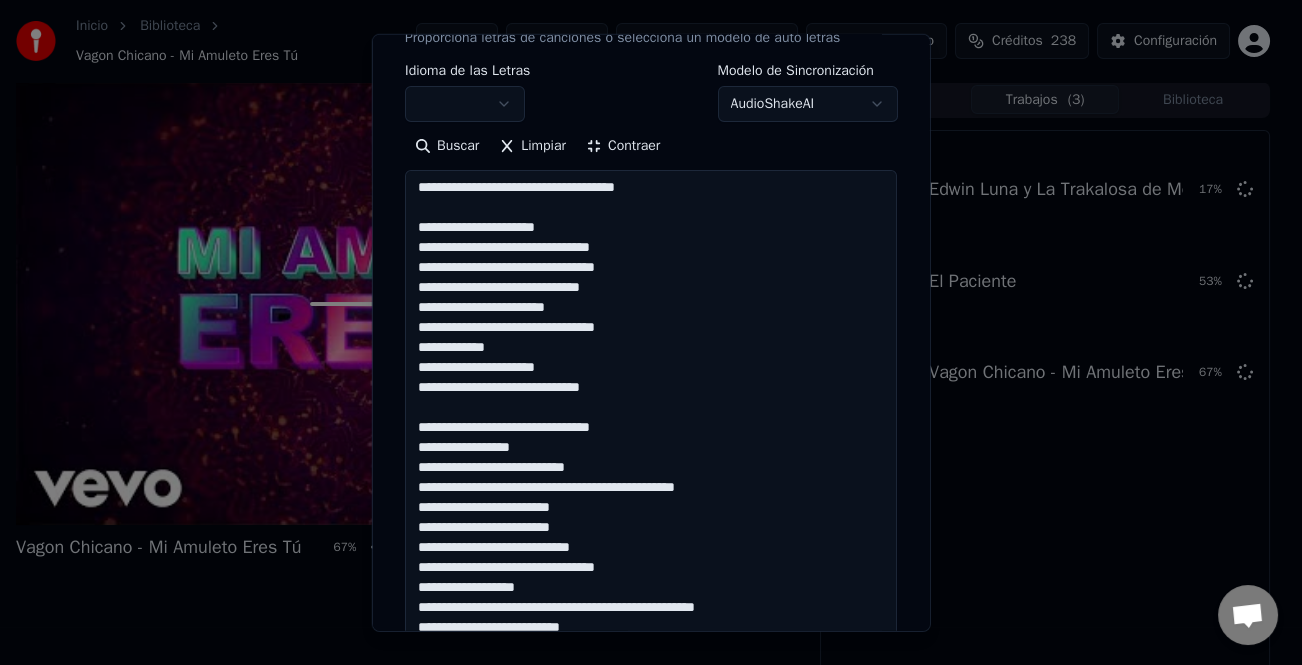 click at bounding box center (651, 618) 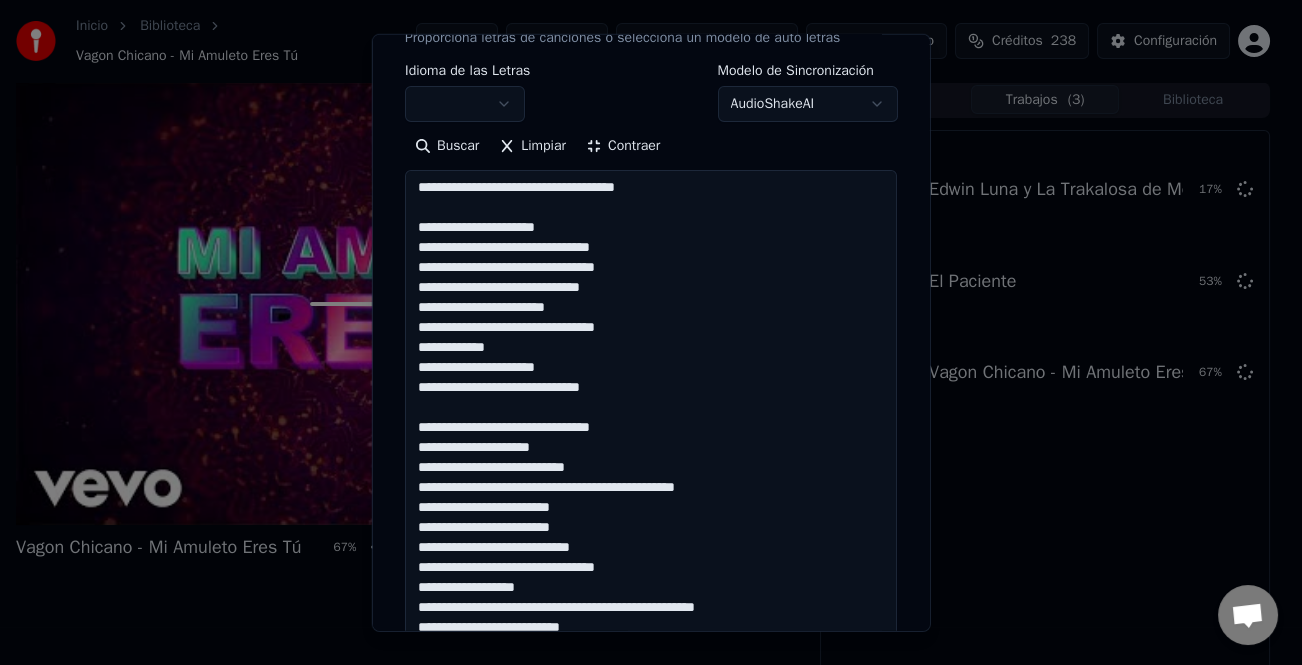 click at bounding box center [651, 618] 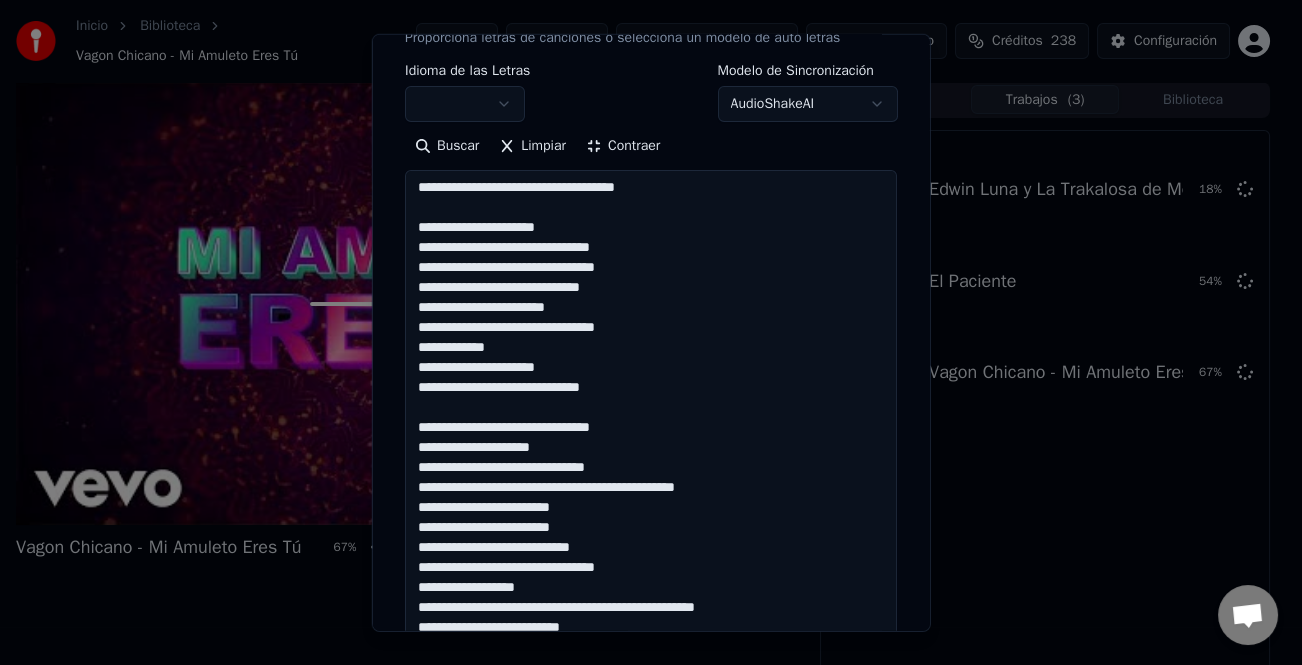 click at bounding box center (651, 618) 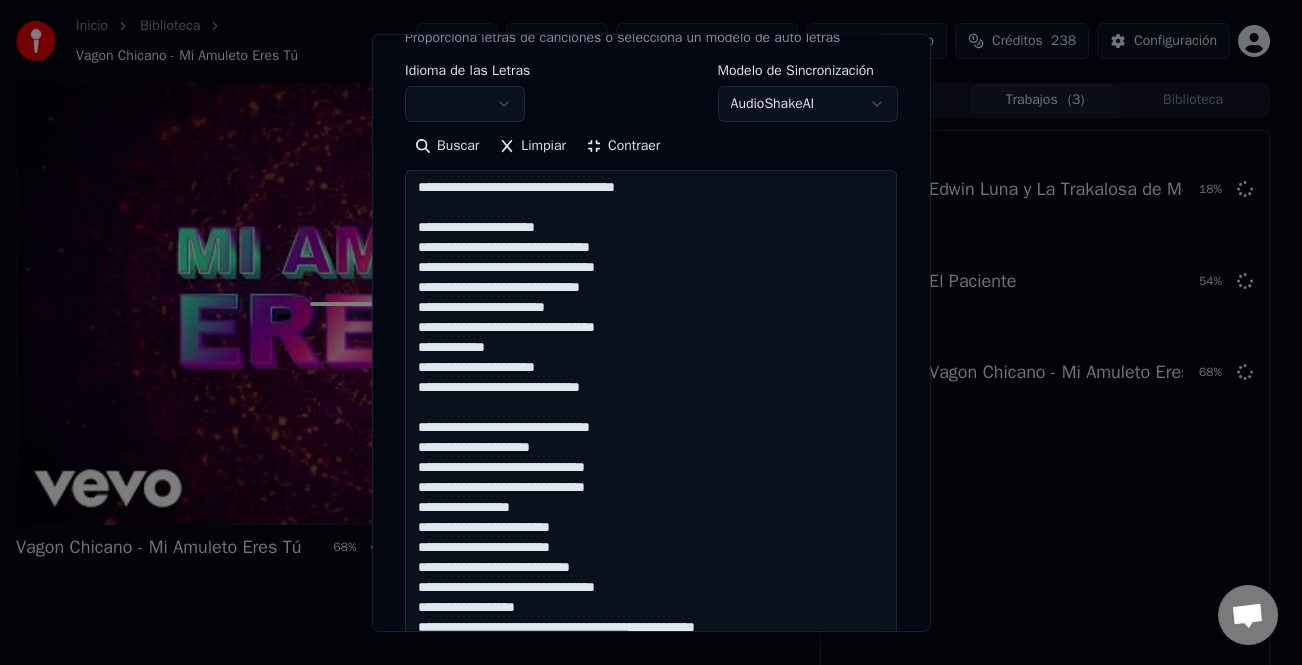 click at bounding box center (651, 618) 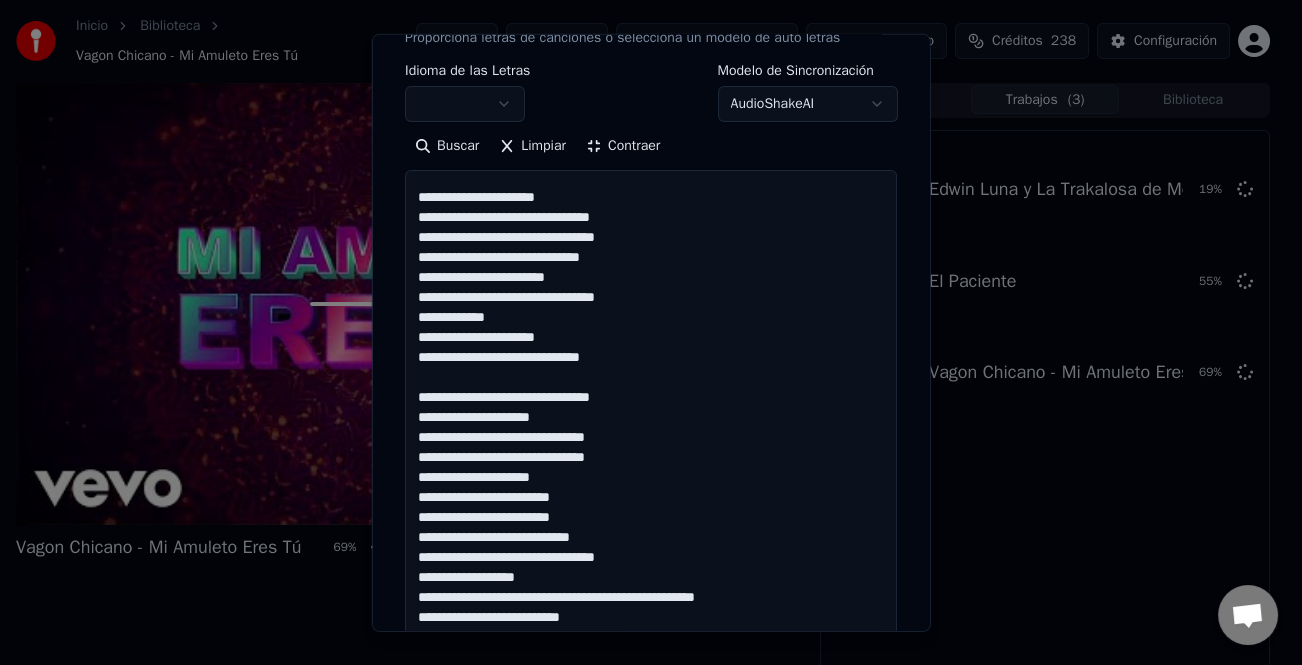 scroll, scrollTop: 141, scrollLeft: 0, axis: vertical 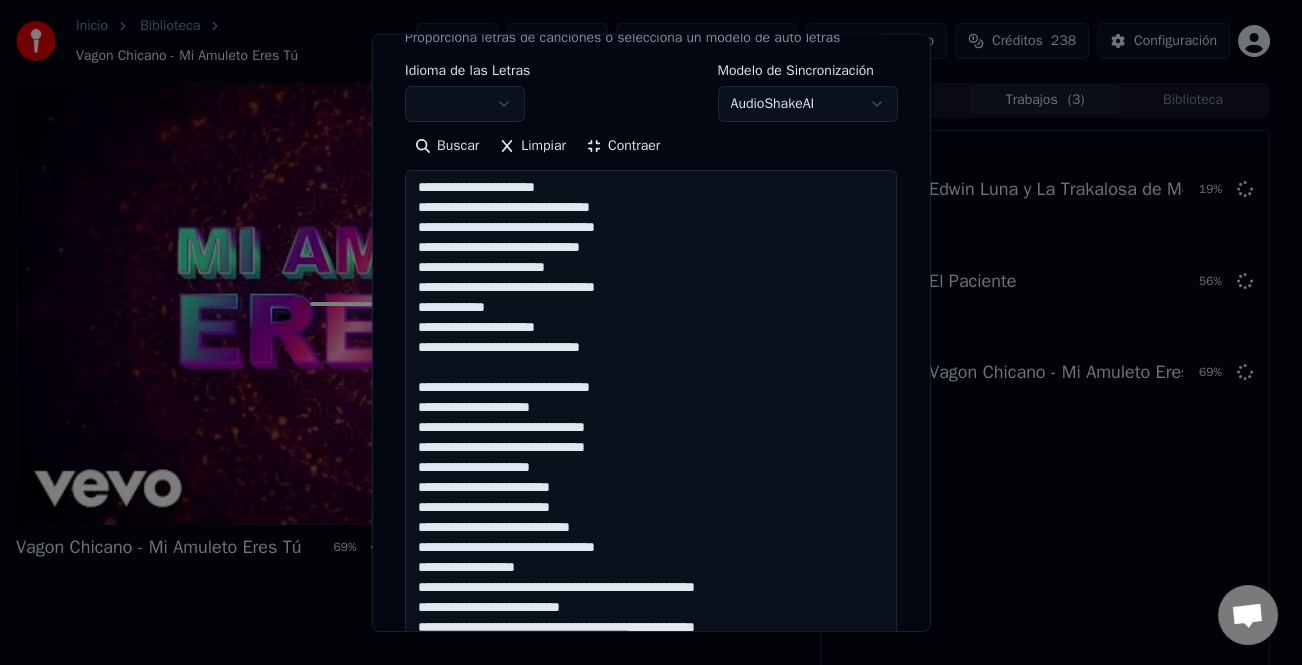 click at bounding box center (651, 618) 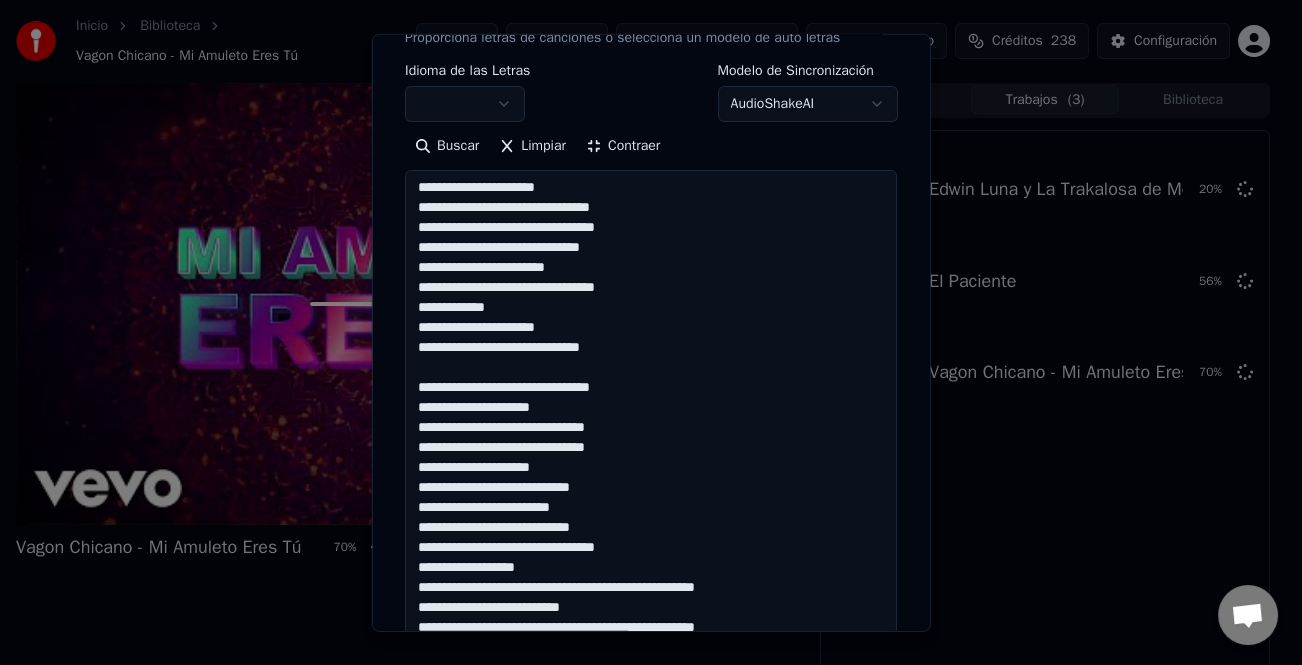 click at bounding box center (651, 618) 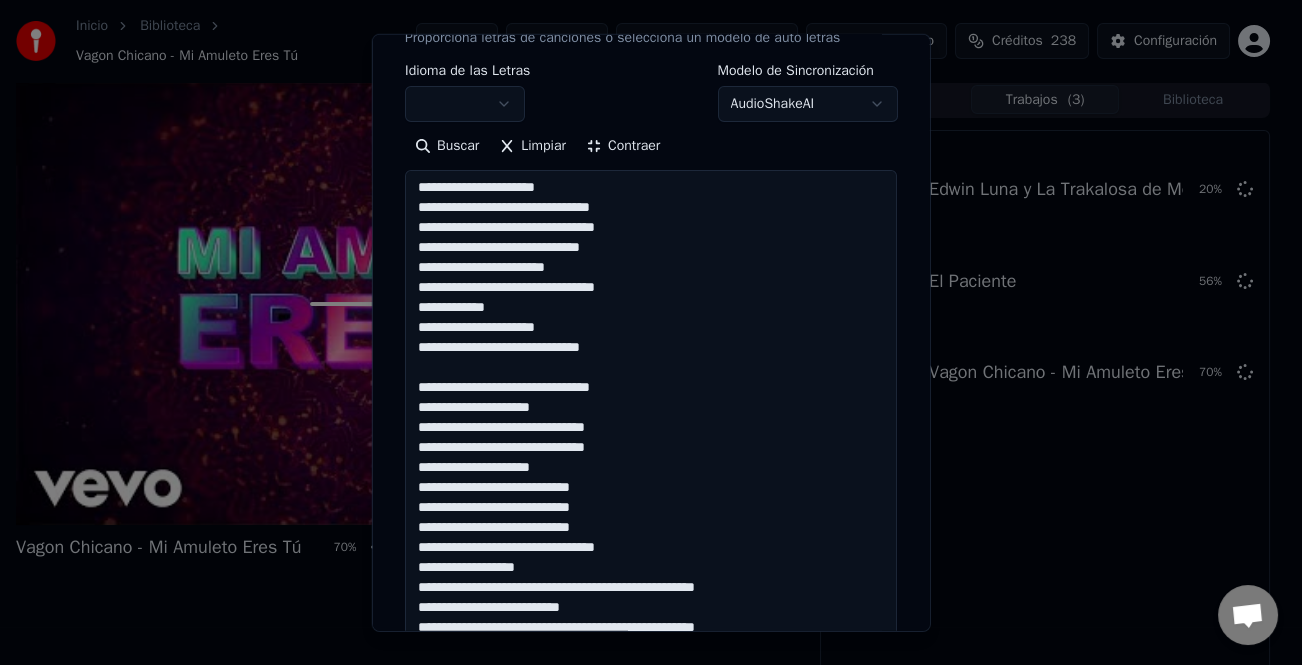 click at bounding box center [651, 618] 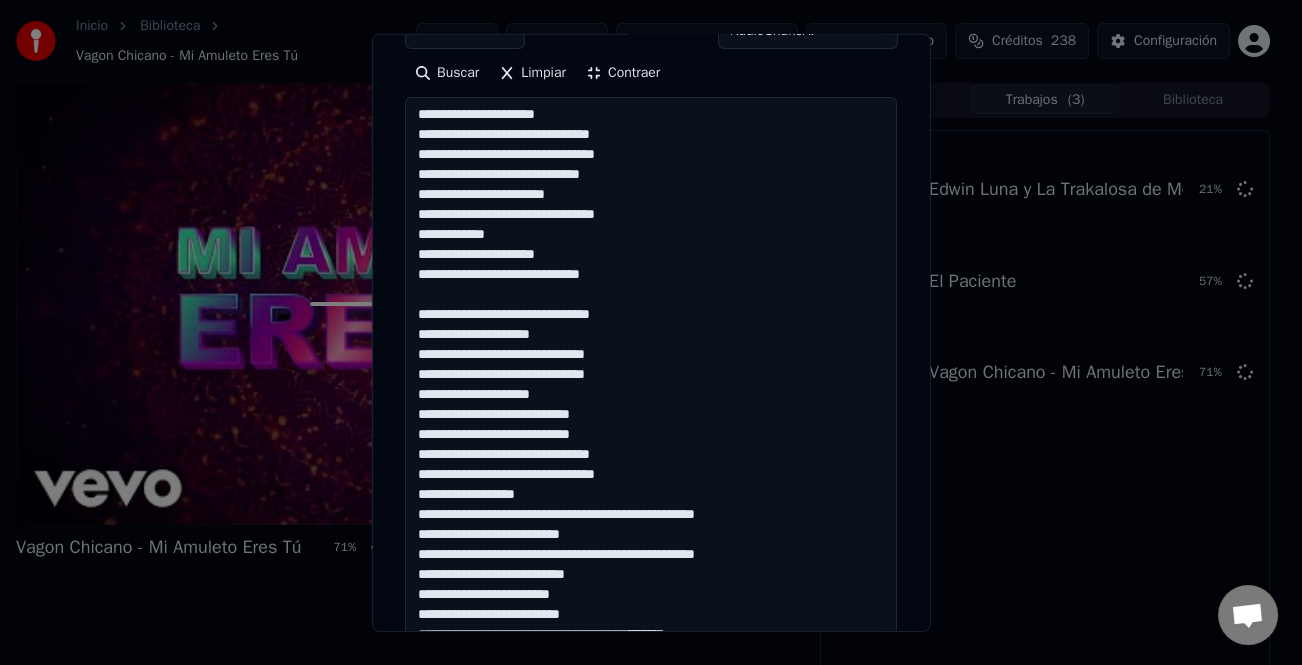 scroll, scrollTop: 400, scrollLeft: 0, axis: vertical 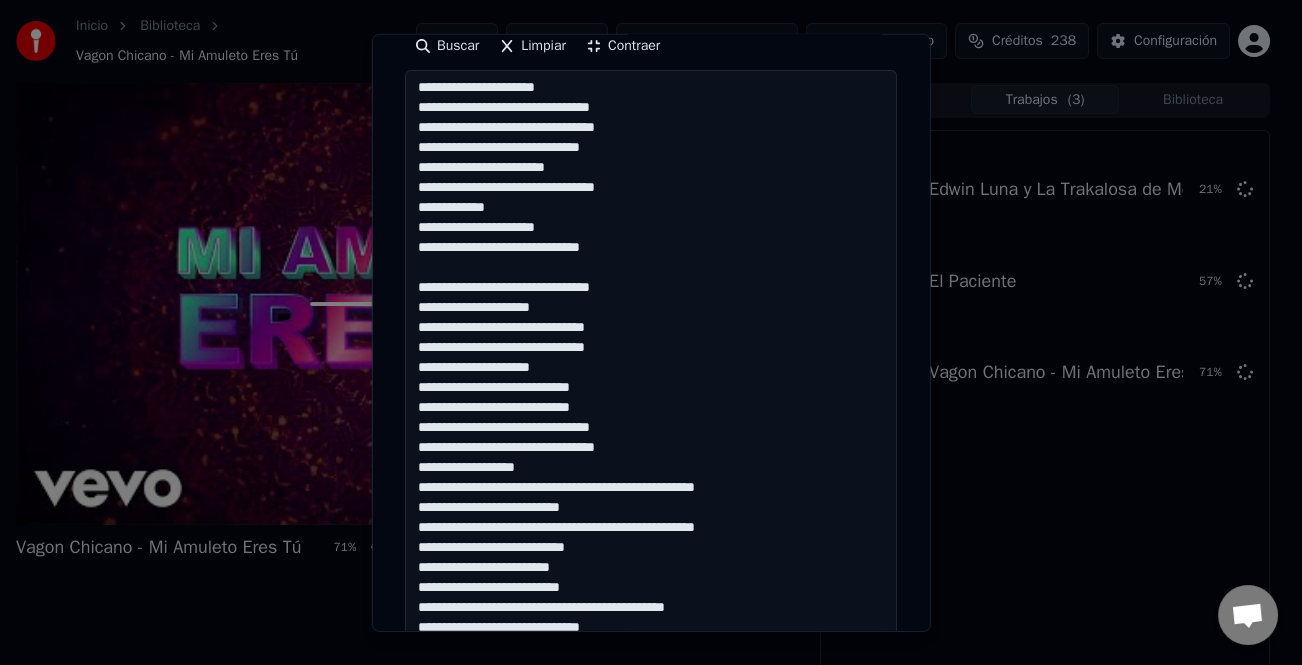 drag, startPoint x: 540, startPoint y: 468, endPoint x: 380, endPoint y: 468, distance: 160 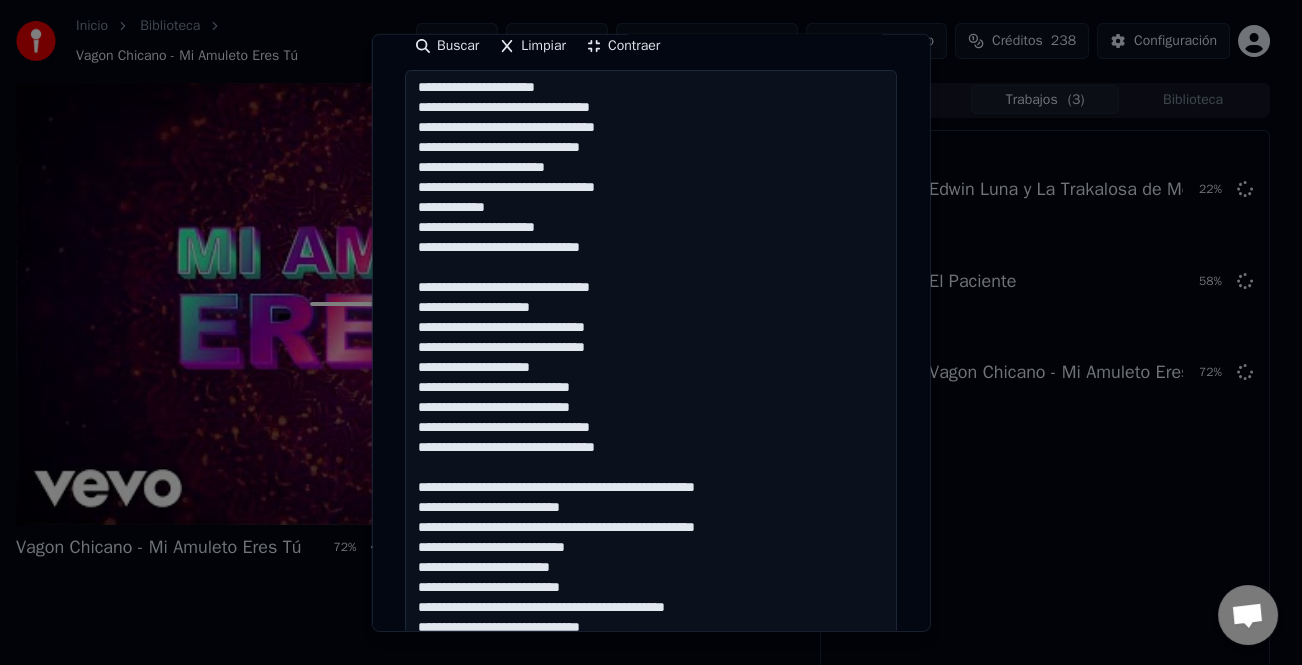 drag, startPoint x: 596, startPoint y: 449, endPoint x: 378, endPoint y: 456, distance: 218.11235 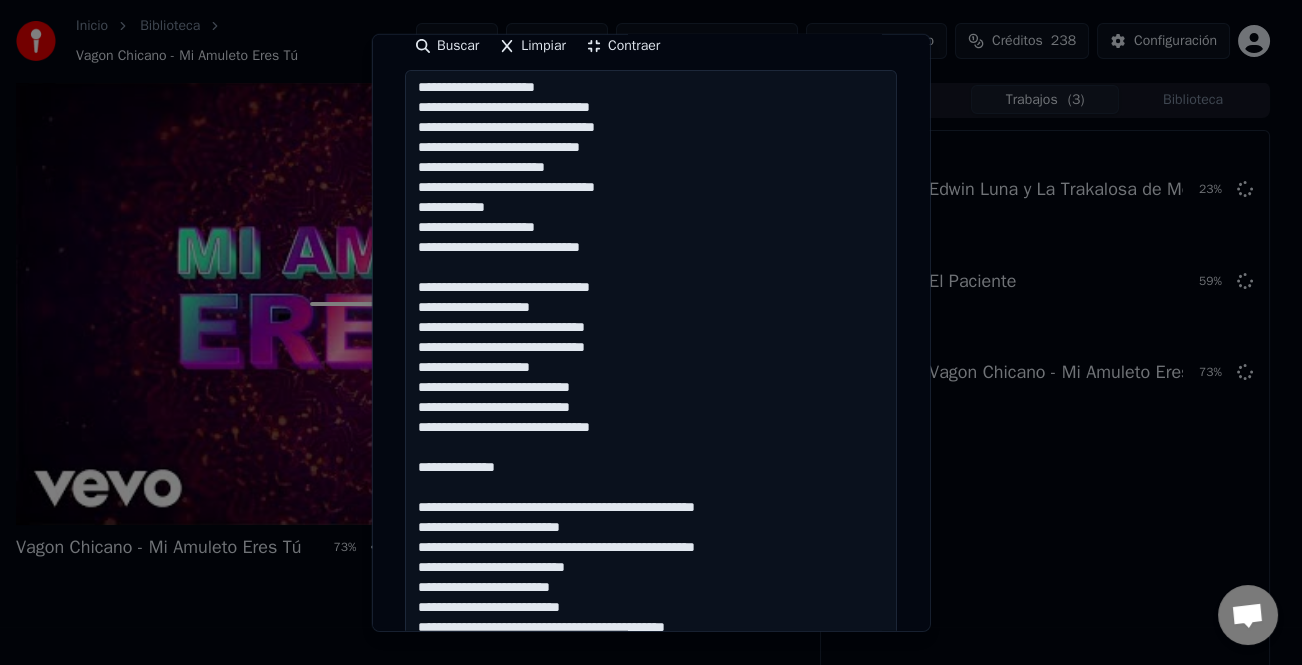 scroll, scrollTop: 161, scrollLeft: 0, axis: vertical 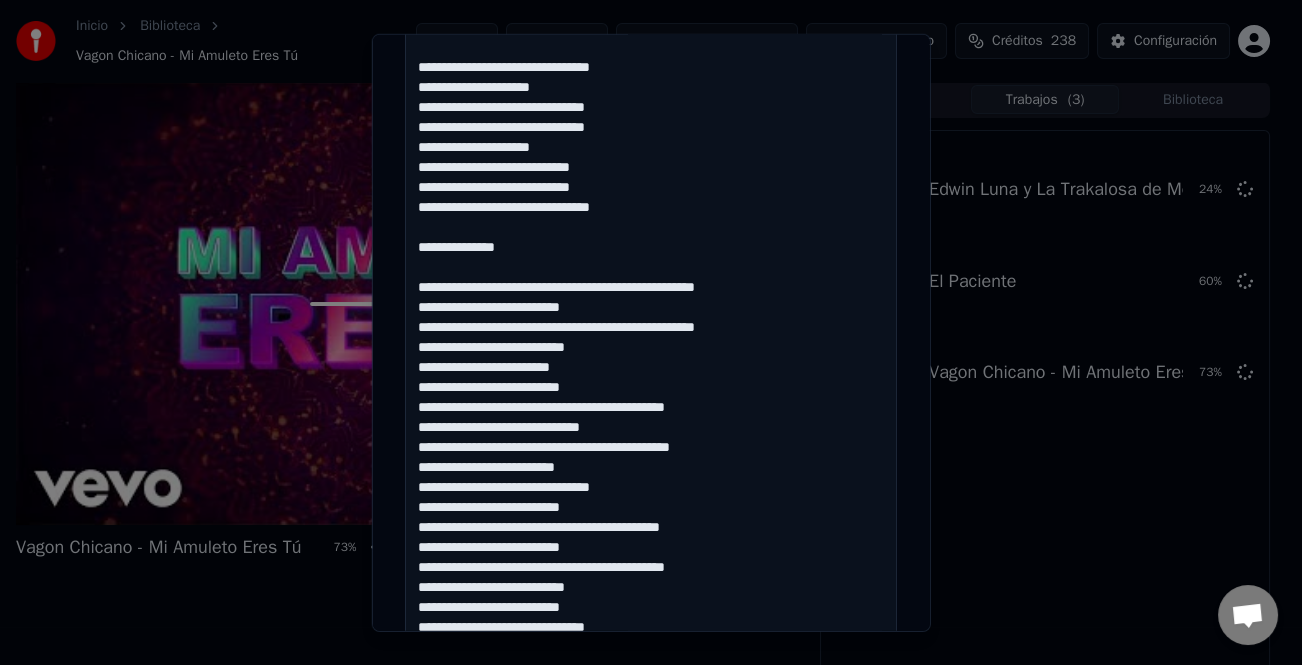 click at bounding box center [651, 318] 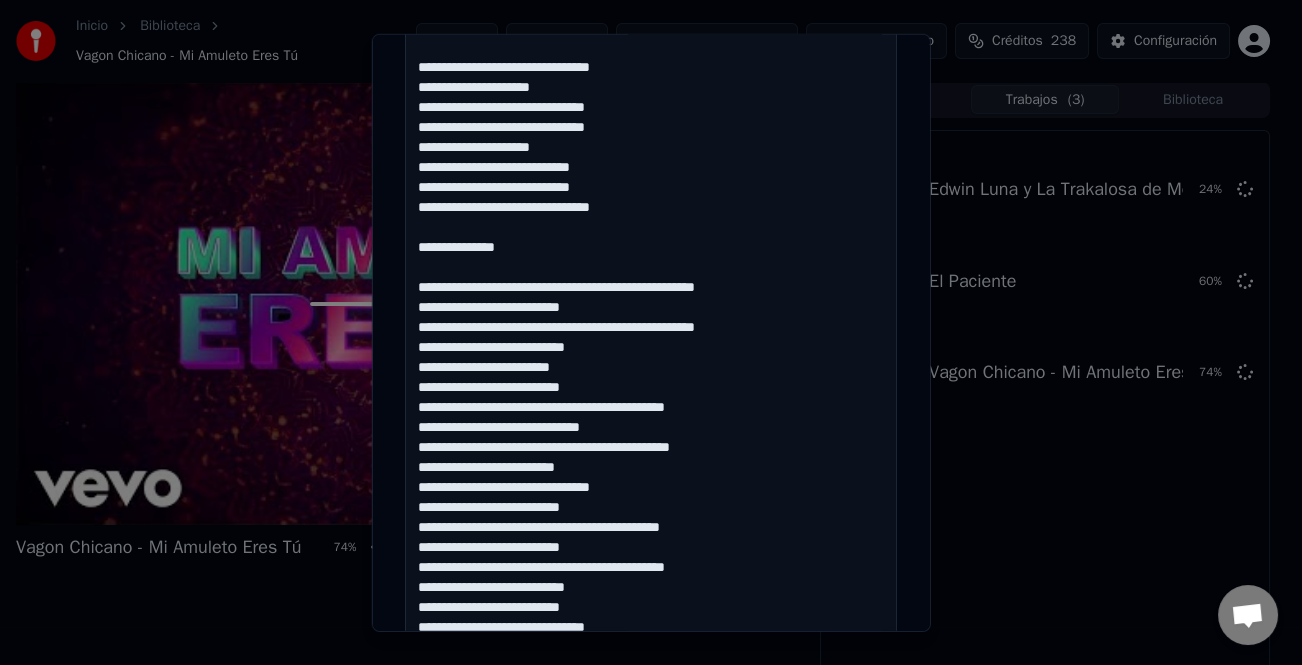 click at bounding box center (651, 318) 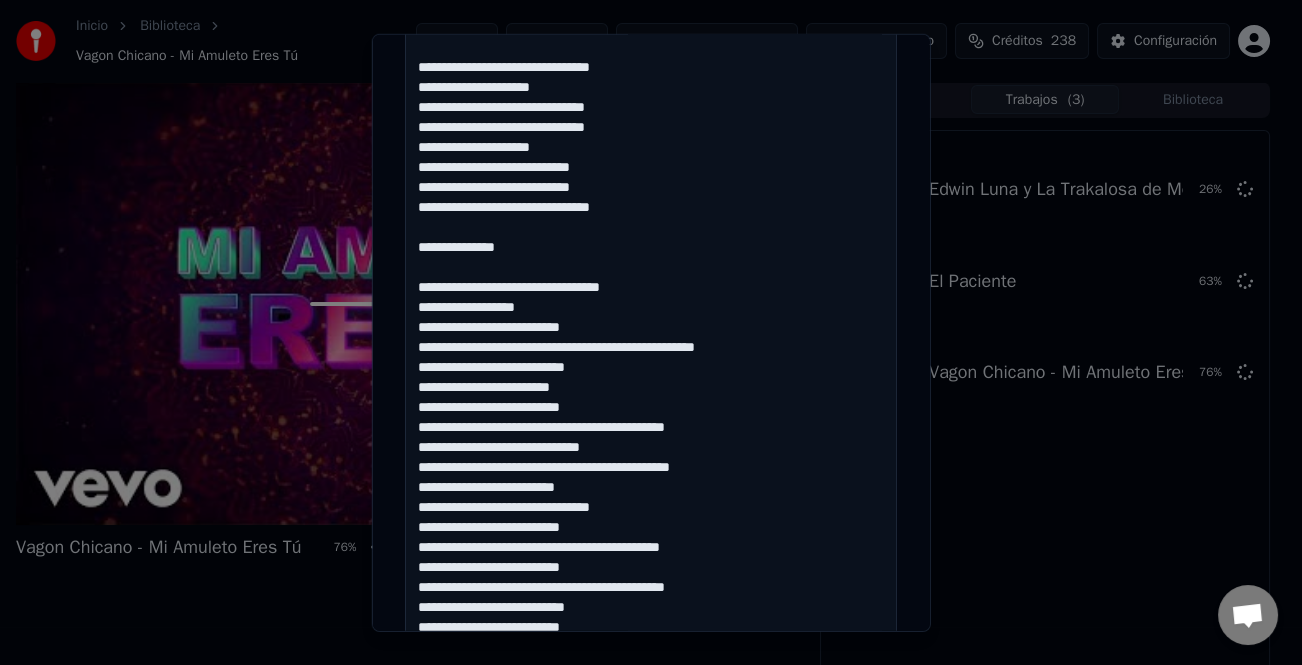 click at bounding box center [651, 318] 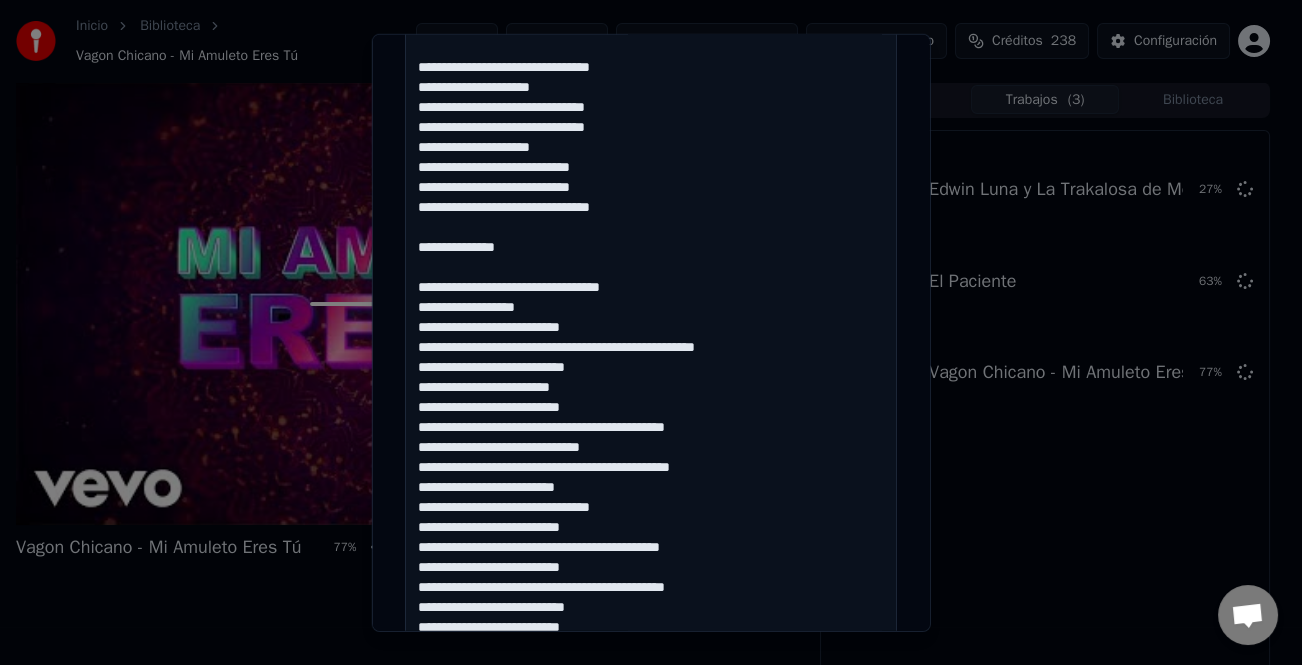 click at bounding box center [651, 318] 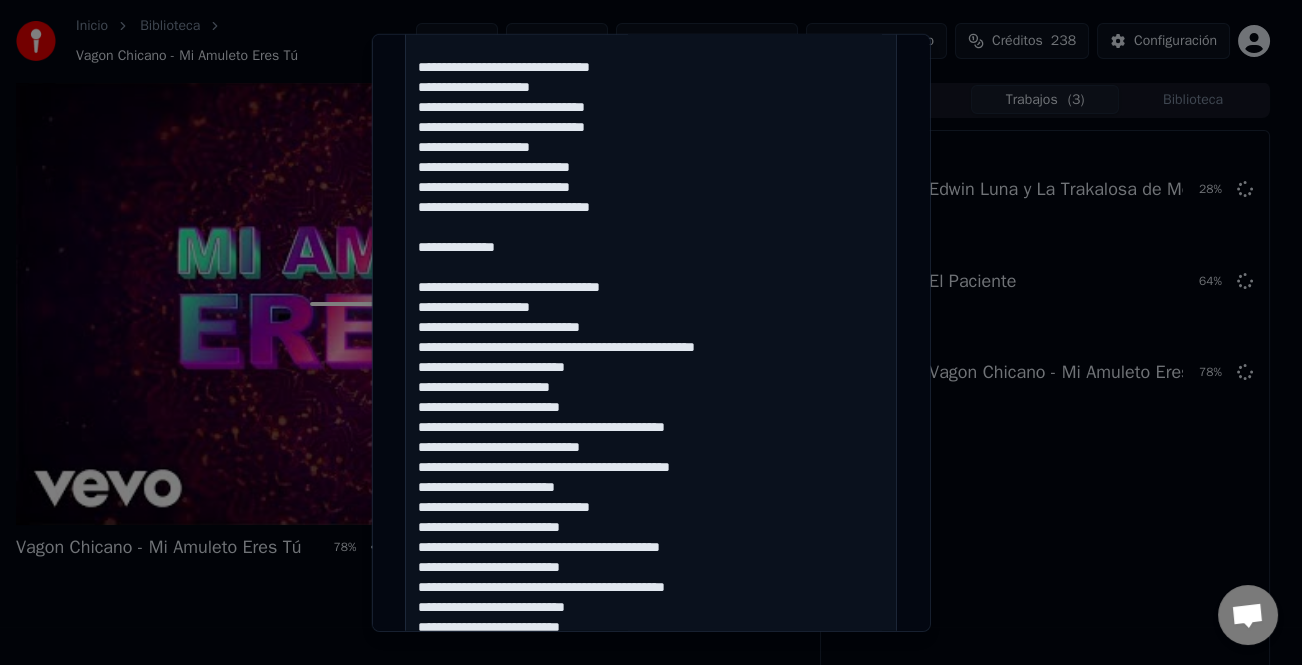 drag, startPoint x: 637, startPoint y: 344, endPoint x: 610, endPoint y: 398, distance: 60.373837 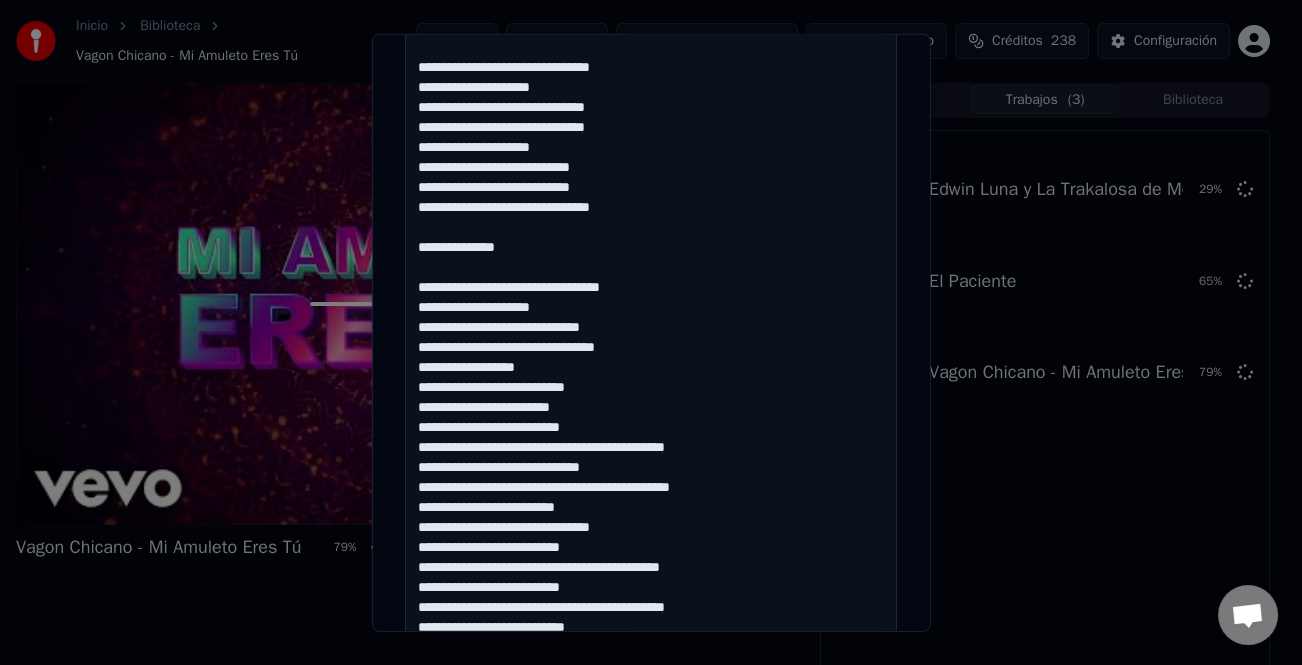 click at bounding box center (651, 318) 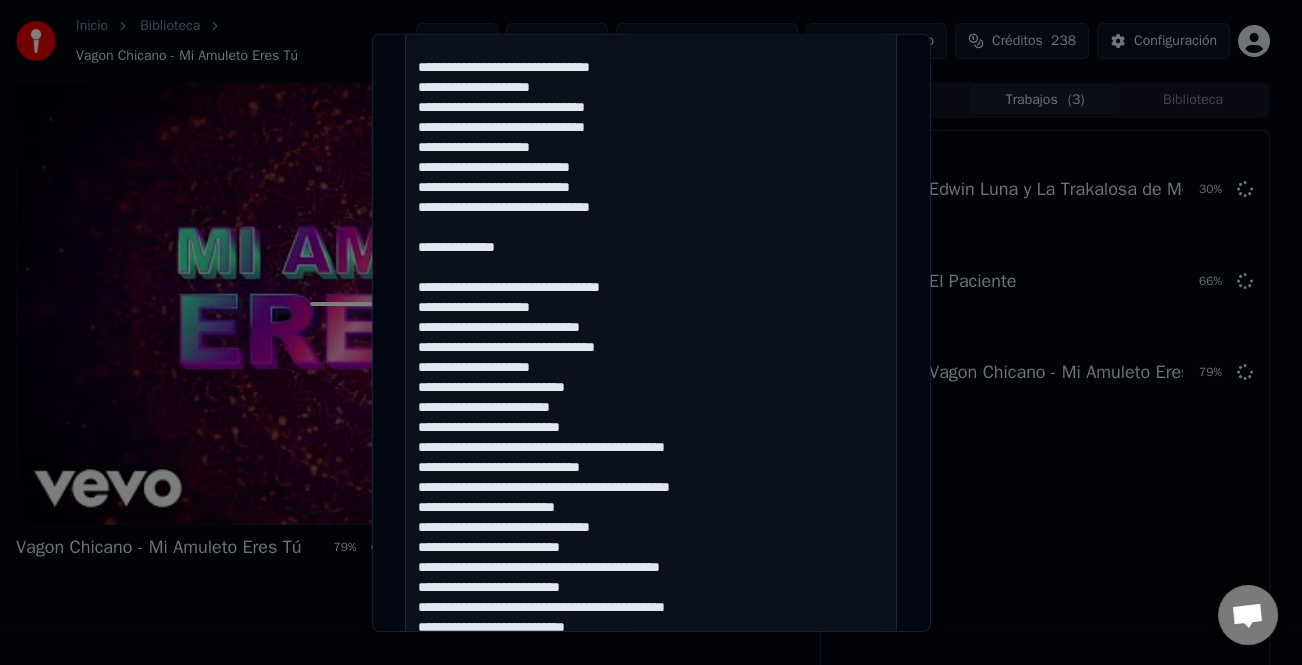 click at bounding box center (651, 318) 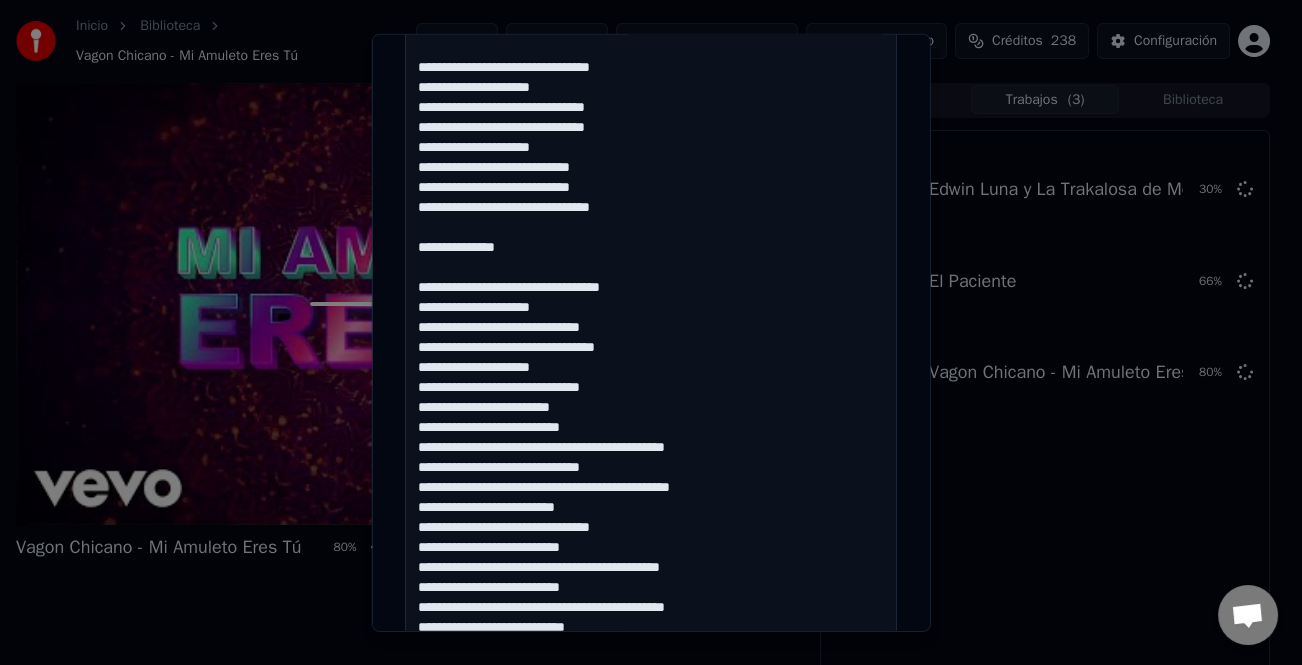 click at bounding box center (651, 318) 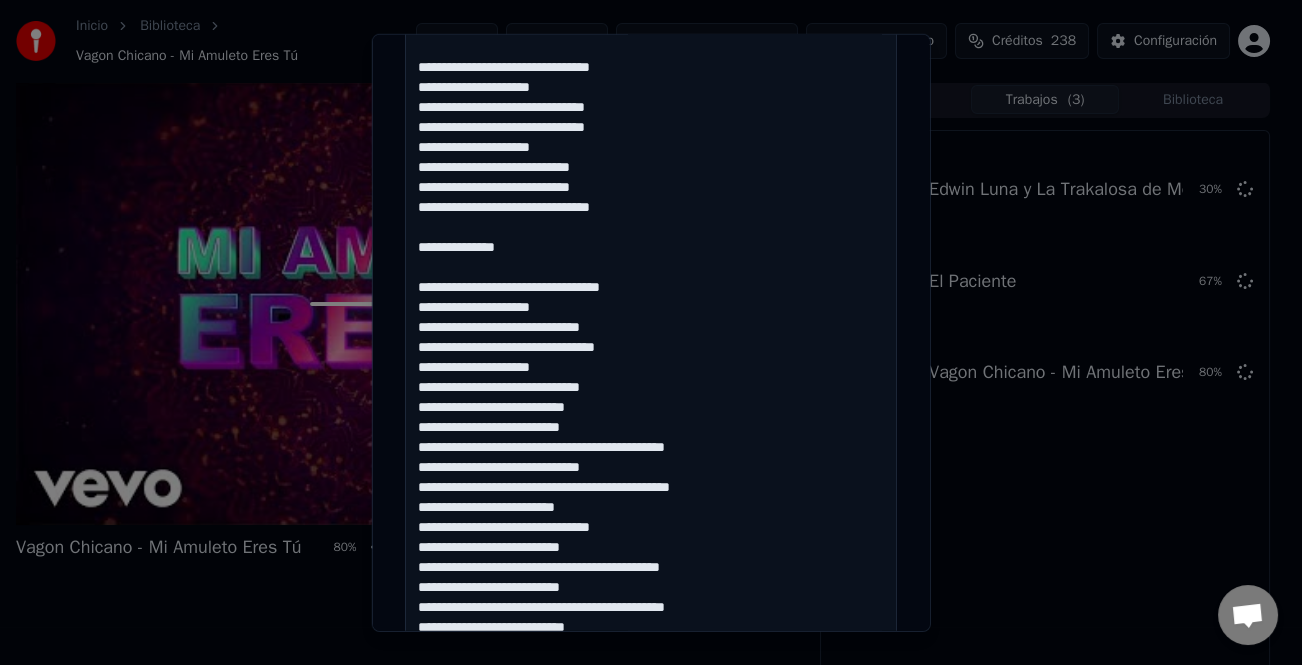 click at bounding box center [651, 318] 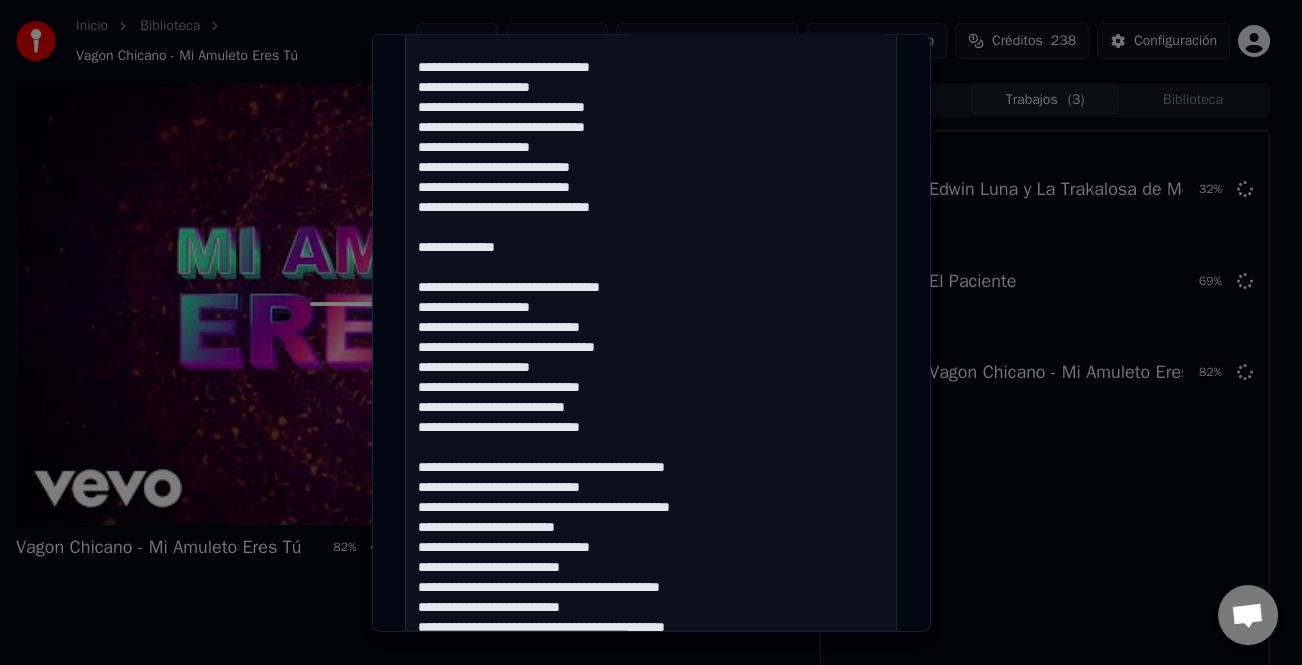 click at bounding box center (651, 318) 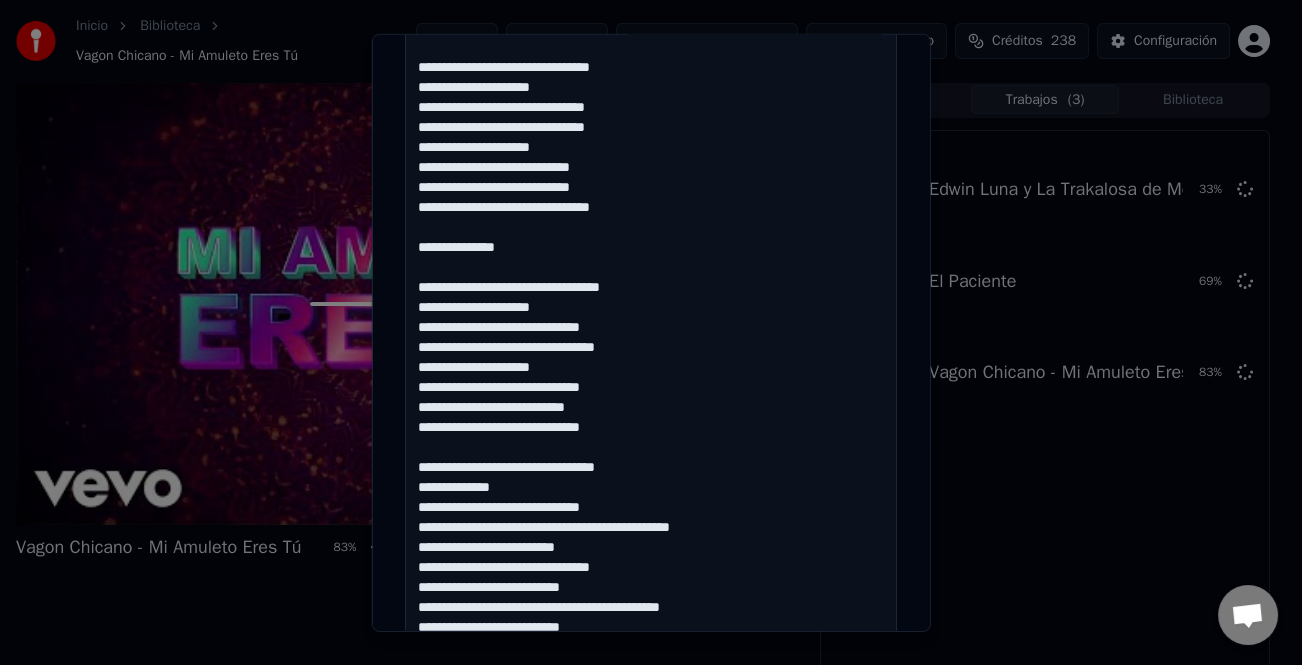click at bounding box center [651, 318] 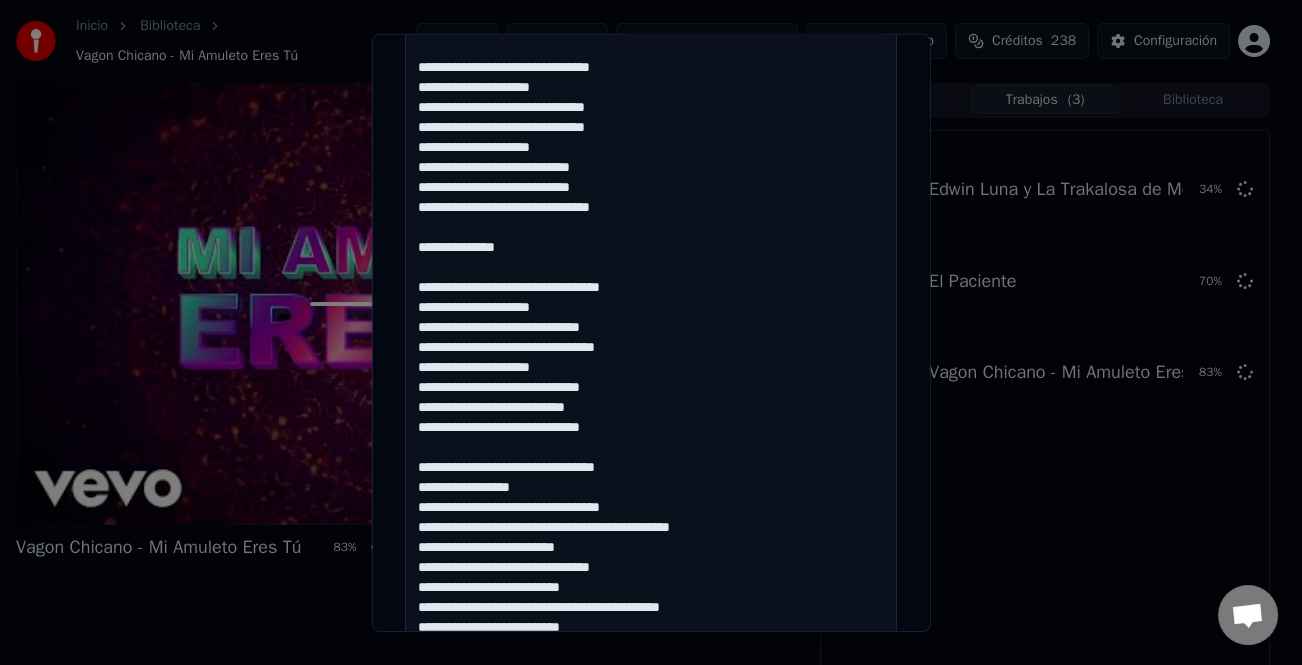 scroll, scrollTop: 241, scrollLeft: 0, axis: vertical 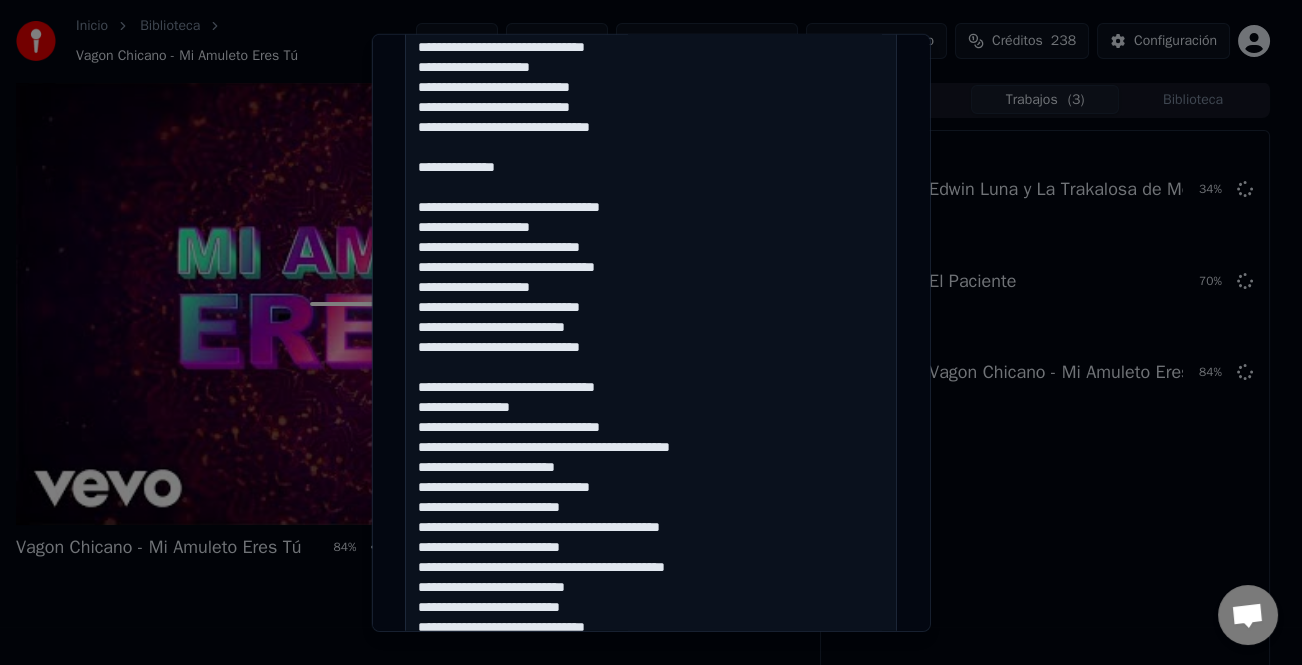 click at bounding box center (651, 318) 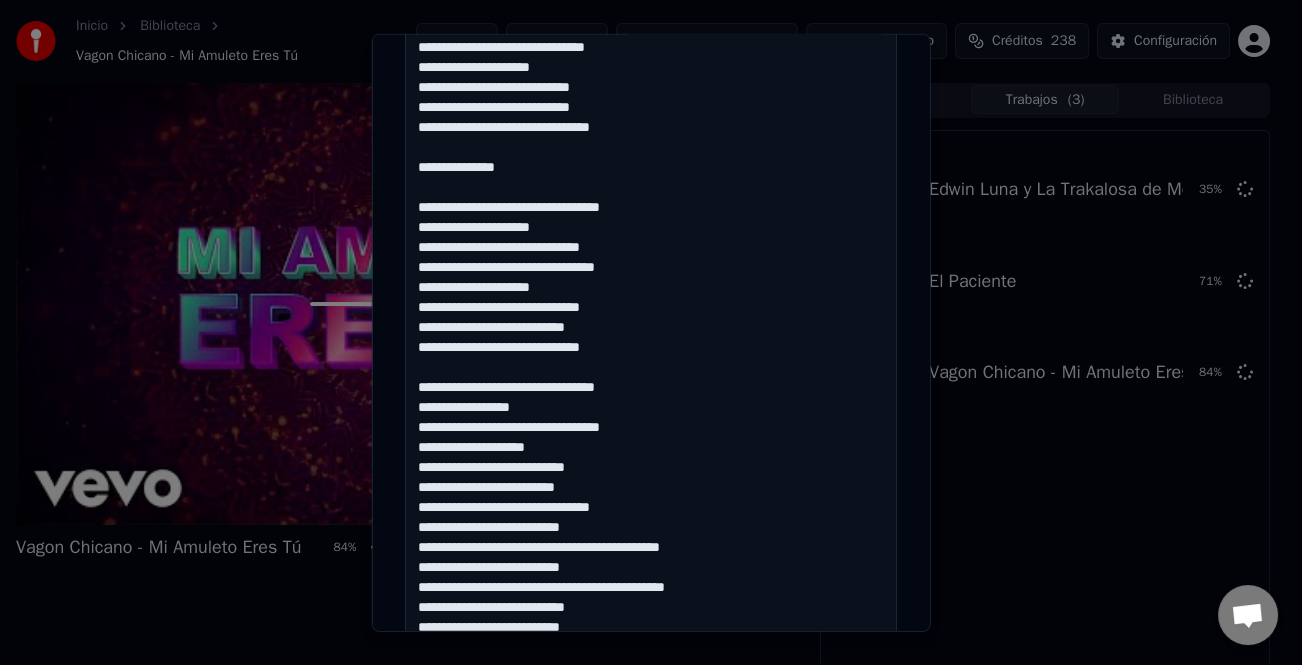 click at bounding box center (651, 318) 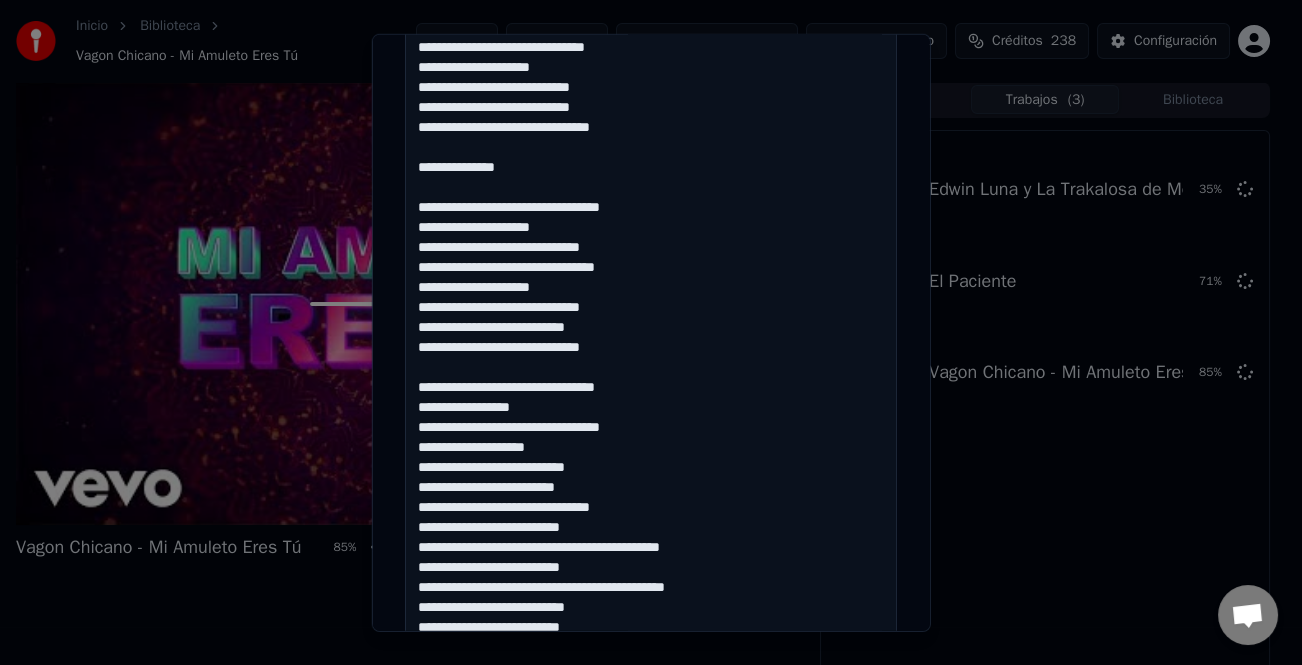 click at bounding box center [651, 318] 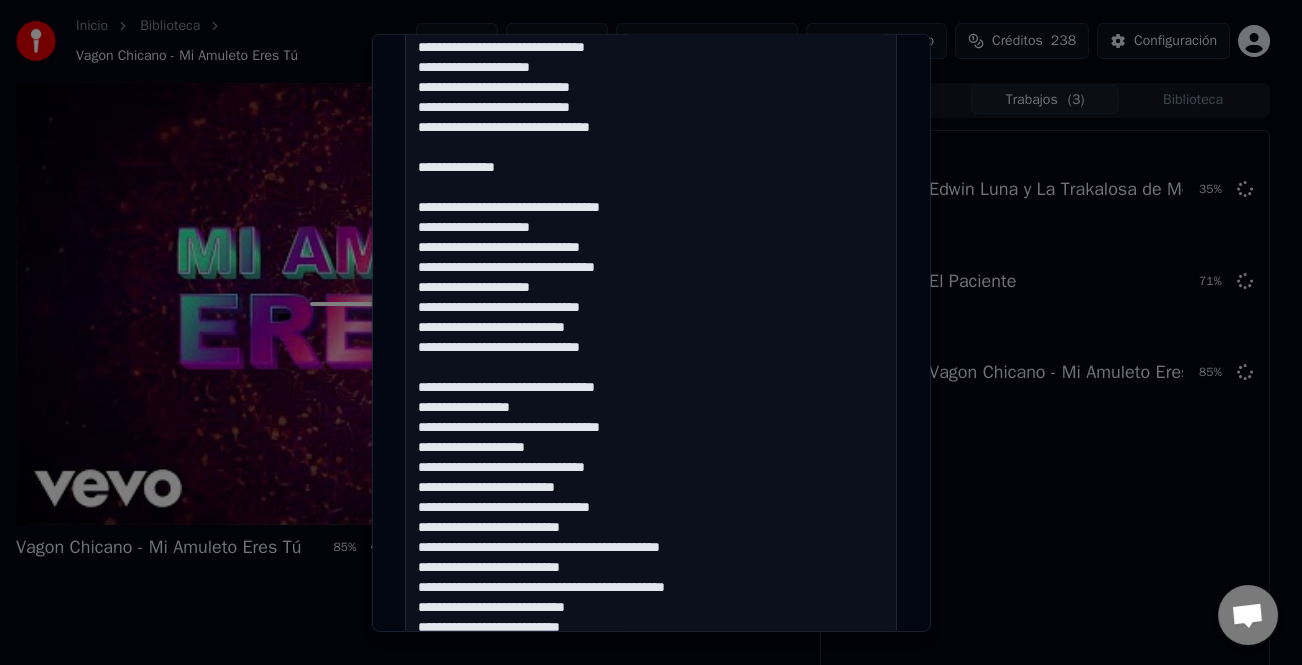 click at bounding box center [651, 318] 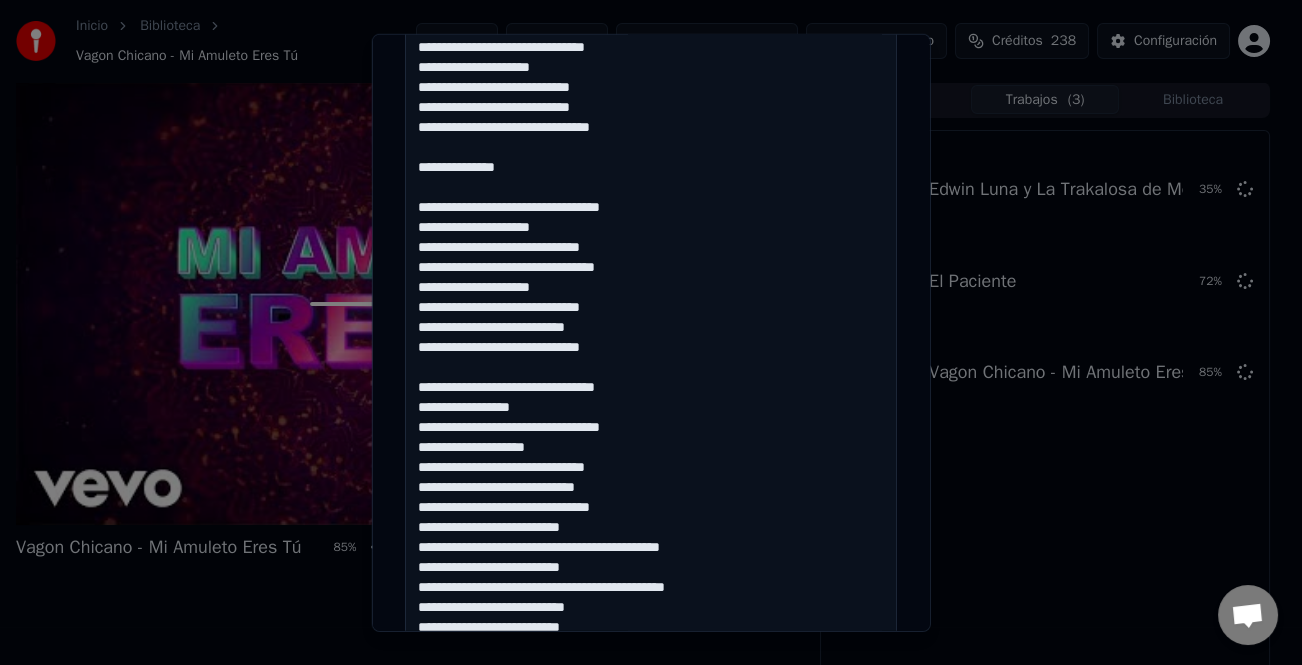 scroll, scrollTop: 261, scrollLeft: 0, axis: vertical 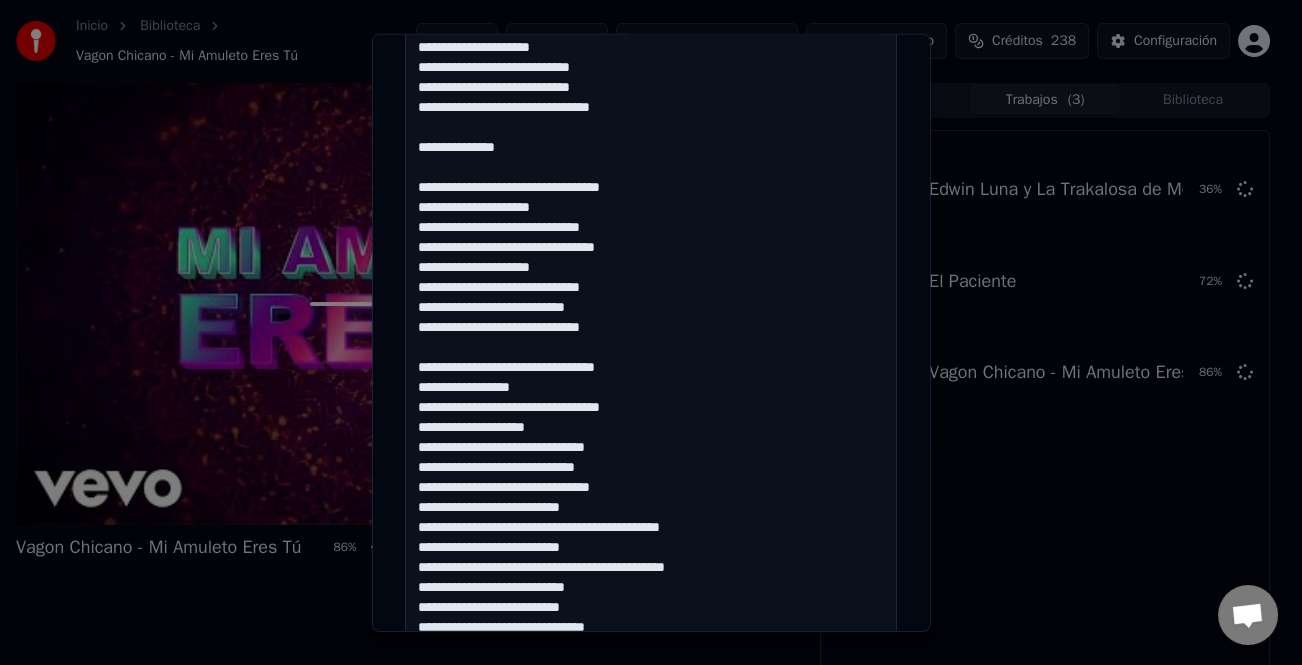 click at bounding box center (651, 318) 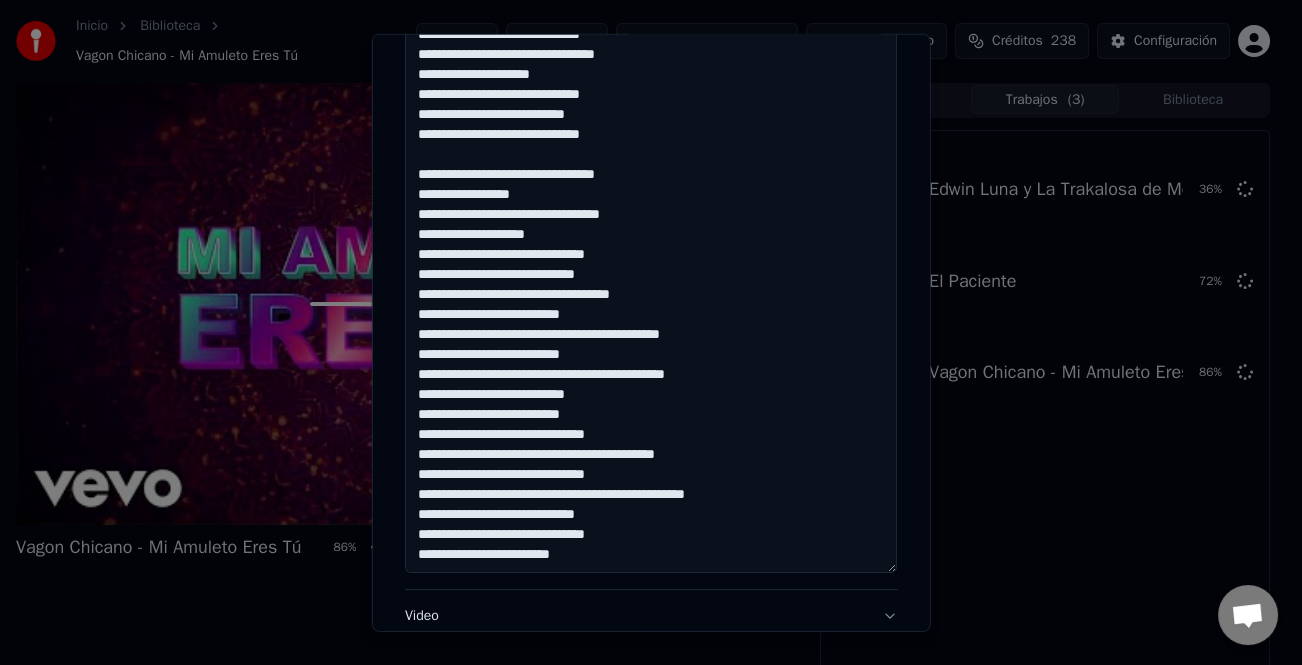 scroll, scrollTop: 800, scrollLeft: 0, axis: vertical 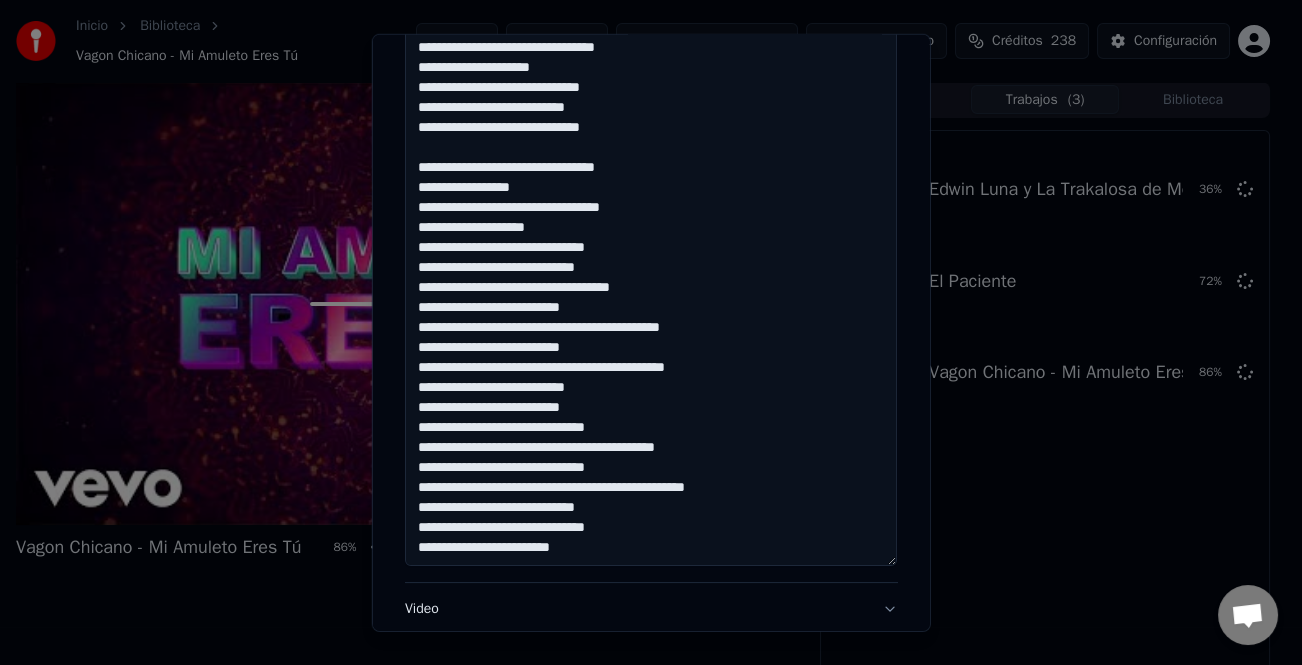 click at bounding box center [651, 118] 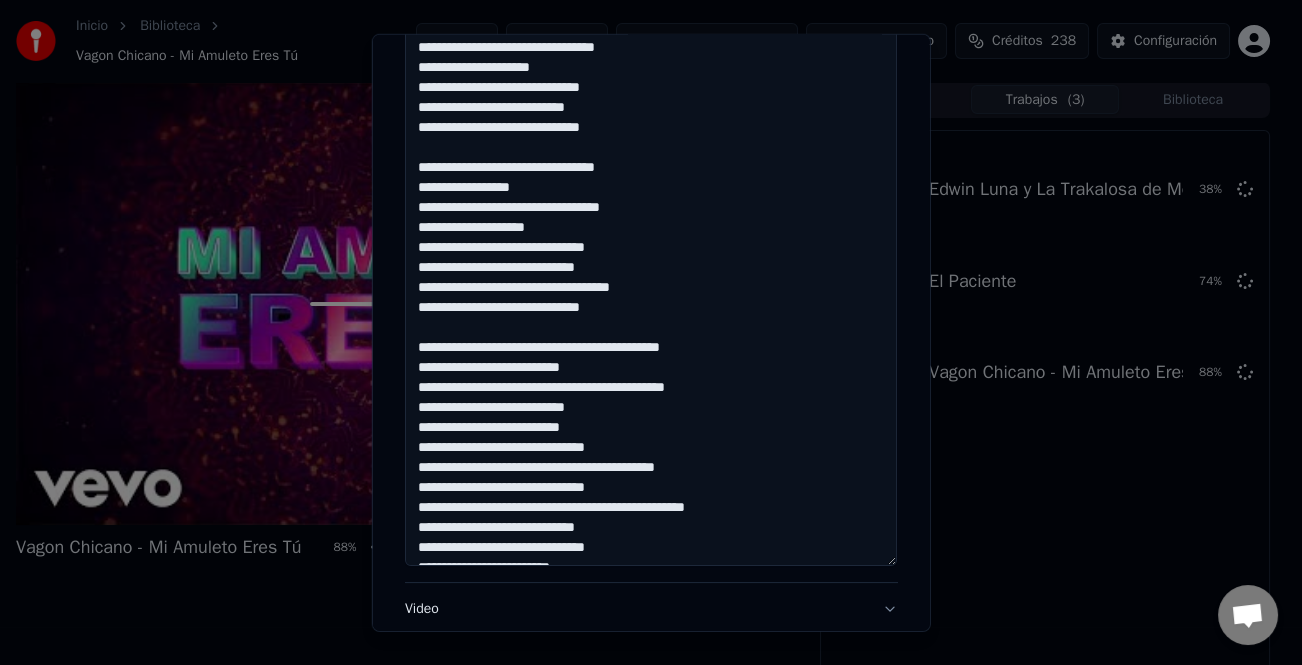 click at bounding box center [651, 118] 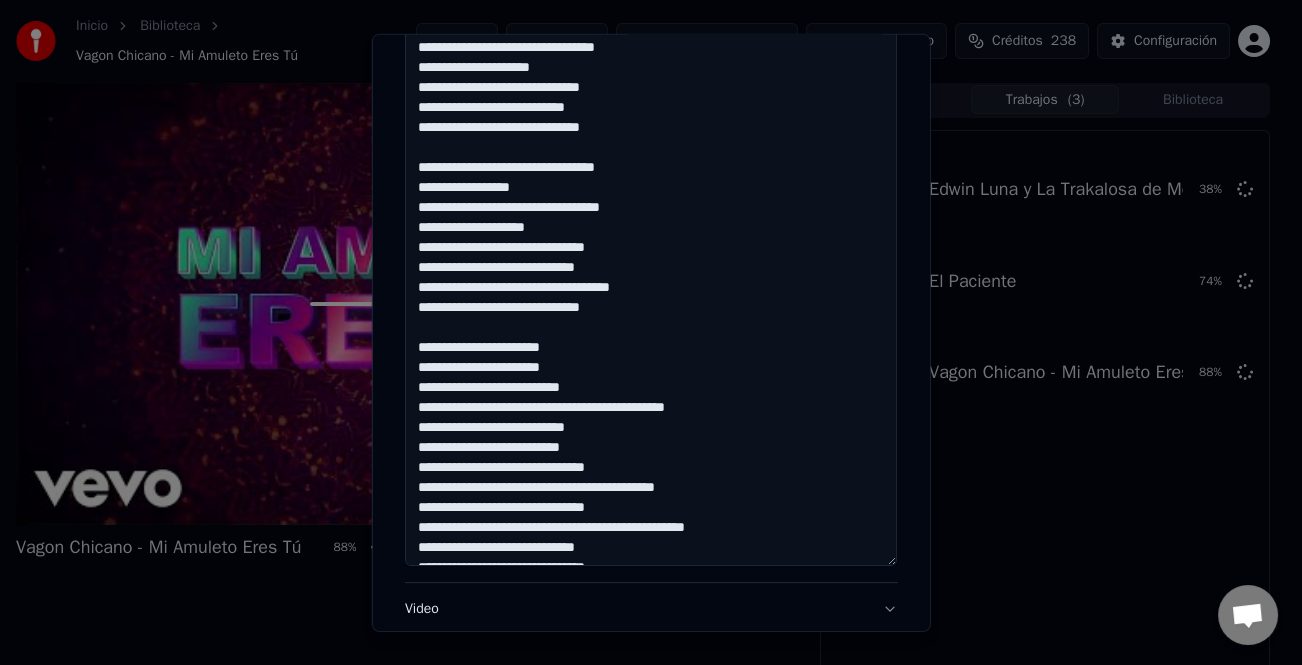click at bounding box center [651, 118] 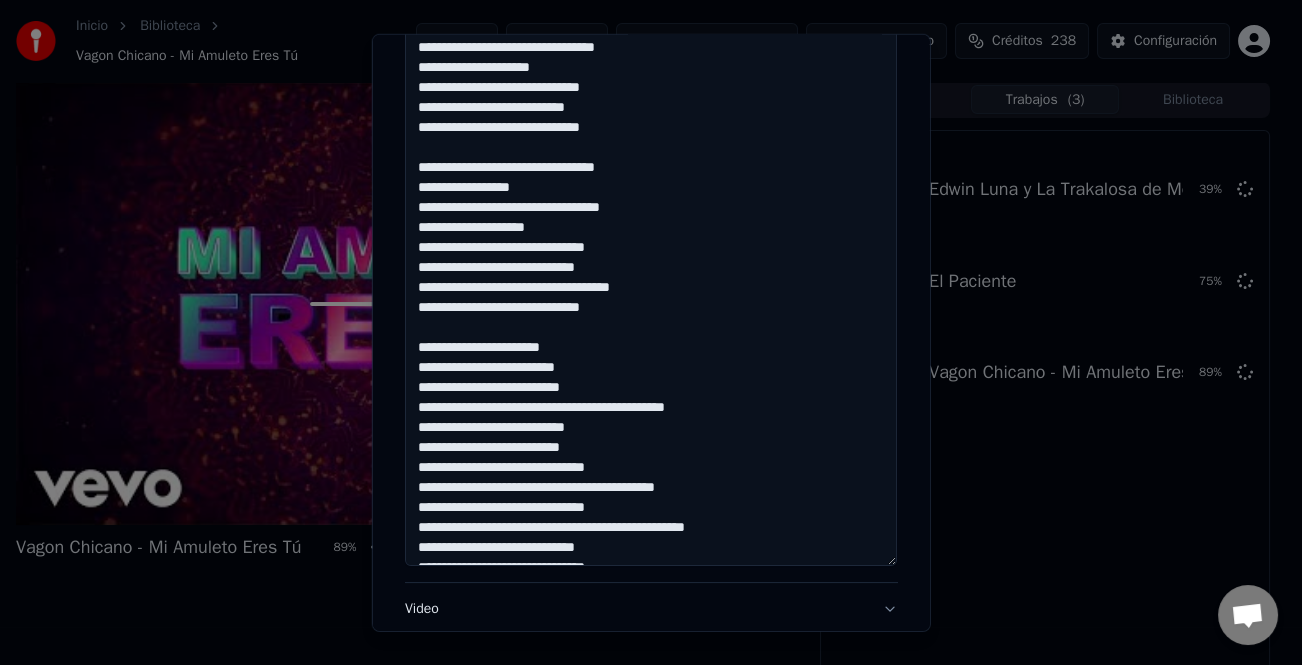 click at bounding box center [651, 118] 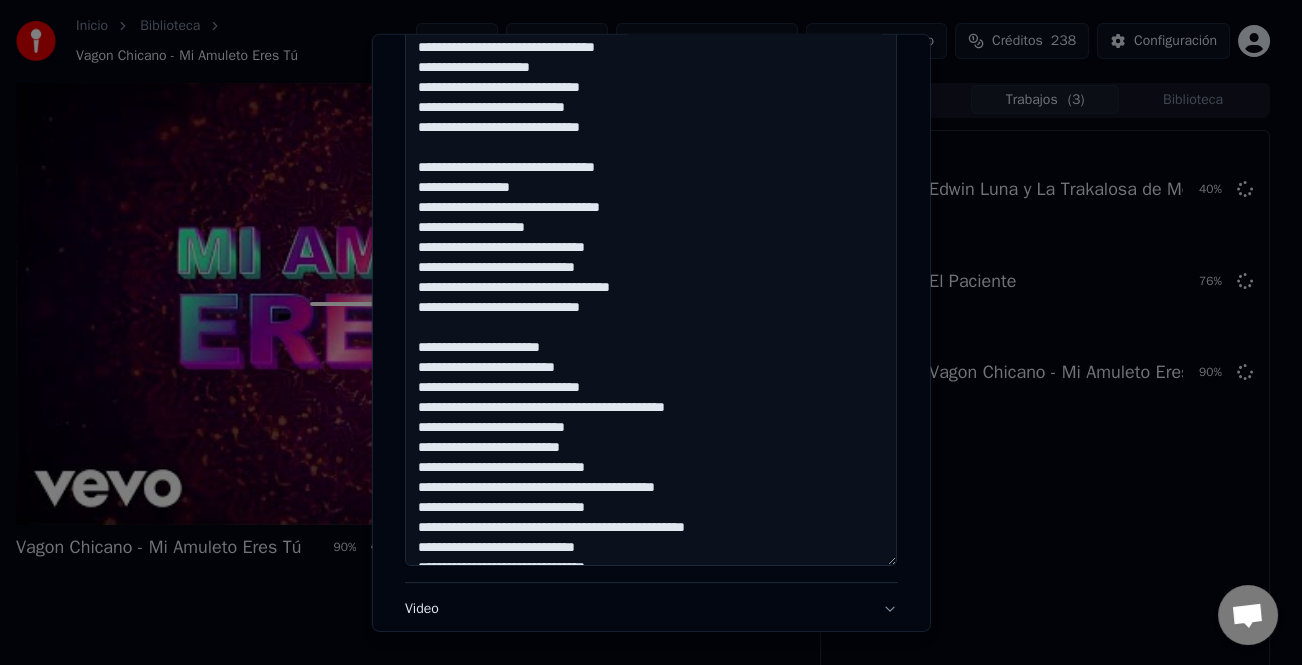 click at bounding box center (651, 118) 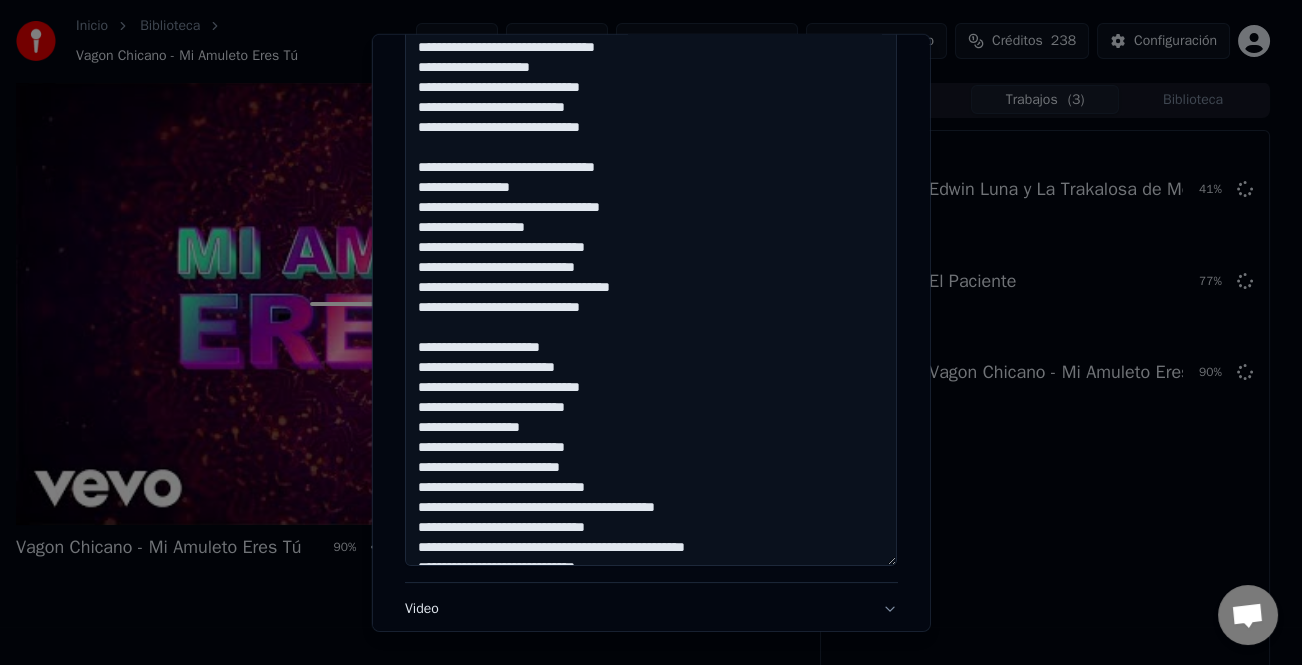 click at bounding box center [651, 118] 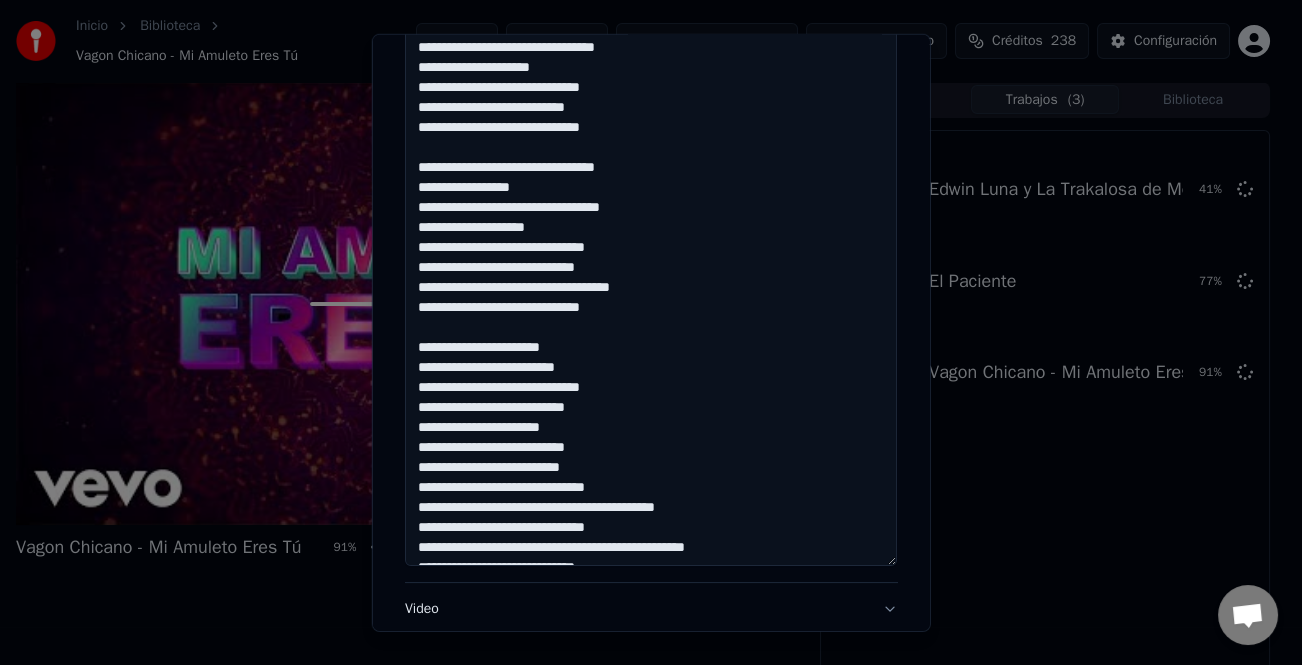 click at bounding box center [651, 118] 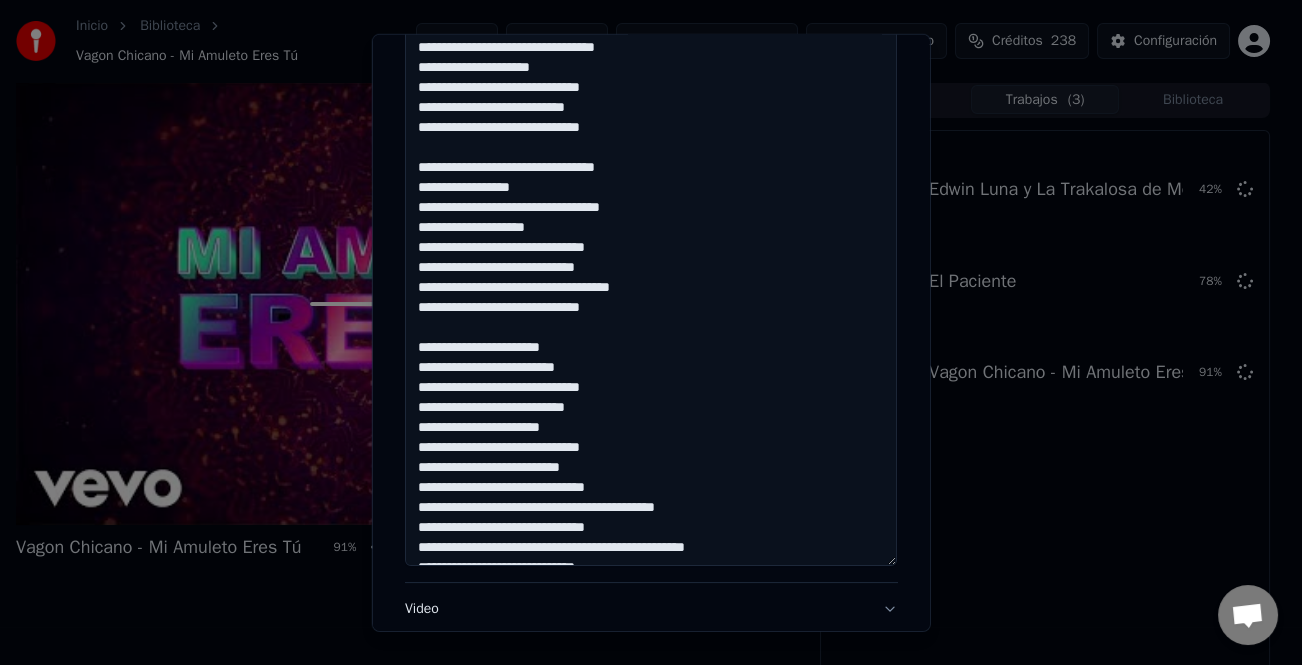 click at bounding box center [651, 118] 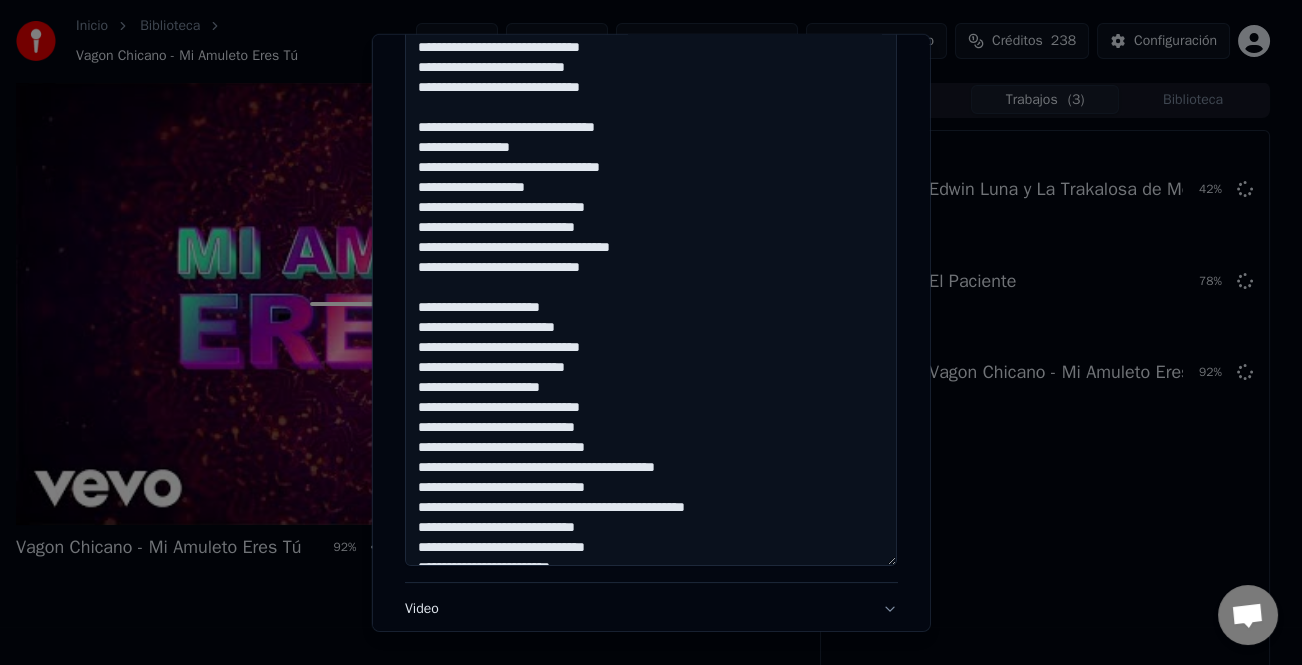 scroll, scrollTop: 321, scrollLeft: 0, axis: vertical 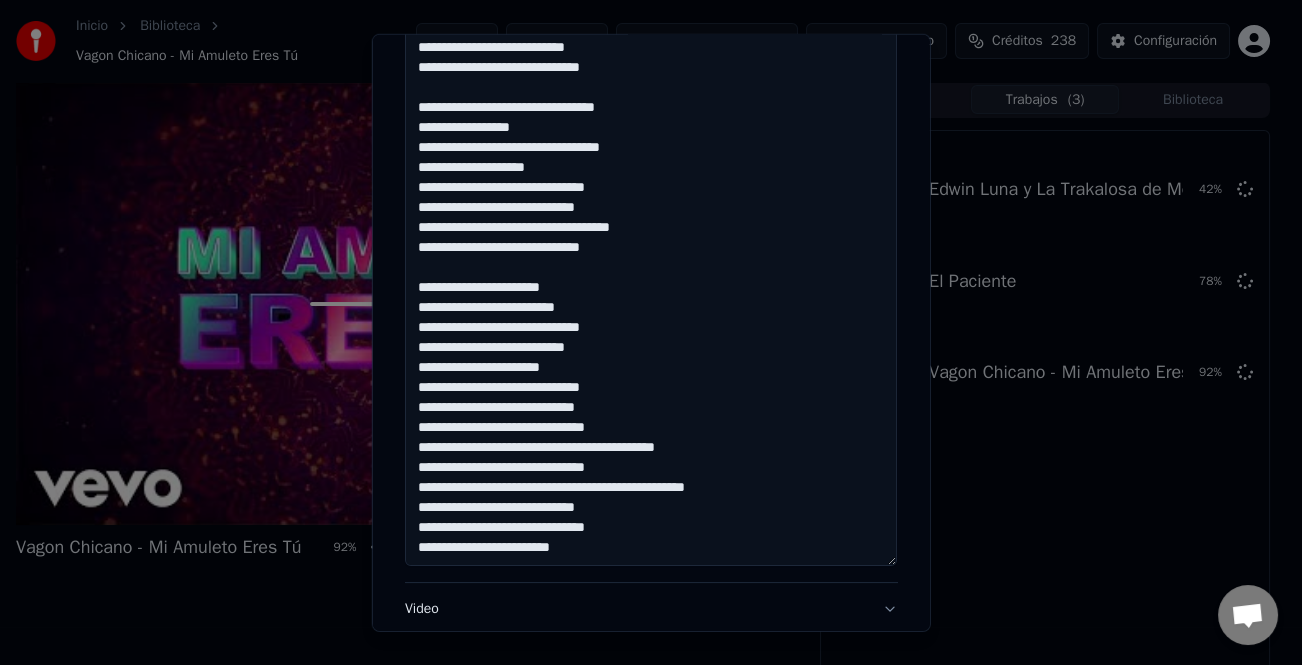 click at bounding box center (651, 118) 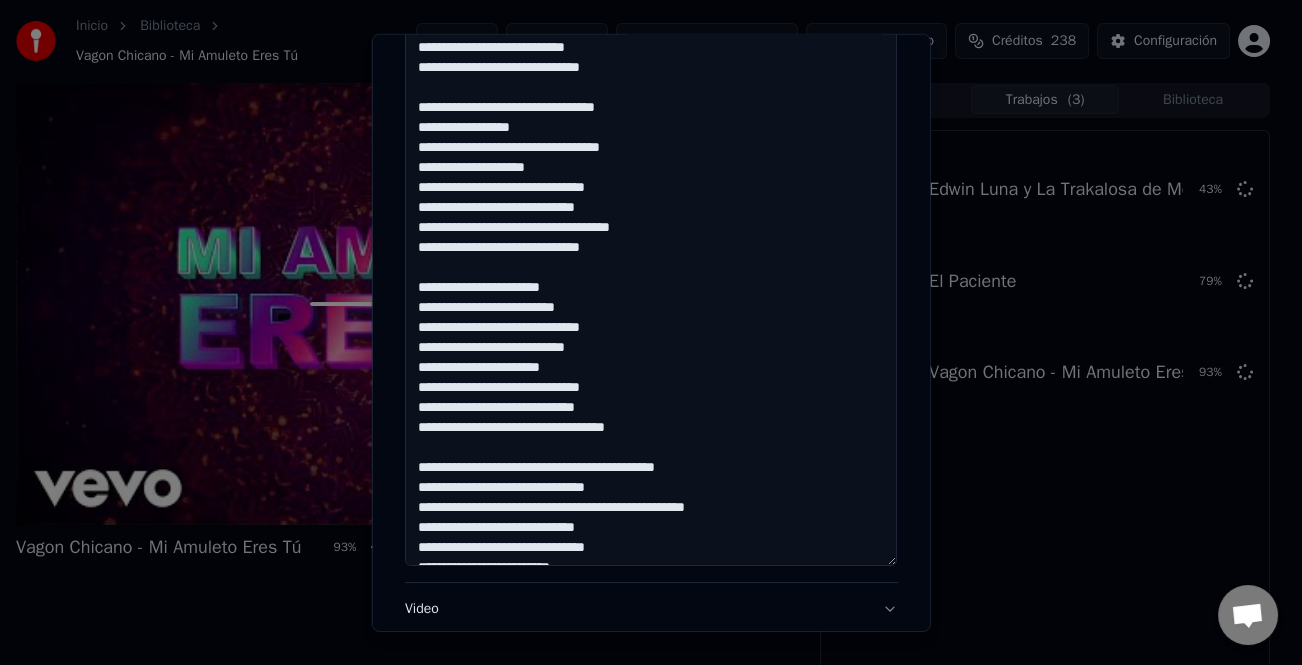 scroll, scrollTop: 341, scrollLeft: 0, axis: vertical 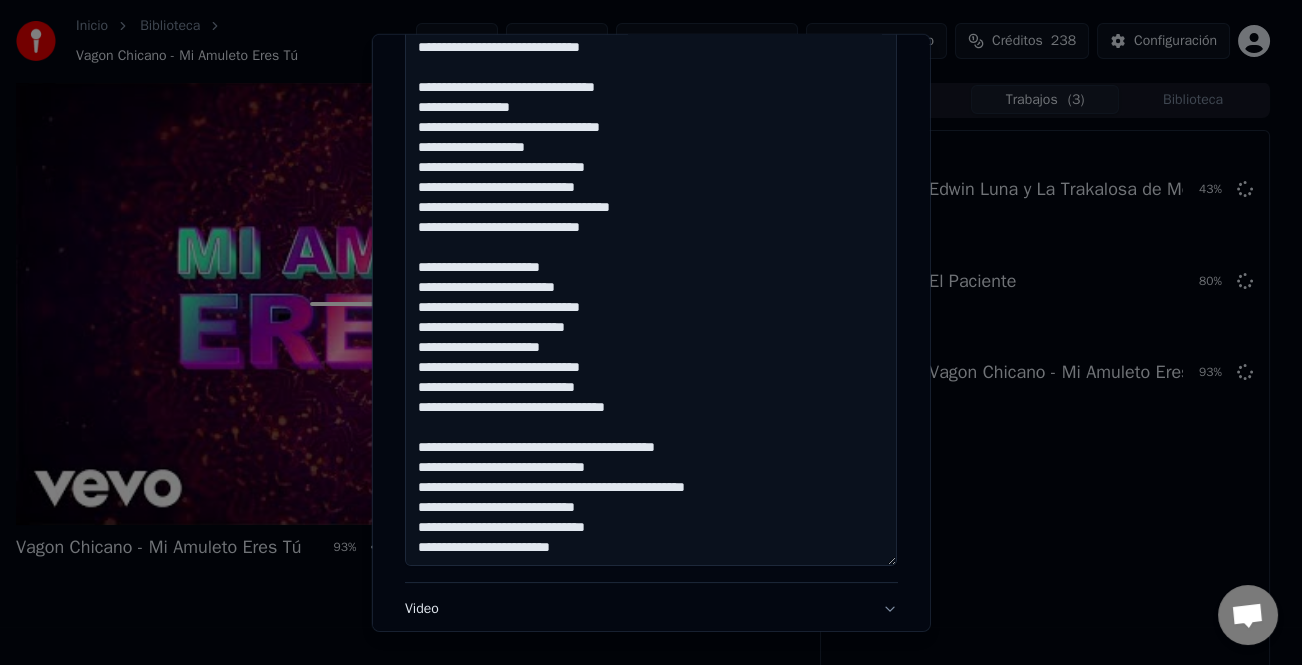 click at bounding box center (651, 118) 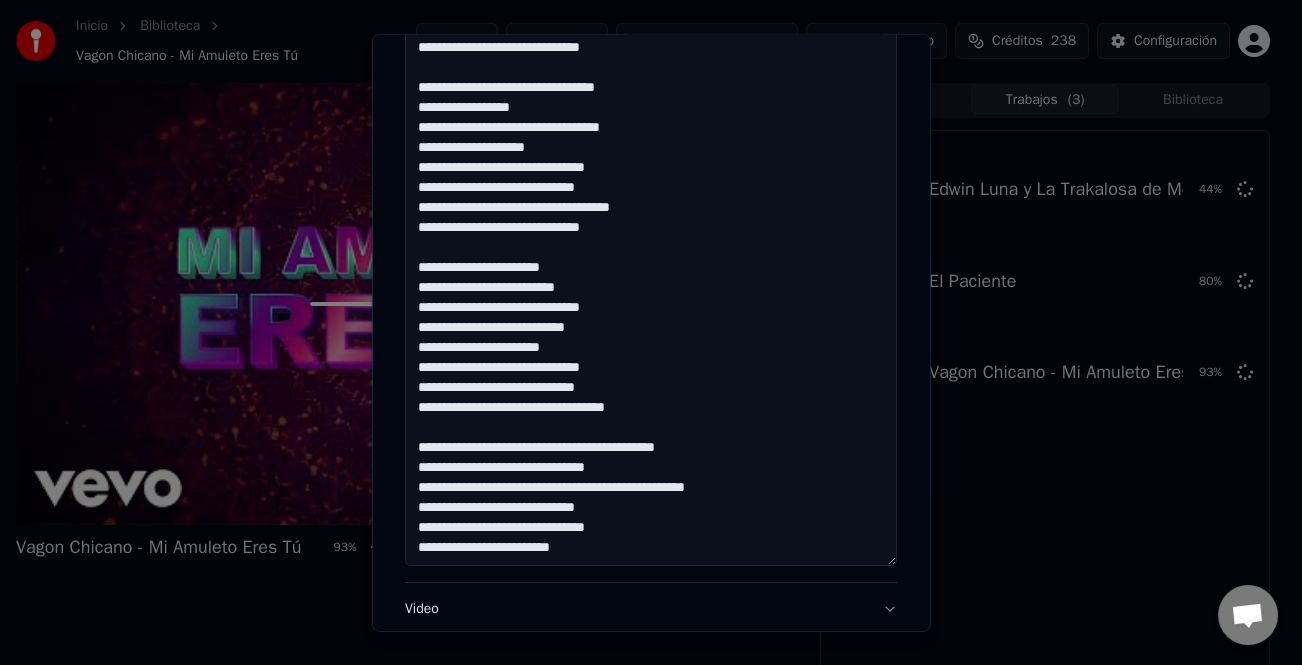 click at bounding box center [651, 118] 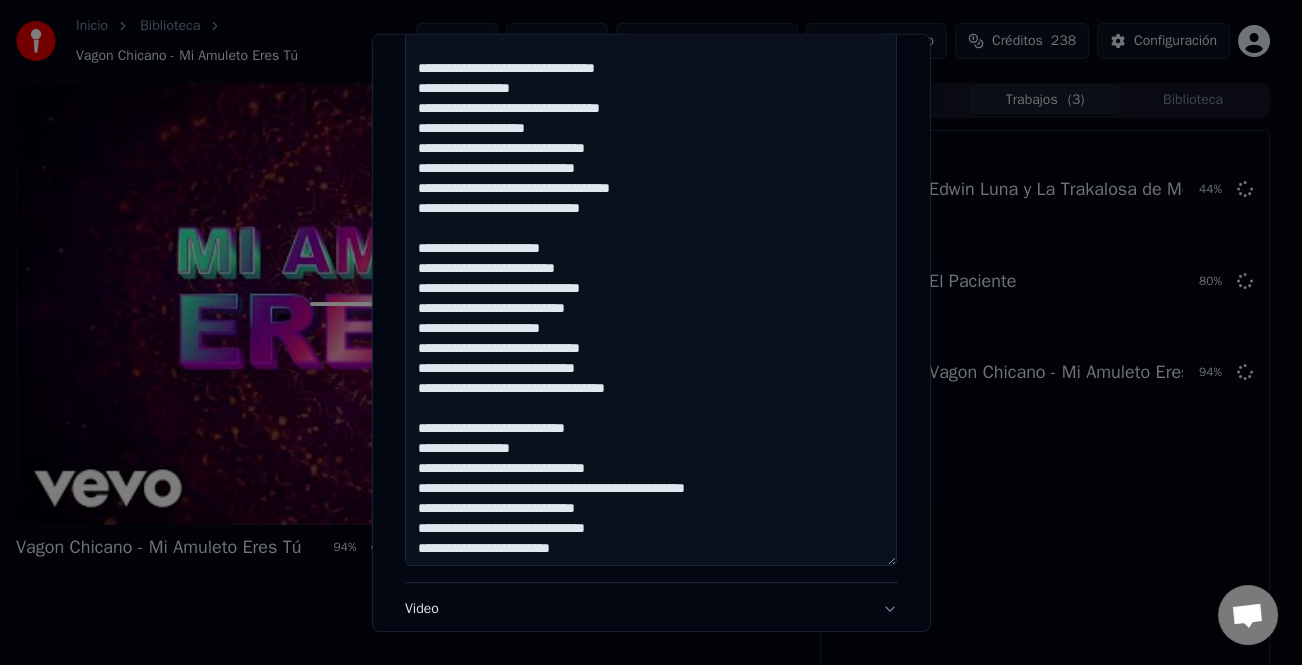scroll, scrollTop: 361, scrollLeft: 0, axis: vertical 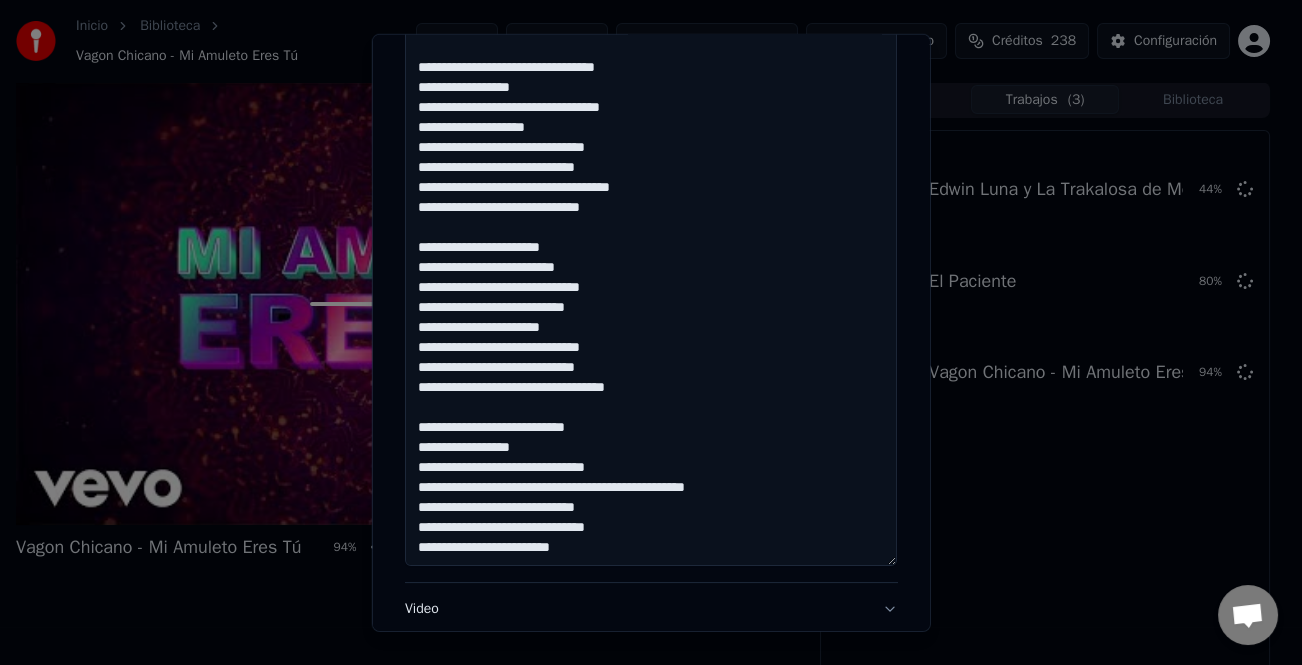 click at bounding box center (651, 118) 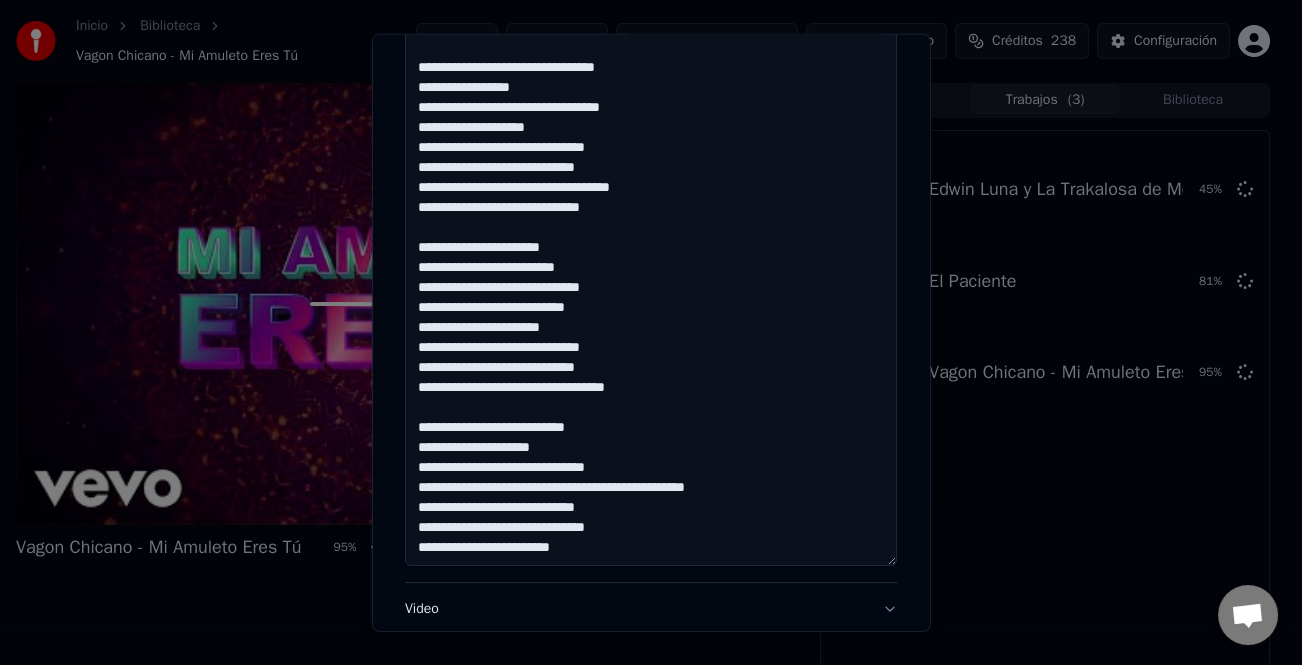 click at bounding box center [651, 118] 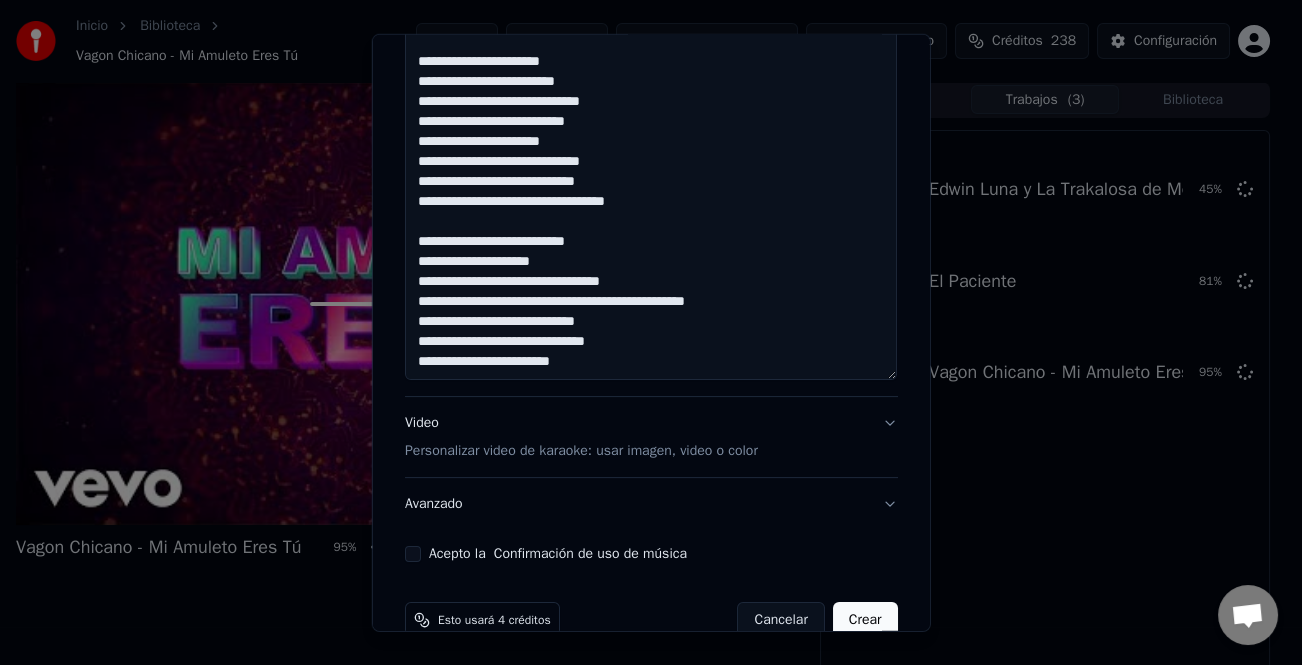 scroll, scrollTop: 1000, scrollLeft: 0, axis: vertical 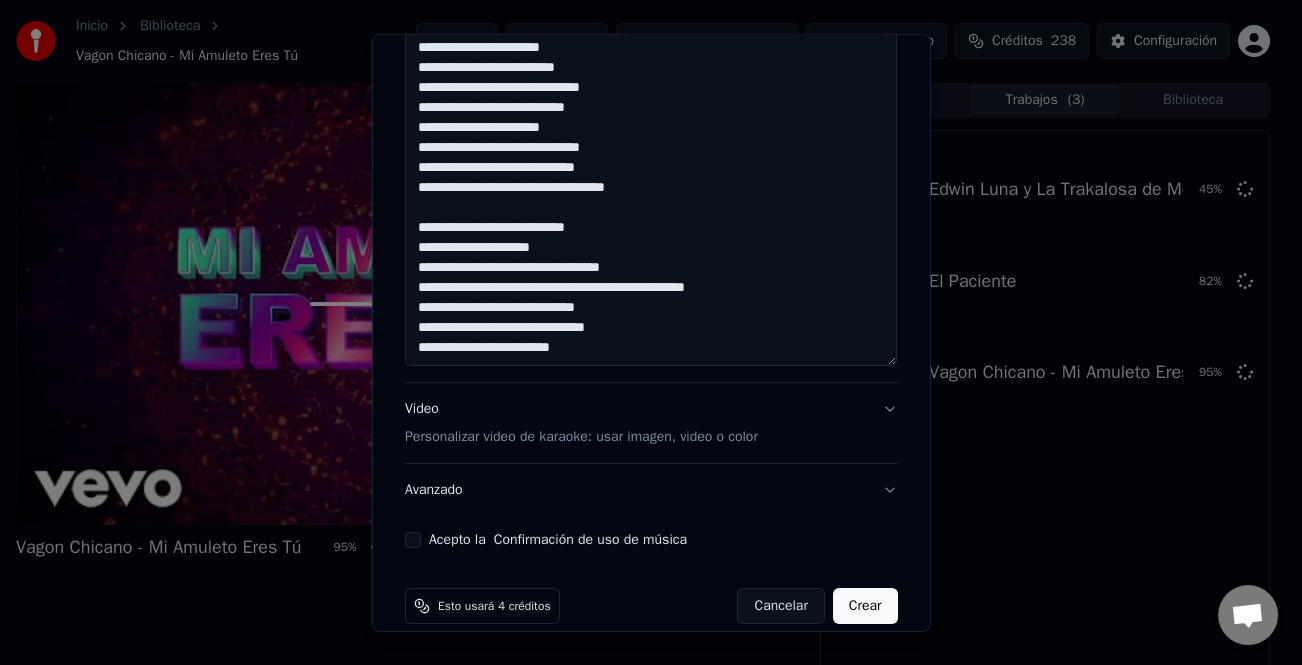 drag, startPoint x: 544, startPoint y: 289, endPoint x: 543, endPoint y: 310, distance: 21.023796 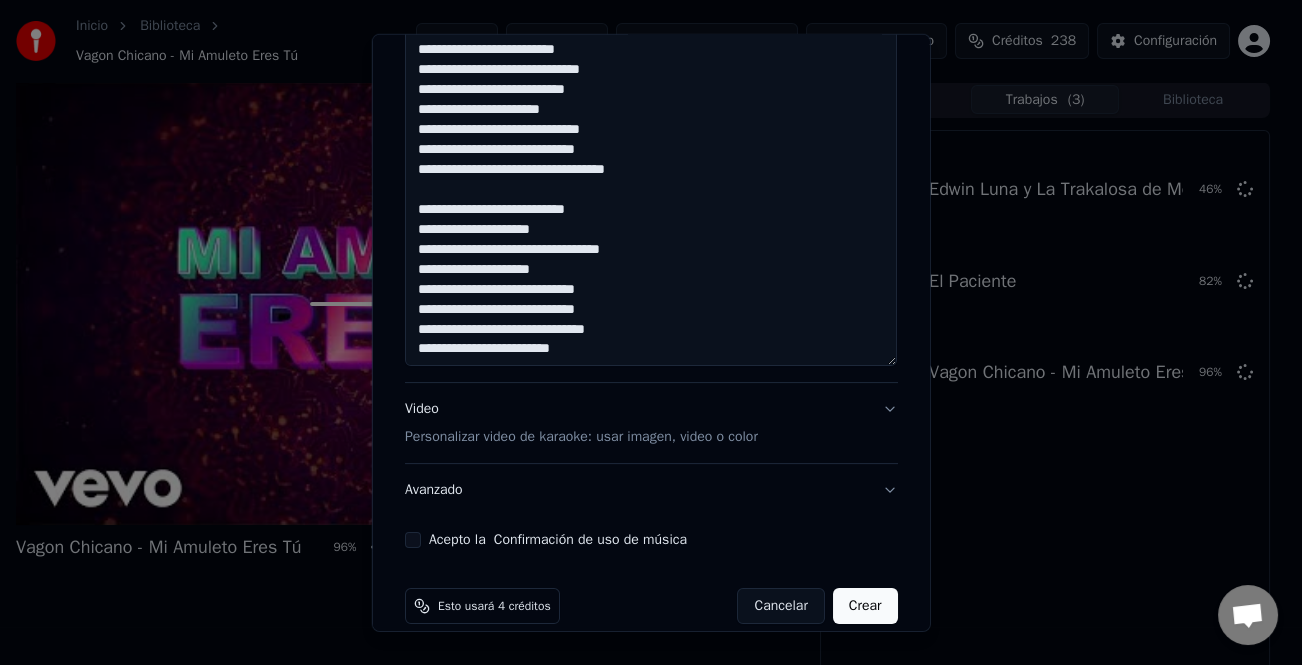 scroll, scrollTop: 381, scrollLeft: 0, axis: vertical 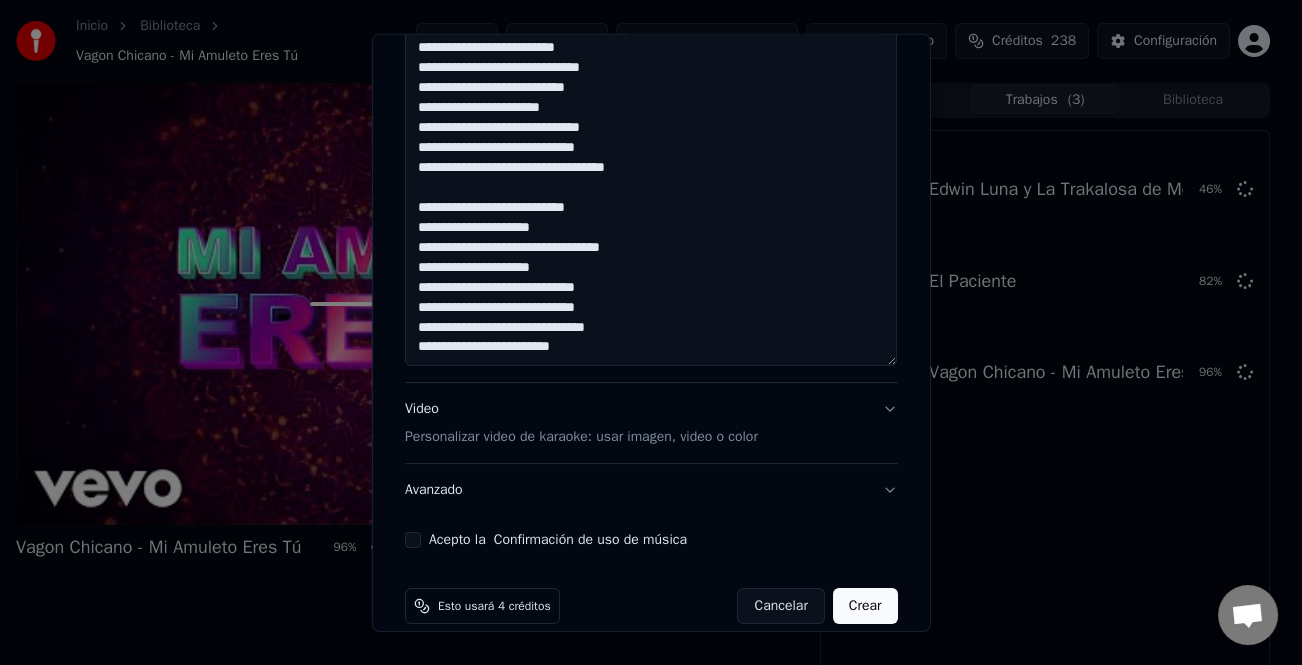 click at bounding box center (651, -82) 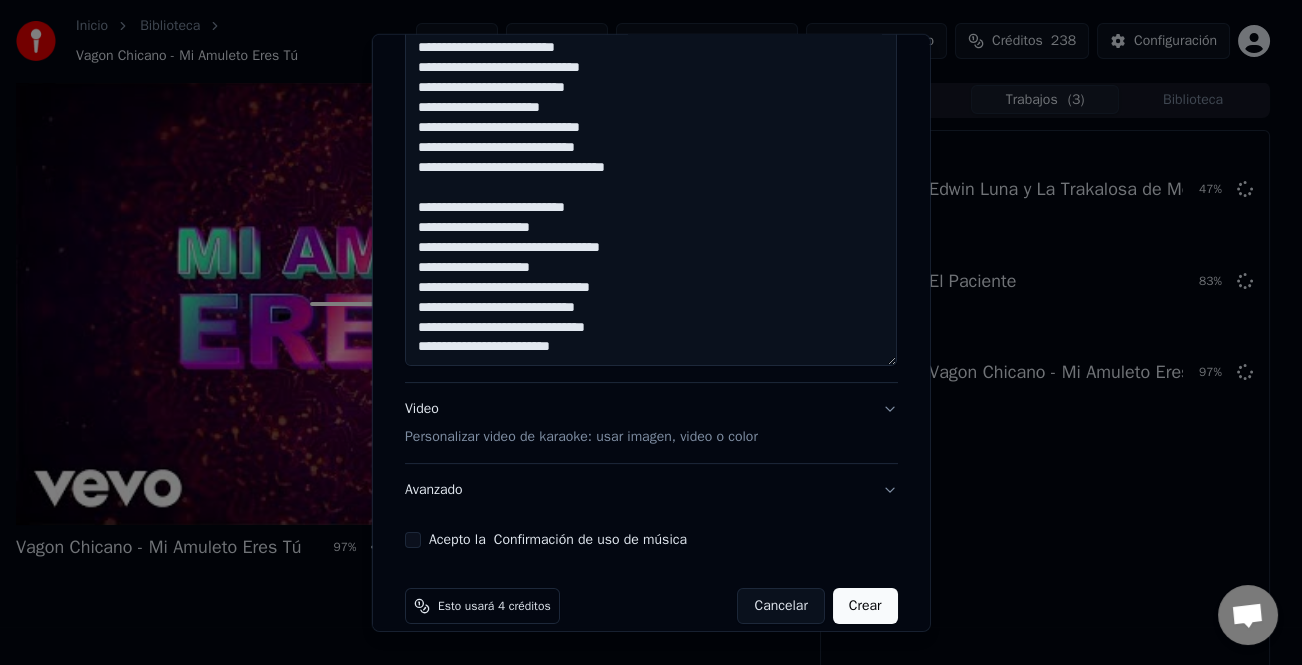 click at bounding box center [651, -82] 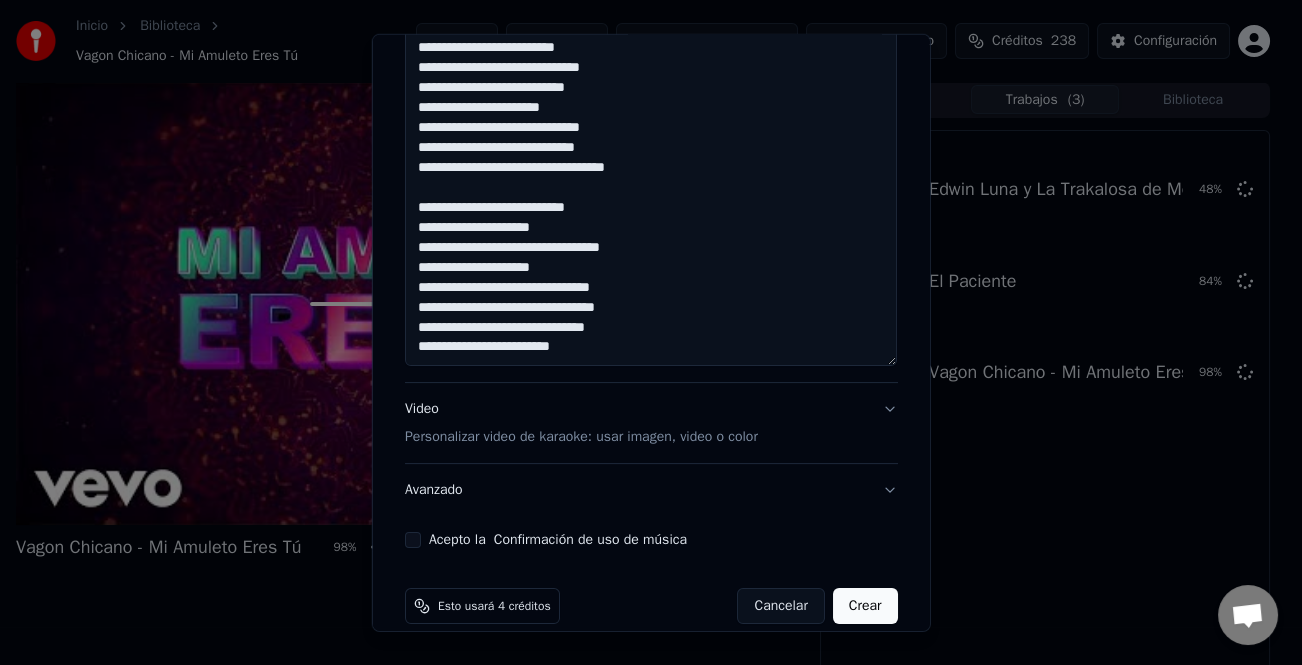 click at bounding box center [651, -82] 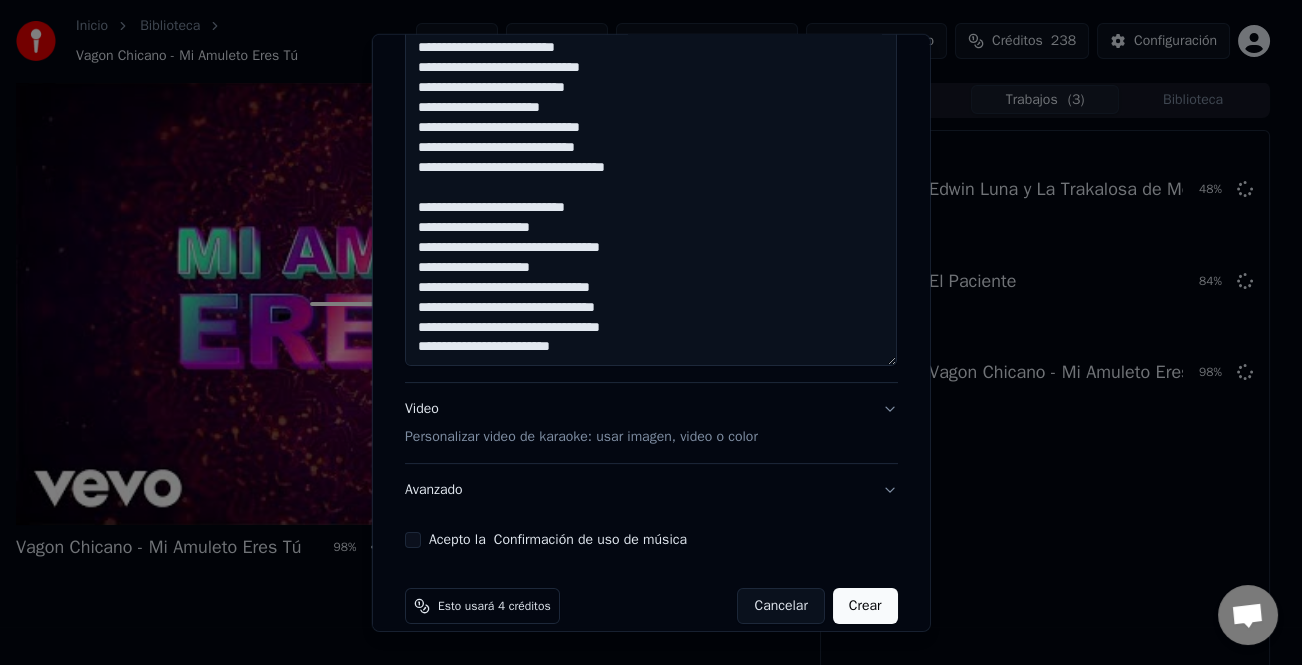 click at bounding box center (651, -82) 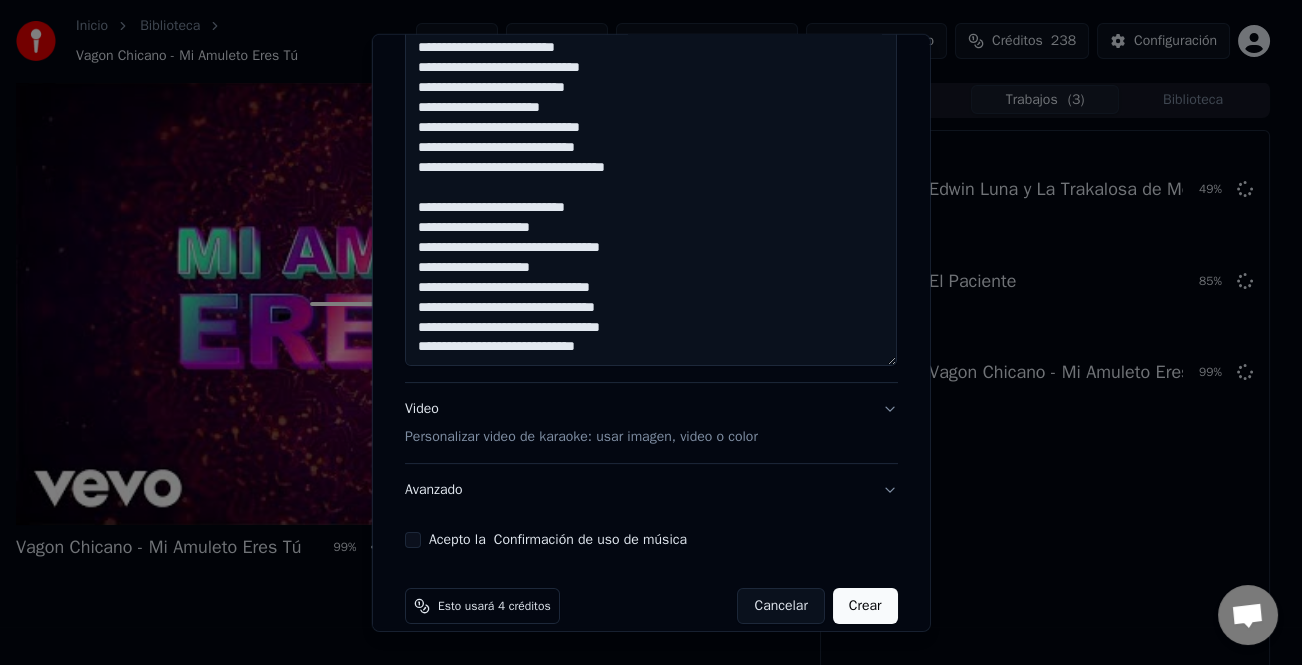 click at bounding box center (651, -82) 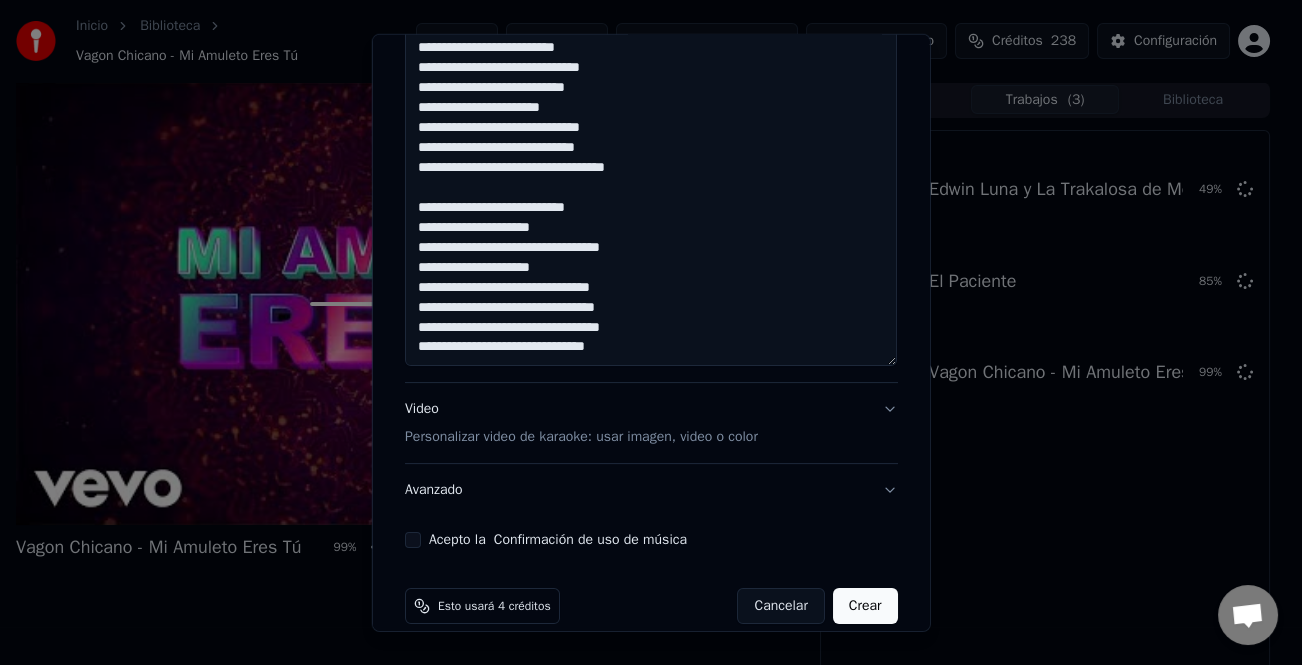 click at bounding box center [651, -82] 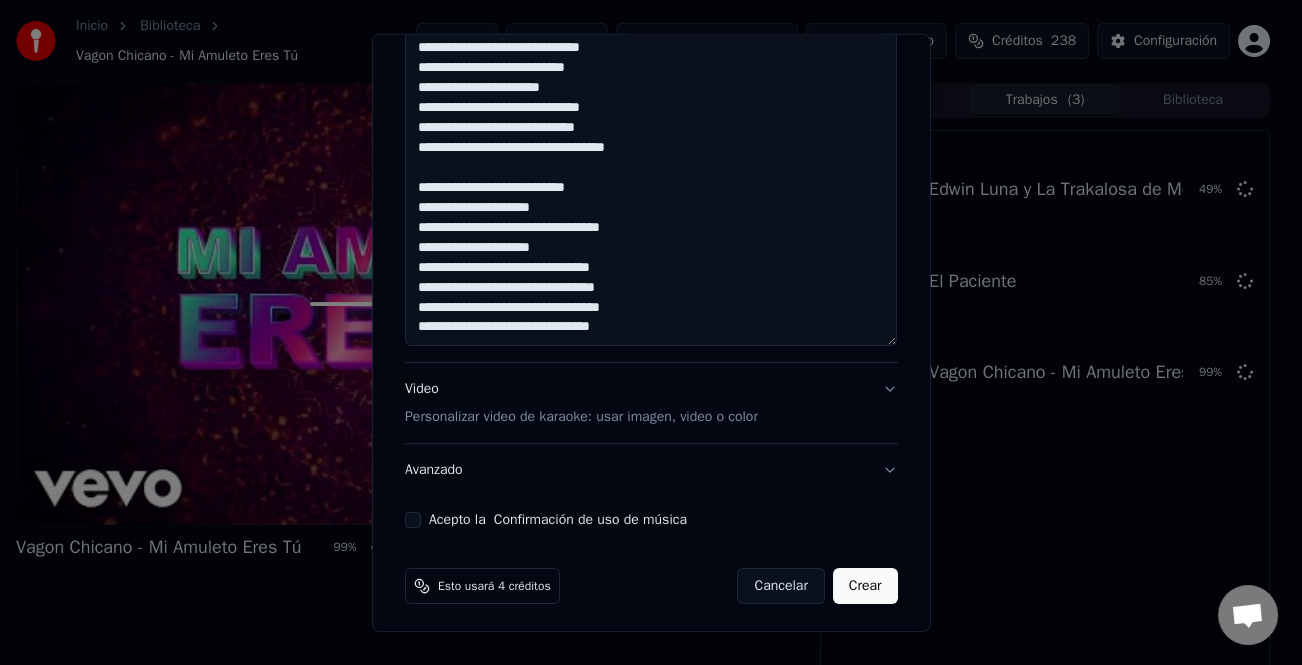 scroll, scrollTop: 1025, scrollLeft: 0, axis: vertical 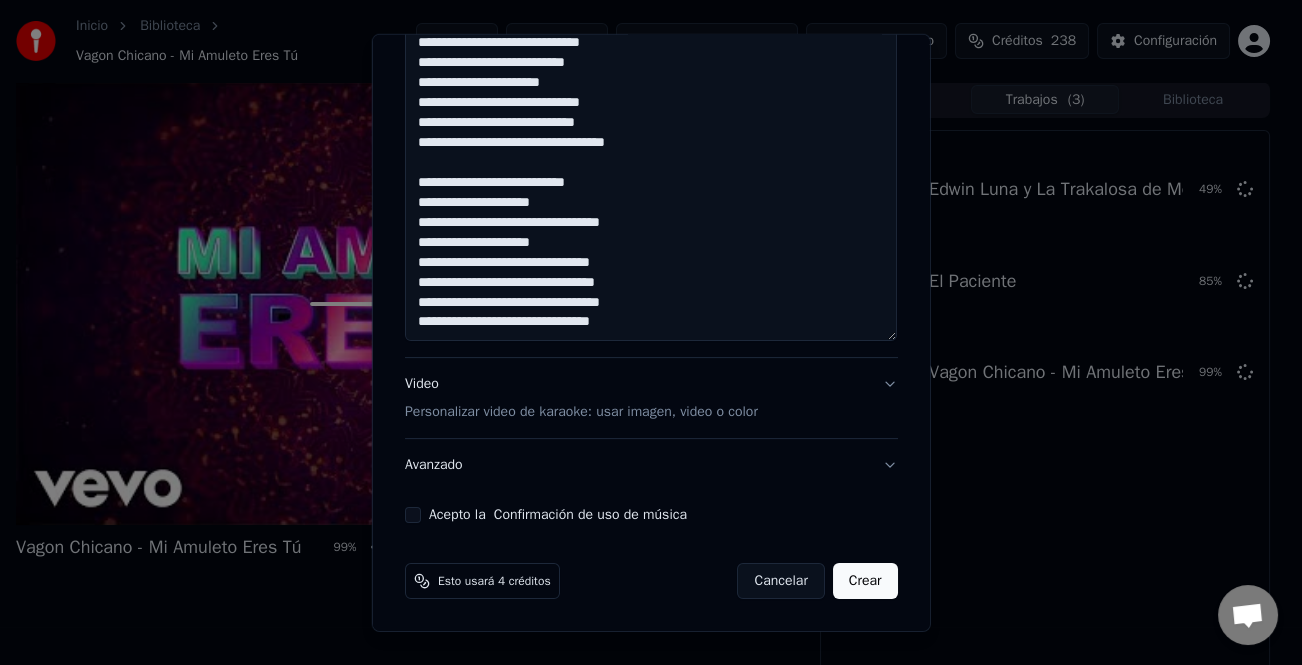 type on "**********" 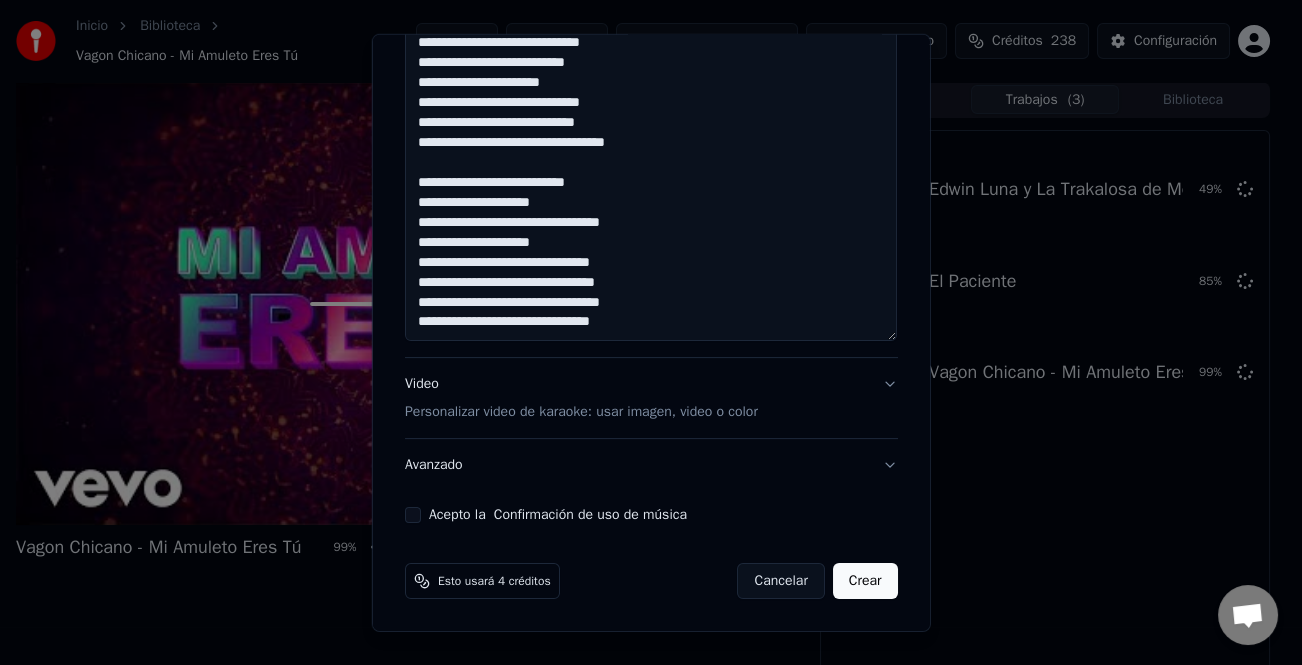 click on "Acepto la   Confirmación de uso de música" at bounding box center [651, 515] 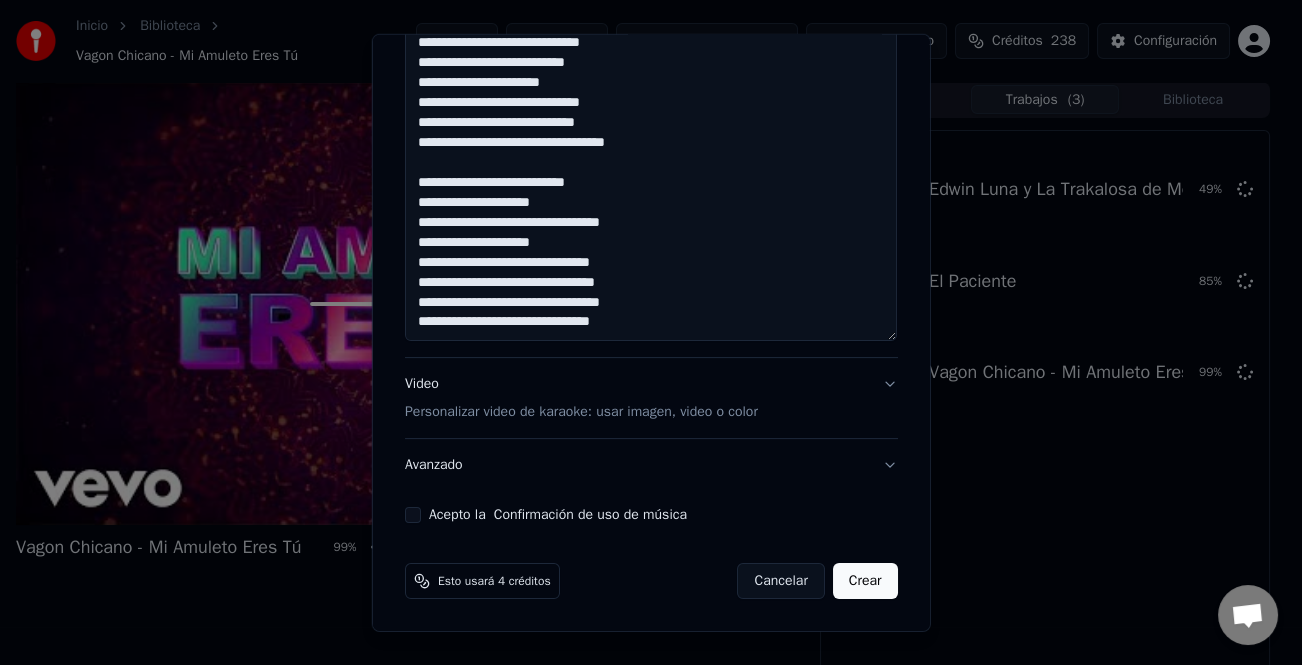 click on "Acepto la   Confirmación de uso de música" at bounding box center [413, 515] 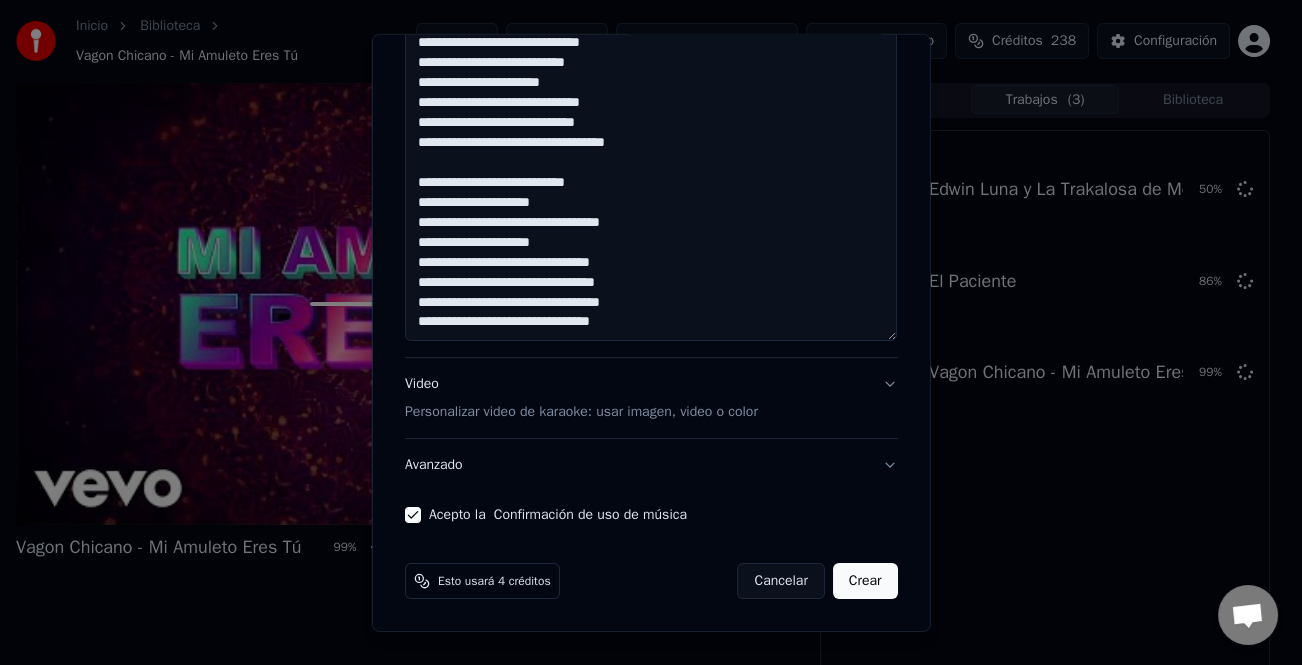 click on "Crear" at bounding box center (865, 581) 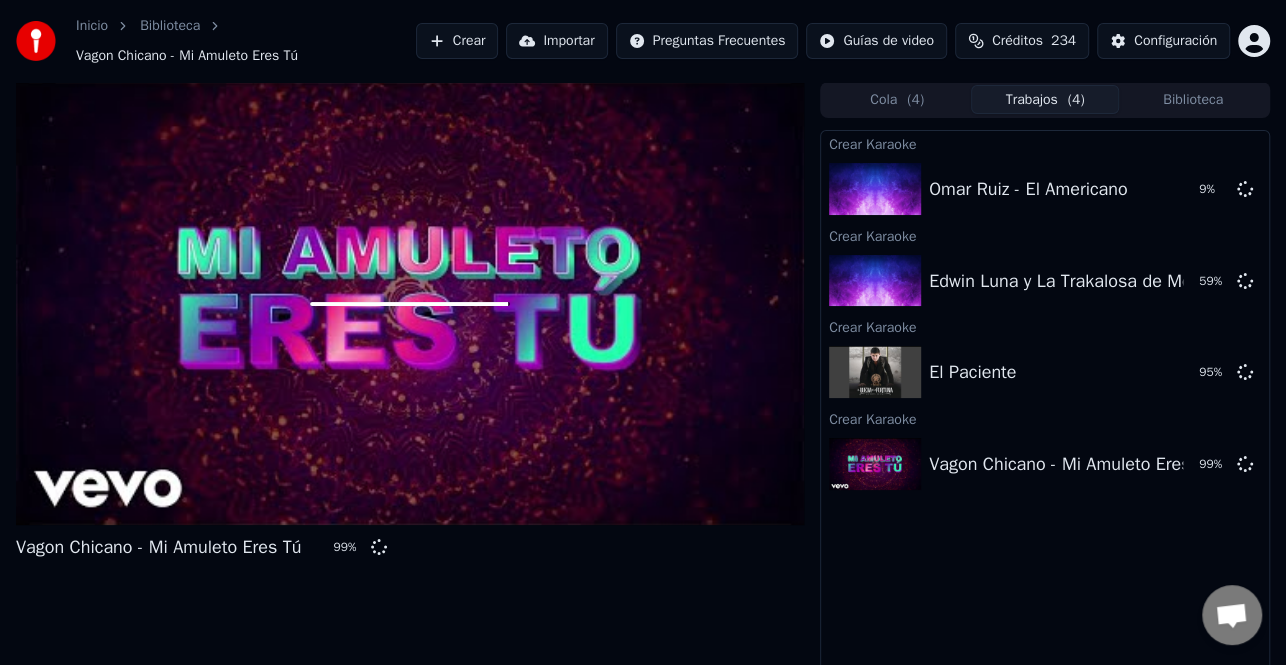 click on "Crear" at bounding box center [457, 41] 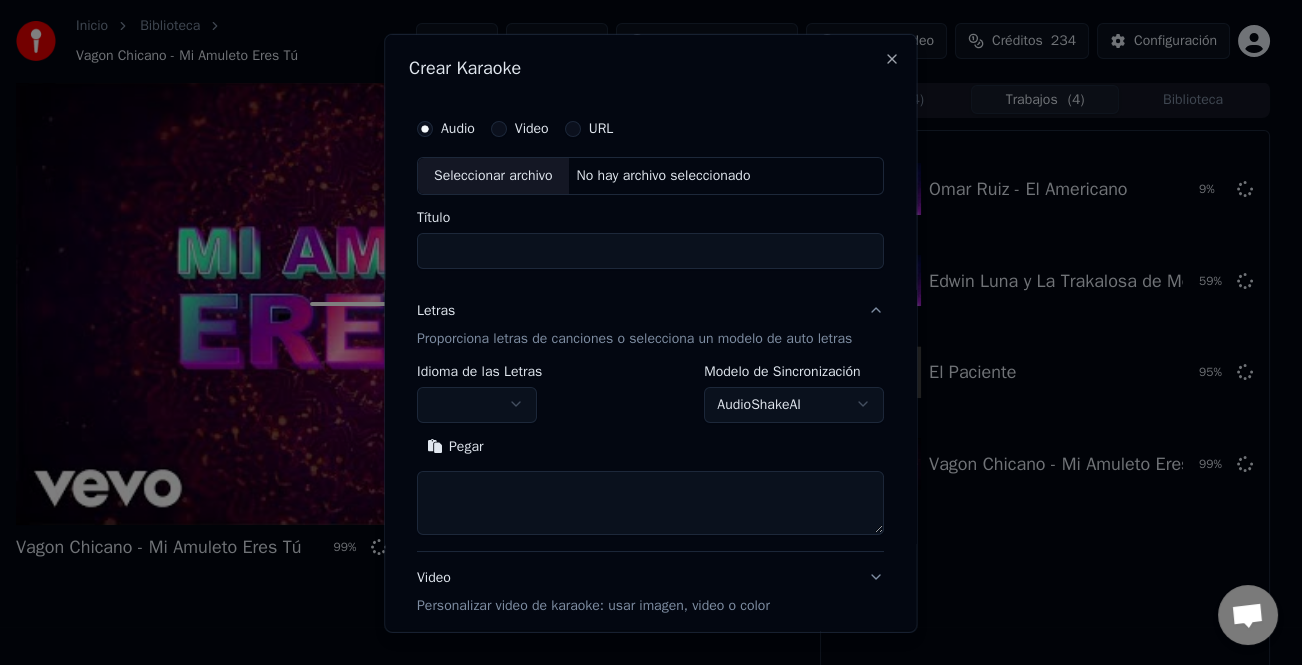 click on "Seleccionar archivo" at bounding box center (493, 175) 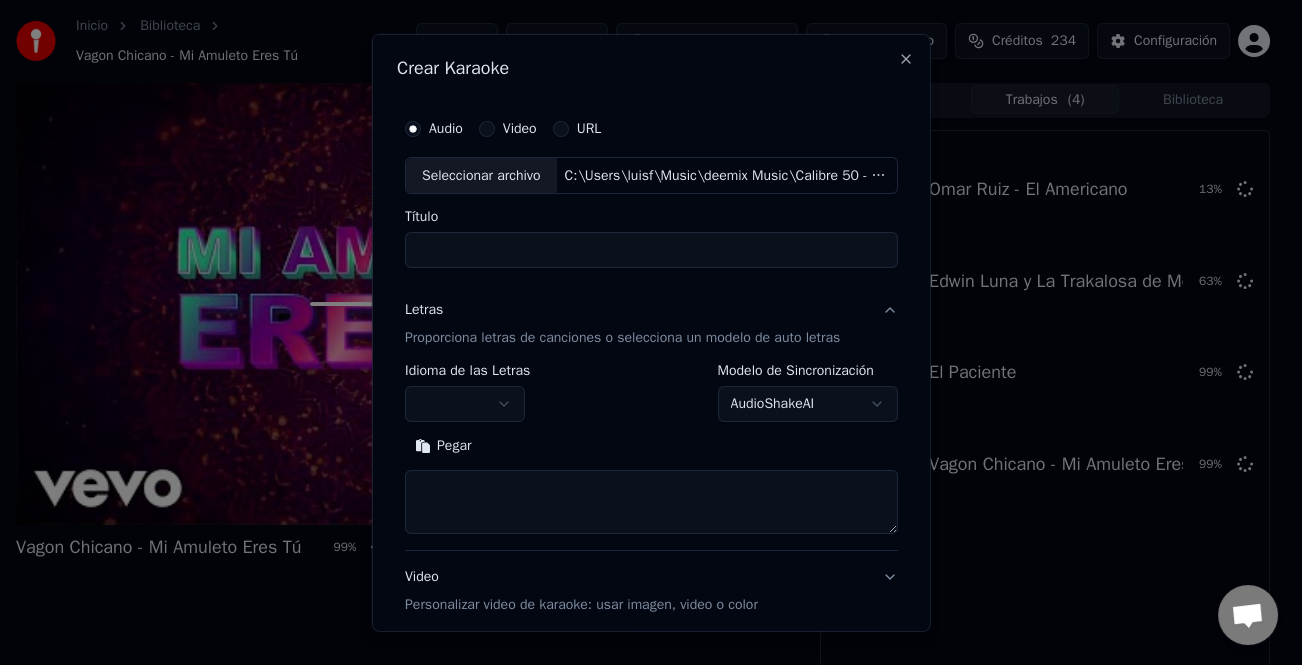 type on "**********" 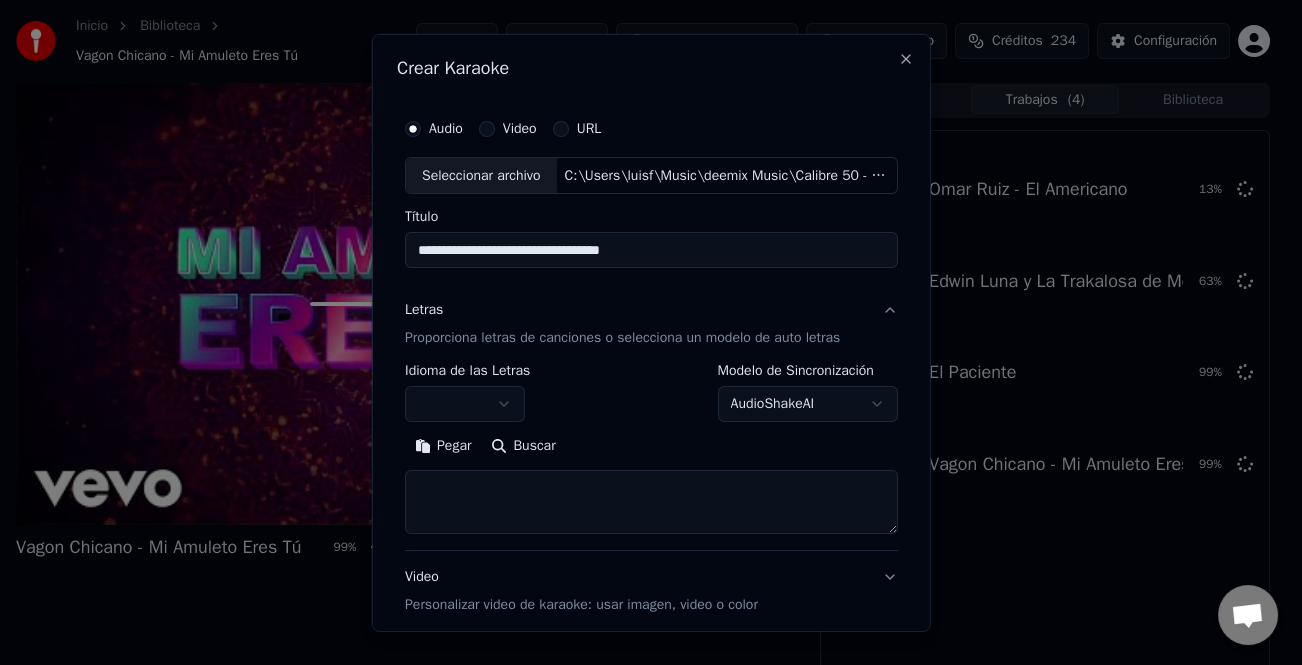 click on "Pegar" at bounding box center (443, 446) 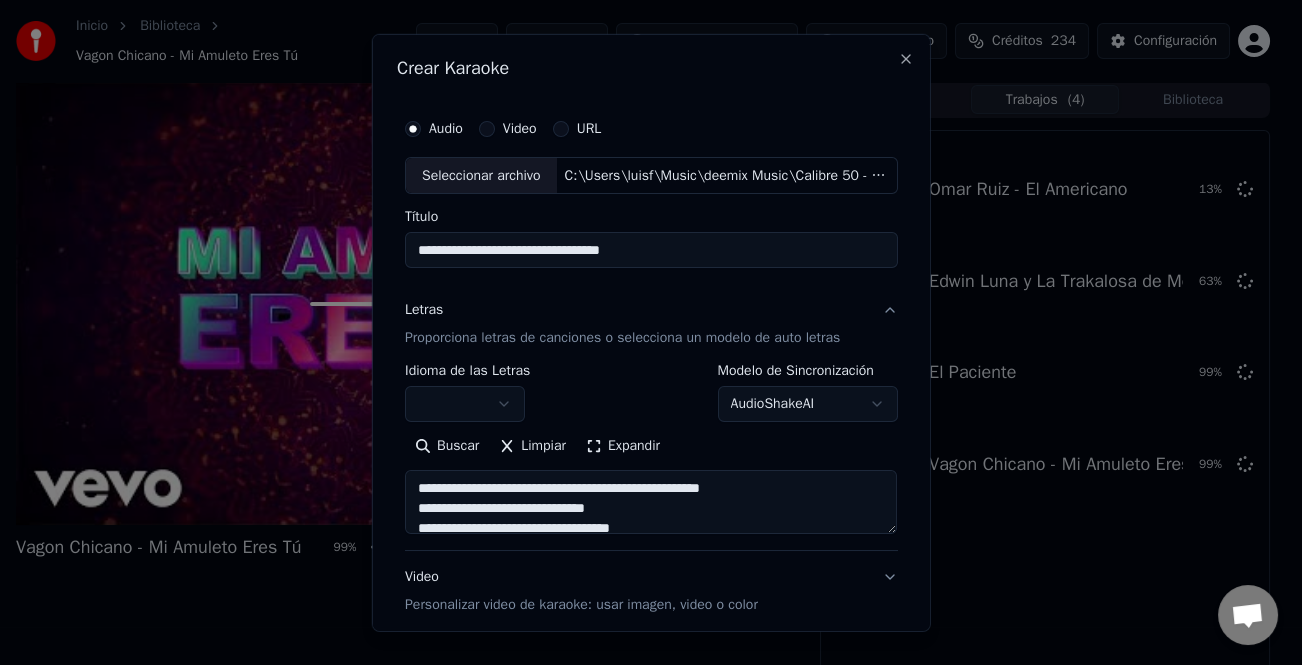 click on "Expandir" at bounding box center (623, 446) 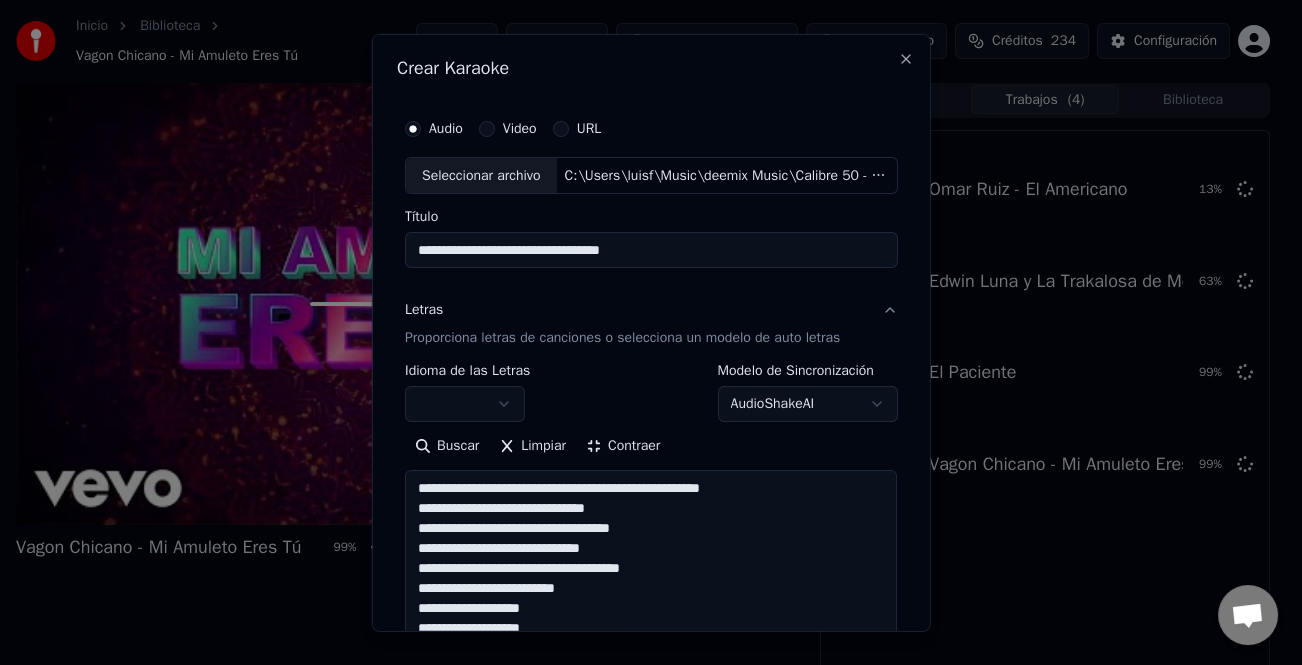 type 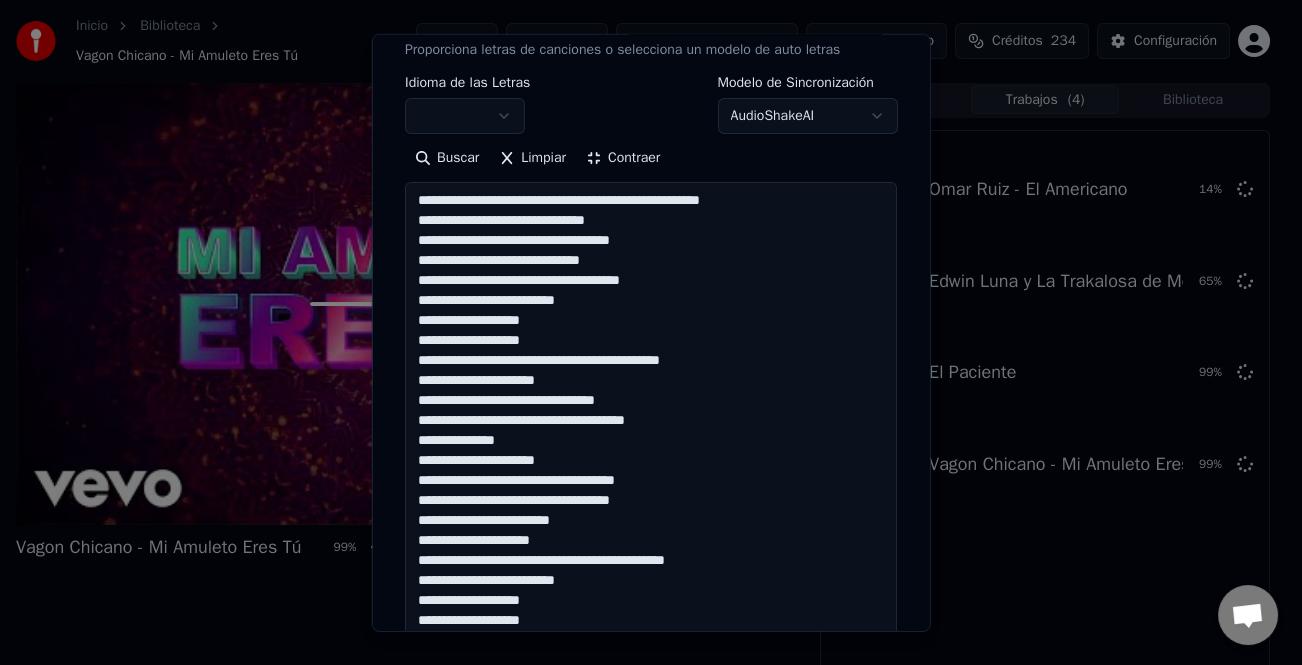 scroll, scrollTop: 300, scrollLeft: 0, axis: vertical 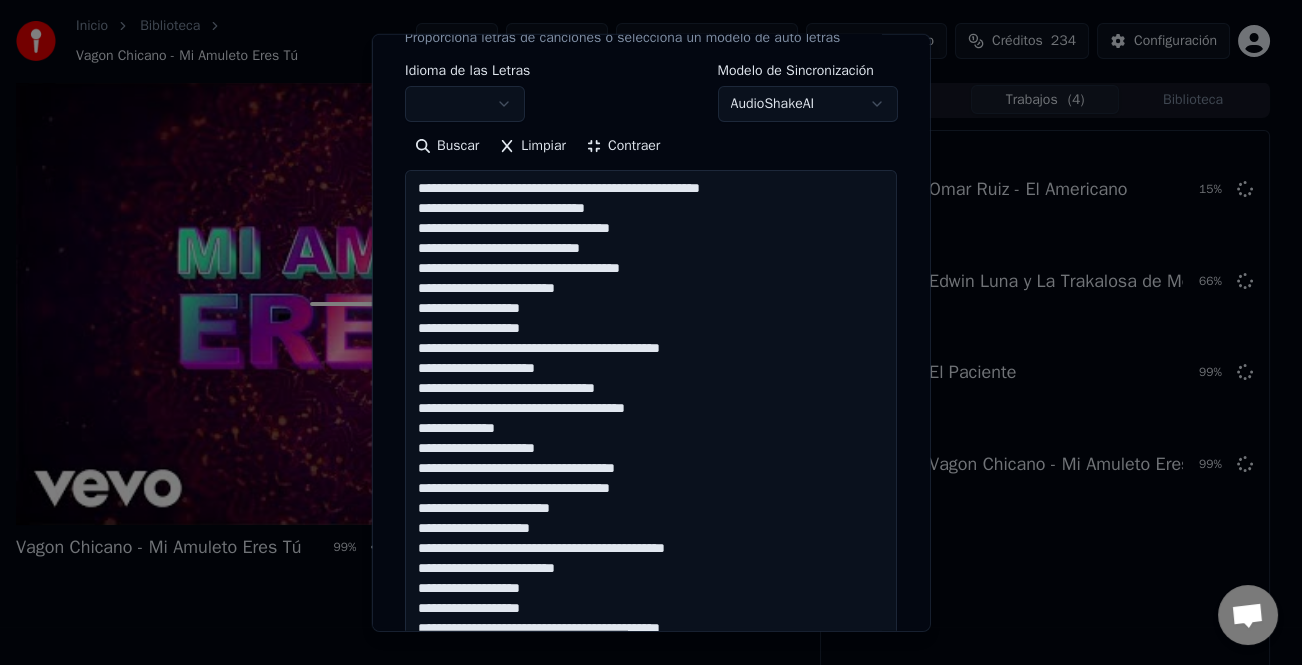 click on "**********" at bounding box center [651, 488] 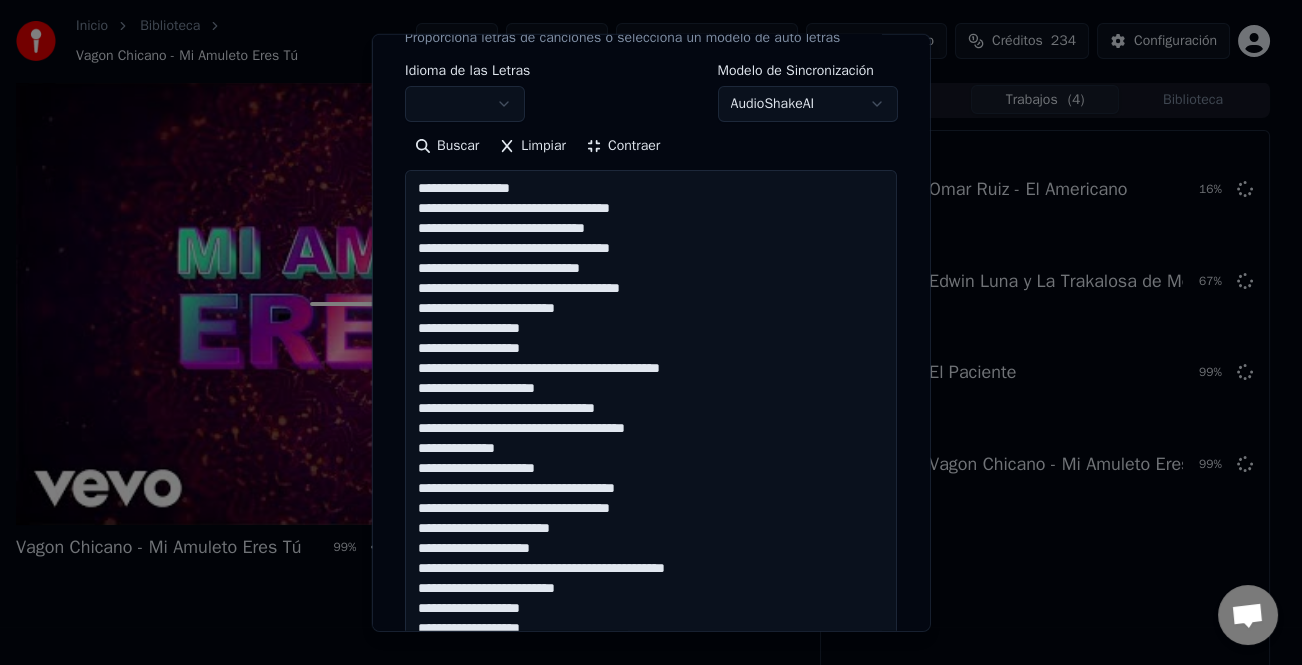 click on "**********" at bounding box center (651, 488) 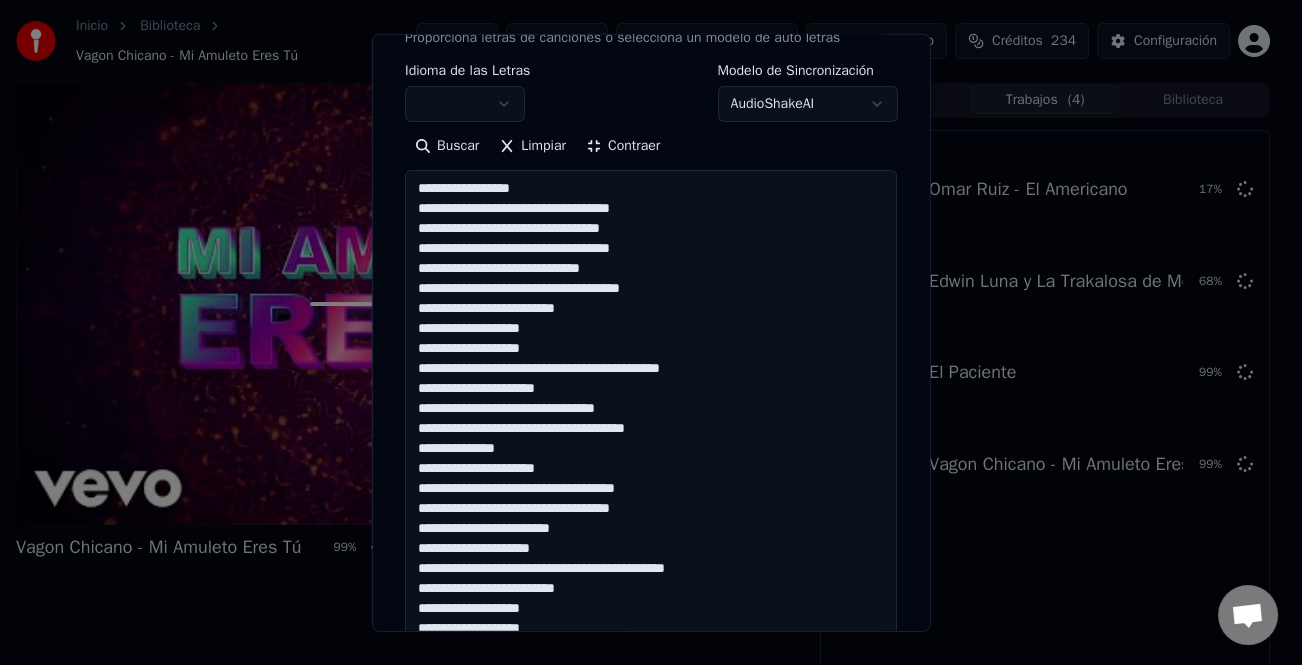 drag, startPoint x: 548, startPoint y: 244, endPoint x: 551, endPoint y: 256, distance: 12.369317 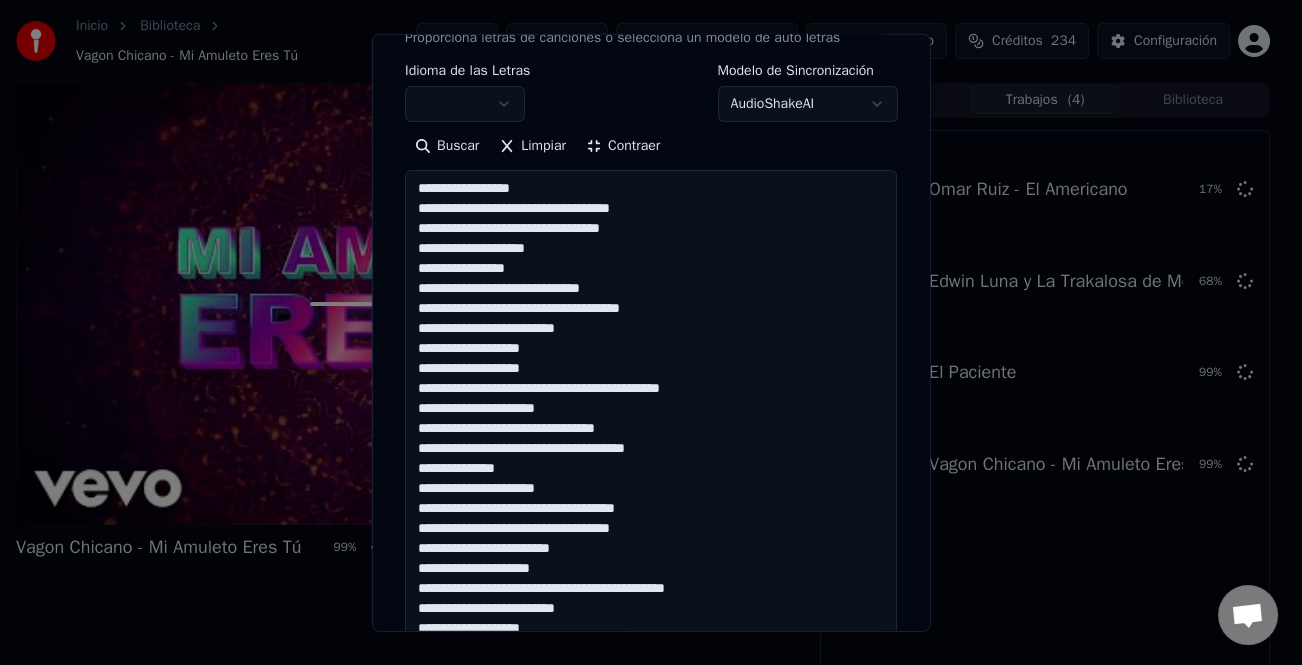 click on "**********" at bounding box center (651, 488) 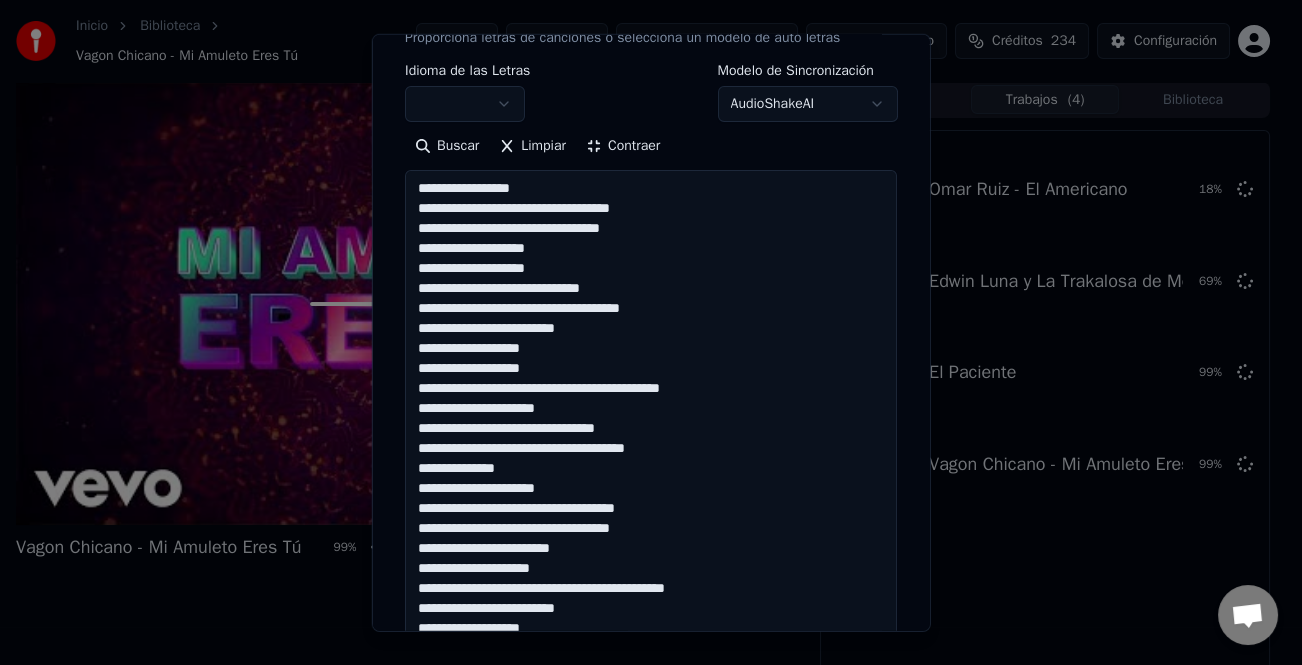 click on "**********" at bounding box center (651, 488) 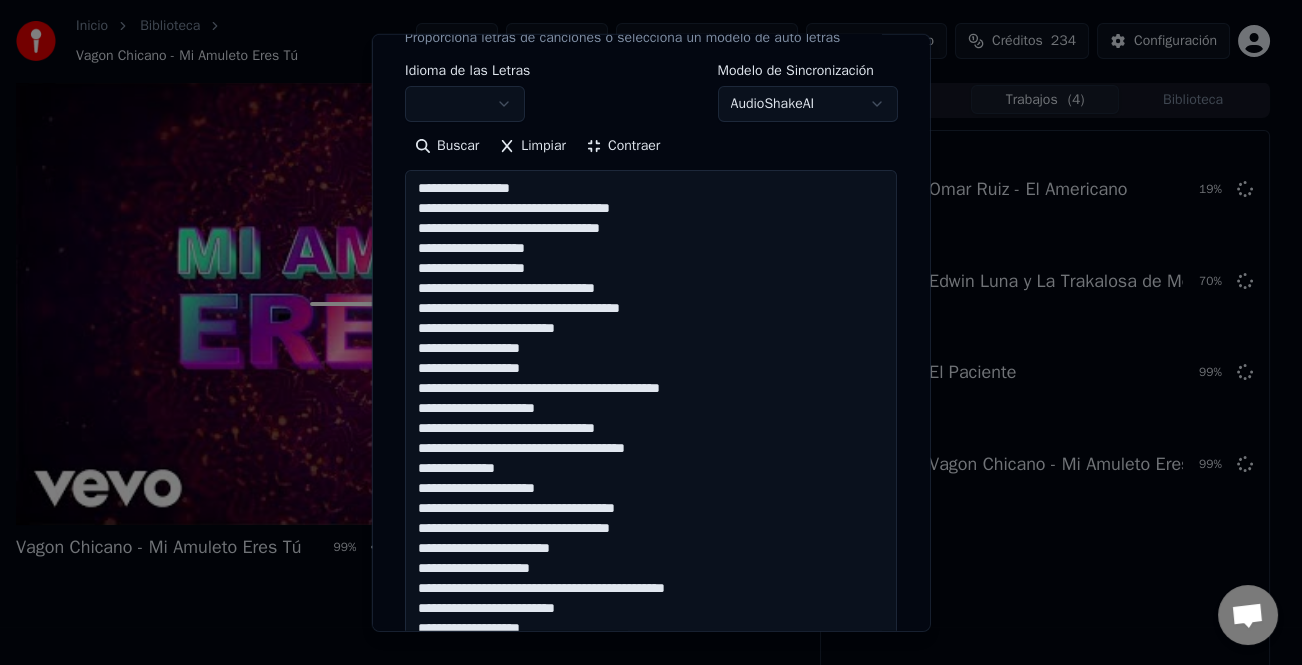 click on "**********" at bounding box center [651, 488] 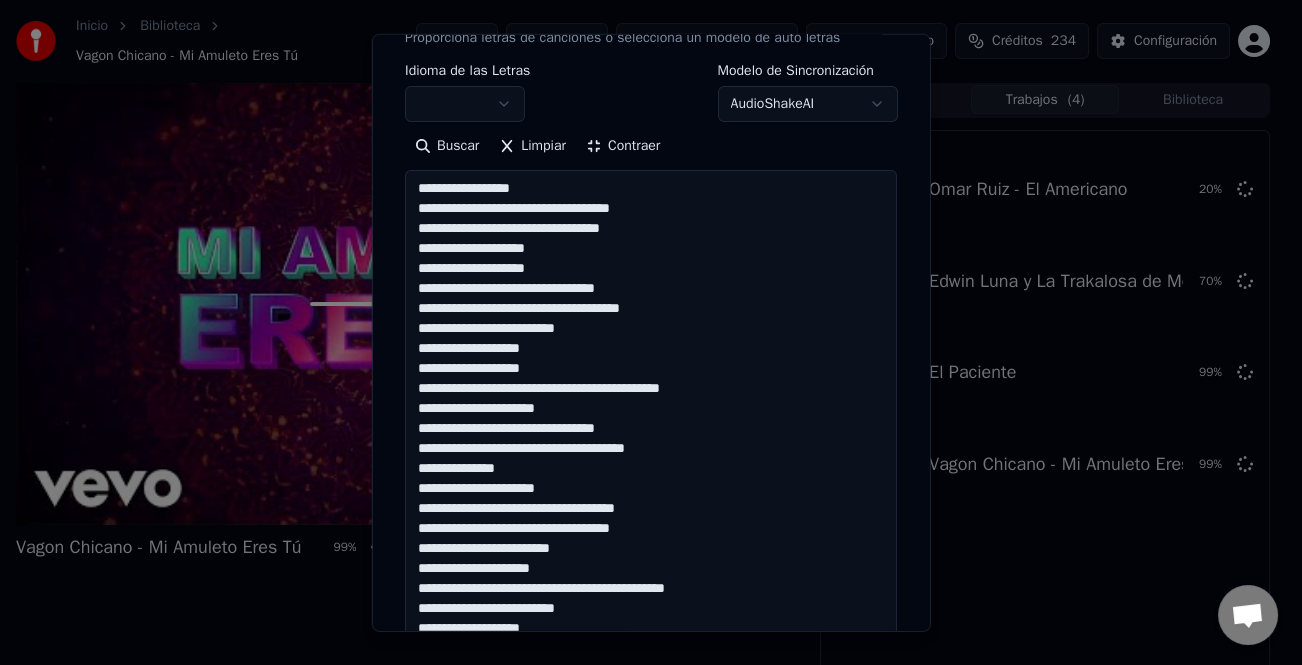 click on "**********" at bounding box center (651, 488) 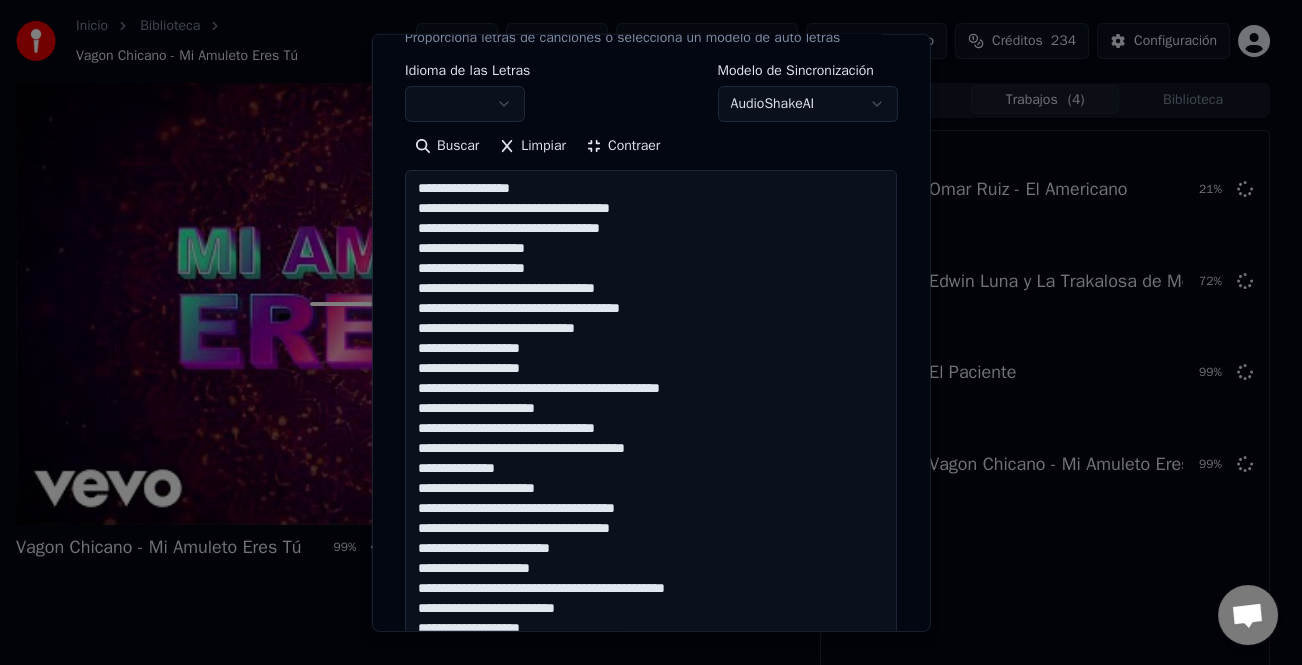 click at bounding box center (651, 488) 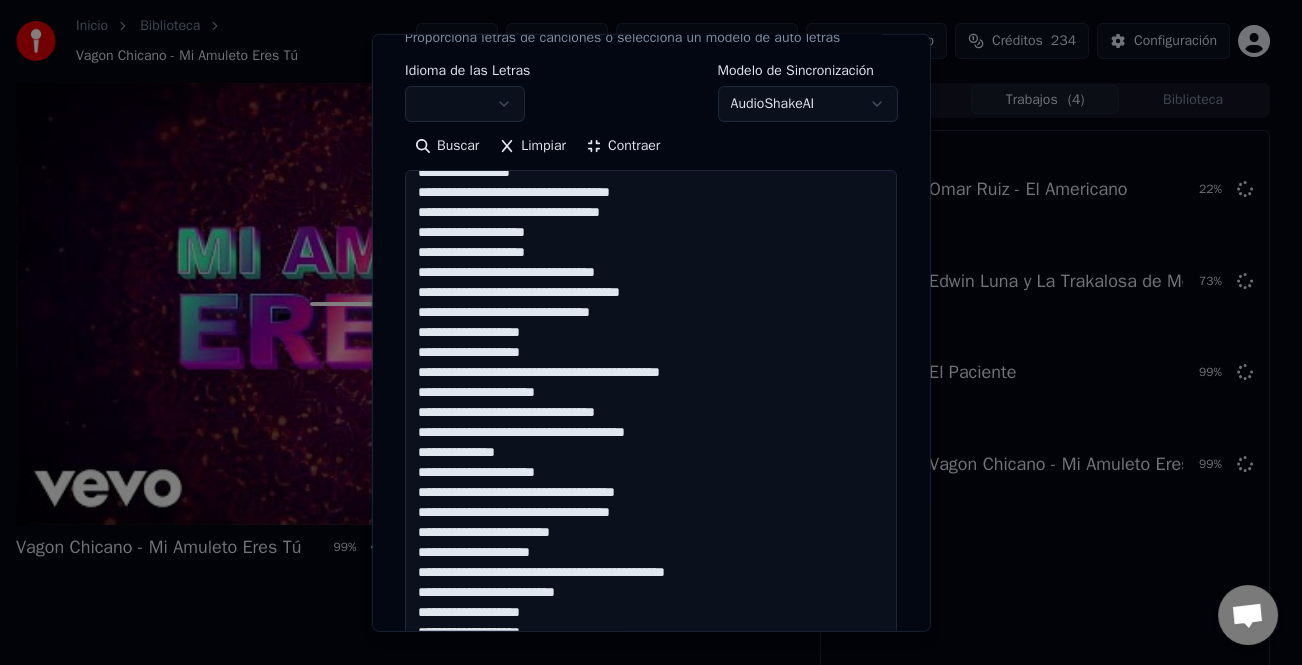 scroll, scrollTop: 41, scrollLeft: 0, axis: vertical 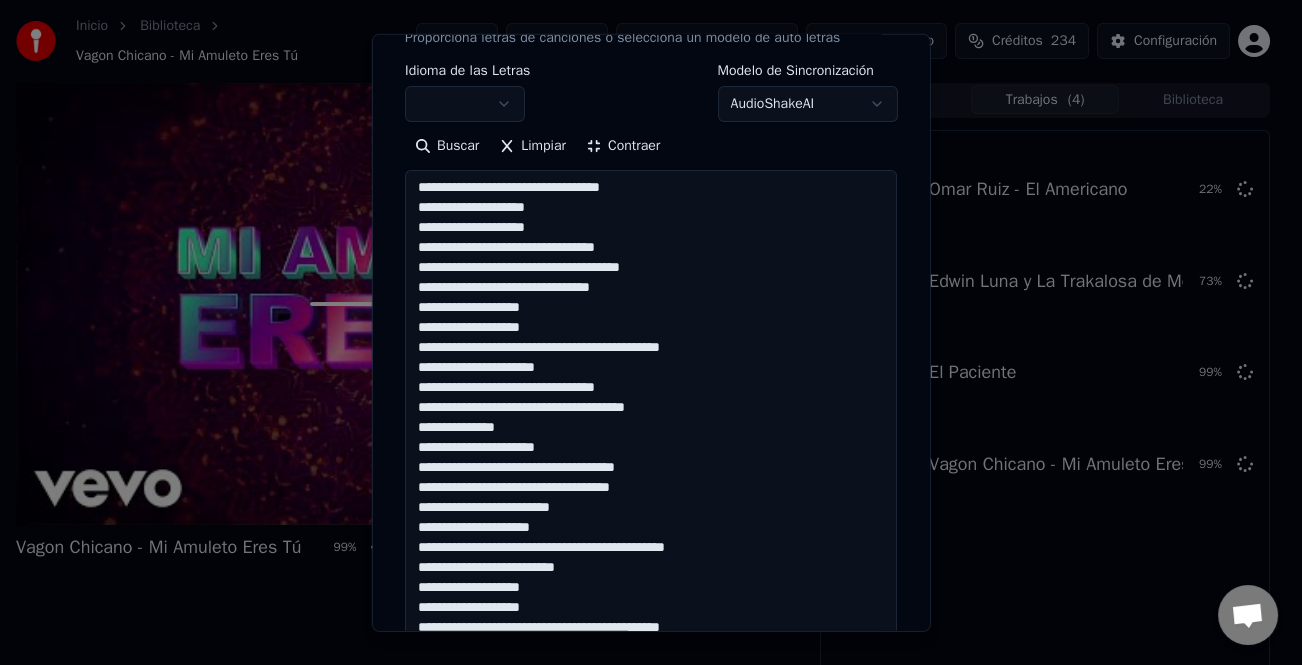 click at bounding box center [651, 488] 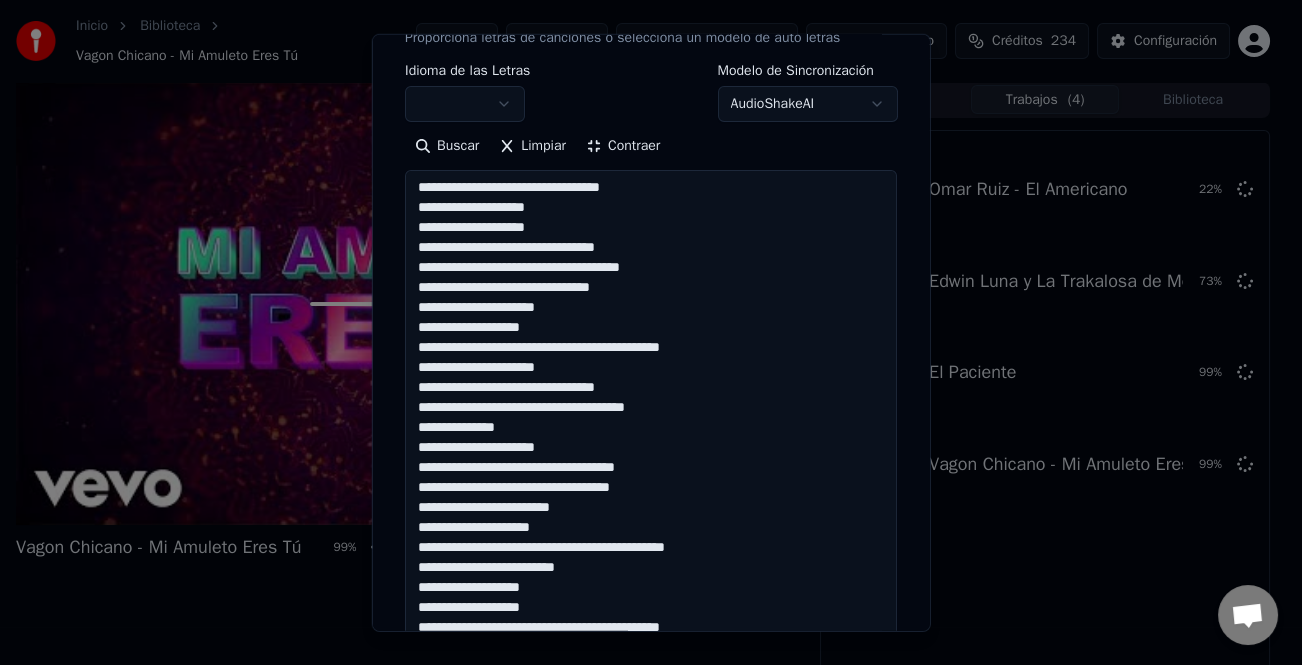 click at bounding box center [651, 488] 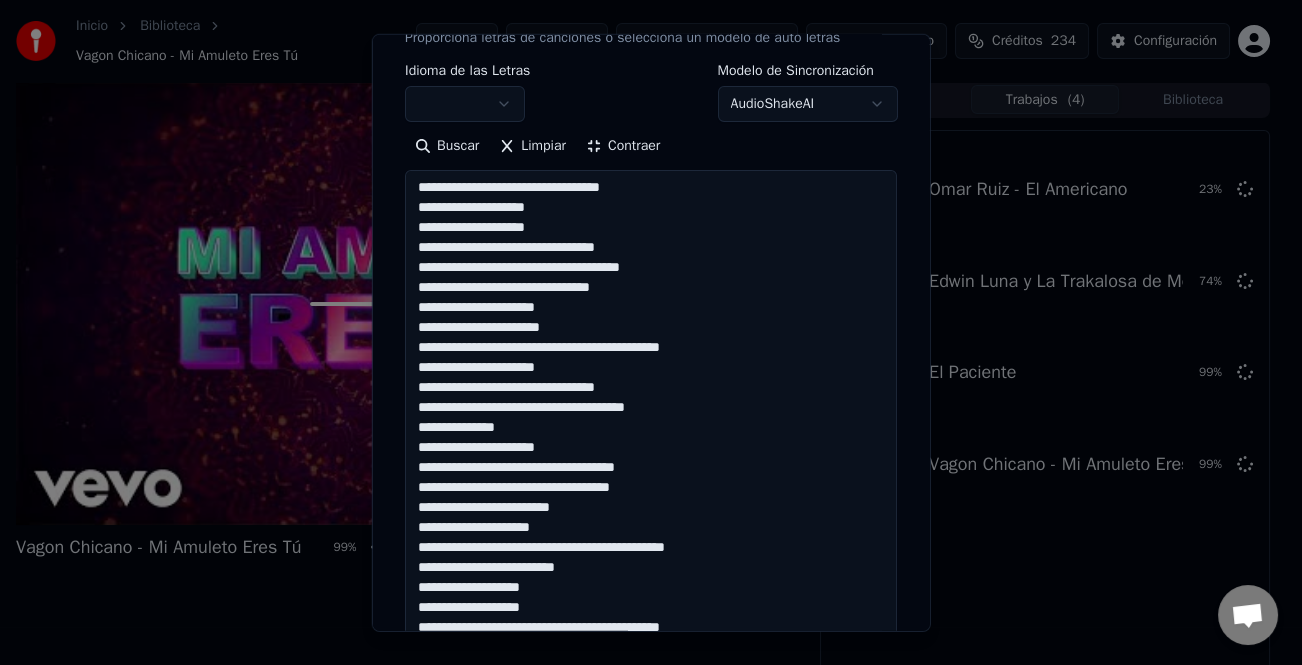 click at bounding box center [651, 488] 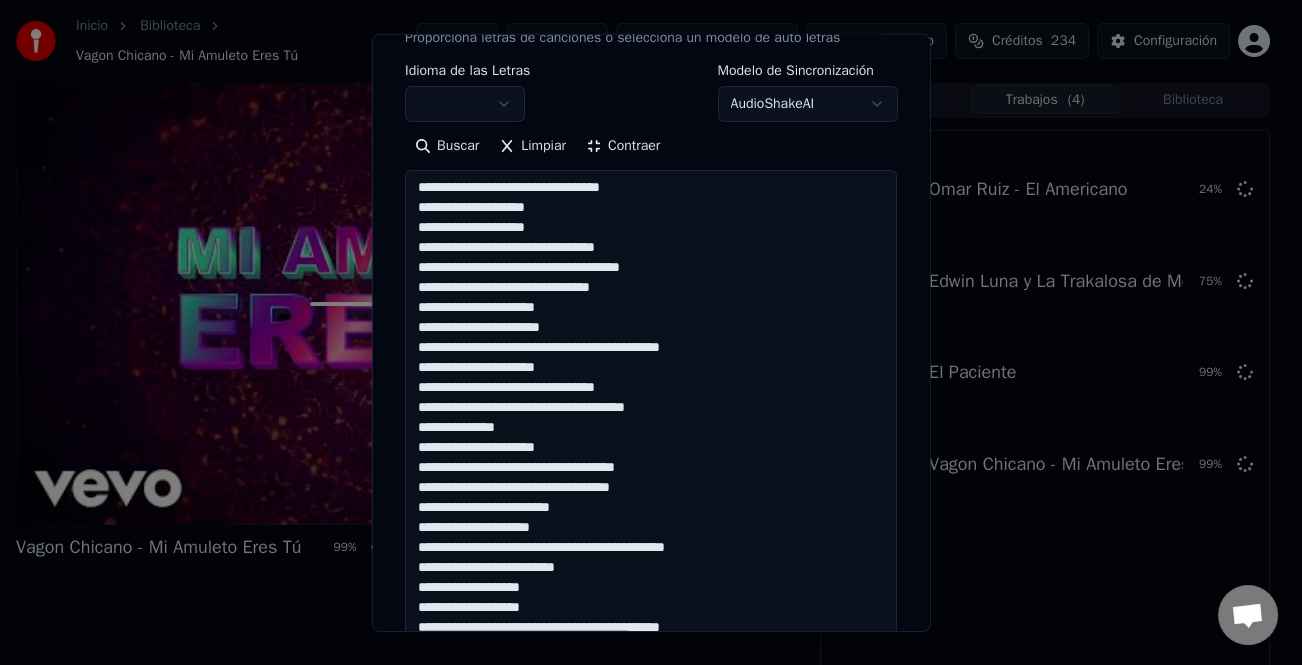click at bounding box center [651, 488] 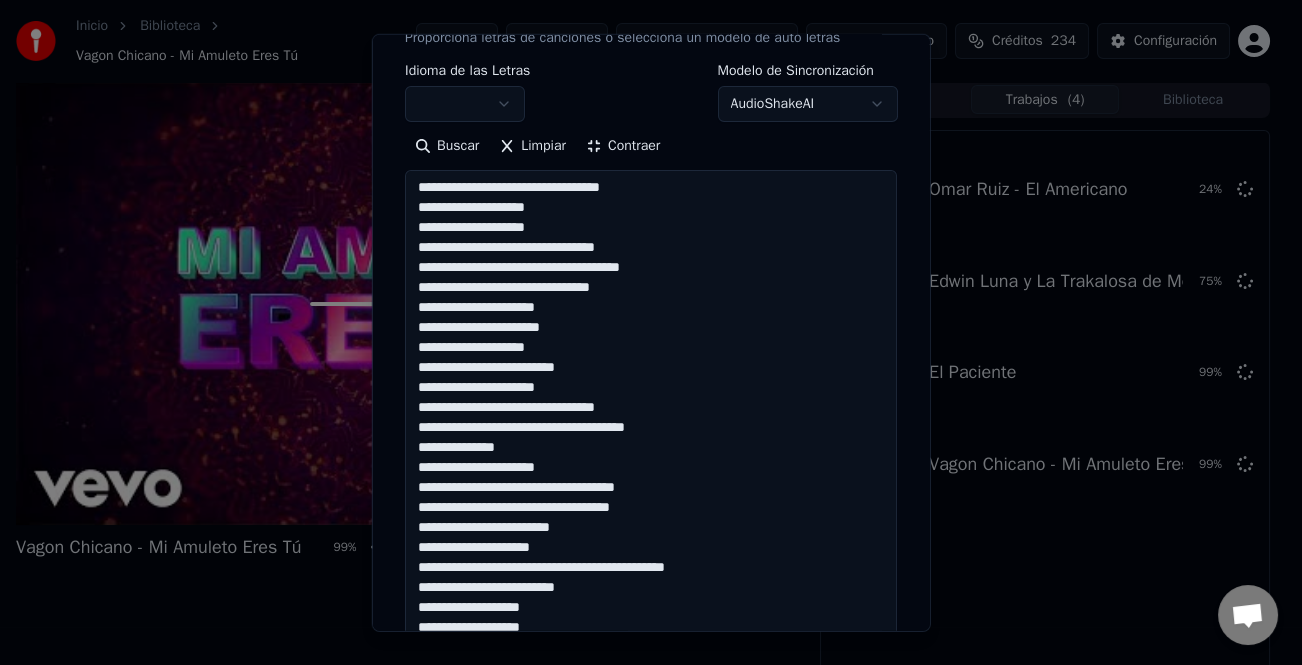 drag, startPoint x: 655, startPoint y: 372, endPoint x: 636, endPoint y: 372, distance: 19 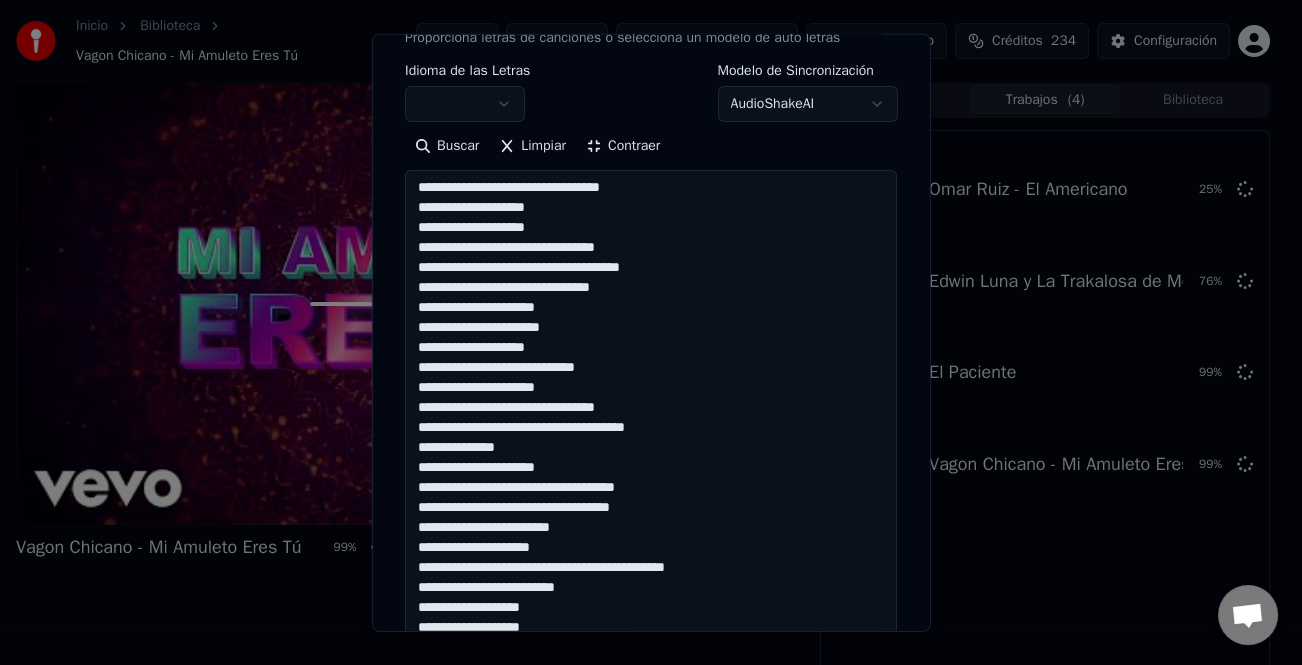 click at bounding box center (651, 488) 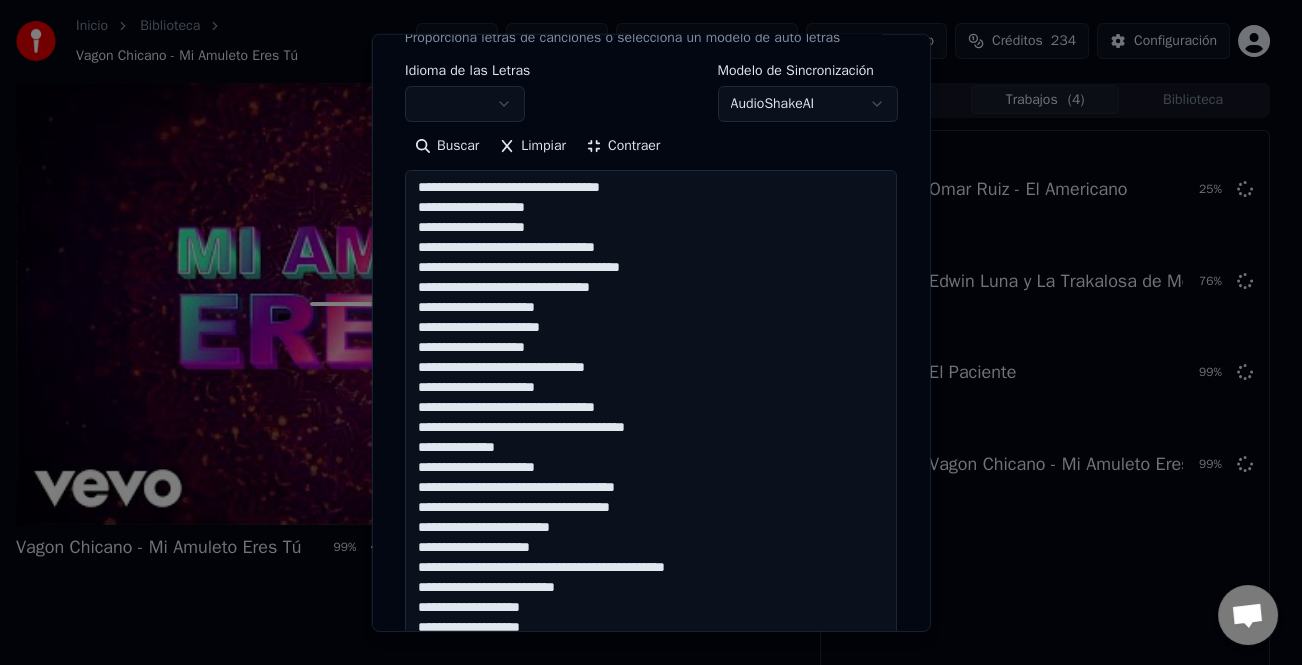 click at bounding box center [651, 488] 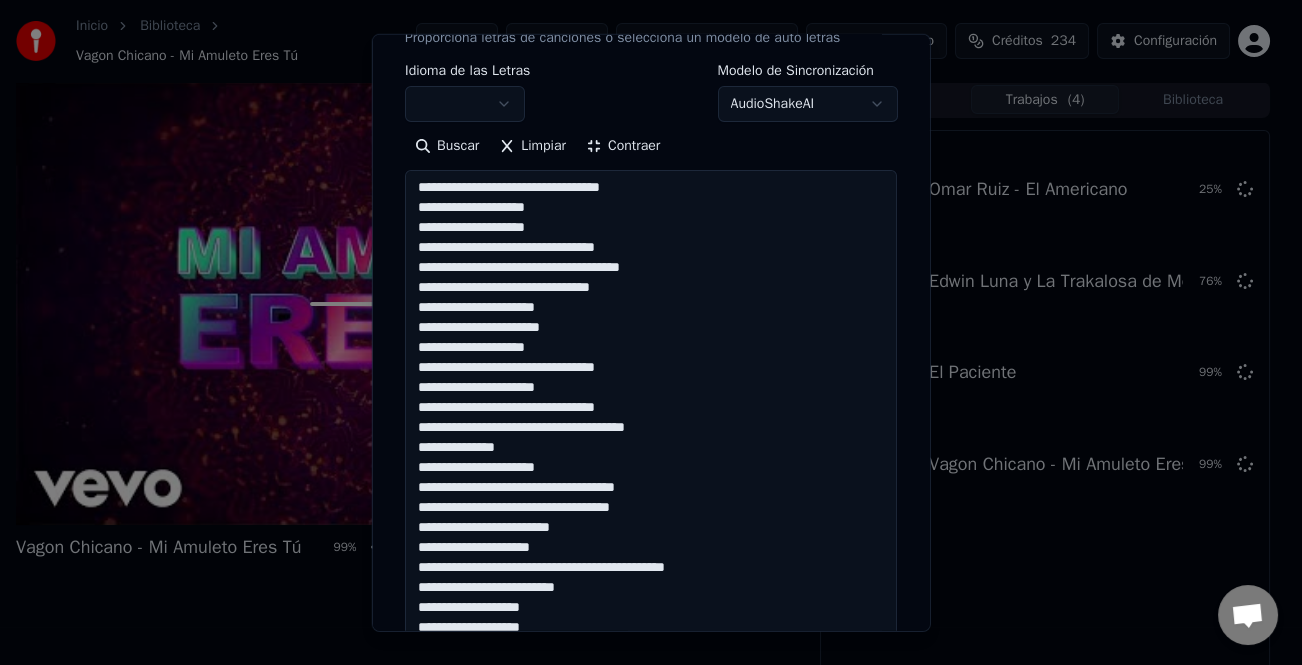 click at bounding box center (651, 488) 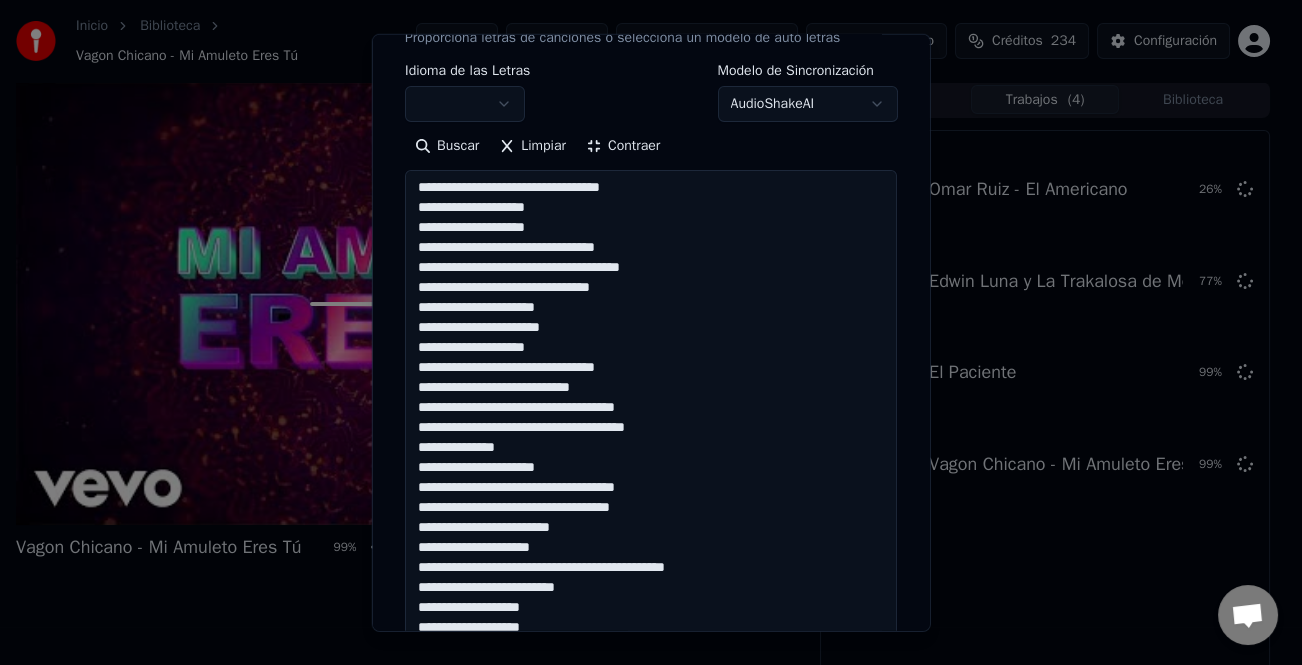 click at bounding box center (651, 488) 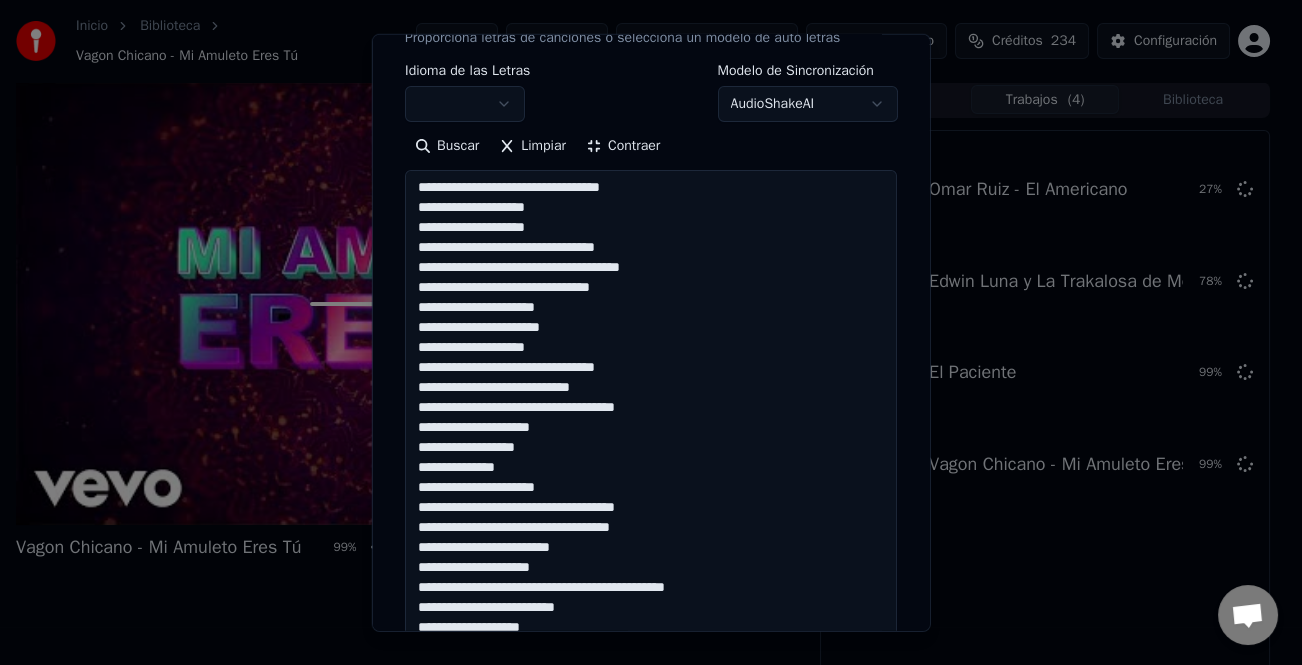 click at bounding box center [651, 488] 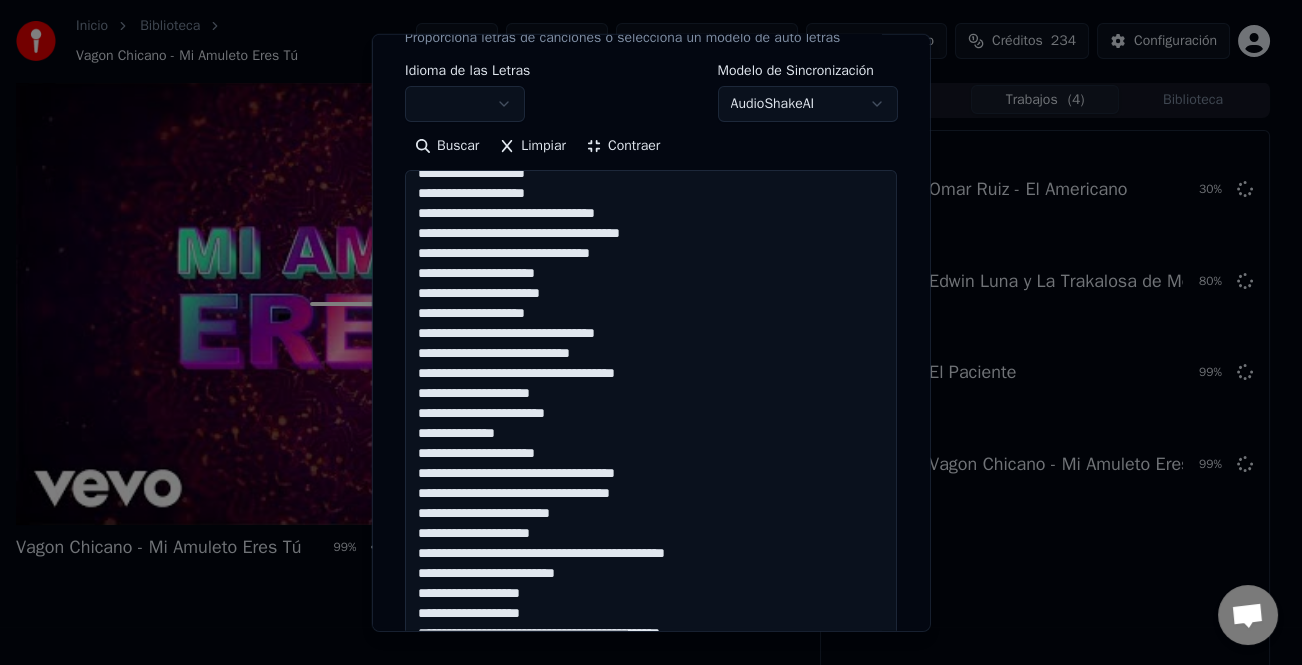 scroll, scrollTop: 81, scrollLeft: 0, axis: vertical 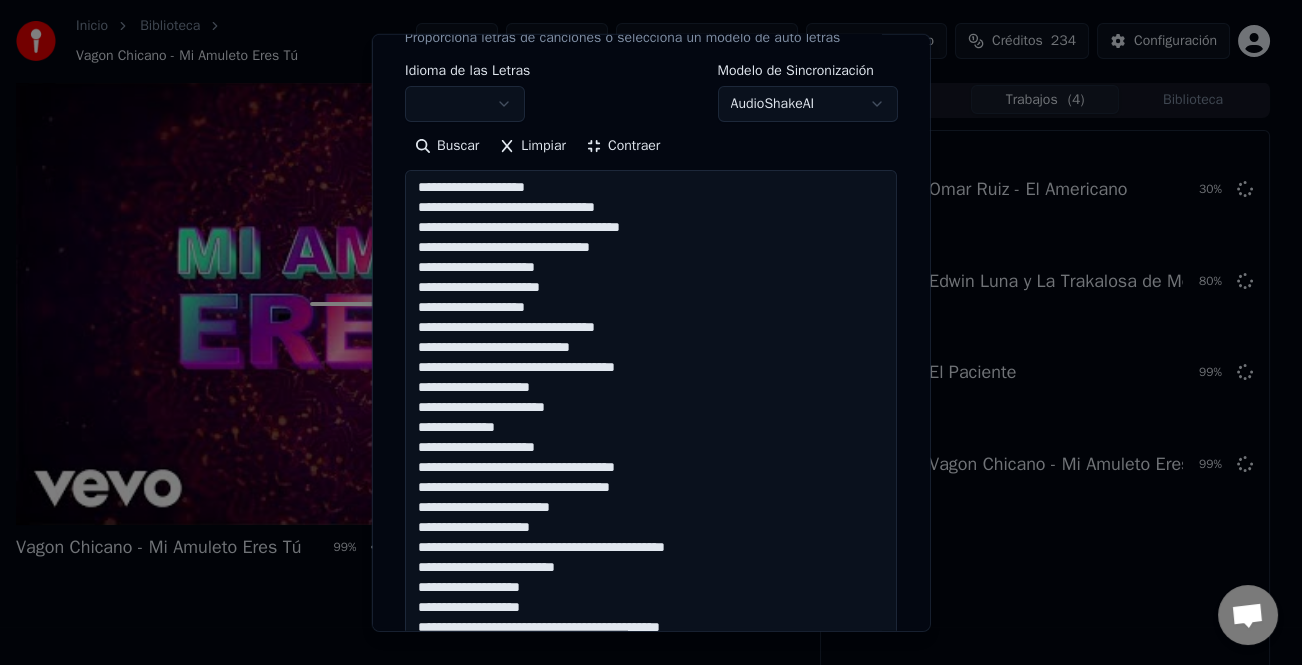 click at bounding box center (651, 488) 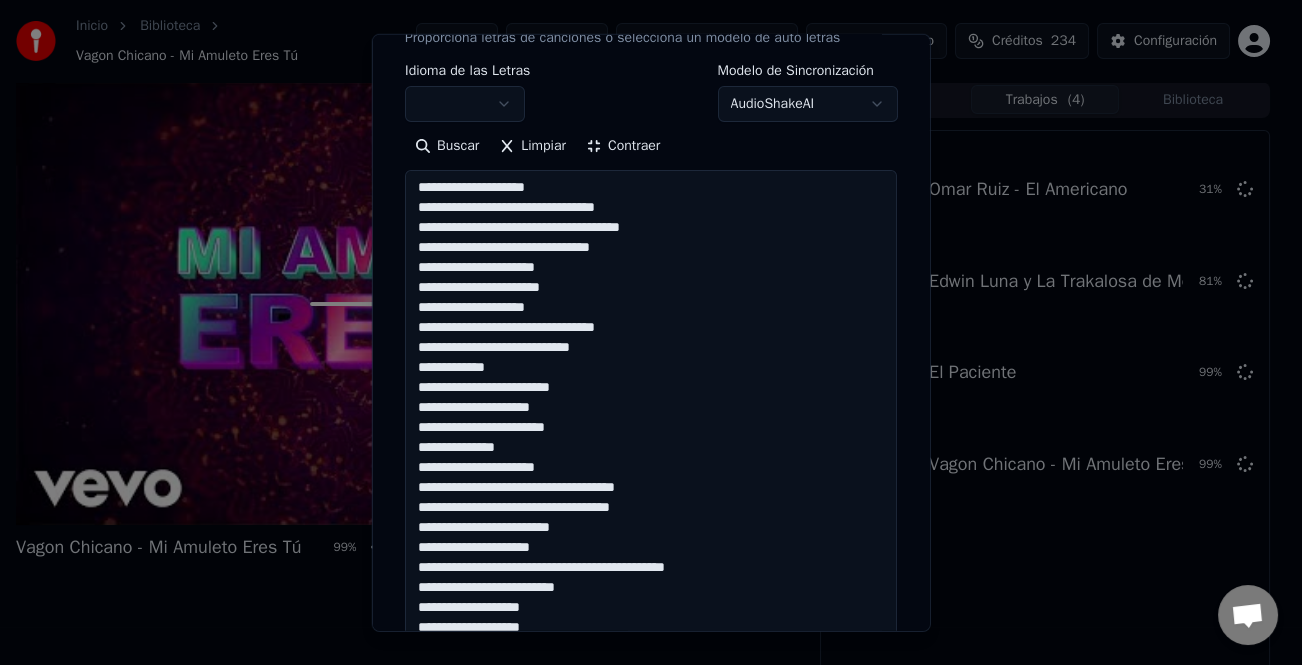 scroll, scrollTop: 101, scrollLeft: 0, axis: vertical 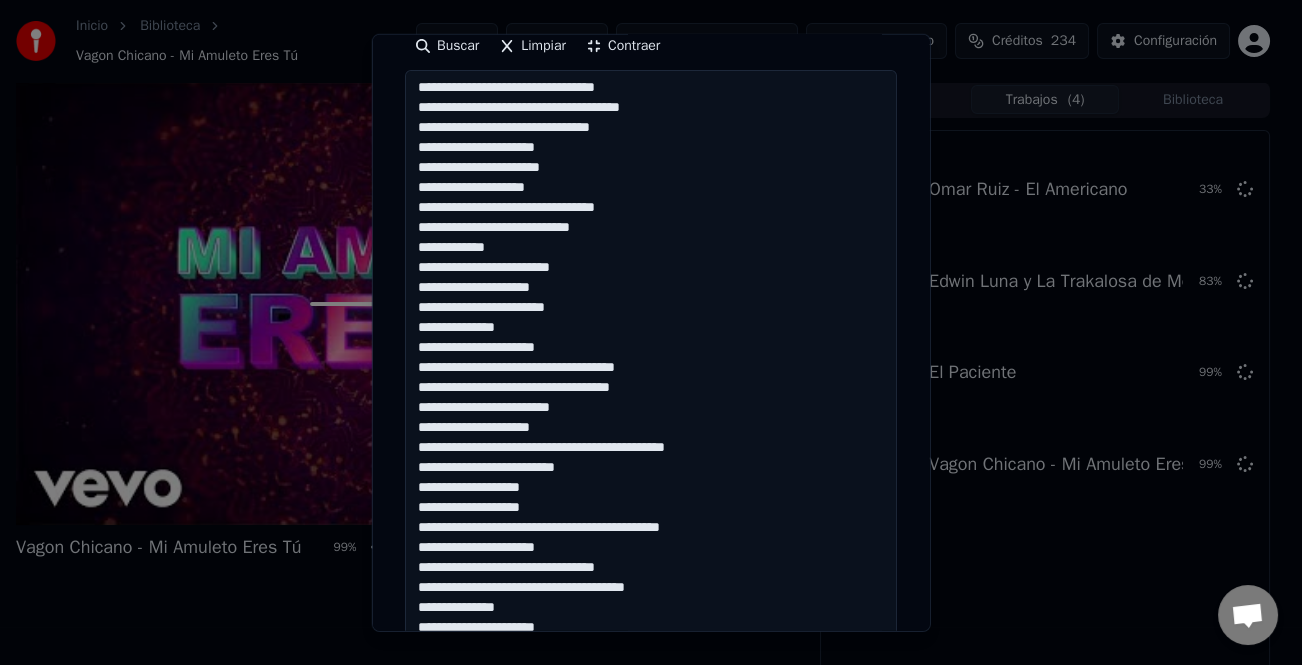 click at bounding box center (651, 388) 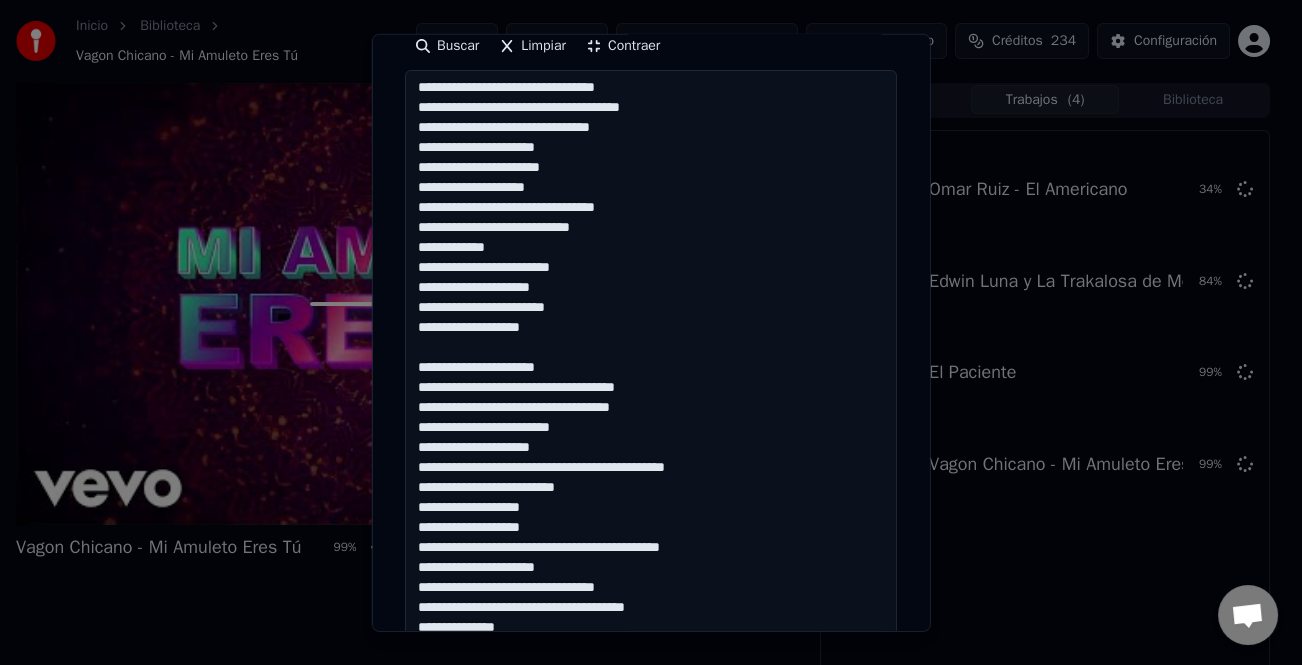 click at bounding box center [651, 388] 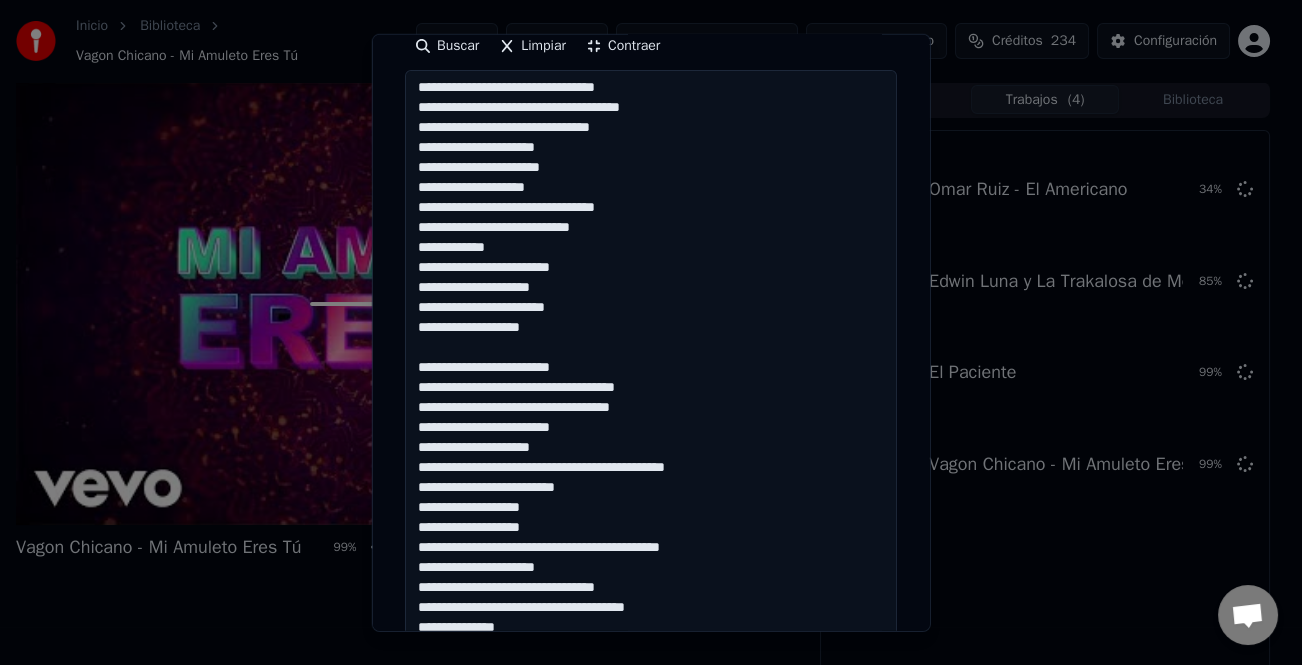 click at bounding box center (651, 388) 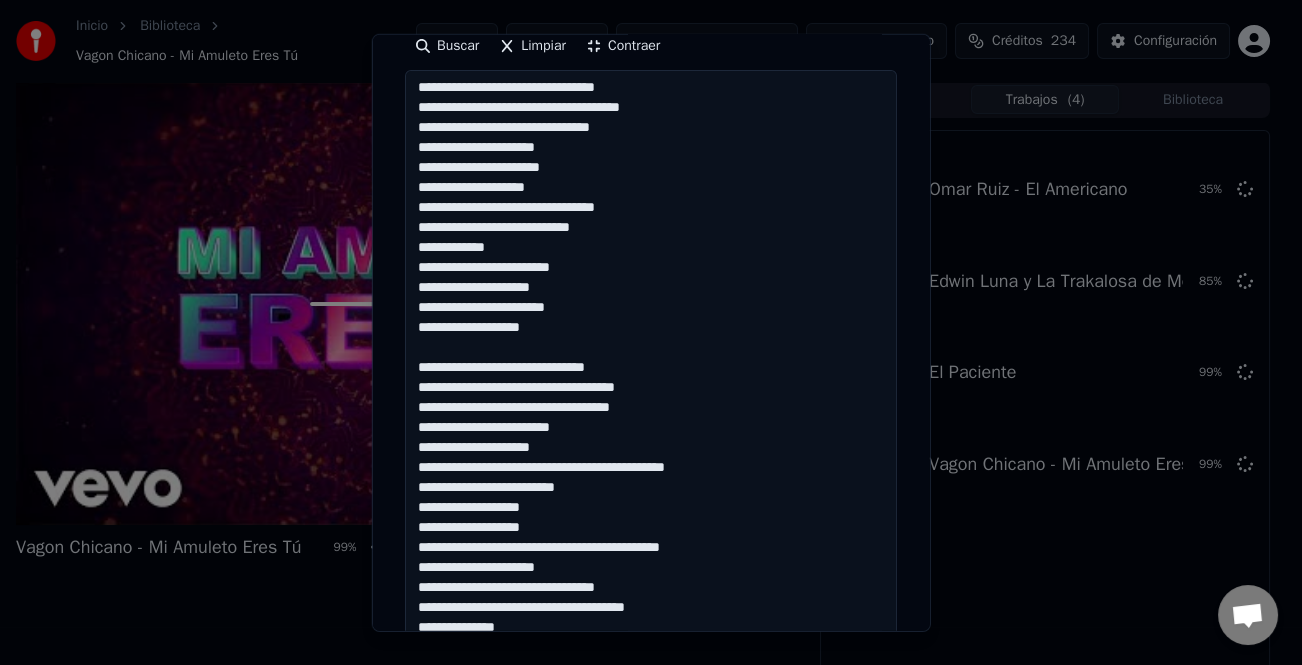 click at bounding box center (651, 388) 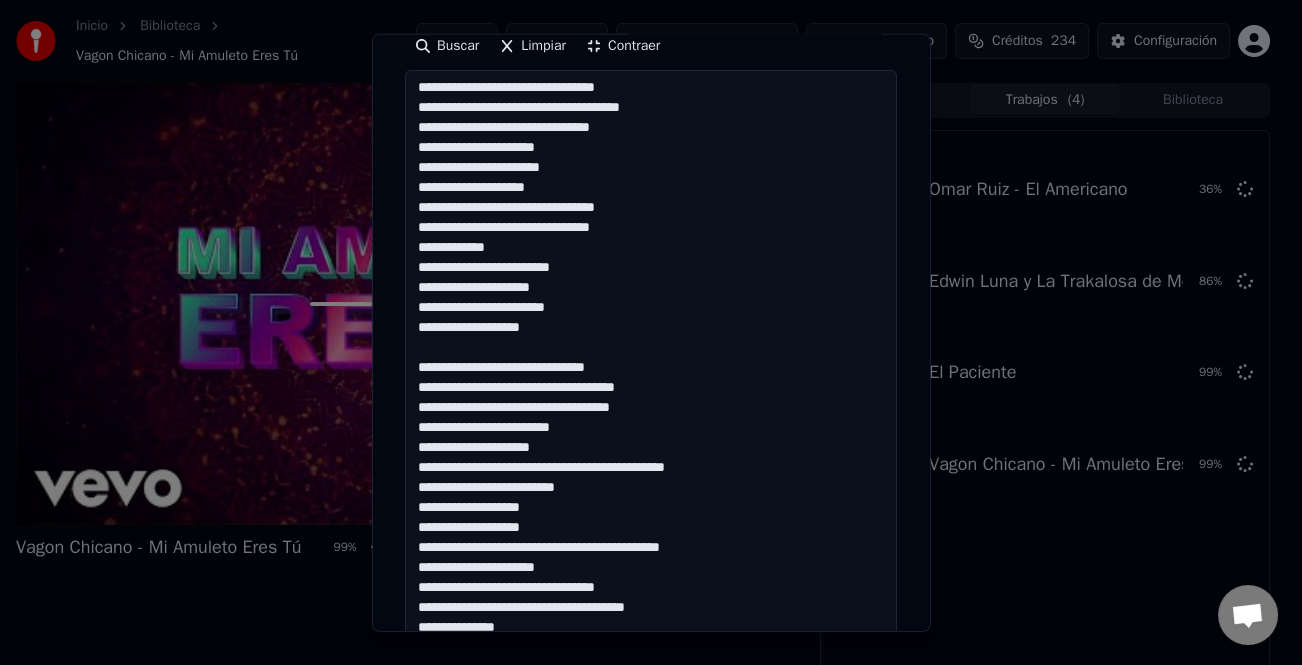 click at bounding box center (651, 388) 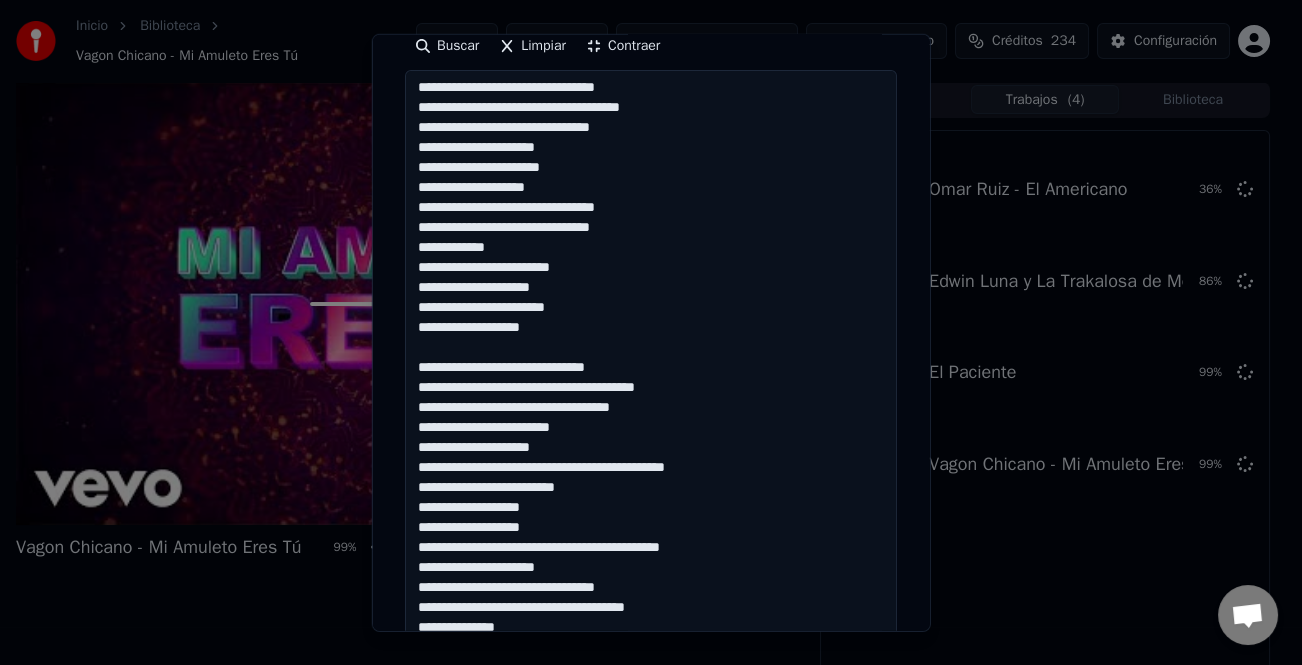 click at bounding box center (651, 388) 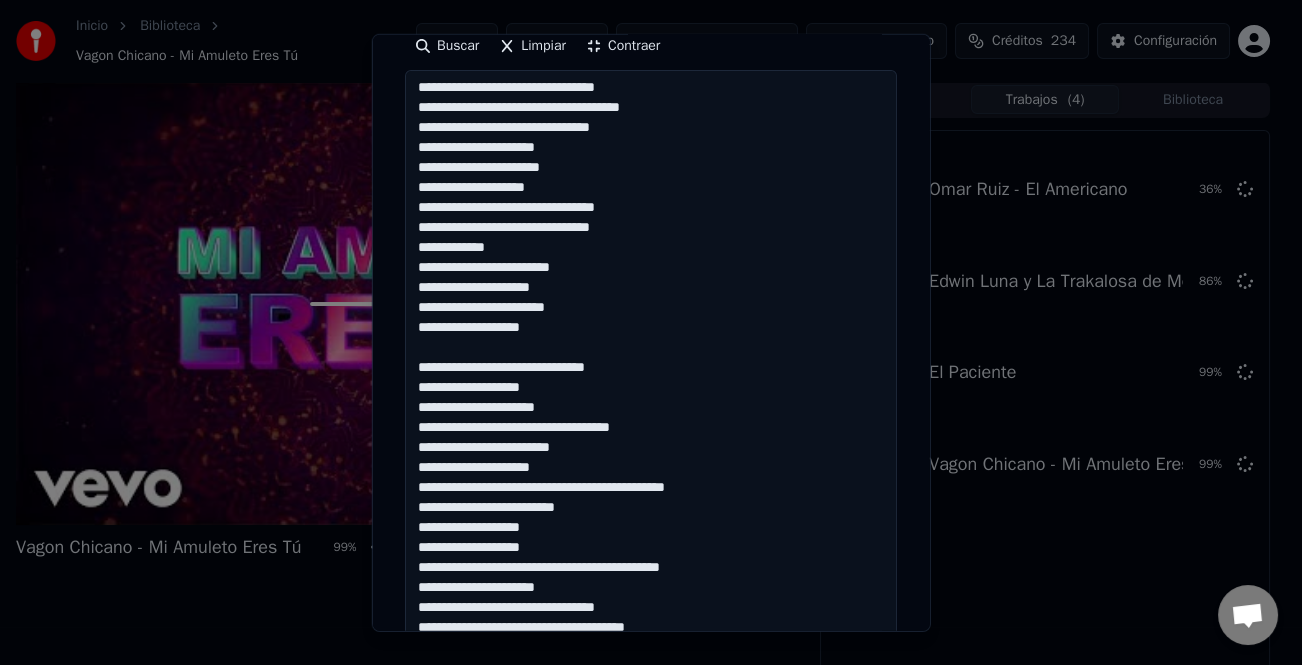 click at bounding box center [651, 388] 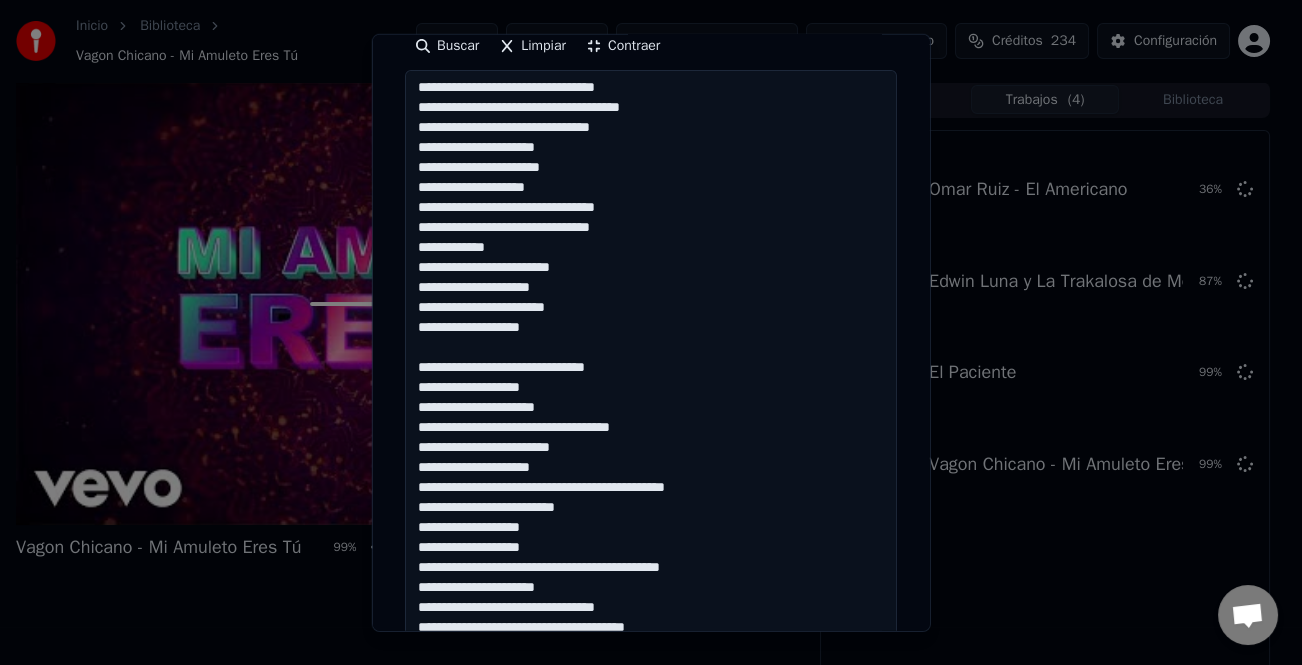 click at bounding box center (651, 388) 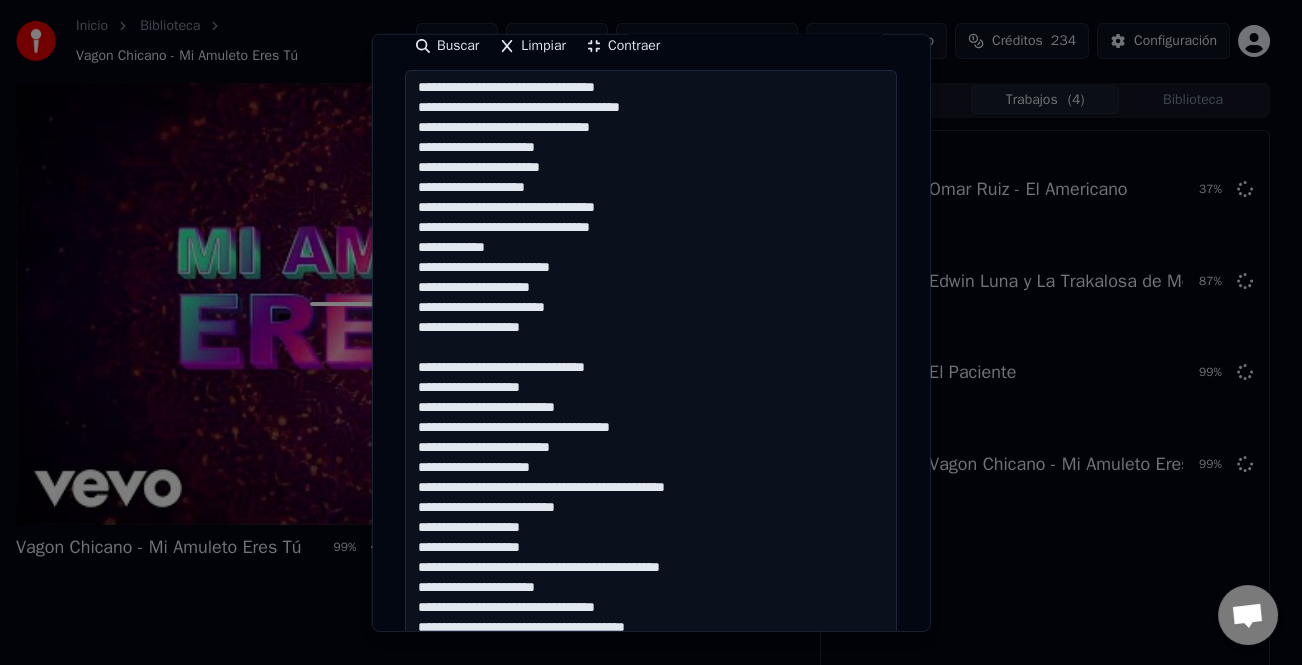 click at bounding box center (651, 388) 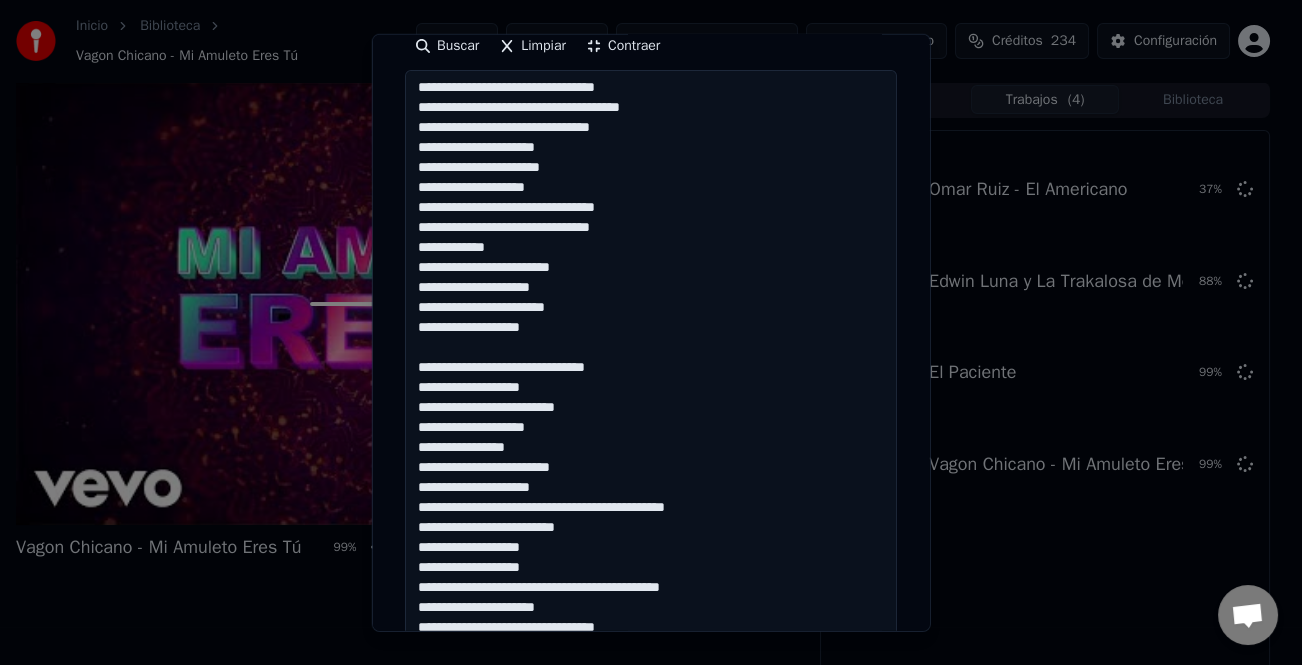 click at bounding box center [651, 388] 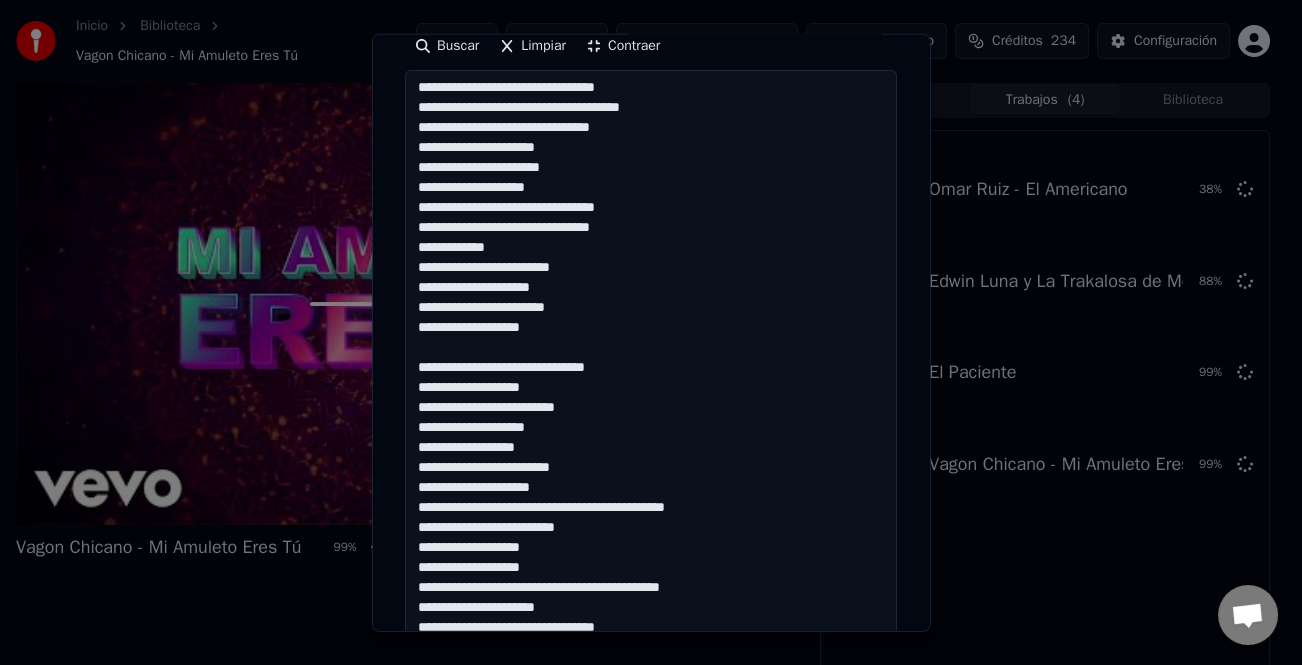 click at bounding box center (651, 388) 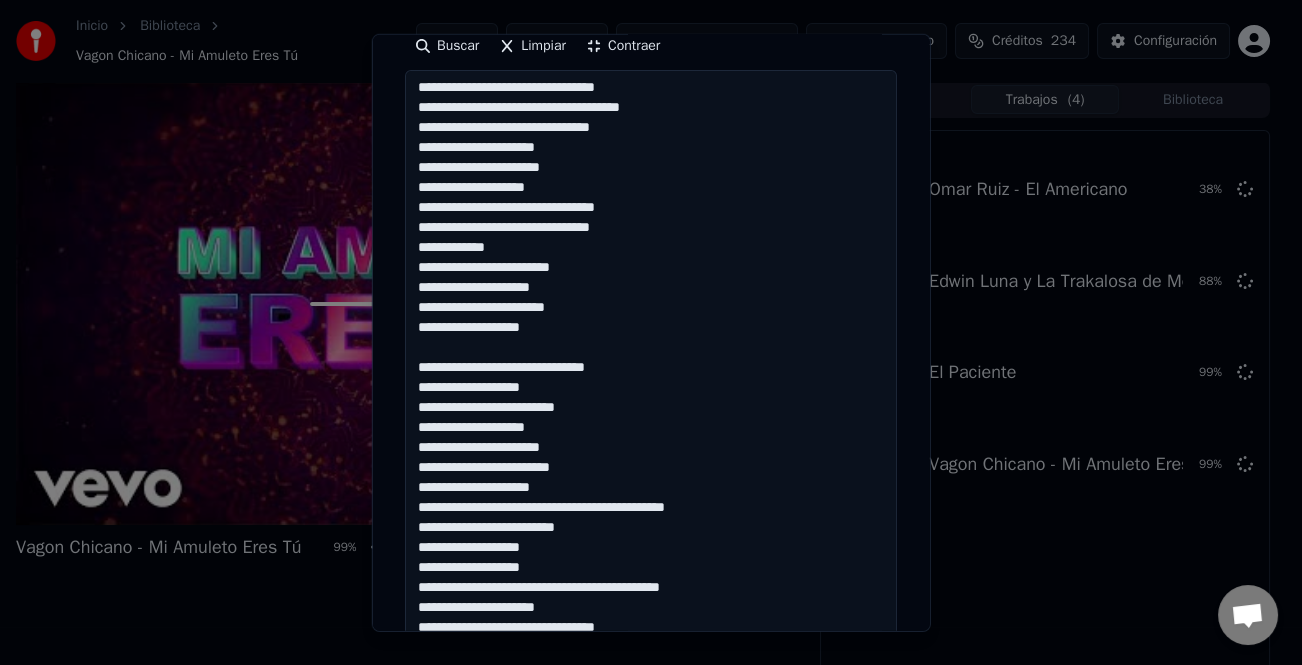 click at bounding box center (651, 388) 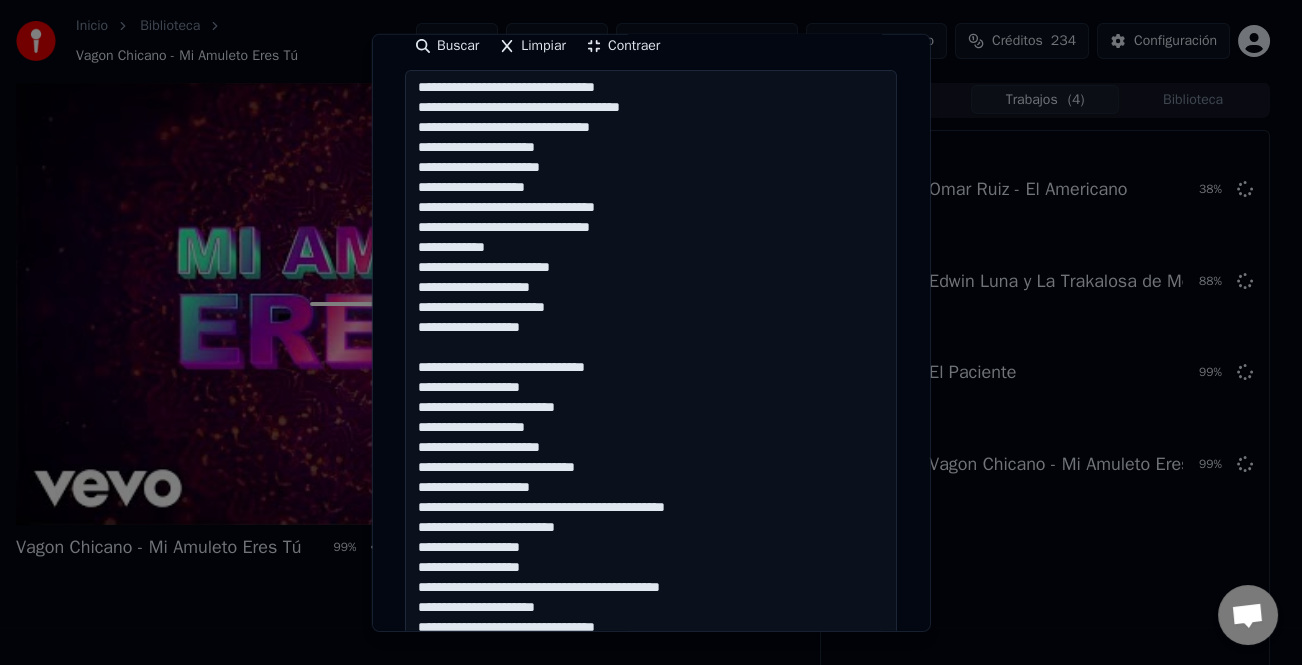 click at bounding box center [651, 388] 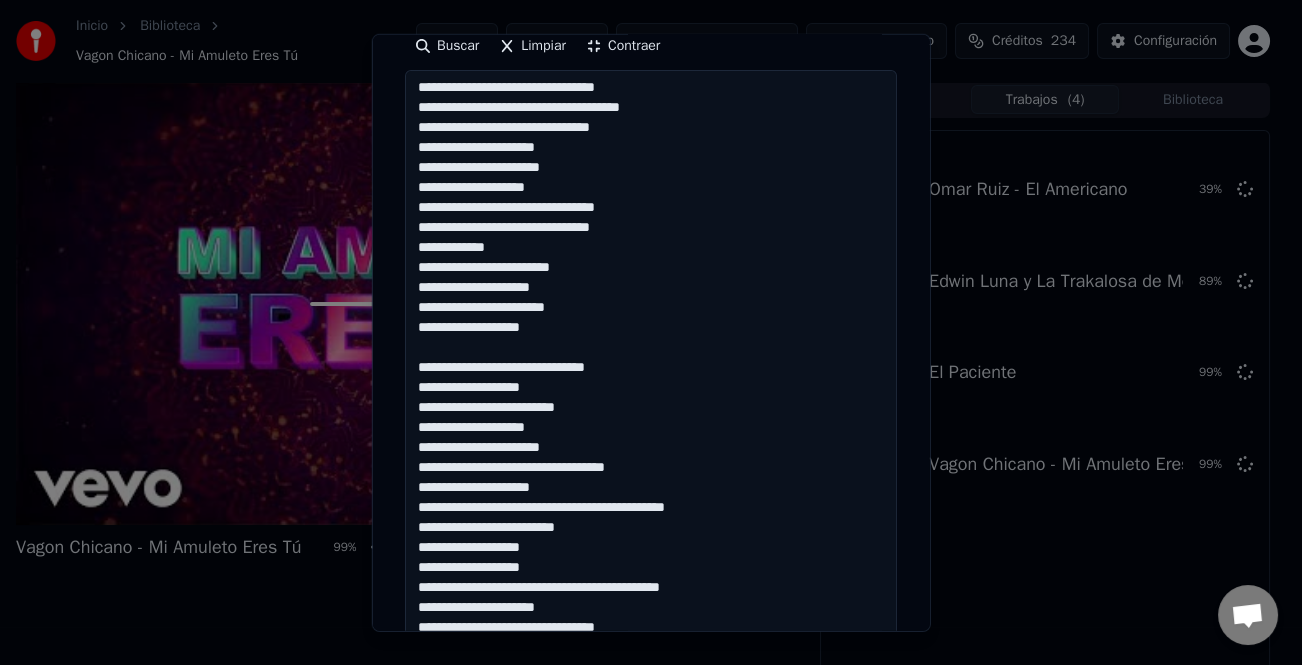 click at bounding box center [651, 388] 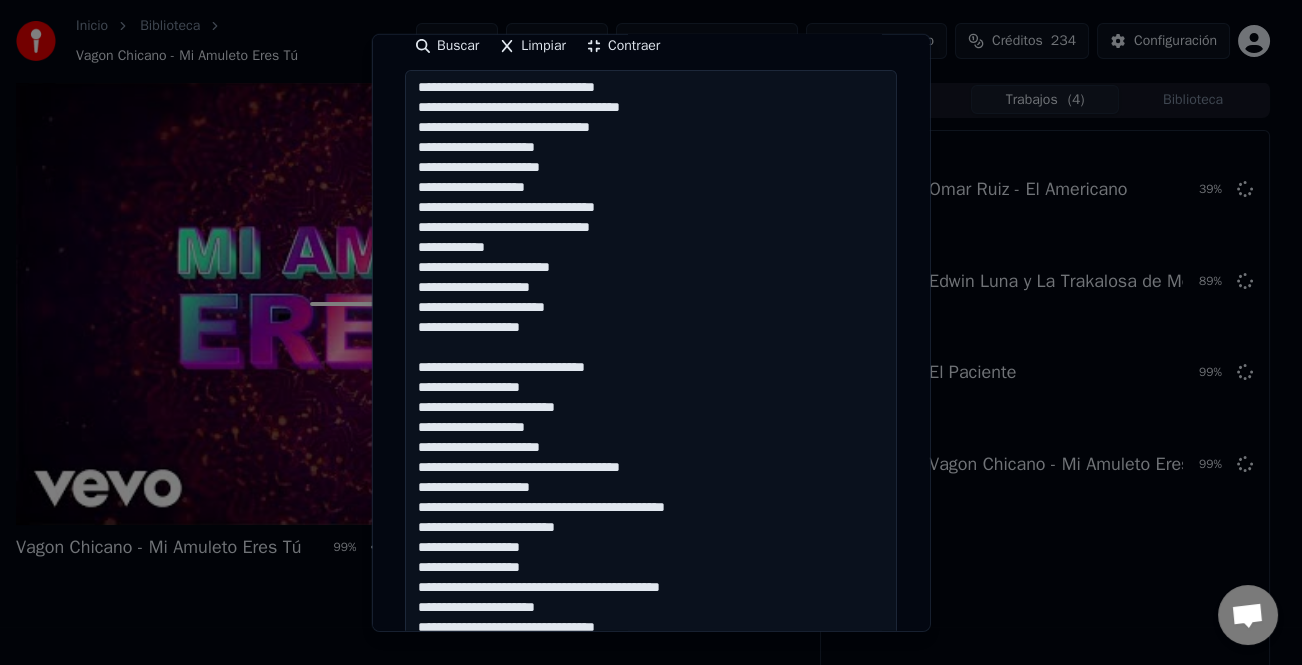 click at bounding box center [651, 388] 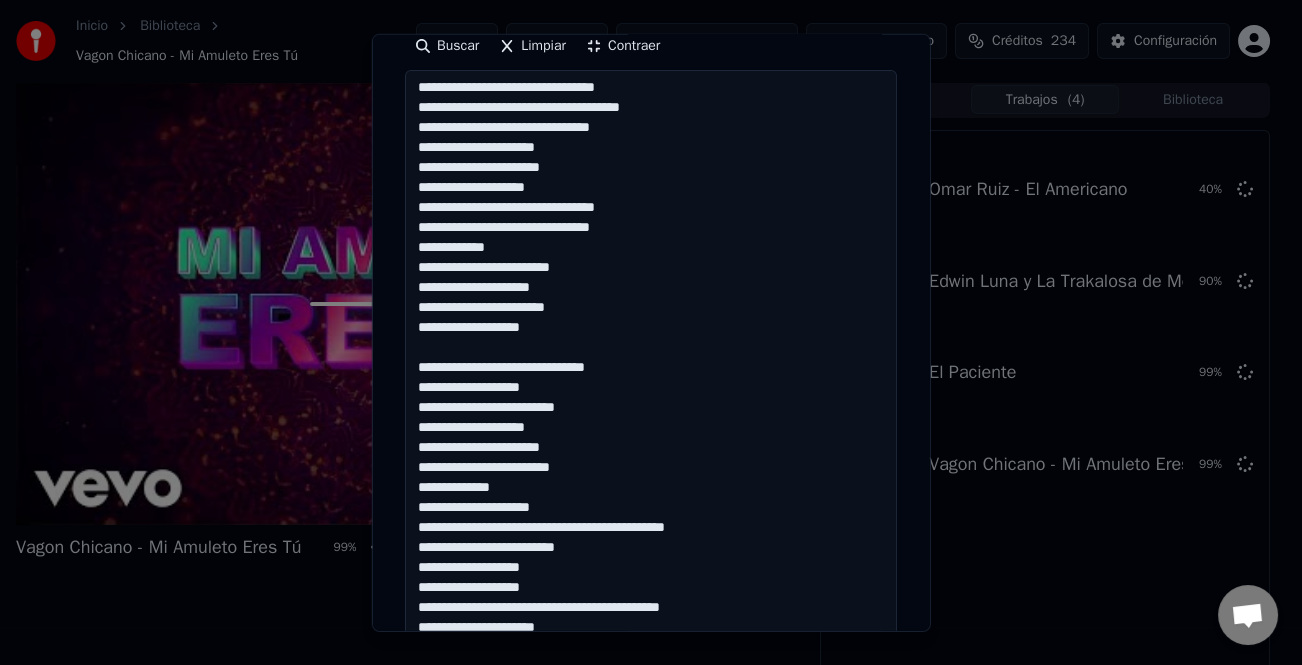 click at bounding box center (651, 388) 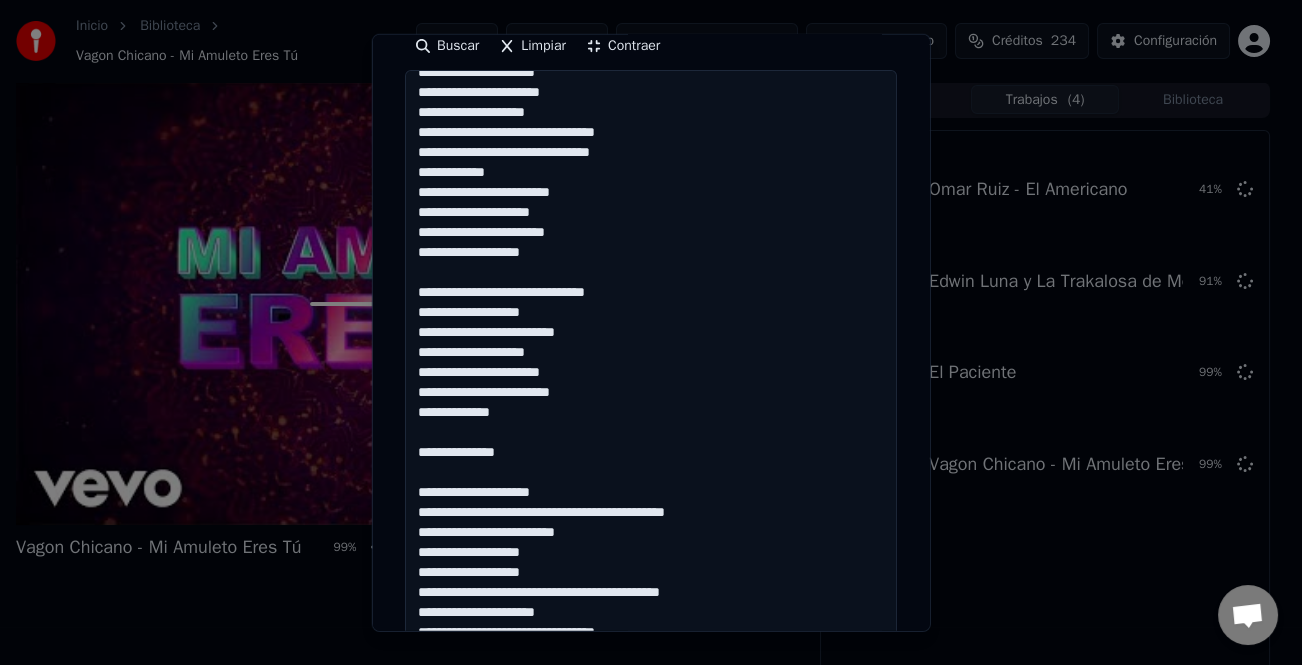 scroll, scrollTop: 241, scrollLeft: 0, axis: vertical 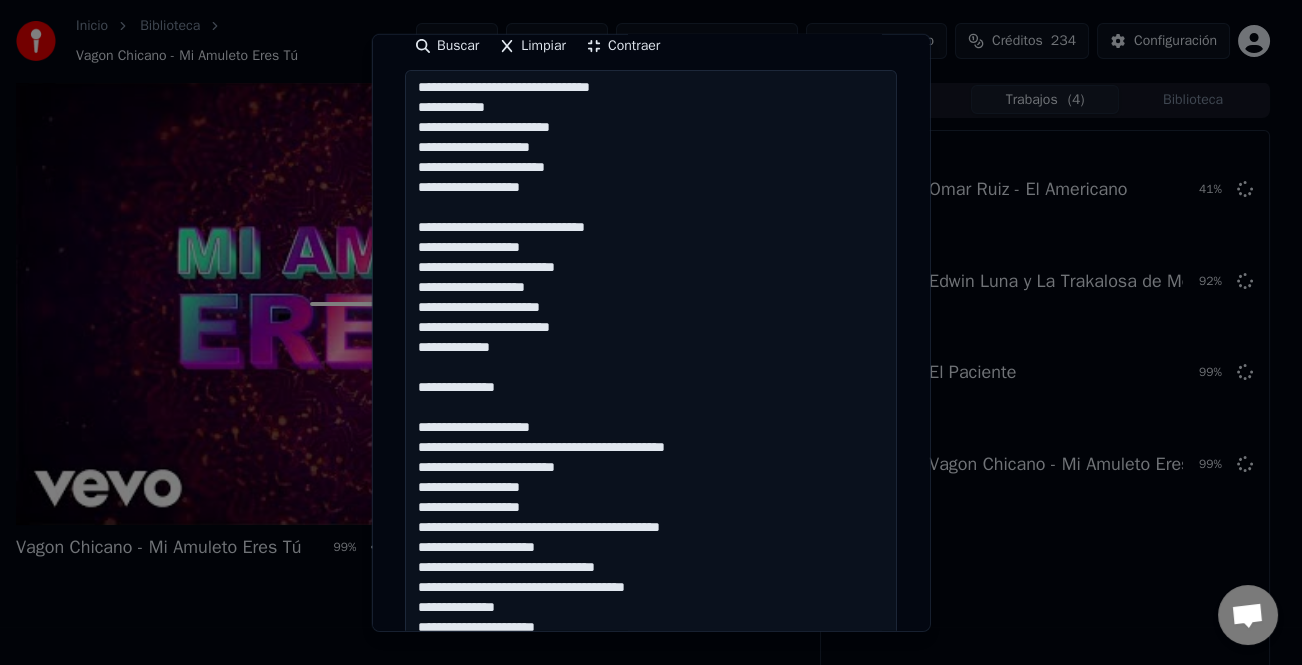 drag, startPoint x: 571, startPoint y: 419, endPoint x: 365, endPoint y: 427, distance: 206.15529 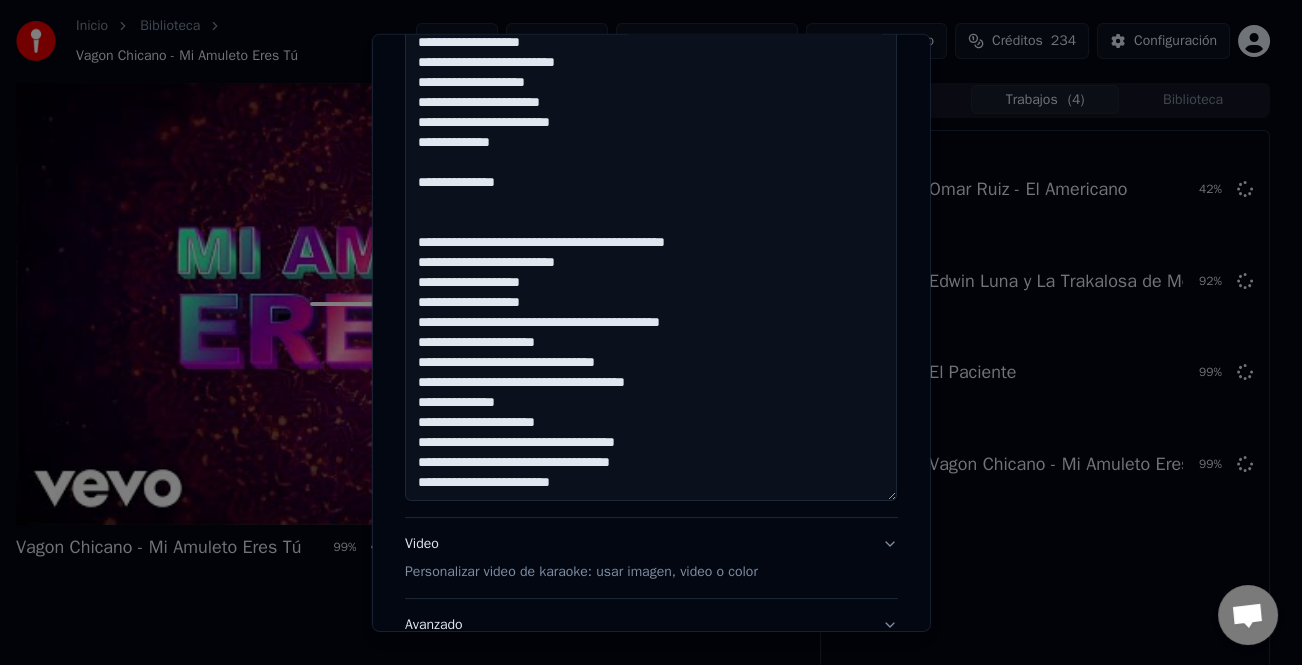 scroll, scrollTop: 600, scrollLeft: 0, axis: vertical 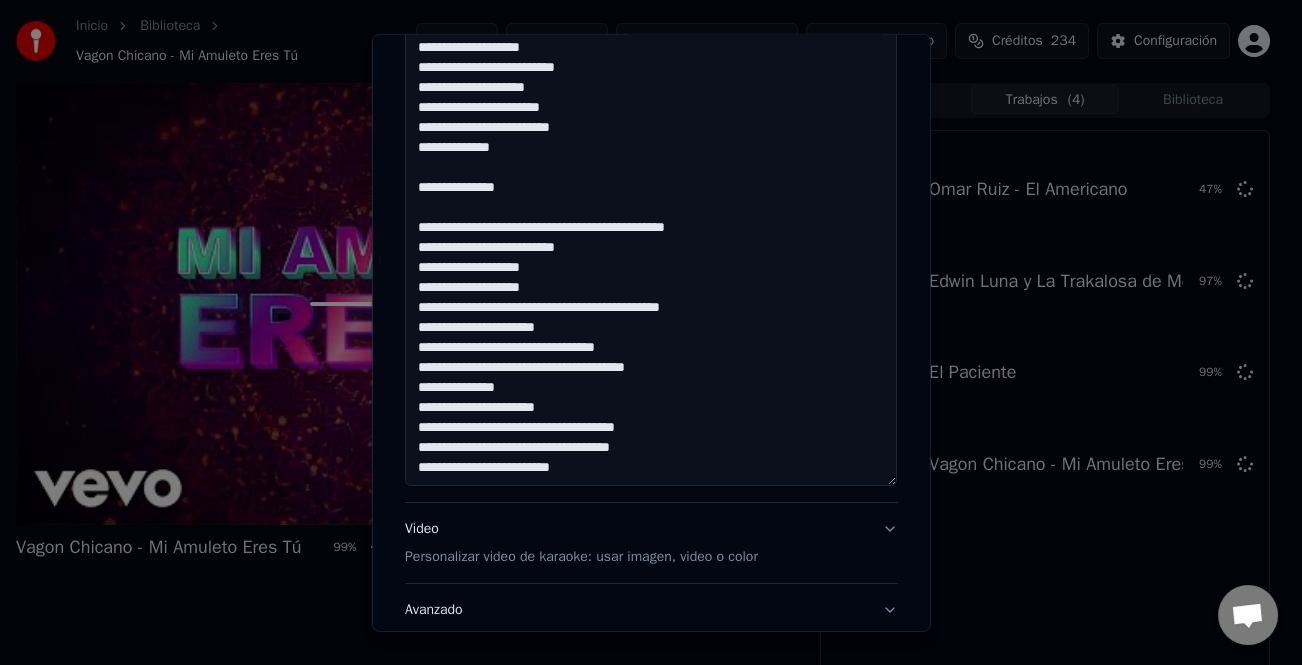 click at bounding box center [651, 168] 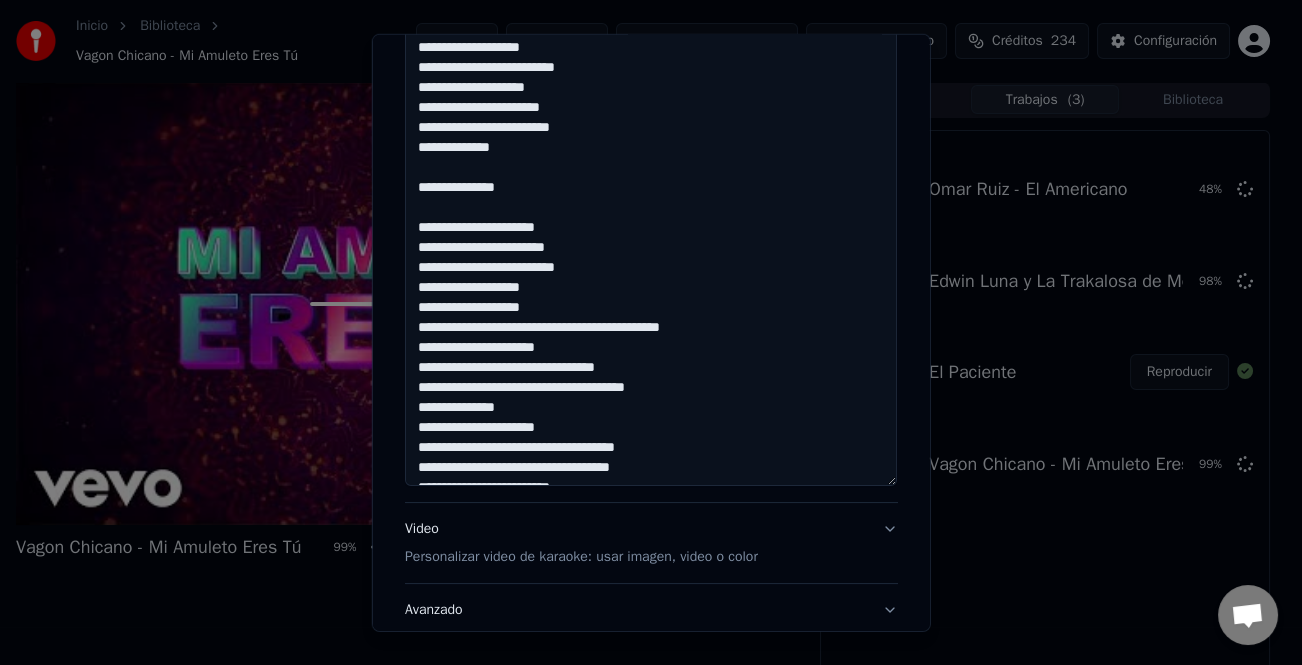 scroll, scrollTop: 241, scrollLeft: 0, axis: vertical 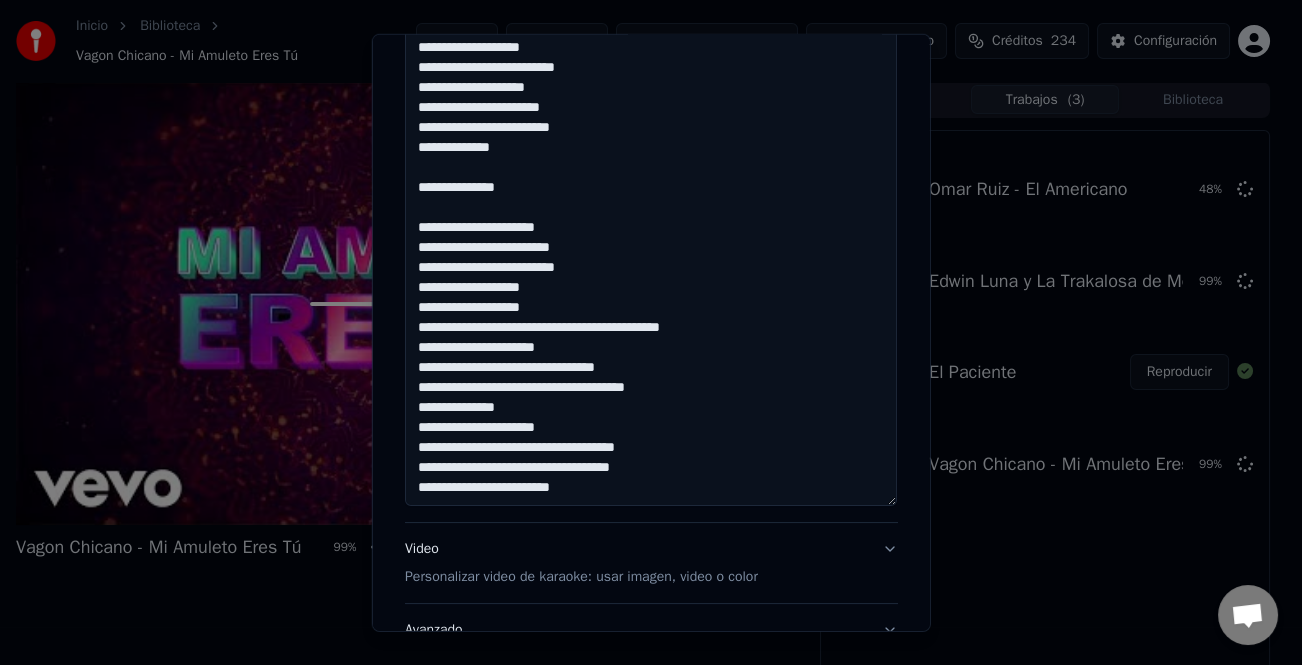 click at bounding box center (651, 188) 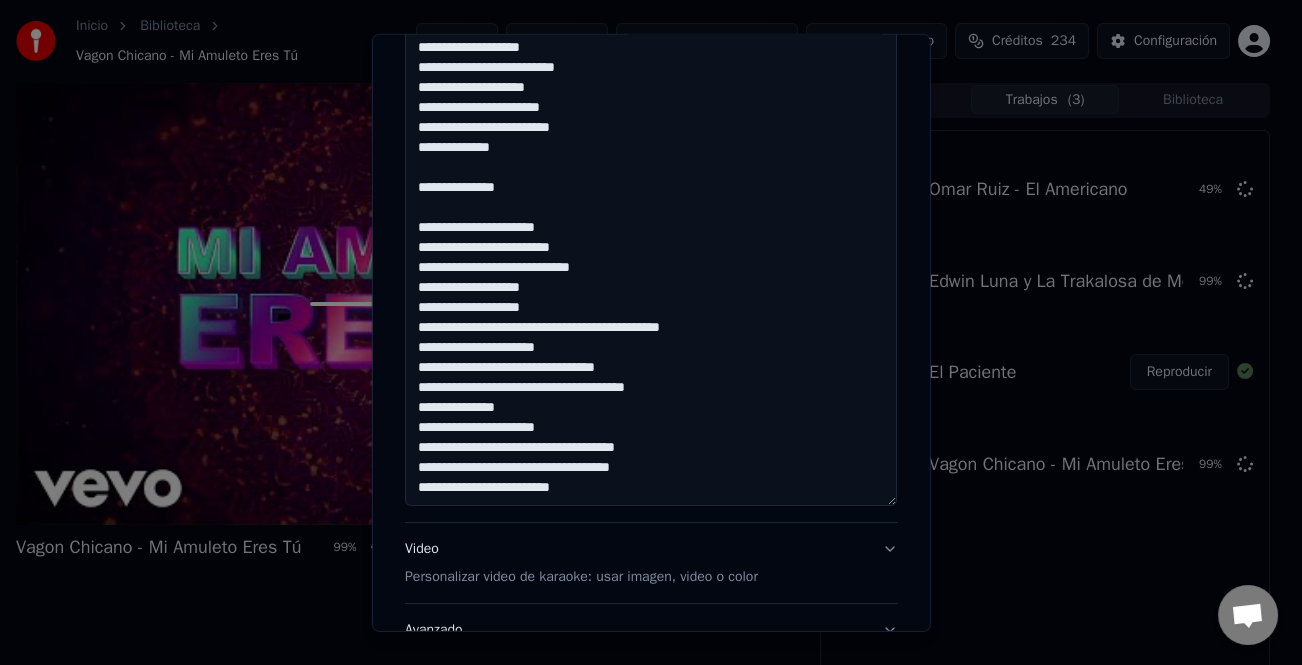 click at bounding box center (651, 188) 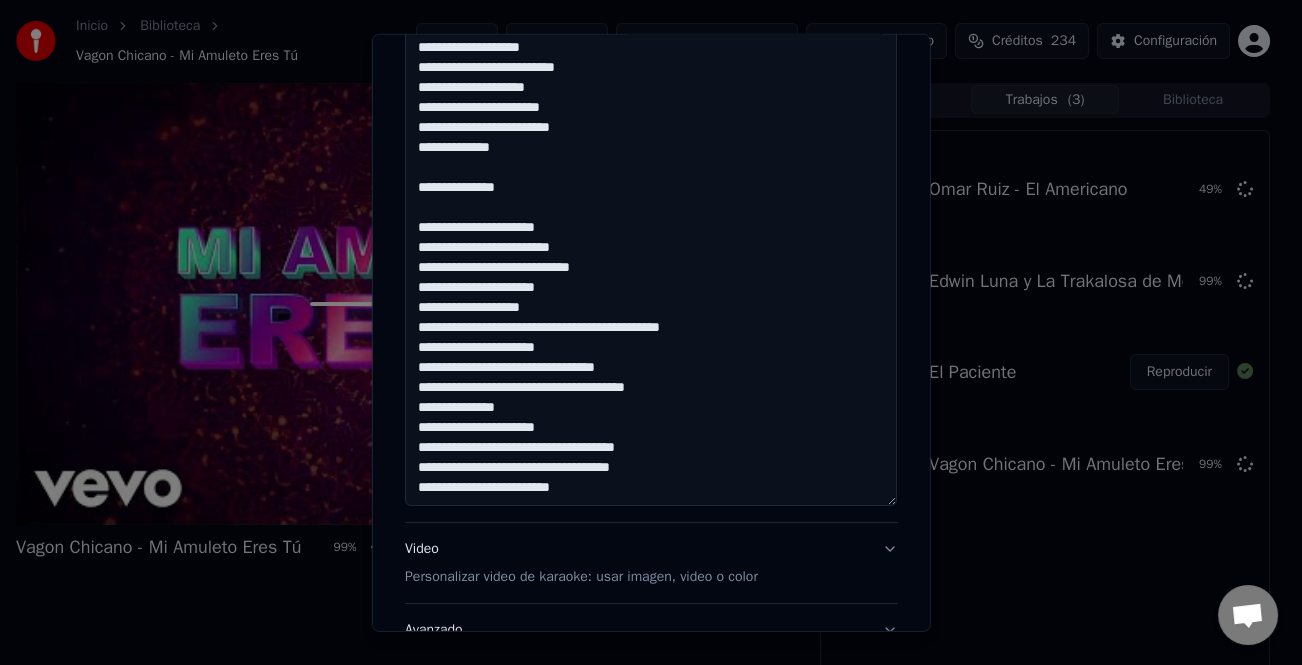 click at bounding box center [651, 188] 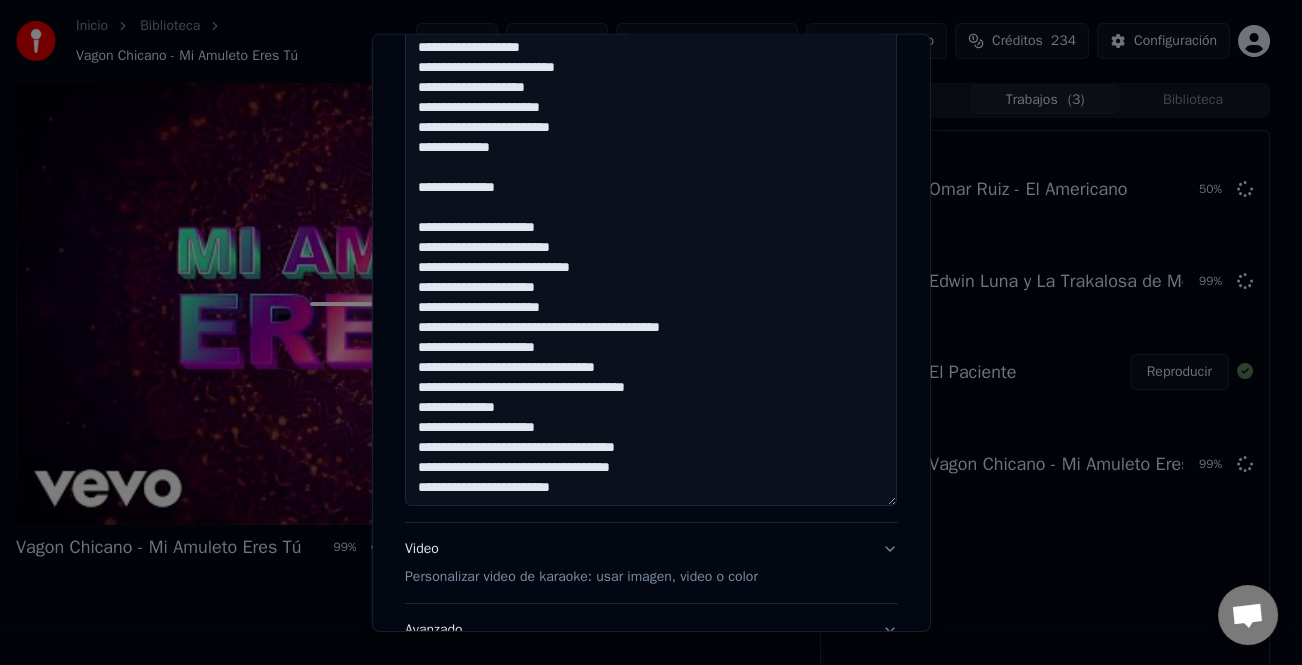 click at bounding box center (651, 188) 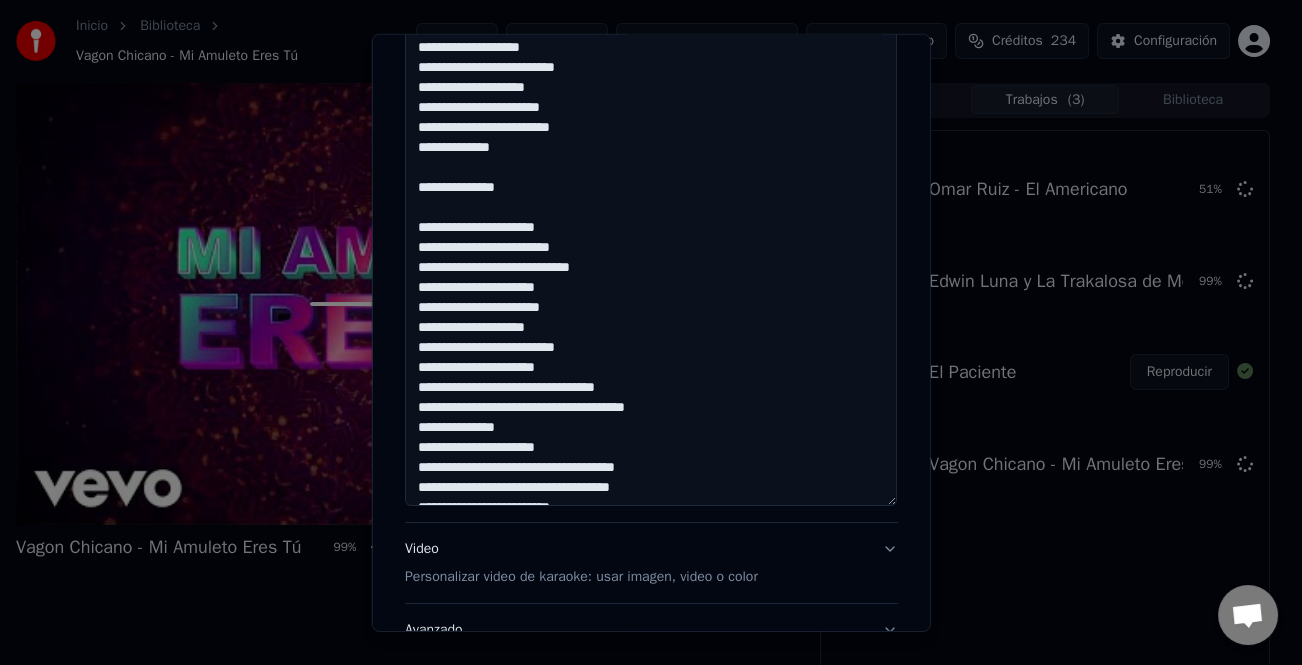 click at bounding box center [651, 188] 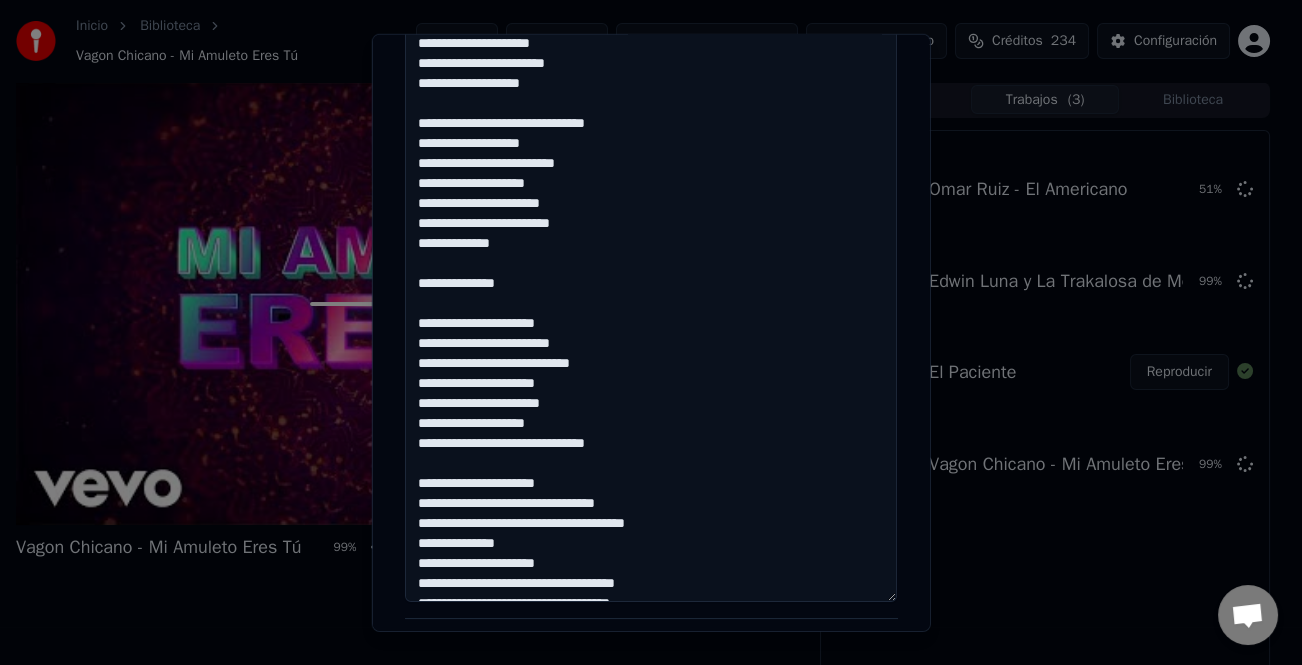 scroll, scrollTop: 400, scrollLeft: 0, axis: vertical 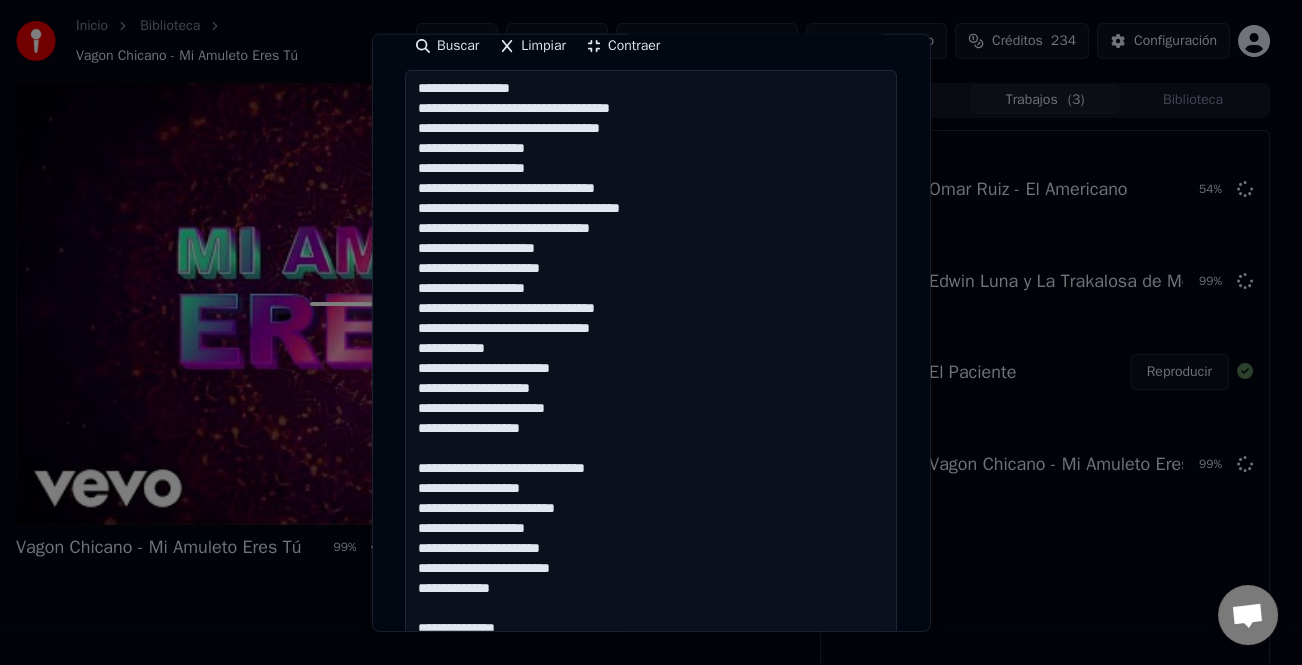 click at bounding box center (651, 388) 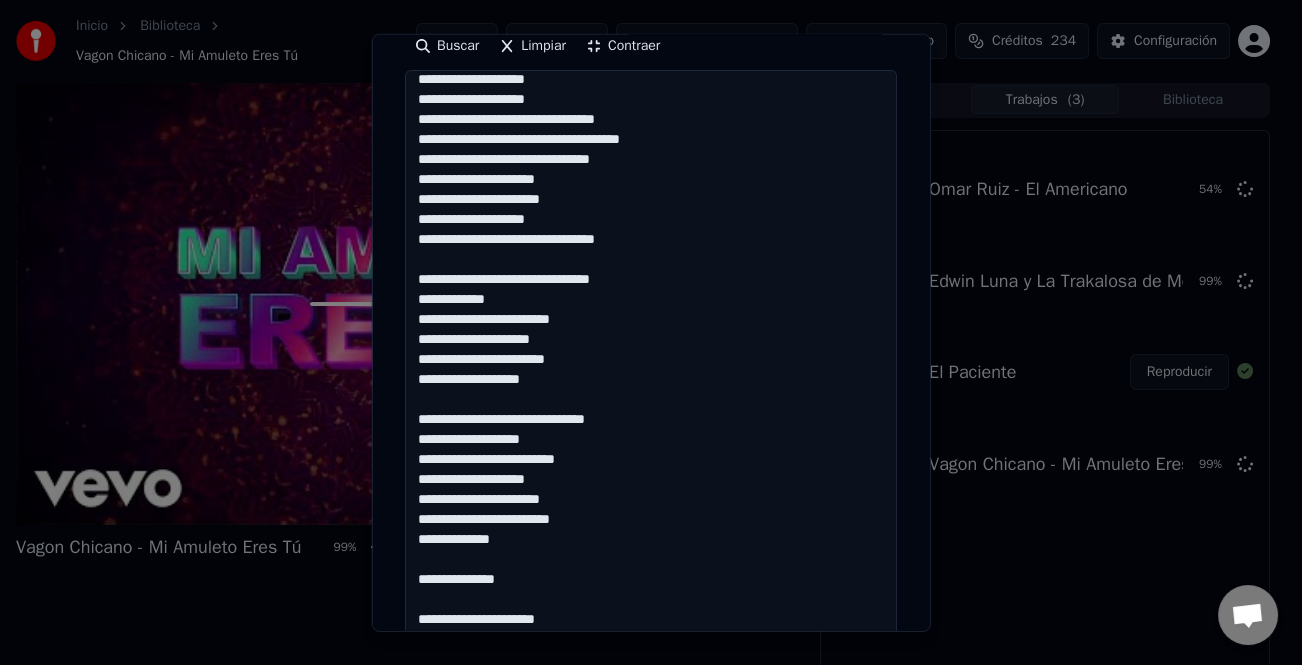 scroll, scrollTop: 100, scrollLeft: 0, axis: vertical 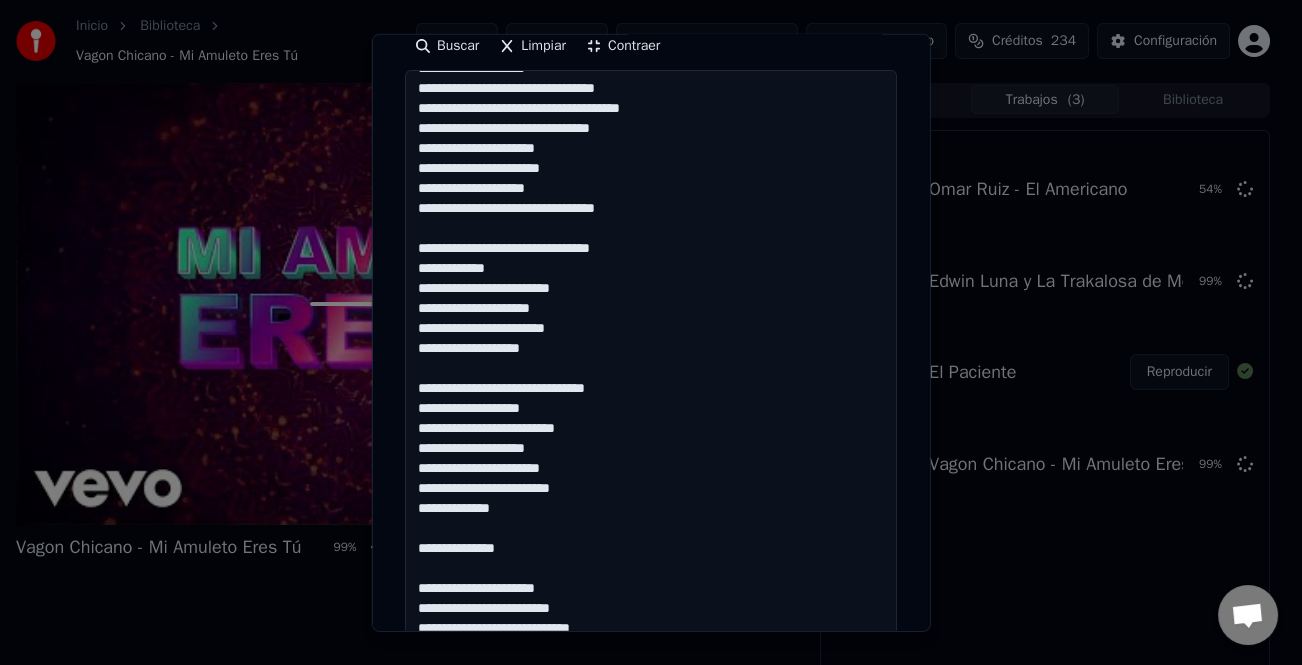 drag, startPoint x: 563, startPoint y: 521, endPoint x: 396, endPoint y: 243, distance: 324.30386 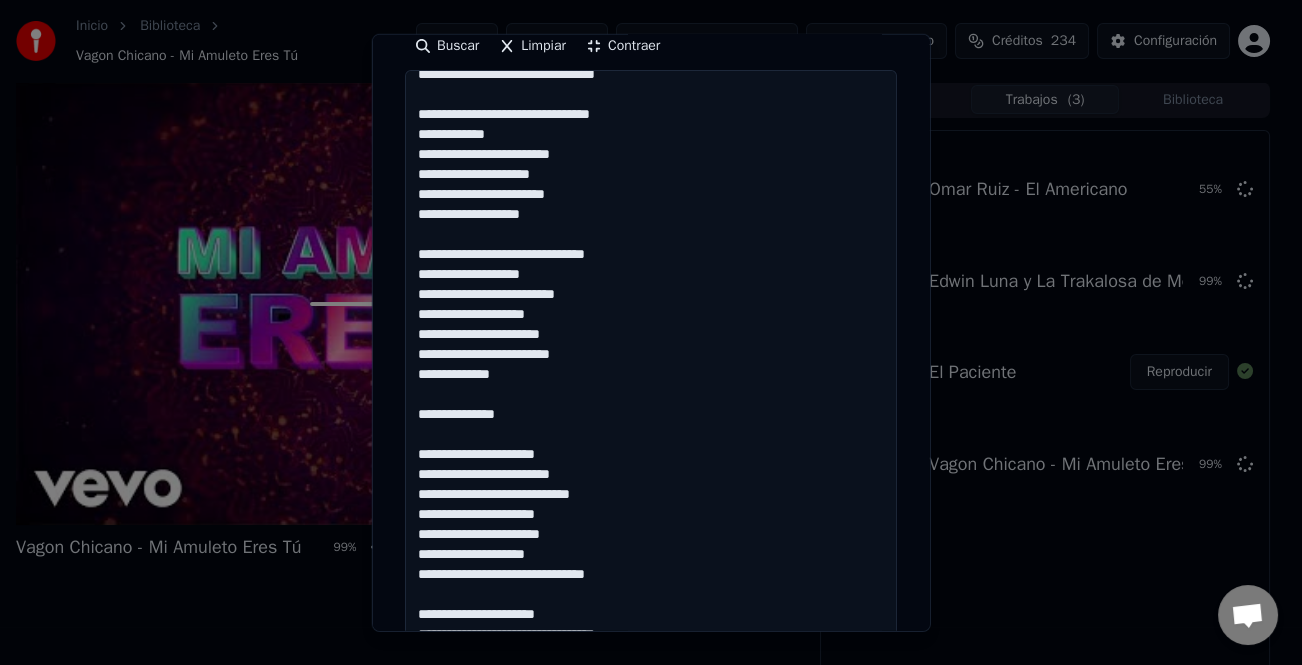 scroll, scrollTop: 301, scrollLeft: 0, axis: vertical 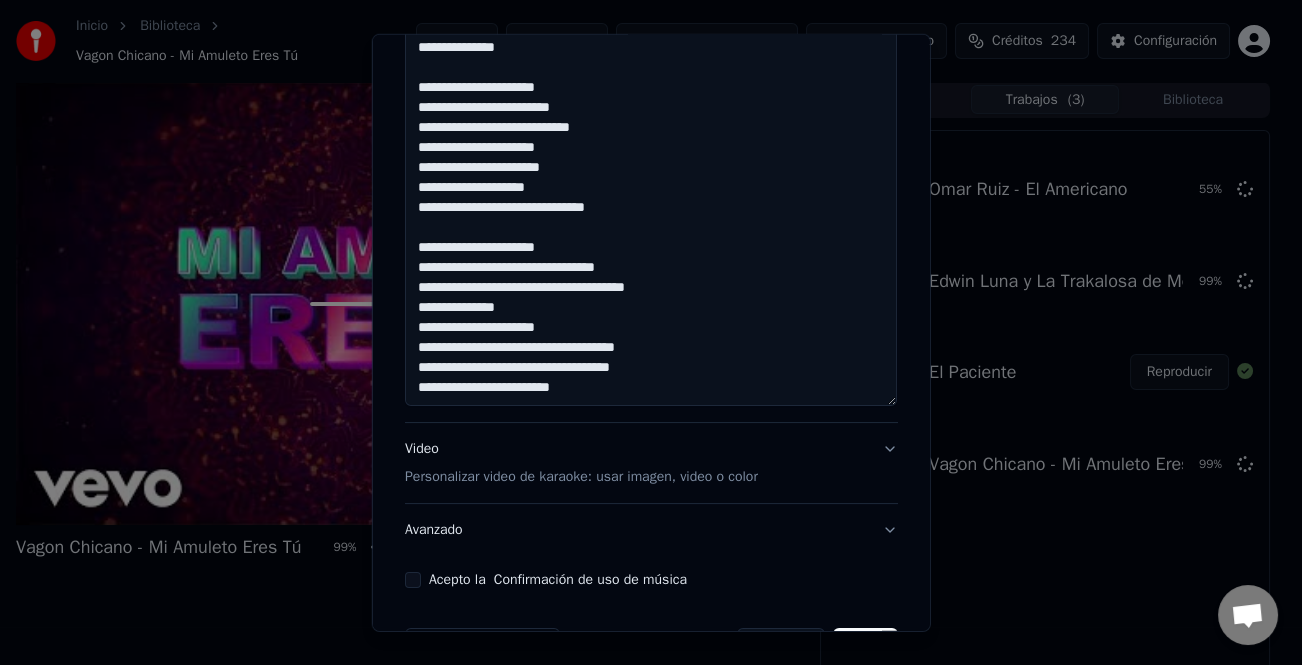drag, startPoint x: 410, startPoint y: 243, endPoint x: 720, endPoint y: 428, distance: 361.00555 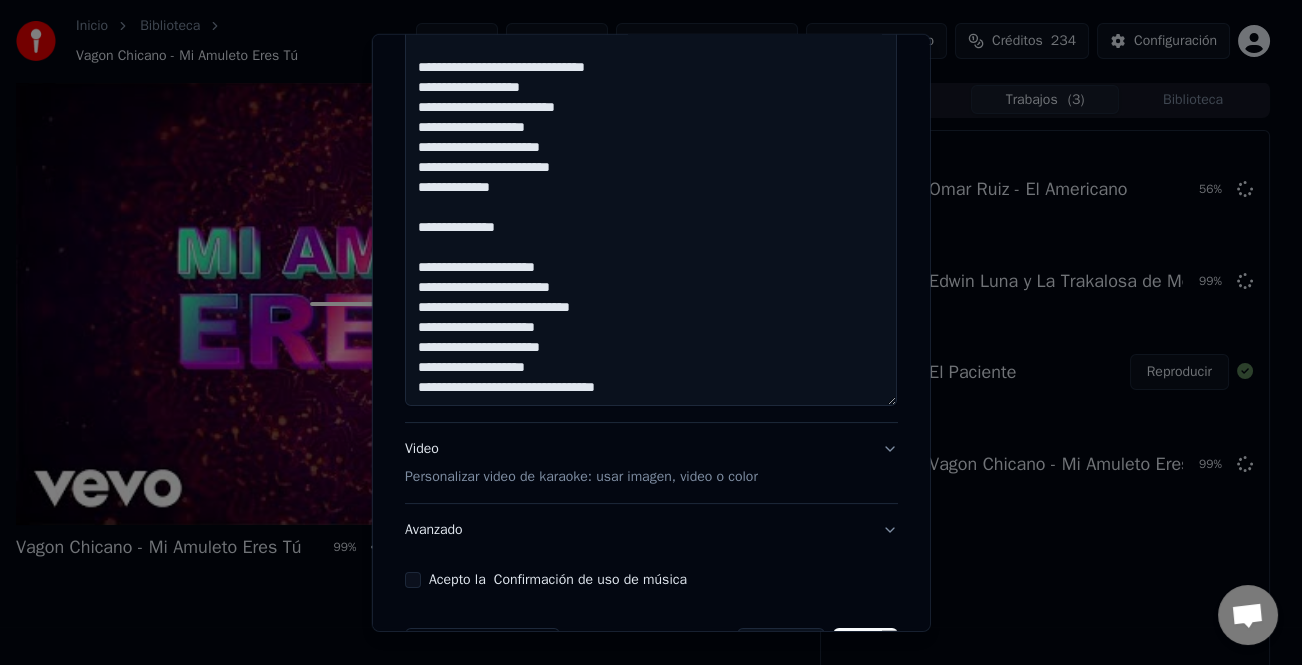 scroll, scrollTop: 161, scrollLeft: 0, axis: vertical 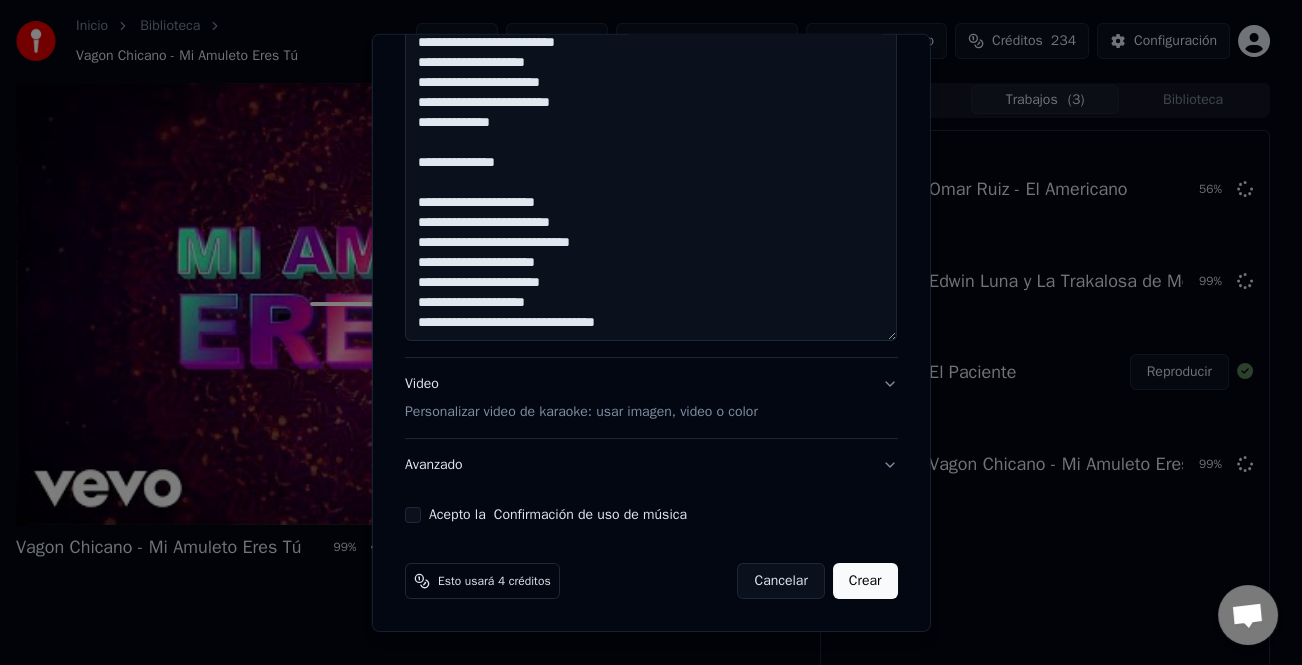 paste on "**********" 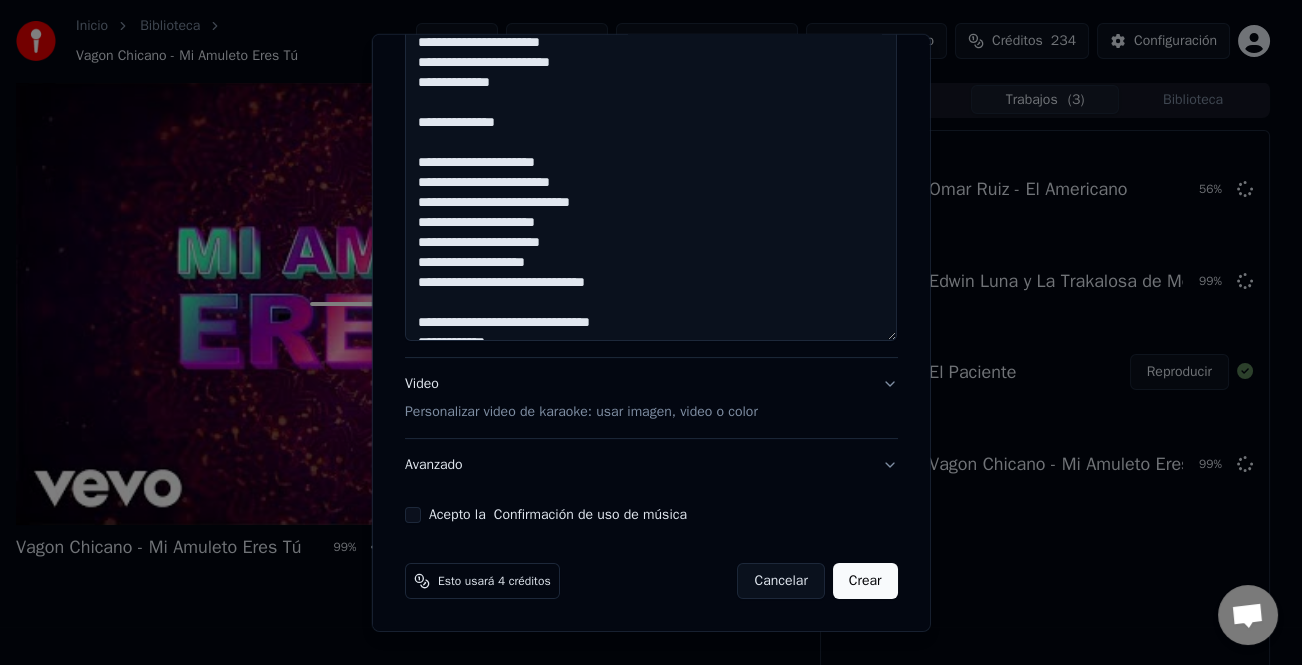 scroll, scrollTop: 433, scrollLeft: 0, axis: vertical 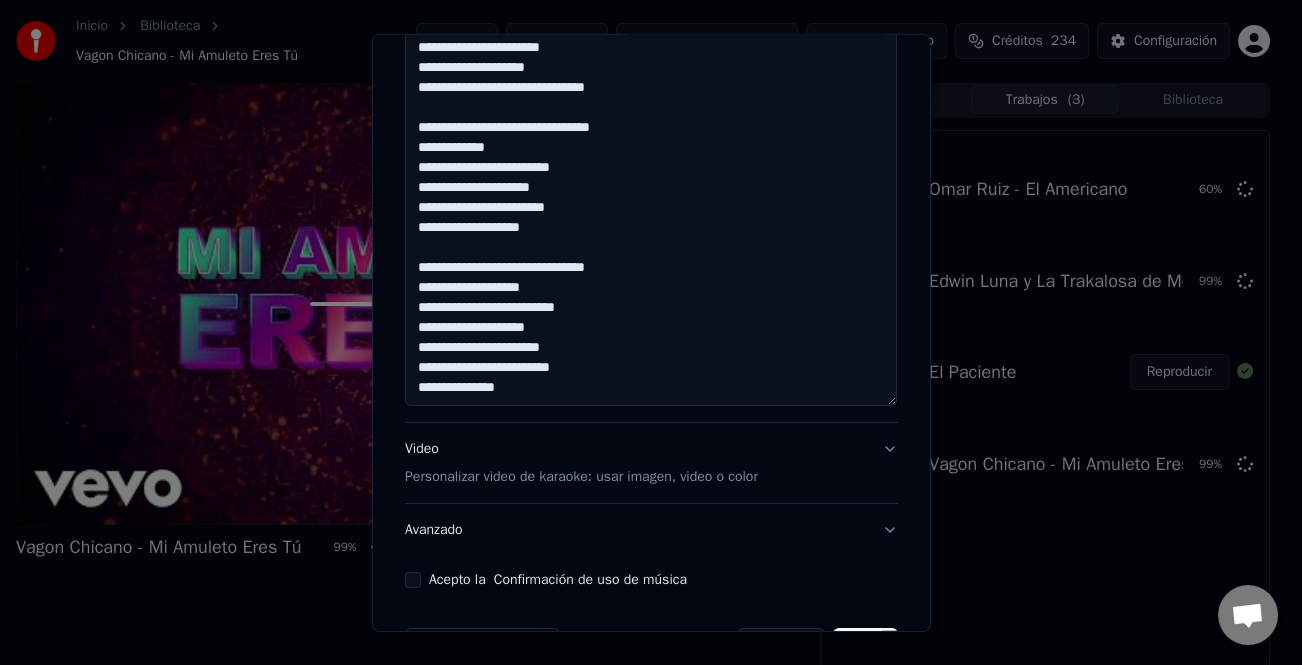 type on "**********" 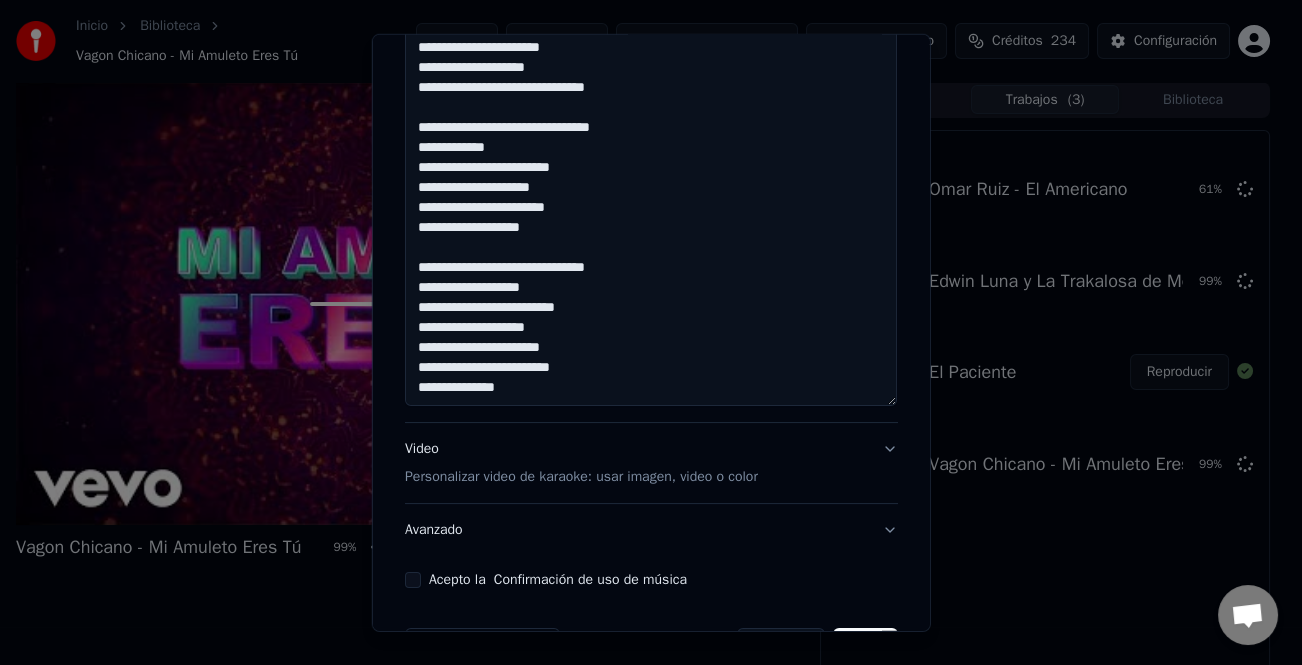 click on "Acepto la   Confirmación de uso de música" at bounding box center [651, 580] 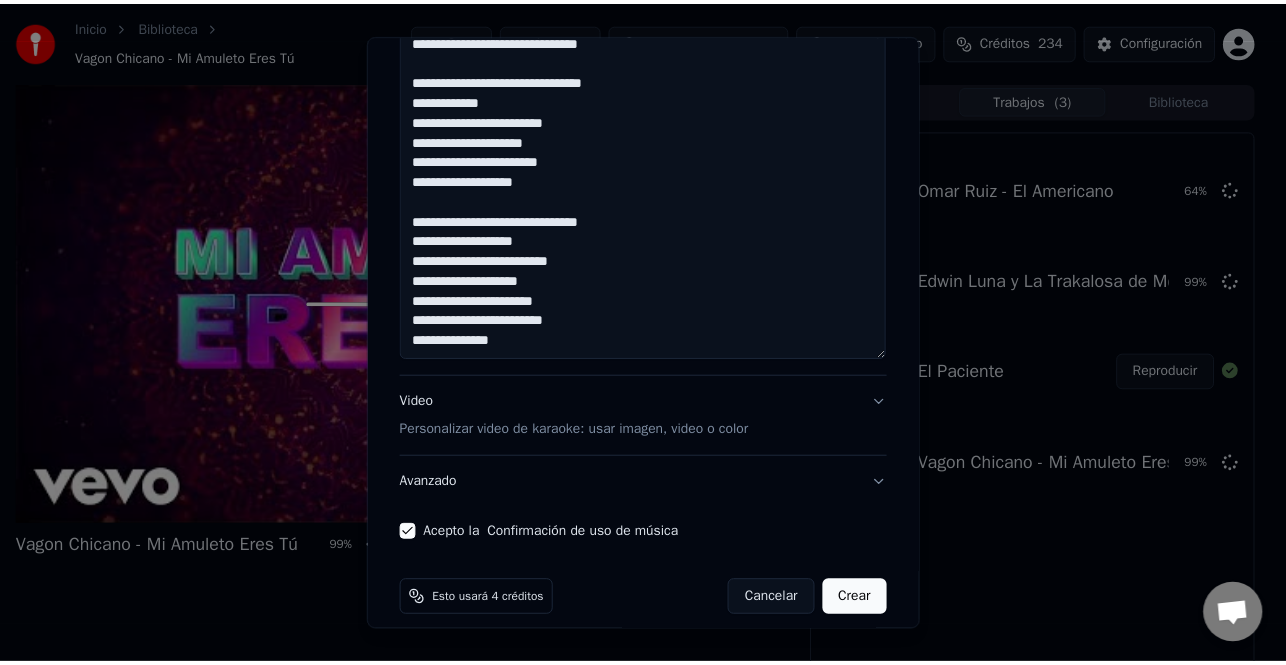scroll, scrollTop: 765, scrollLeft: 0, axis: vertical 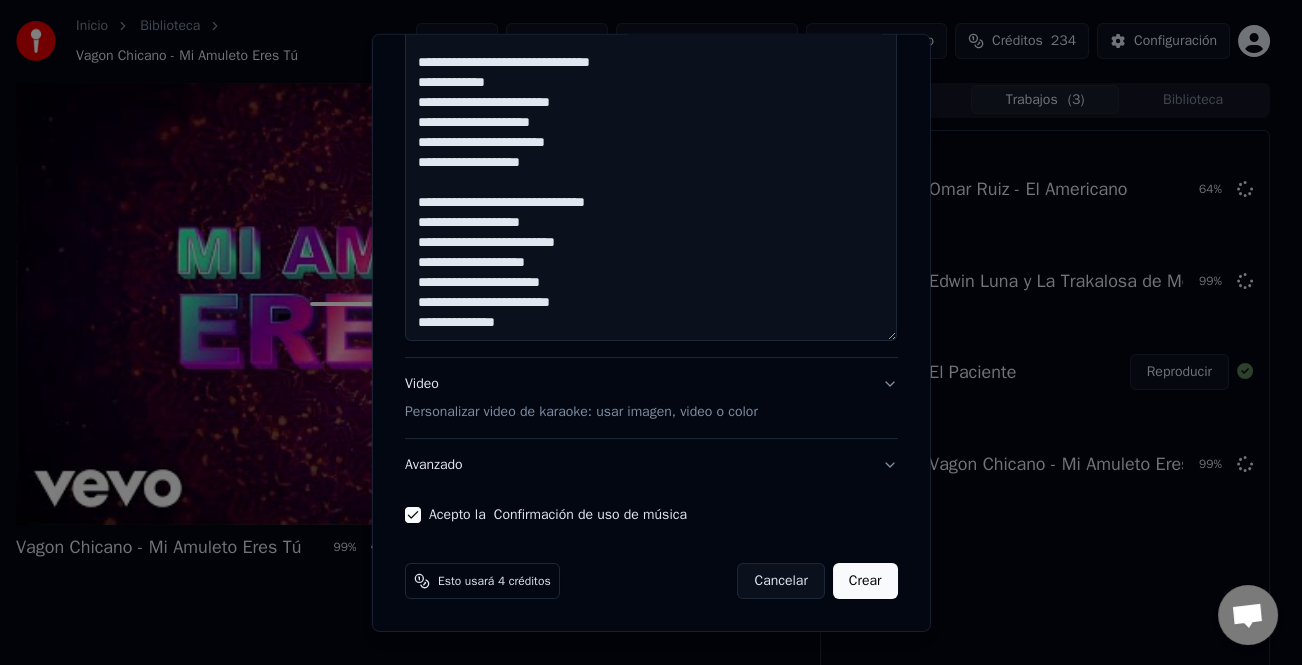 click on "Crear" at bounding box center (865, 581) 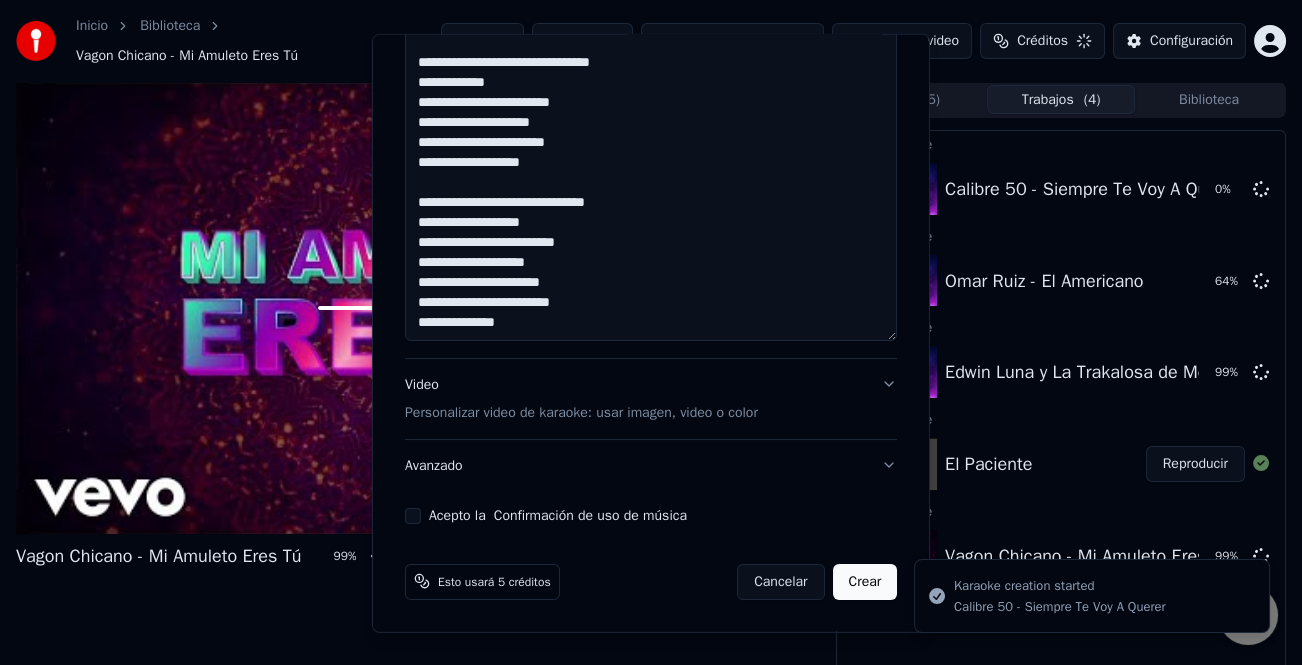 type 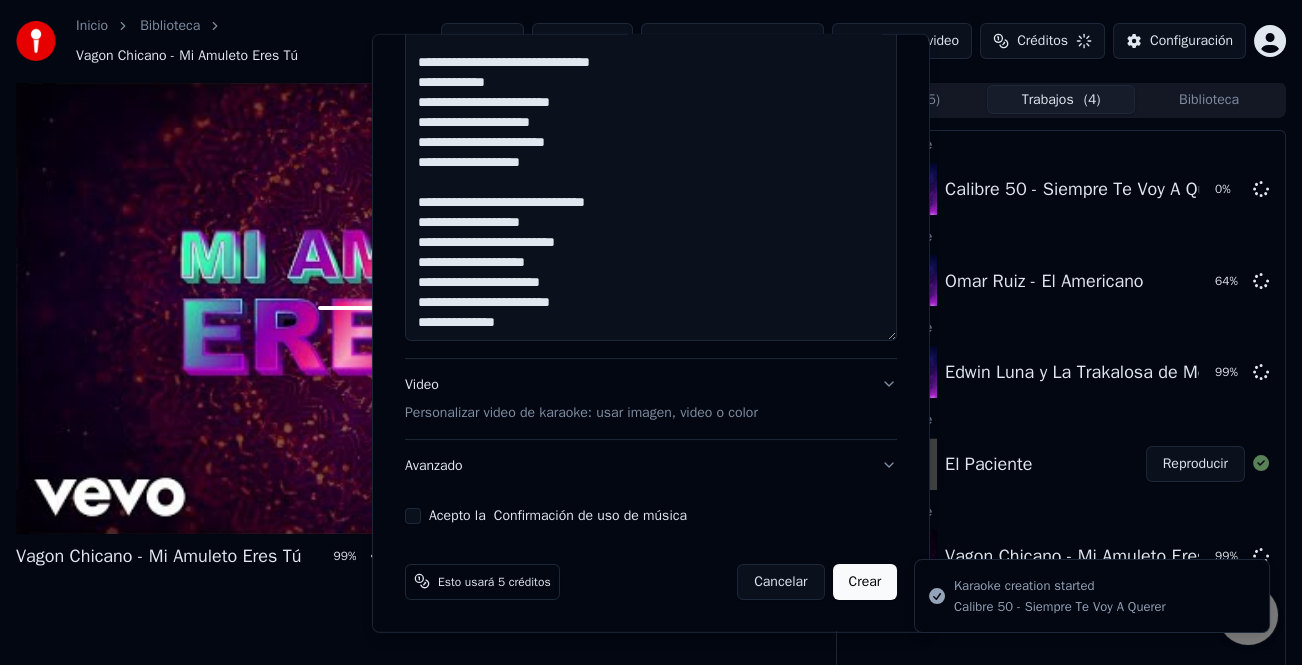 type 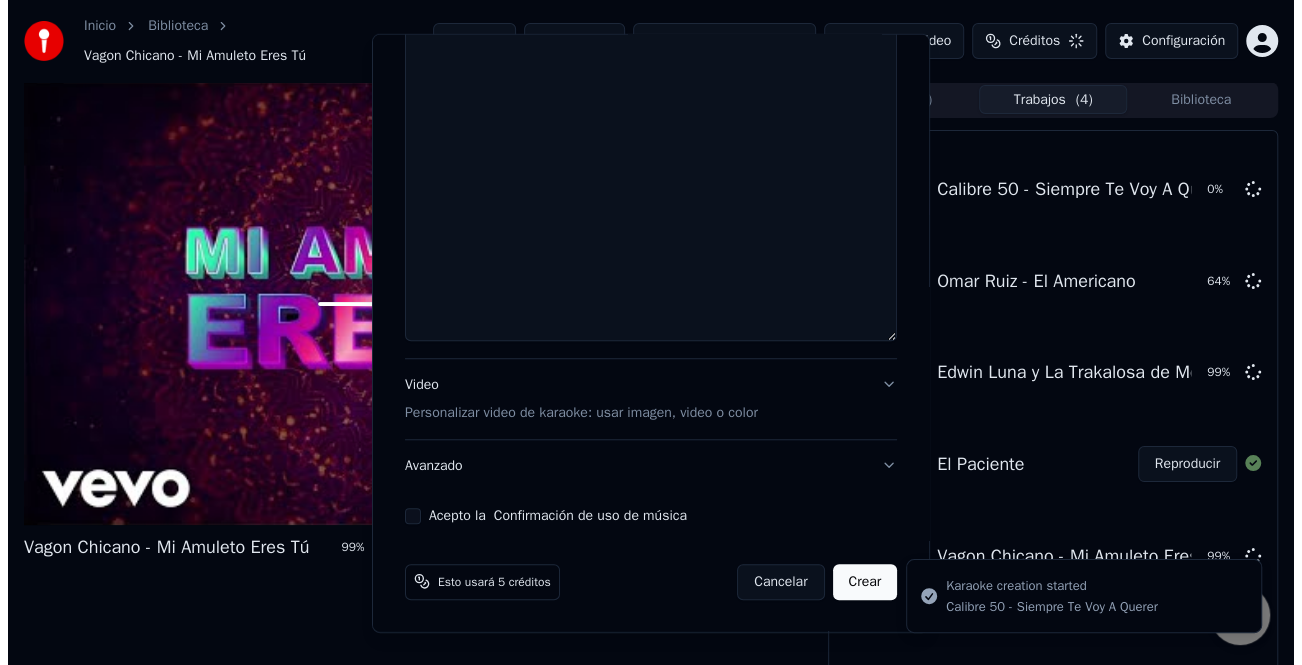 scroll, scrollTop: 0, scrollLeft: 0, axis: both 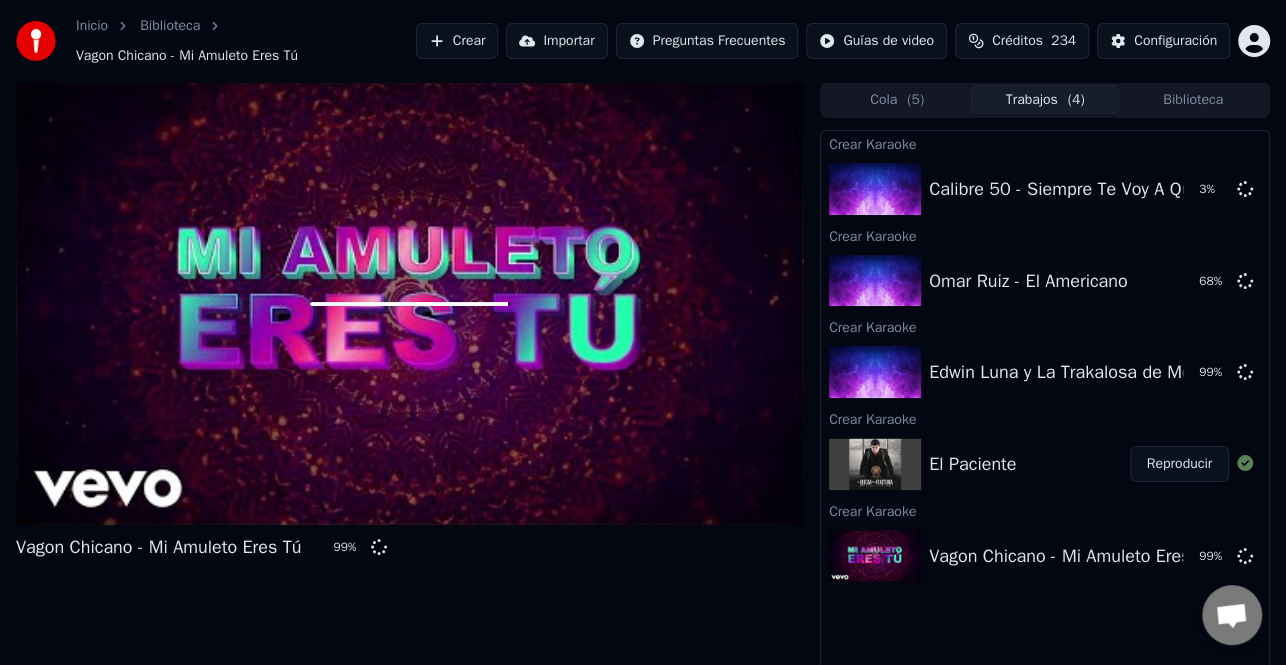 click on "Crear" at bounding box center (457, 41) 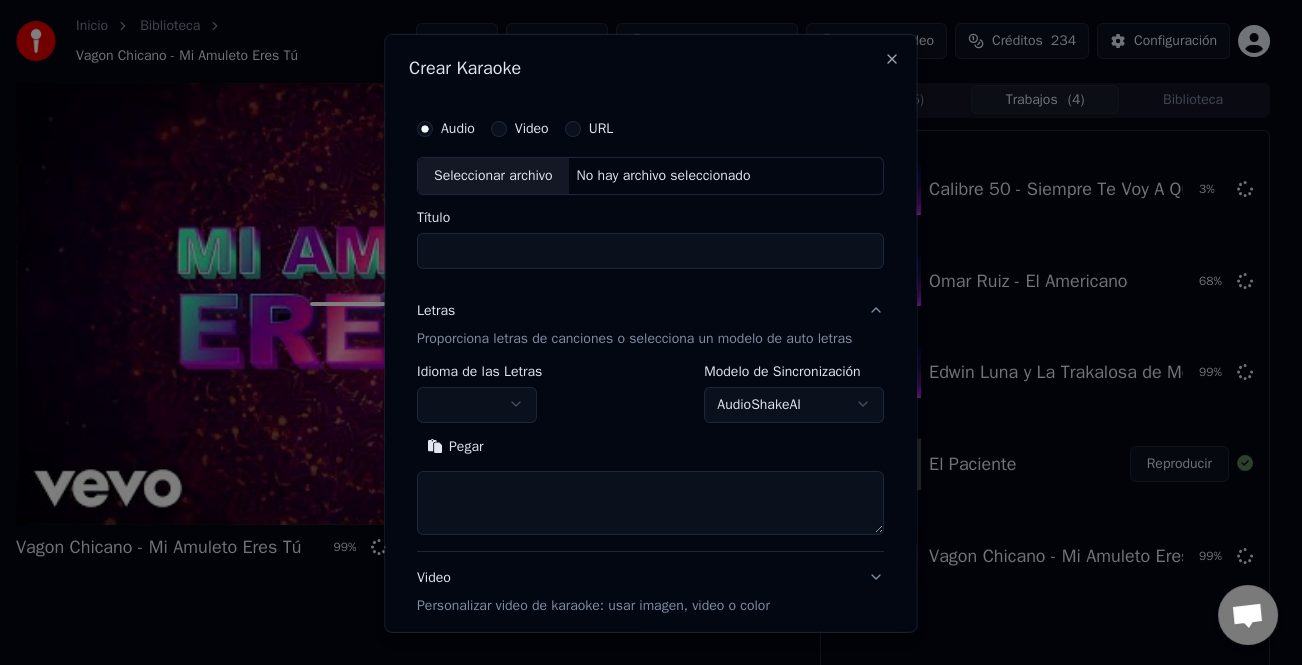 click on "Seleccionar archivo" at bounding box center (493, 175) 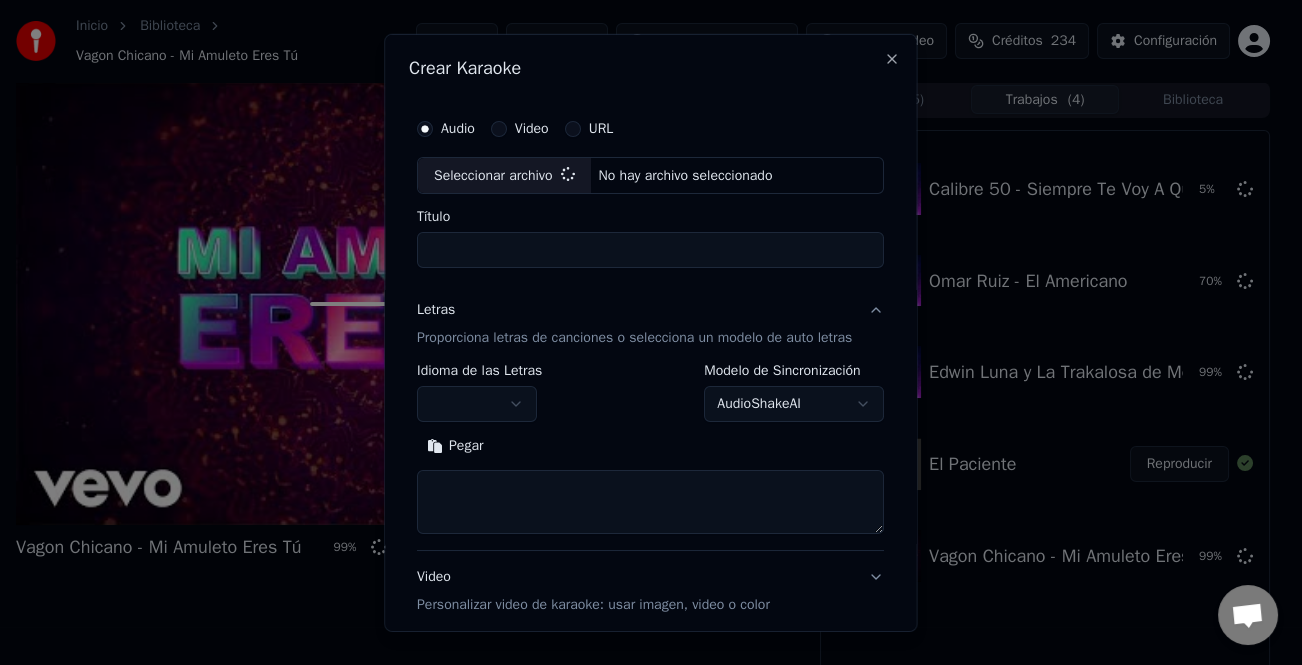 click on "Pegar" at bounding box center (455, 446) 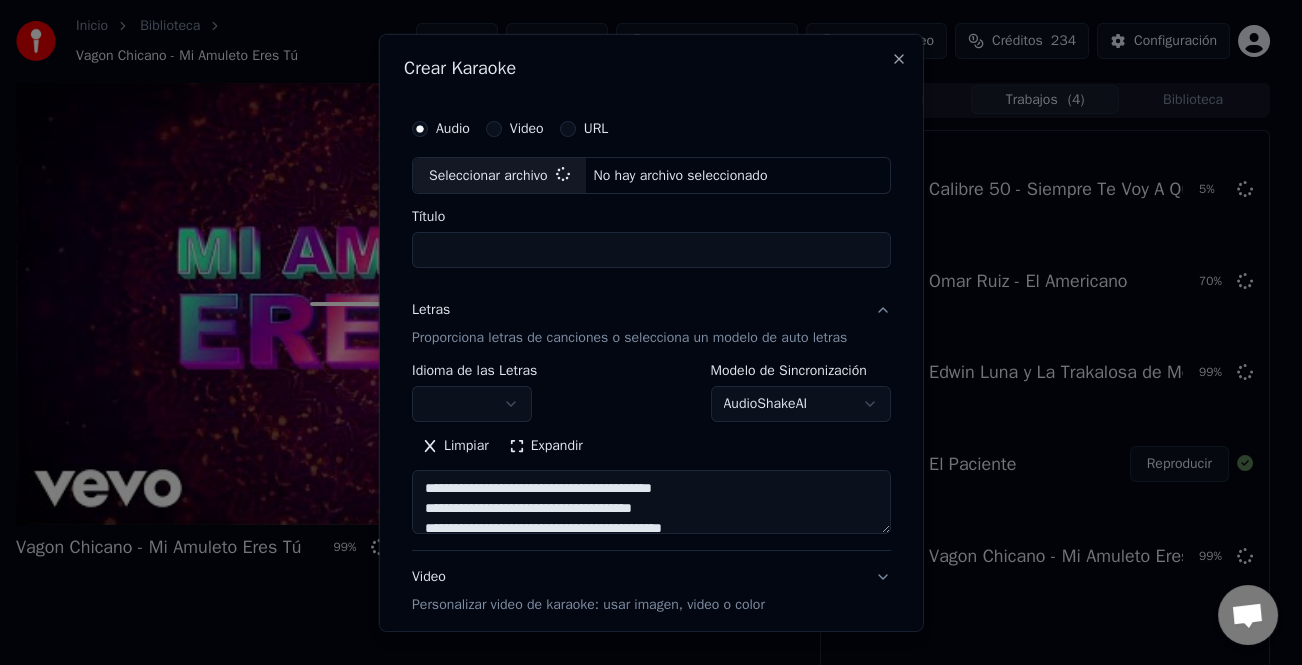 type on "**********" 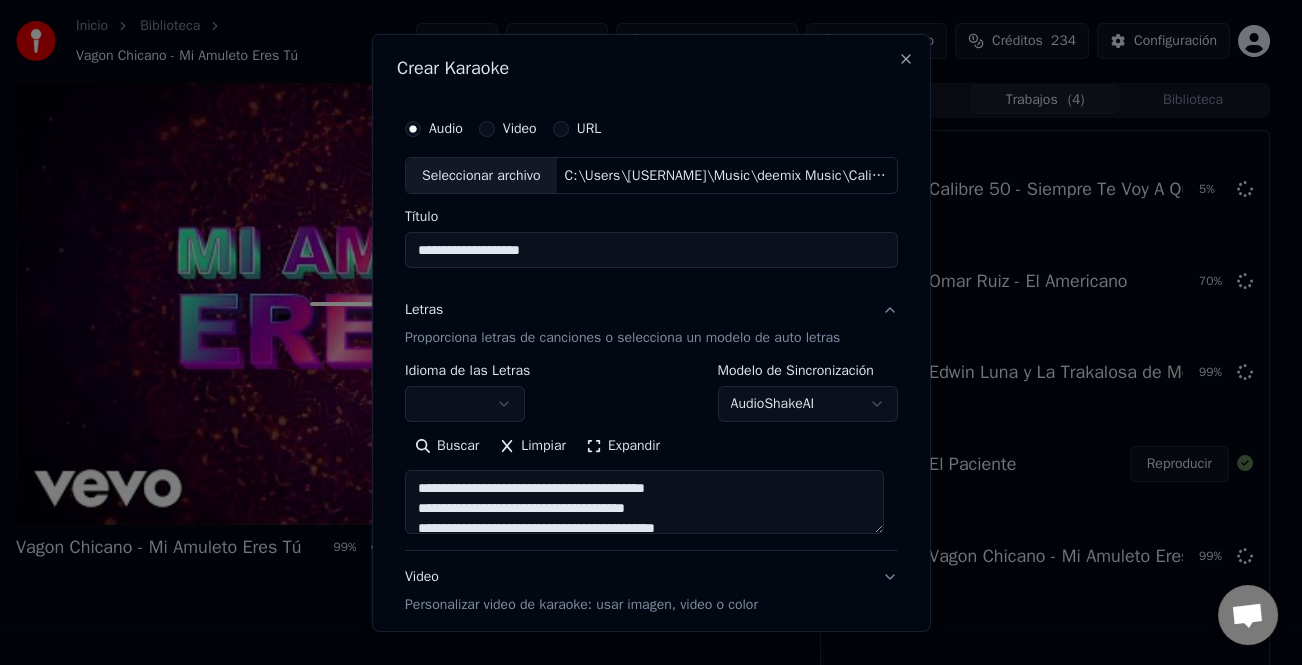 type on "**********" 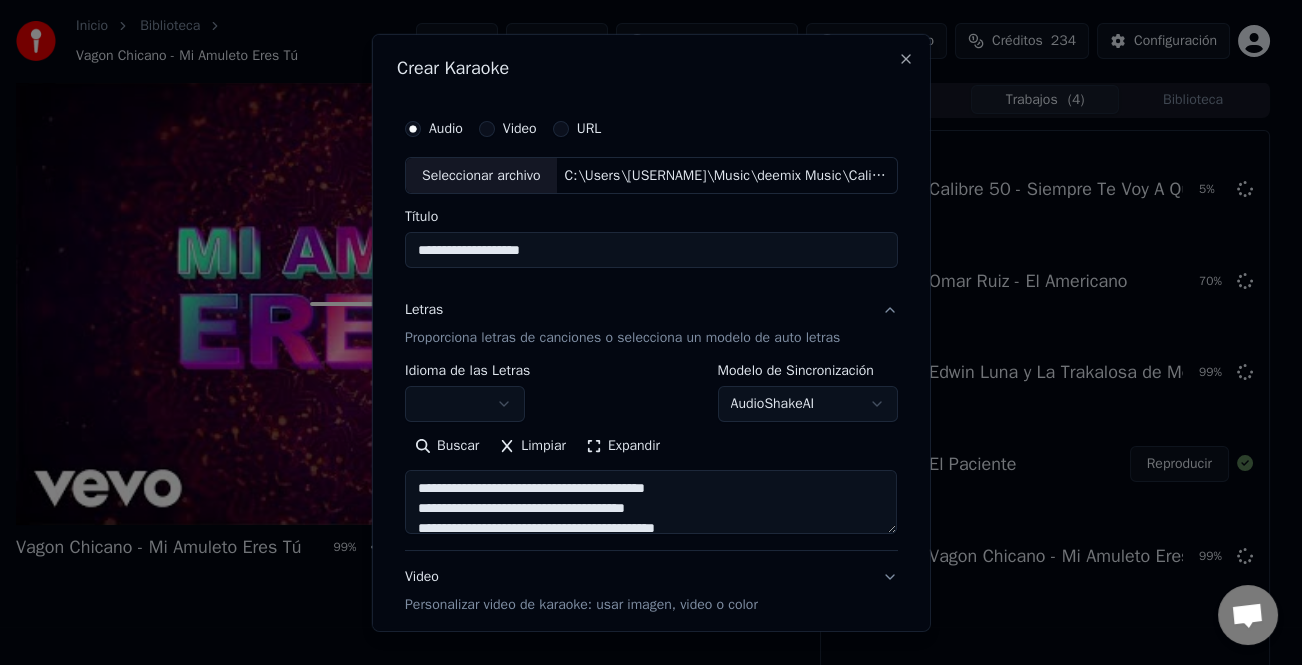 click on "Expandir" at bounding box center (623, 446) 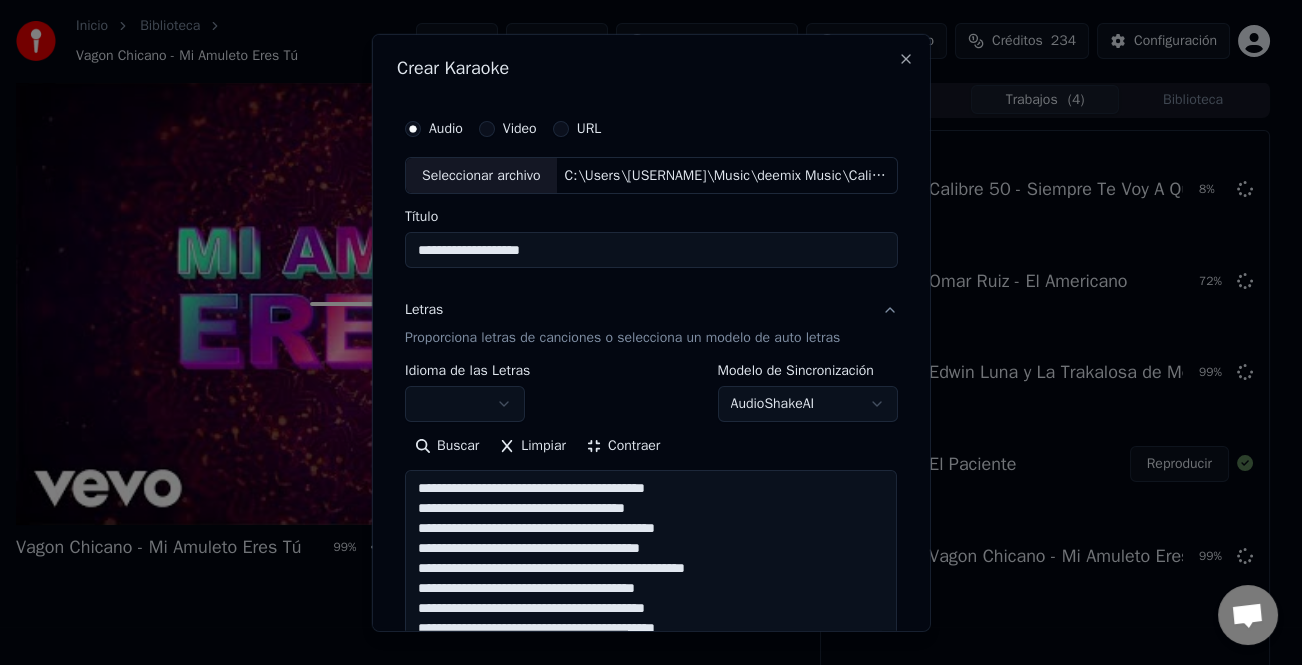scroll, scrollTop: 300, scrollLeft: 0, axis: vertical 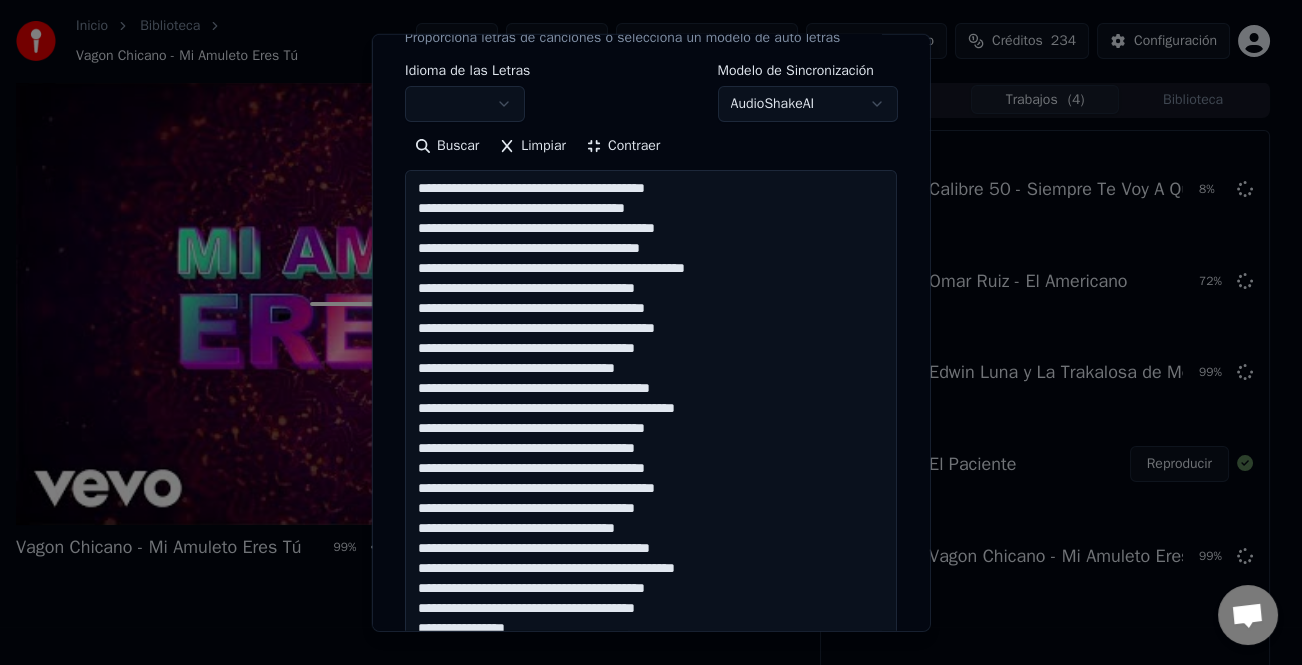 click at bounding box center [651, 408] 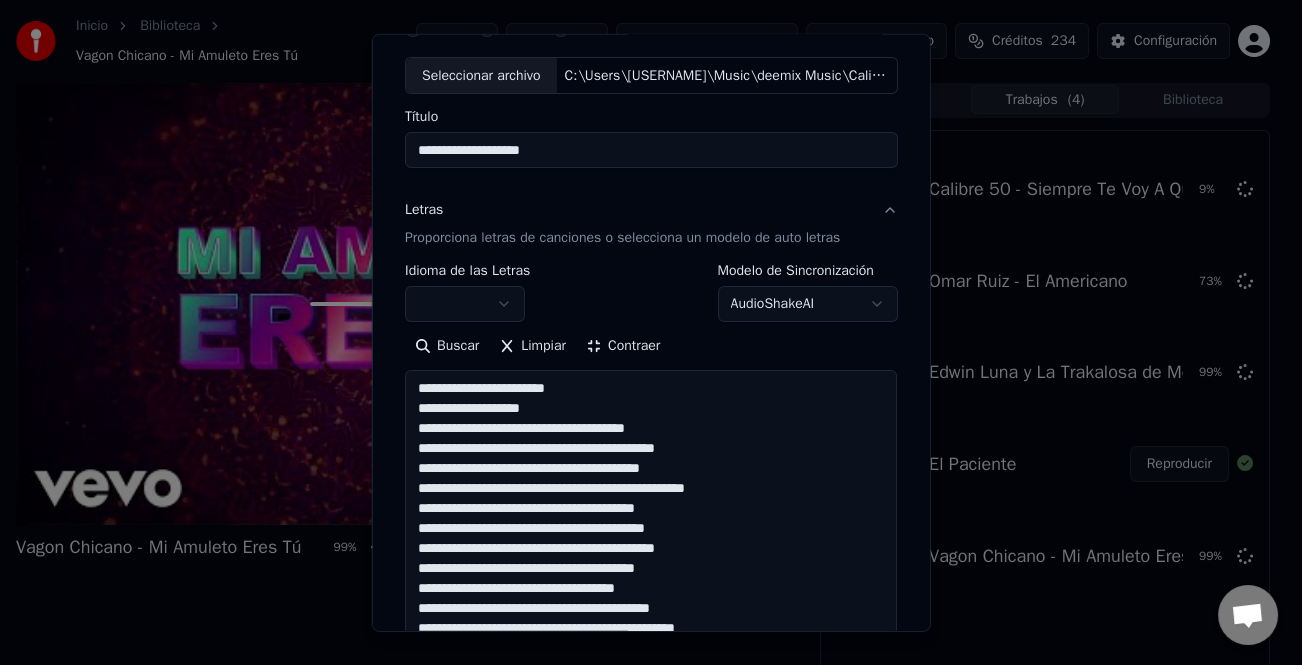 click at bounding box center (651, 608) 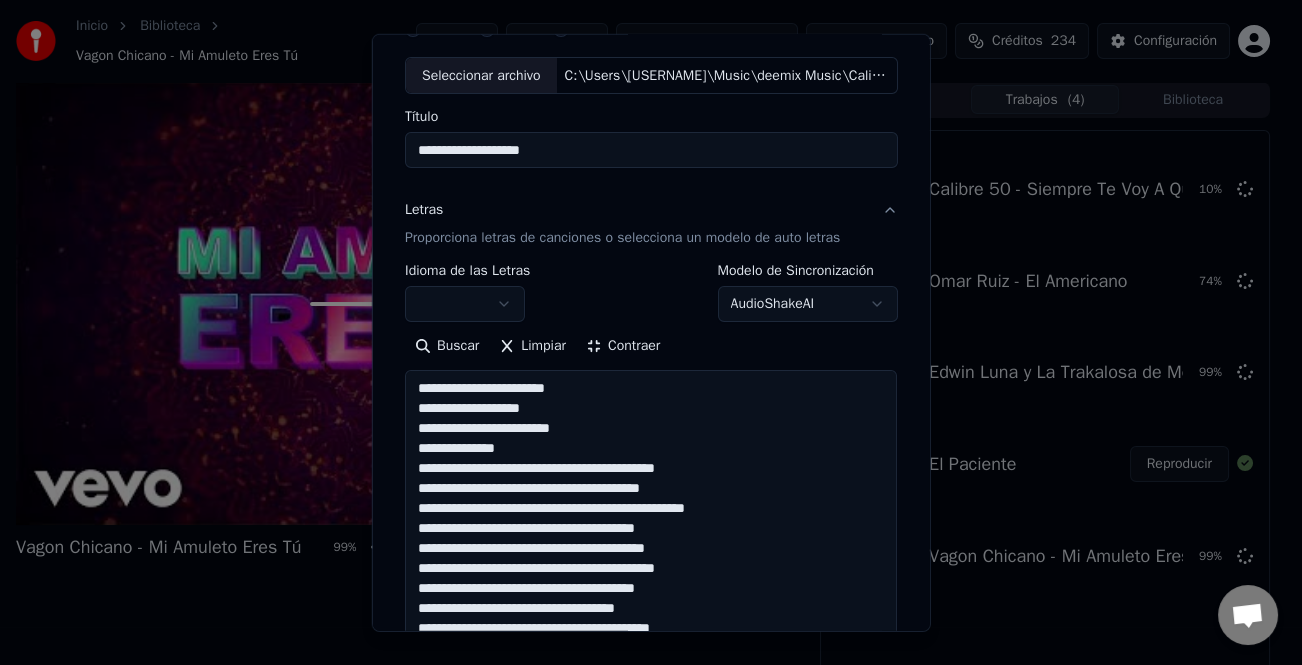 click at bounding box center (651, 608) 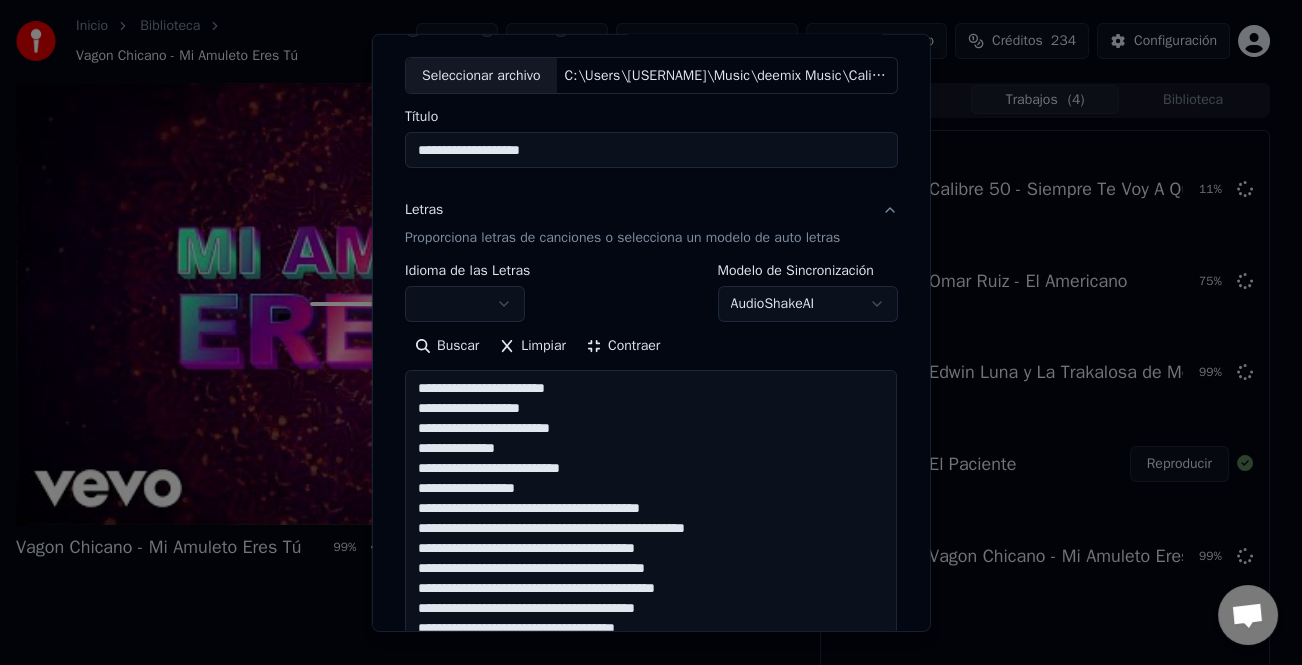 click at bounding box center [651, 608] 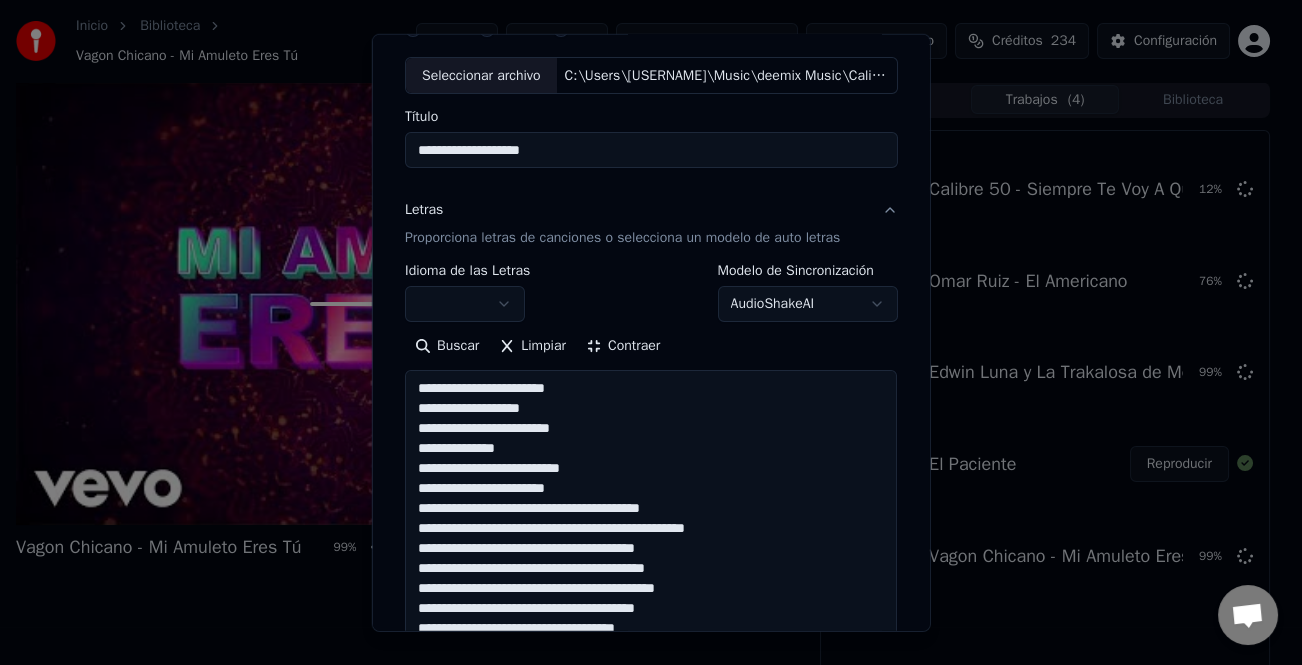 click at bounding box center (651, 608) 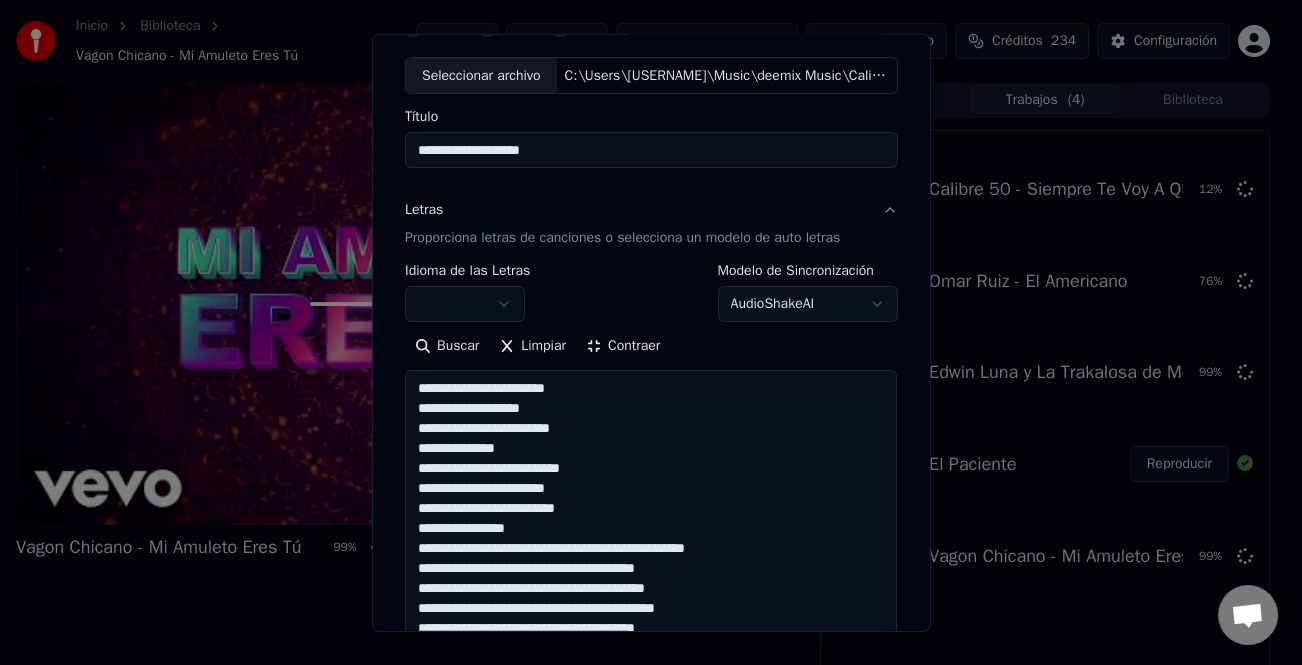 click at bounding box center [651, 608] 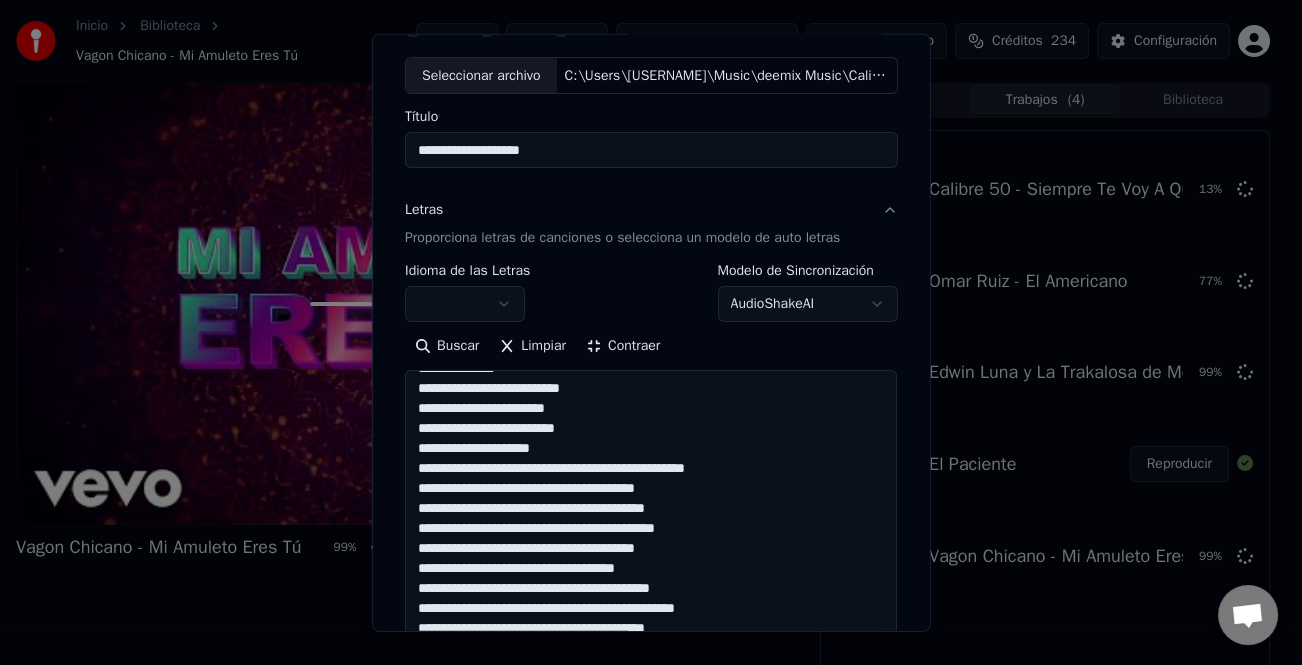 scroll, scrollTop: 81, scrollLeft: 0, axis: vertical 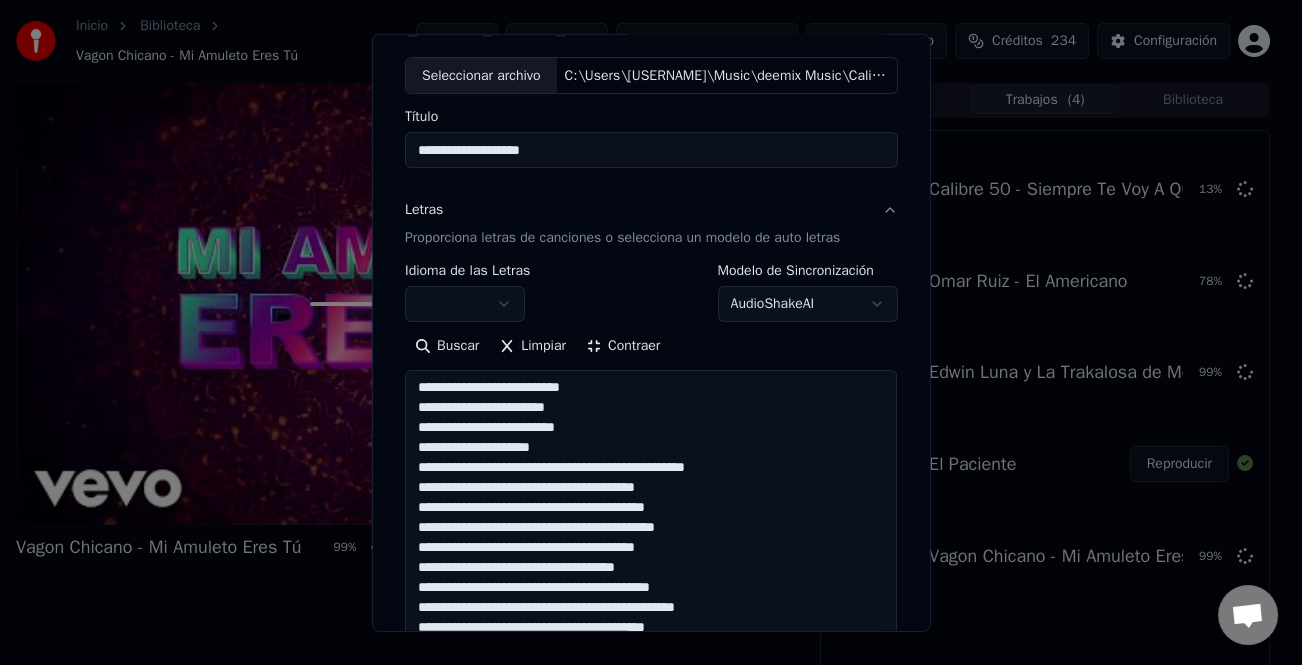 click at bounding box center (651, 608) 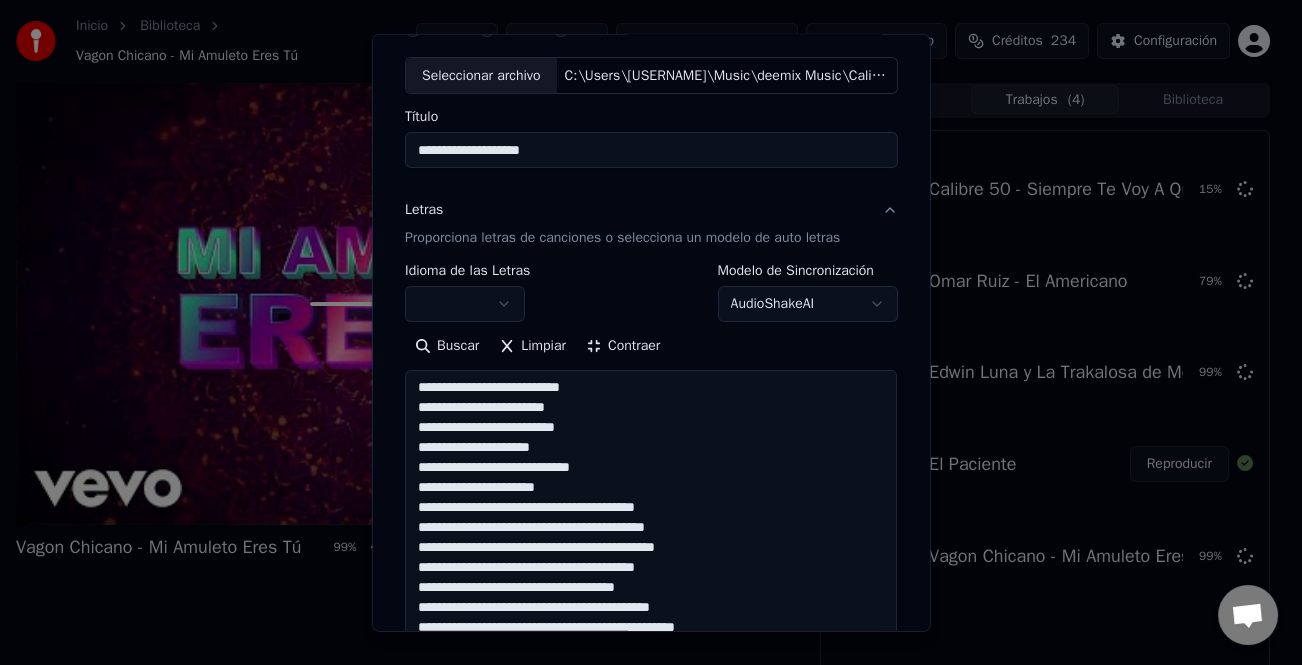 click at bounding box center [651, 608] 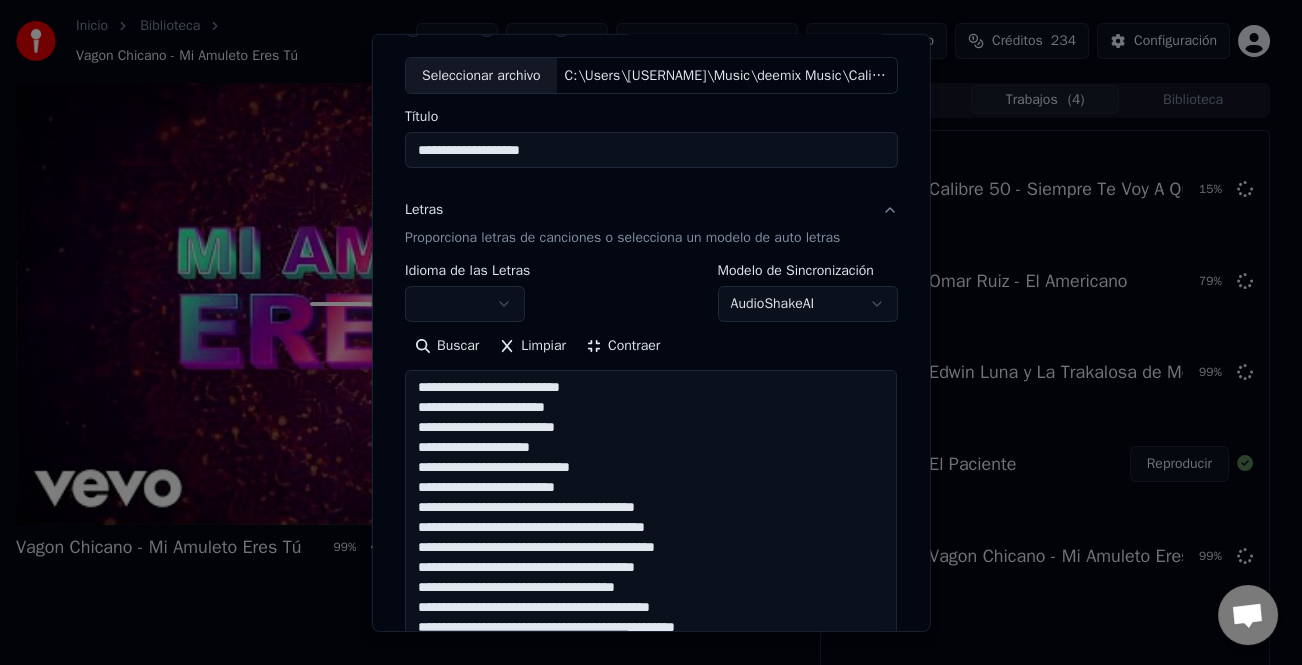 click at bounding box center [651, 608] 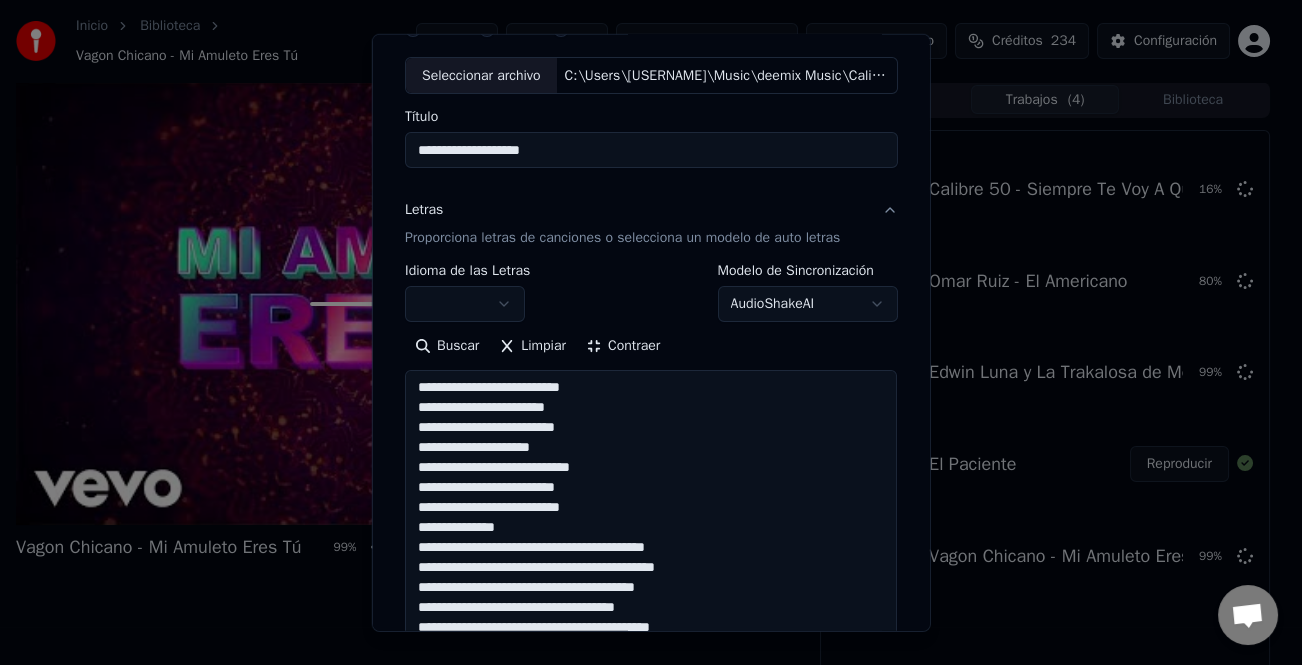 click at bounding box center [651, 608] 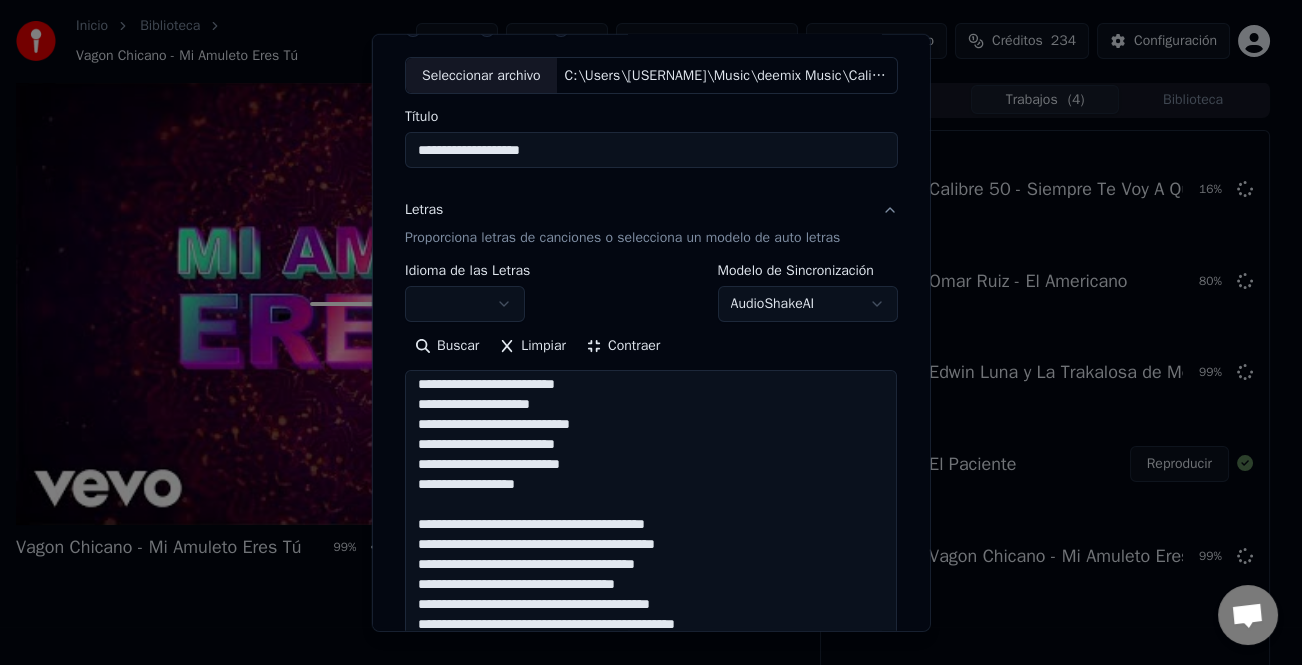 scroll, scrollTop: 141, scrollLeft: 0, axis: vertical 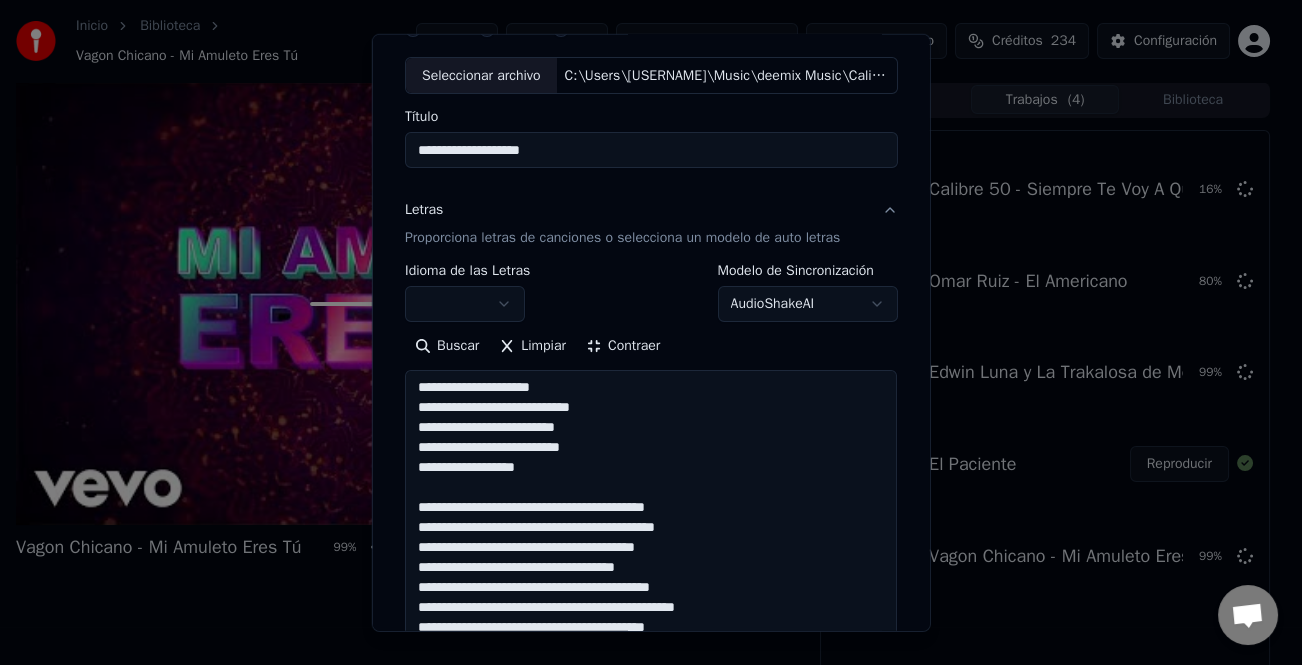 click at bounding box center (651, 608) 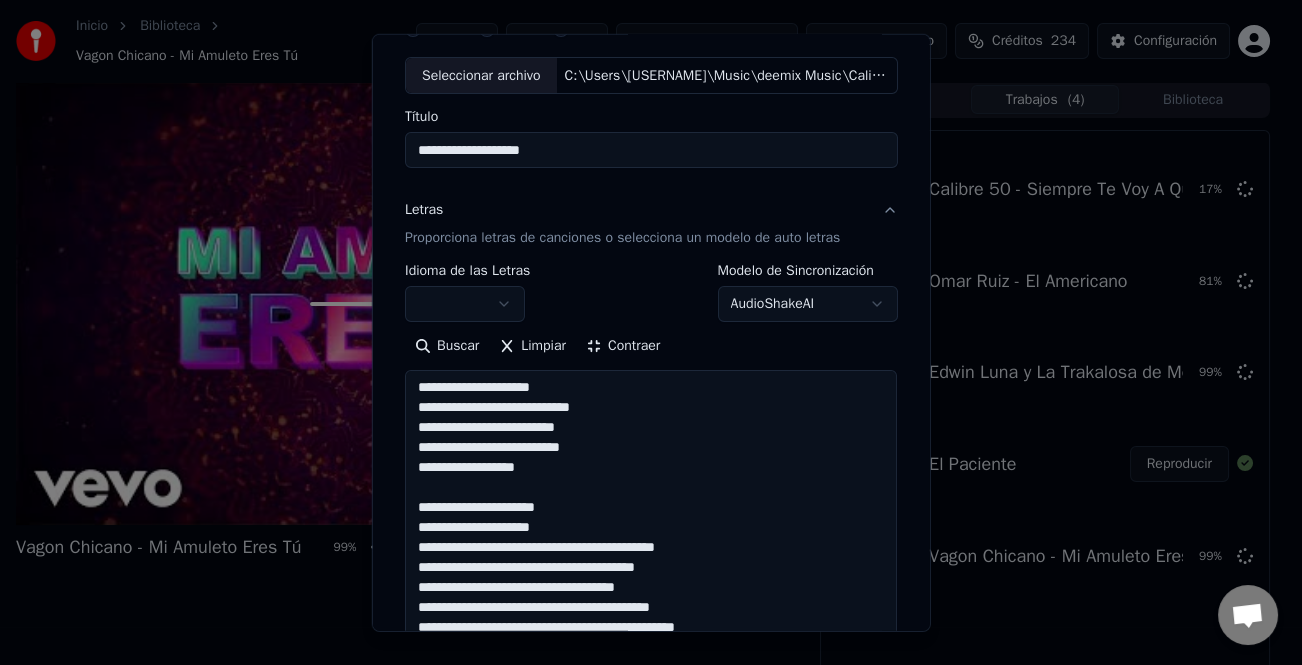 click at bounding box center (651, 608) 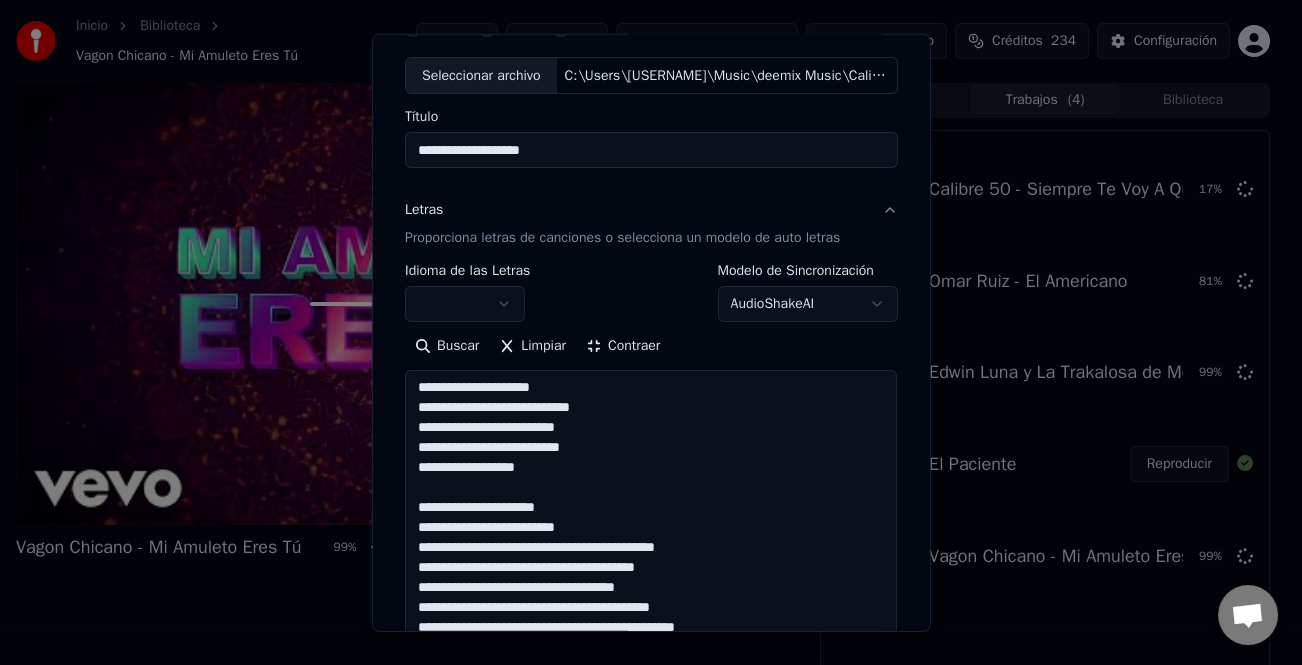 scroll, scrollTop: 161, scrollLeft: 0, axis: vertical 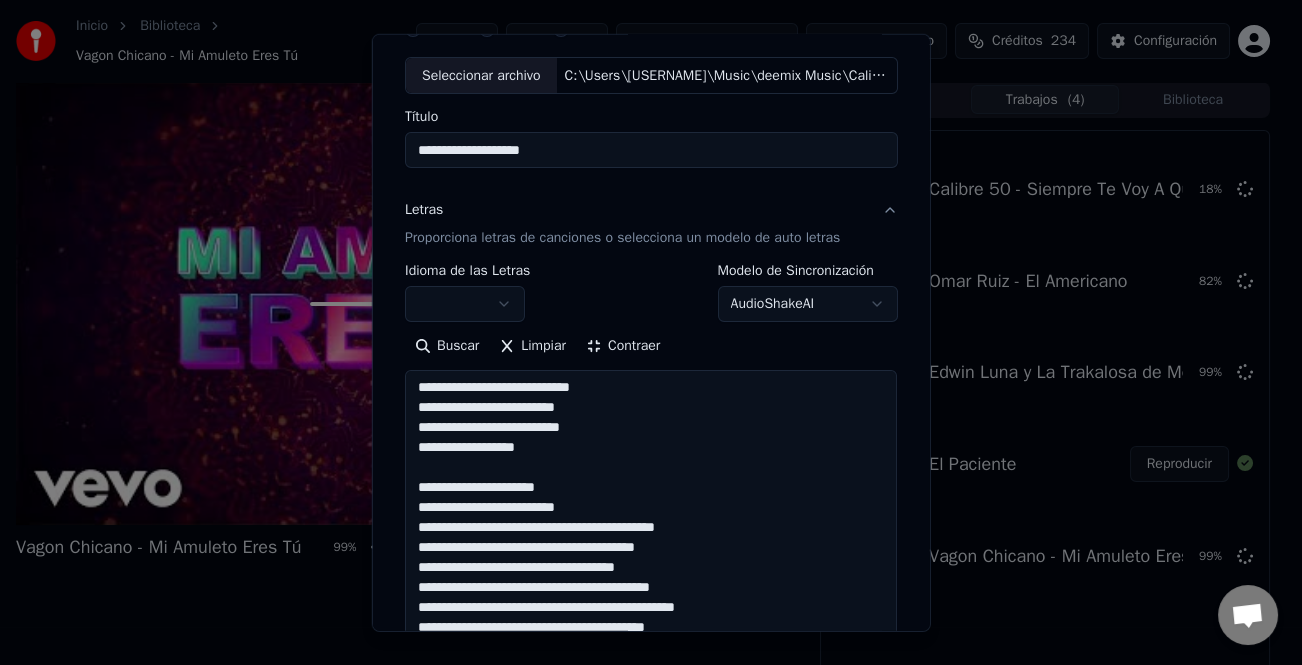 click at bounding box center (651, 608) 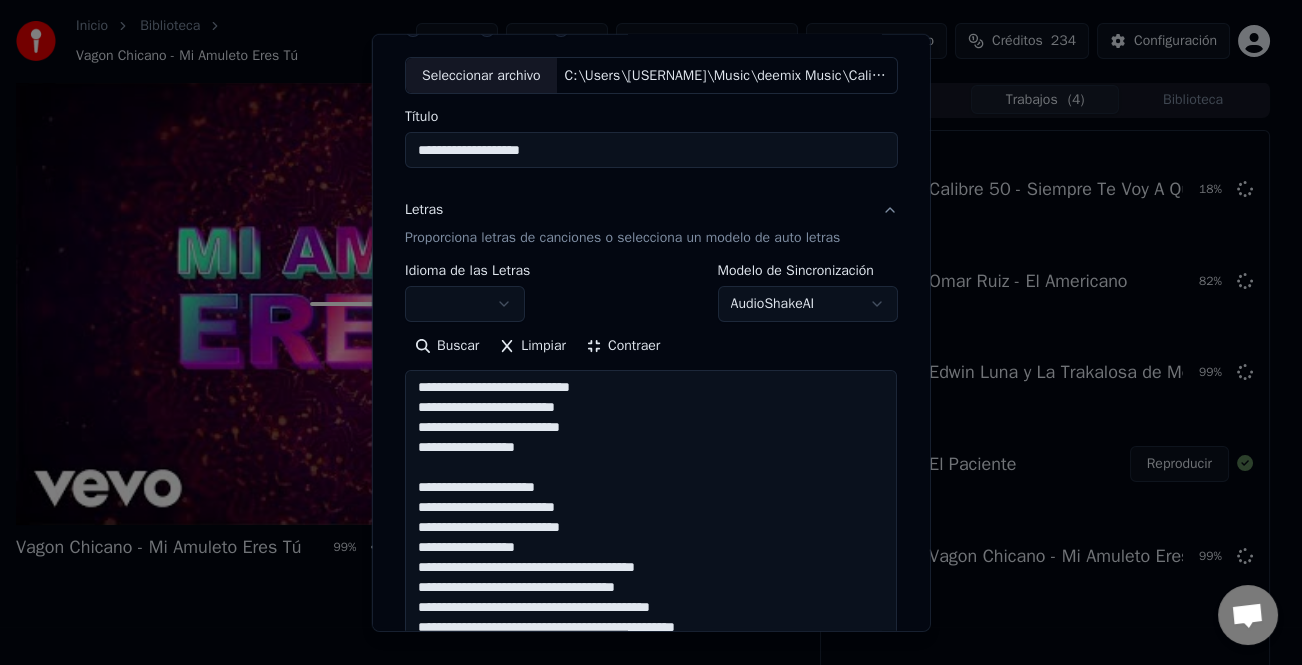 click at bounding box center [651, 608] 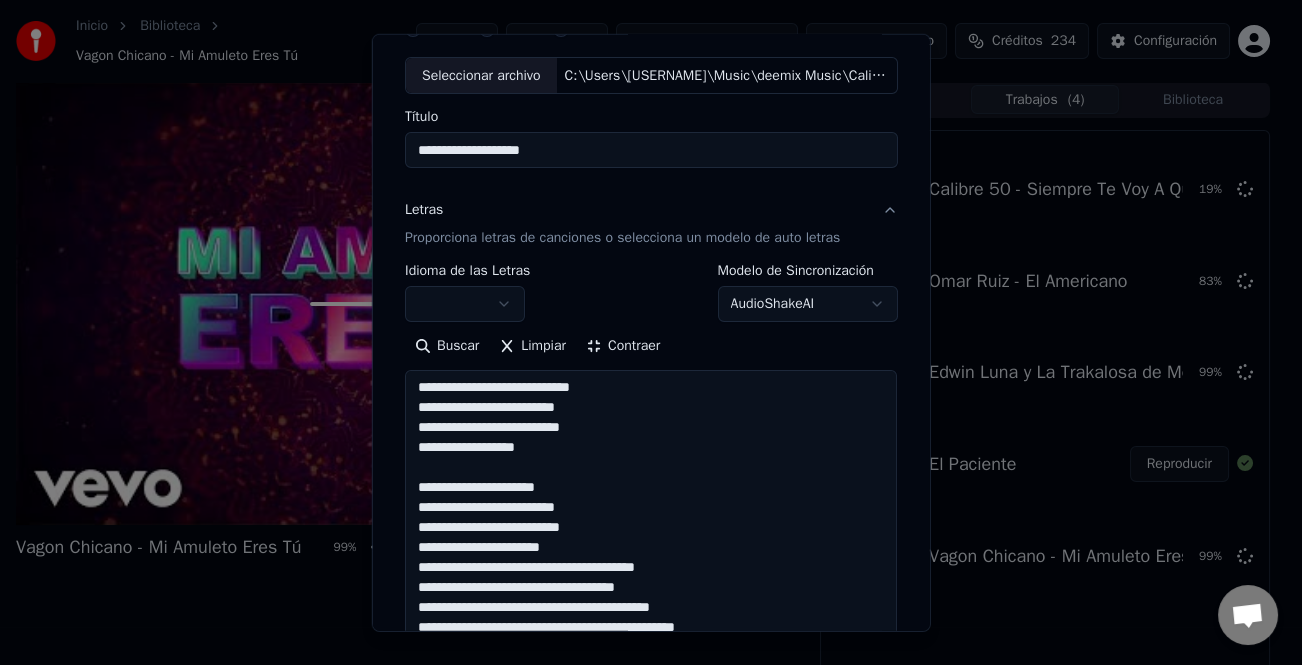 scroll, scrollTop: 181, scrollLeft: 0, axis: vertical 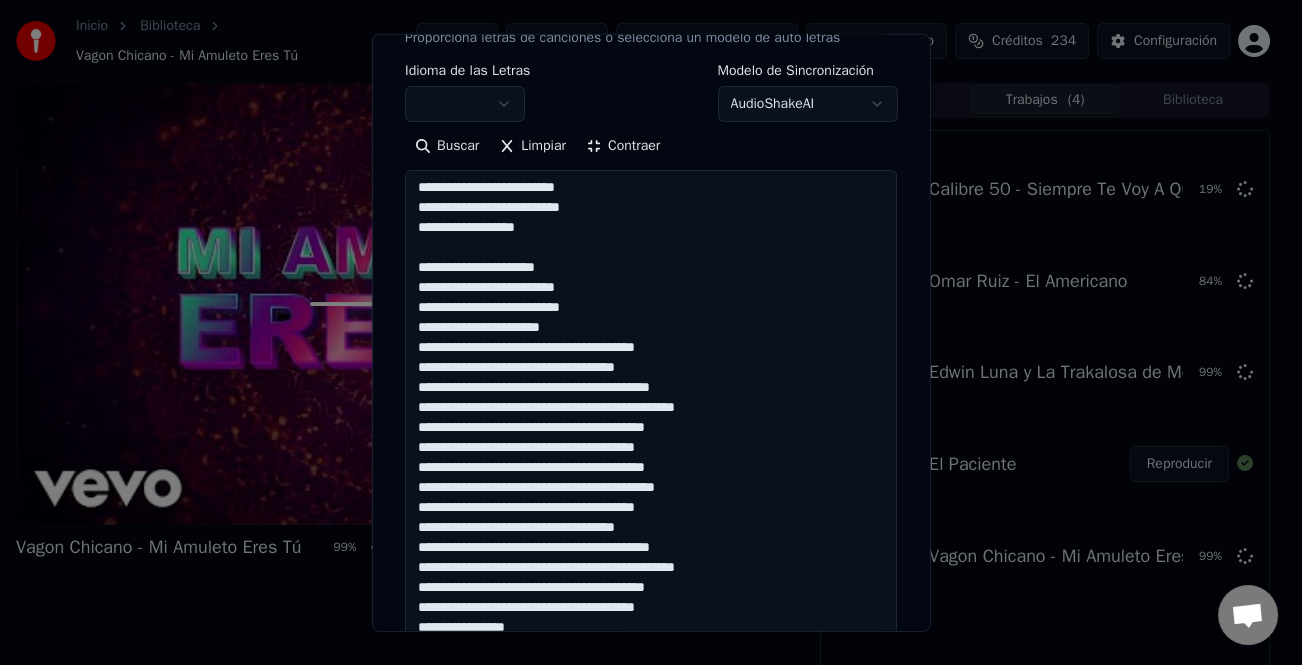 click at bounding box center [651, 408] 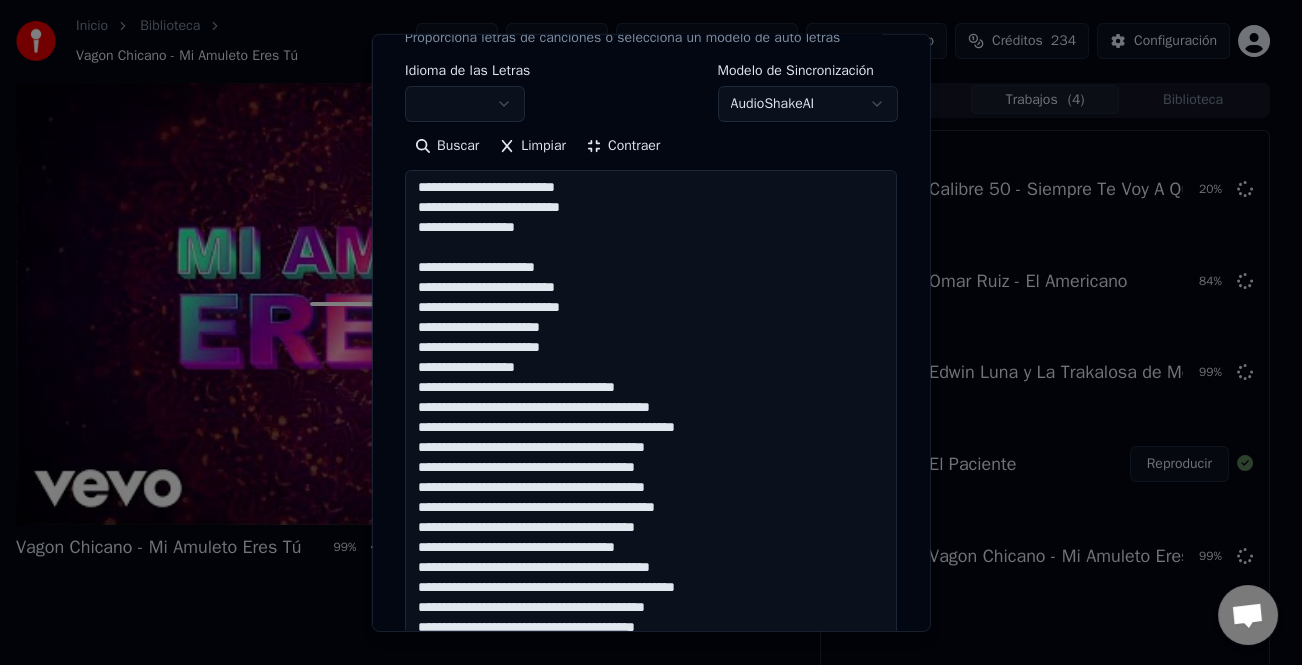 click at bounding box center [651, 408] 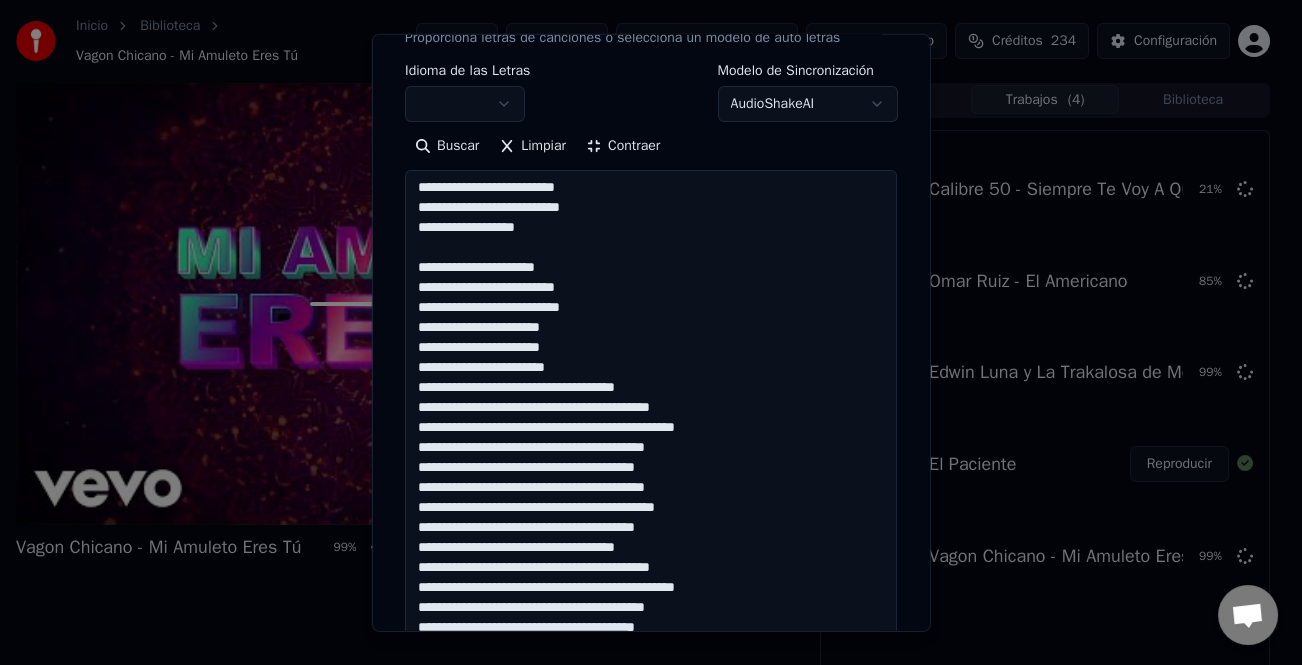 click at bounding box center [651, 408] 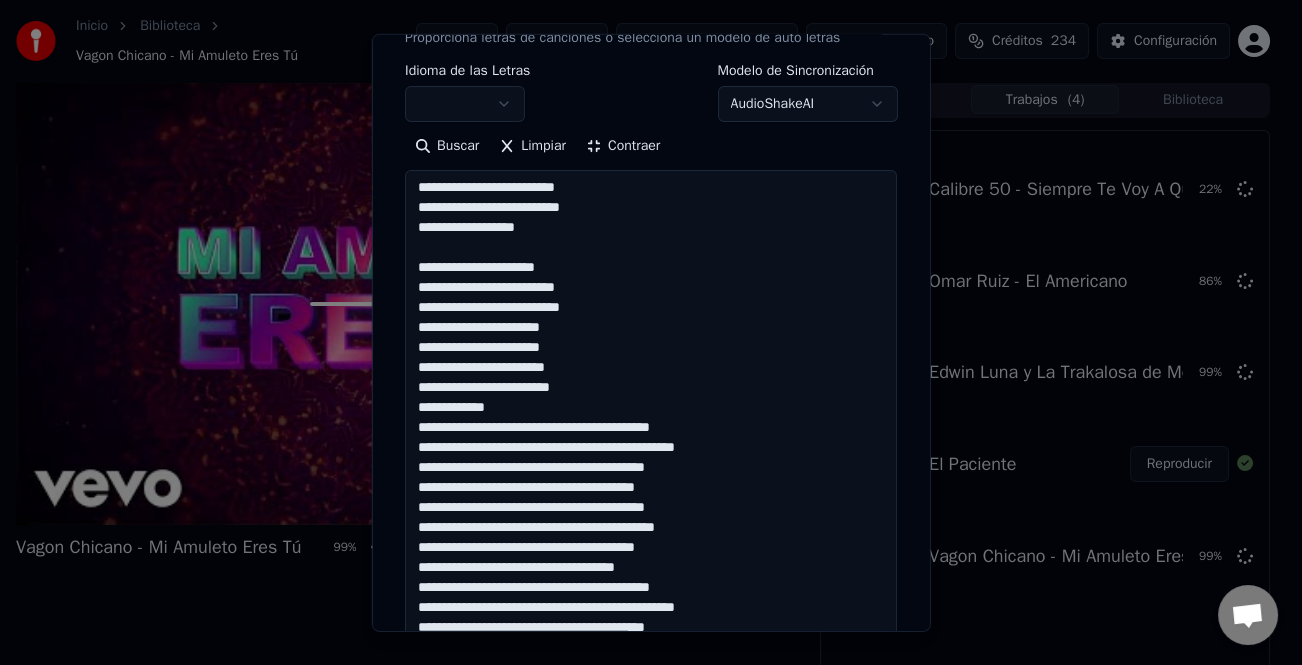 click at bounding box center [651, 408] 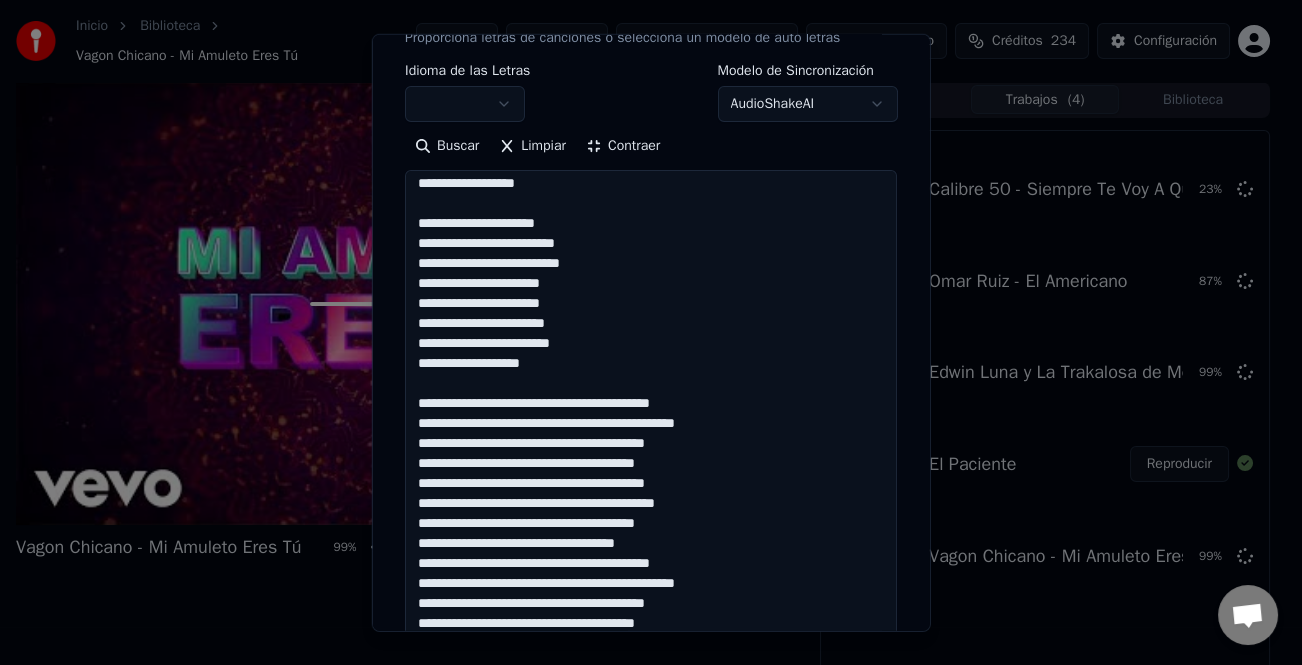 scroll, scrollTop: 241, scrollLeft: 0, axis: vertical 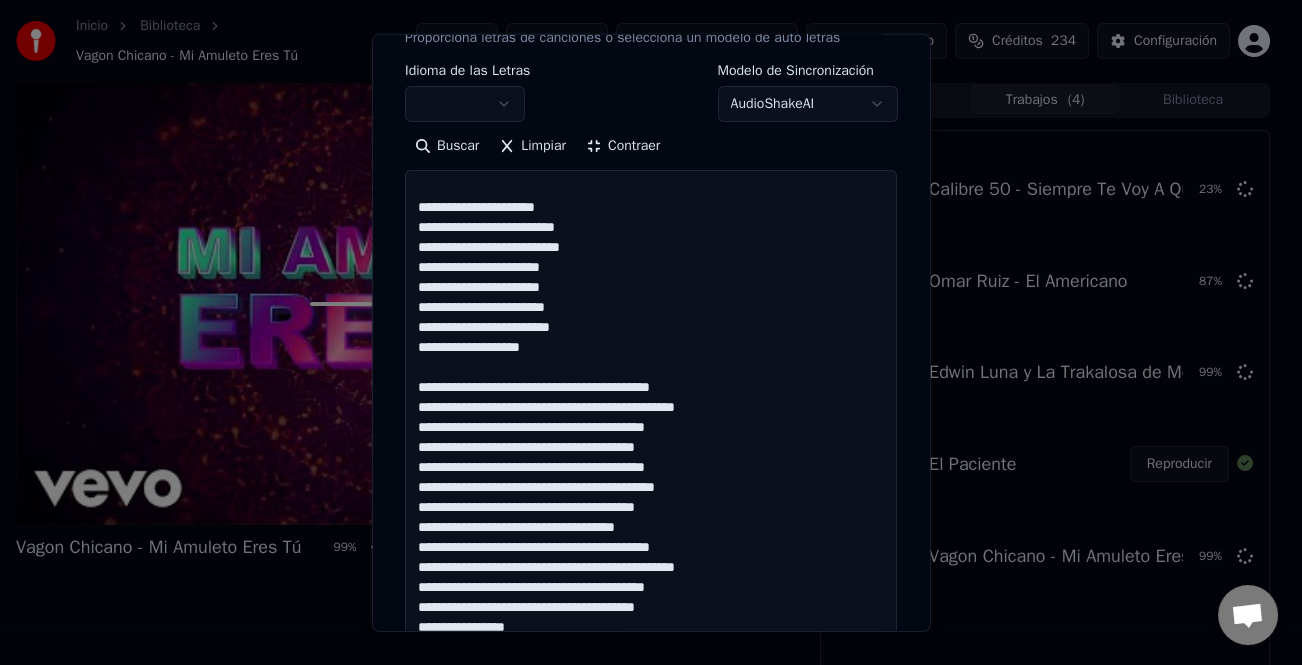 drag, startPoint x: 586, startPoint y: 383, endPoint x: 587, endPoint y: 431, distance: 48.010414 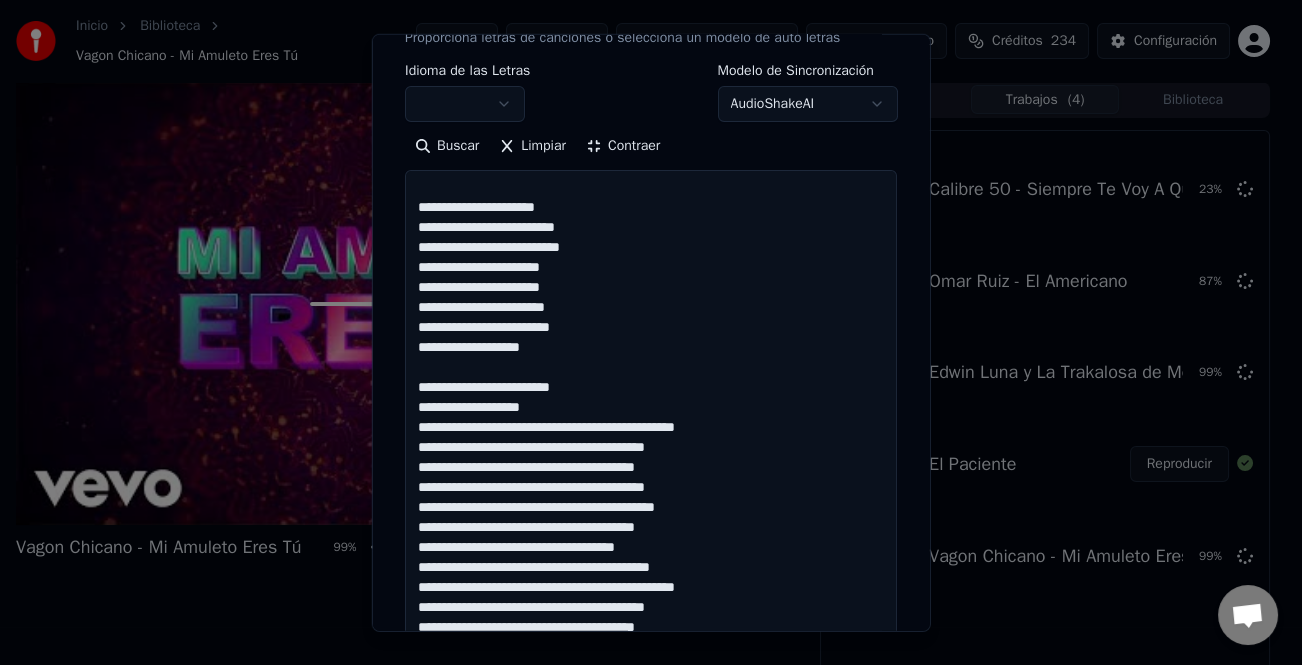 click at bounding box center (651, 408) 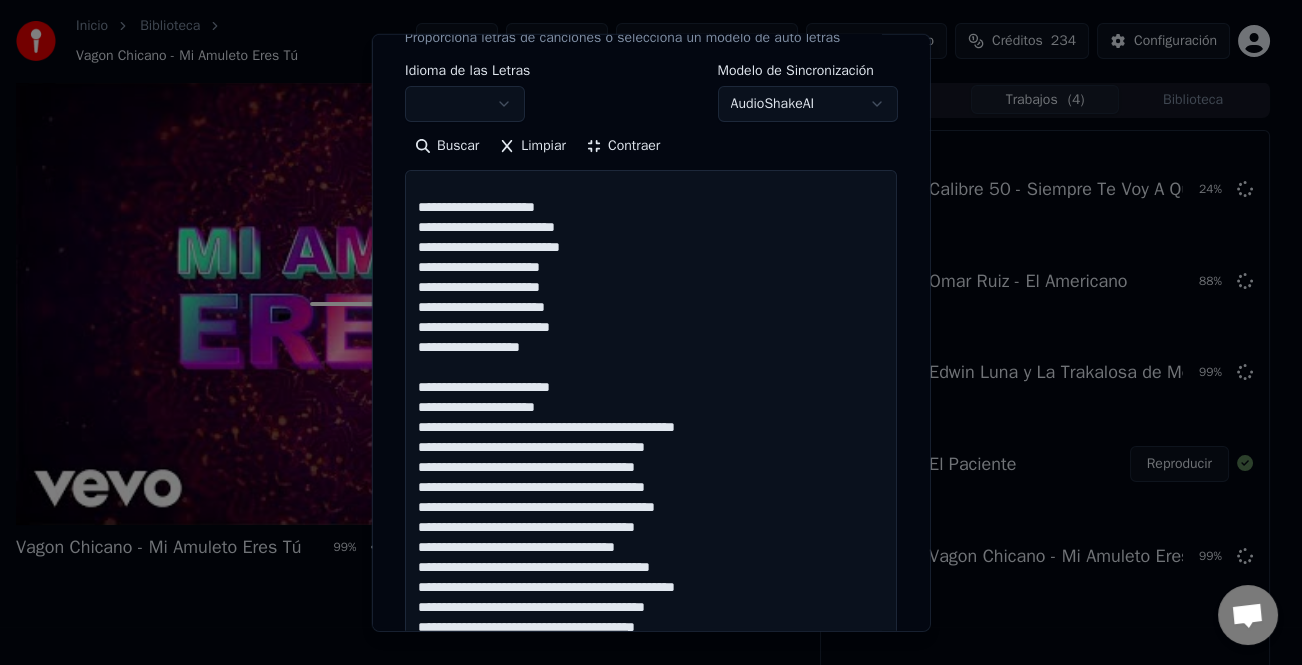 click at bounding box center (651, 408) 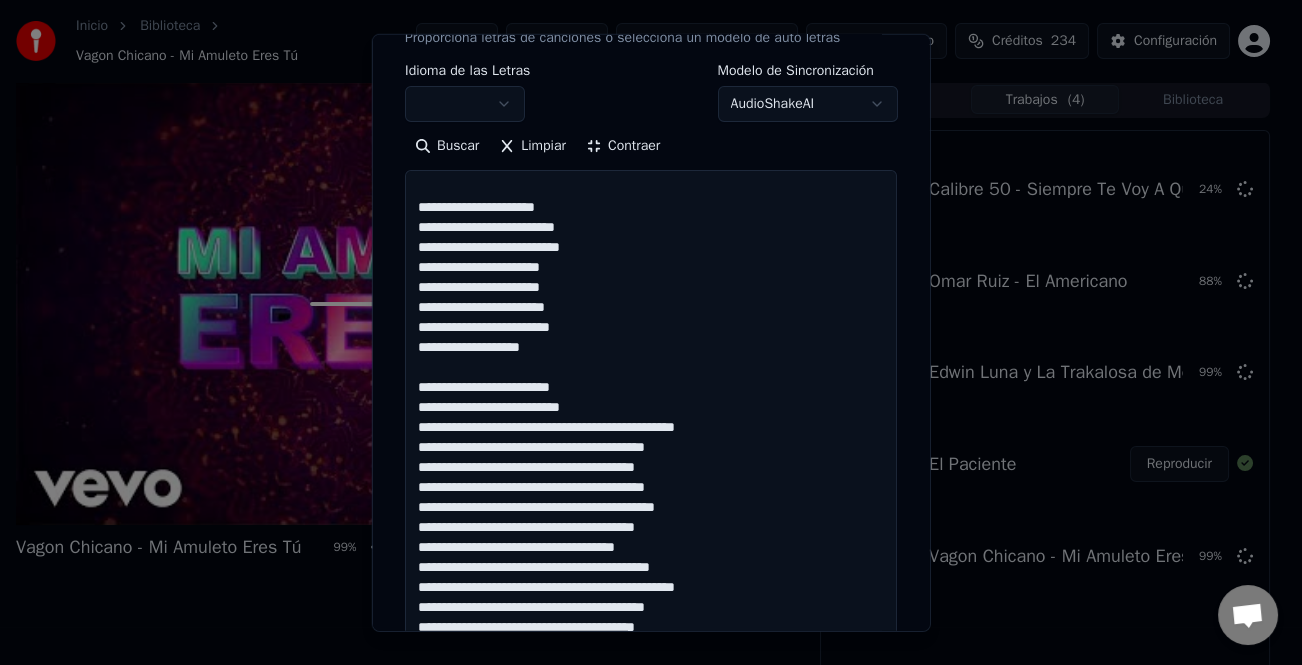 click at bounding box center [651, 408] 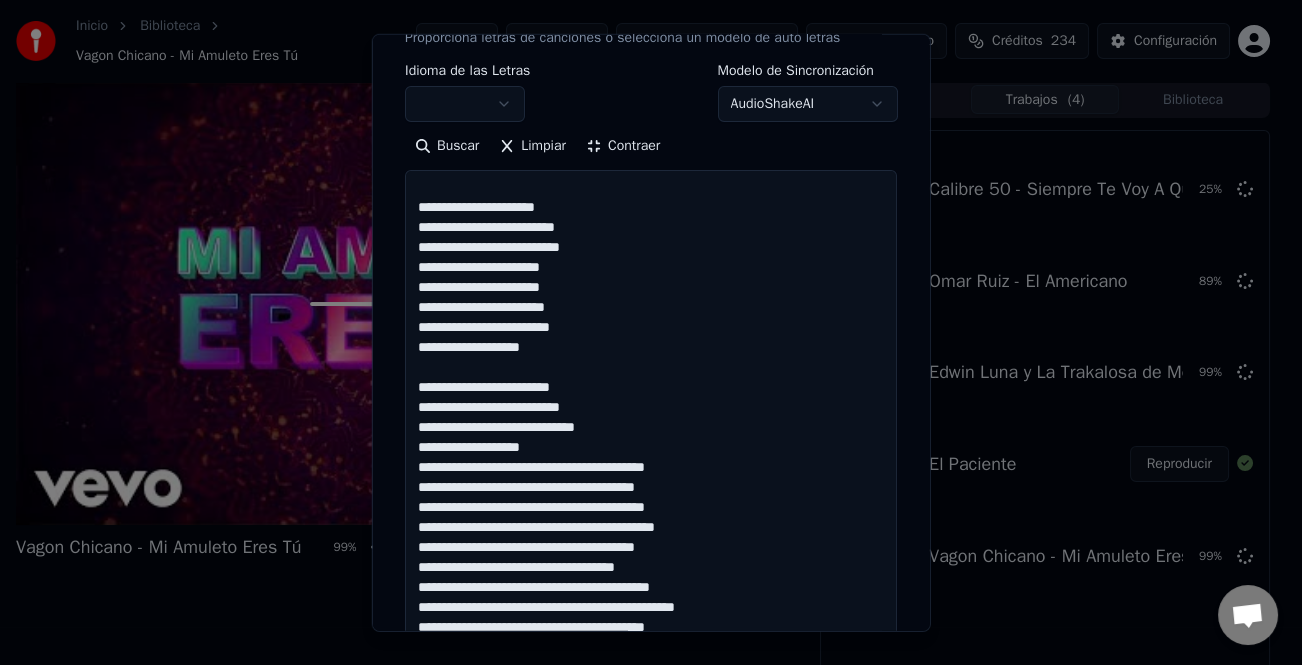 click at bounding box center (651, 408) 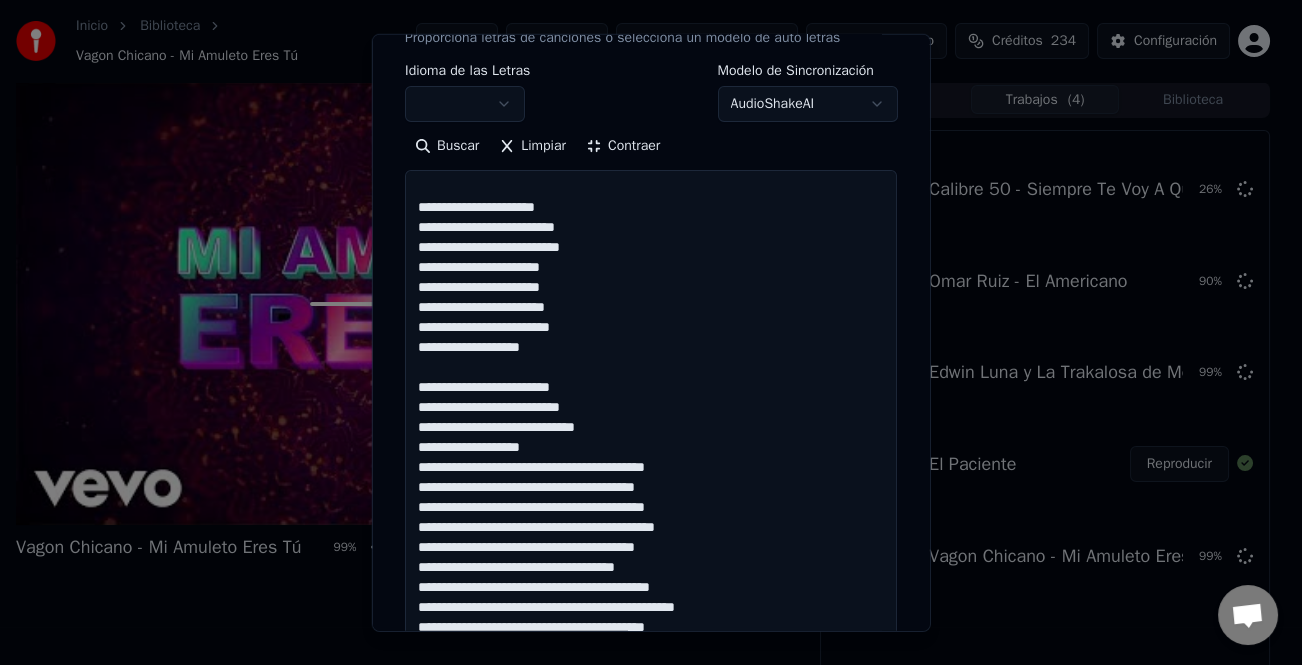 click at bounding box center [651, 408] 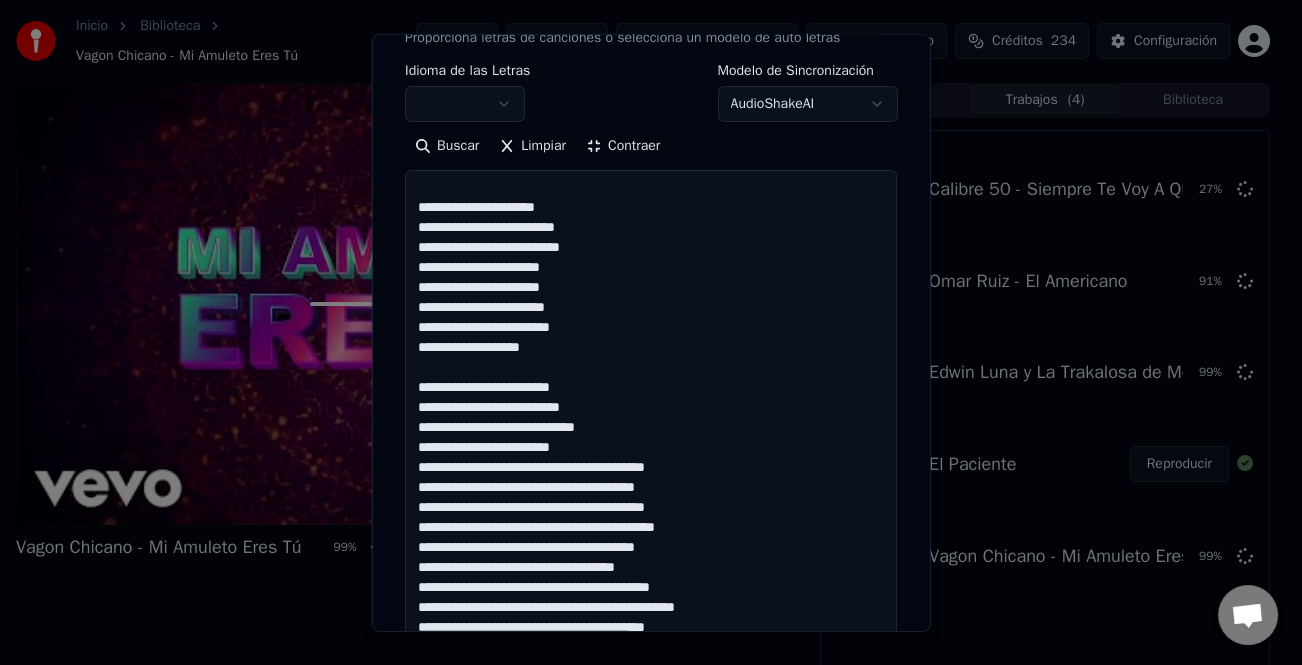 click at bounding box center (651, 408) 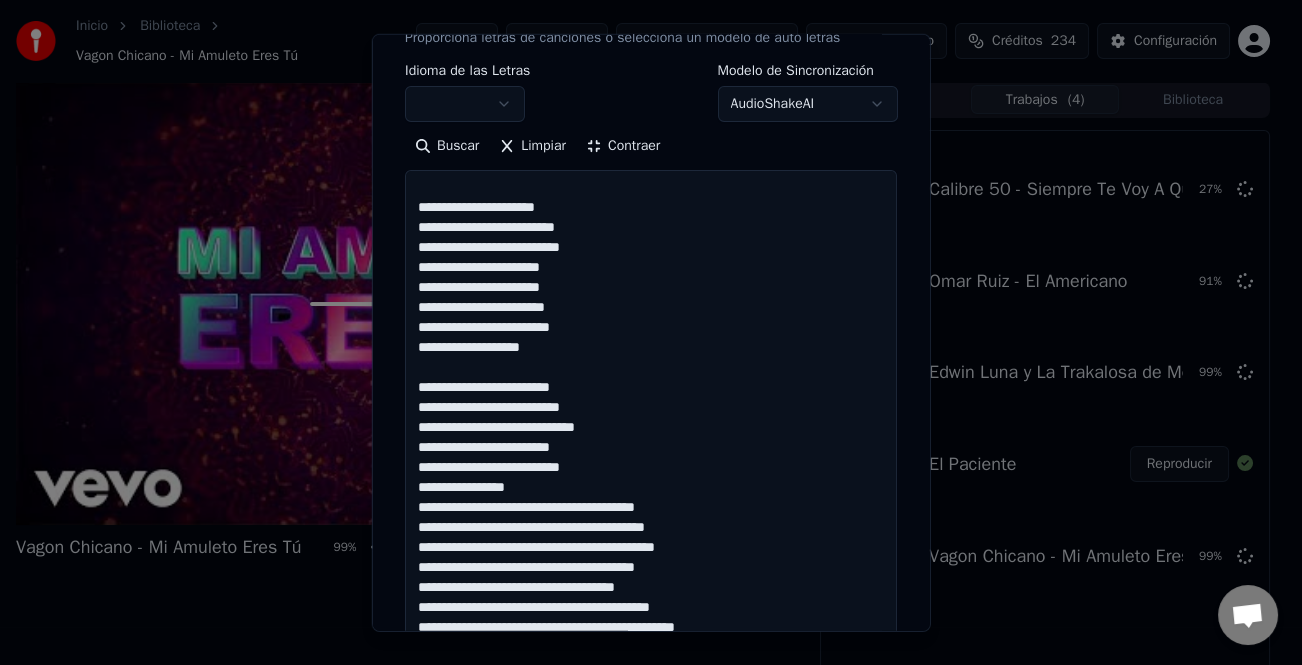 click at bounding box center [651, 408] 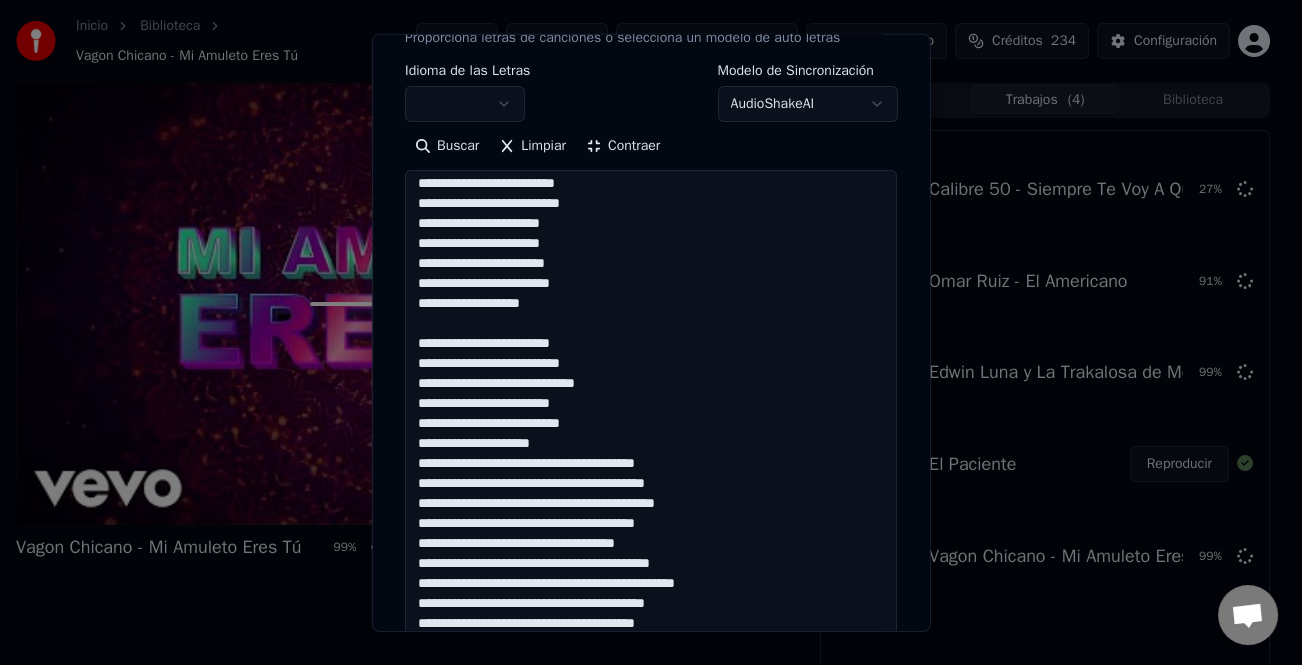 scroll, scrollTop: 301, scrollLeft: 0, axis: vertical 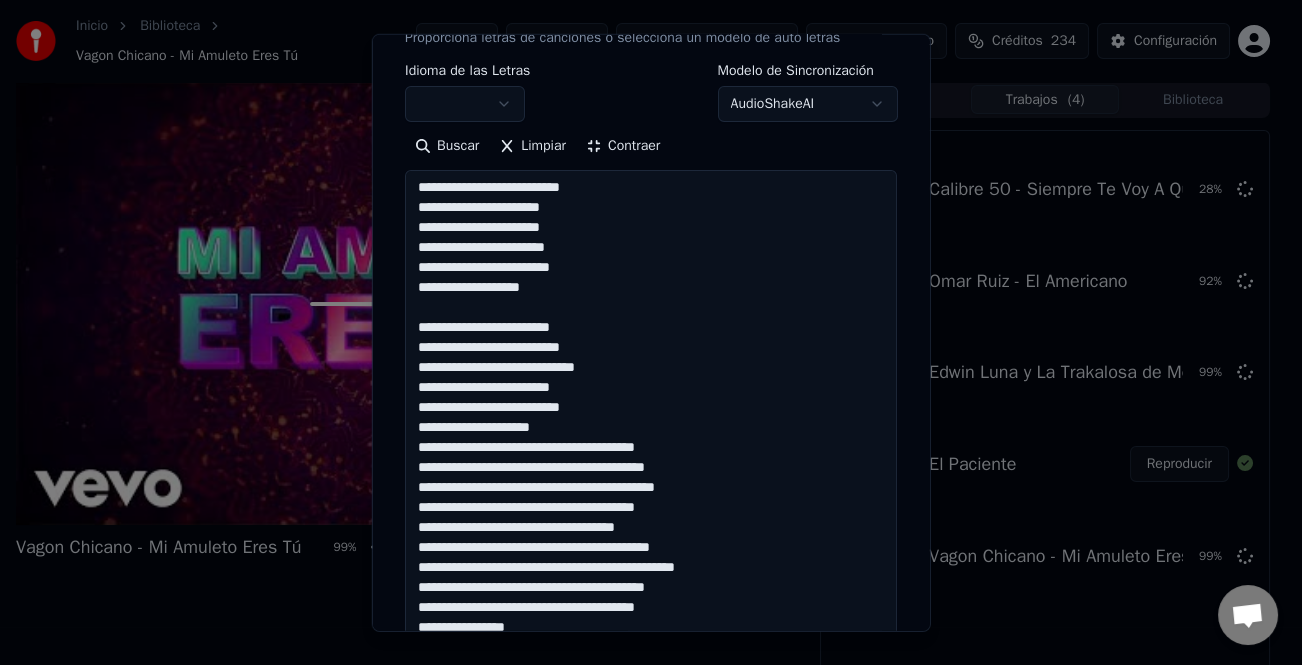click at bounding box center [651, 408] 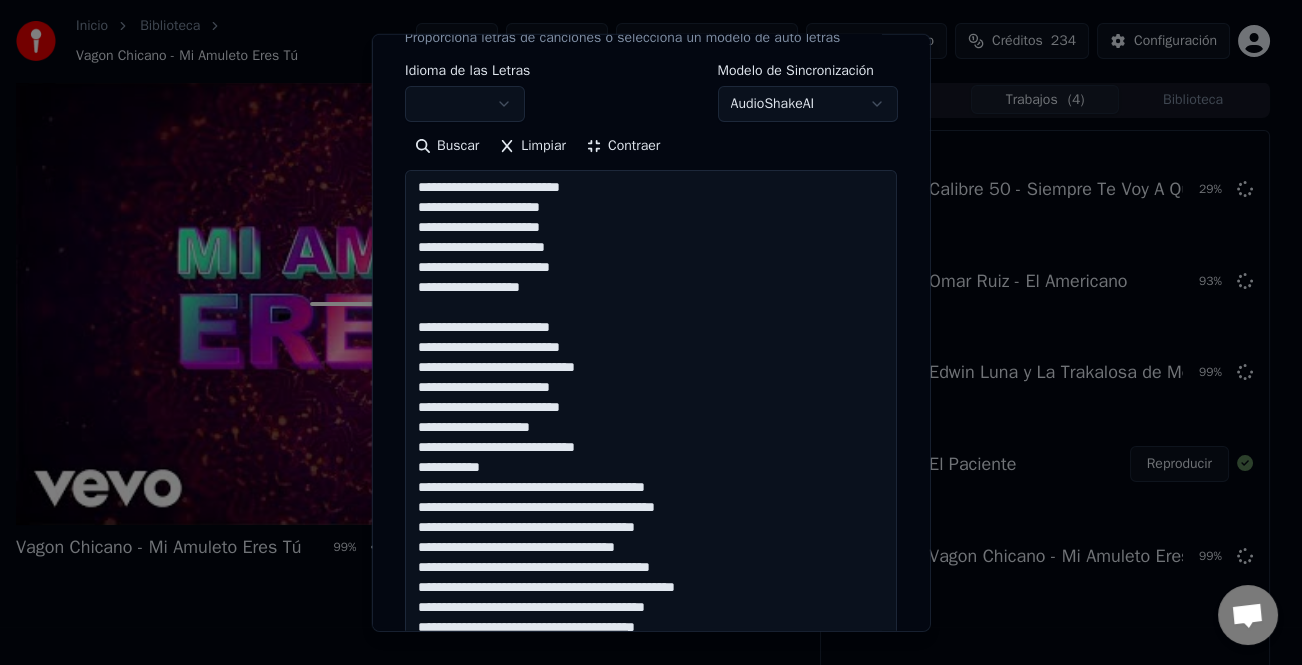 click at bounding box center [651, 408] 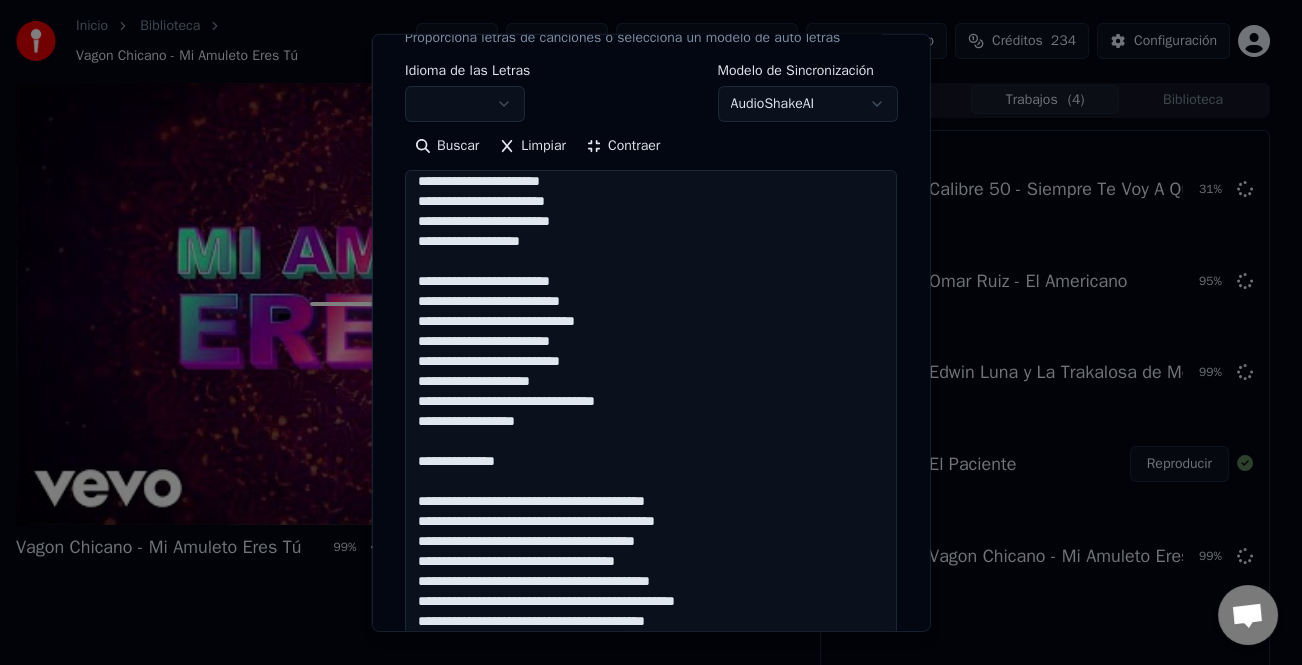 scroll, scrollTop: 381, scrollLeft: 0, axis: vertical 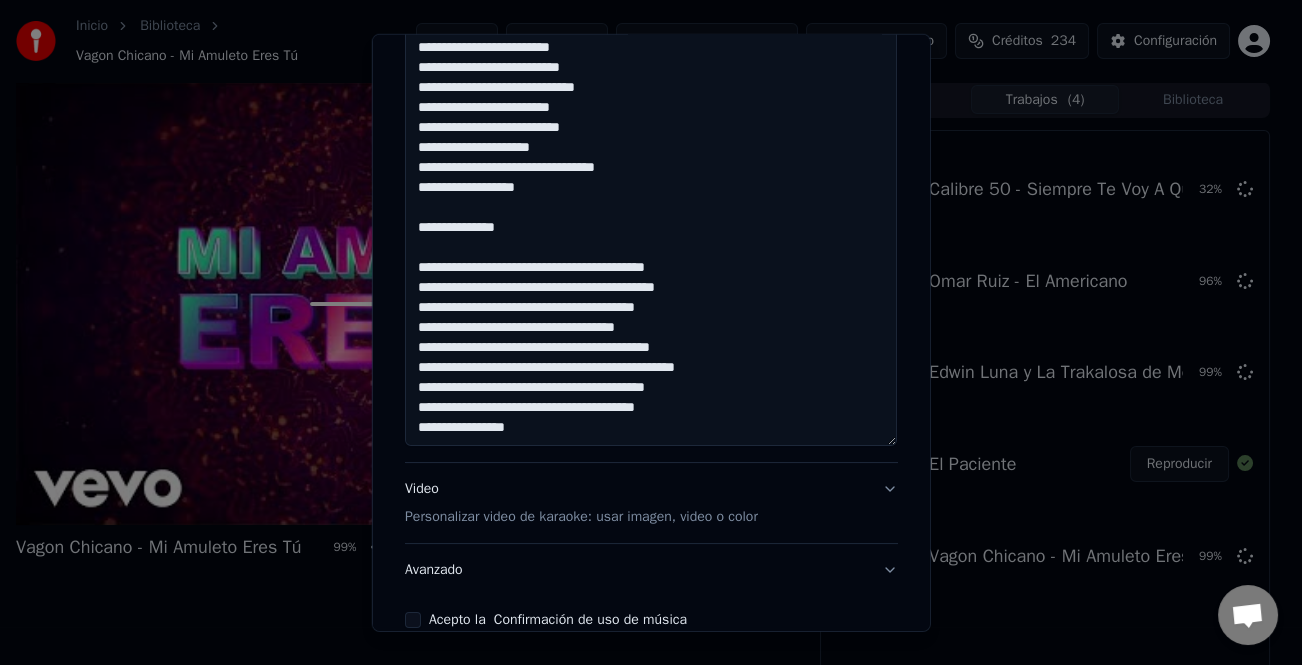drag, startPoint x: 532, startPoint y: 425, endPoint x: 409, endPoint y: 434, distance: 123.32883 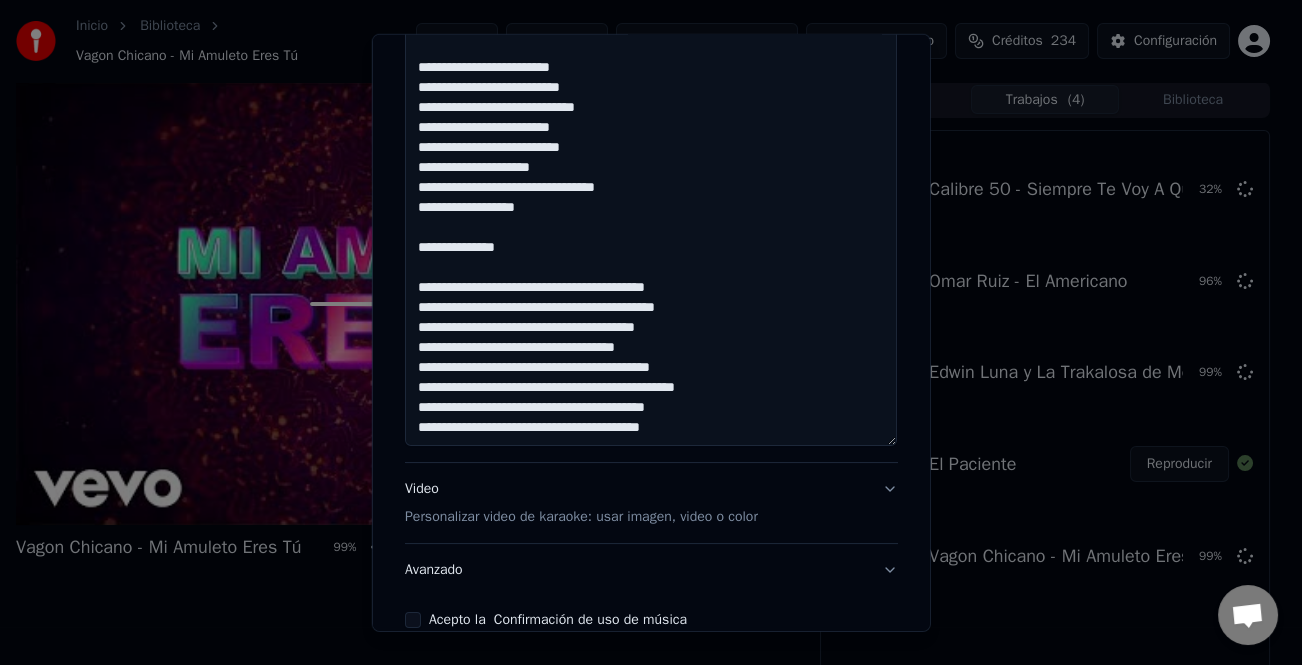 scroll, scrollTop: 520, scrollLeft: 0, axis: vertical 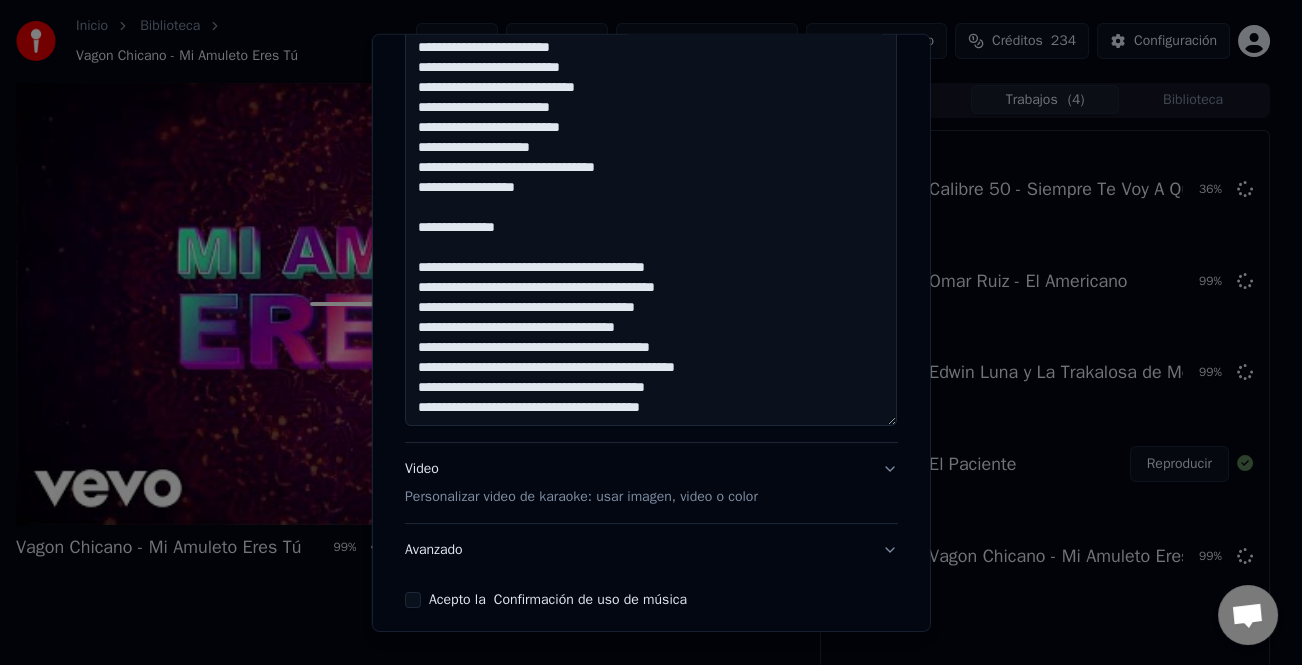 click at bounding box center [651, 188] 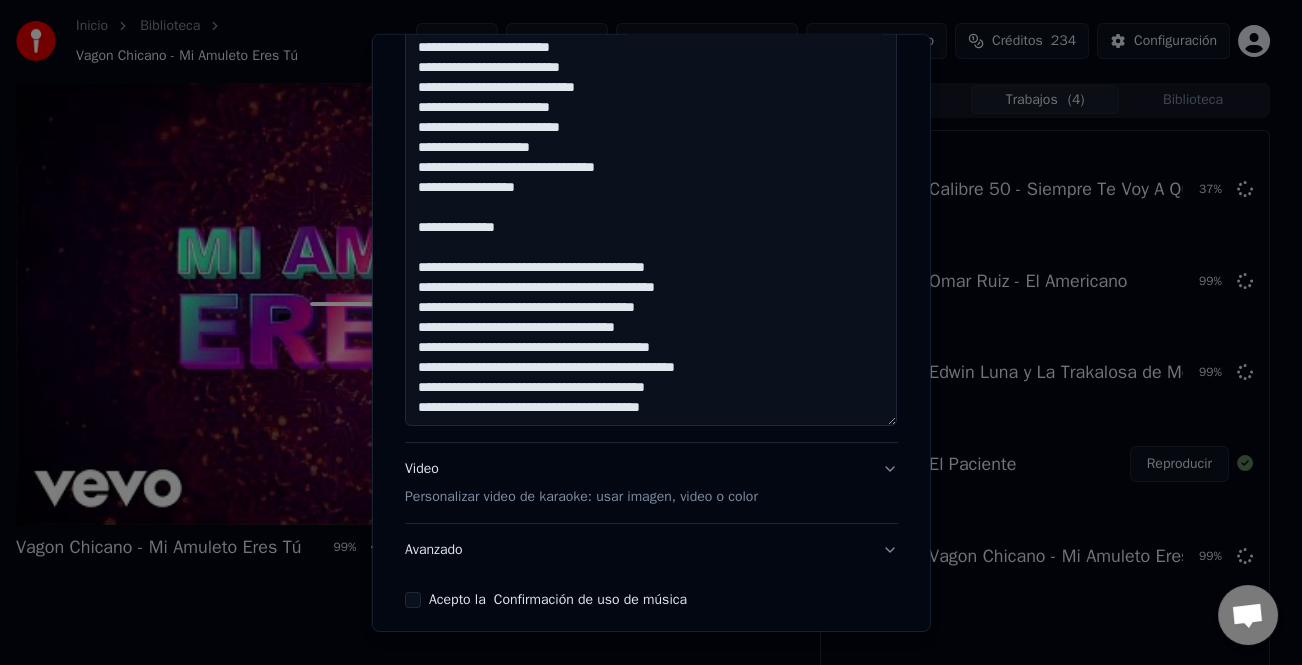 click at bounding box center (651, 188) 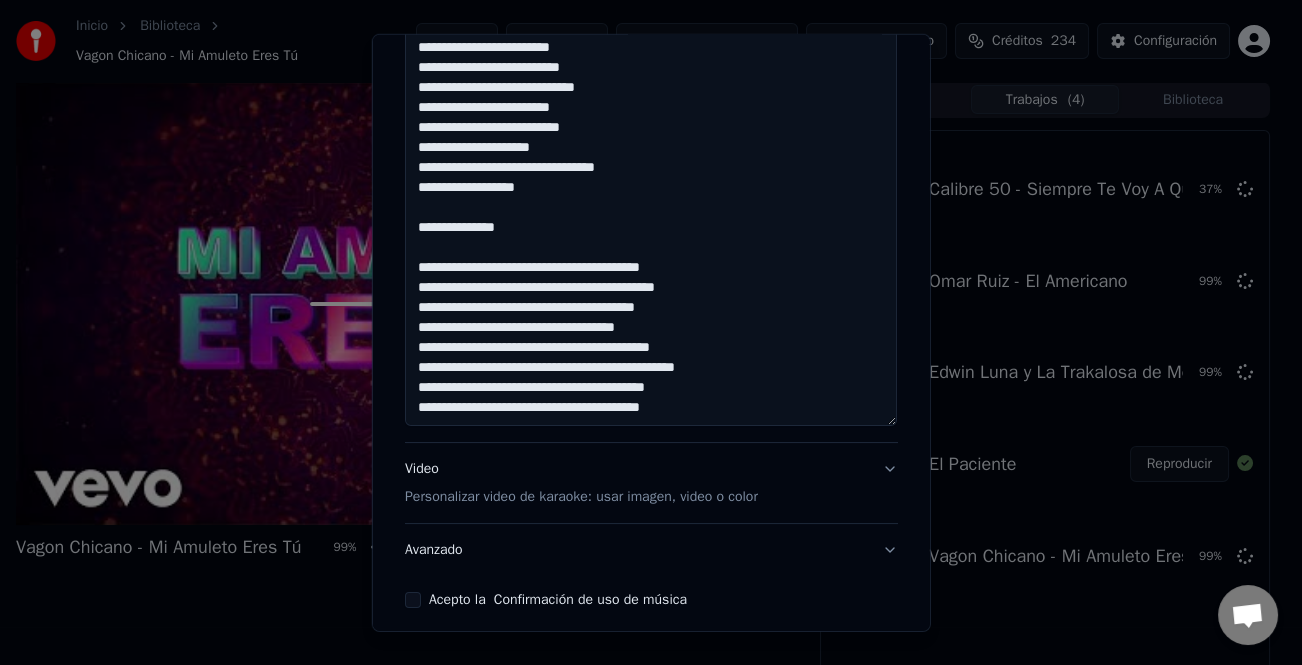scroll, scrollTop: 500, scrollLeft: 0, axis: vertical 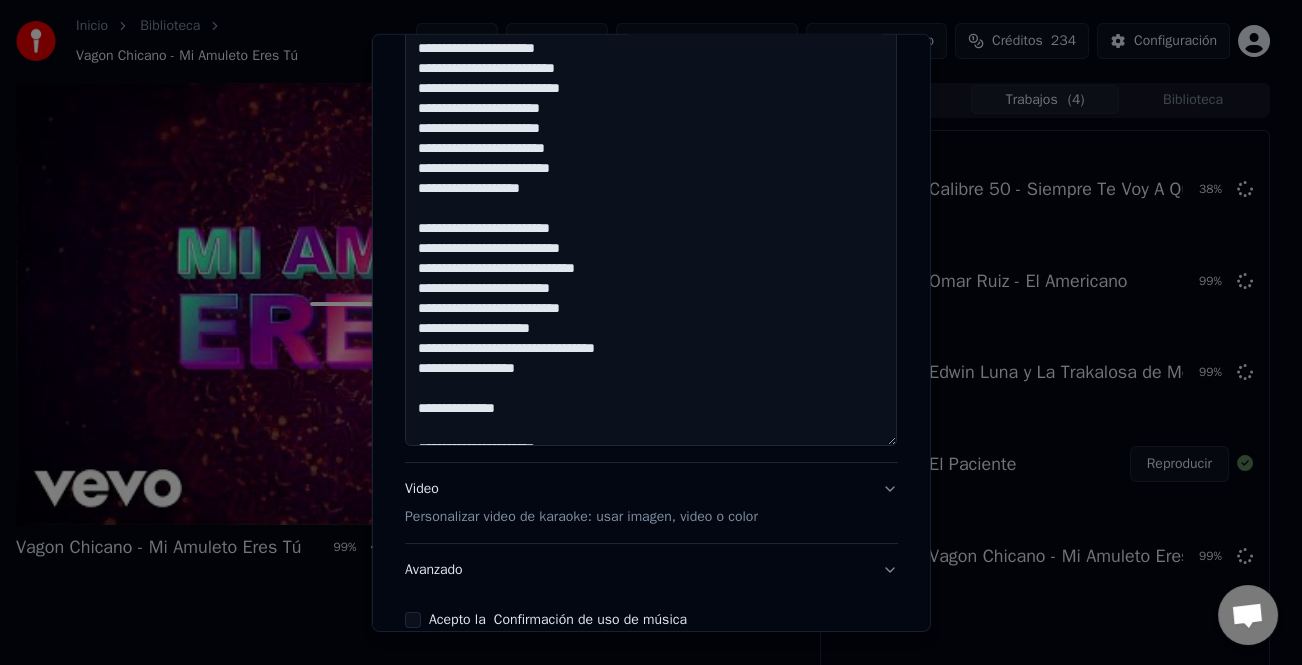 drag, startPoint x: 407, startPoint y: 48, endPoint x: 637, endPoint y: 379, distance: 403.0645 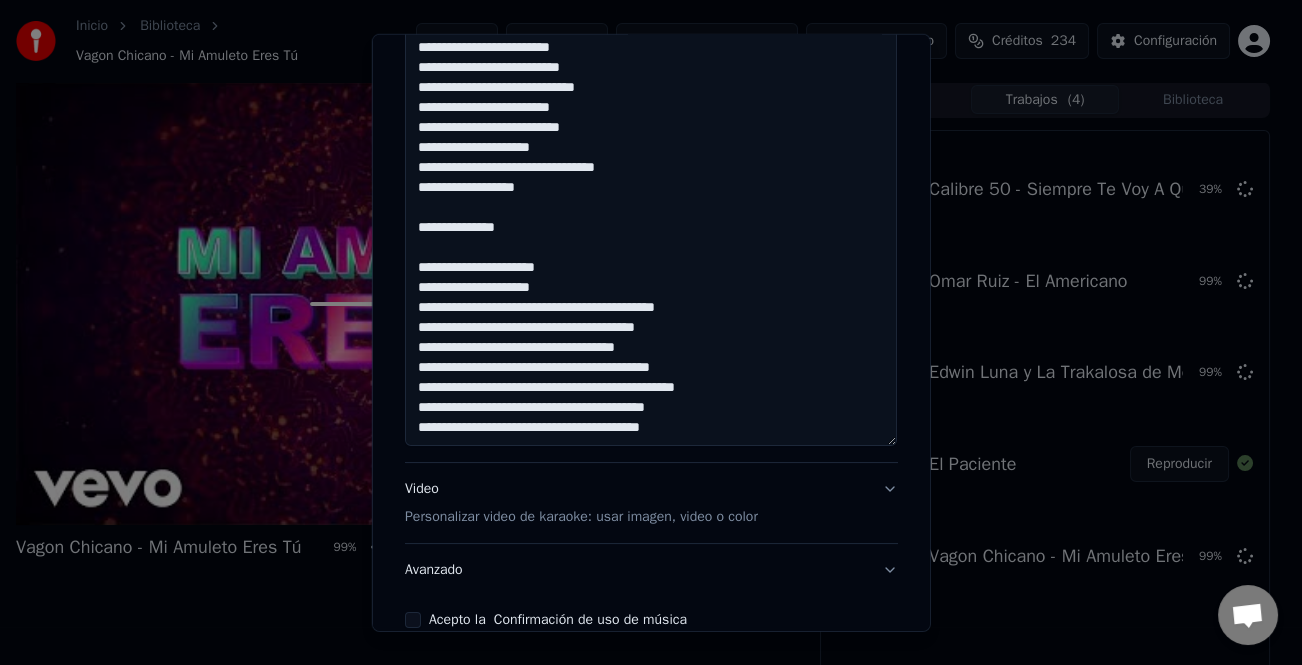drag, startPoint x: 405, startPoint y: 243, endPoint x: 799, endPoint y: 444, distance: 442.30872 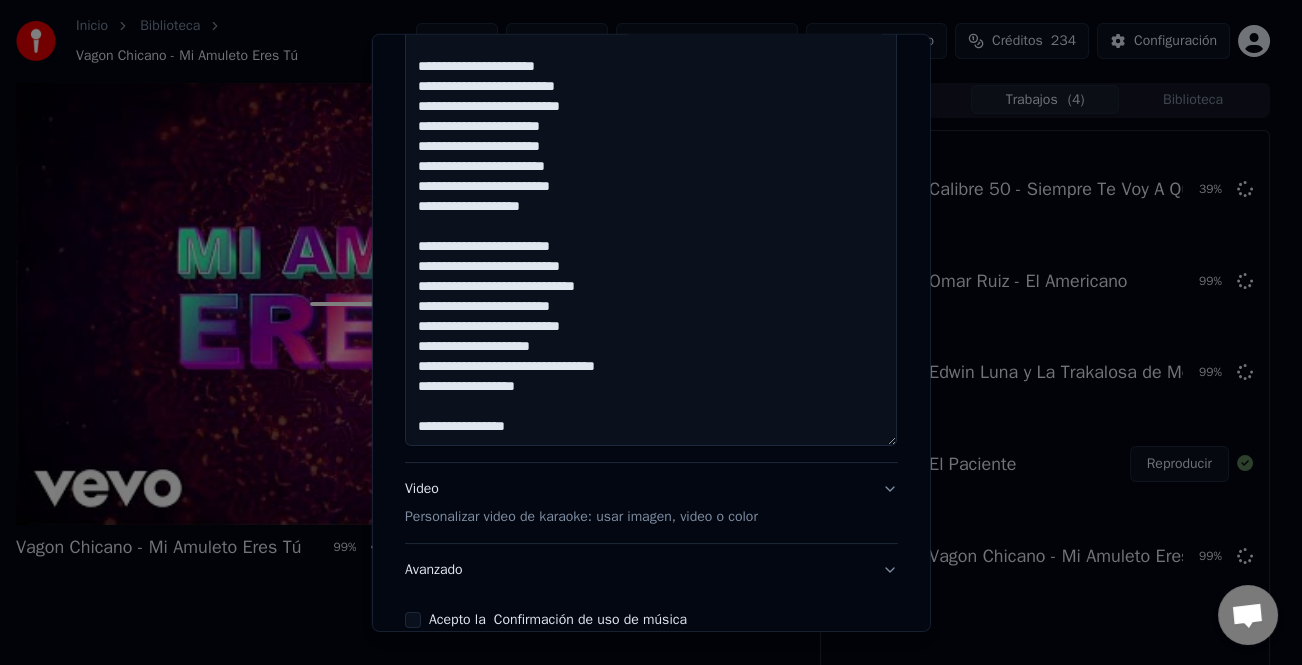 scroll, scrollTop: 221, scrollLeft: 0, axis: vertical 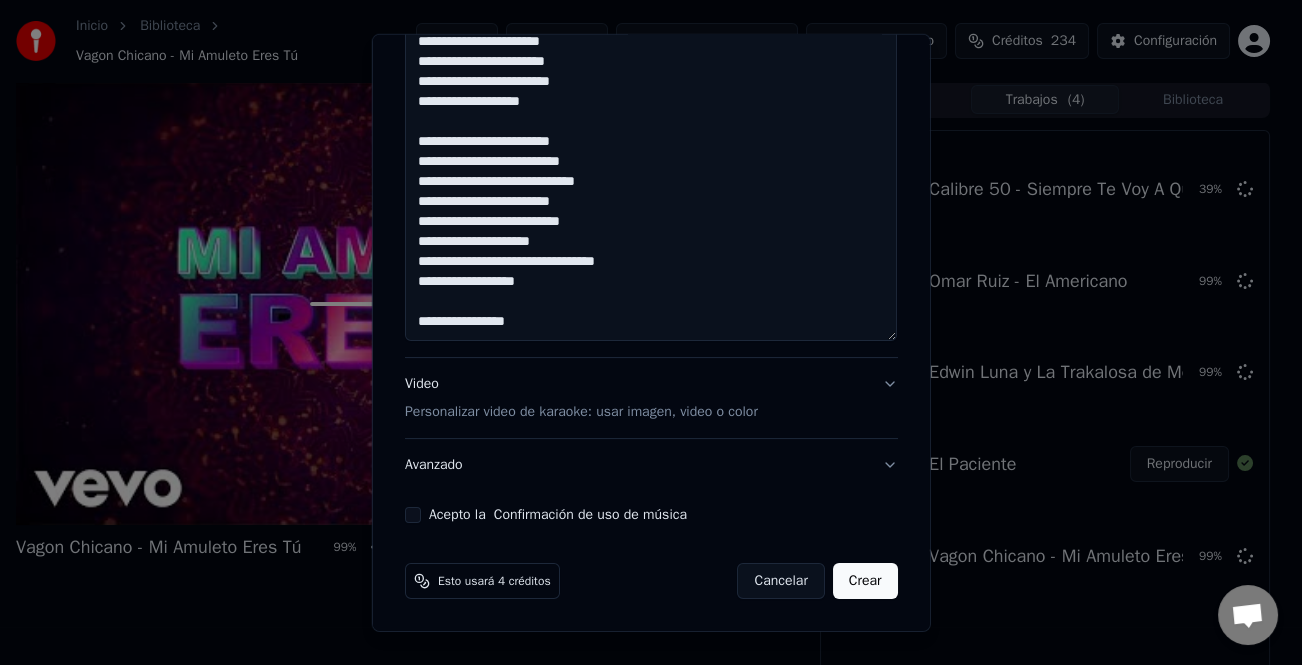 paste on "**********" 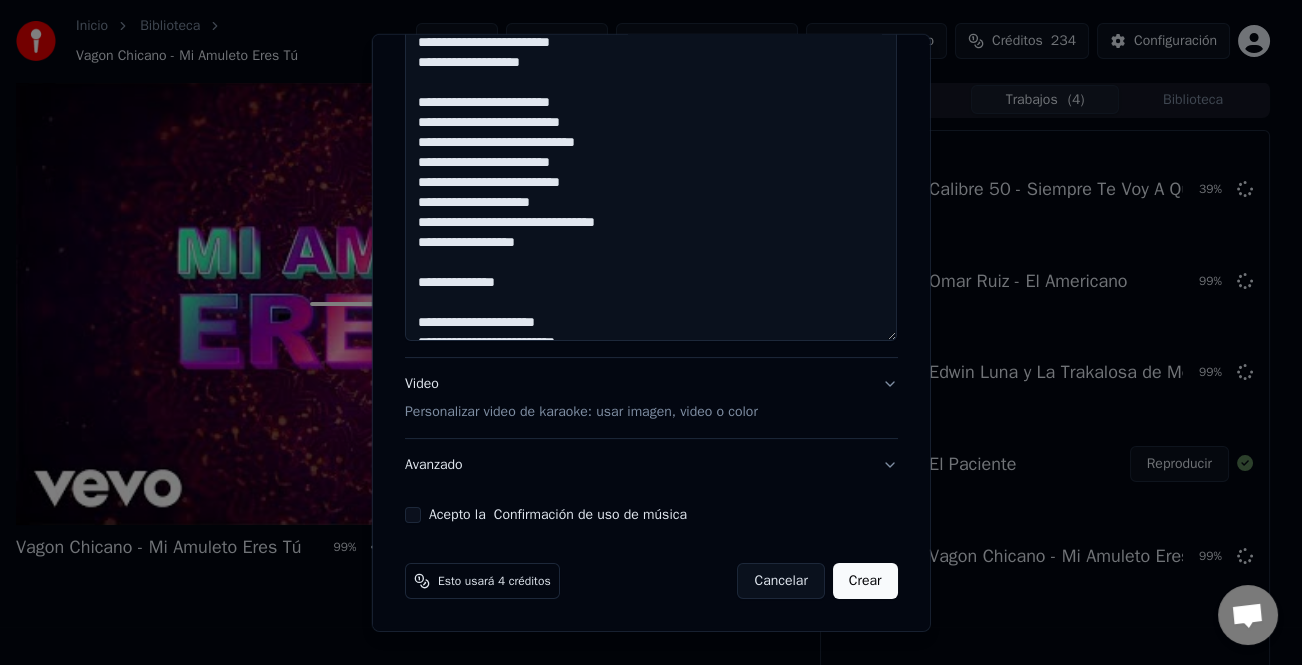 scroll, scrollTop: 553, scrollLeft: 0, axis: vertical 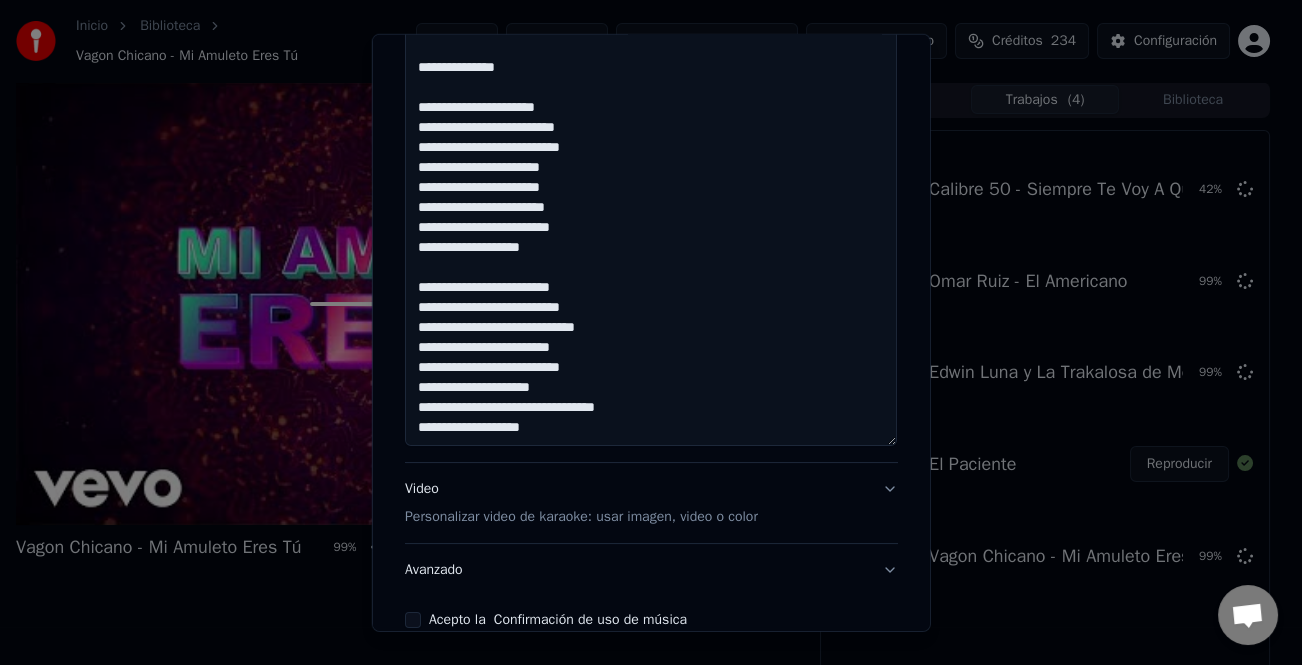 click at bounding box center [651, 208] 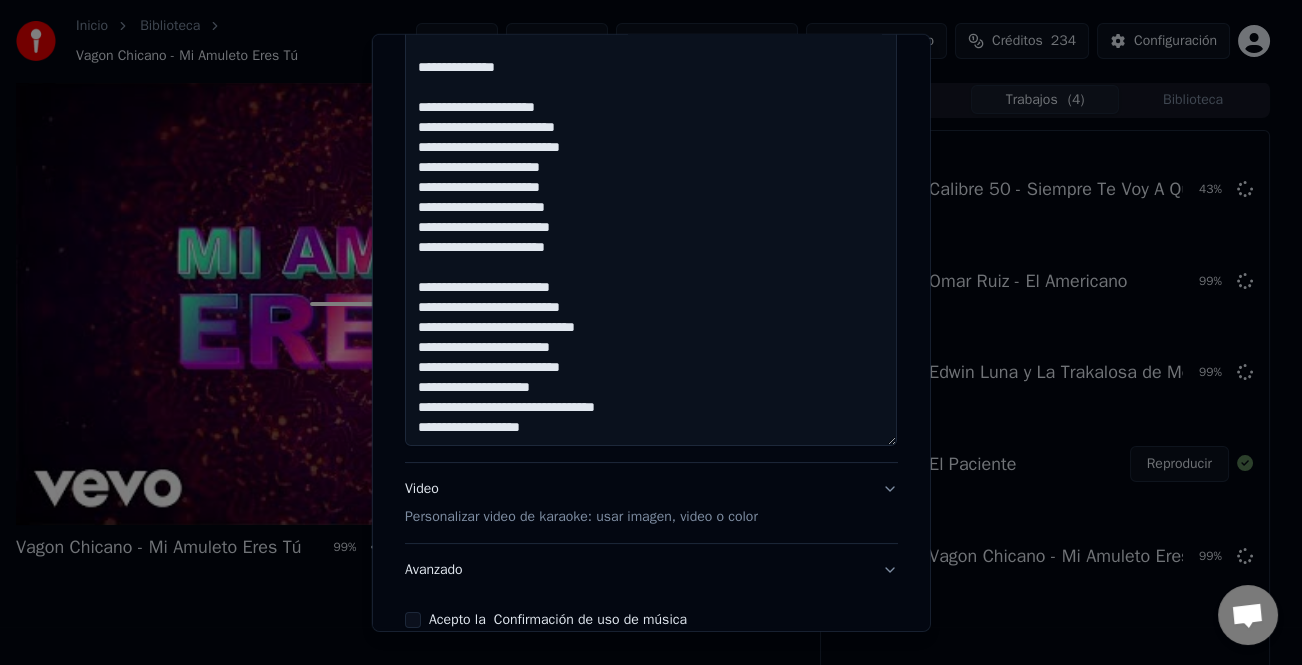 scroll, scrollTop: 561, scrollLeft: 0, axis: vertical 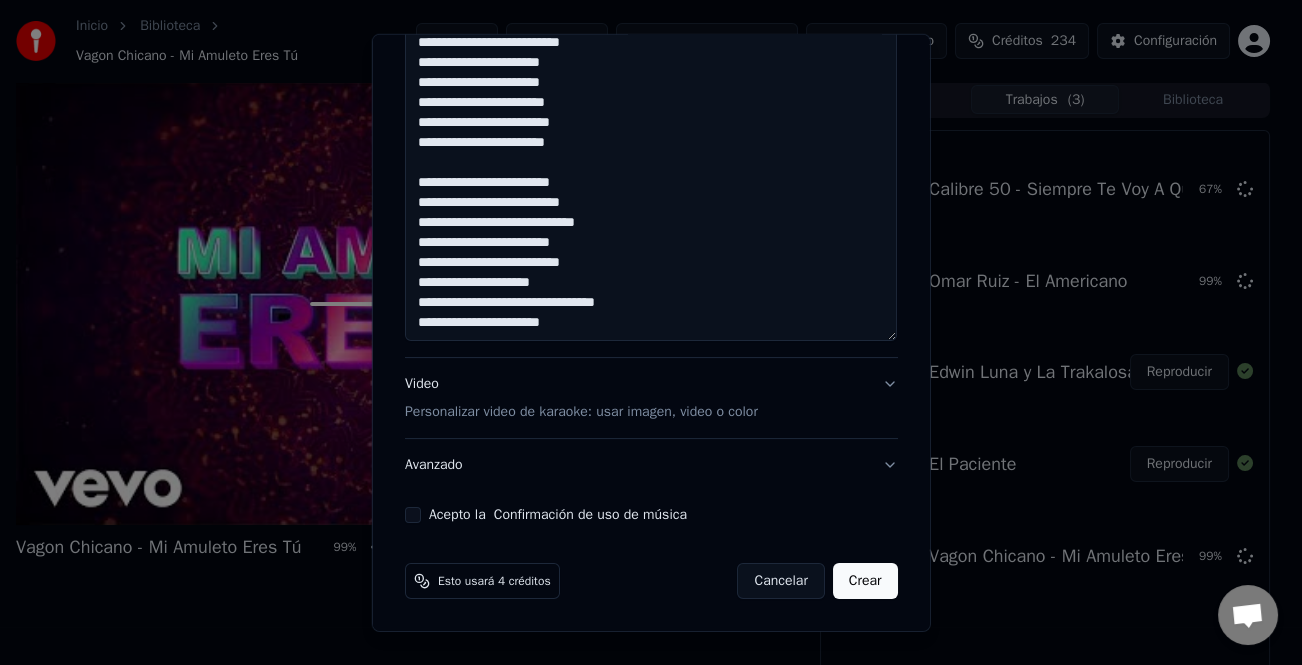 type on "**********" 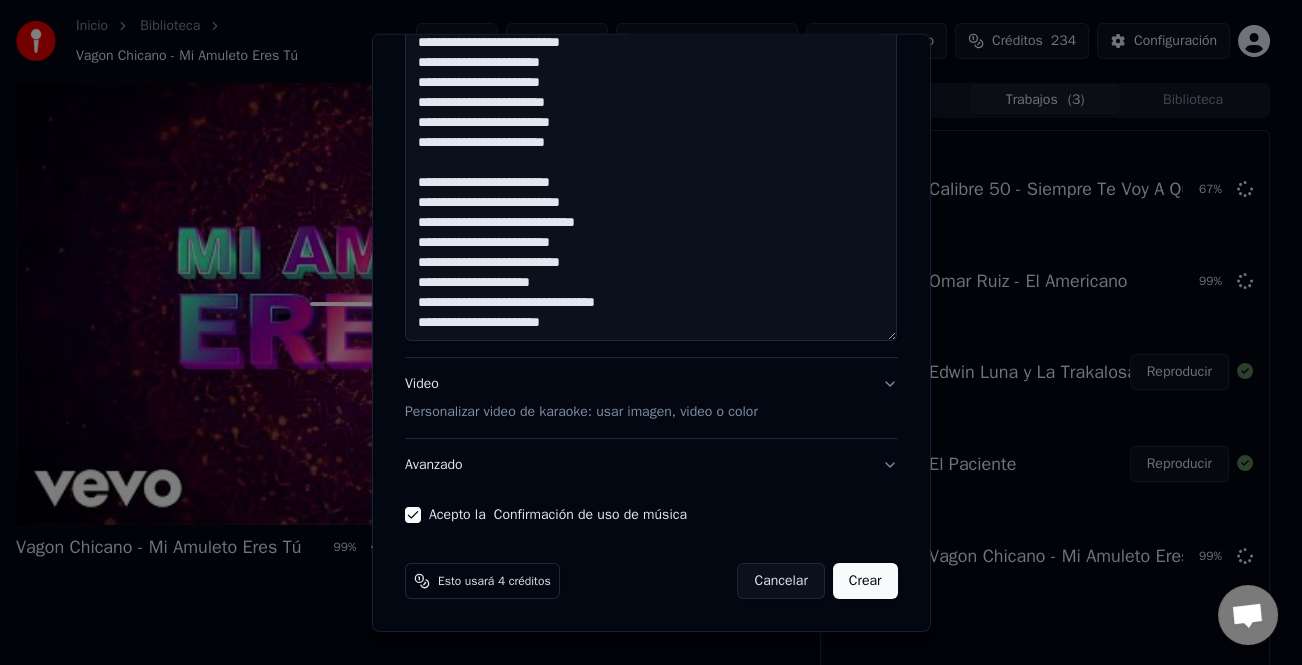 click on "Crear" at bounding box center [865, 581] 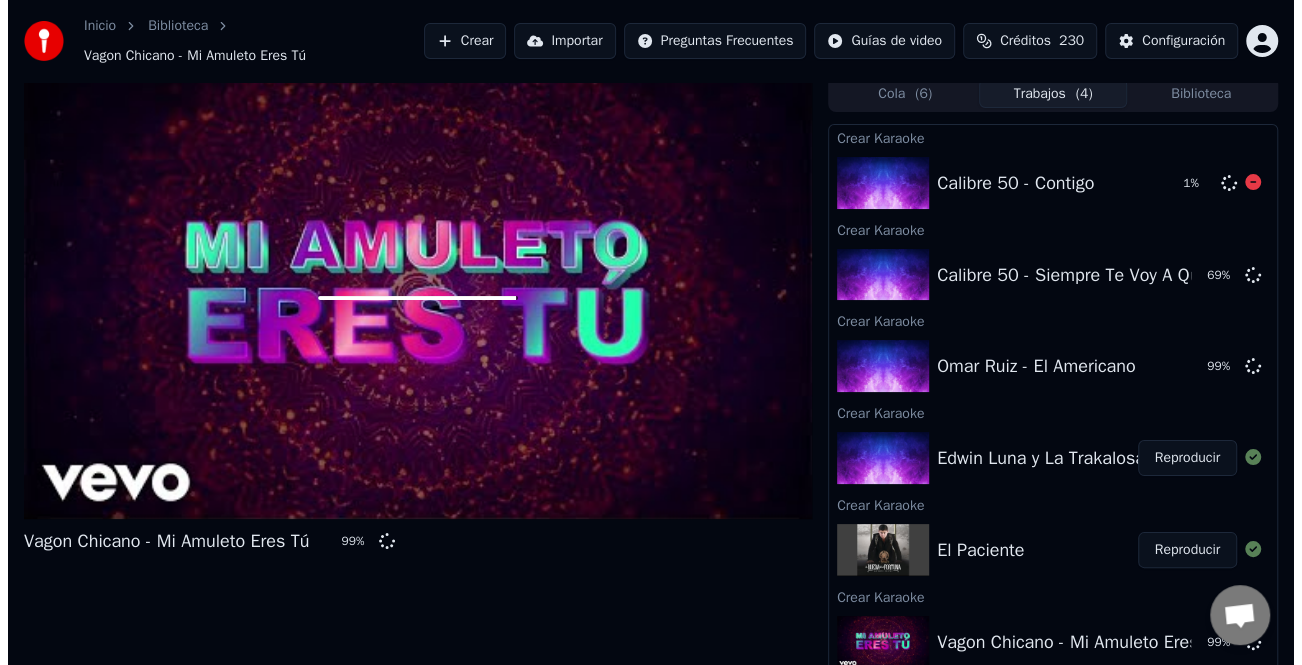 scroll, scrollTop: 0, scrollLeft: 0, axis: both 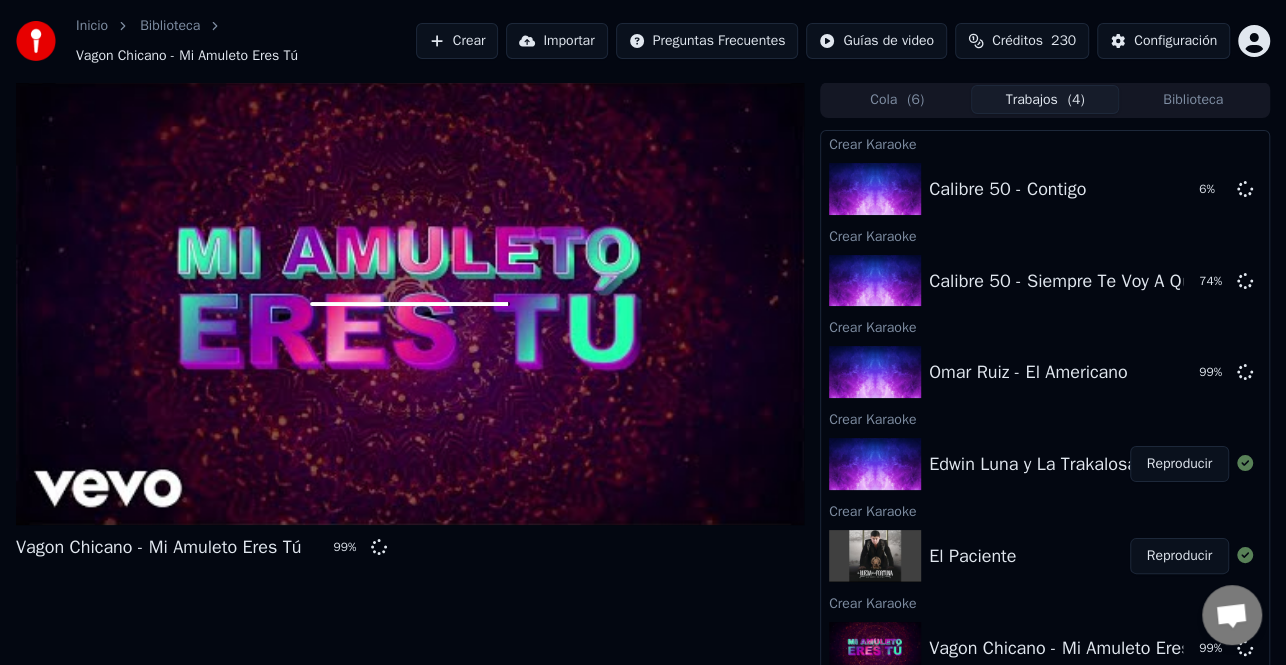 click on "Crear" at bounding box center [457, 41] 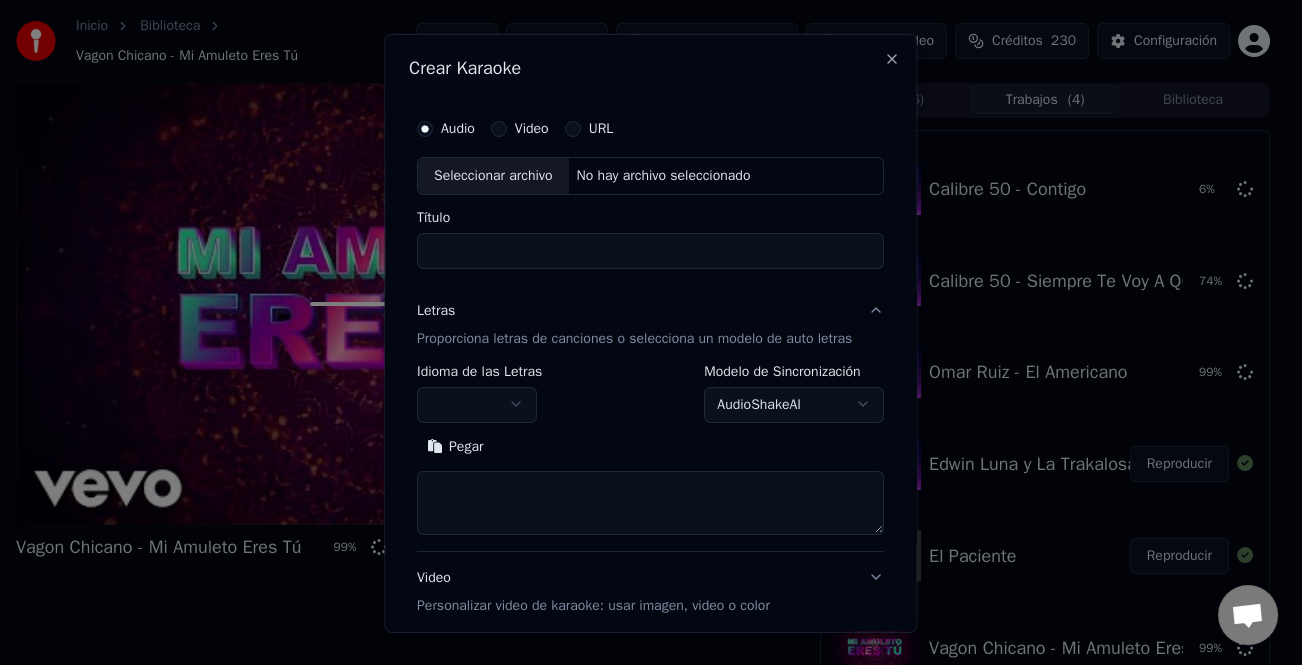 click on "Pegar" at bounding box center (455, 446) 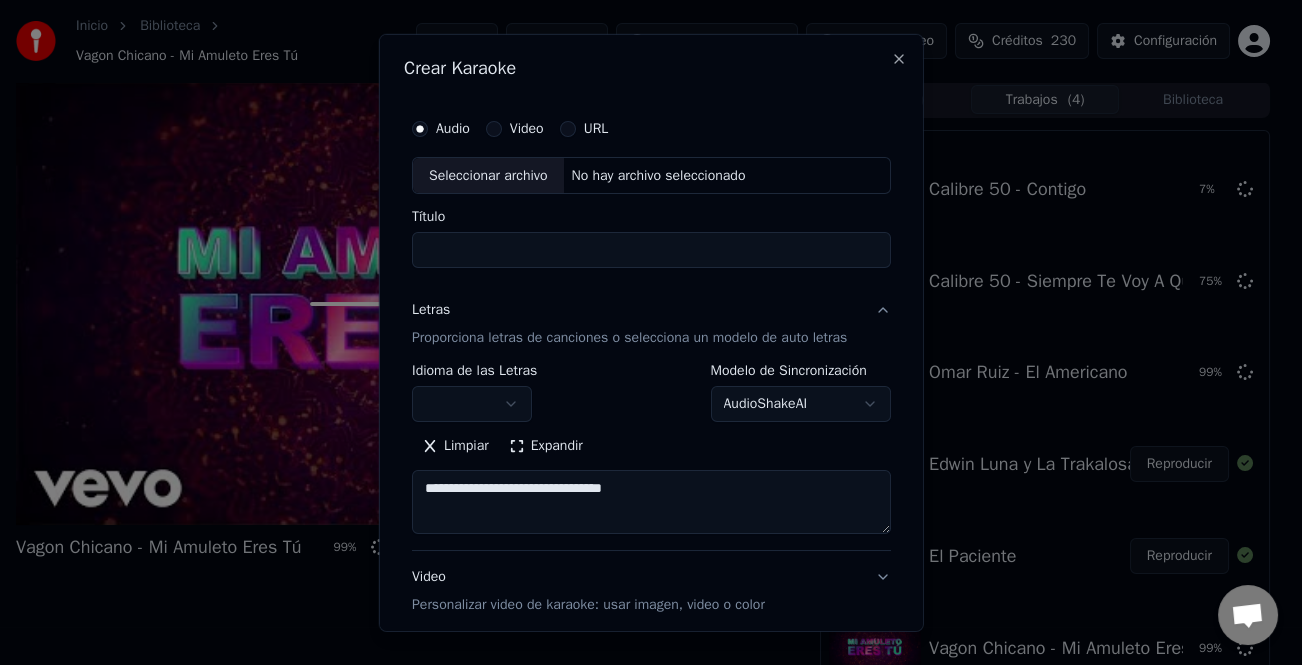 drag, startPoint x: 688, startPoint y: 487, endPoint x: 157, endPoint y: 458, distance: 531.7913 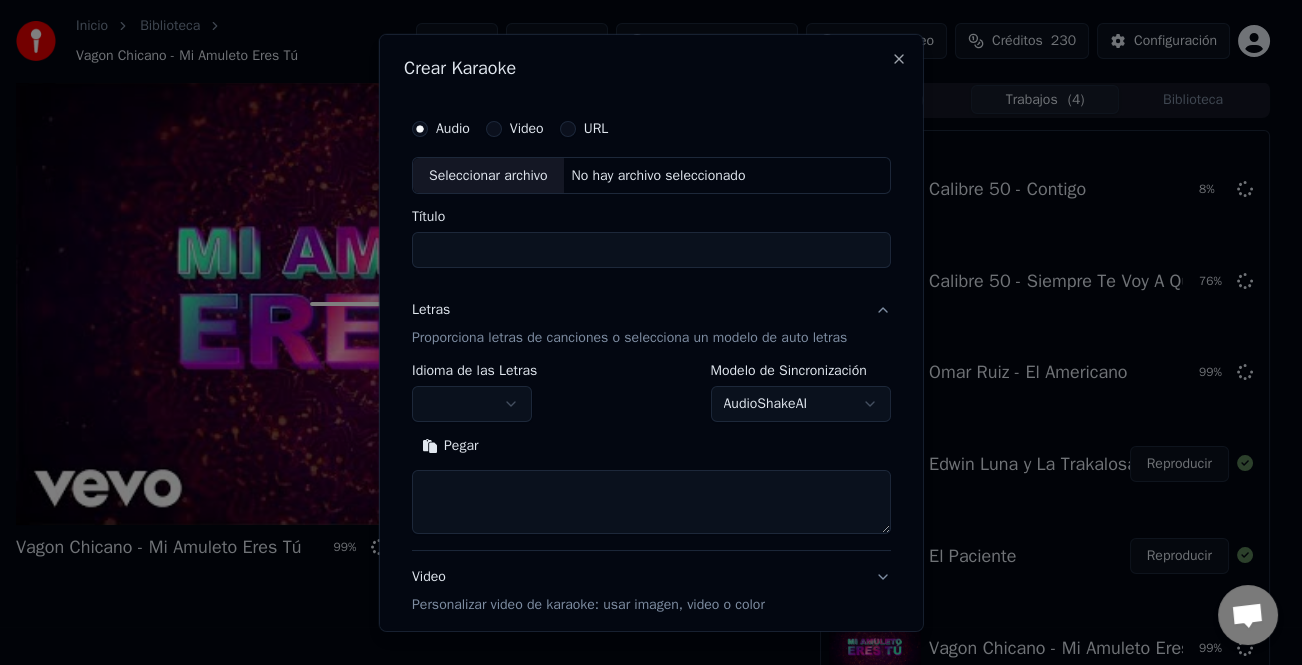 drag, startPoint x: 441, startPoint y: 454, endPoint x: 616, endPoint y: 499, distance: 180.69312 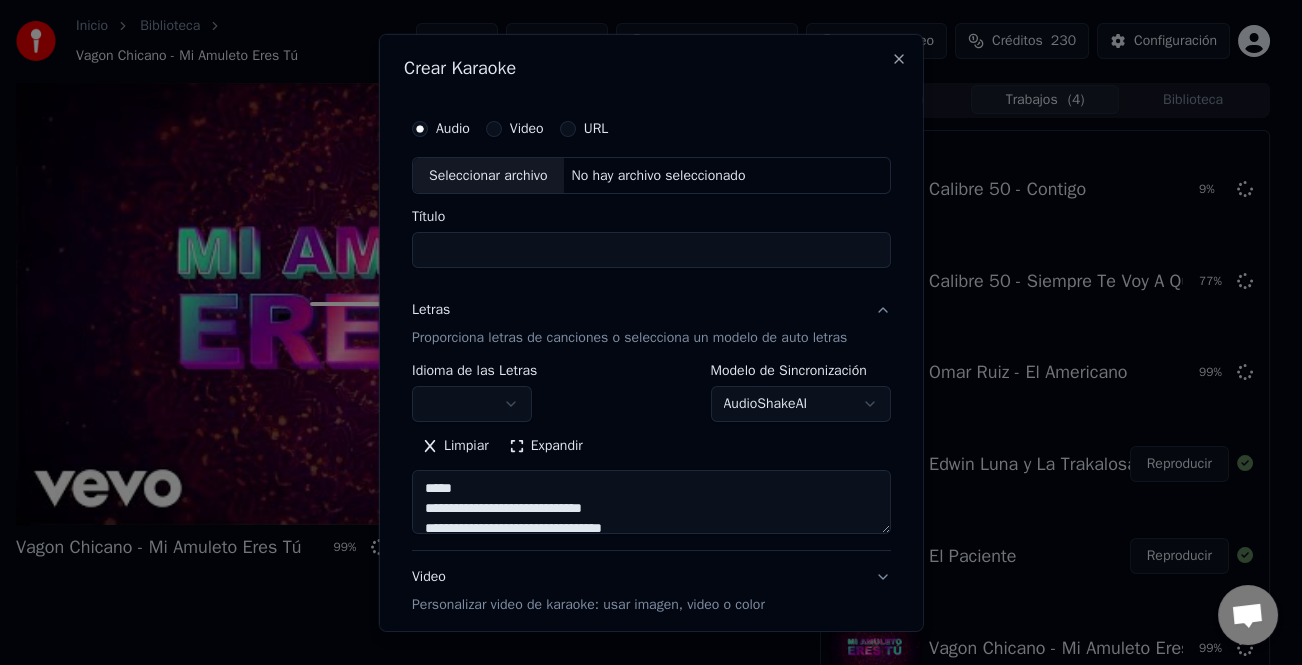 click on "URL" at bounding box center (583, 128) 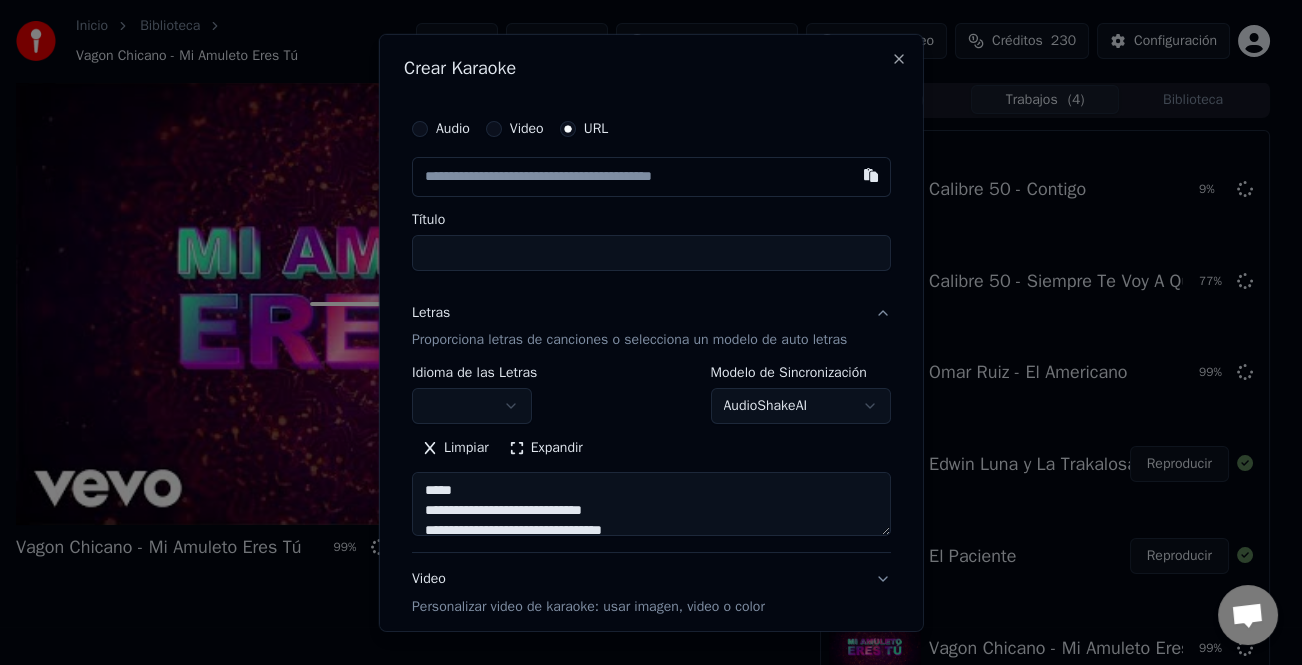 click at bounding box center [651, 176] 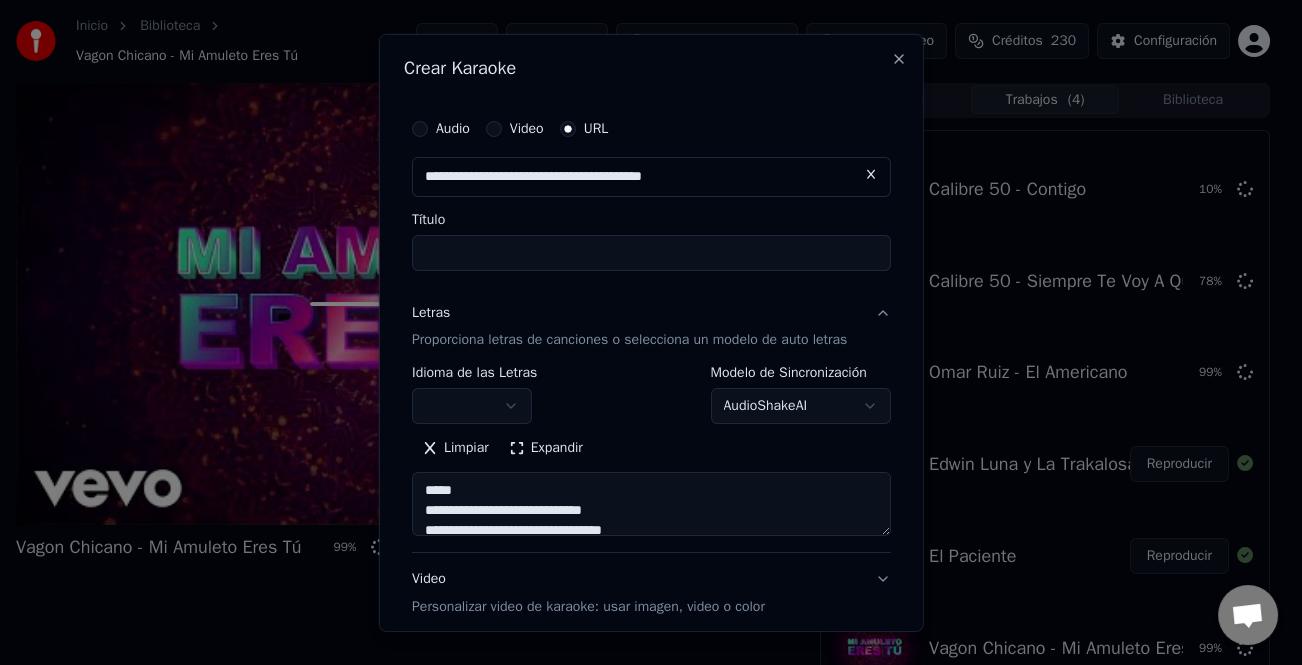 type on "**********" 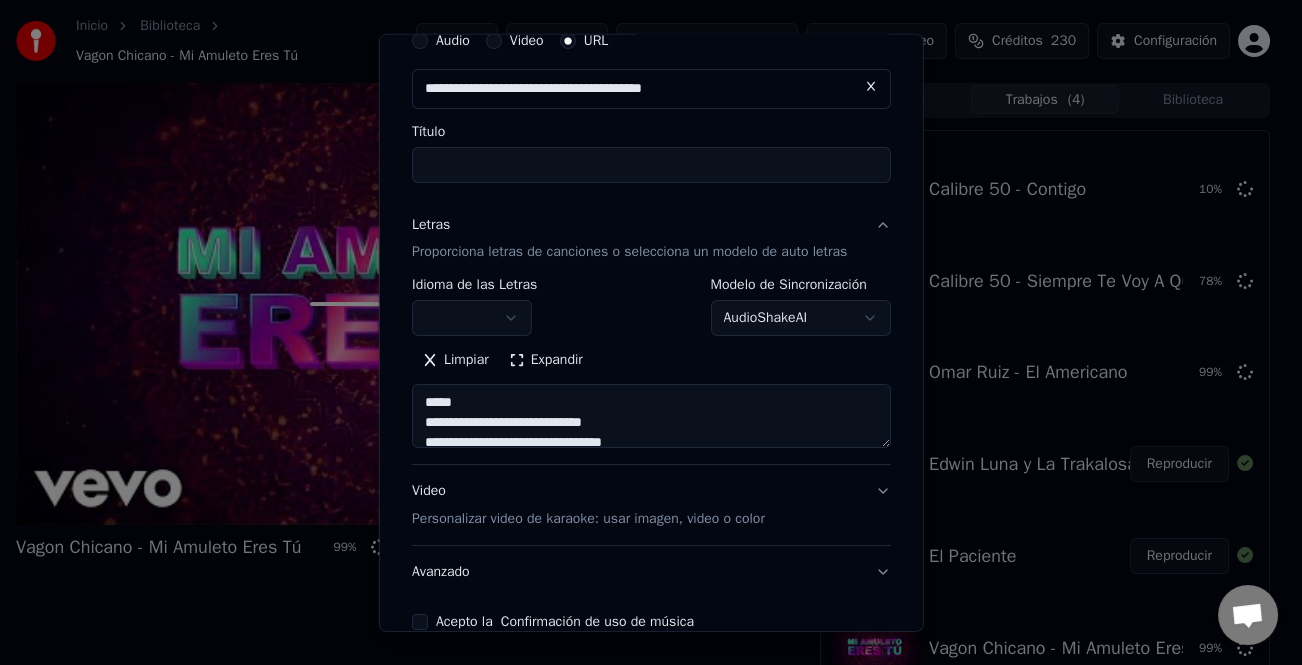 scroll, scrollTop: 195, scrollLeft: 0, axis: vertical 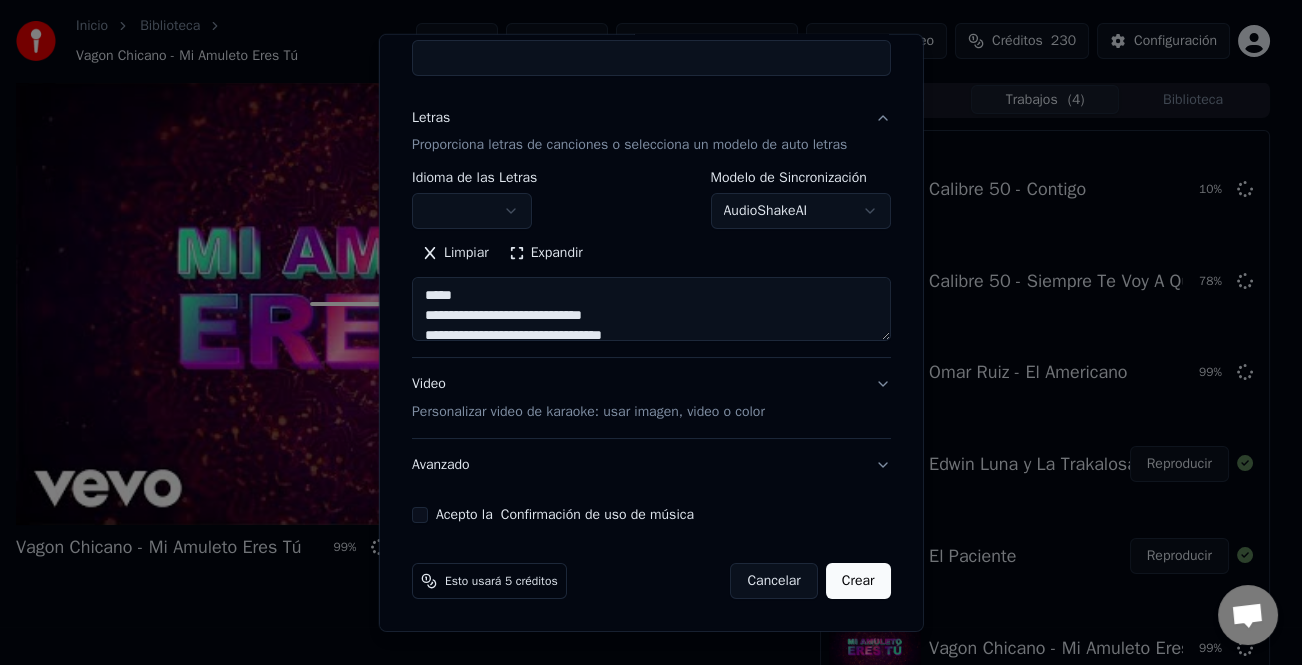 type on "**********" 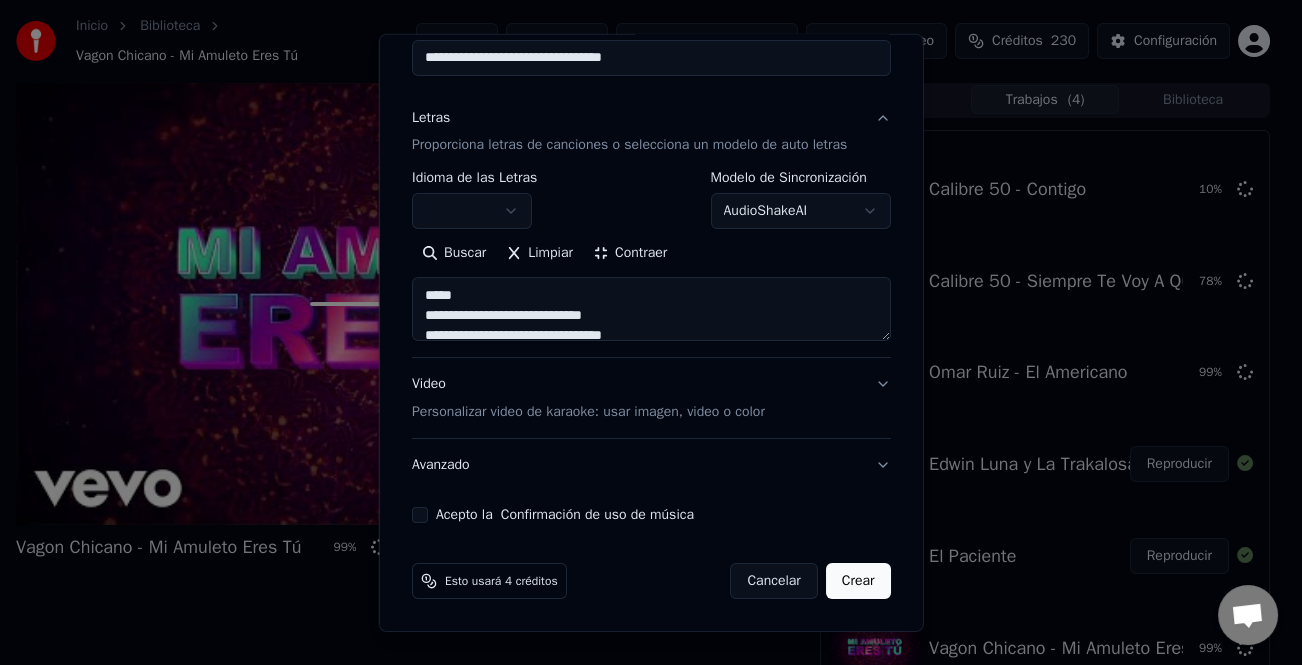 type on "**********" 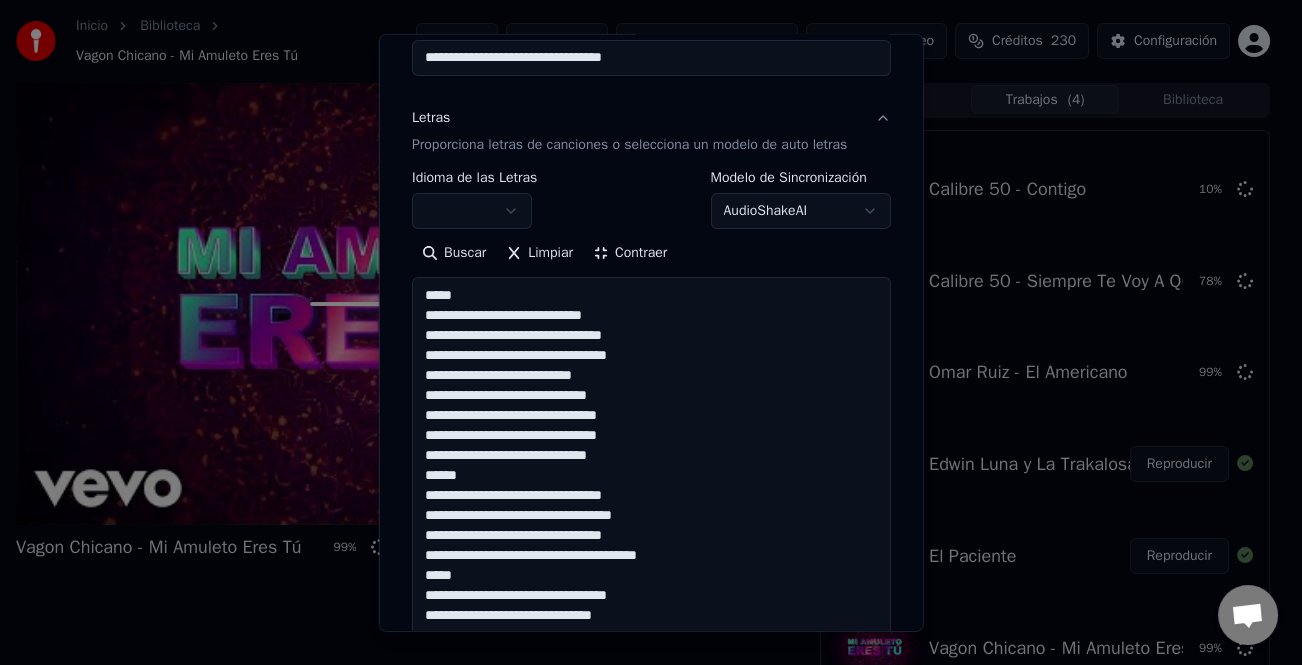 scroll, scrollTop: 1, scrollLeft: 0, axis: vertical 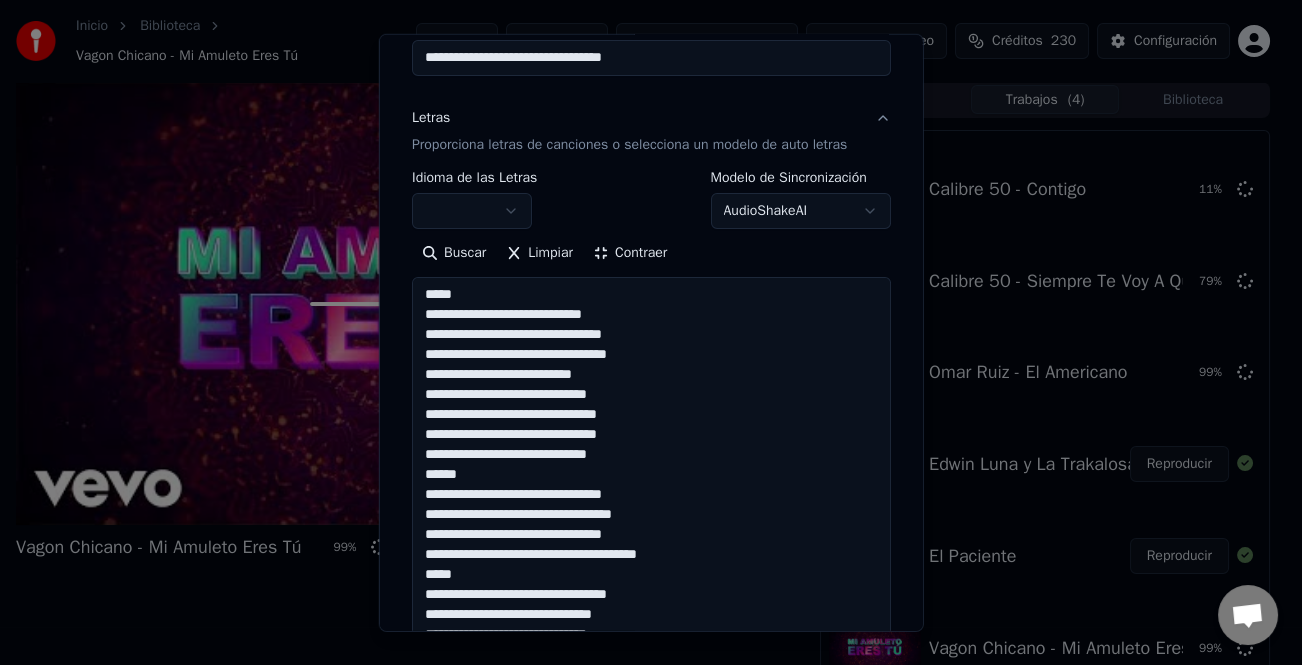 click at bounding box center (651, 615) 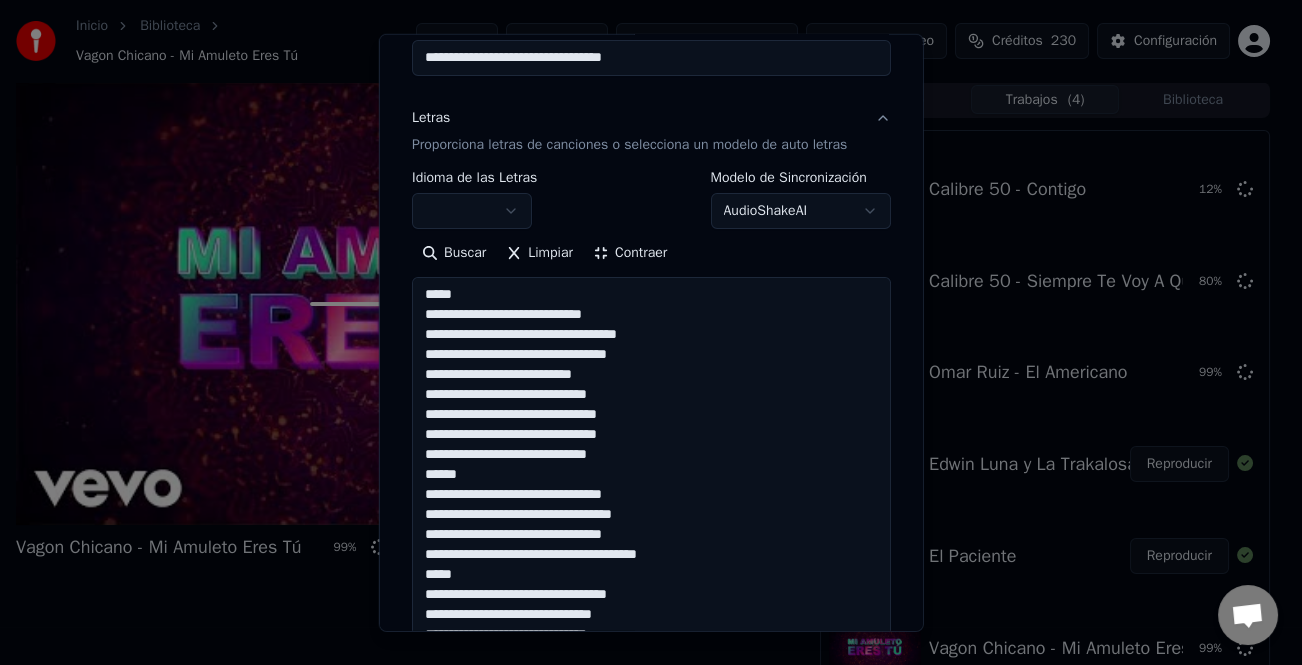 drag, startPoint x: 509, startPoint y: 348, endPoint x: 499, endPoint y: 383, distance: 36.40055 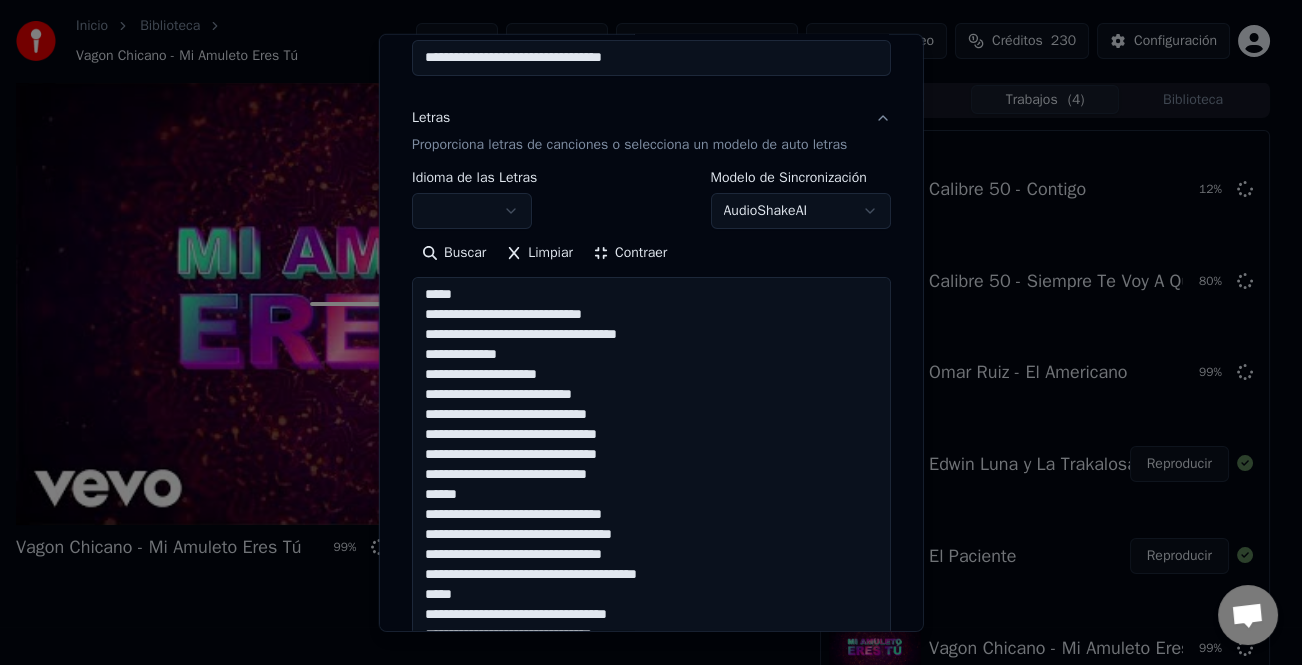 click at bounding box center [651, 615] 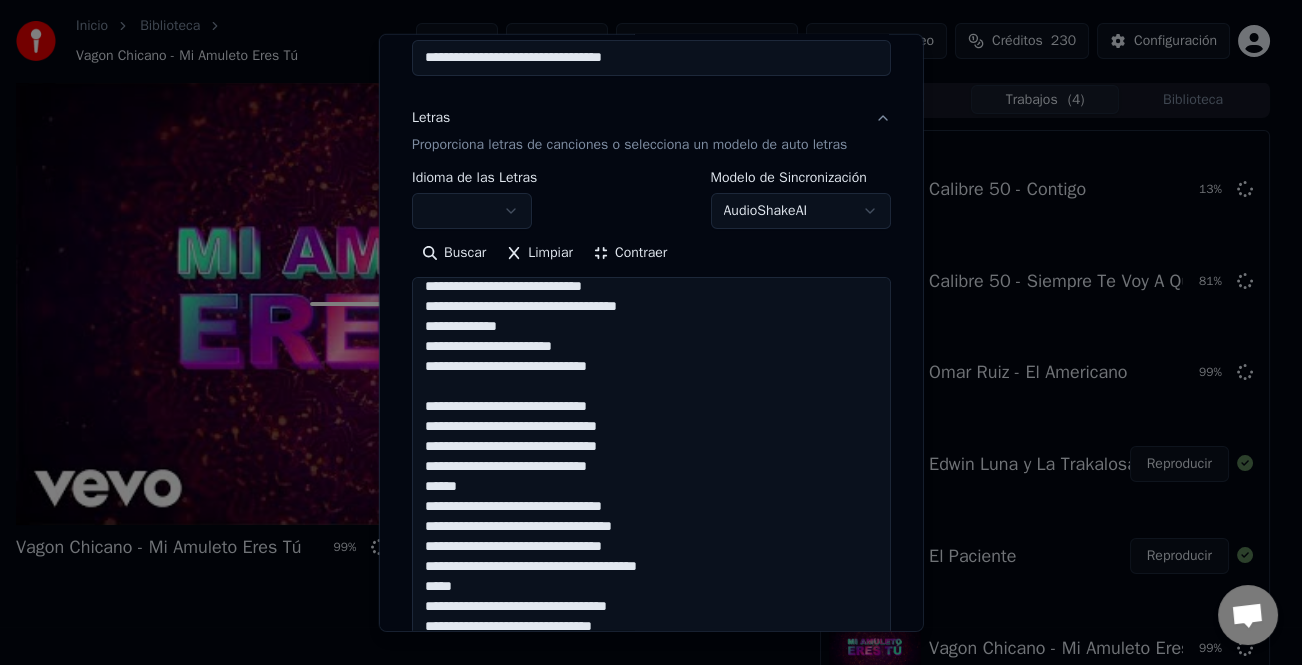 scroll, scrollTop: 41, scrollLeft: 0, axis: vertical 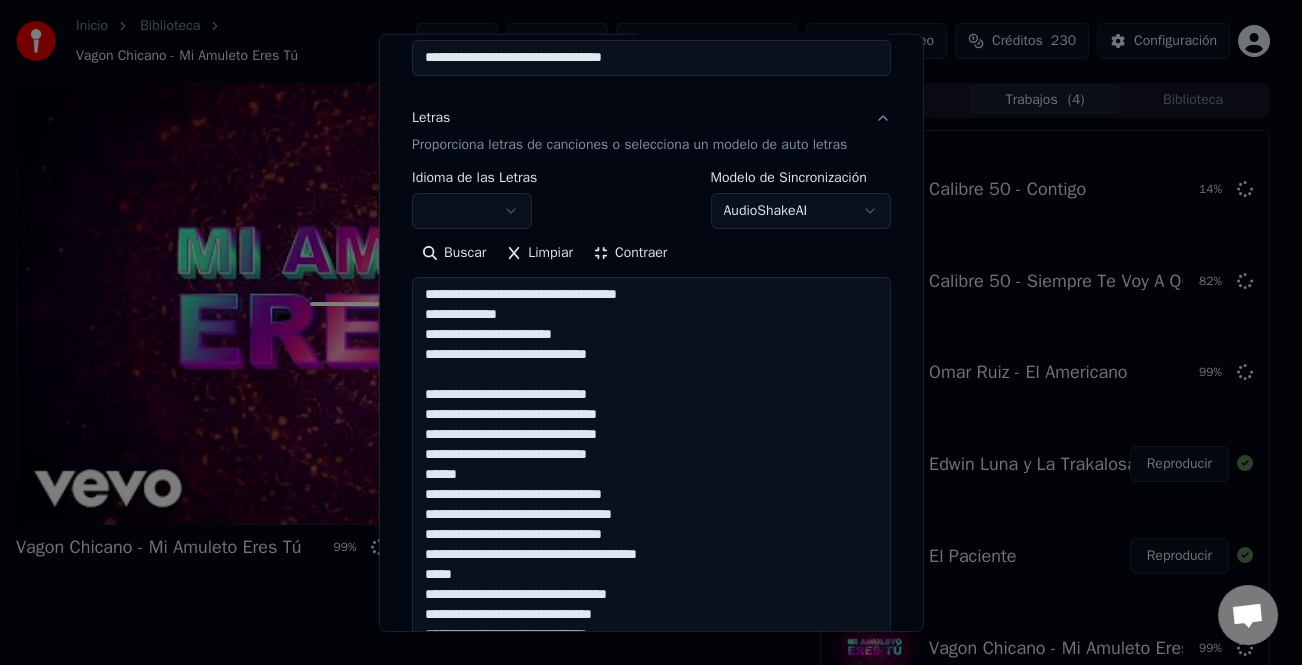 click at bounding box center [651, 615] 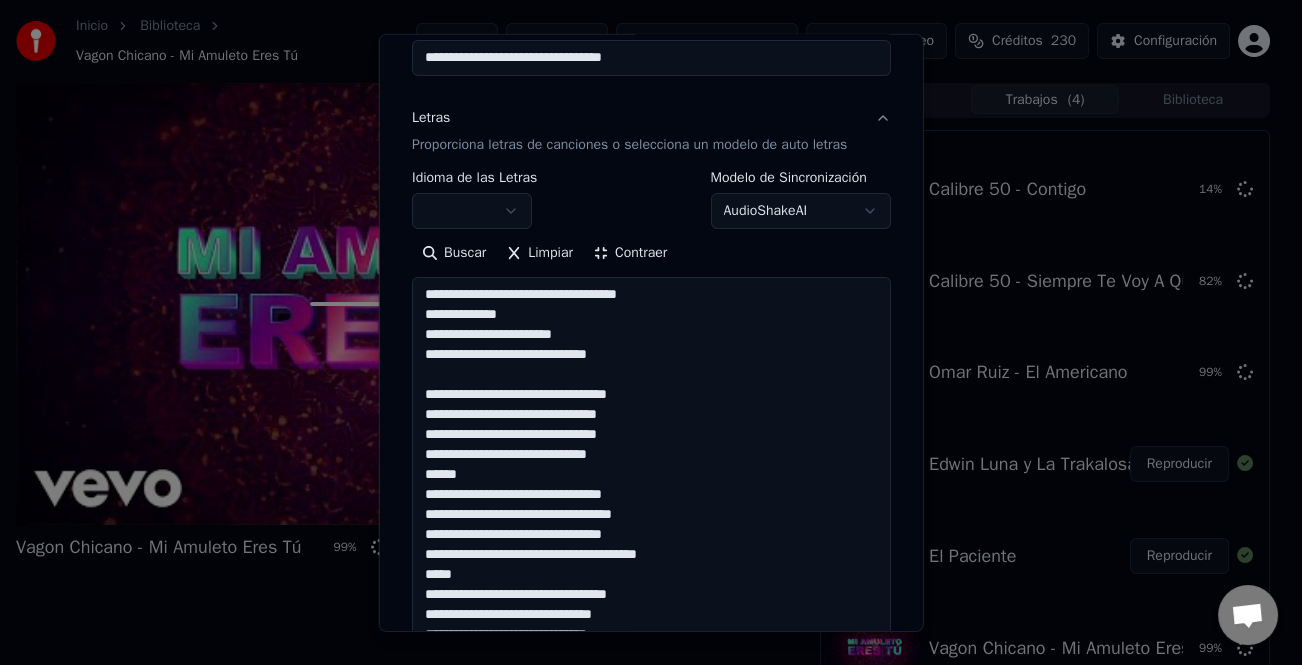click at bounding box center (651, 615) 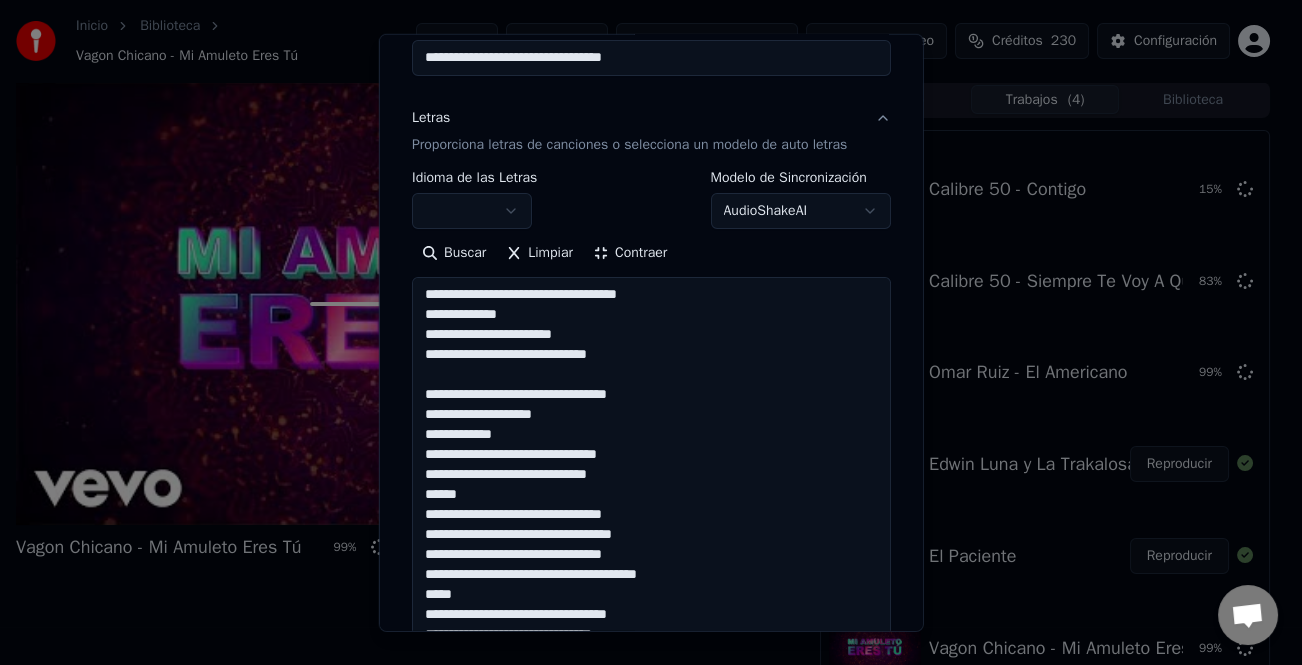 click at bounding box center [651, 615] 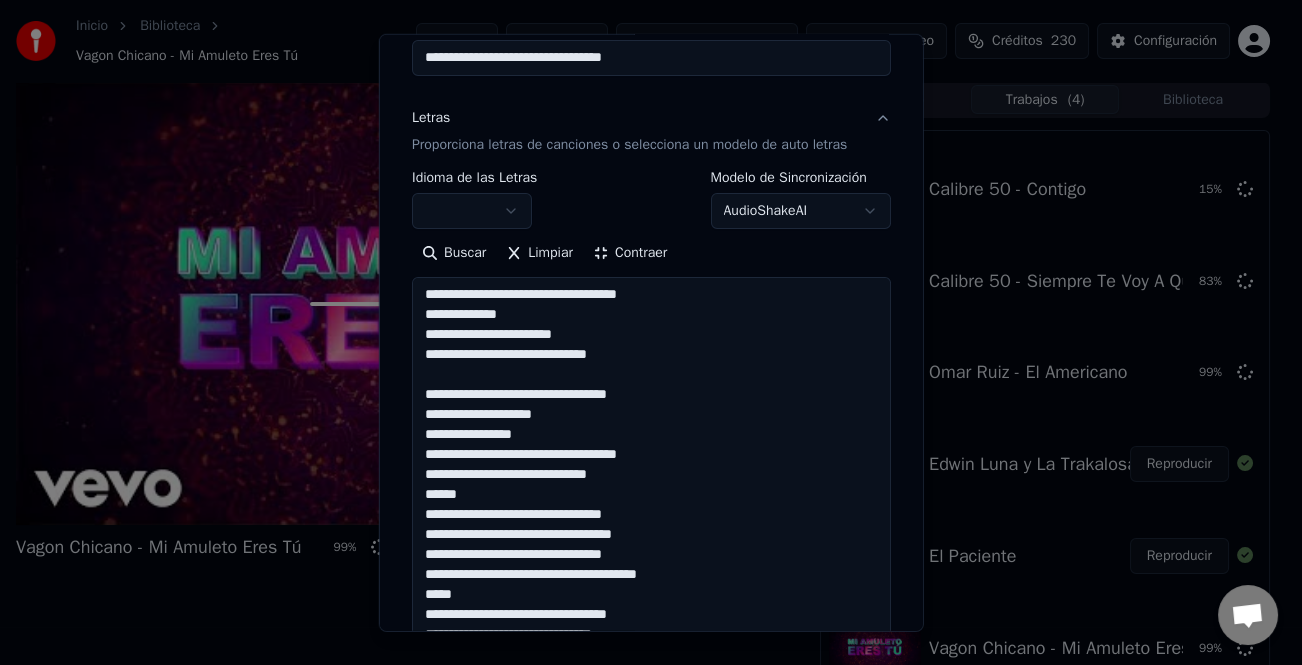 scroll, scrollTop: 61, scrollLeft: 0, axis: vertical 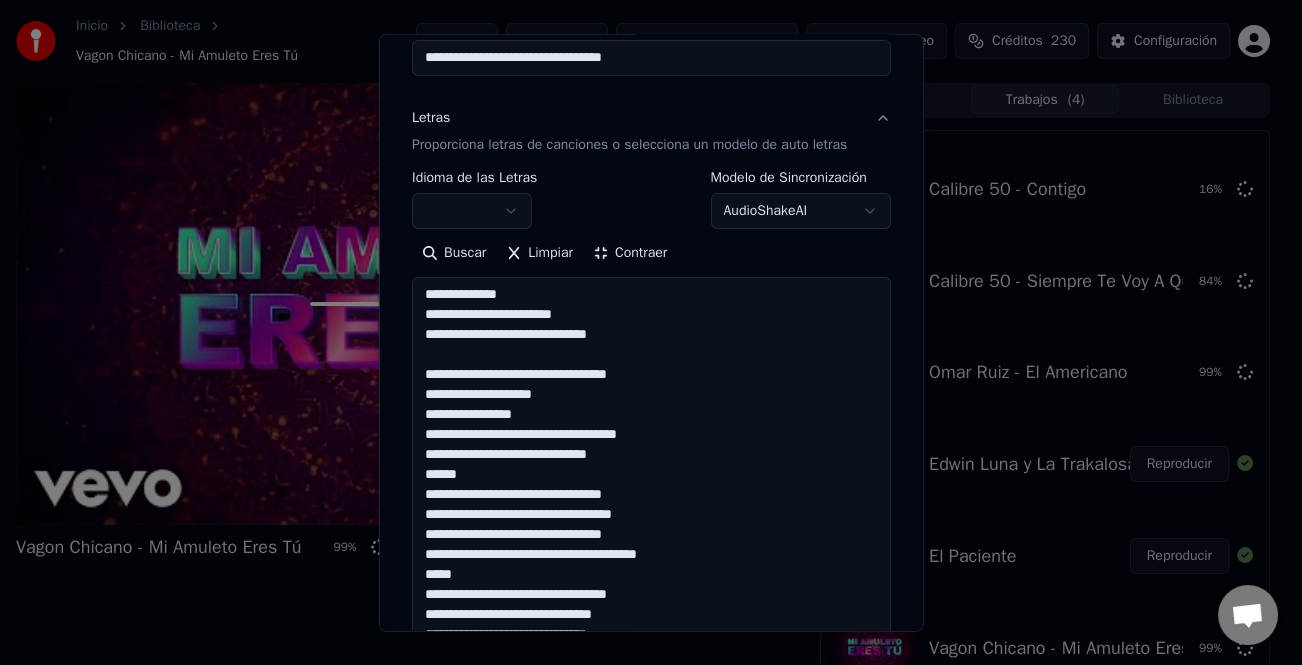 click at bounding box center (651, 615) 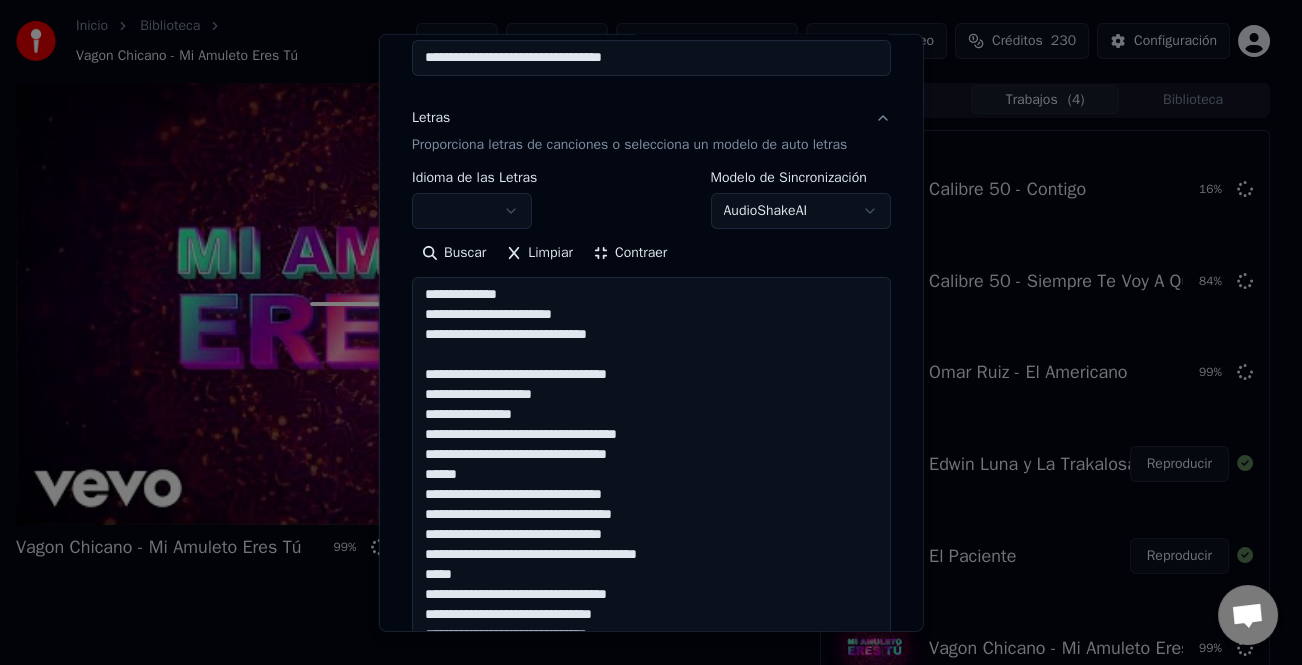 drag, startPoint x: 475, startPoint y: 473, endPoint x: 337, endPoint y: 473, distance: 138 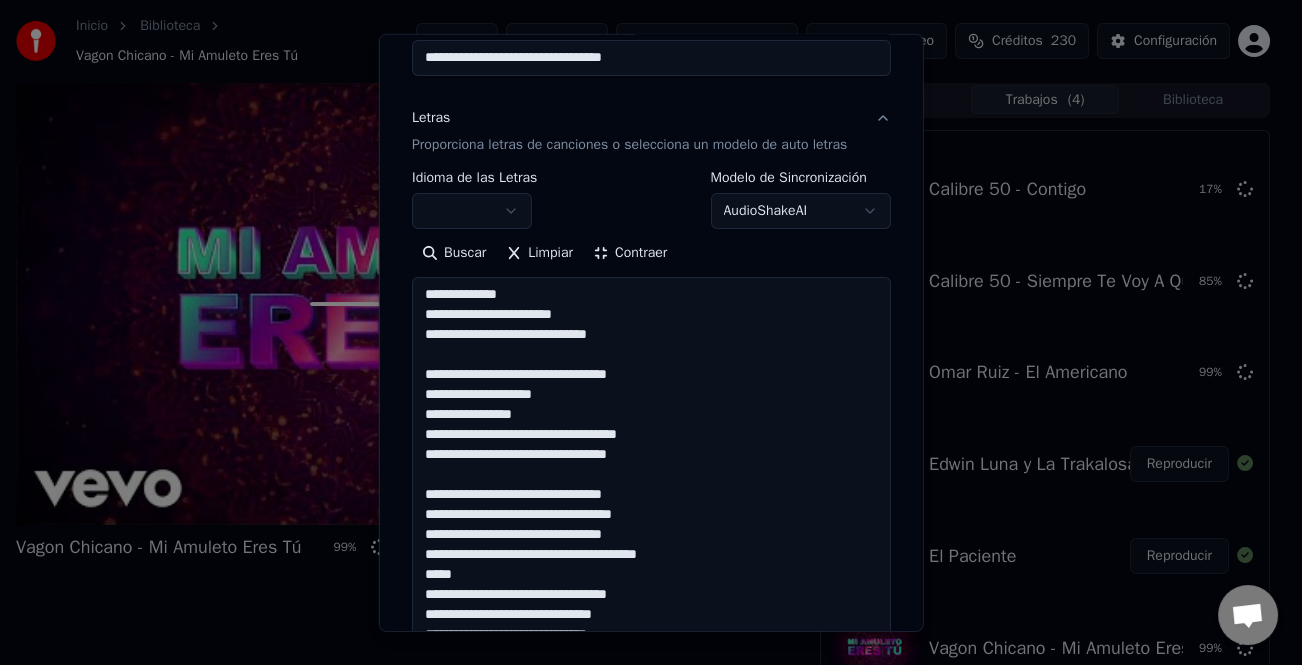 click at bounding box center [651, 615] 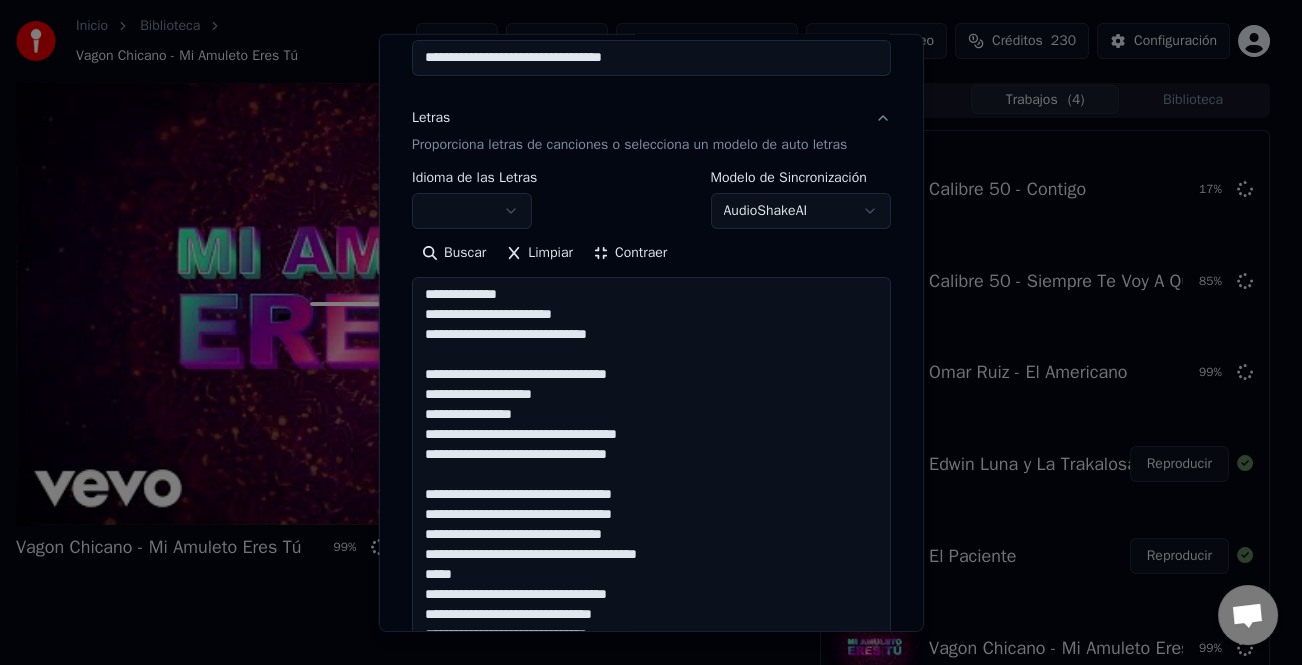 click at bounding box center [651, 615] 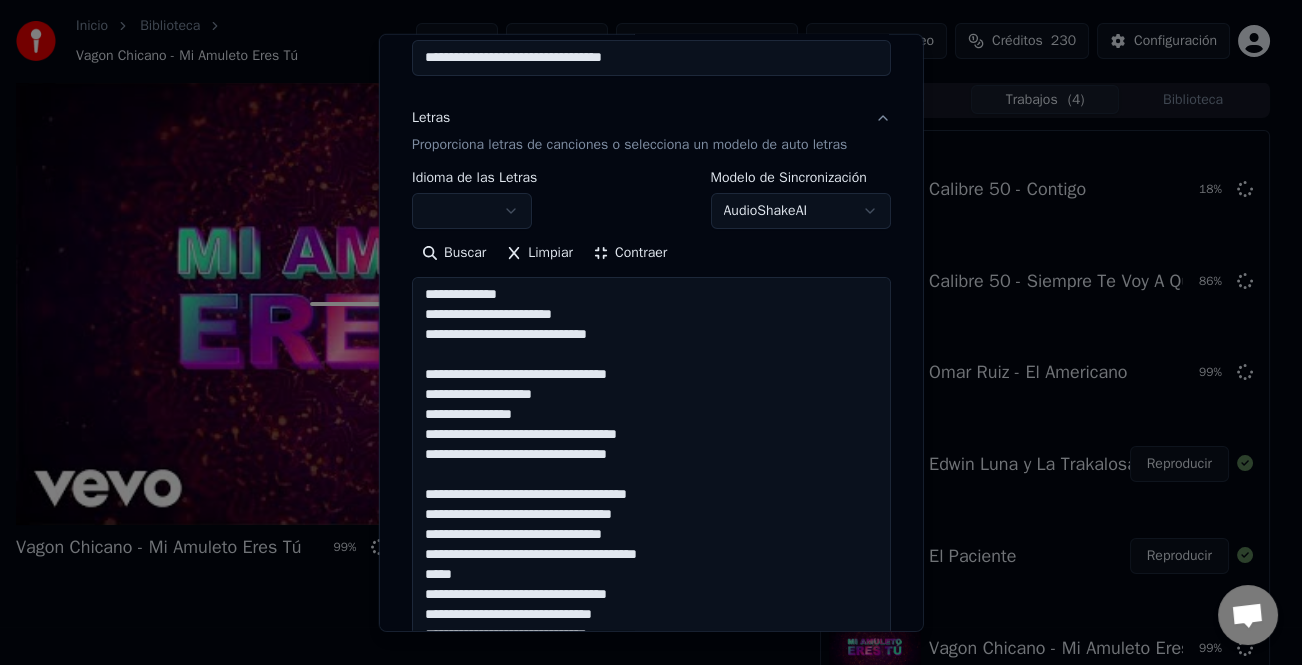 click at bounding box center (651, 615) 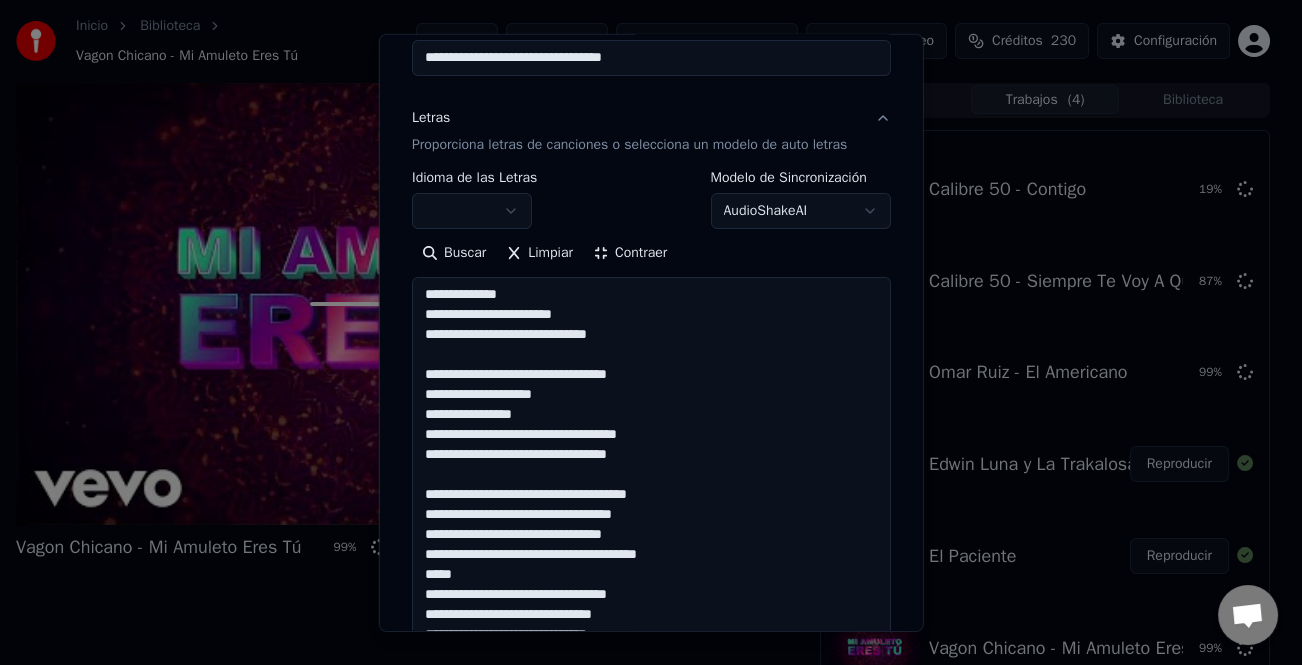 click at bounding box center (651, 615) 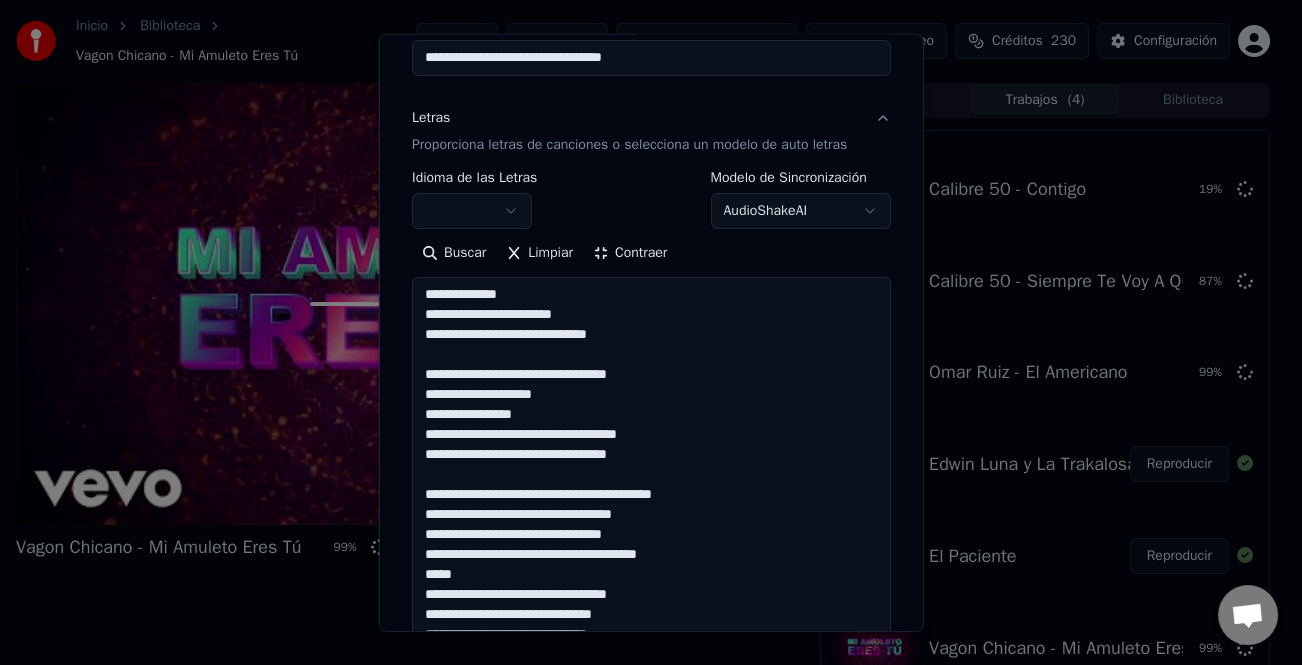 click at bounding box center [651, 615] 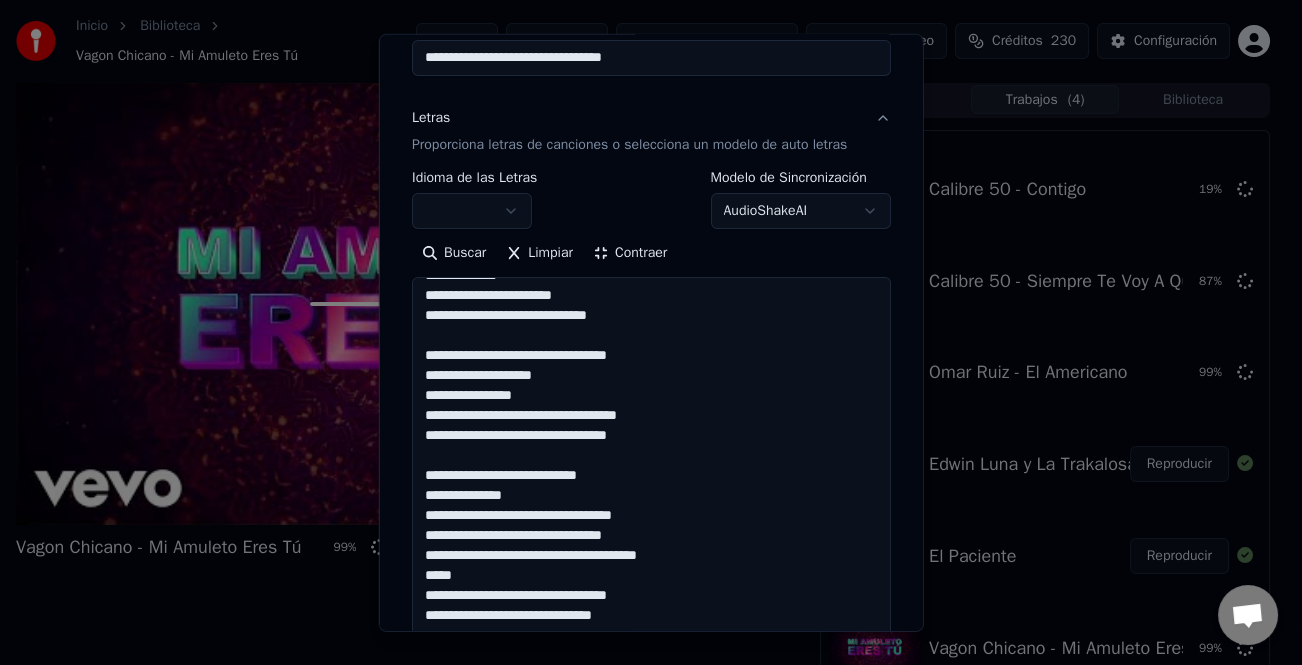 scroll, scrollTop: 81, scrollLeft: 0, axis: vertical 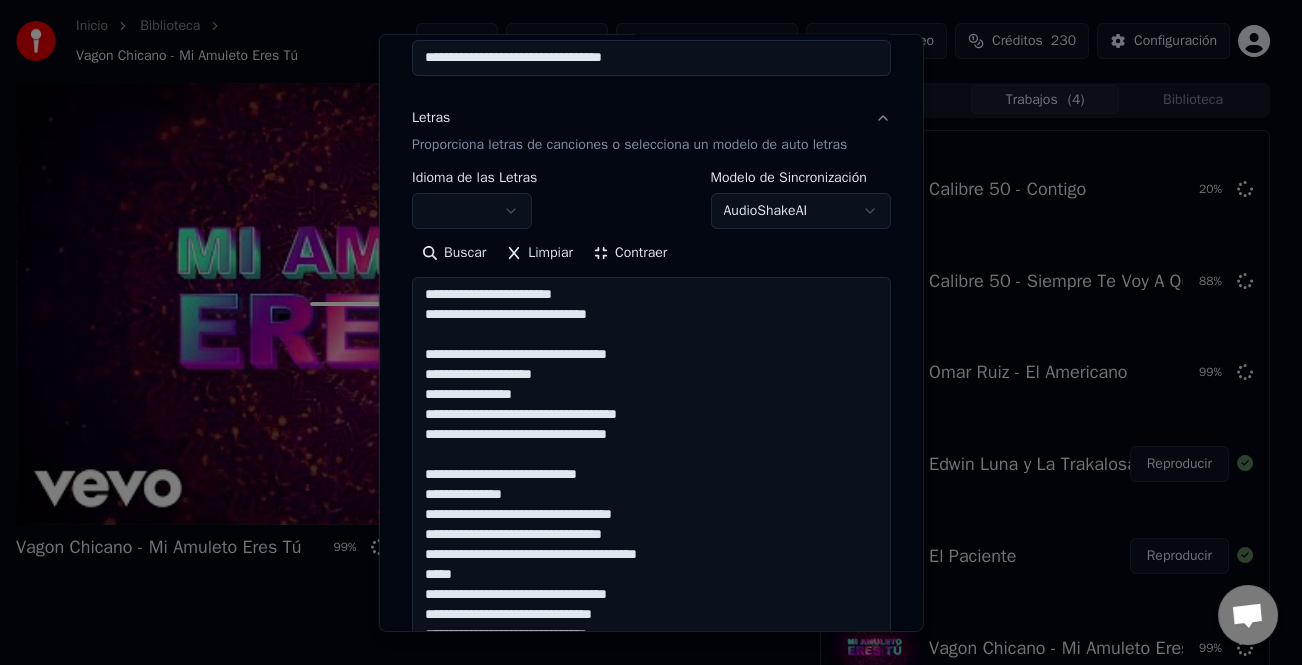 click at bounding box center [651, 615] 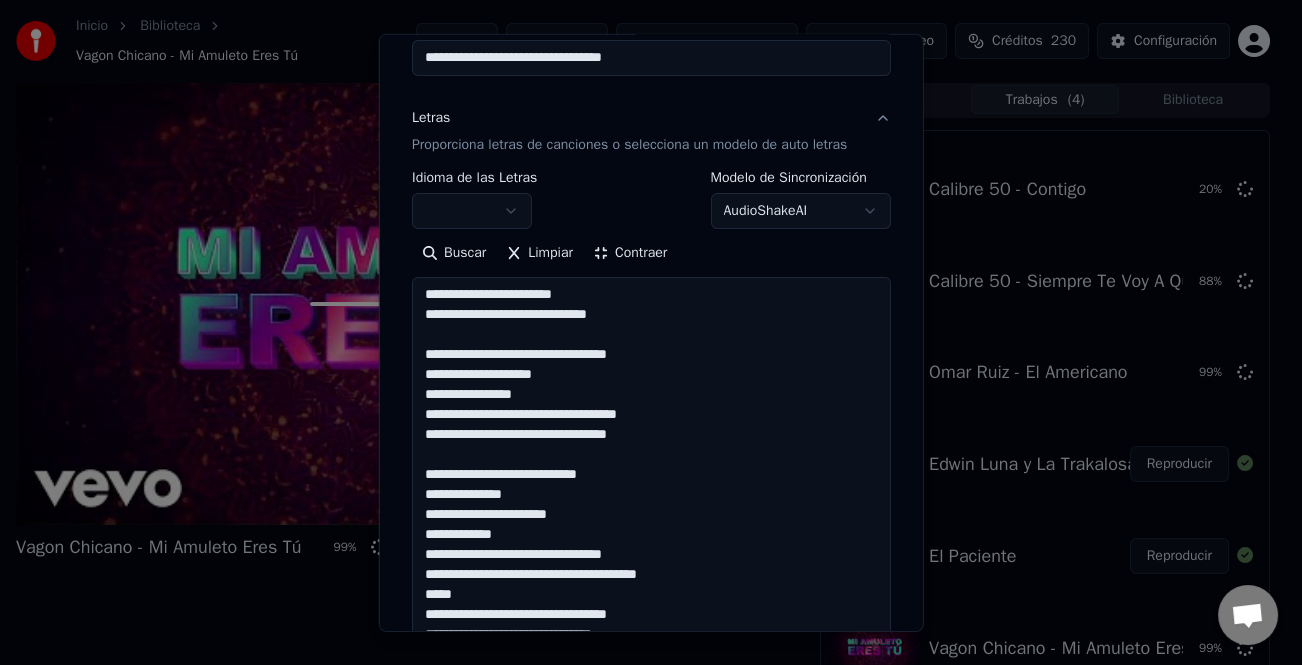 click at bounding box center [651, 615] 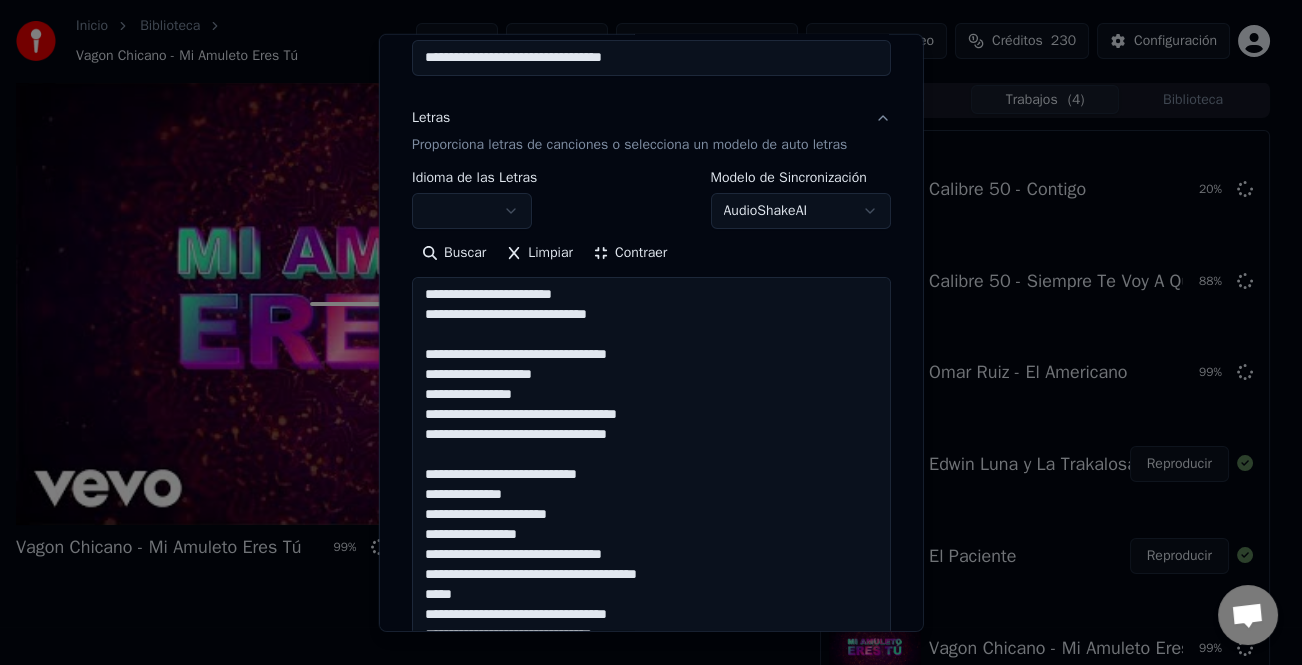 click at bounding box center (651, 615) 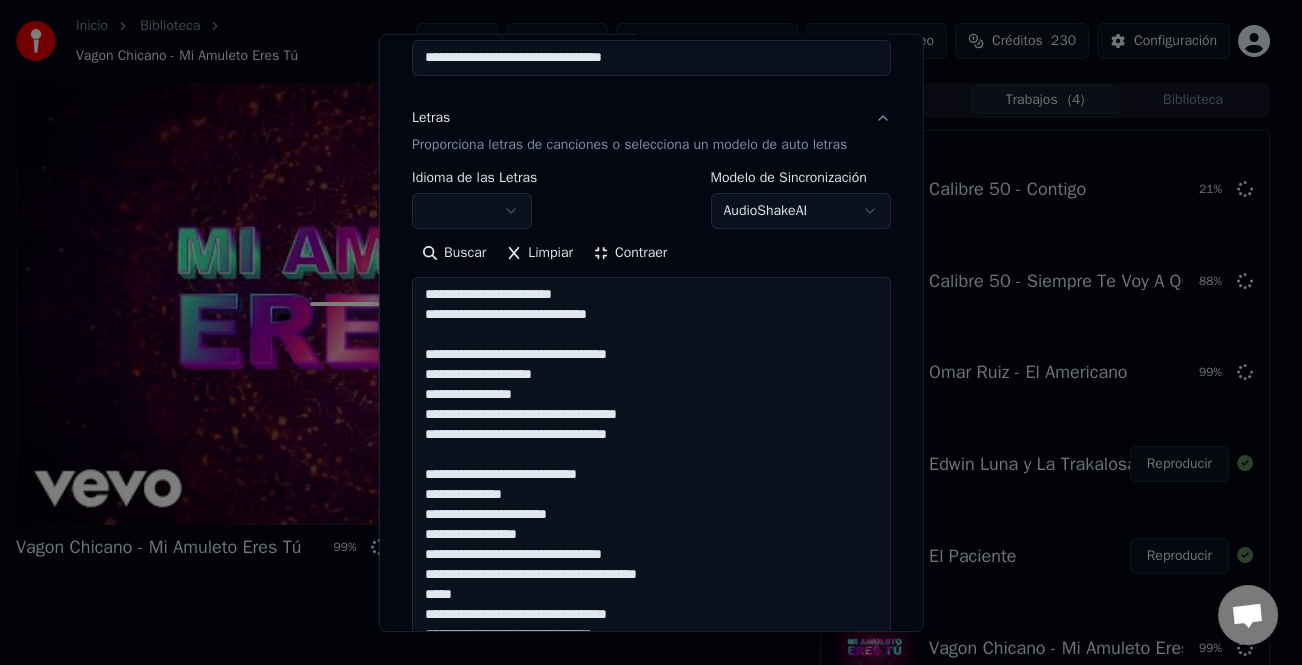 click at bounding box center [651, 615] 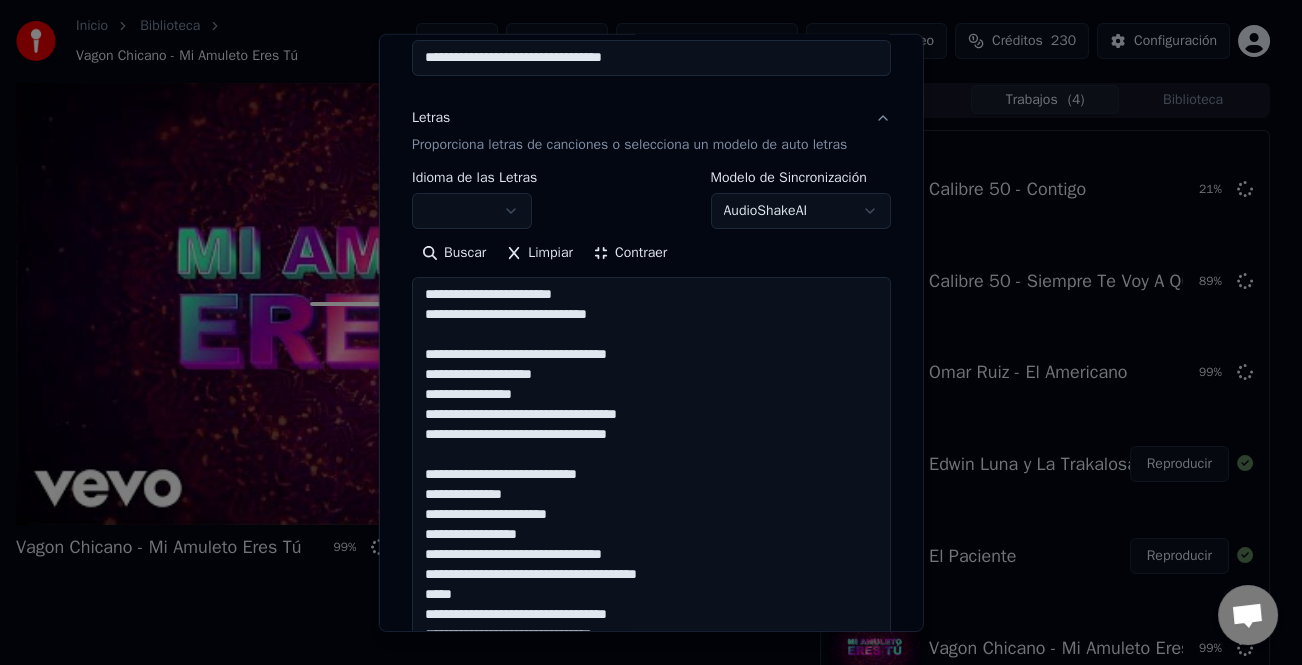 click at bounding box center (651, 615) 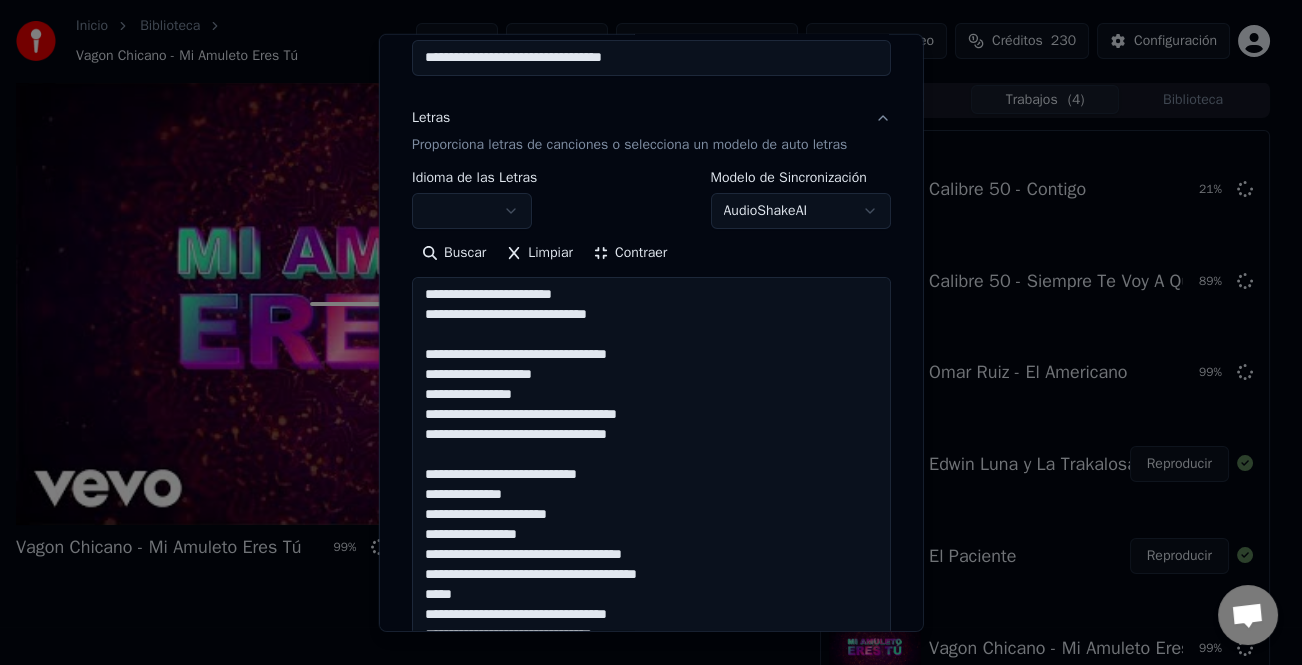 click at bounding box center (651, 615) 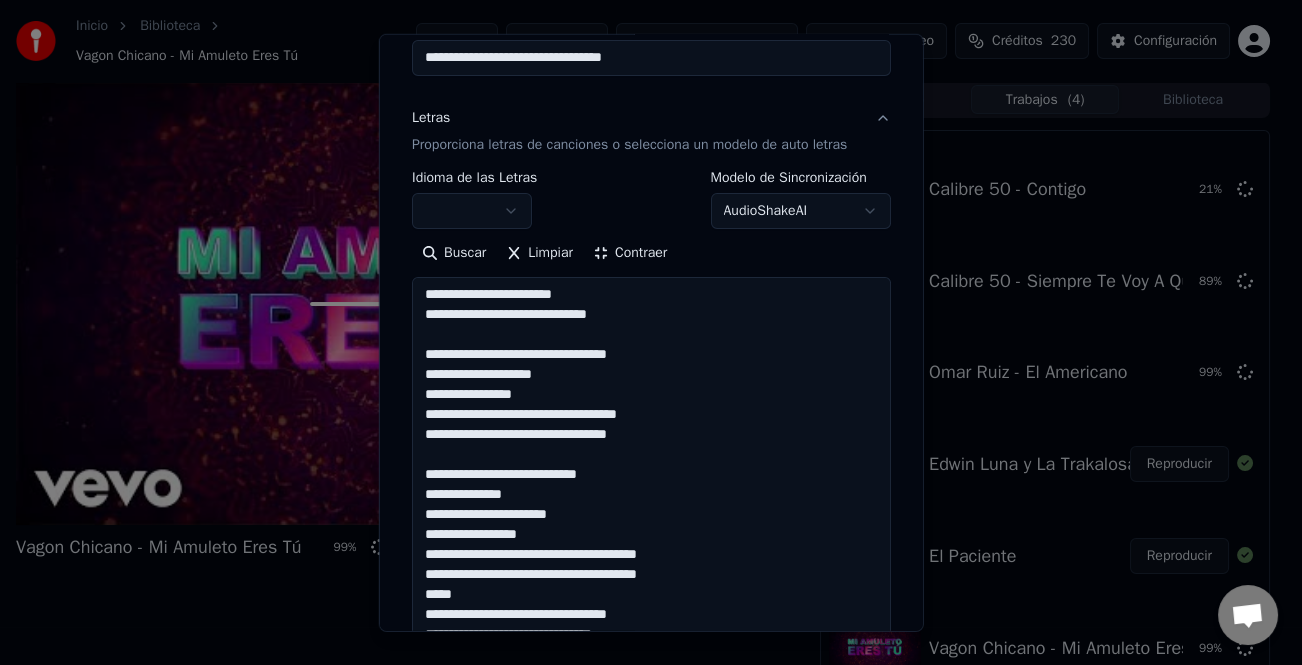 click at bounding box center [651, 615] 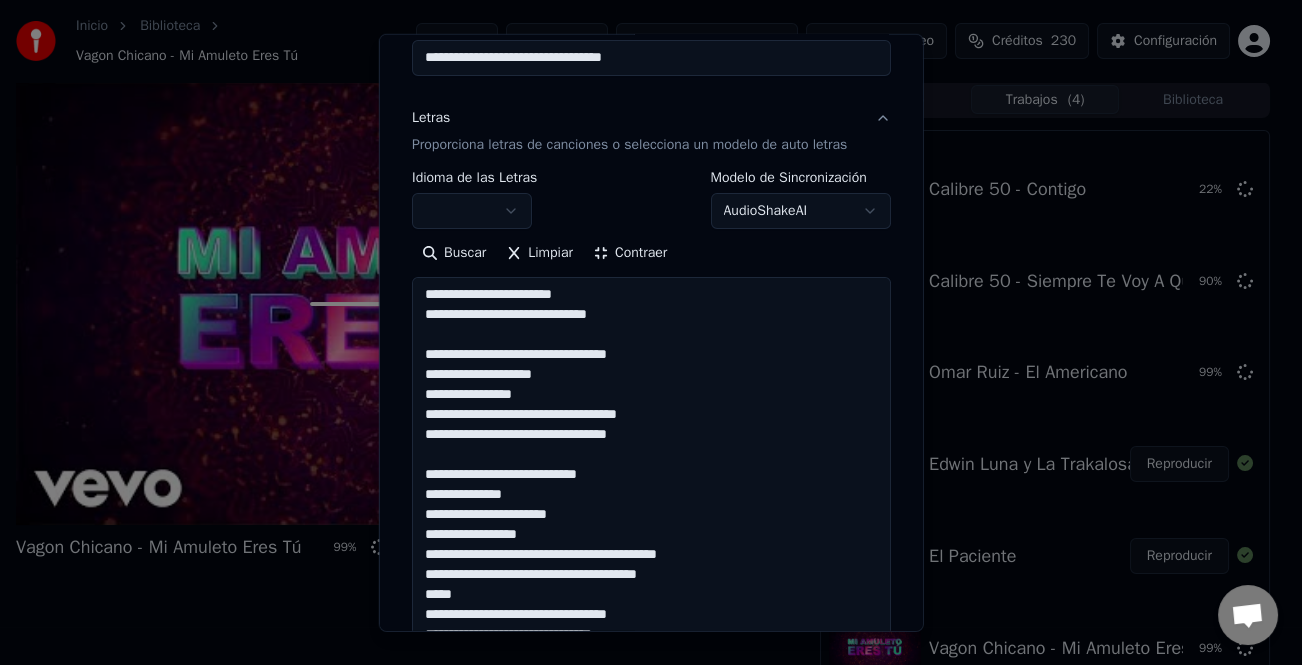 click at bounding box center (651, 615) 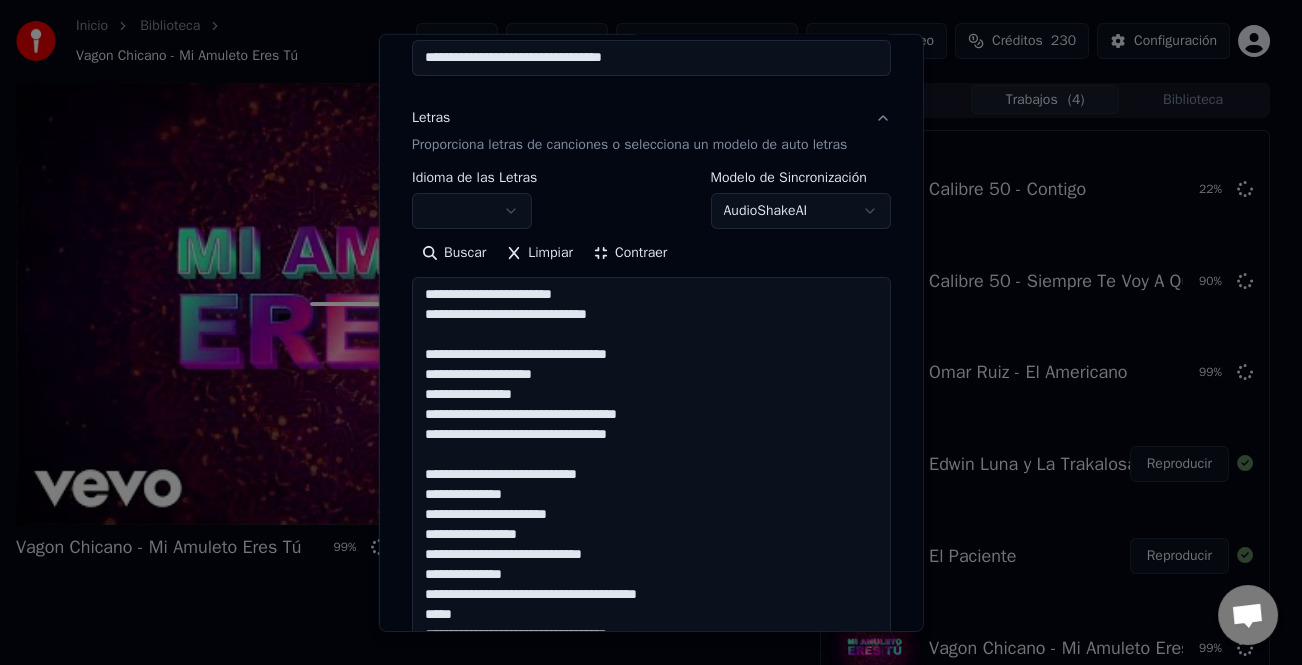 click at bounding box center [651, 615] 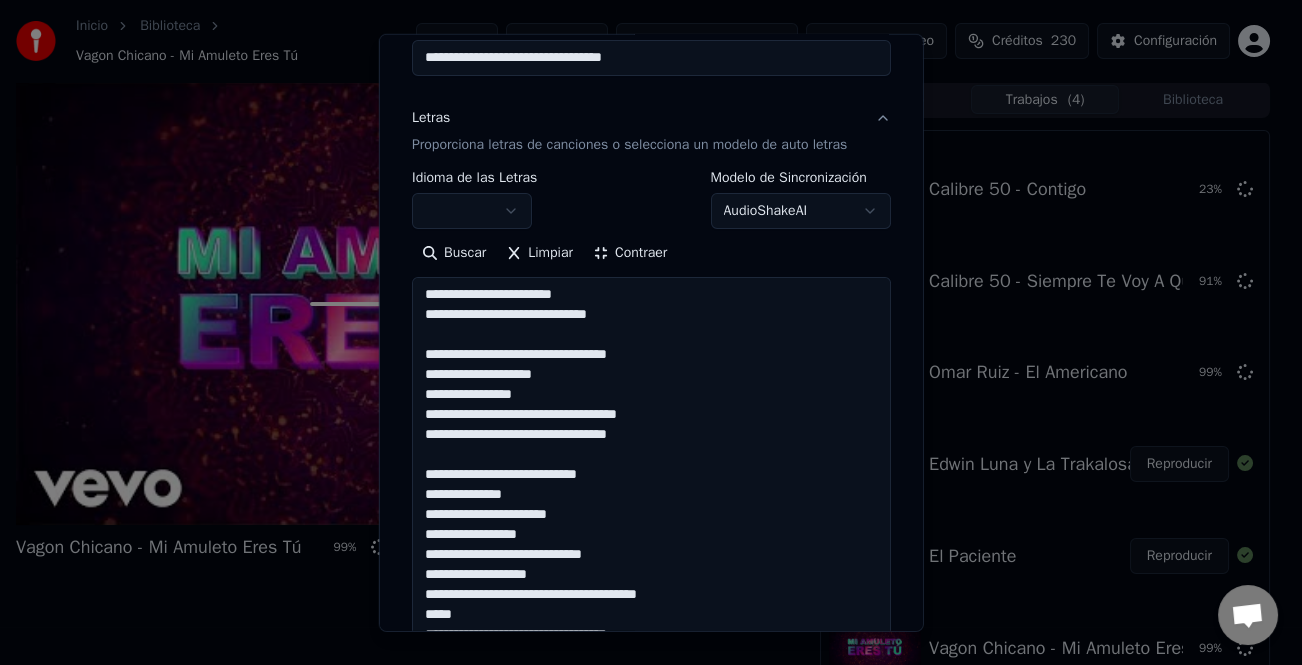 scroll, scrollTop: 121, scrollLeft: 0, axis: vertical 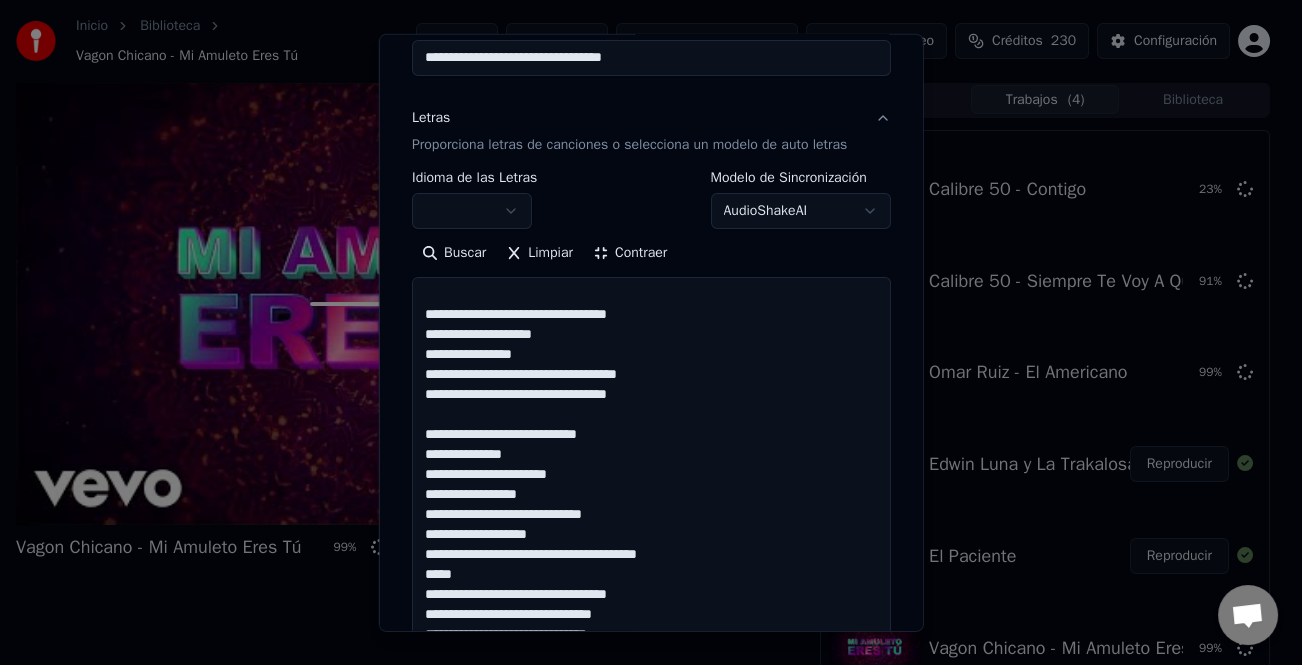 click at bounding box center (651, 615) 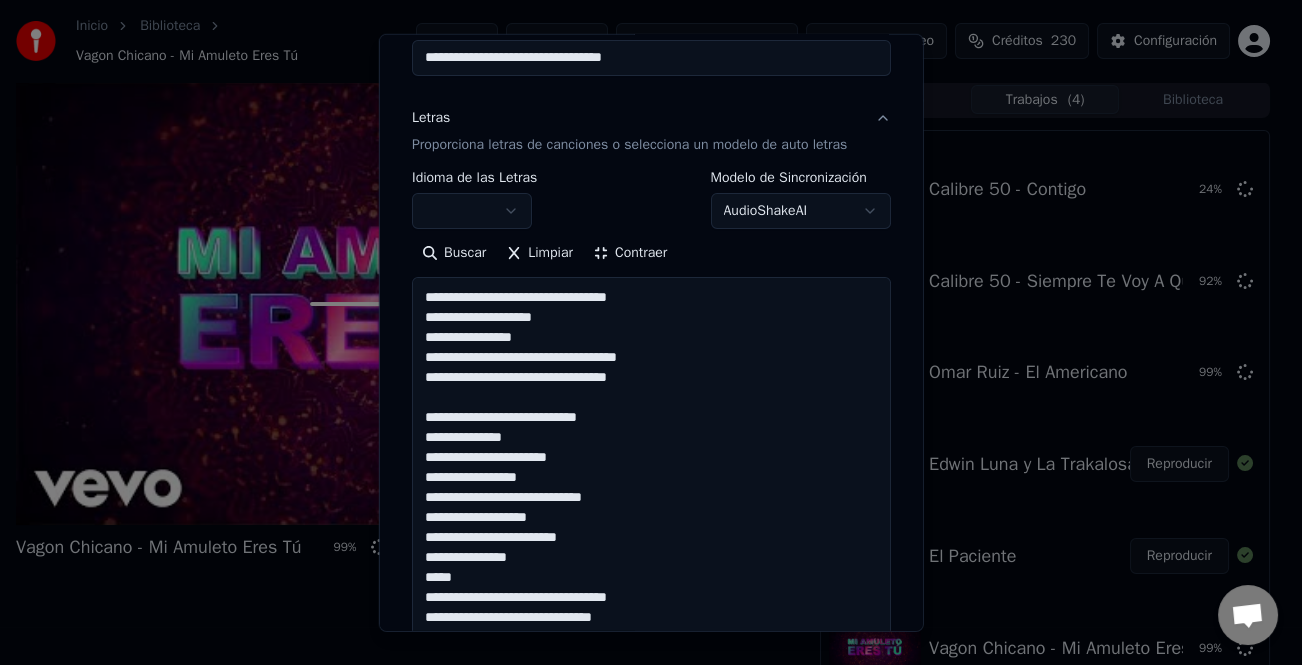 scroll, scrollTop: 141, scrollLeft: 0, axis: vertical 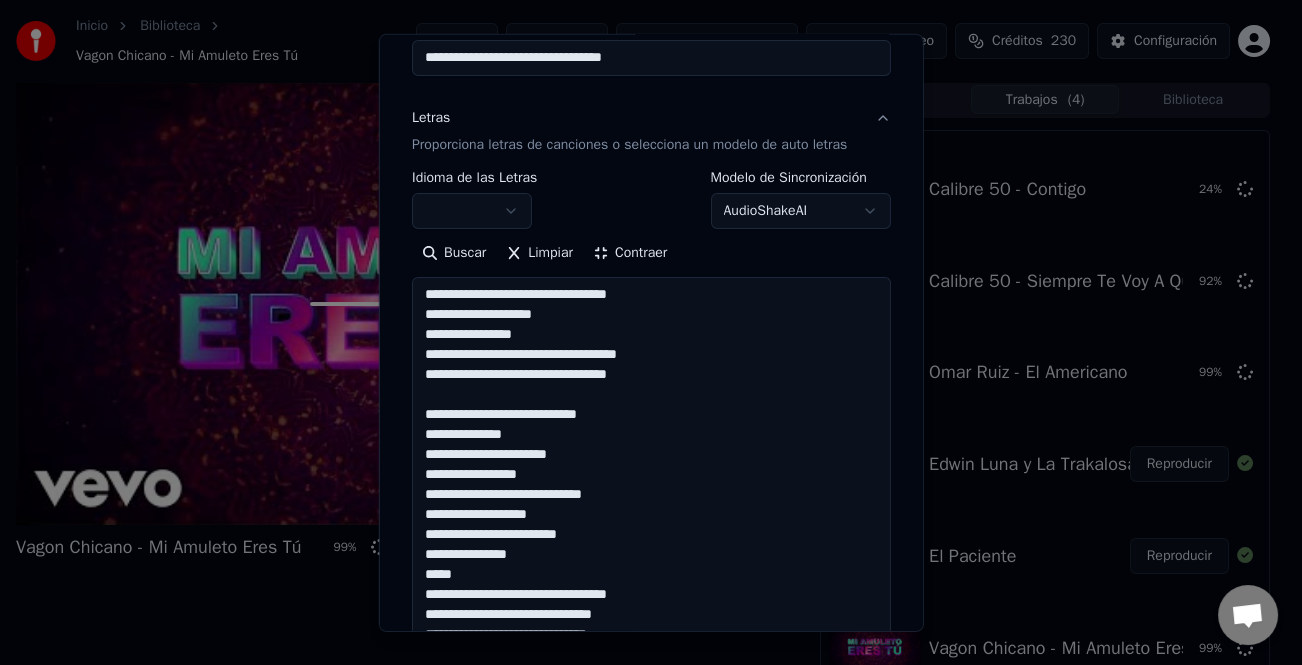 click at bounding box center (651, 615) 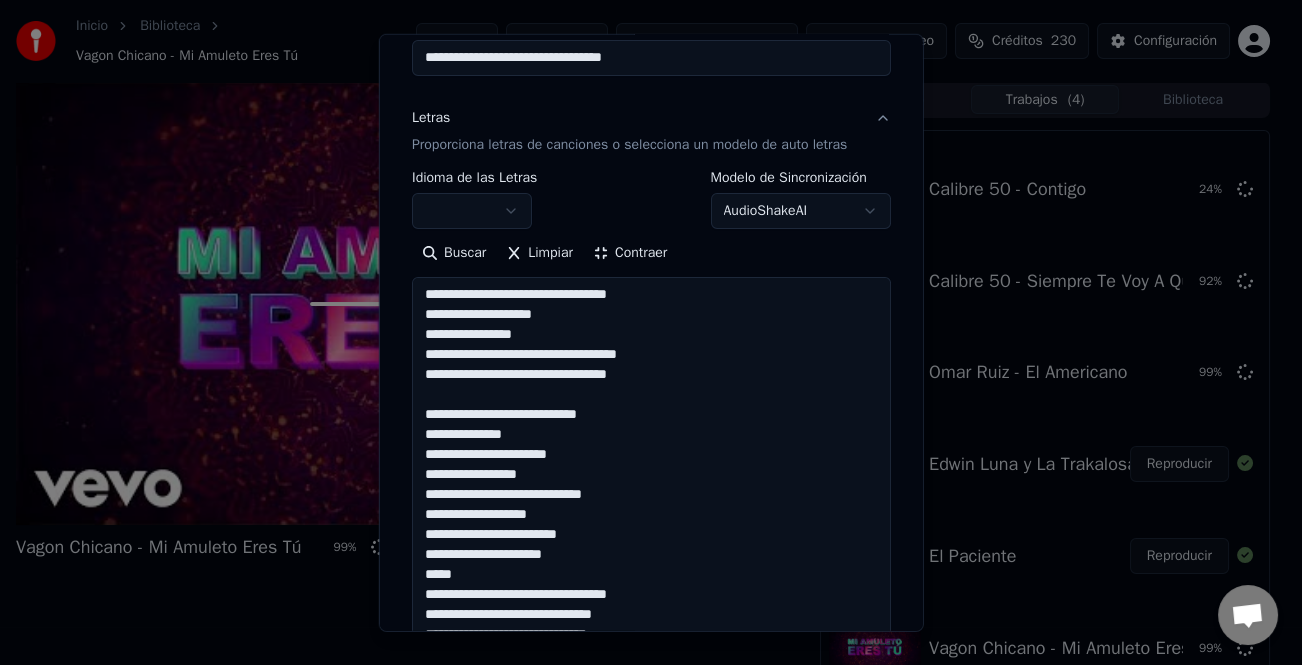 drag, startPoint x: 436, startPoint y: 579, endPoint x: 385, endPoint y: 578, distance: 51.009804 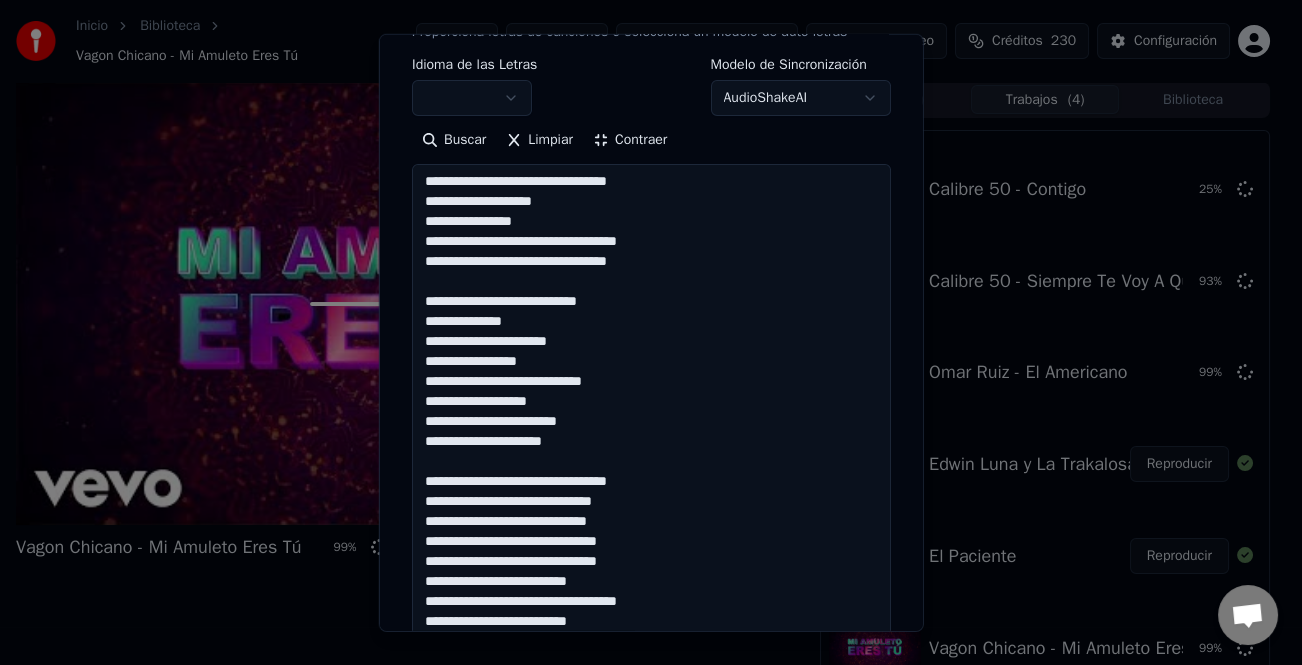 scroll, scrollTop: 495, scrollLeft: 0, axis: vertical 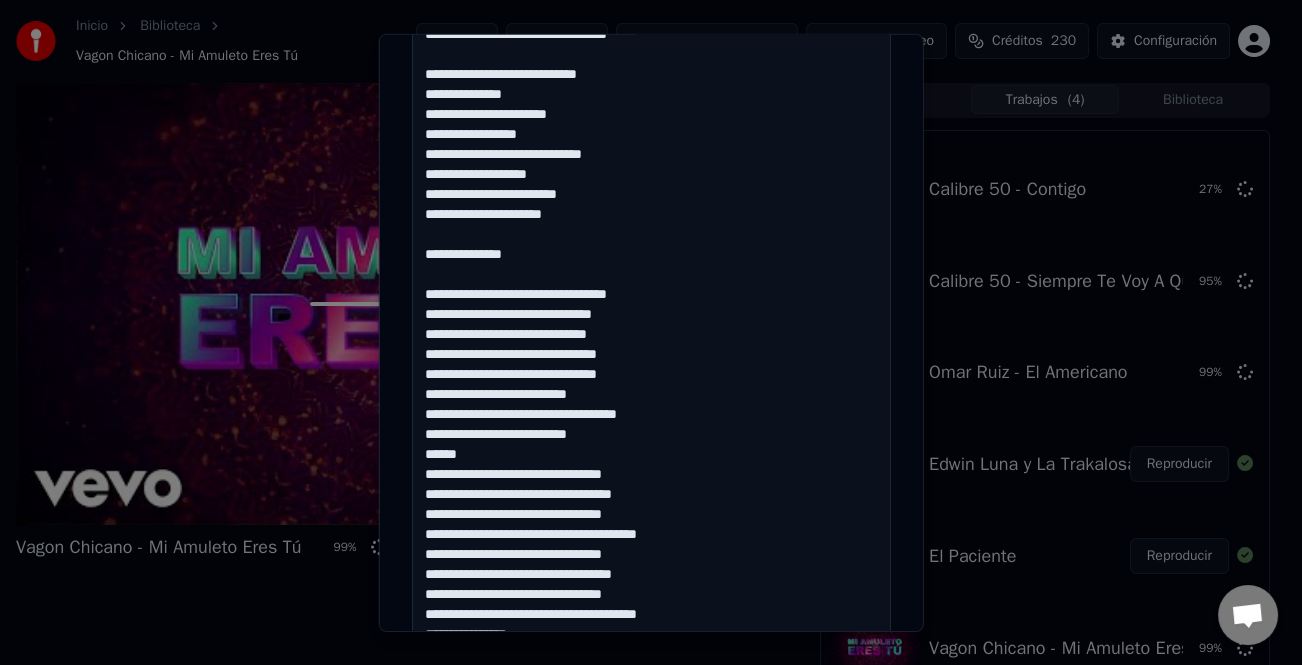 click at bounding box center (651, 315) 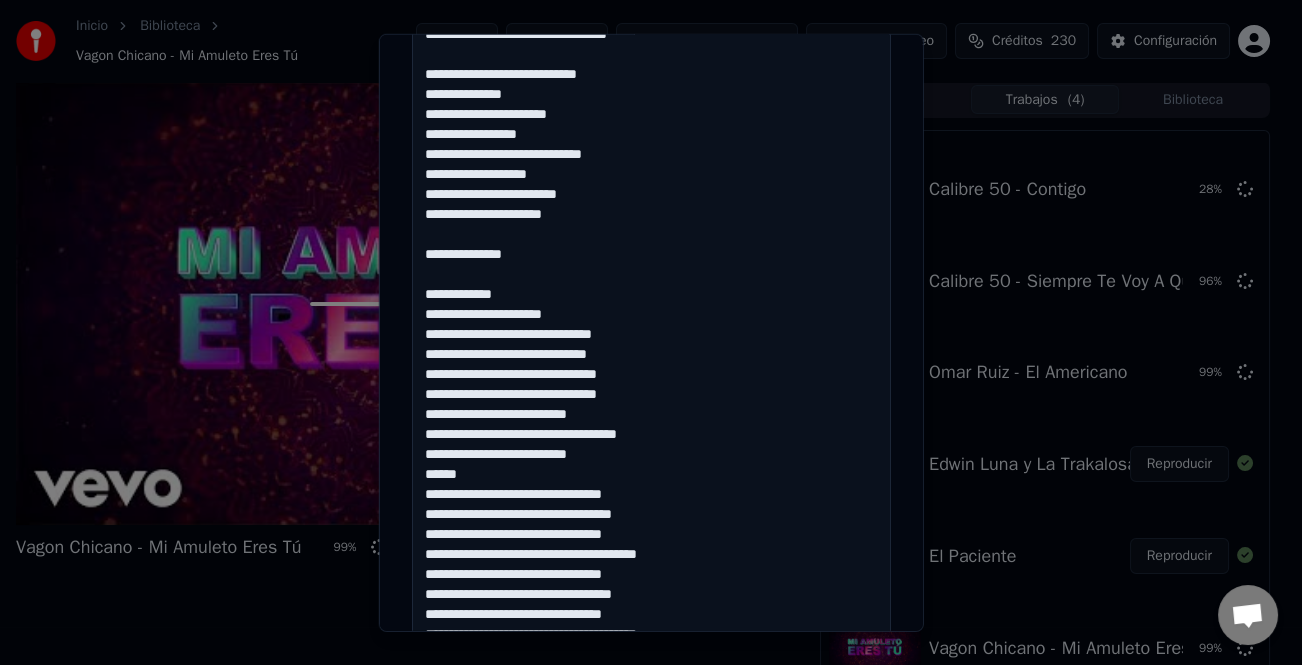 click at bounding box center [651, 315] 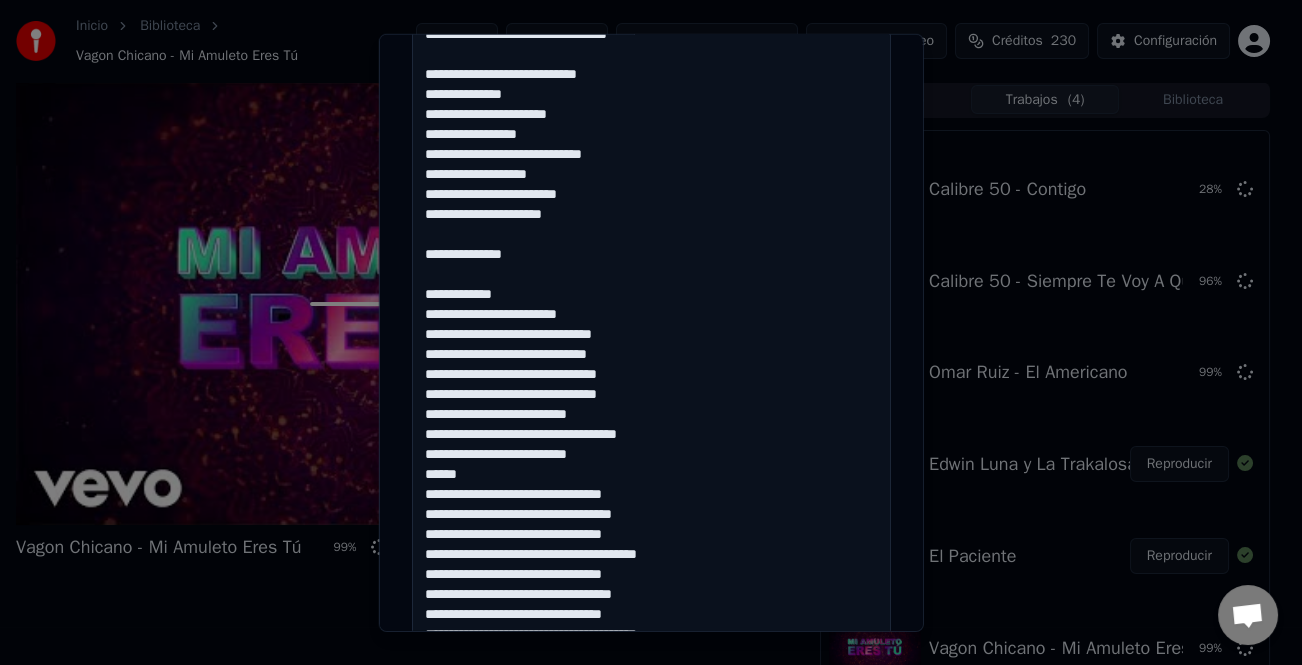 click at bounding box center [651, 315] 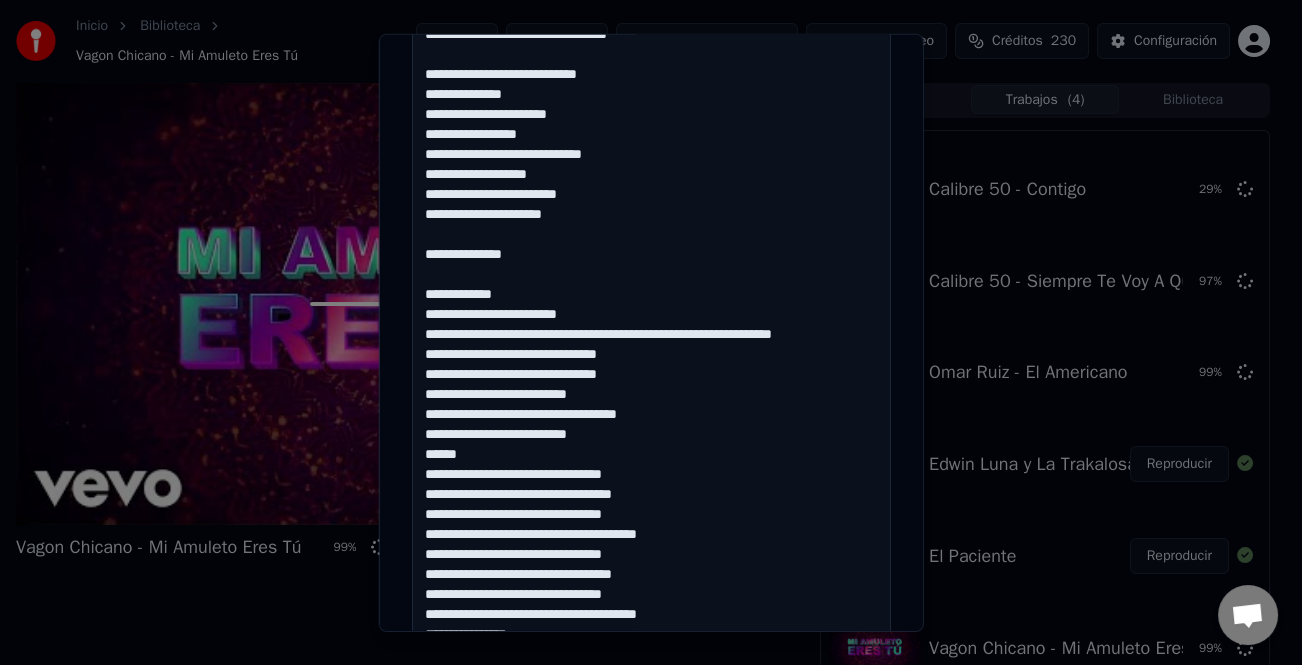 click at bounding box center [651, 315] 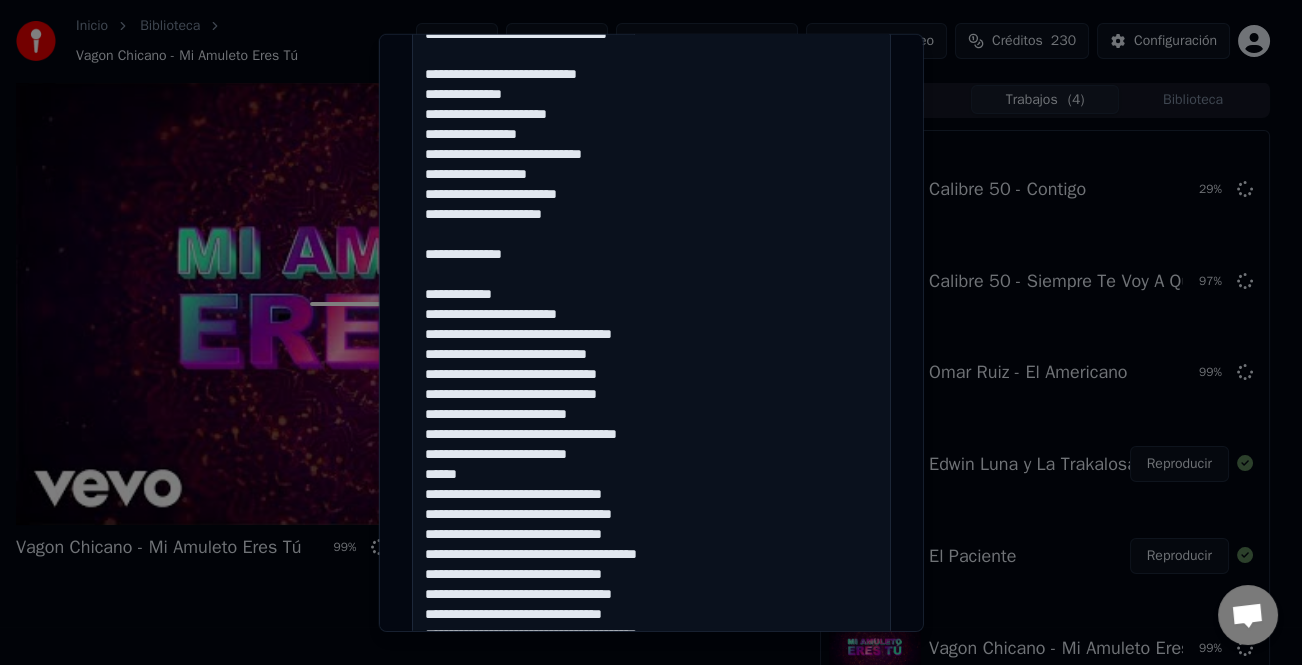 click at bounding box center (651, 315) 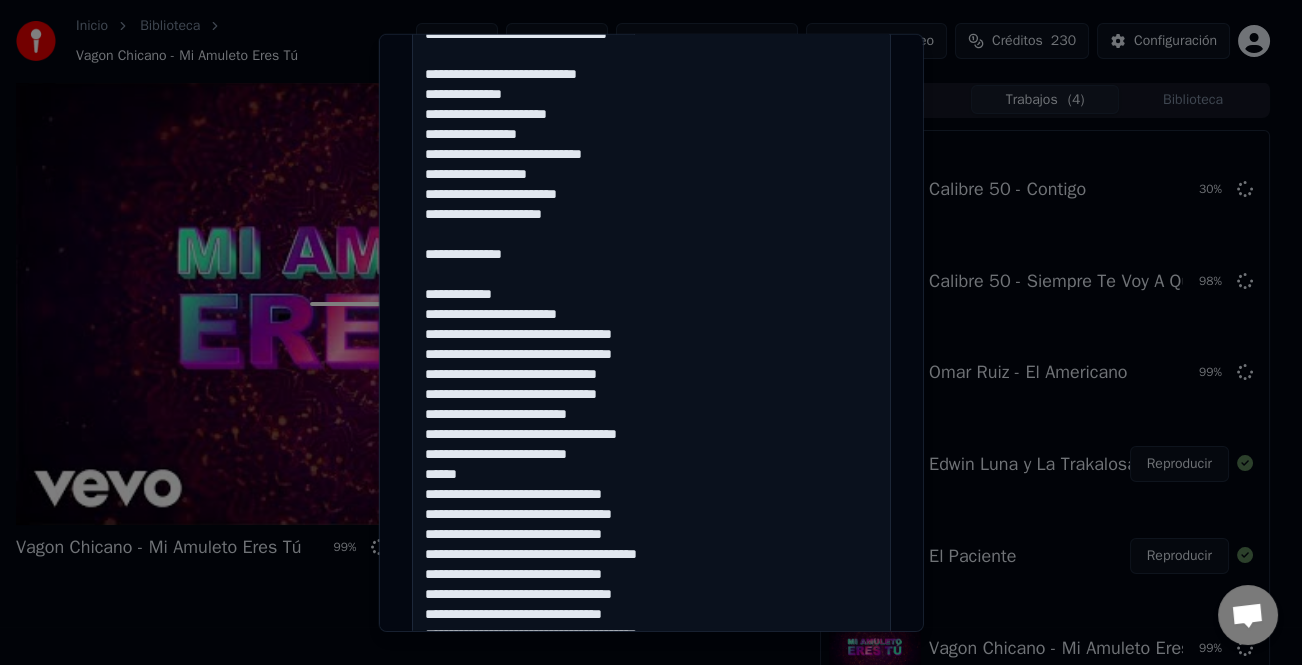 click at bounding box center (651, 315) 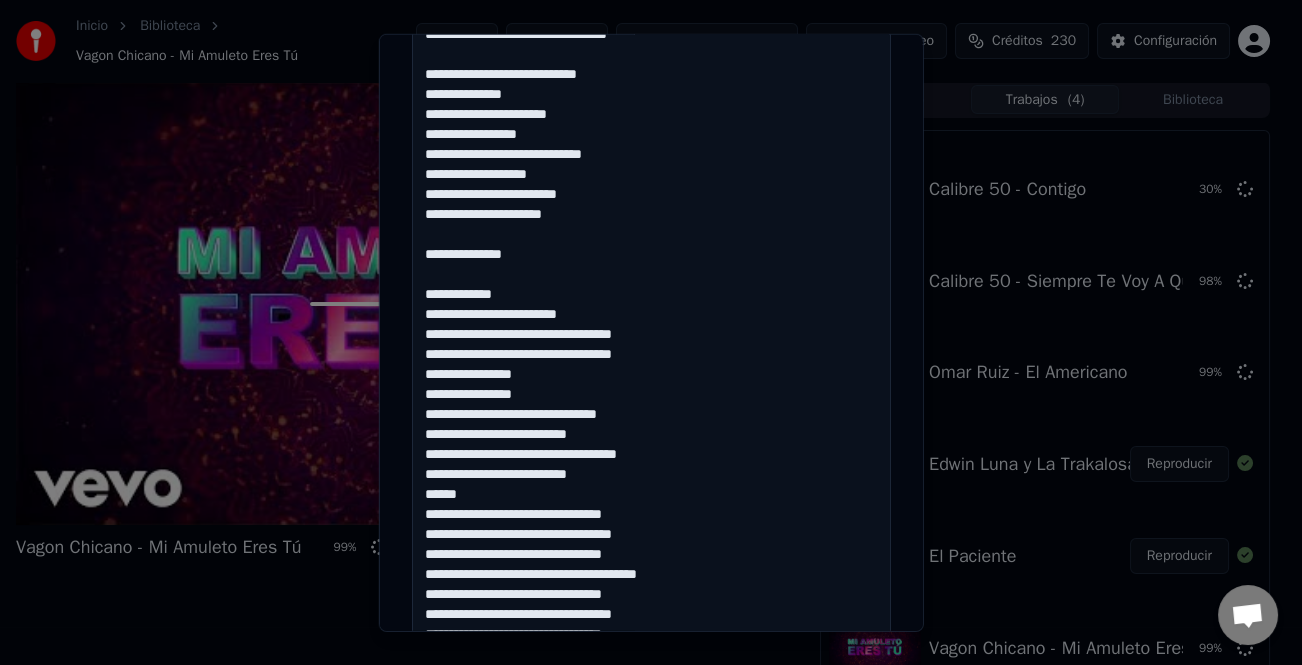 click at bounding box center (651, 315) 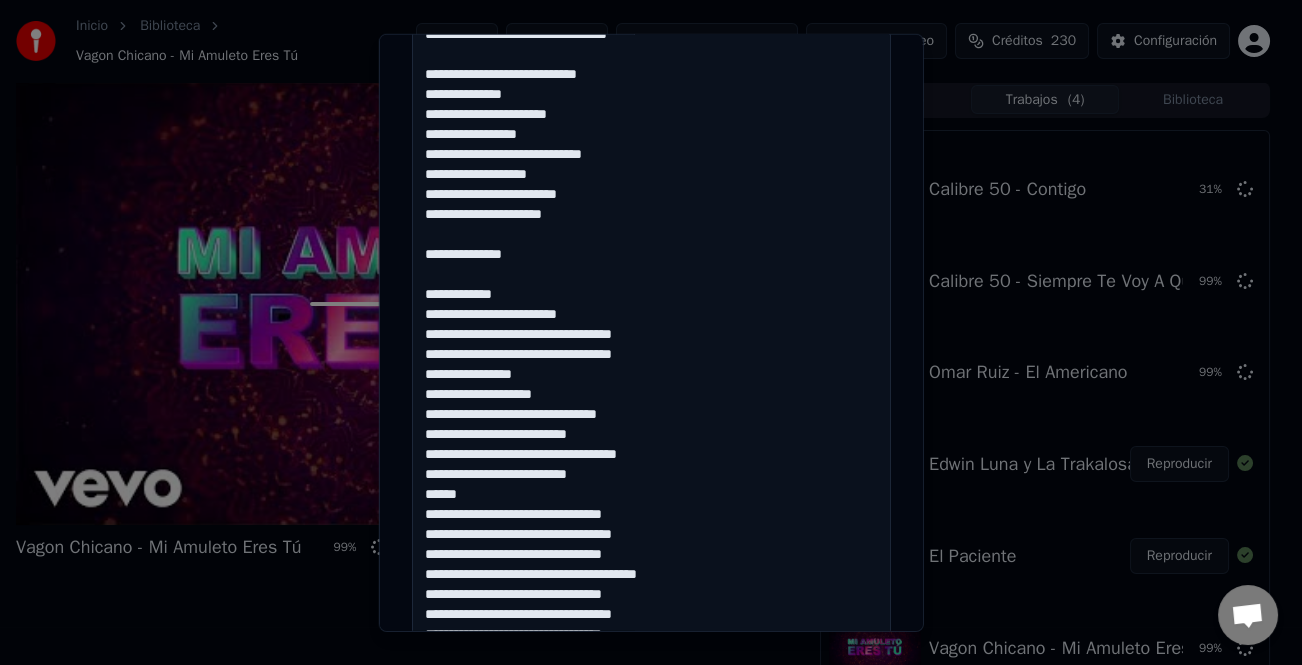click at bounding box center (651, 315) 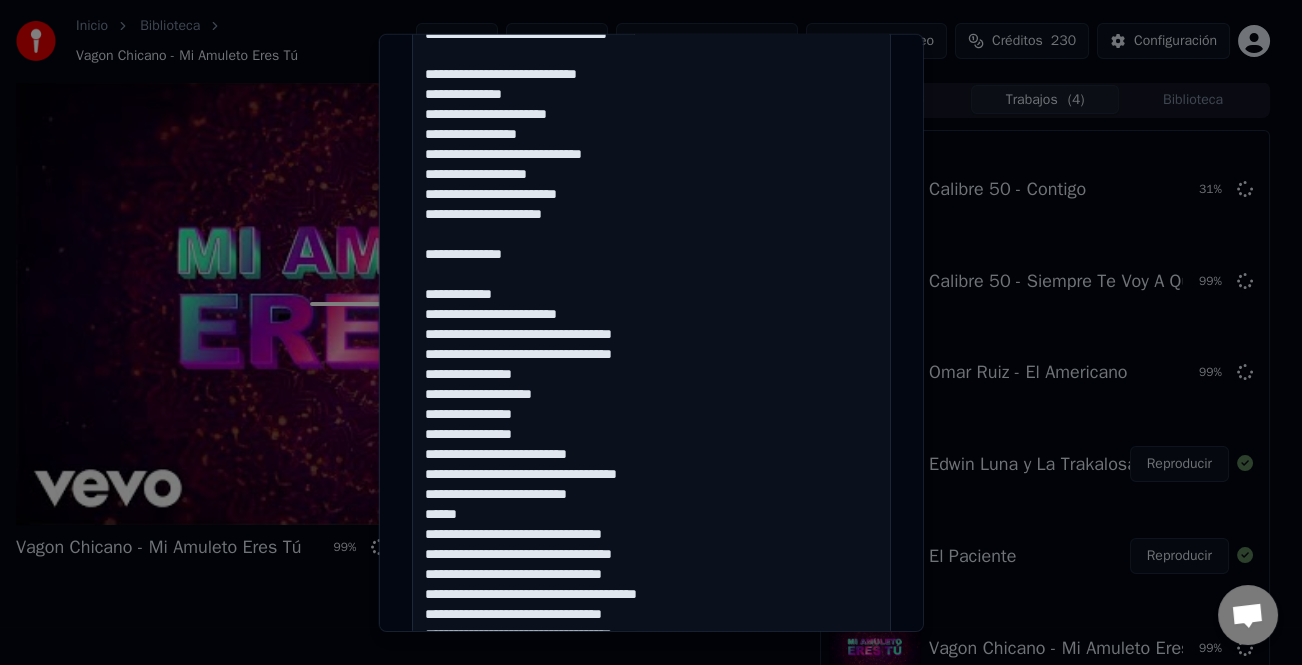 click at bounding box center [651, 315] 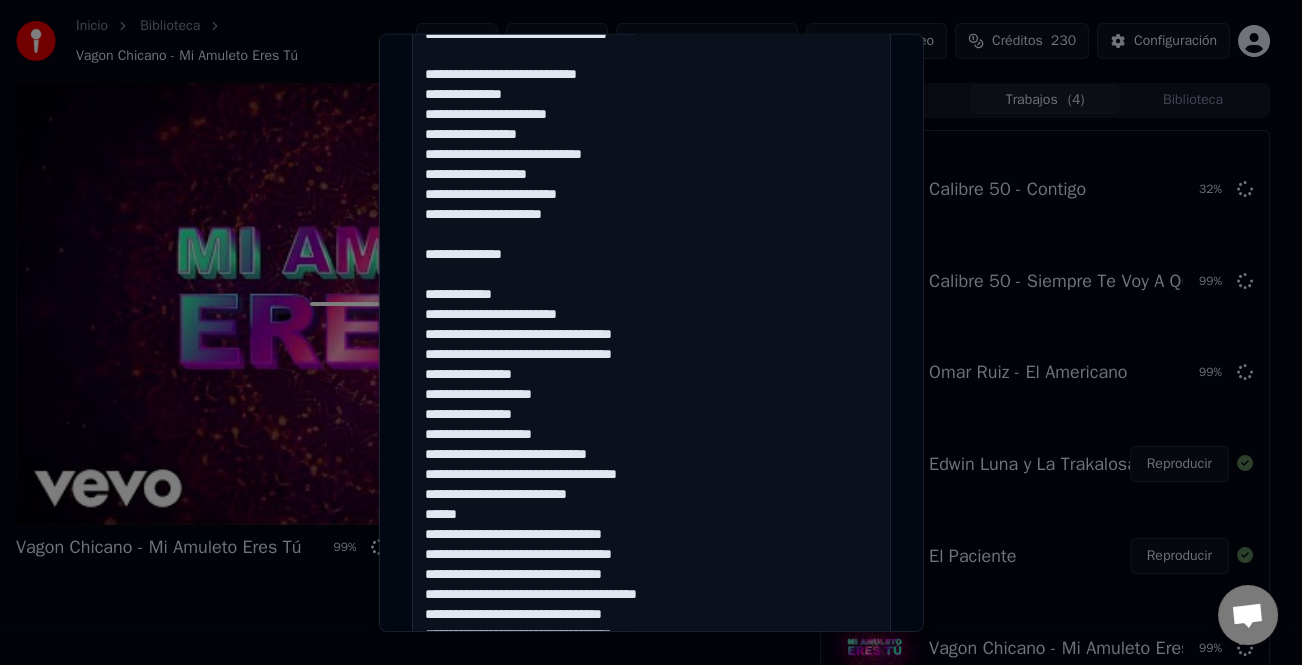 click at bounding box center [651, 315] 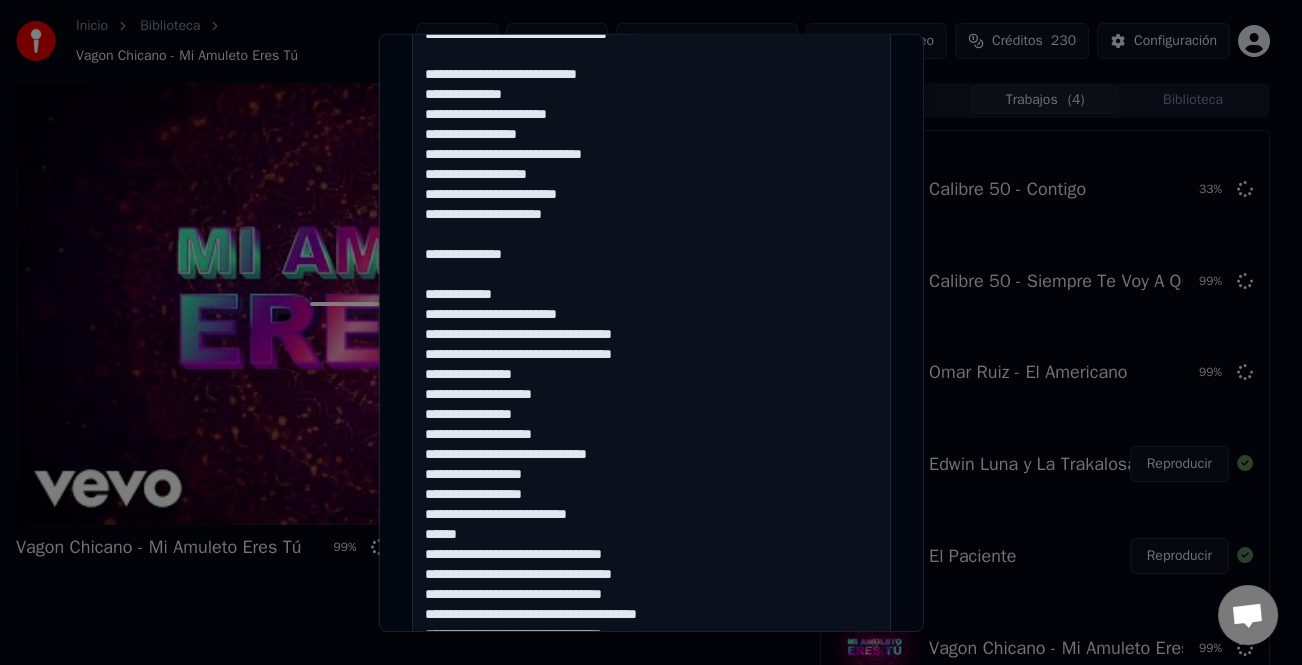 click at bounding box center [651, 315] 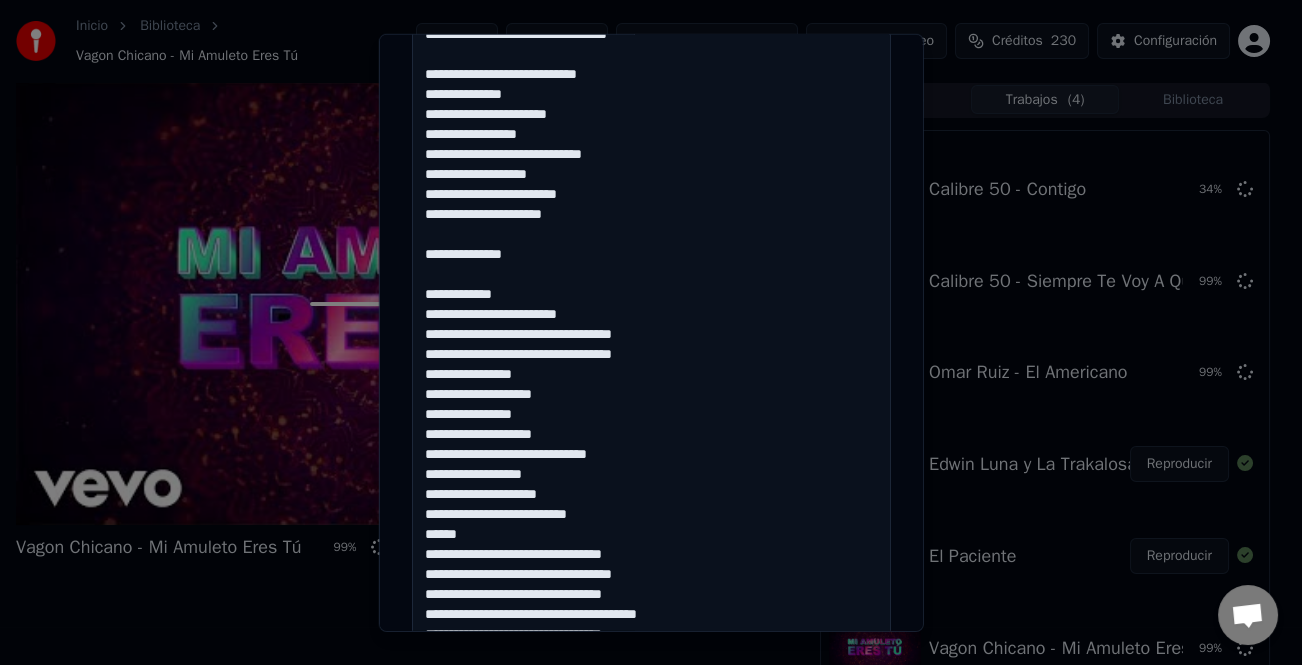 click at bounding box center [651, 315] 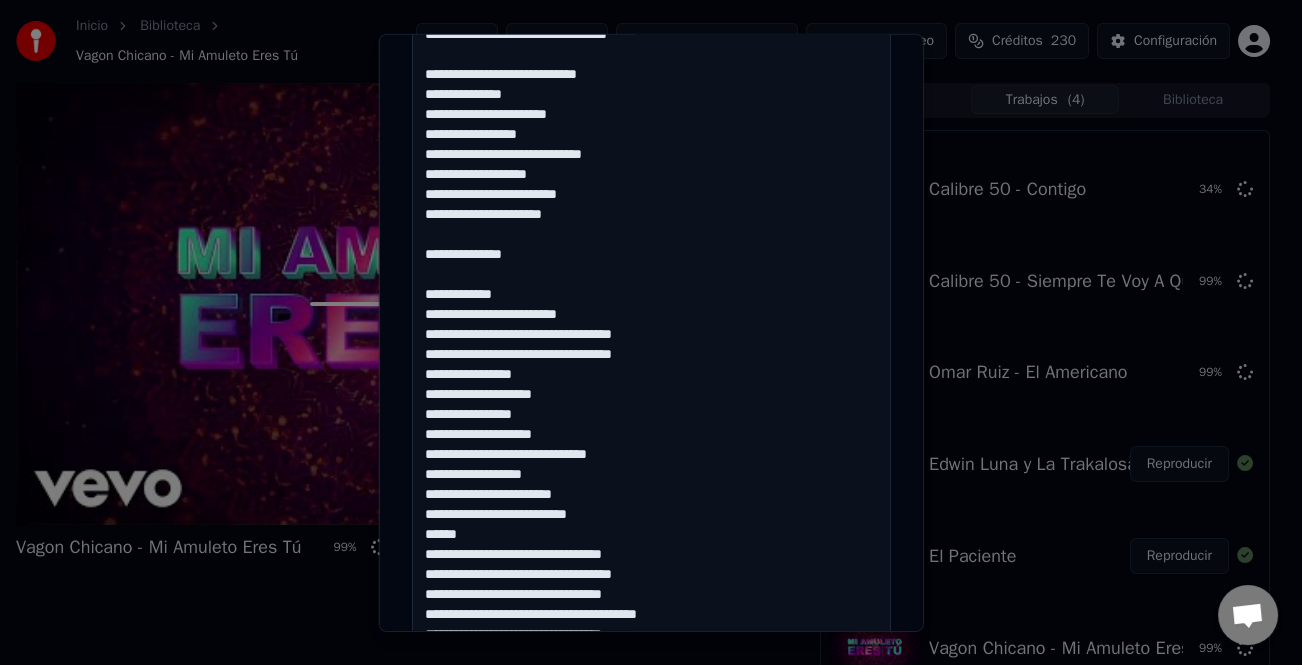 click at bounding box center (651, 315) 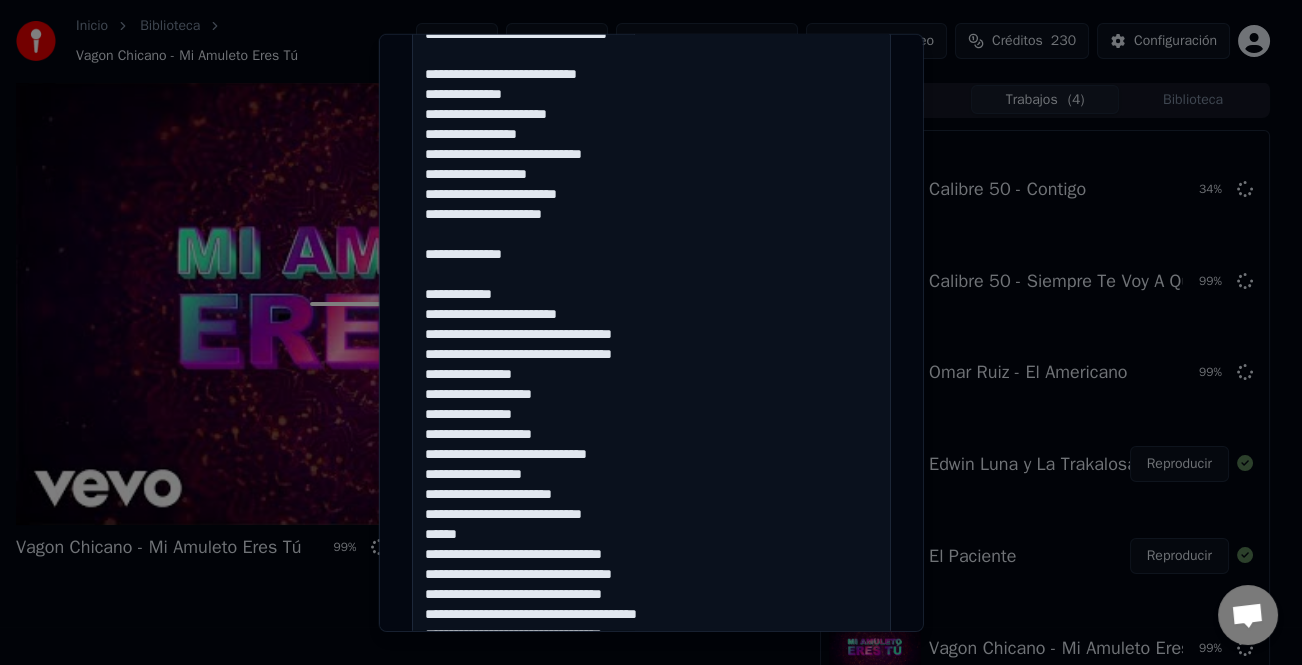 drag, startPoint x: 477, startPoint y: 540, endPoint x: 413, endPoint y: 538, distance: 64.03124 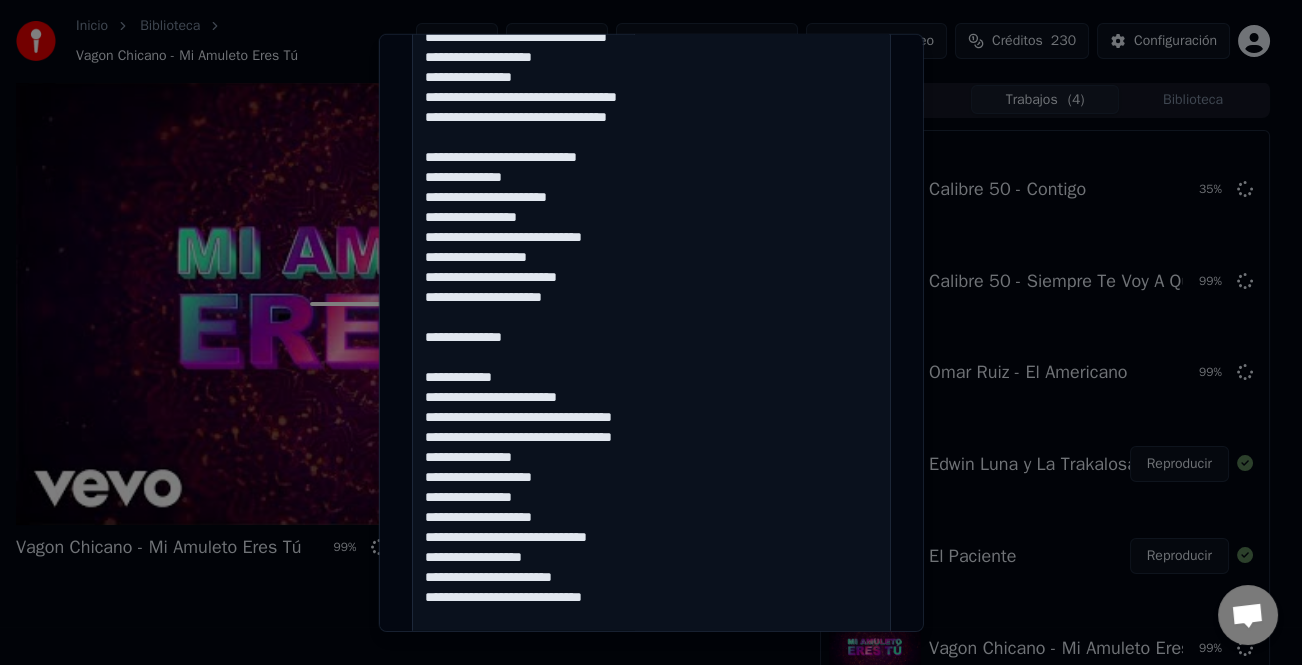 scroll, scrollTop: 61, scrollLeft: 0, axis: vertical 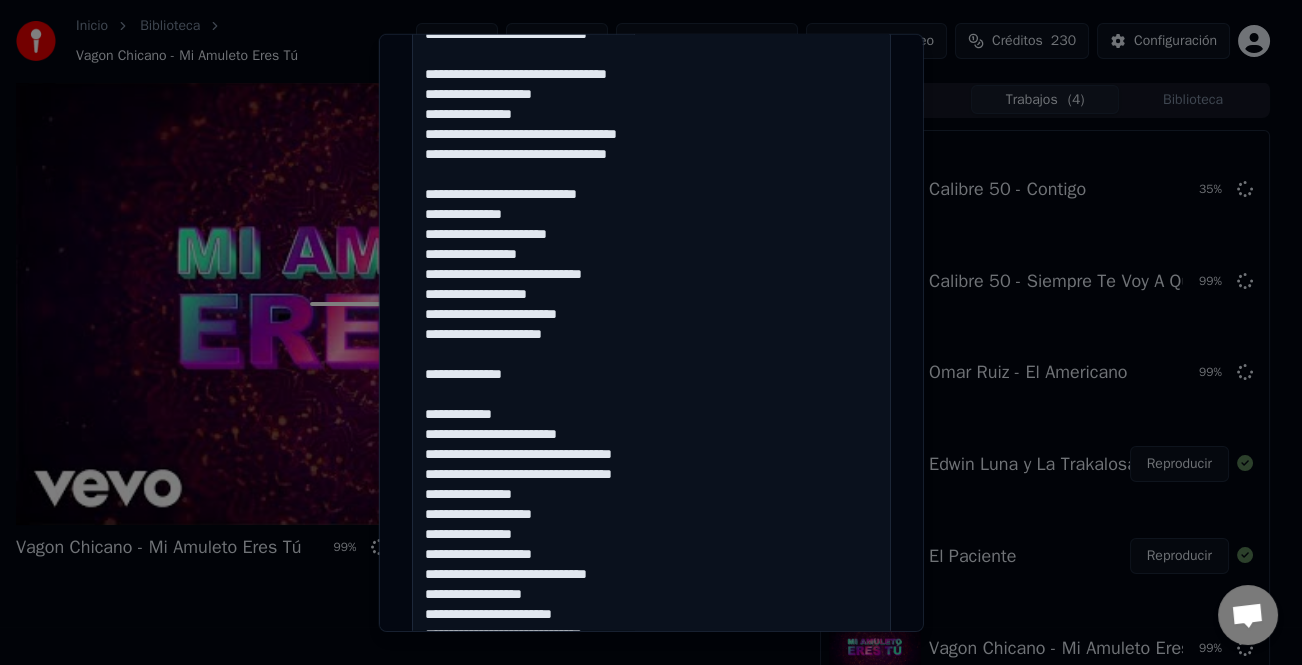 drag, startPoint x: 596, startPoint y: 352, endPoint x: 392, endPoint y: 180, distance: 266.83328 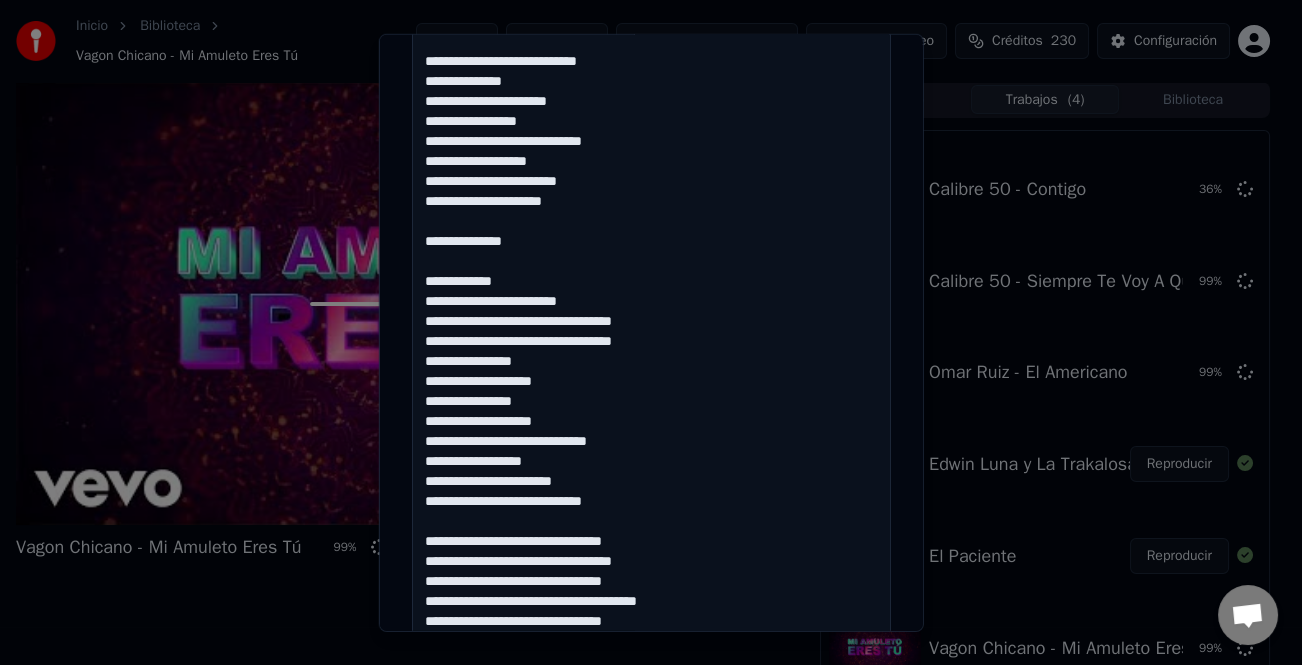 scroll, scrollTop: 261, scrollLeft: 0, axis: vertical 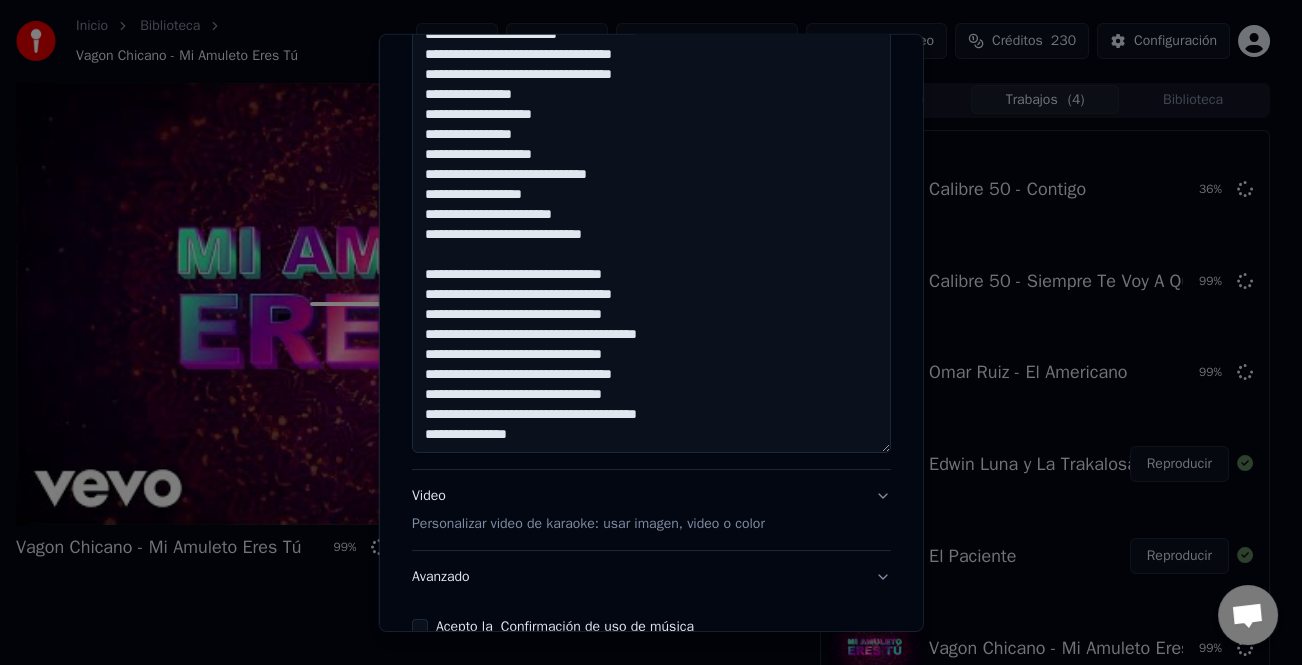 click at bounding box center [651, 115] 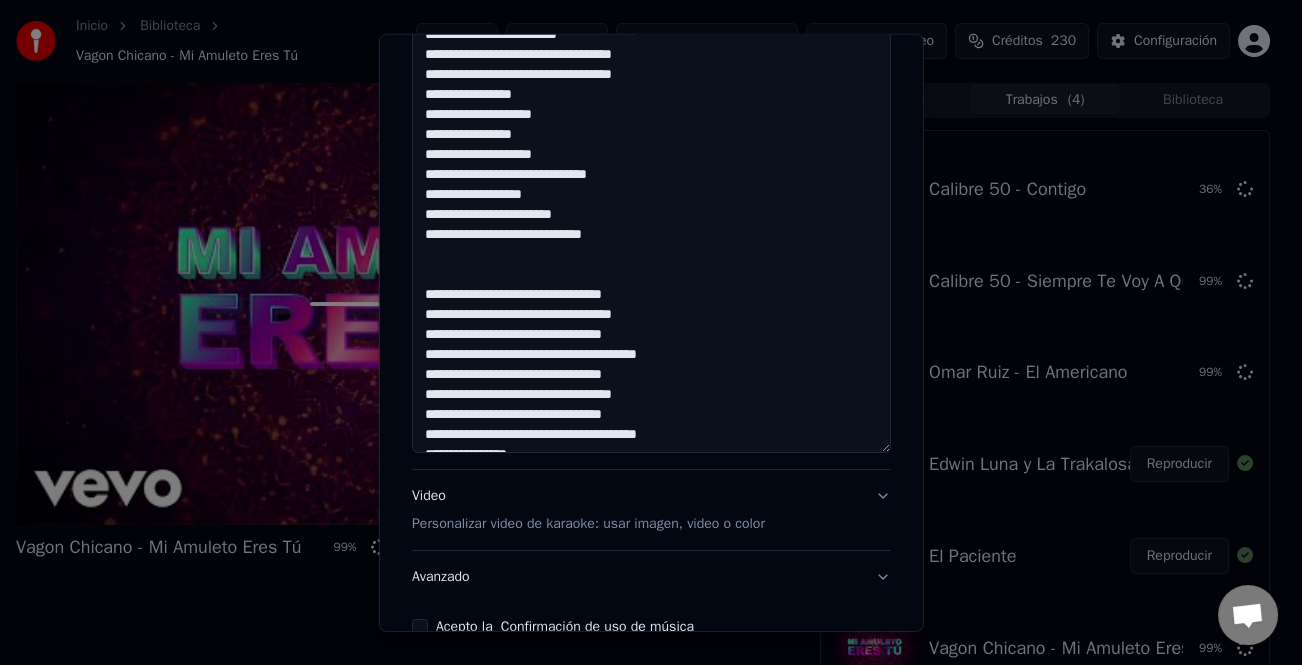 paste on "**********" 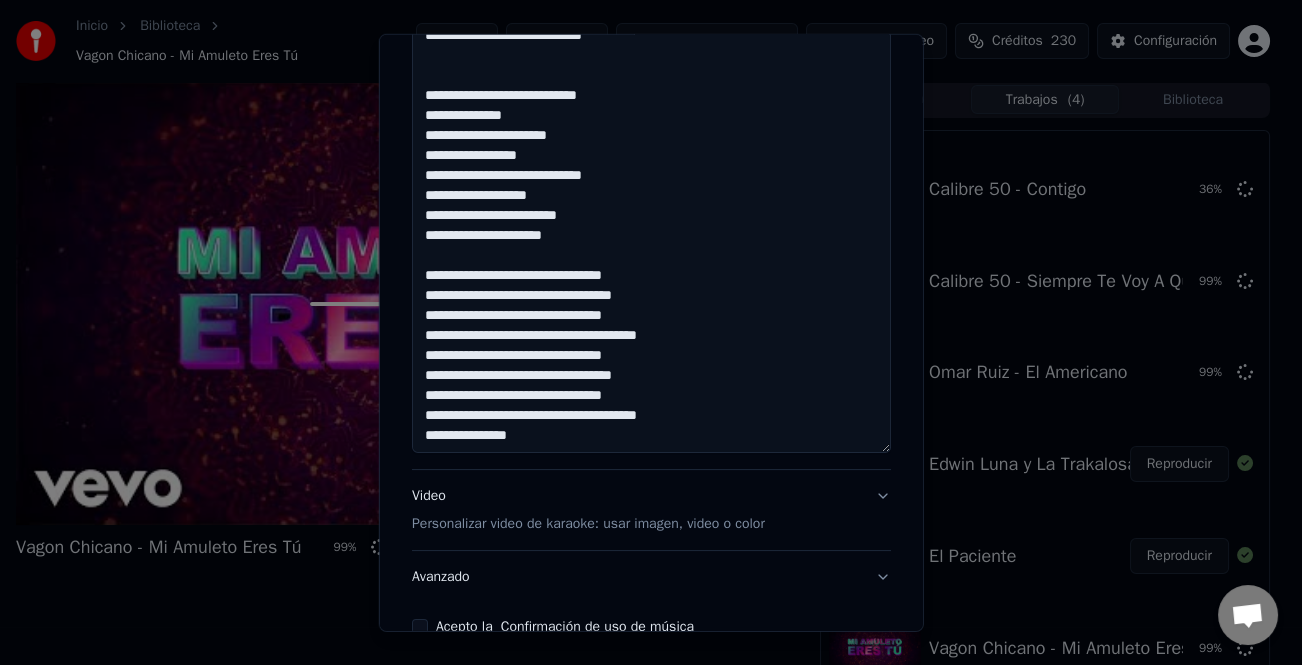 scroll, scrollTop: 461, scrollLeft: 0, axis: vertical 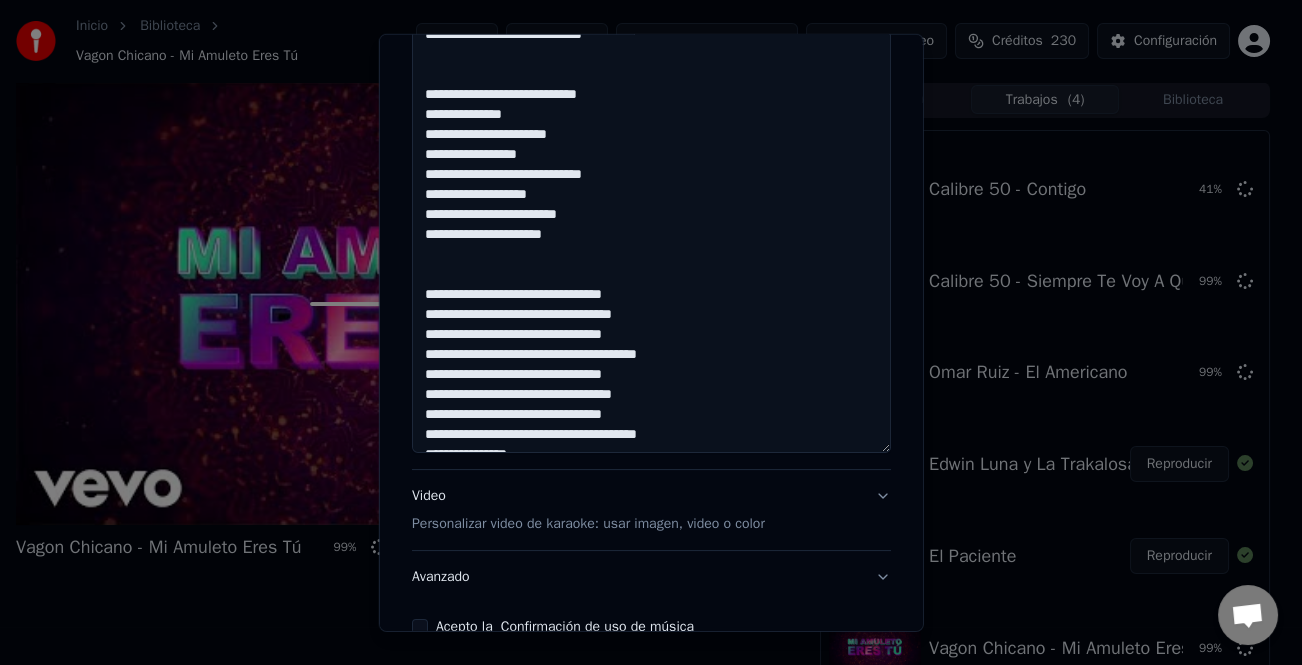 paste on "**********" 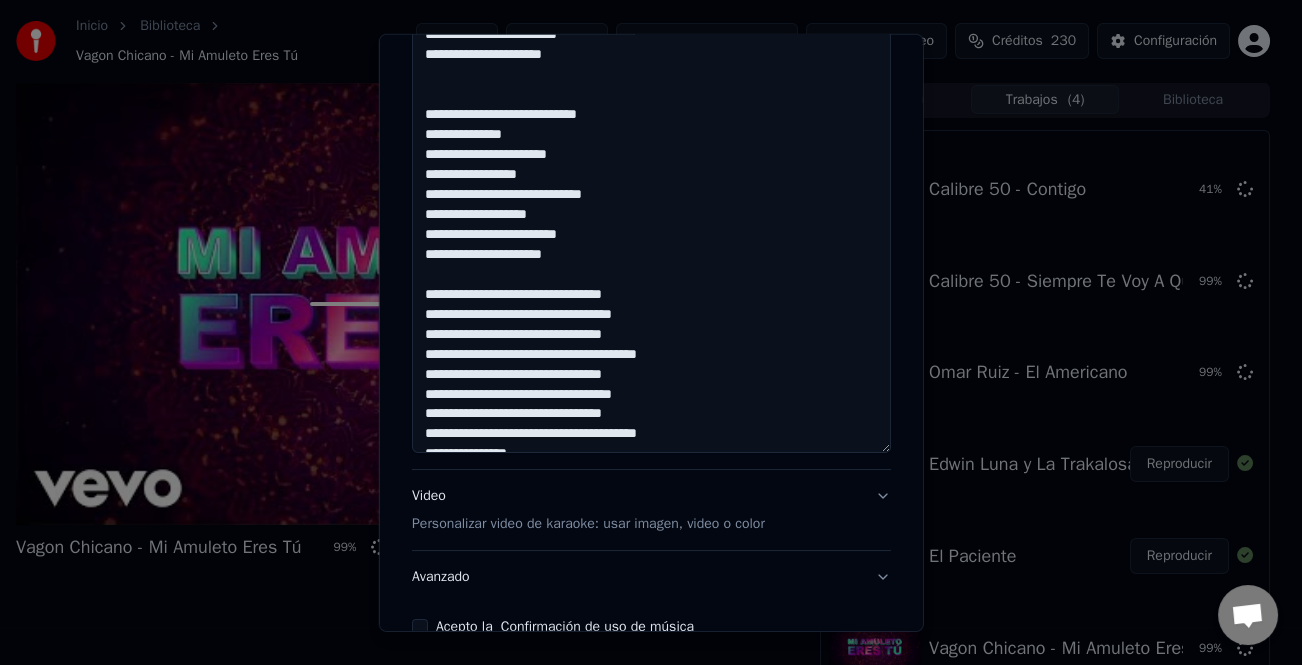 scroll, scrollTop: 661, scrollLeft: 0, axis: vertical 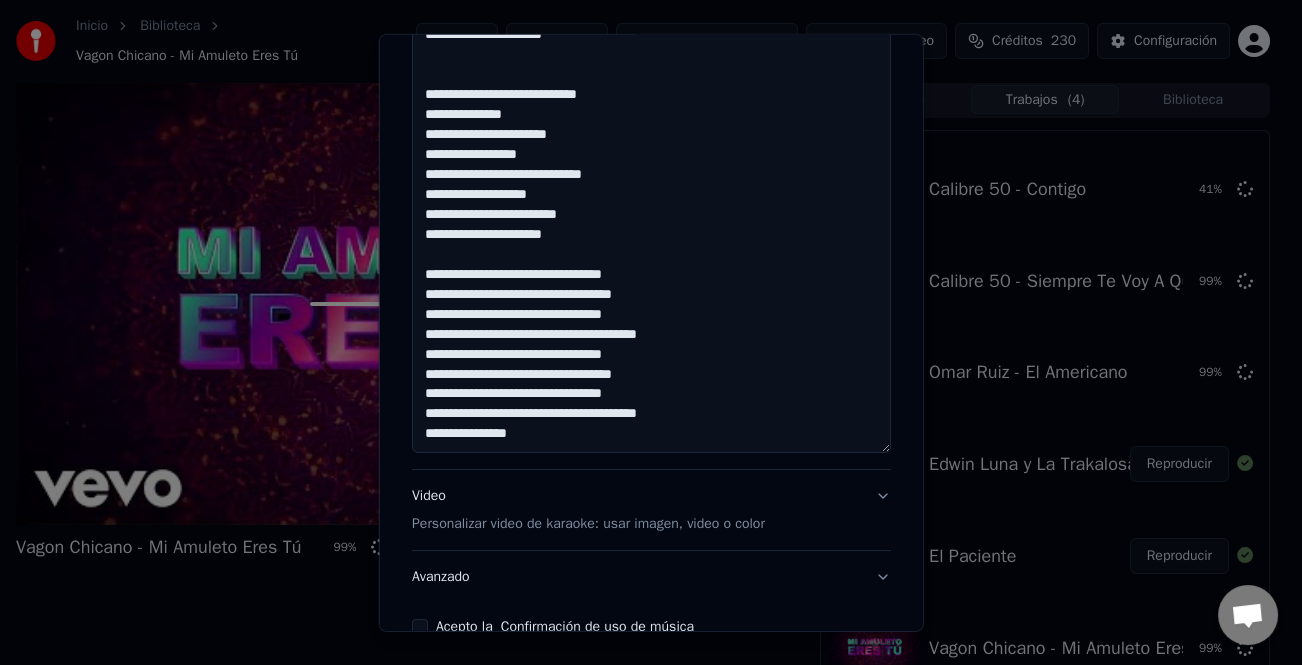 drag, startPoint x: 534, startPoint y: 328, endPoint x: 763, endPoint y: 521, distance: 299.48288 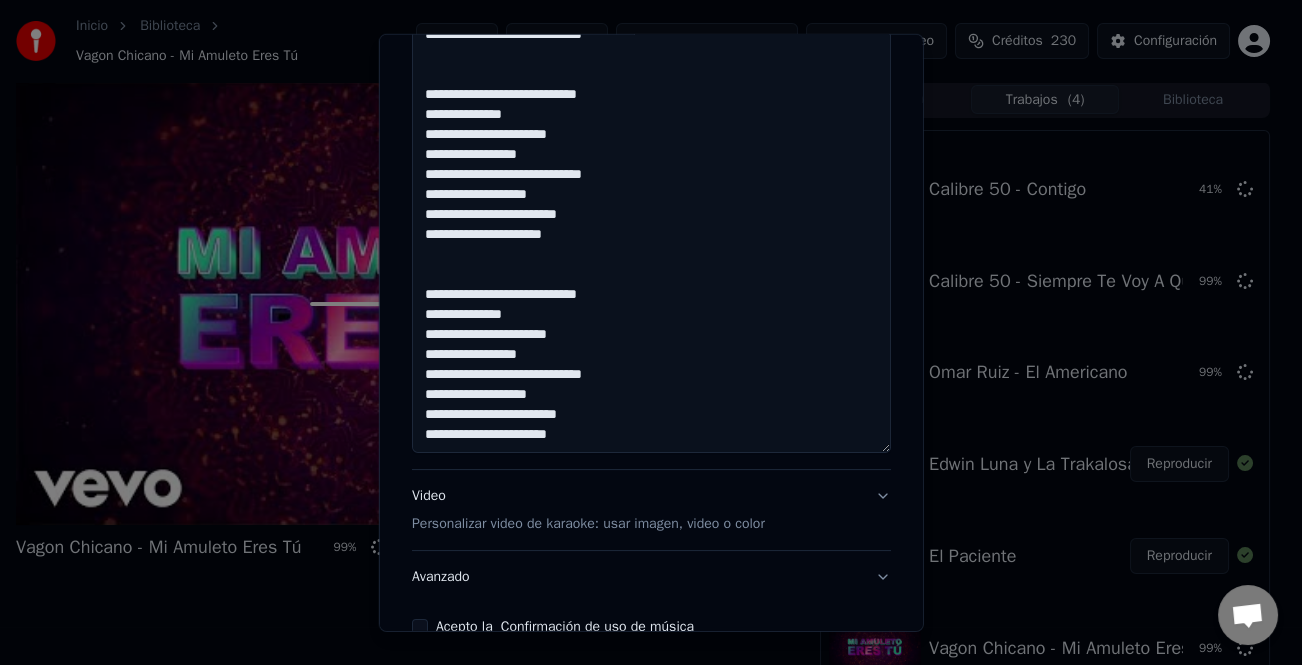scroll, scrollTop: 481, scrollLeft: 0, axis: vertical 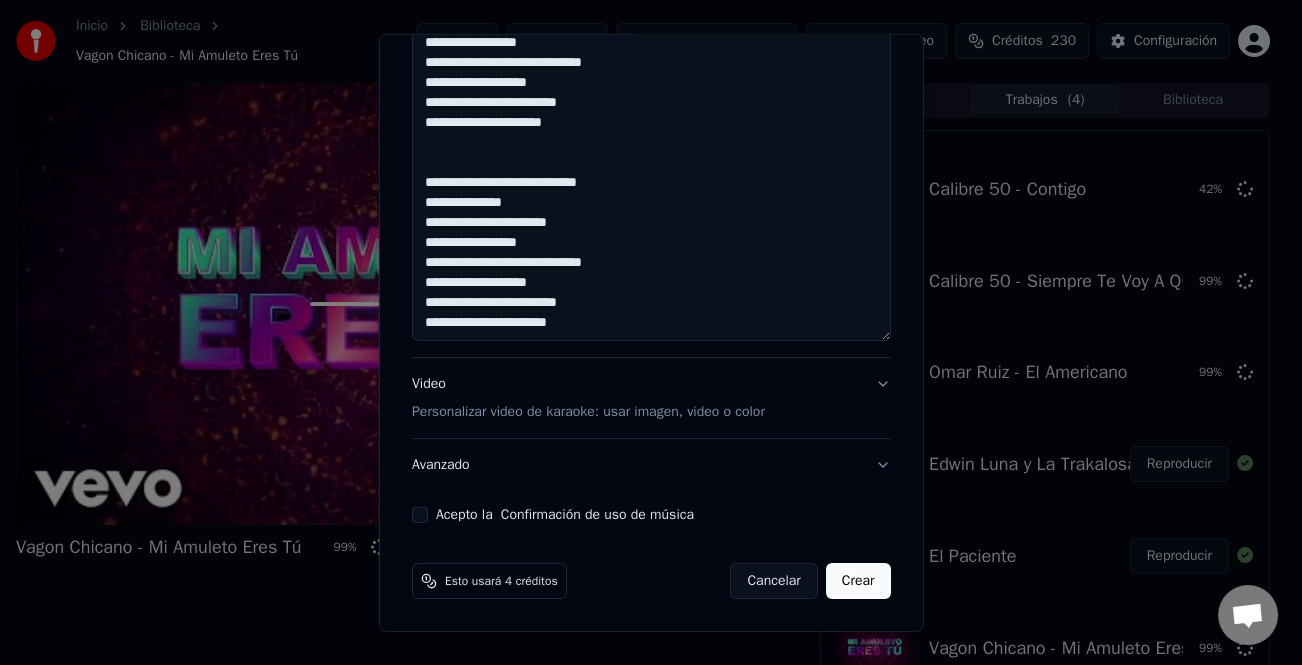drag, startPoint x: 422, startPoint y: 161, endPoint x: 407, endPoint y: 157, distance: 15.524175 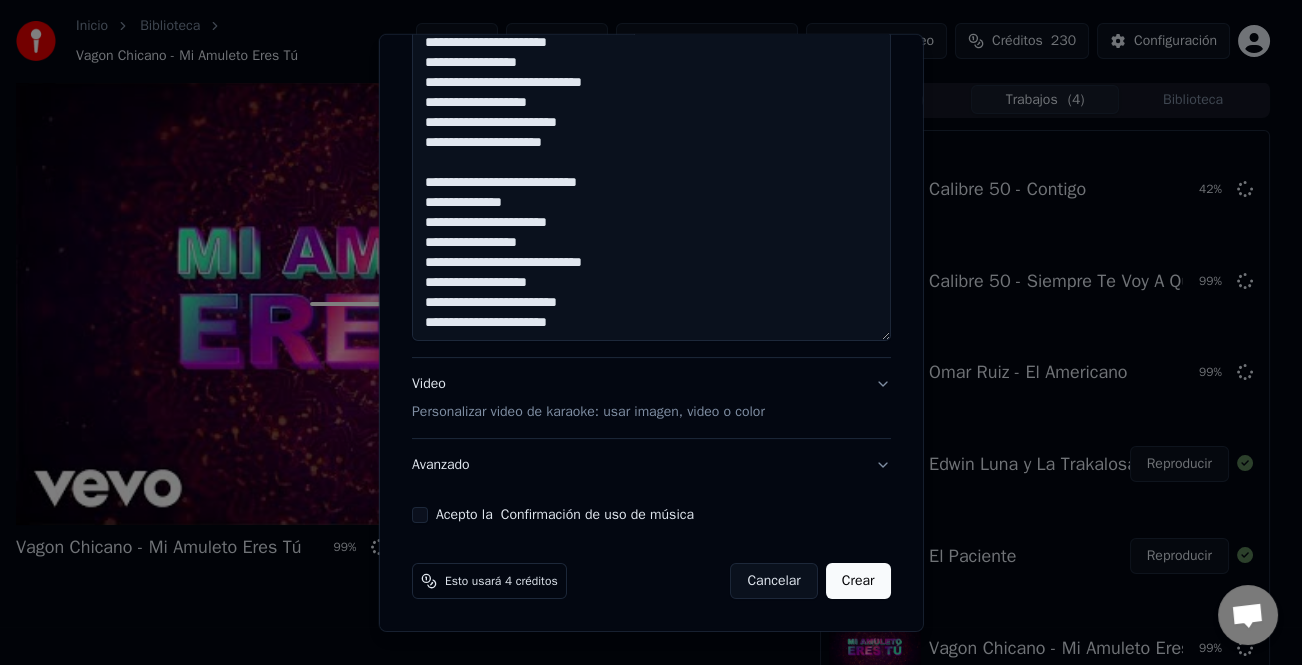 scroll, scrollTop: 461, scrollLeft: 0, axis: vertical 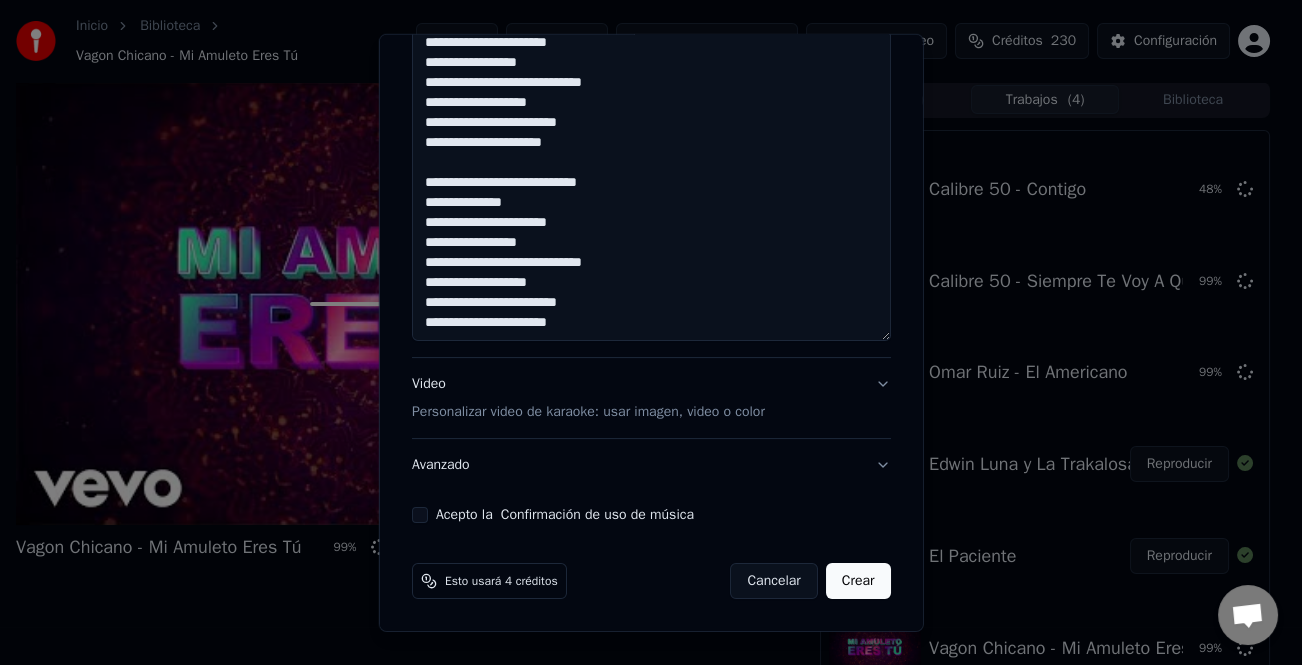 click on "Acepto la   Confirmación de uso de música" at bounding box center (420, 515) 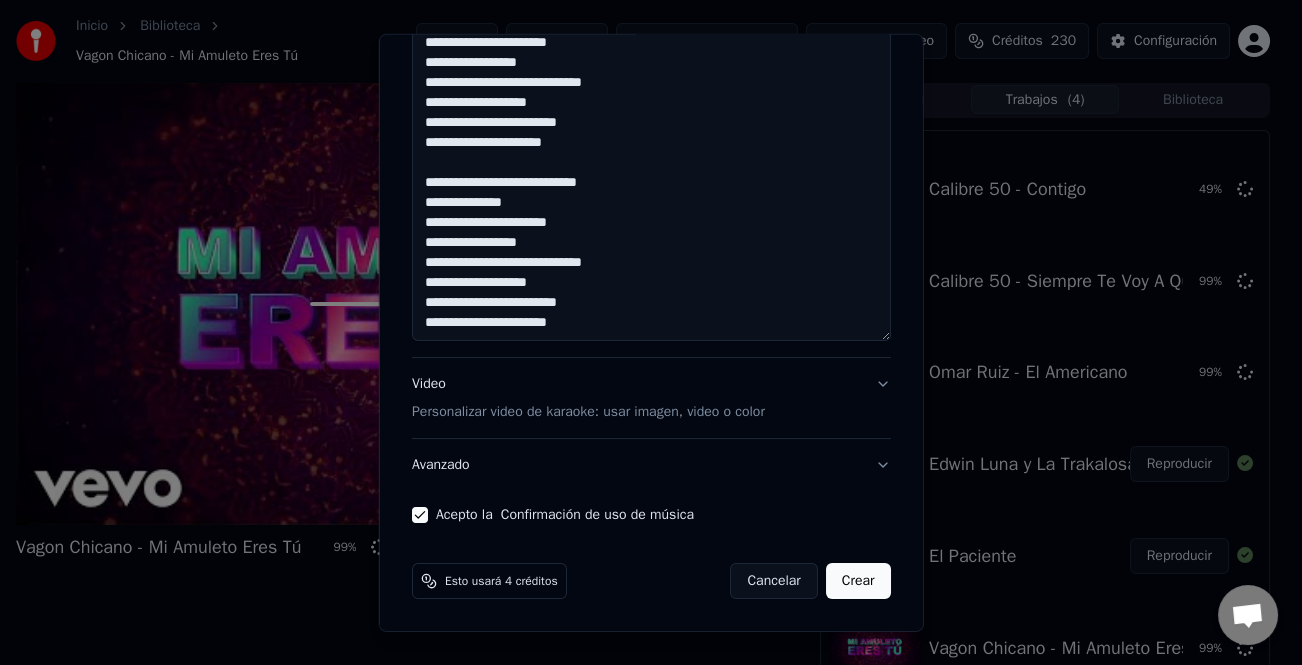 drag, startPoint x: 588, startPoint y: 310, endPoint x: 409, endPoint y: 304, distance: 179.10052 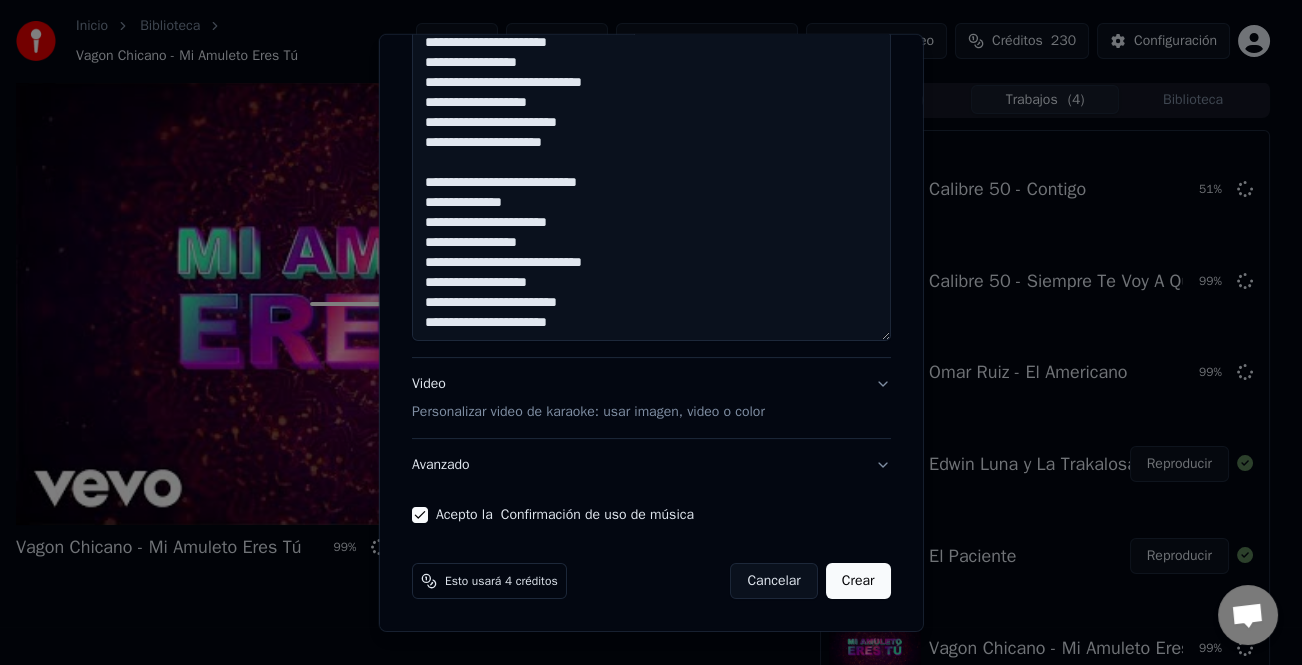 click at bounding box center (651, 3) 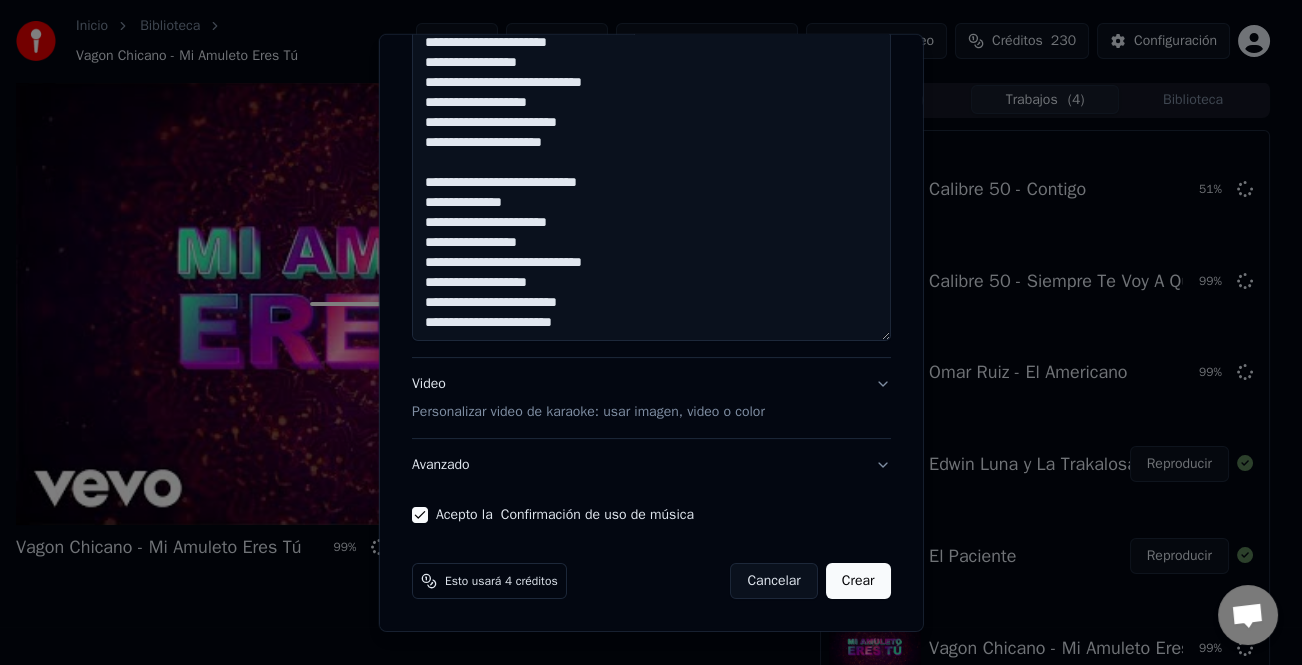 scroll, scrollTop: 481, scrollLeft: 0, axis: vertical 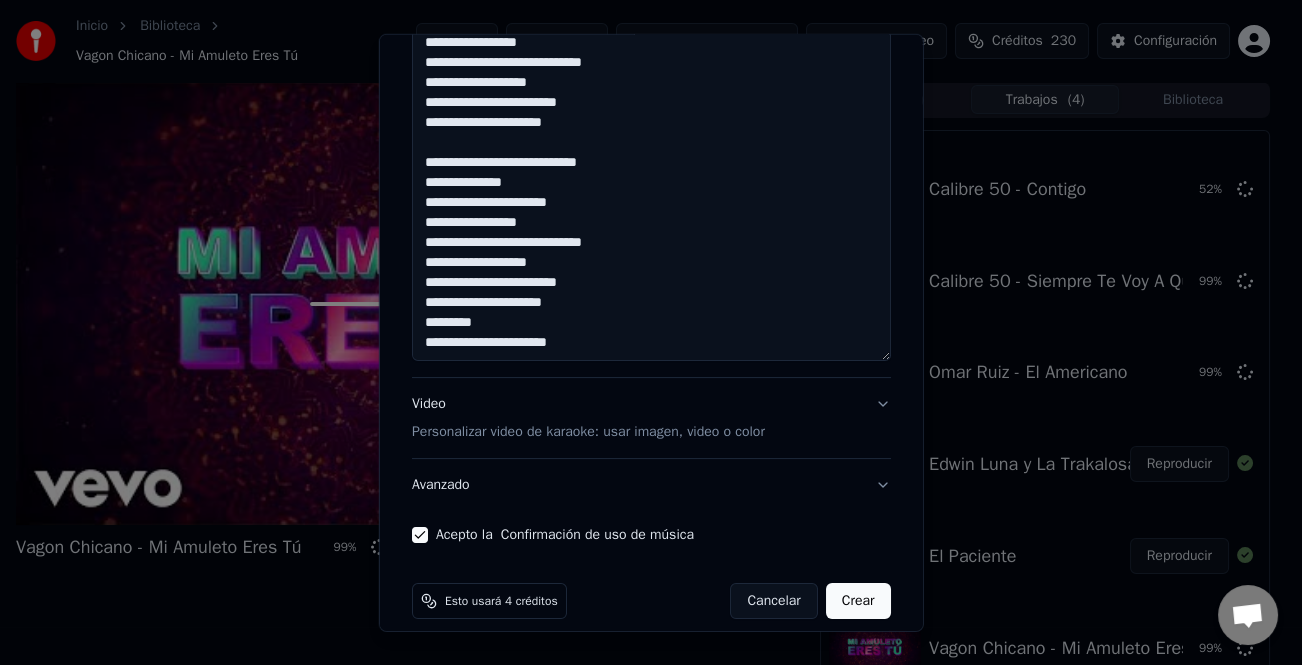 click at bounding box center [651, 23] 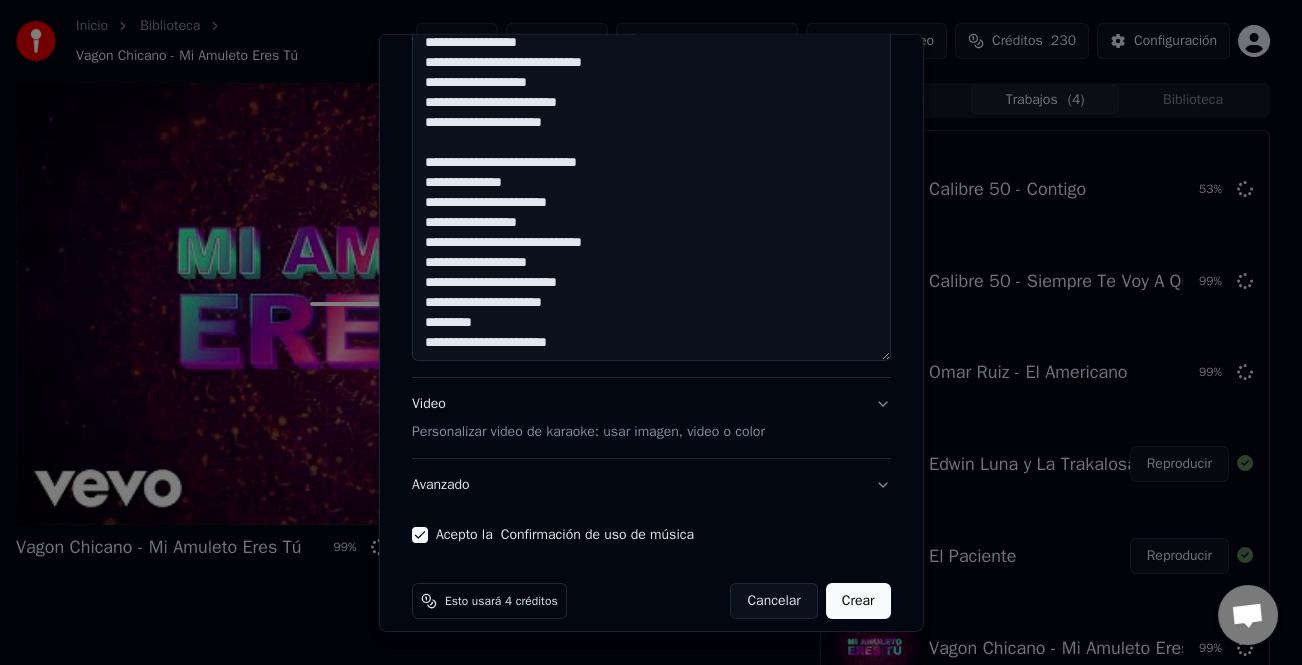 scroll, scrollTop: 767, scrollLeft: 0, axis: vertical 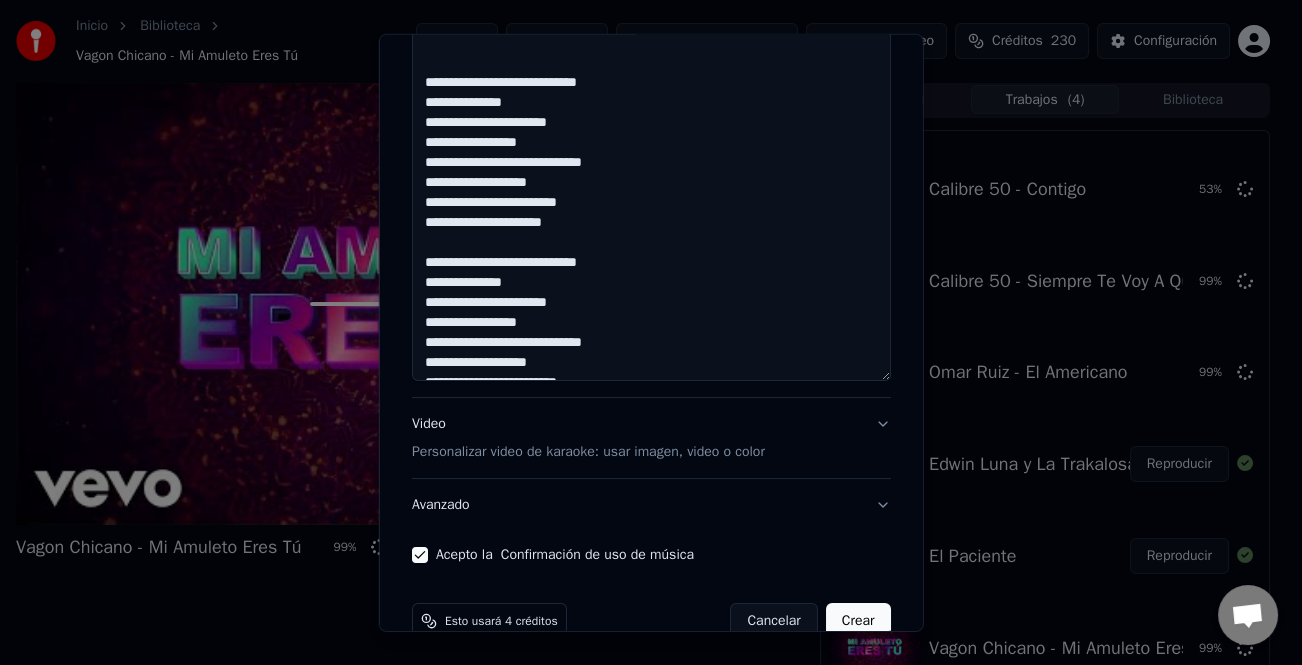 drag, startPoint x: 554, startPoint y: 284, endPoint x: 647, endPoint y: 300, distance: 94.36631 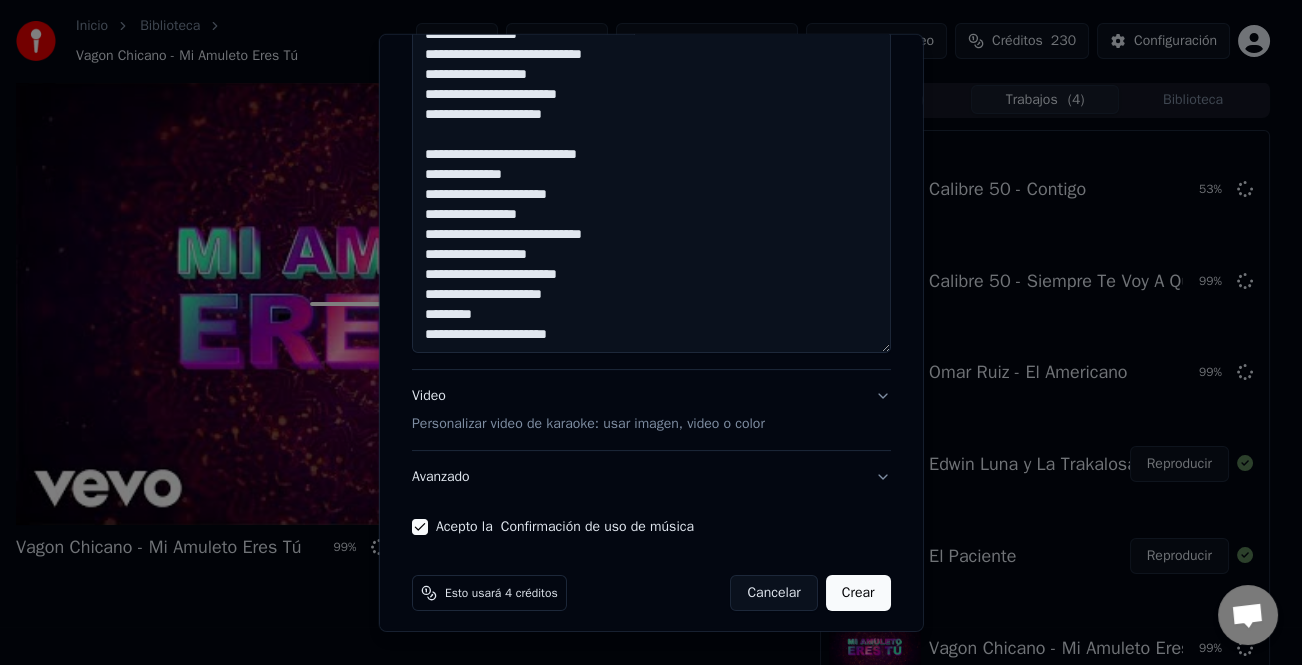 scroll, scrollTop: 807, scrollLeft: 0, axis: vertical 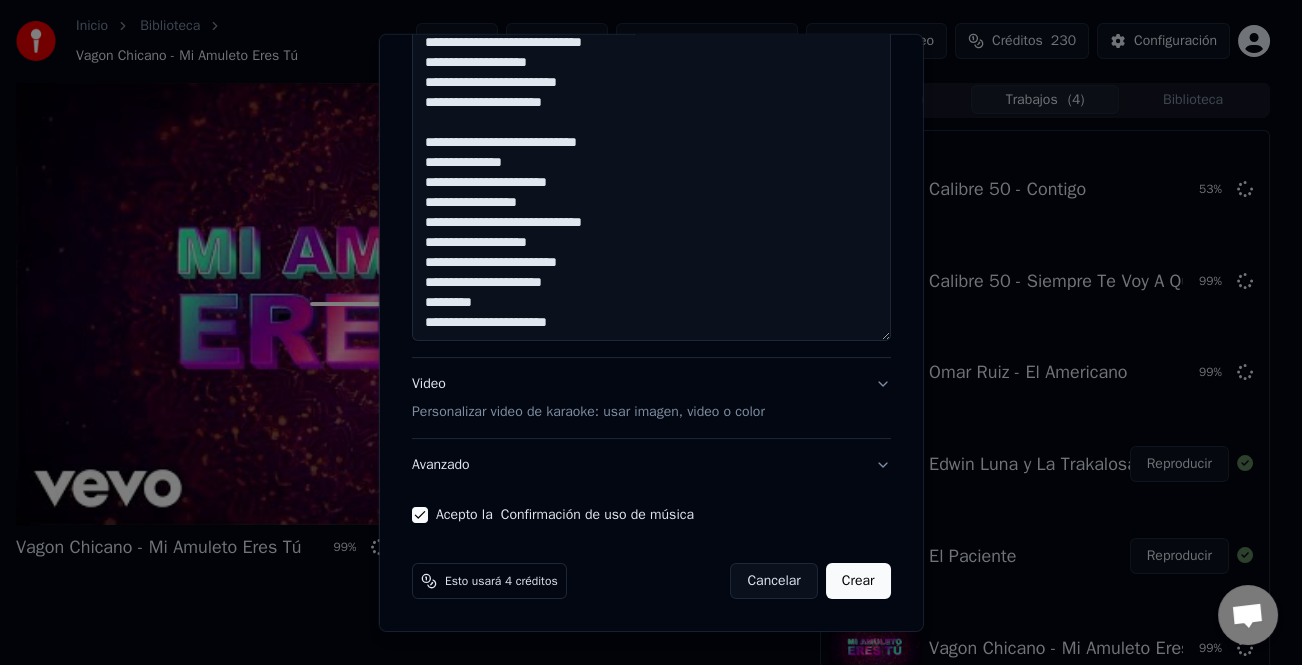 click at bounding box center (651, 3) 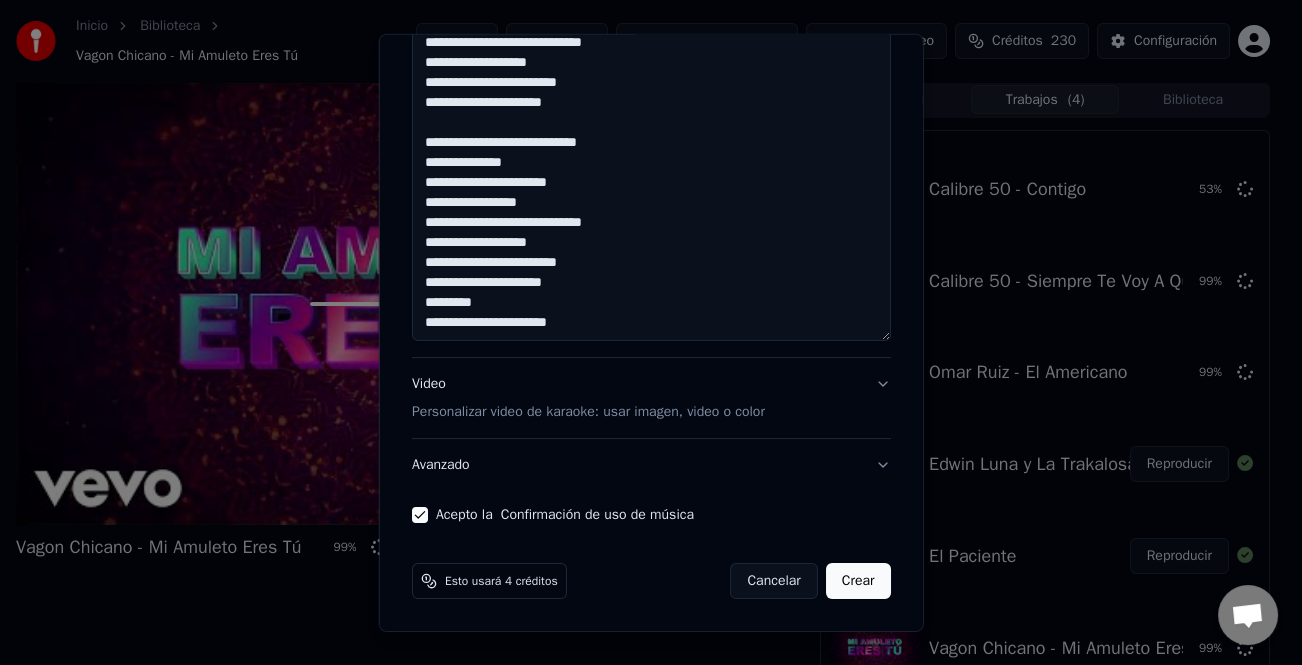 click at bounding box center [651, 3] 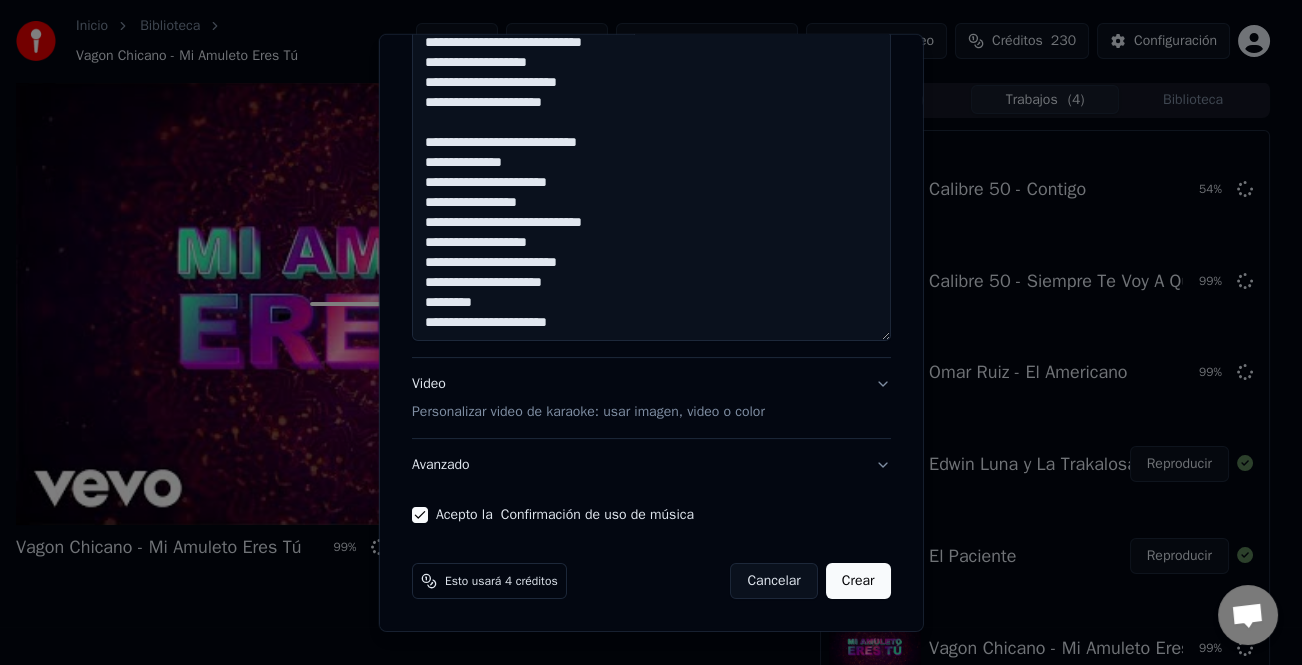 drag, startPoint x: 540, startPoint y: 305, endPoint x: 390, endPoint y: 284, distance: 151.46286 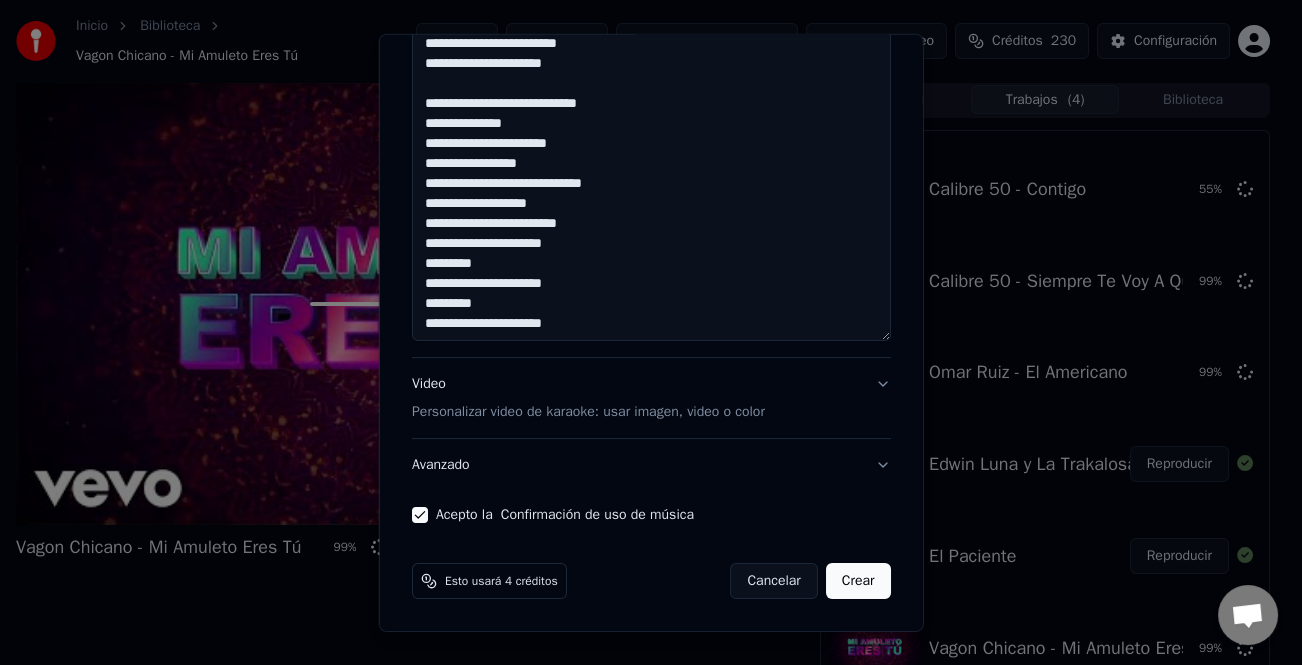 scroll, scrollTop: 521, scrollLeft: 0, axis: vertical 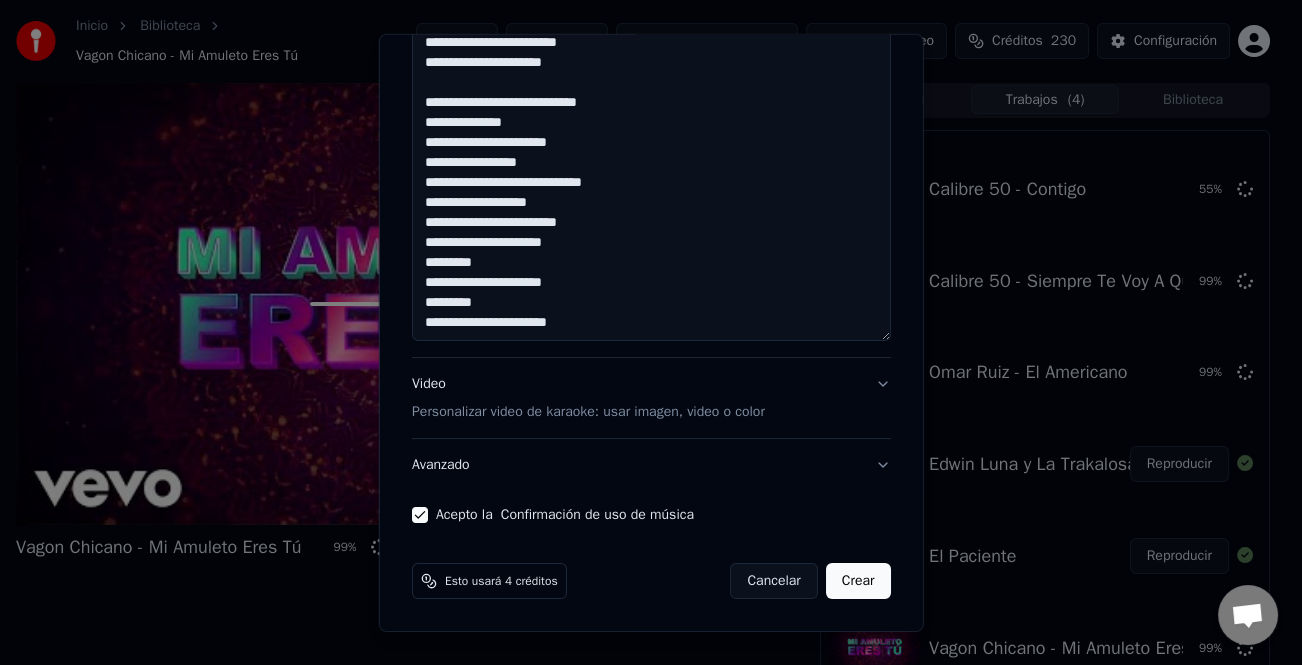 paste on "**********" 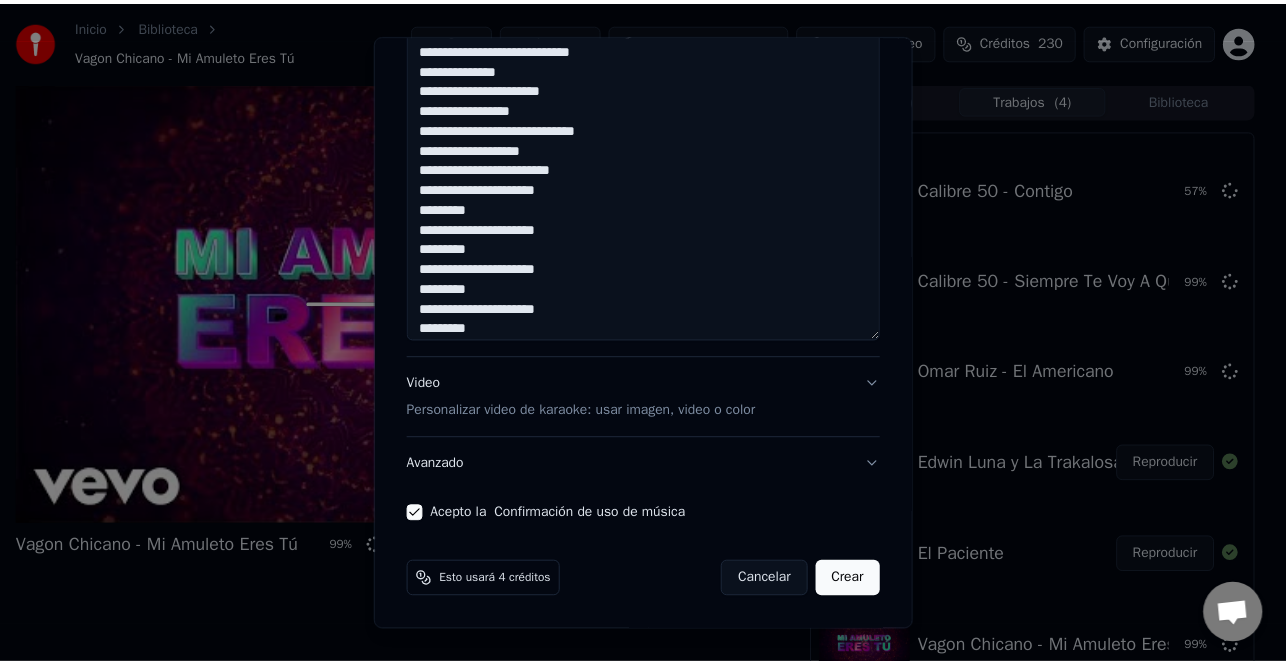 scroll, scrollTop: 594, scrollLeft: 0, axis: vertical 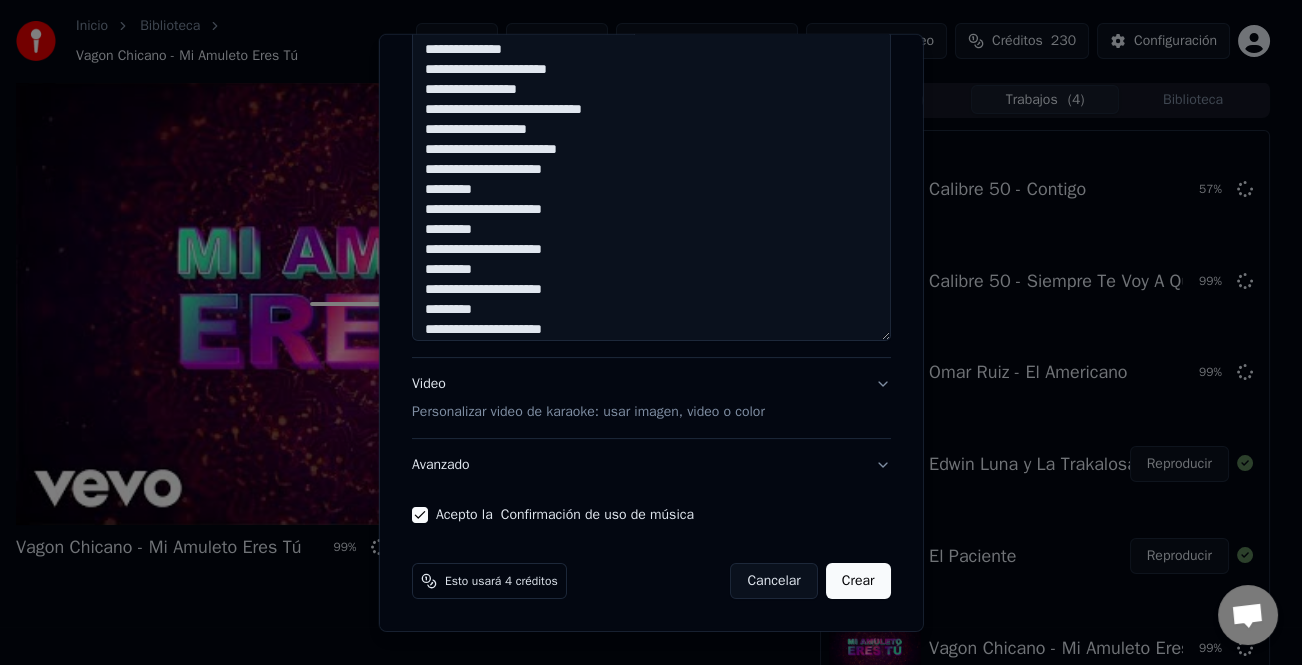type on "**********" 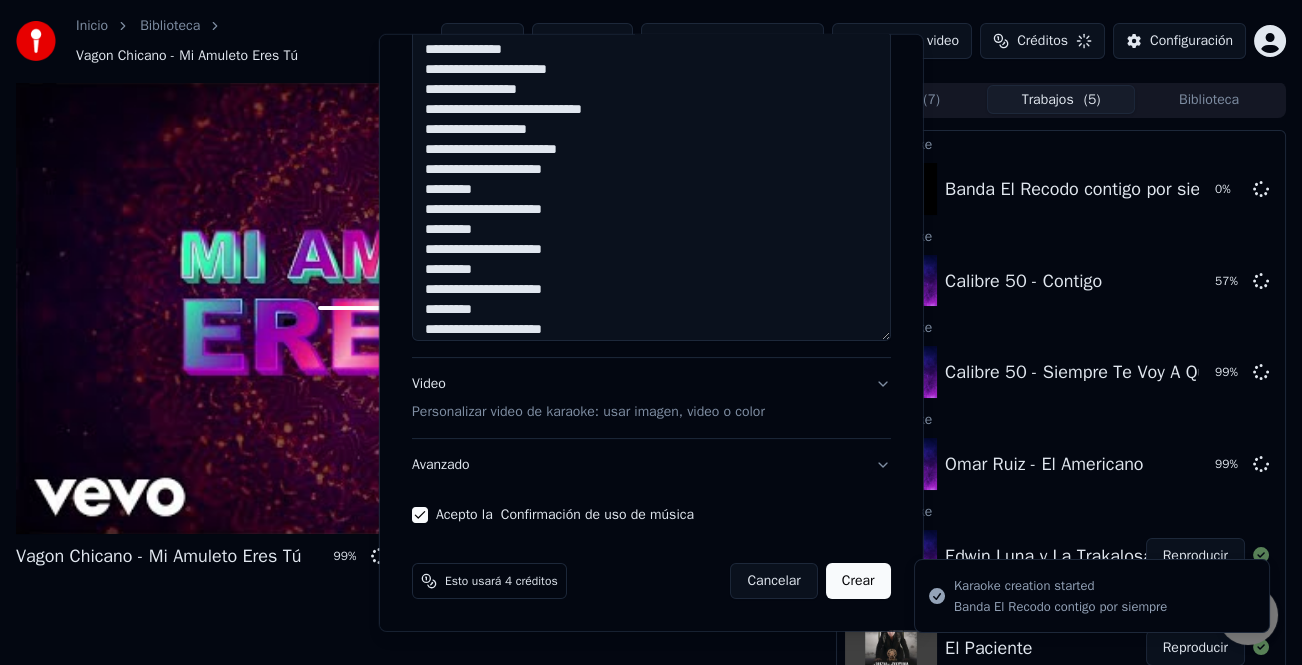 type 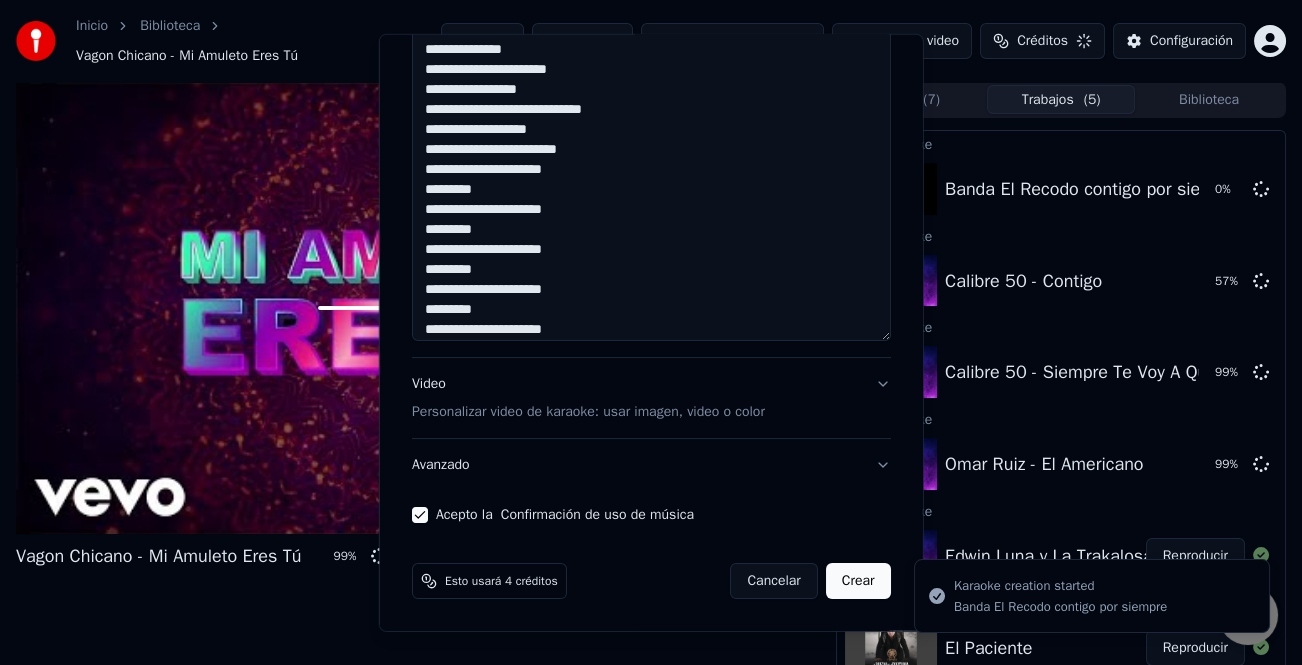 type 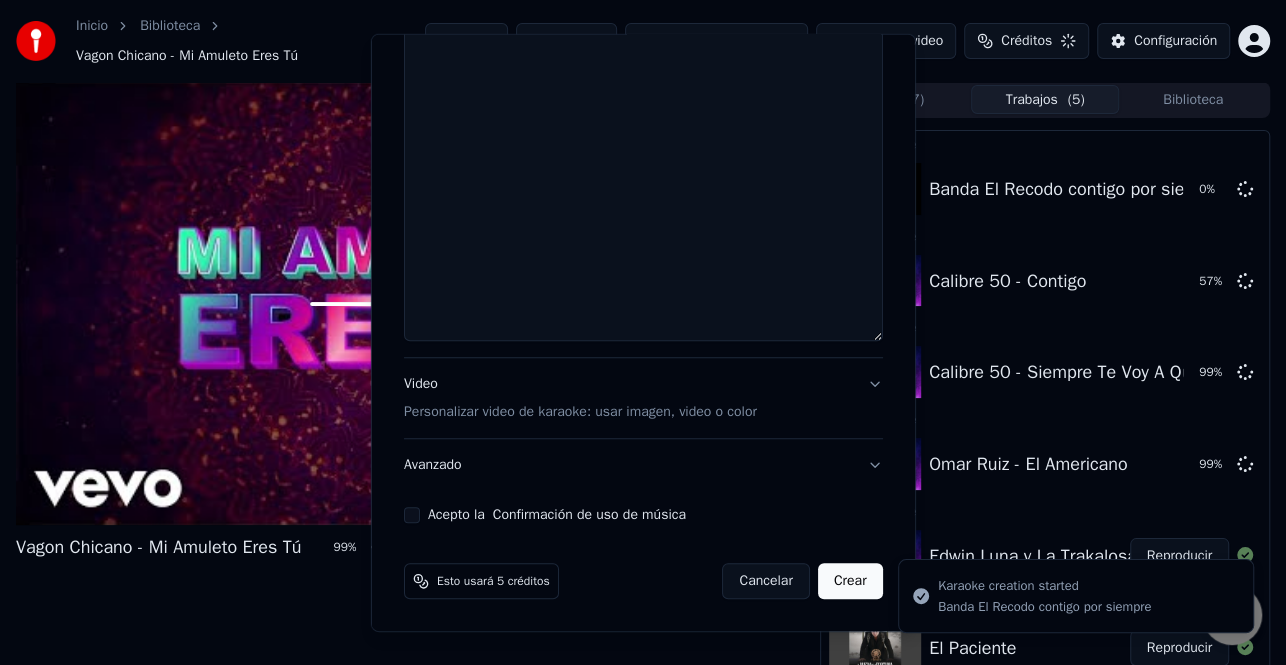 scroll, scrollTop: 0, scrollLeft: 0, axis: both 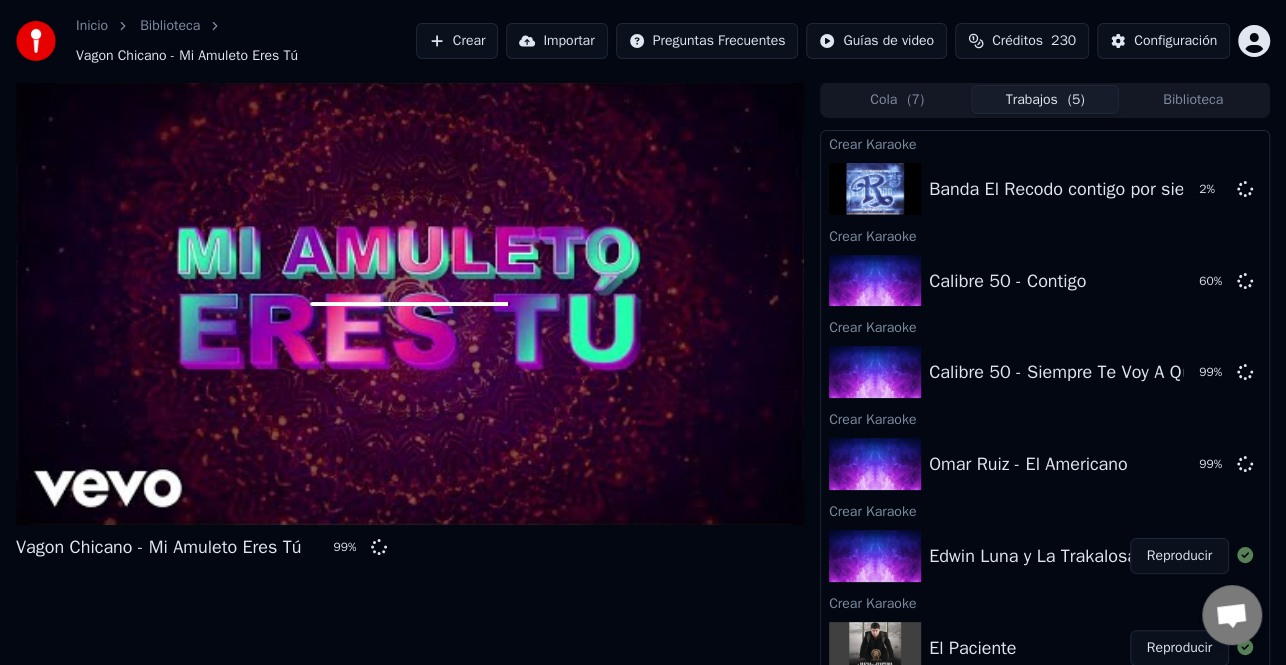 click on "Crear" at bounding box center (457, 41) 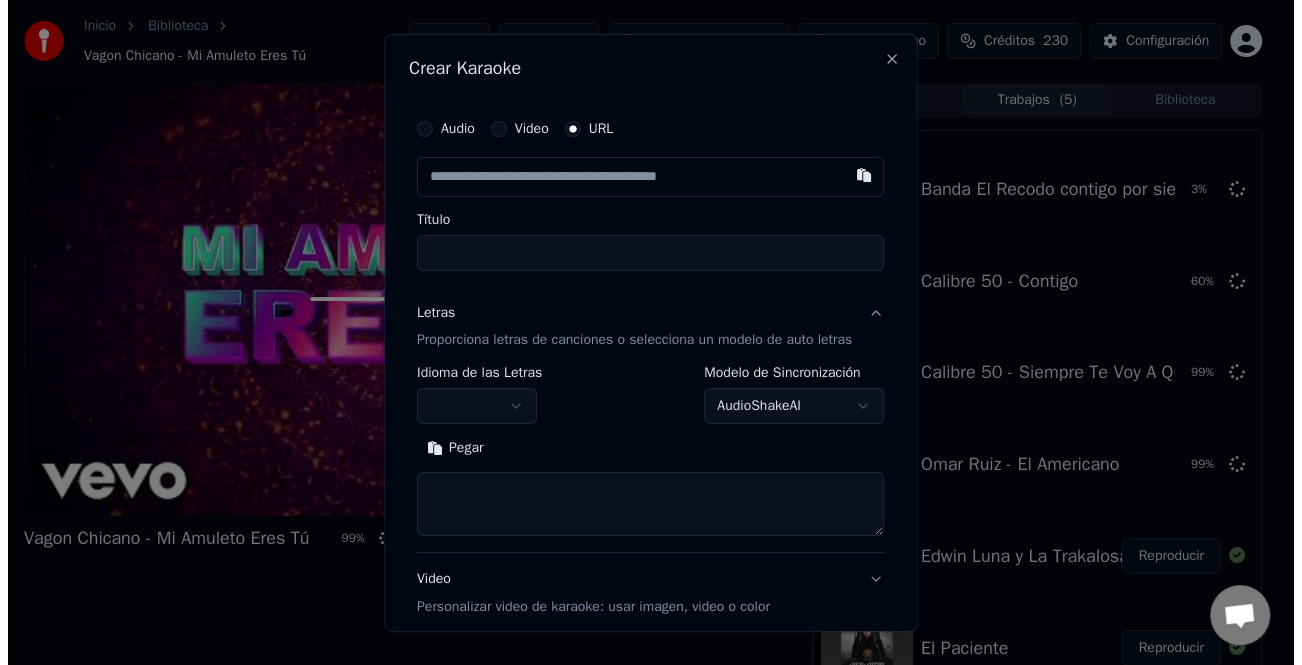 scroll, scrollTop: 30, scrollLeft: 0, axis: vertical 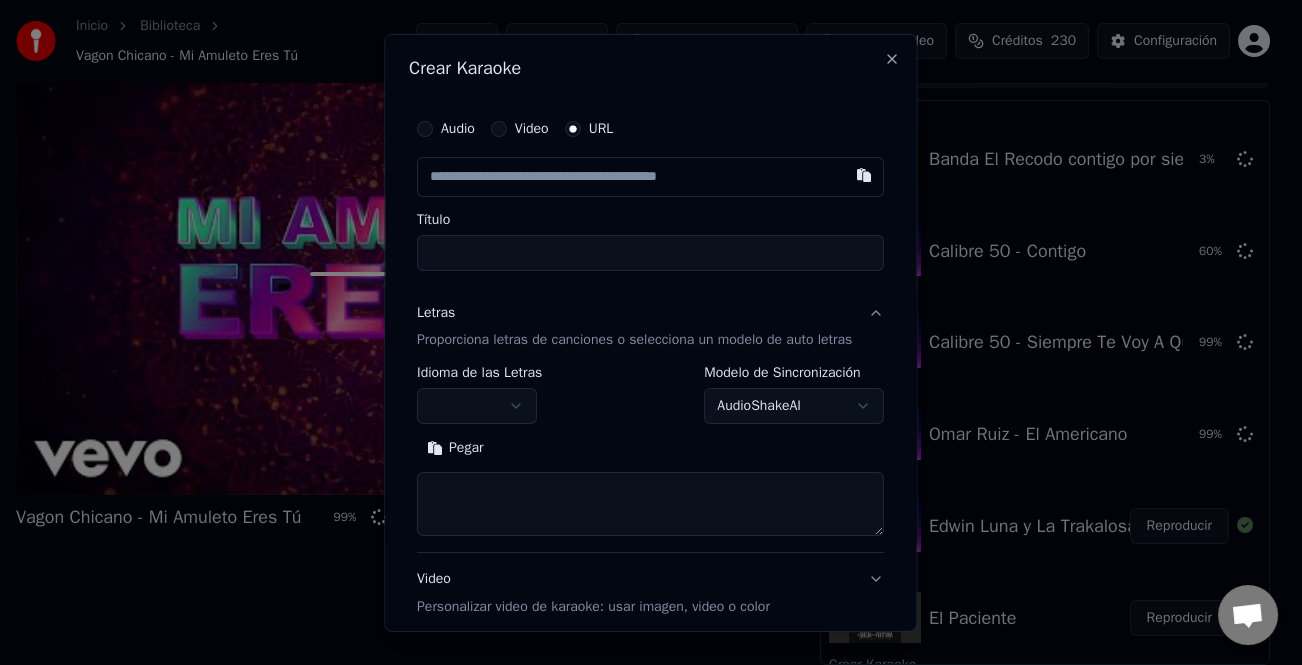 click on "Audio" at bounding box center [425, 128] 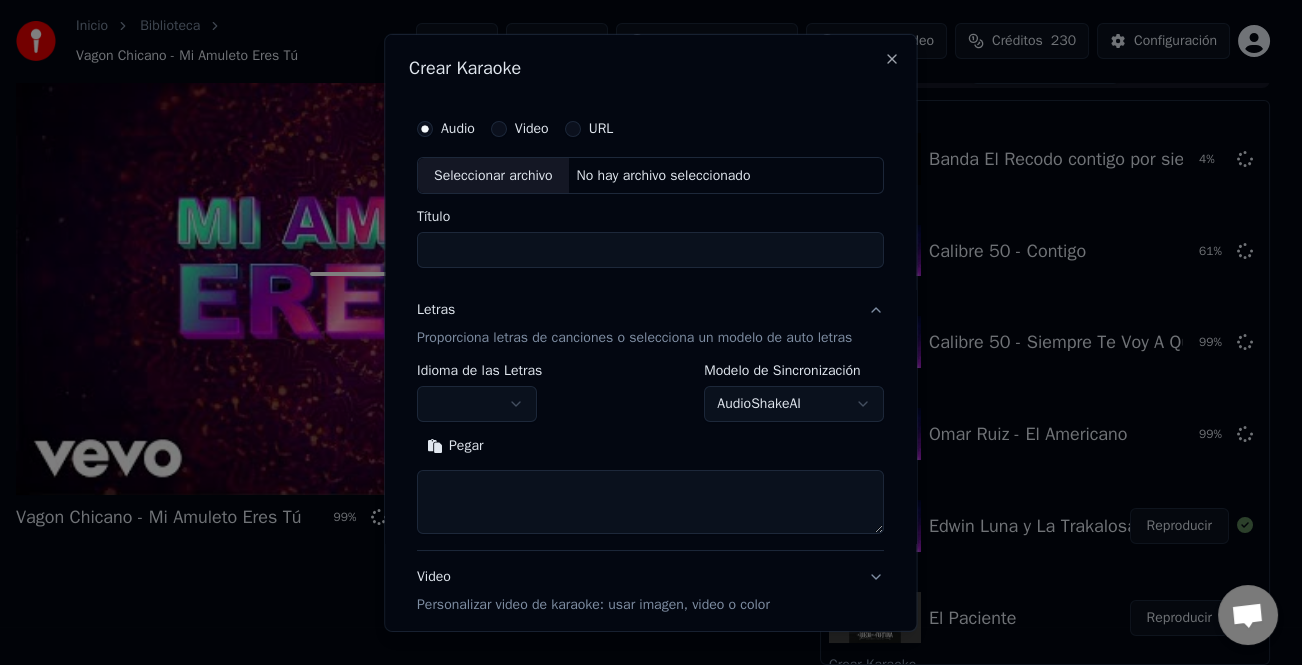 click on "Seleccionar archivo" at bounding box center [493, 175] 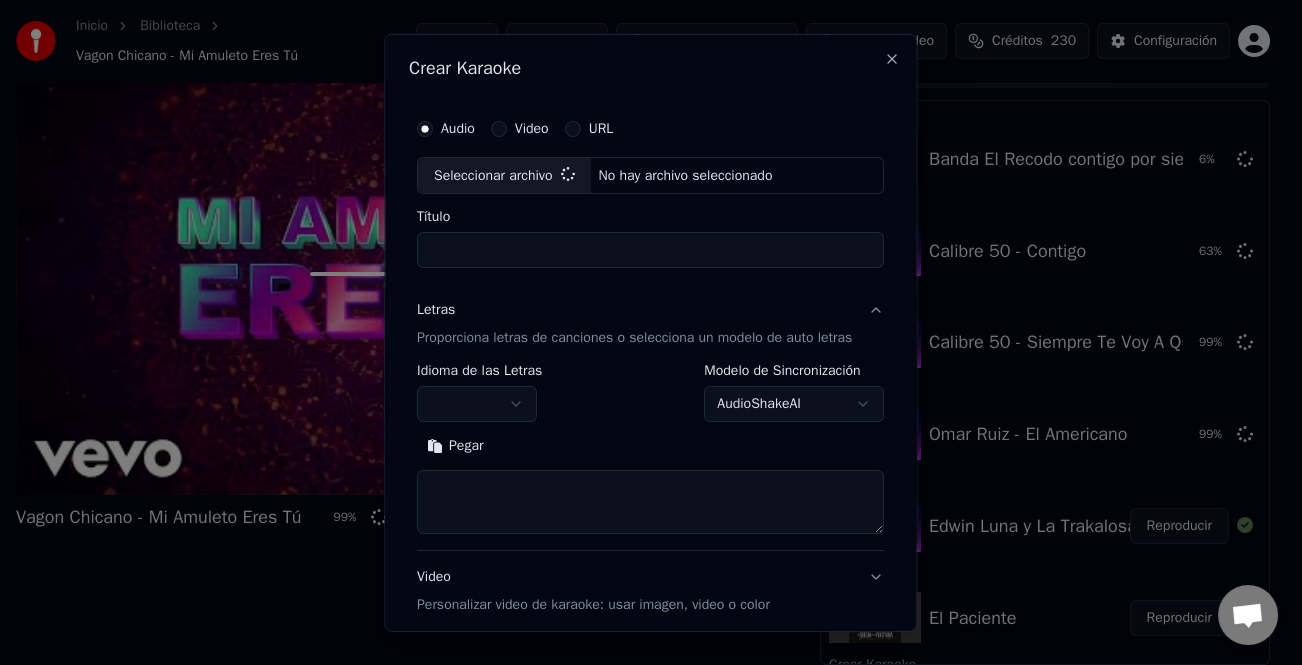 type on "**********" 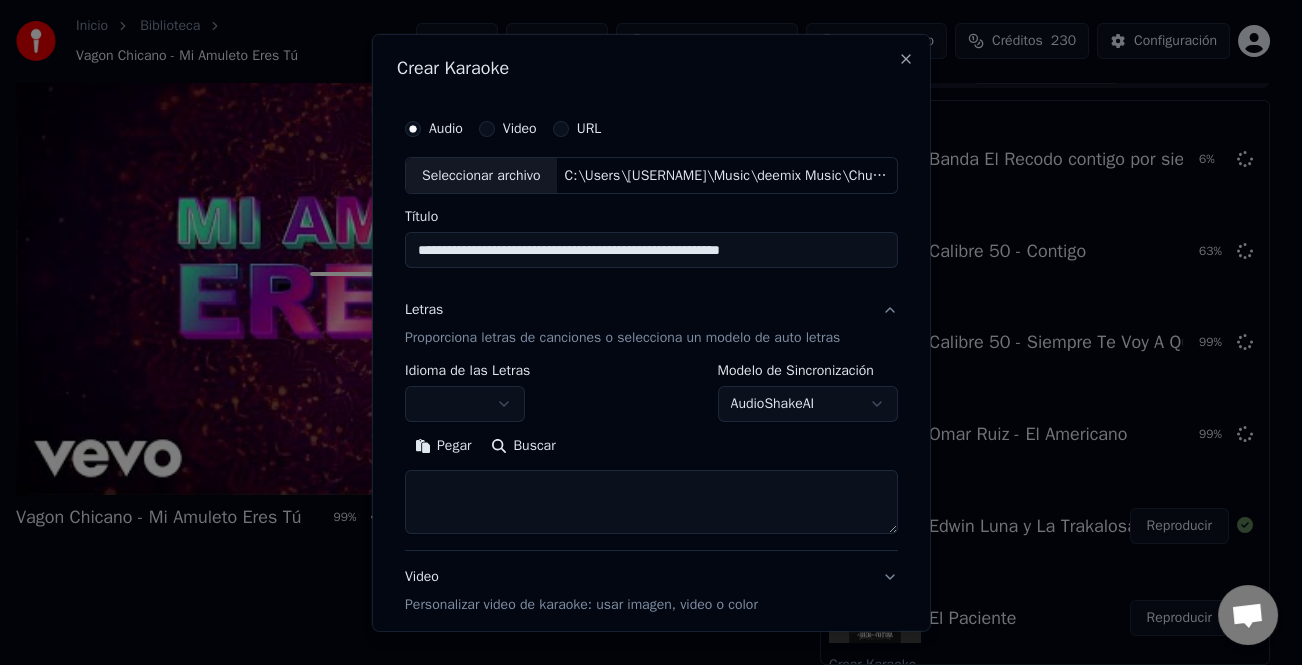 click on "Pegar" at bounding box center (443, 446) 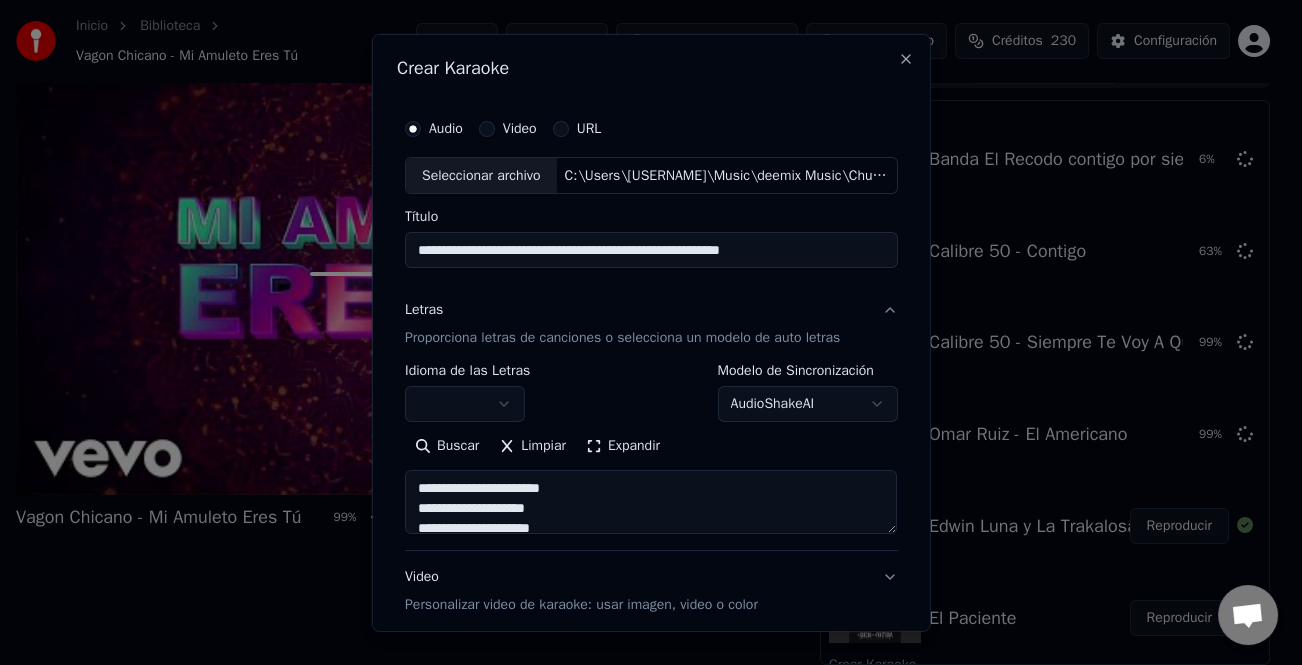 click on "Expandir" at bounding box center [623, 446] 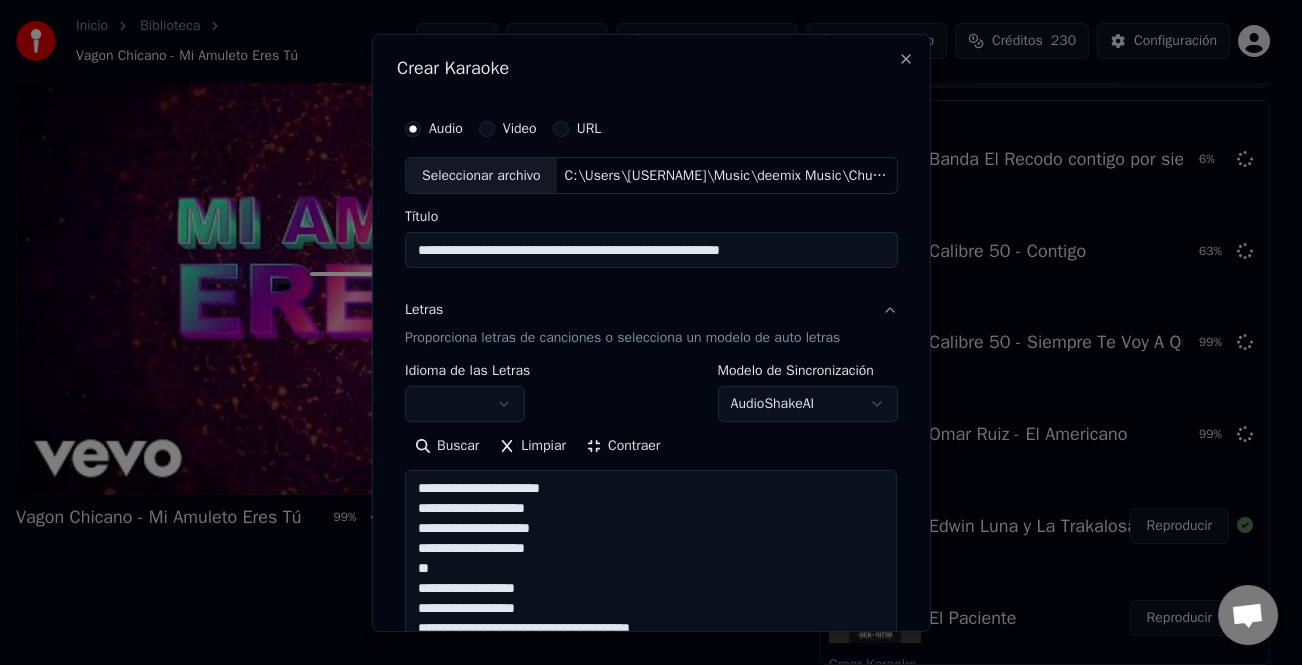 scroll, scrollTop: 1, scrollLeft: 0, axis: vertical 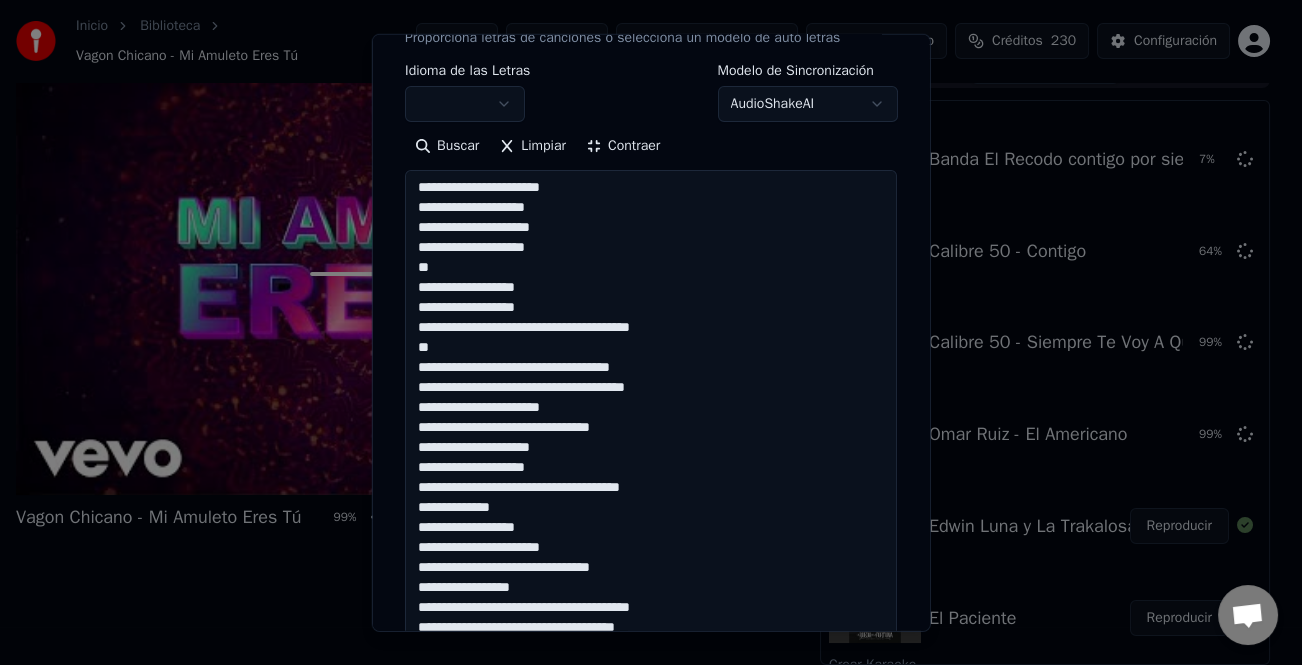 click on "**********" at bounding box center [651, 568] 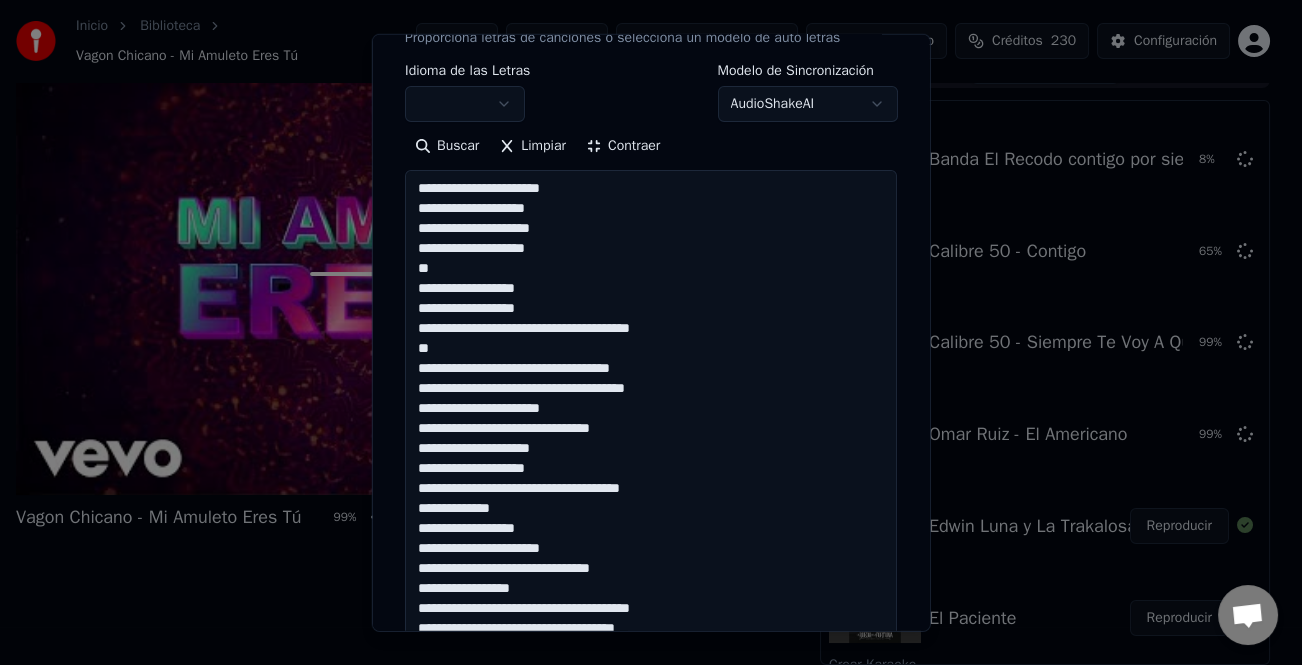click on "**********" at bounding box center (651, 568) 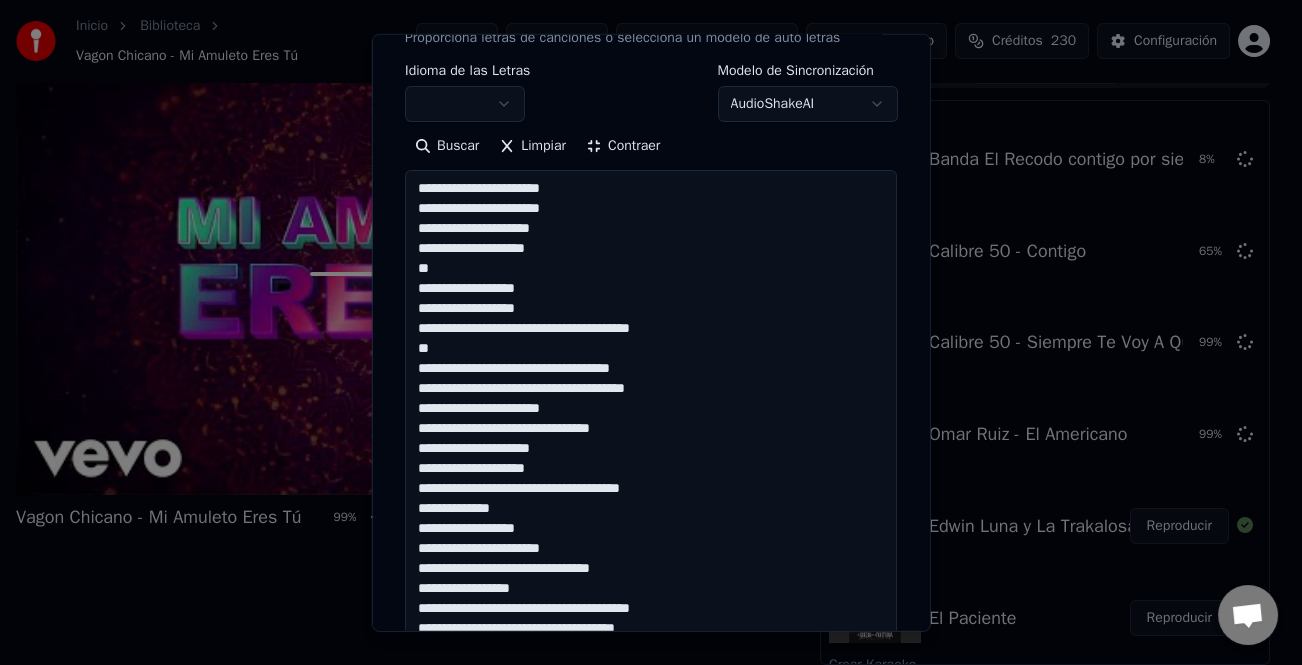 click on "**********" at bounding box center (651, 568) 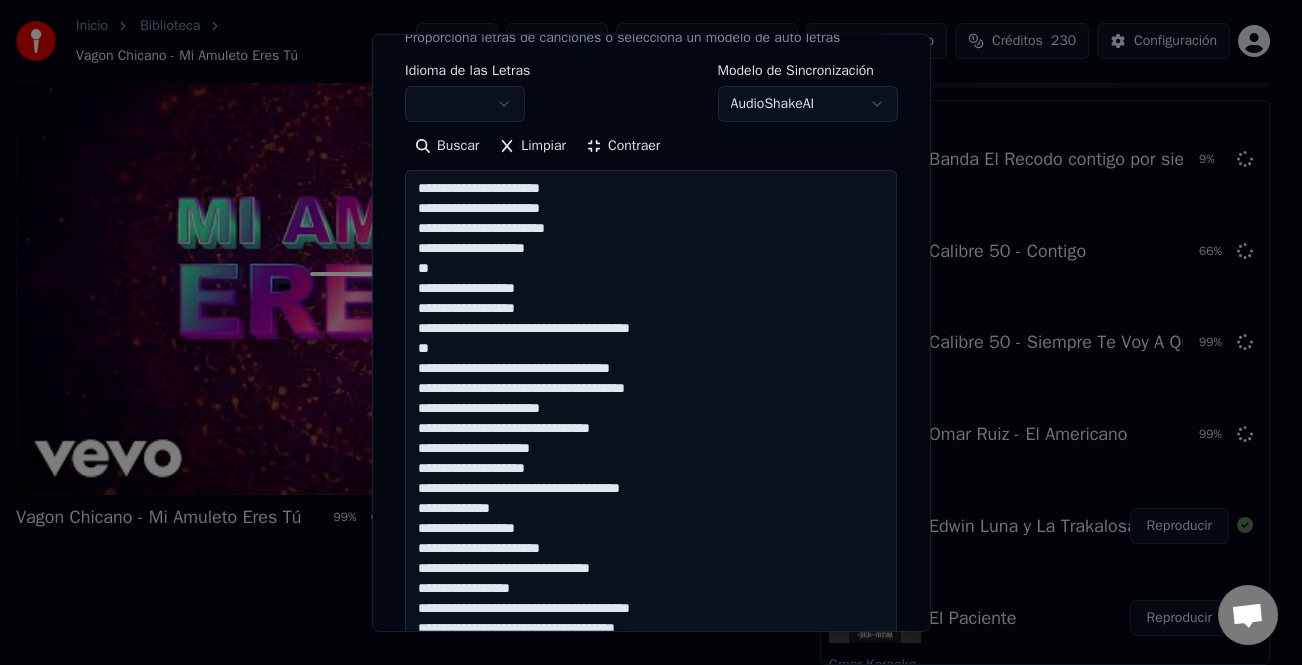 click on "**********" at bounding box center (651, 568) 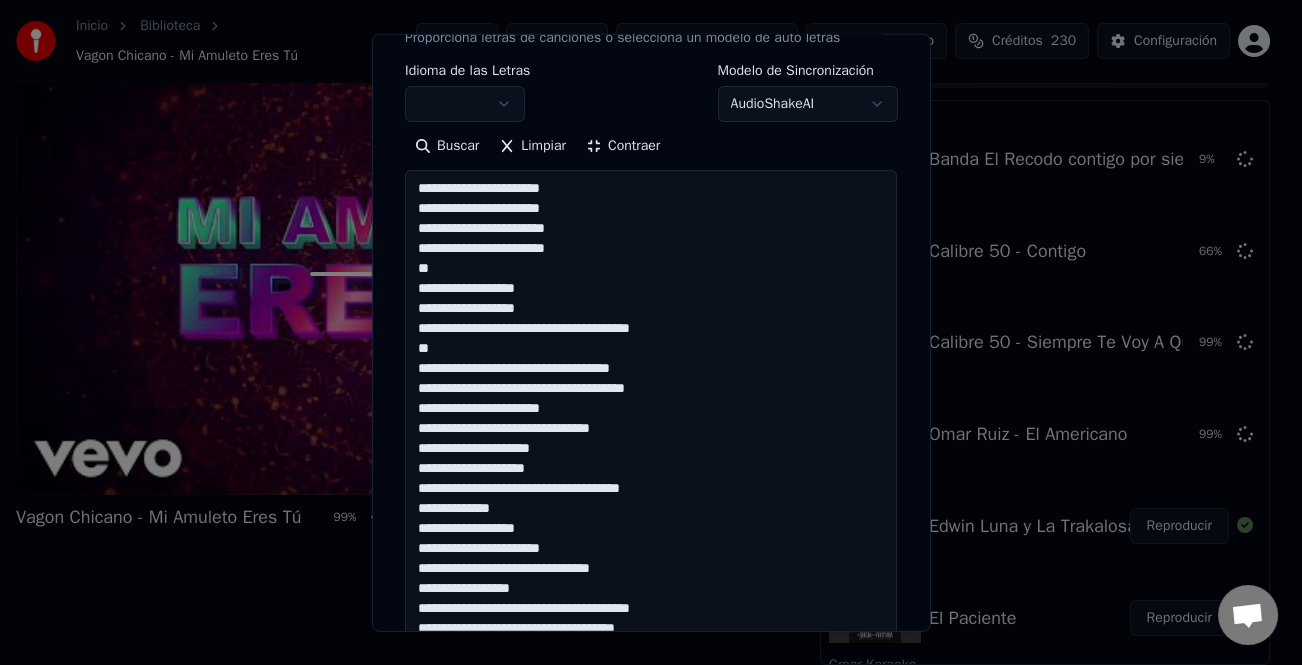 click on "**********" at bounding box center [651, 568] 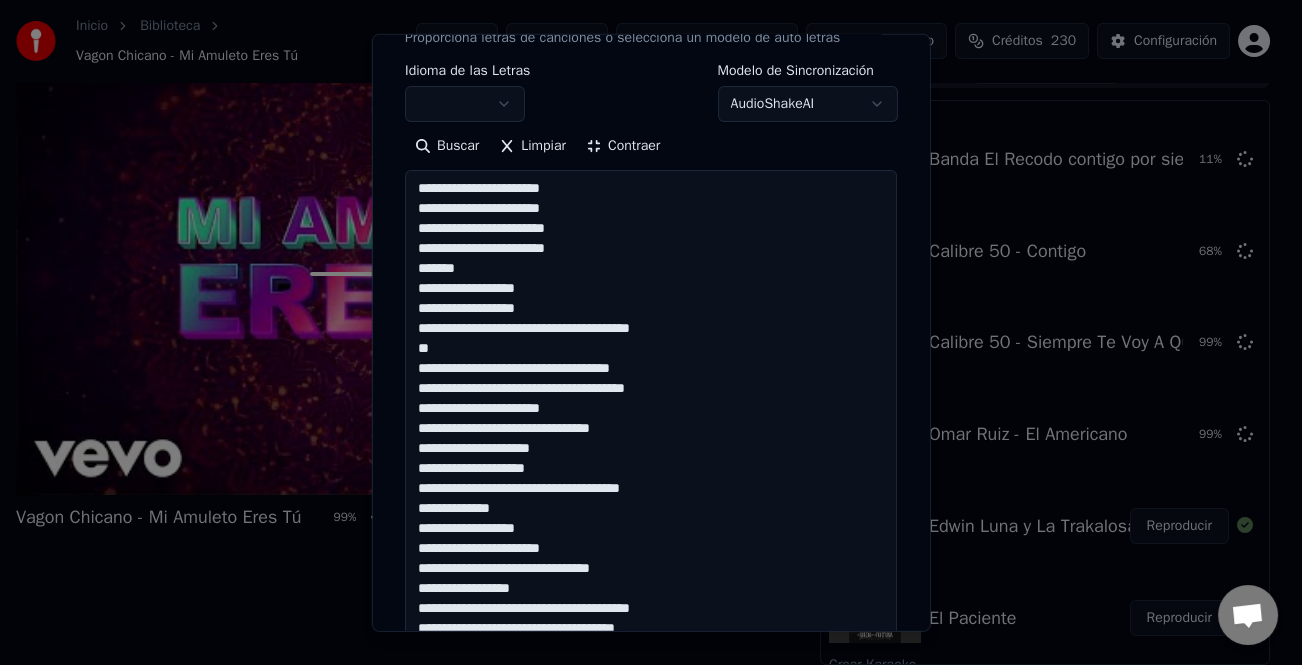 click on "**********" at bounding box center (651, 568) 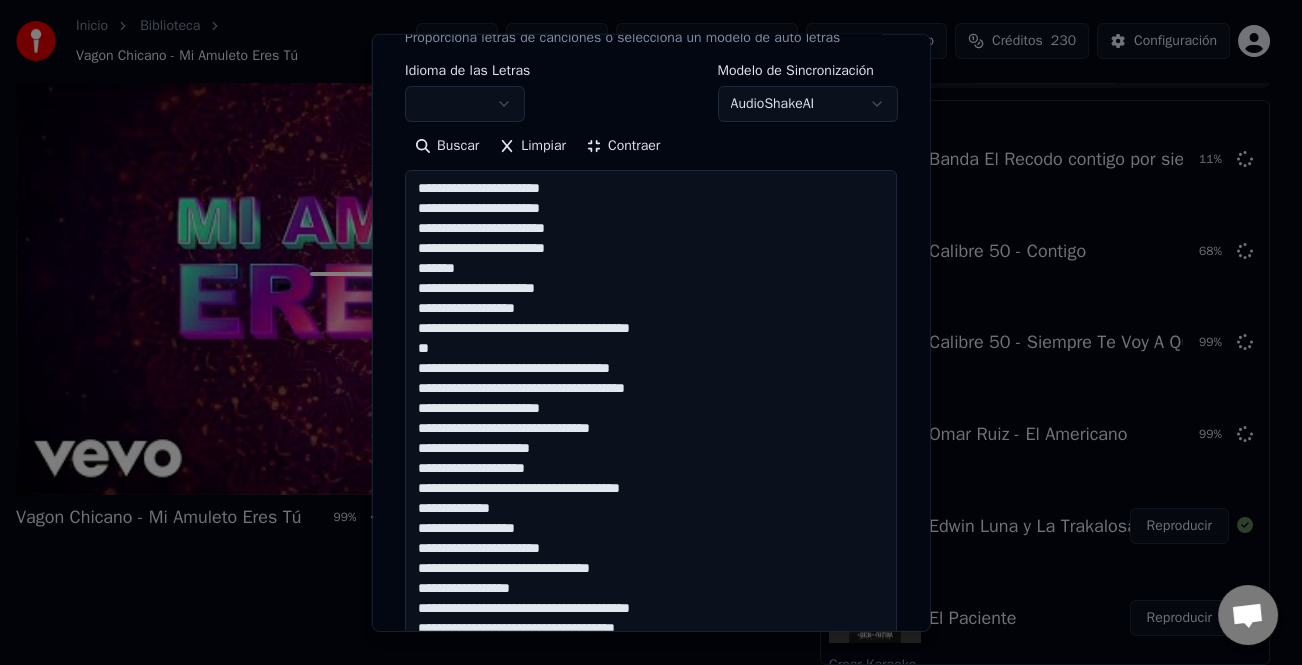 click on "**********" at bounding box center (651, 568) 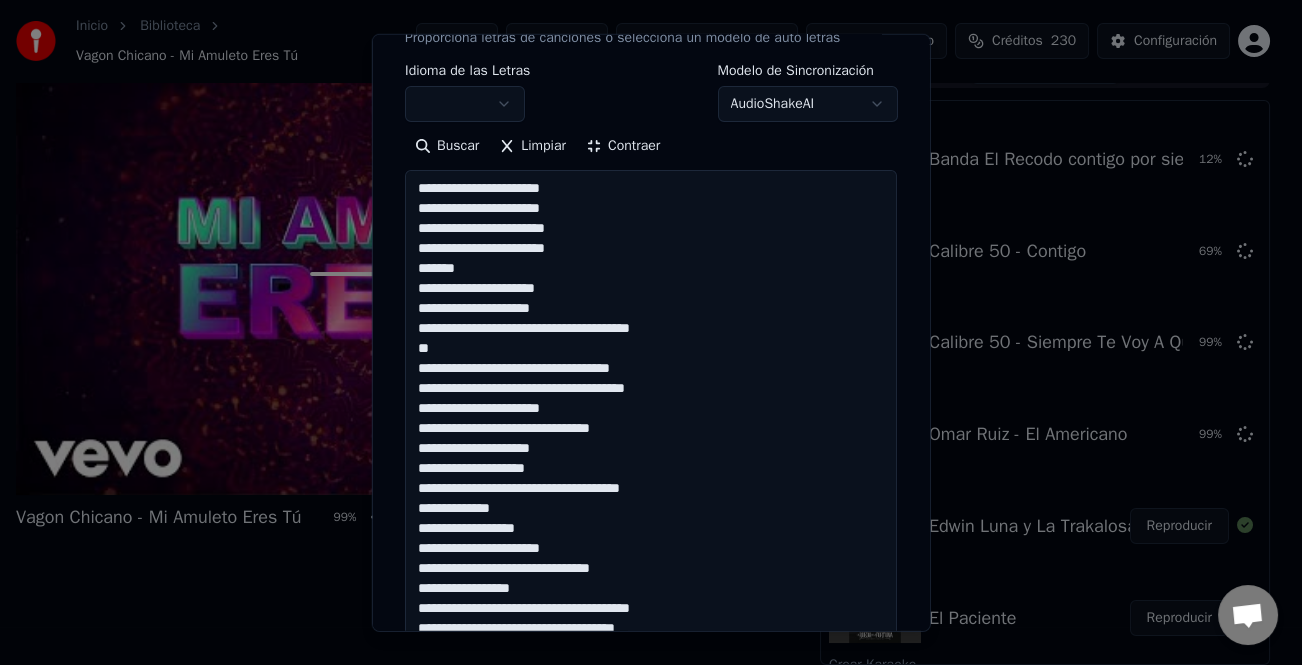 click at bounding box center [651, 568] 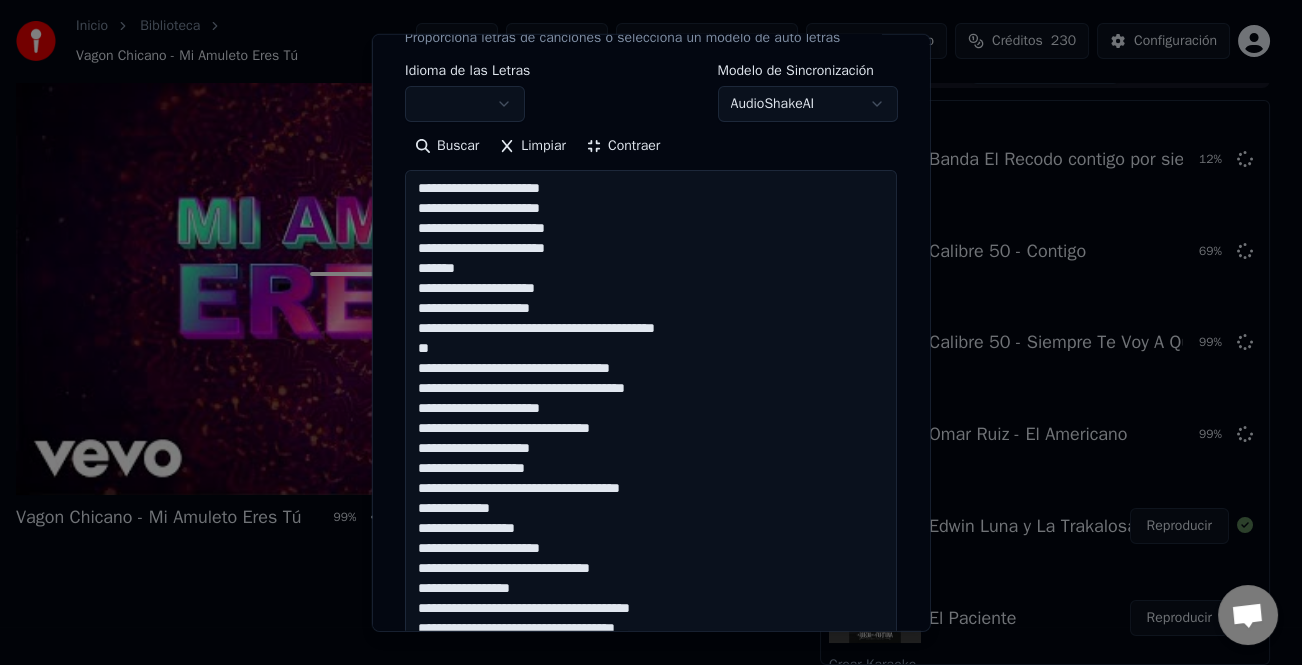 click at bounding box center (651, 568) 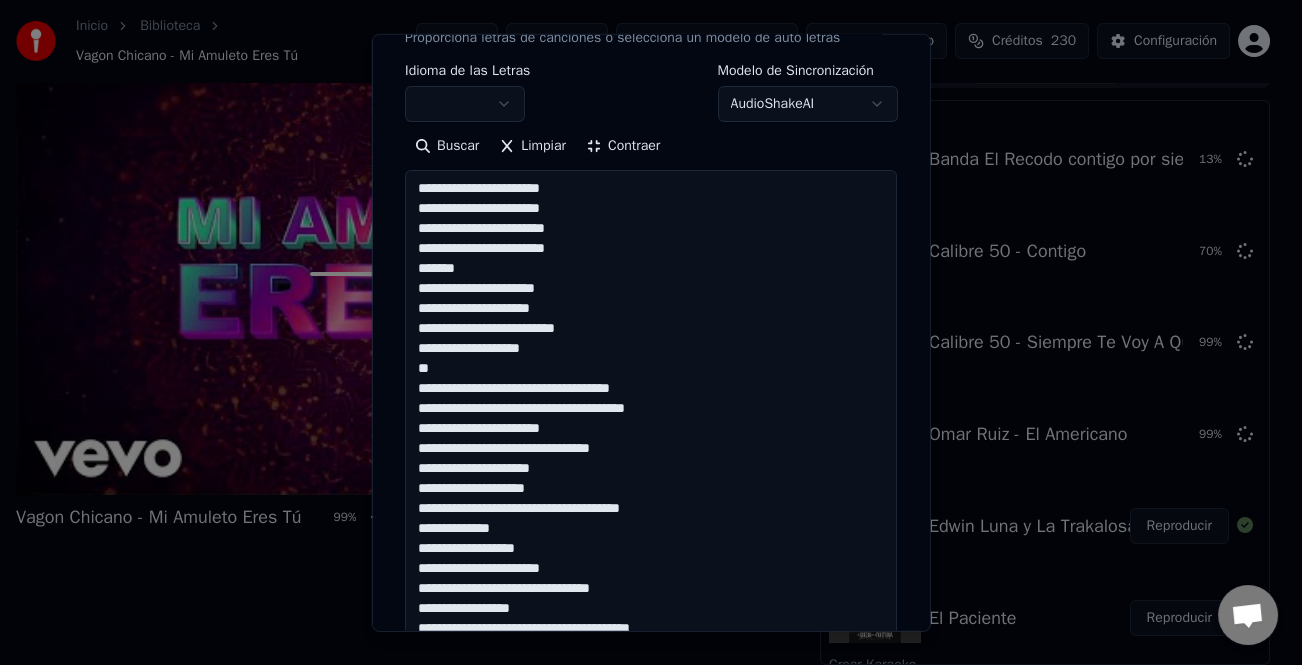 click at bounding box center (651, 568) 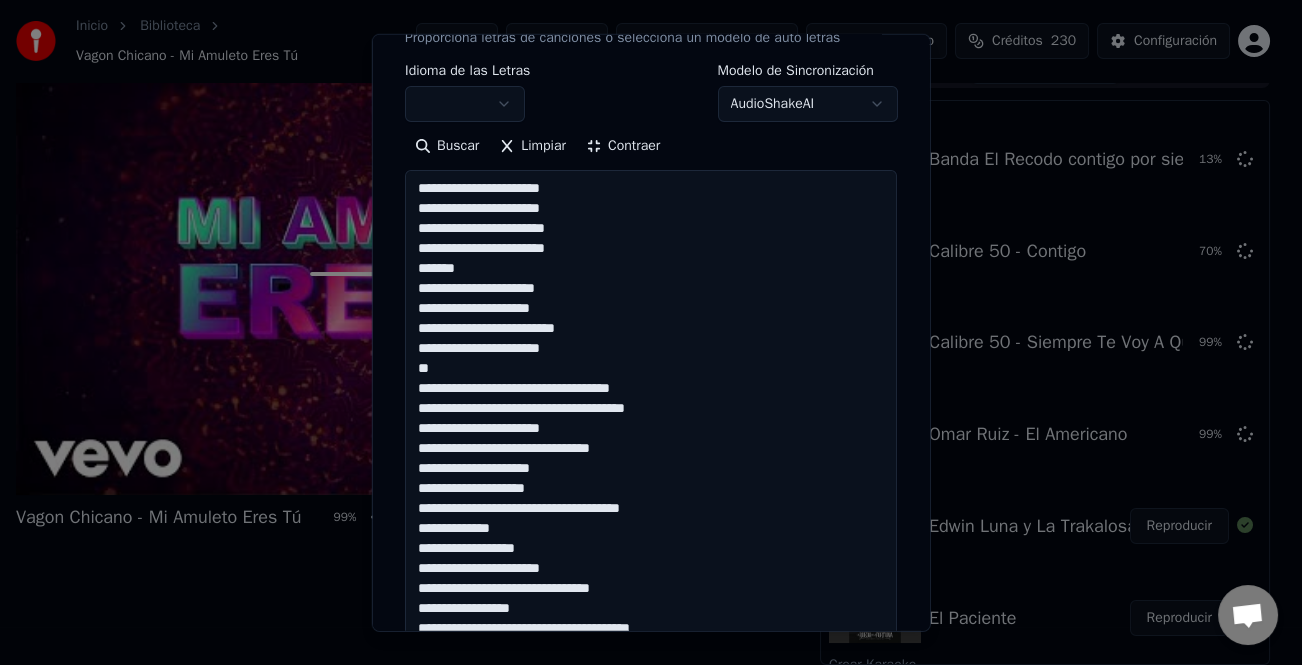 click at bounding box center (651, 568) 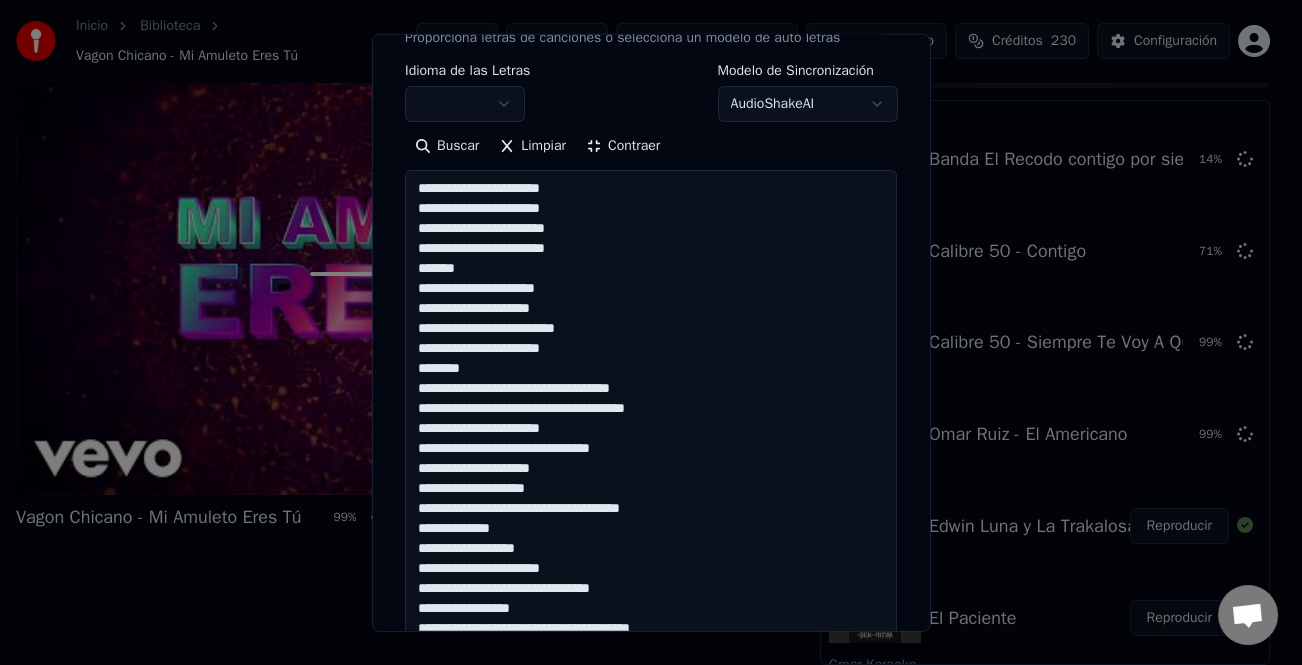 scroll, scrollTop: 21, scrollLeft: 0, axis: vertical 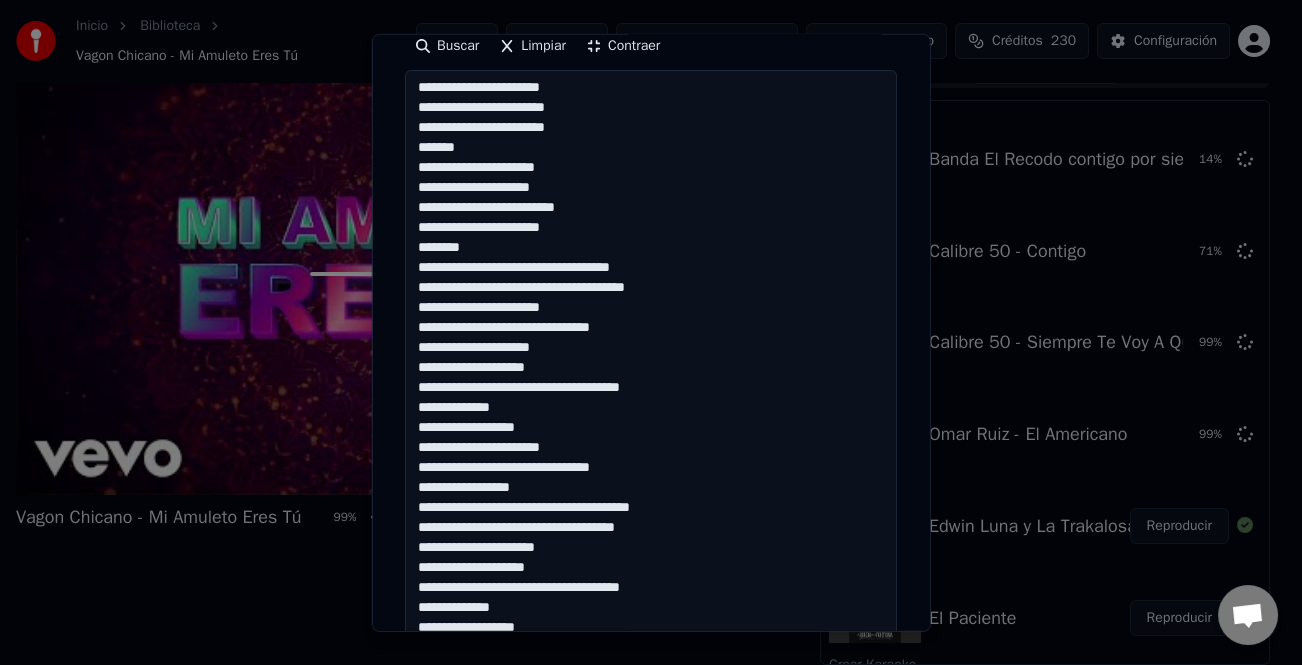 click at bounding box center (651, 468) 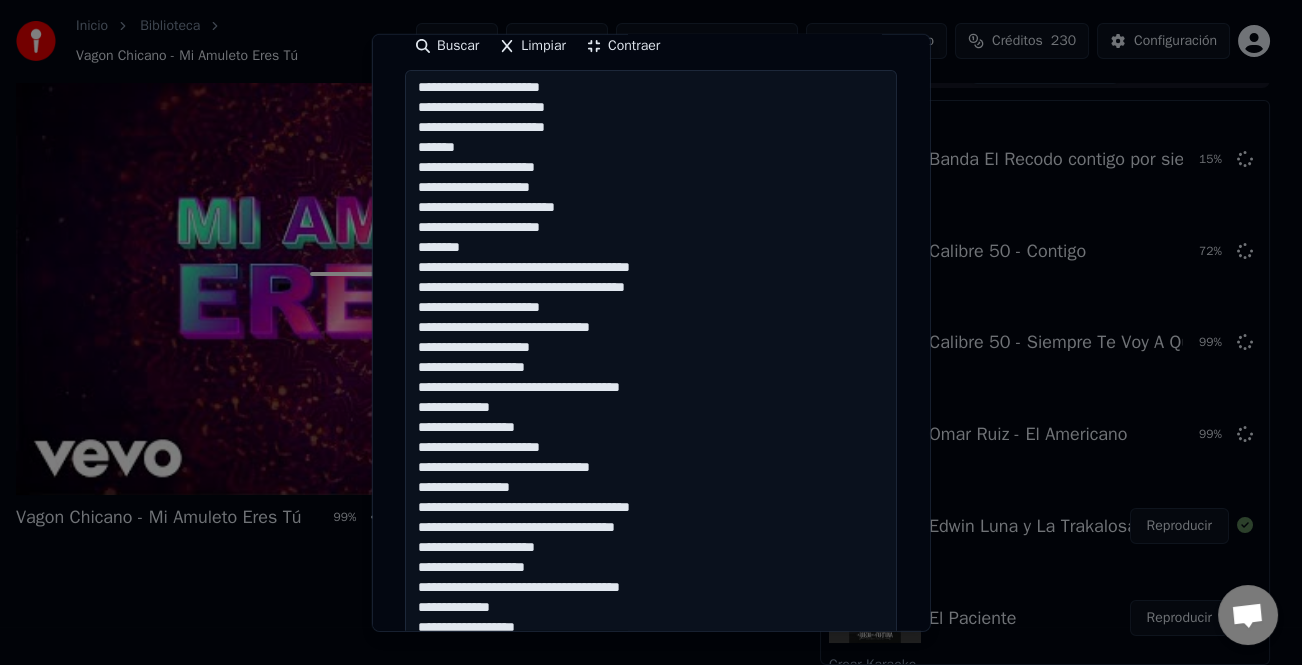 click at bounding box center (651, 468) 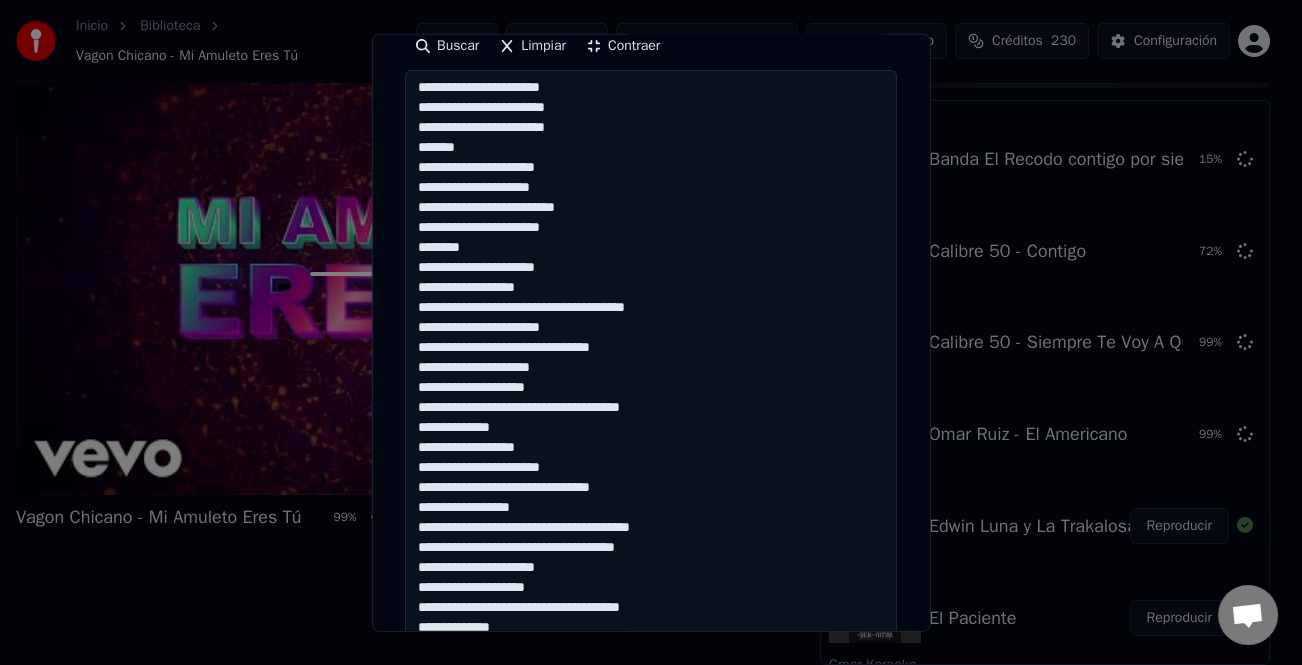 drag, startPoint x: 546, startPoint y: 274, endPoint x: 546, endPoint y: 288, distance: 14 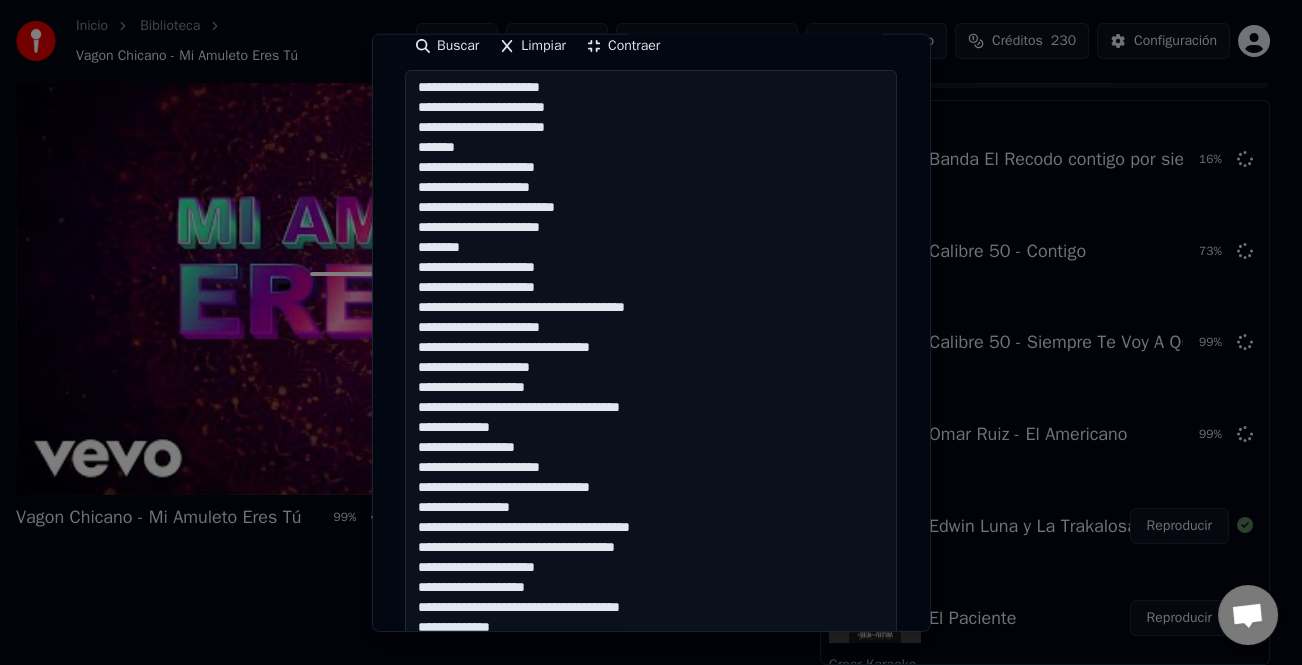 click at bounding box center [651, 468] 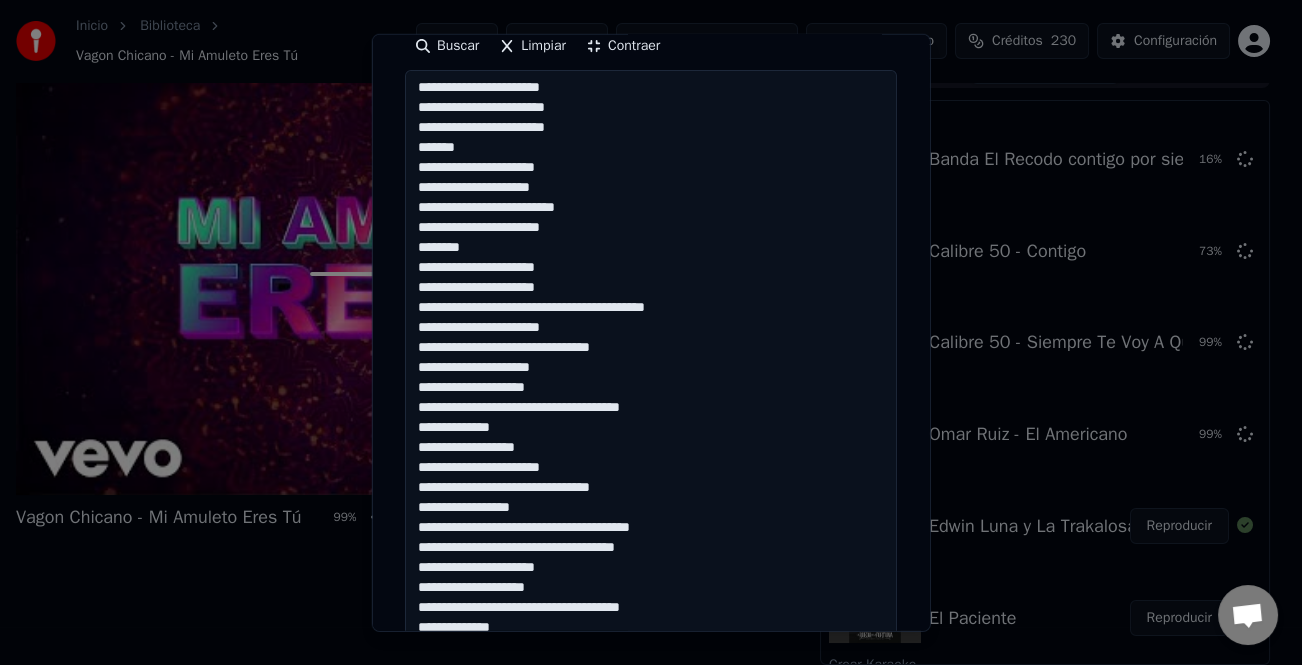 click at bounding box center (651, 468) 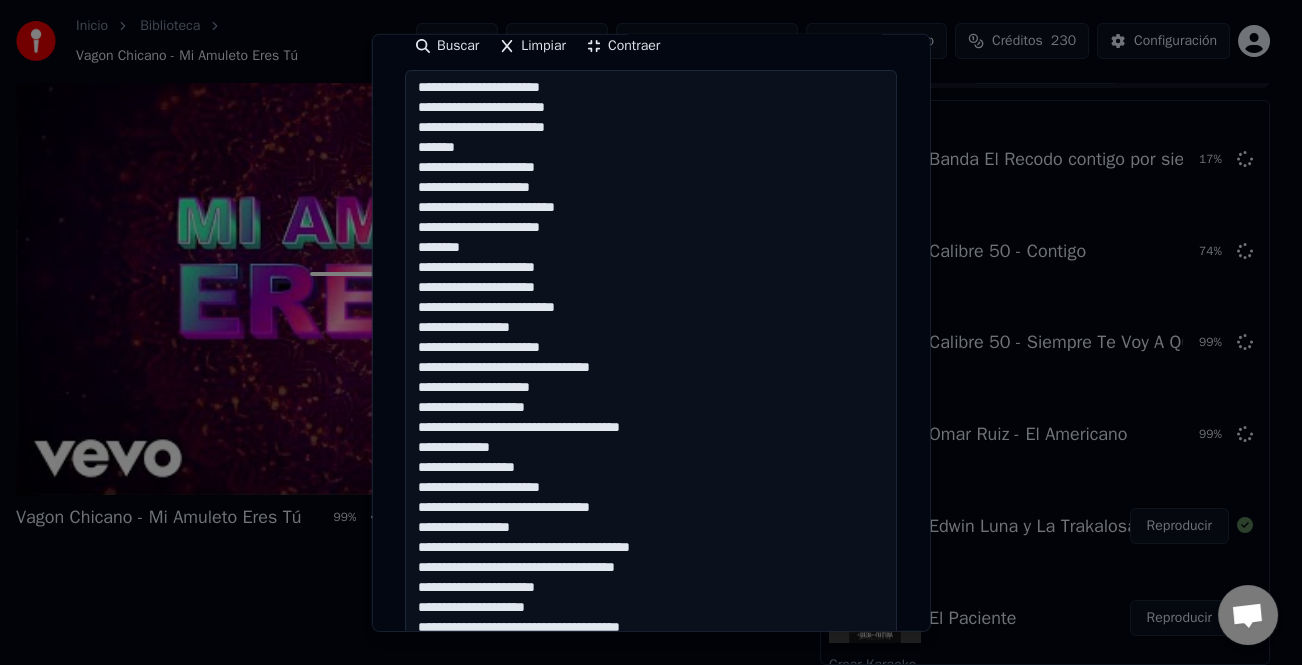click at bounding box center (651, 468) 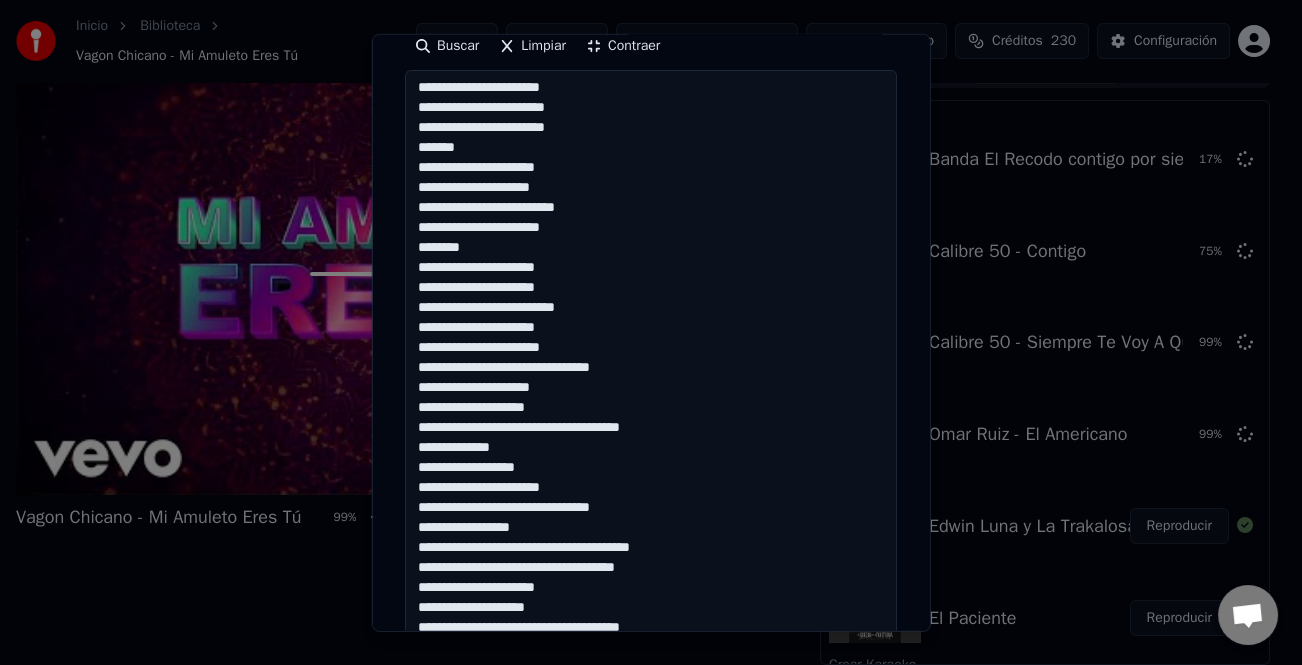 click at bounding box center (651, 468) 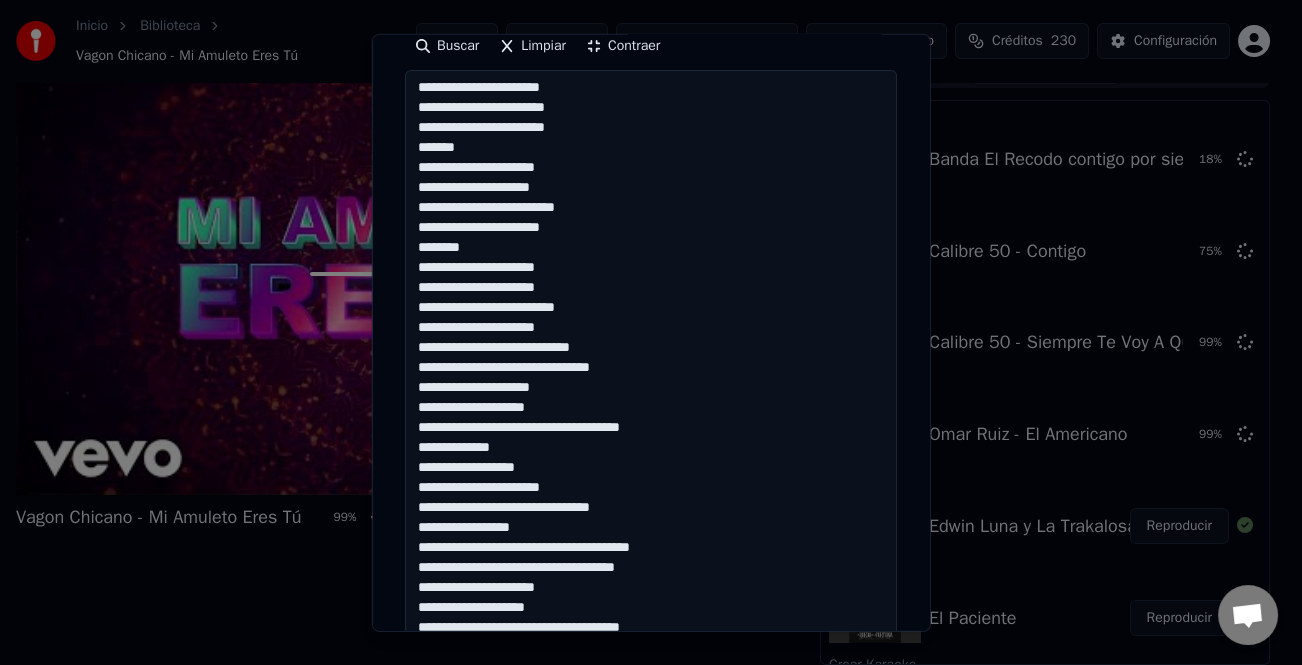 click at bounding box center [651, 468] 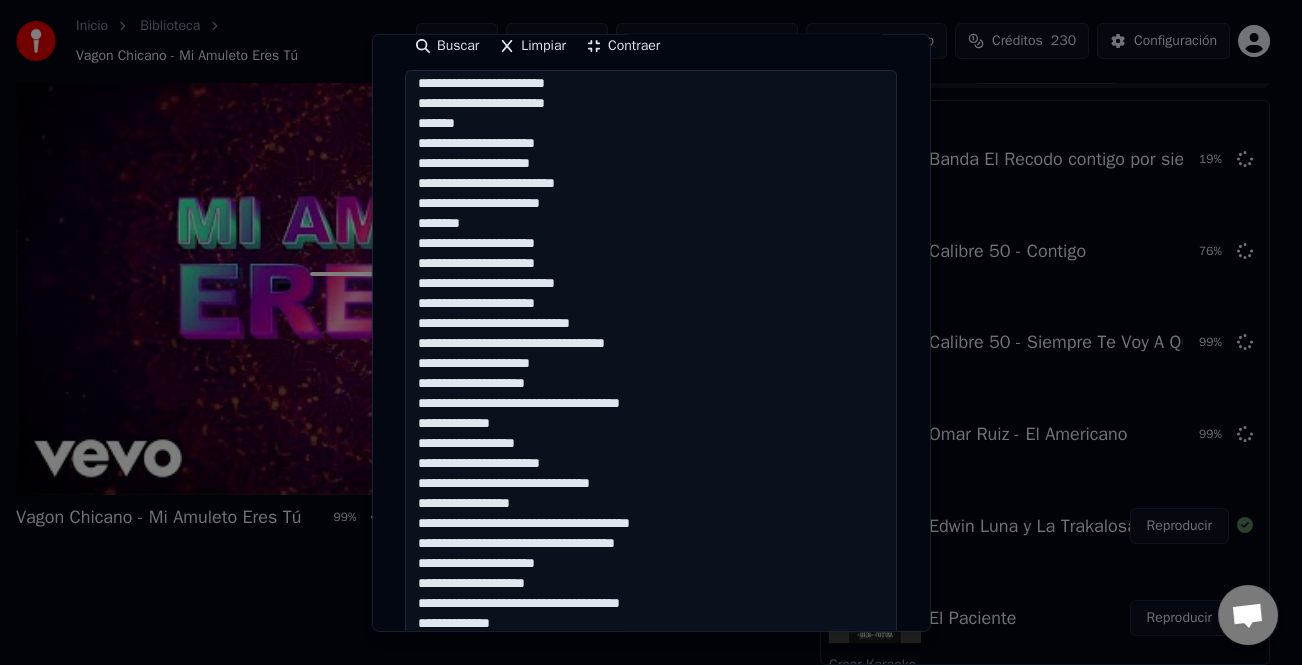 scroll, scrollTop: 61, scrollLeft: 0, axis: vertical 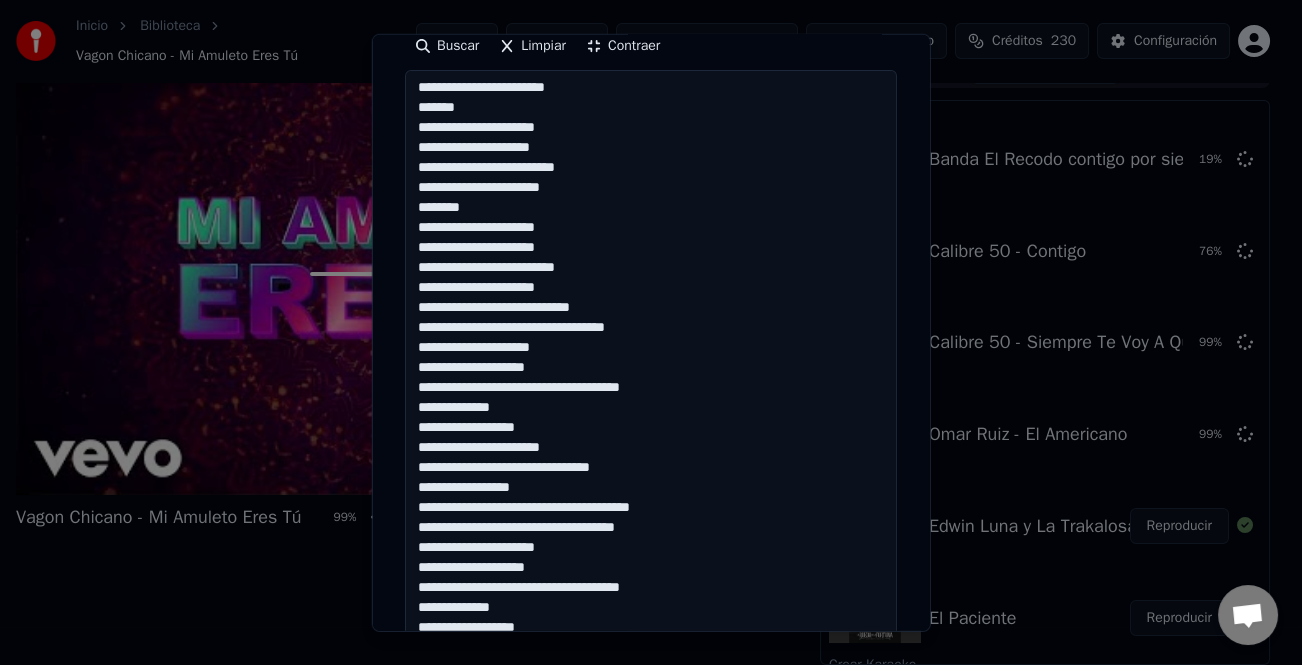 click at bounding box center (651, 468) 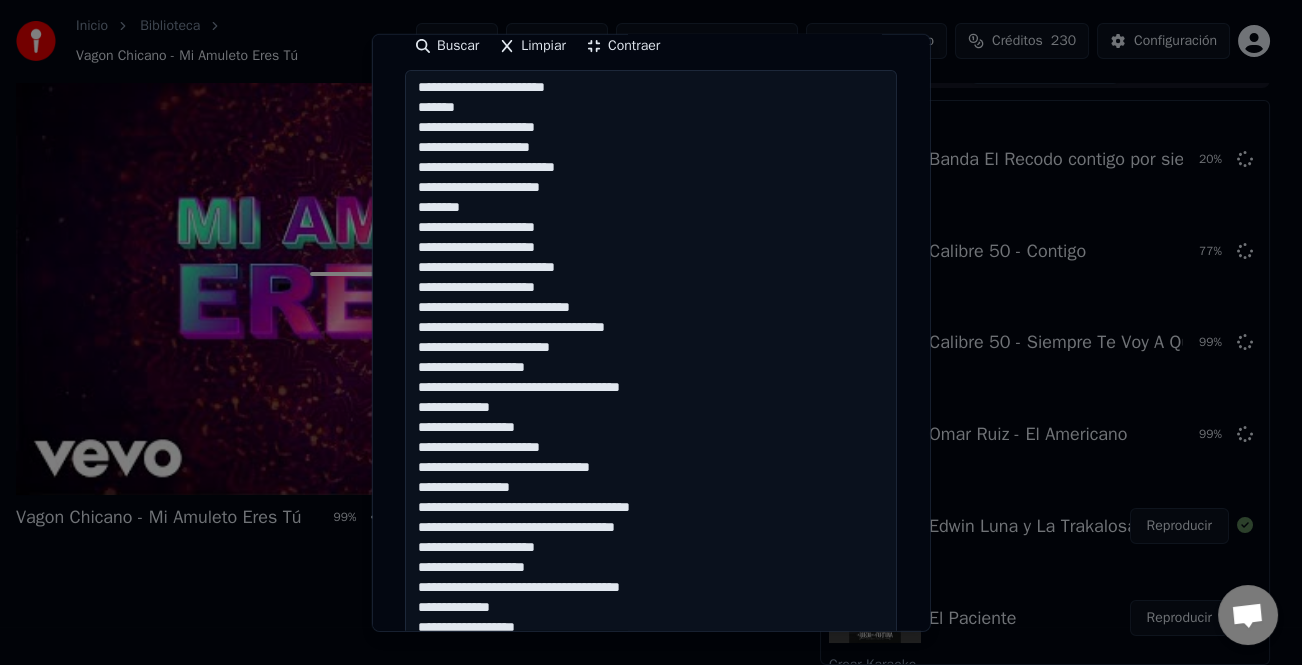 click at bounding box center [651, 468] 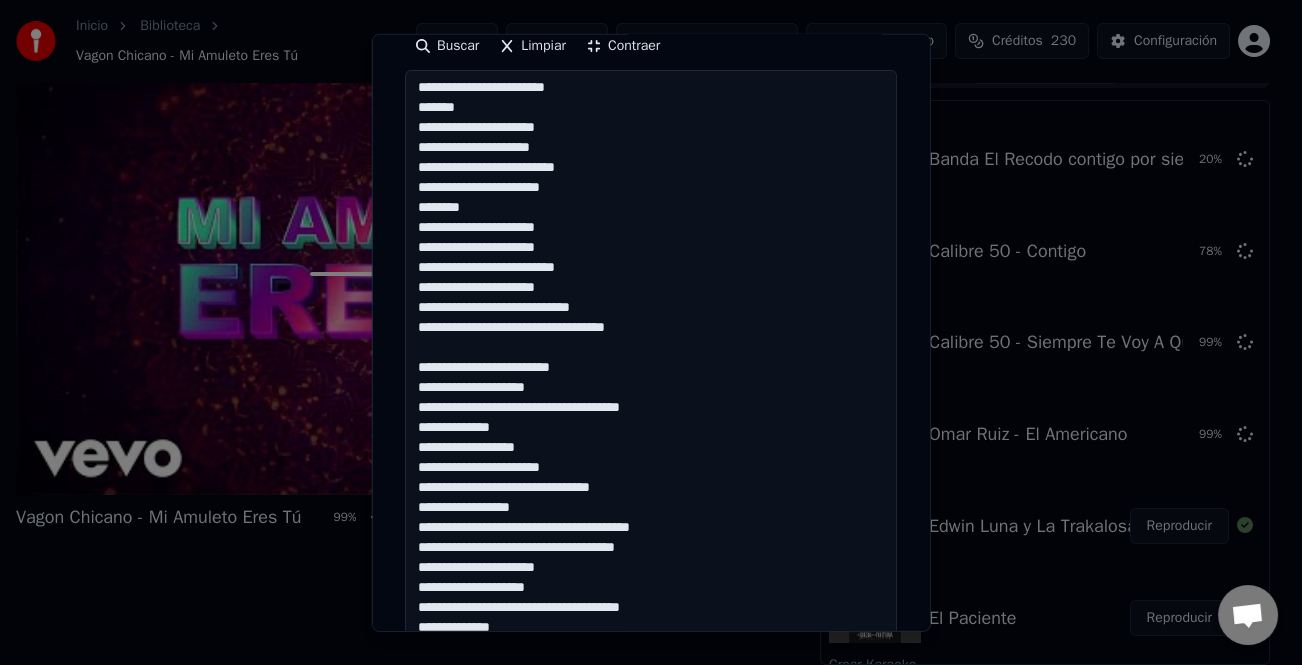 scroll, scrollTop: 81, scrollLeft: 0, axis: vertical 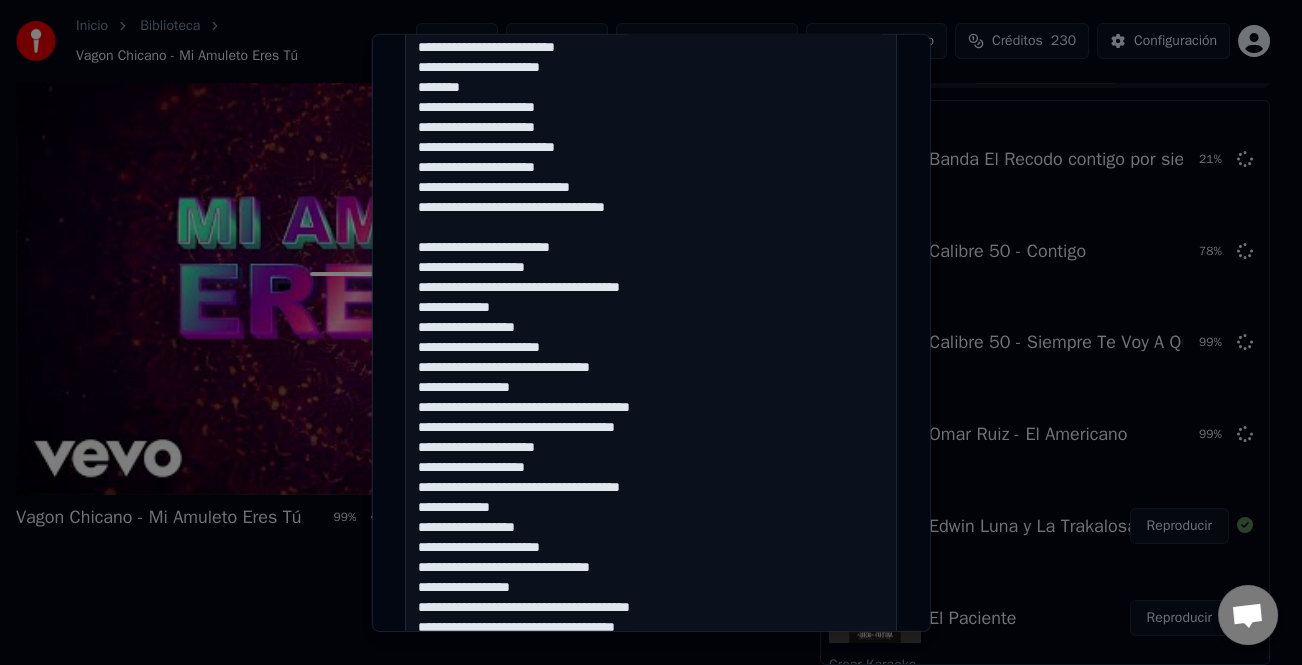 click at bounding box center (651, 368) 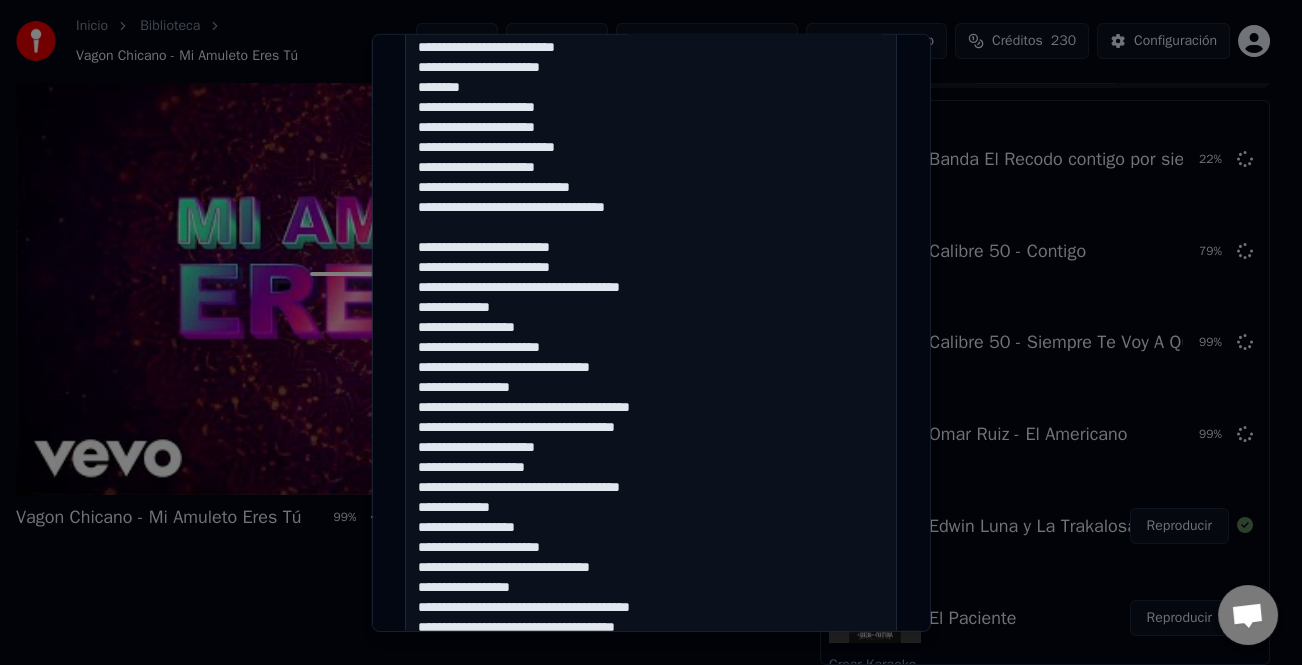 click at bounding box center [651, 368] 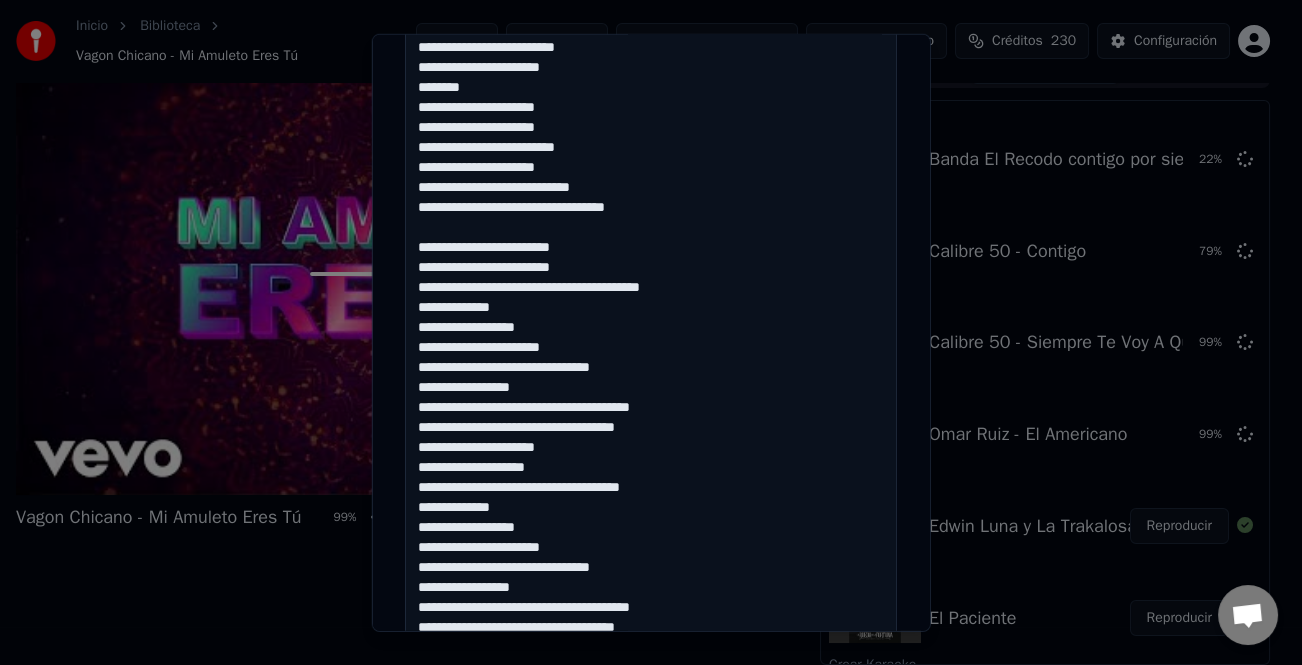 click at bounding box center [651, 368] 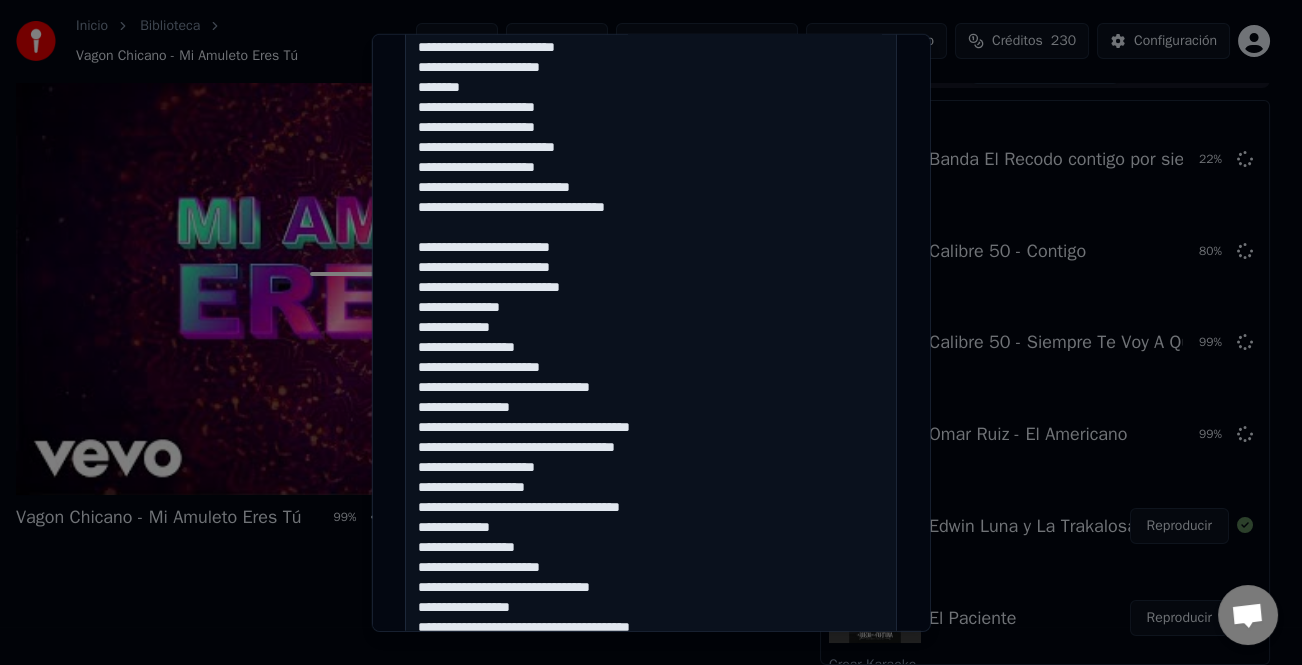 click at bounding box center (651, 368) 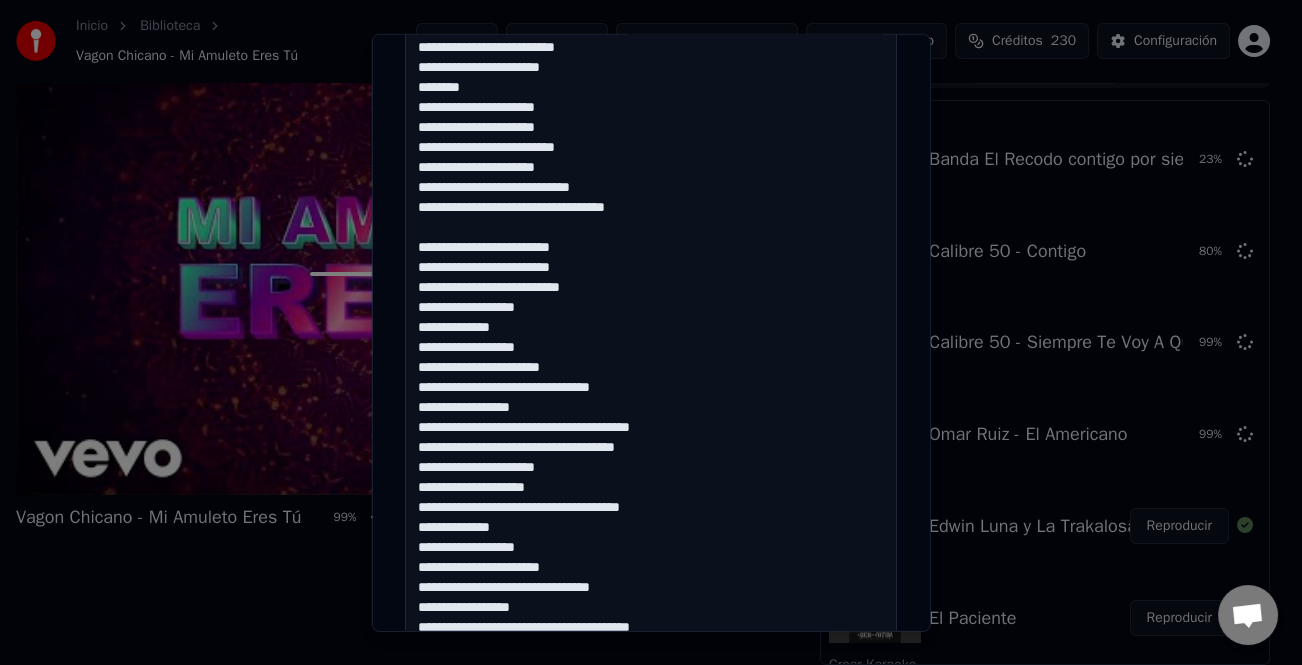 click at bounding box center [651, 368] 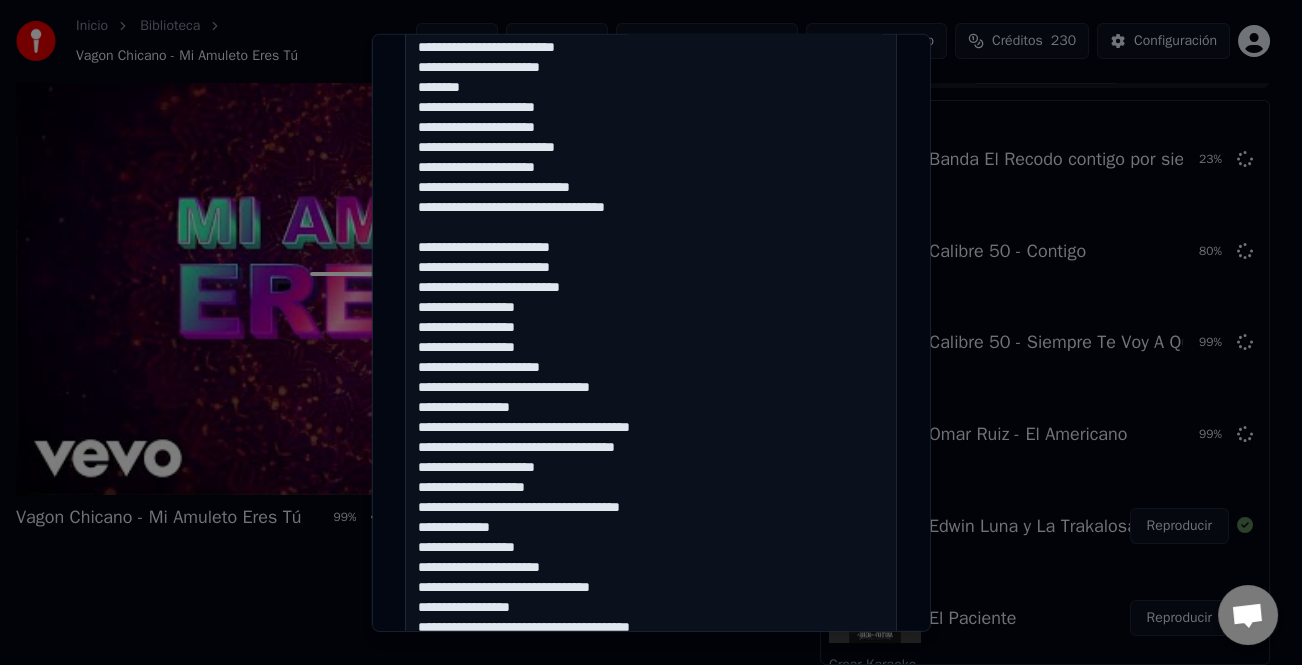 click at bounding box center (651, 368) 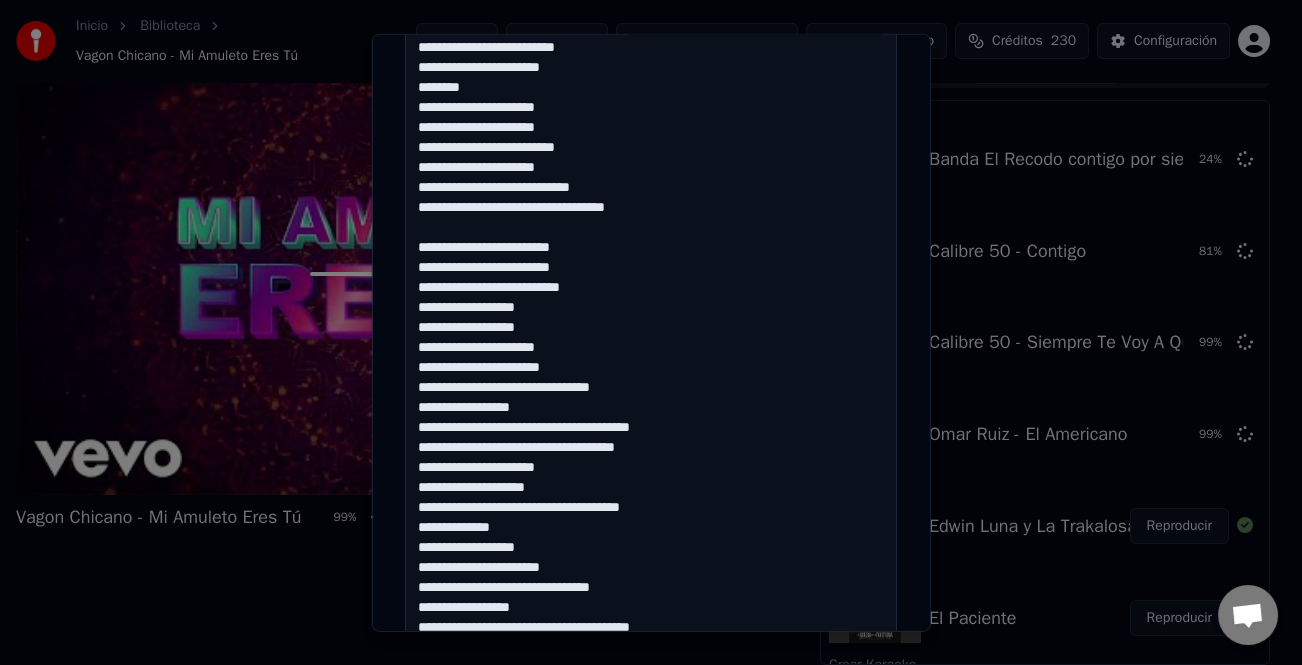 click at bounding box center [651, 368] 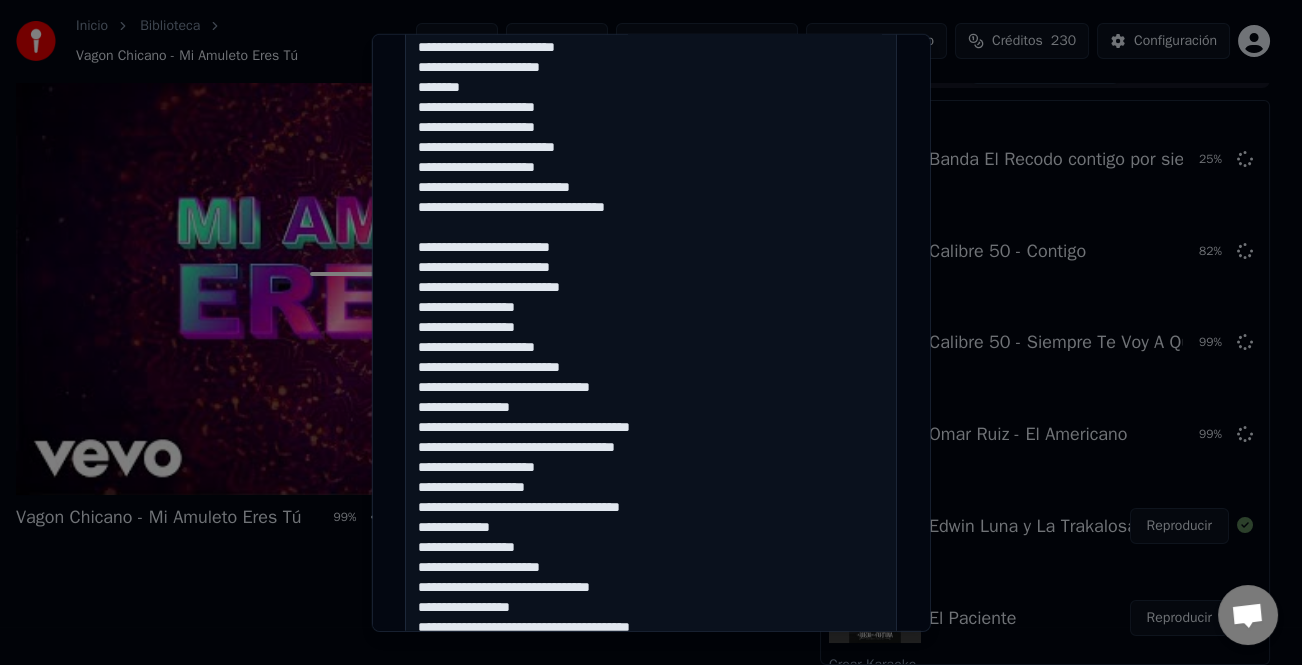 click at bounding box center (651, 368) 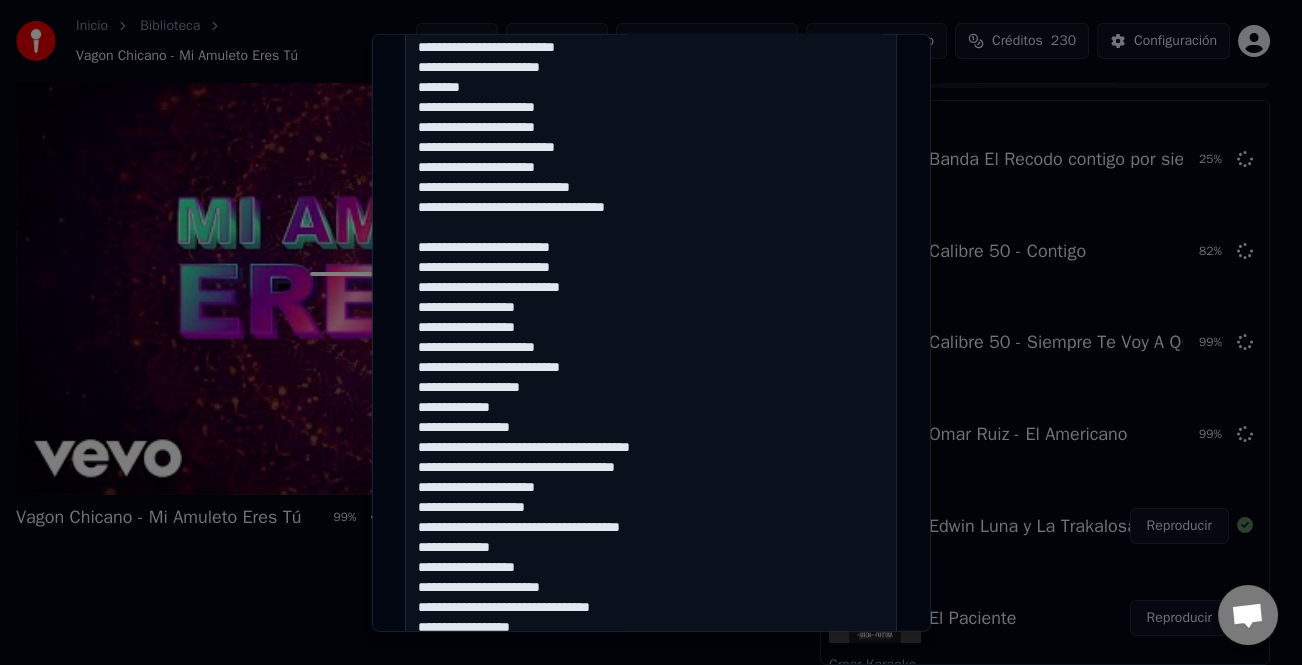 click at bounding box center (651, 368) 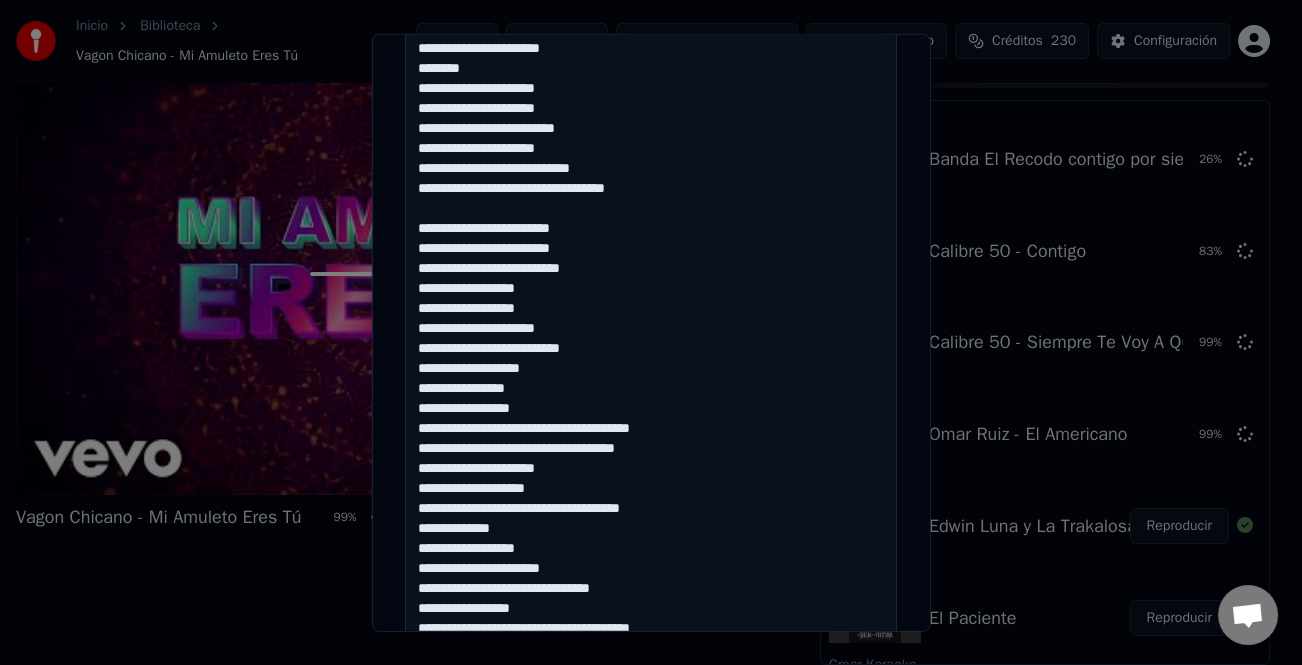 scroll, scrollTop: 121, scrollLeft: 0, axis: vertical 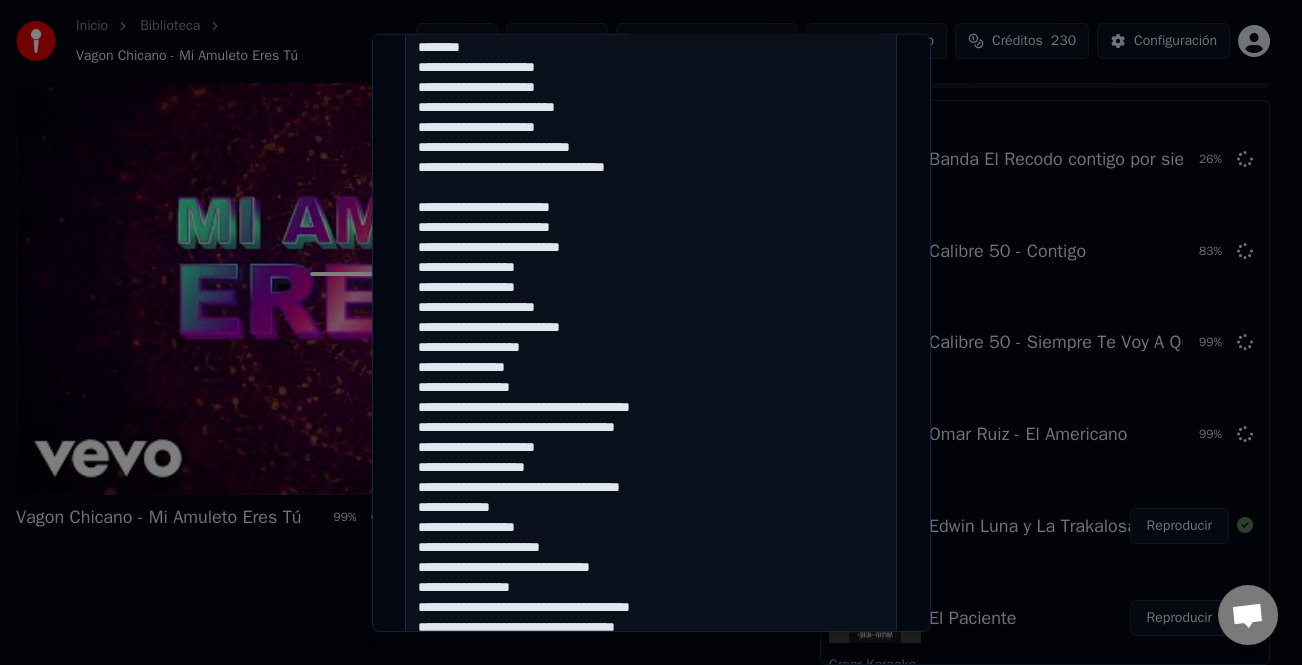 click at bounding box center (651, 368) 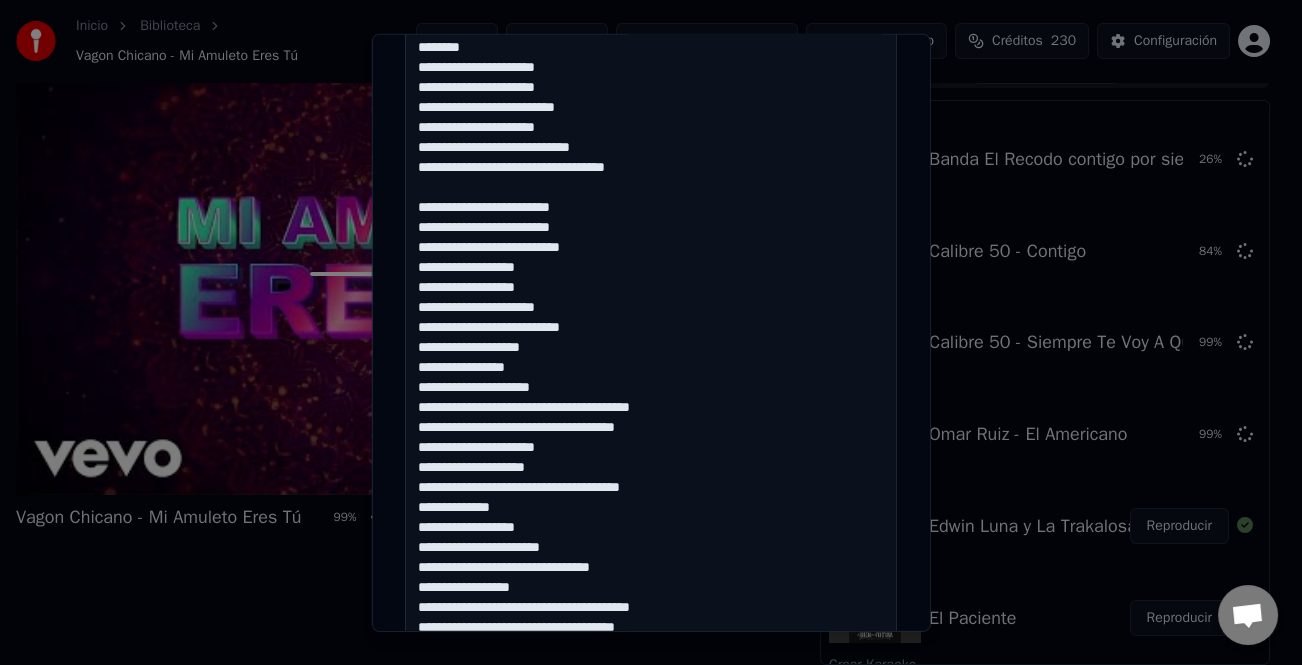 click at bounding box center (651, 368) 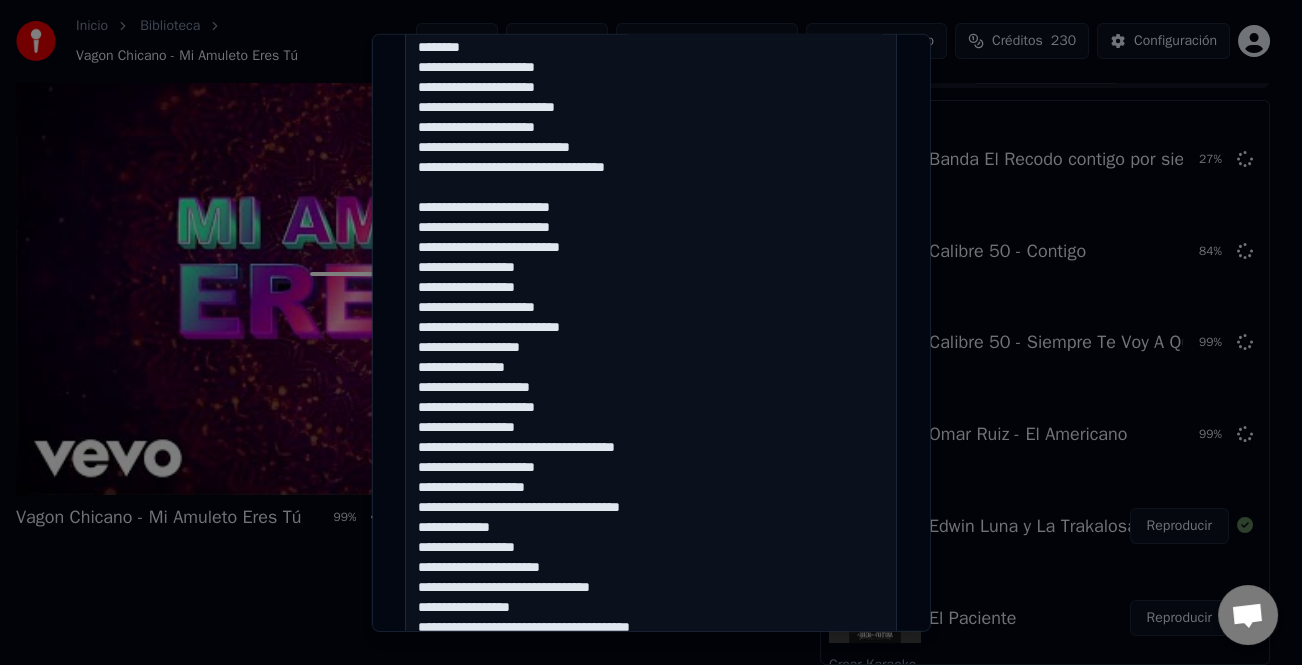click at bounding box center (651, 368) 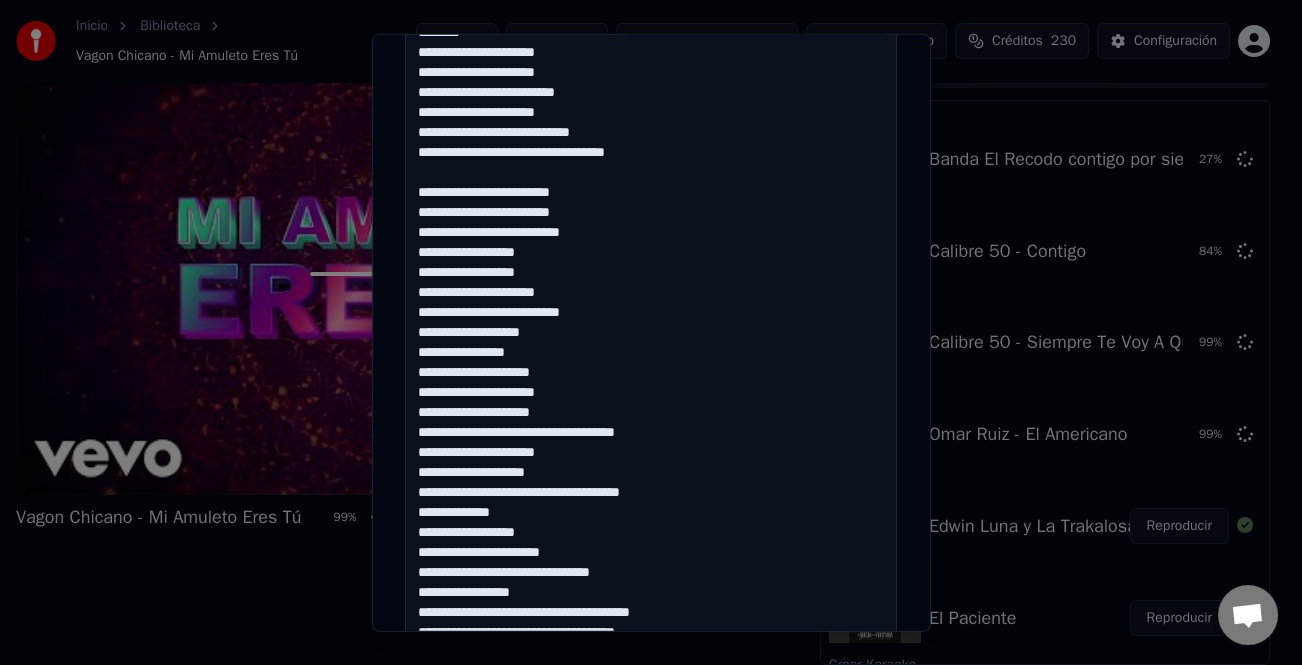 scroll, scrollTop: 141, scrollLeft: 0, axis: vertical 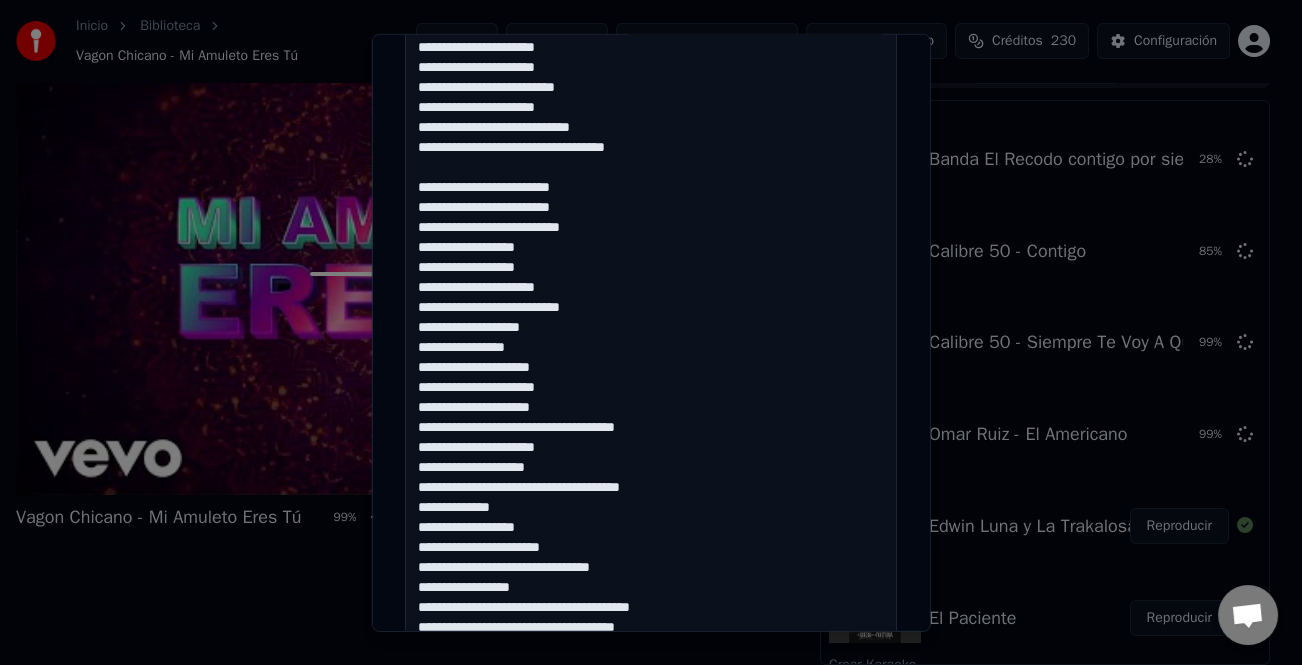 click at bounding box center [651, 368] 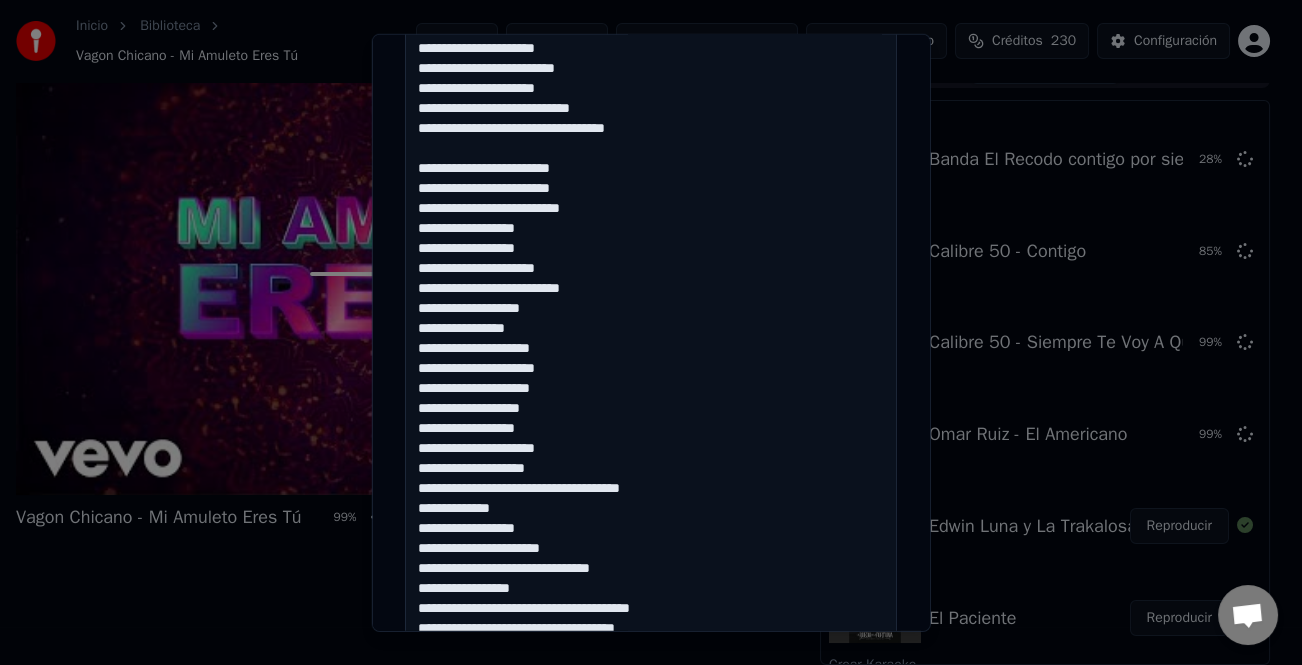 scroll, scrollTop: 161, scrollLeft: 0, axis: vertical 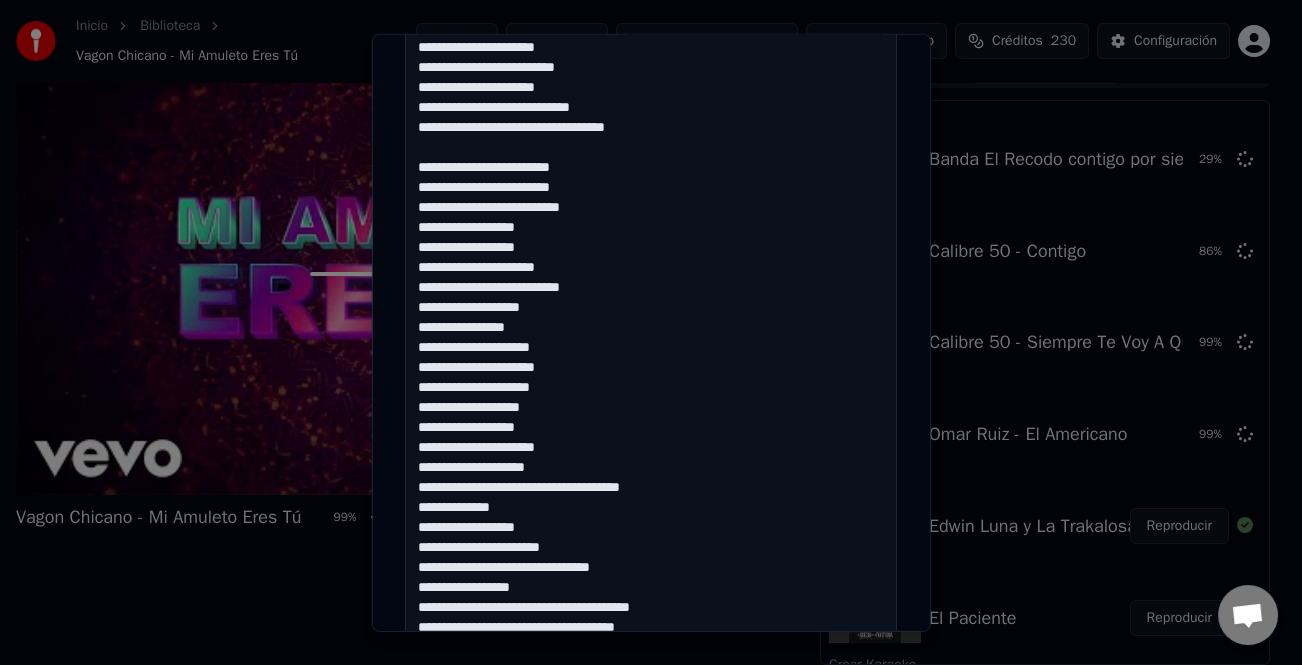 click at bounding box center [651, 368] 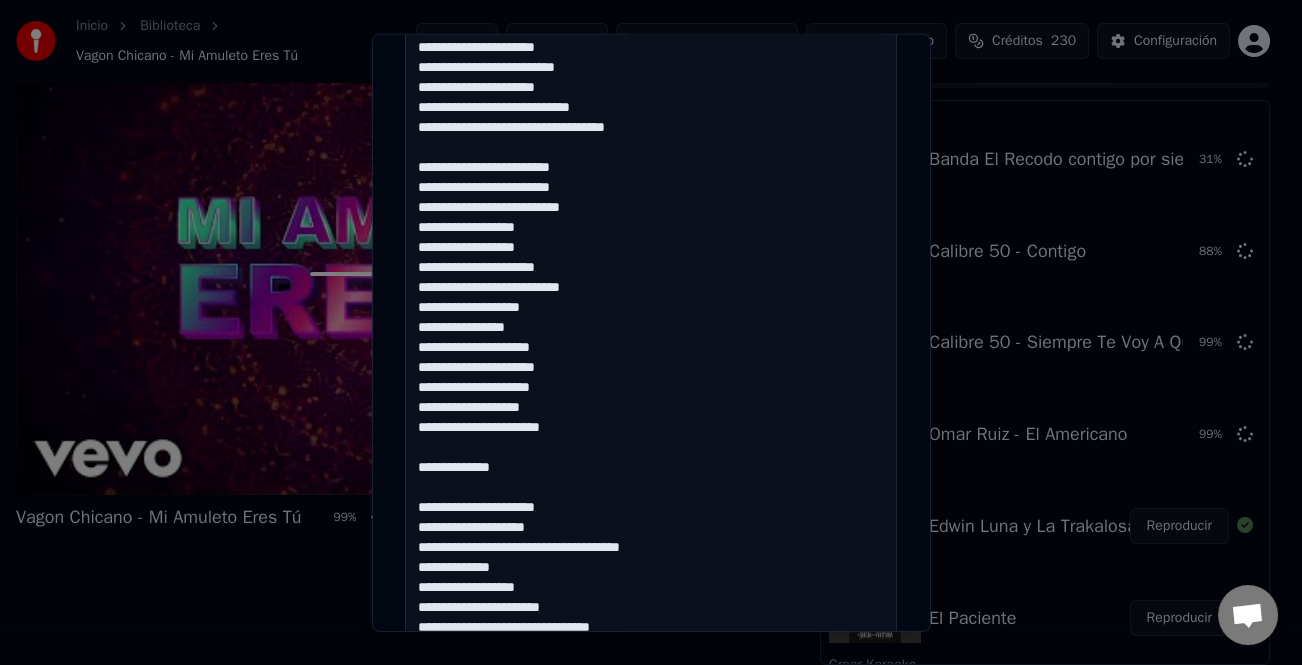 scroll, scrollTop: 221, scrollLeft: 0, axis: vertical 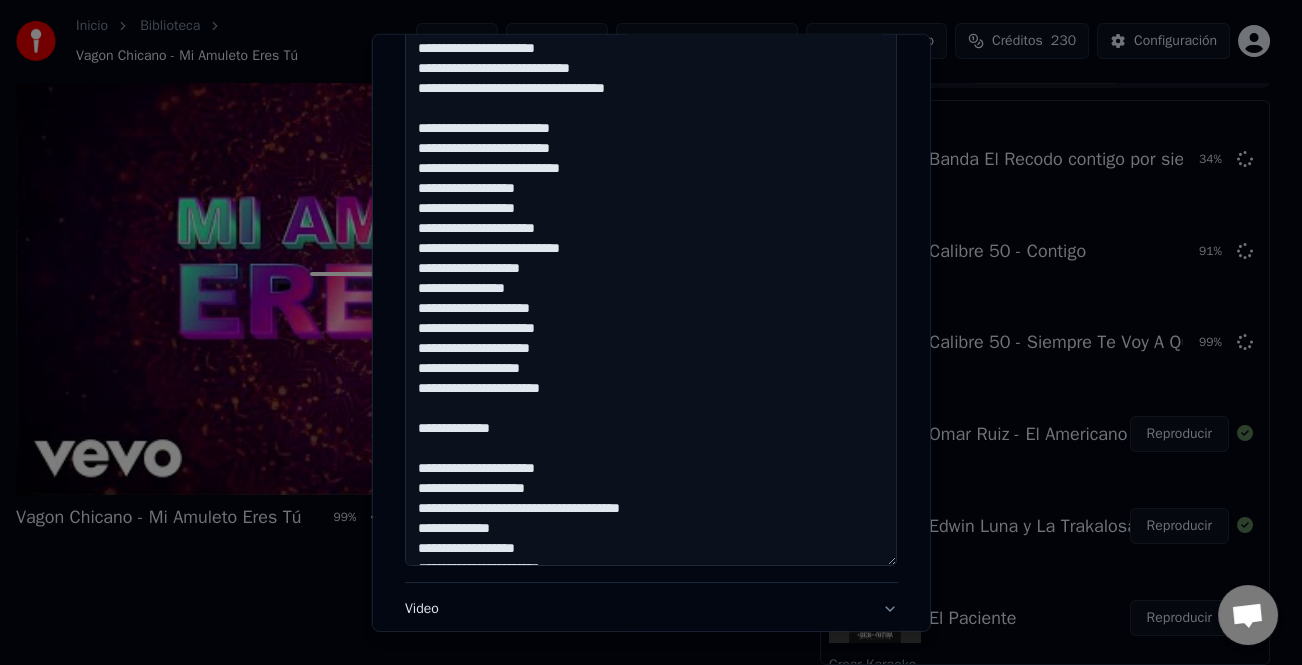 drag, startPoint x: 566, startPoint y: 391, endPoint x: 407, endPoint y: 116, distance: 317.65704 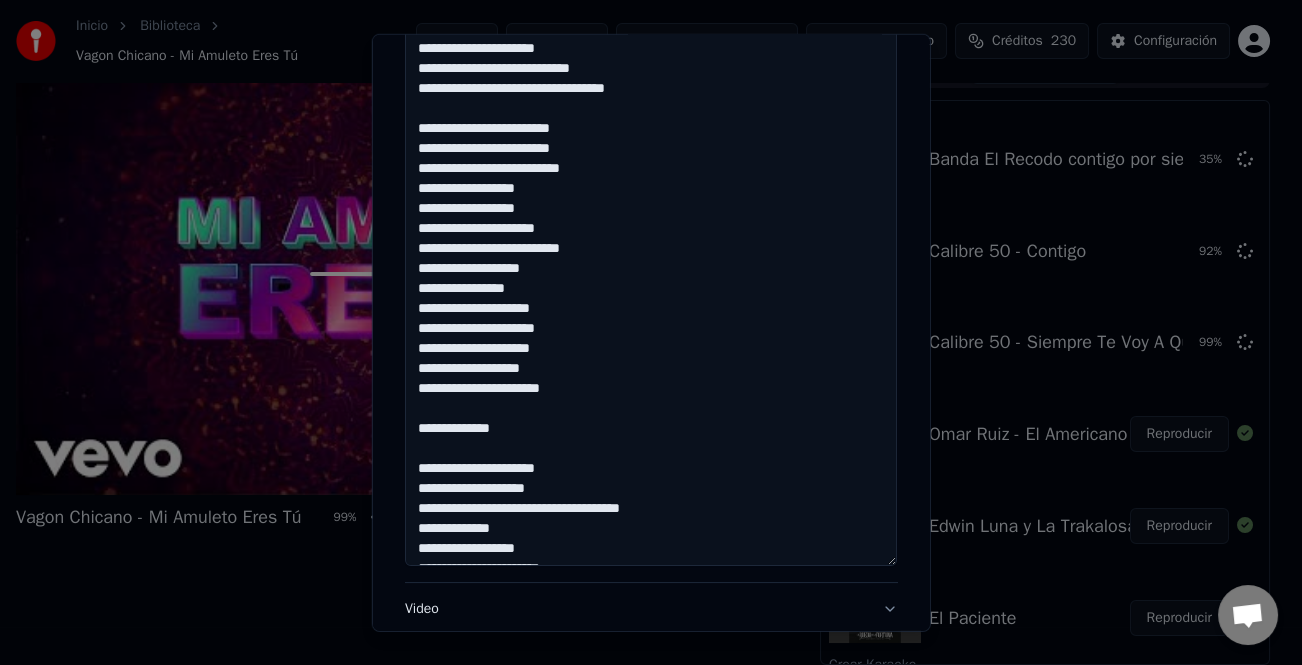 paste on "**********" 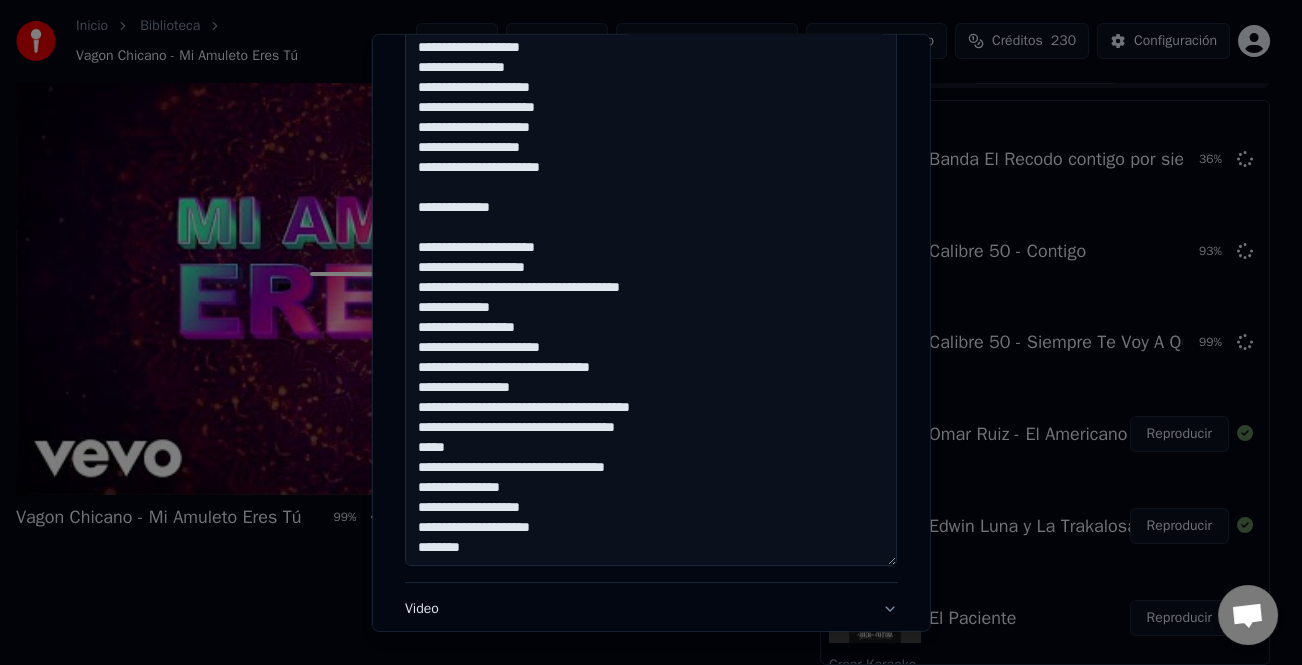 scroll, scrollTop: 221, scrollLeft: 0, axis: vertical 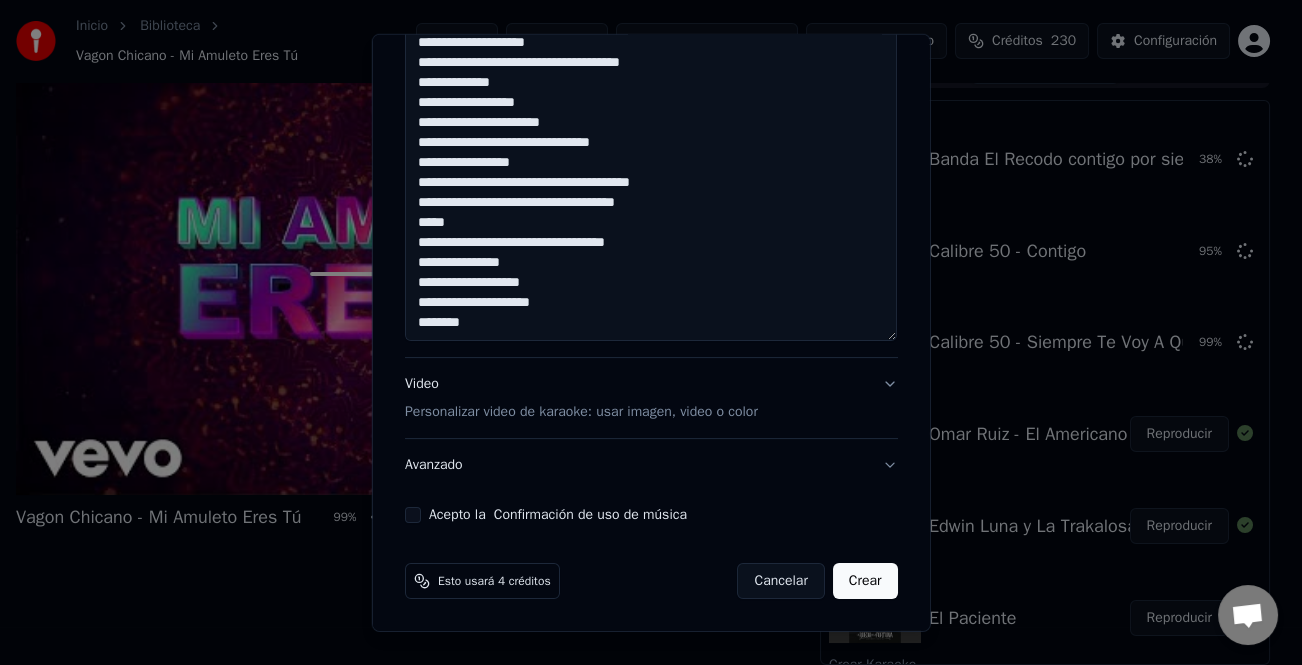 drag, startPoint x: 411, startPoint y: 221, endPoint x: 643, endPoint y: 427, distance: 310.25797 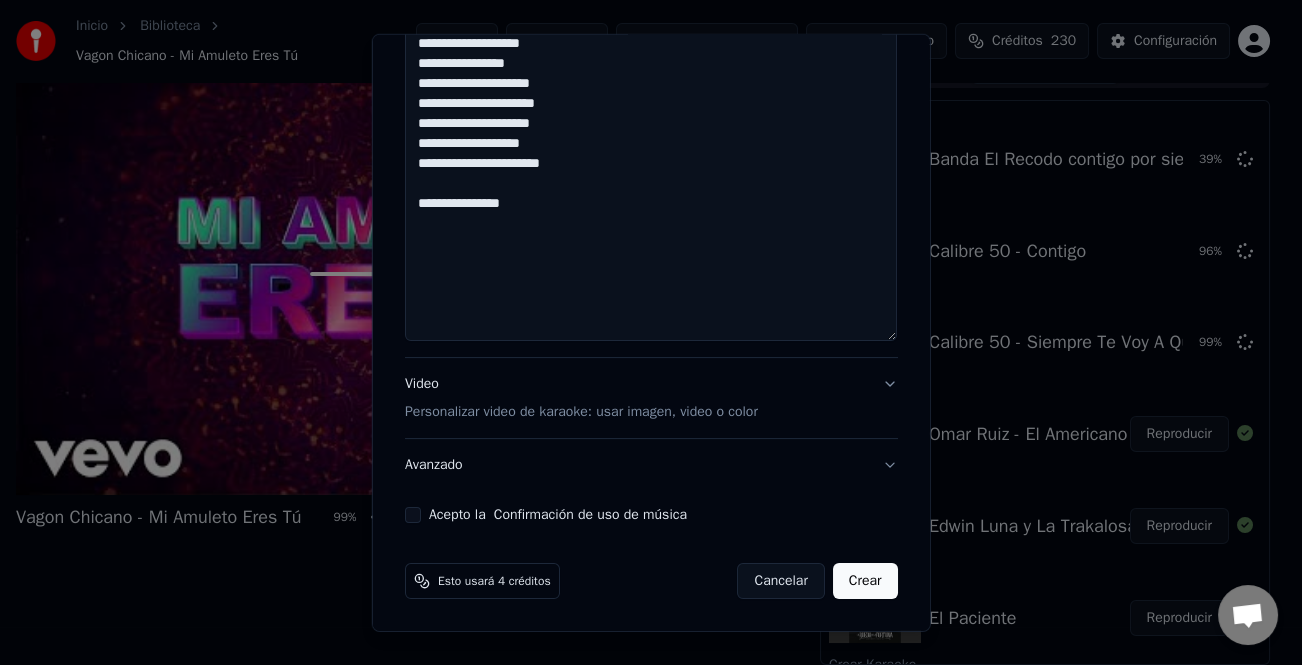 scroll, scrollTop: 547, scrollLeft: 0, axis: vertical 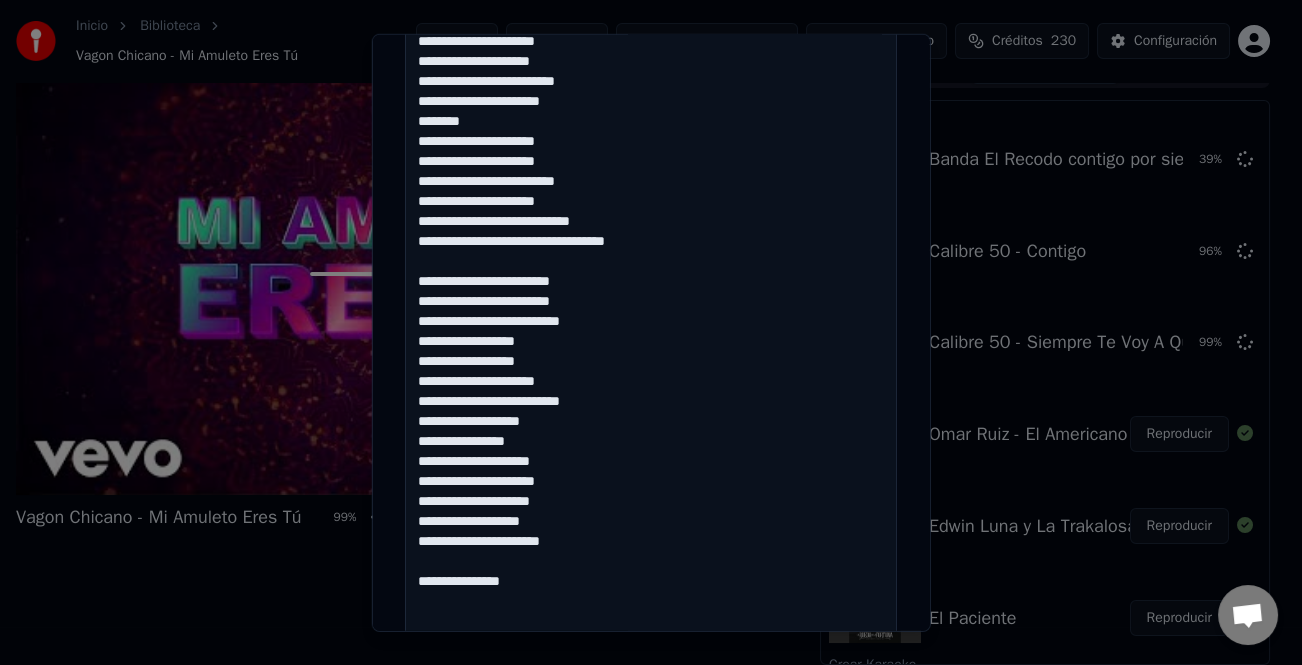 paste on "**********" 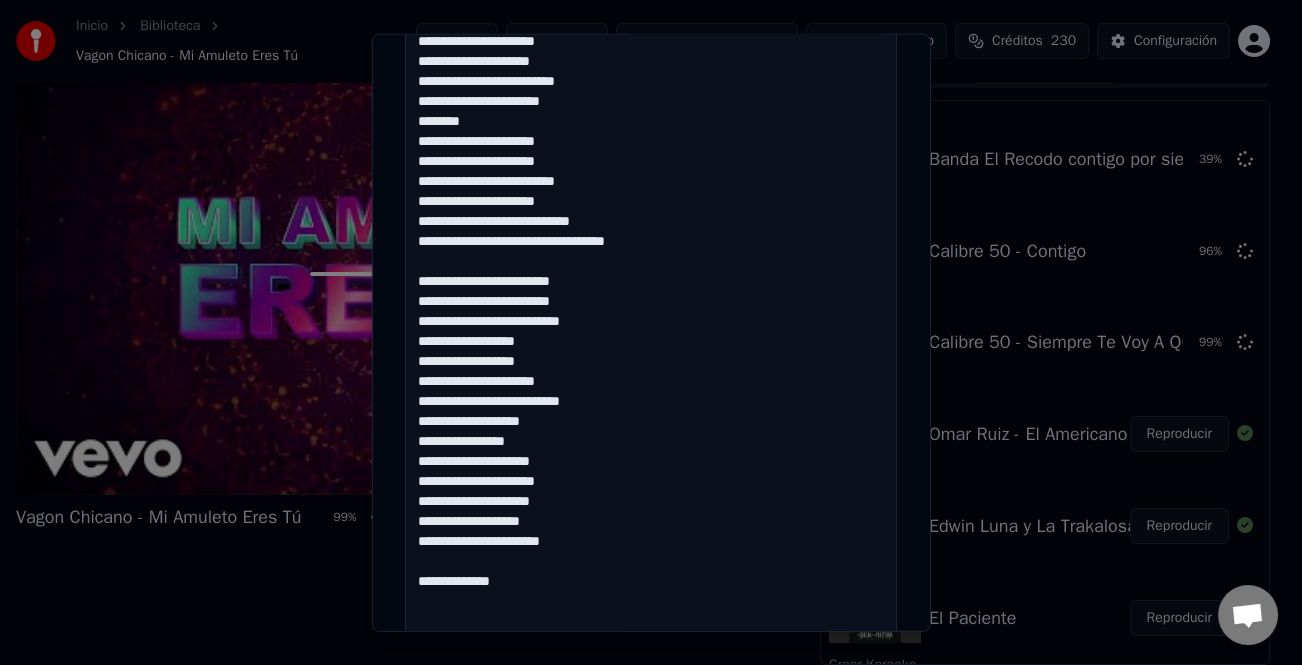 scroll, scrollTop: 634, scrollLeft: 0, axis: vertical 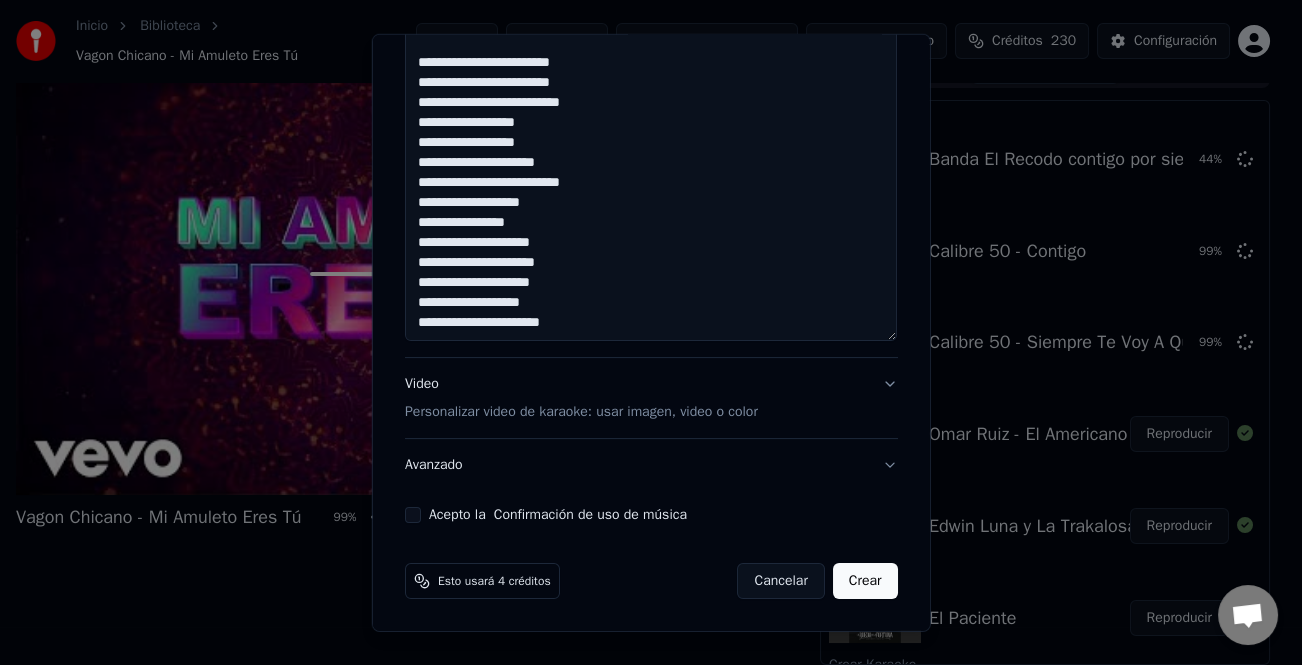 click at bounding box center (651, -57) 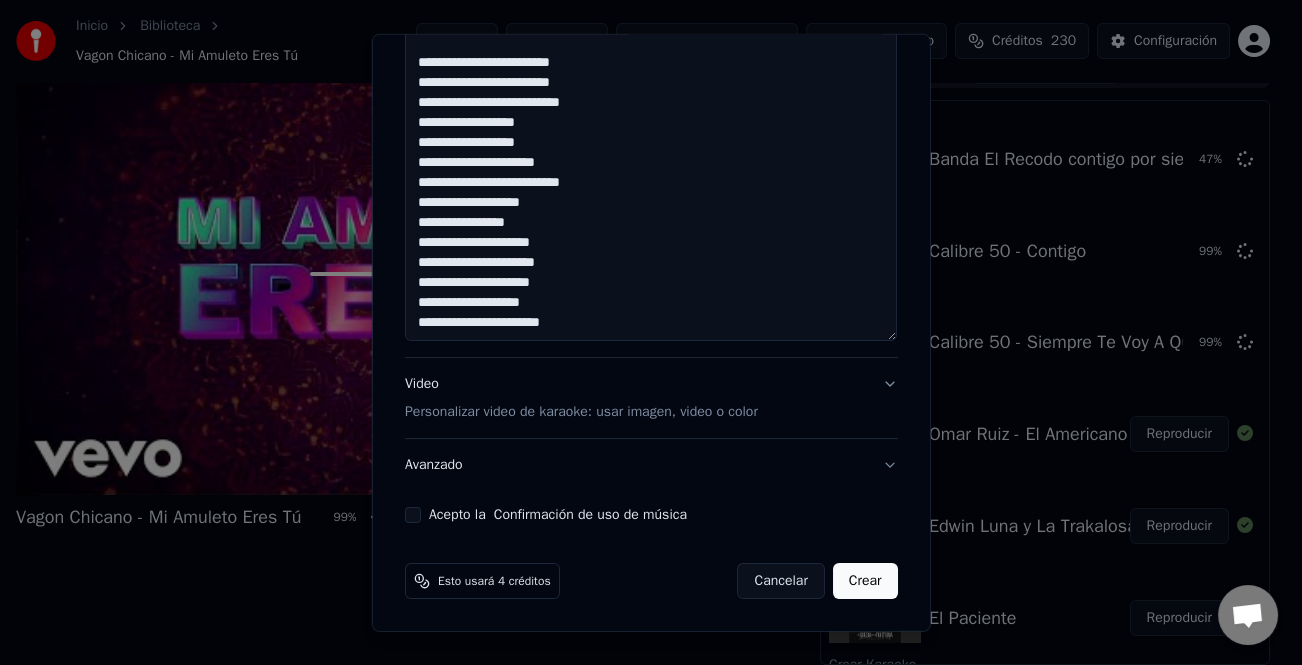 drag, startPoint x: 585, startPoint y: 316, endPoint x: 628, endPoint y: 302, distance: 45.221676 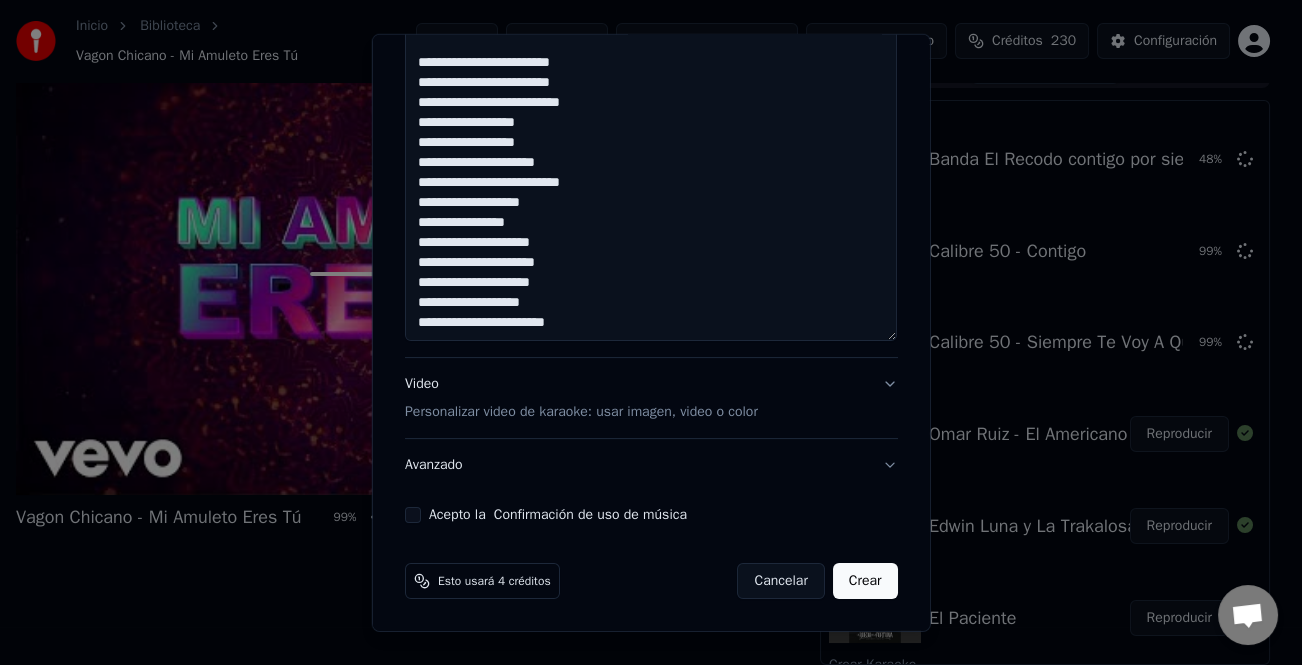 paste on "**********" 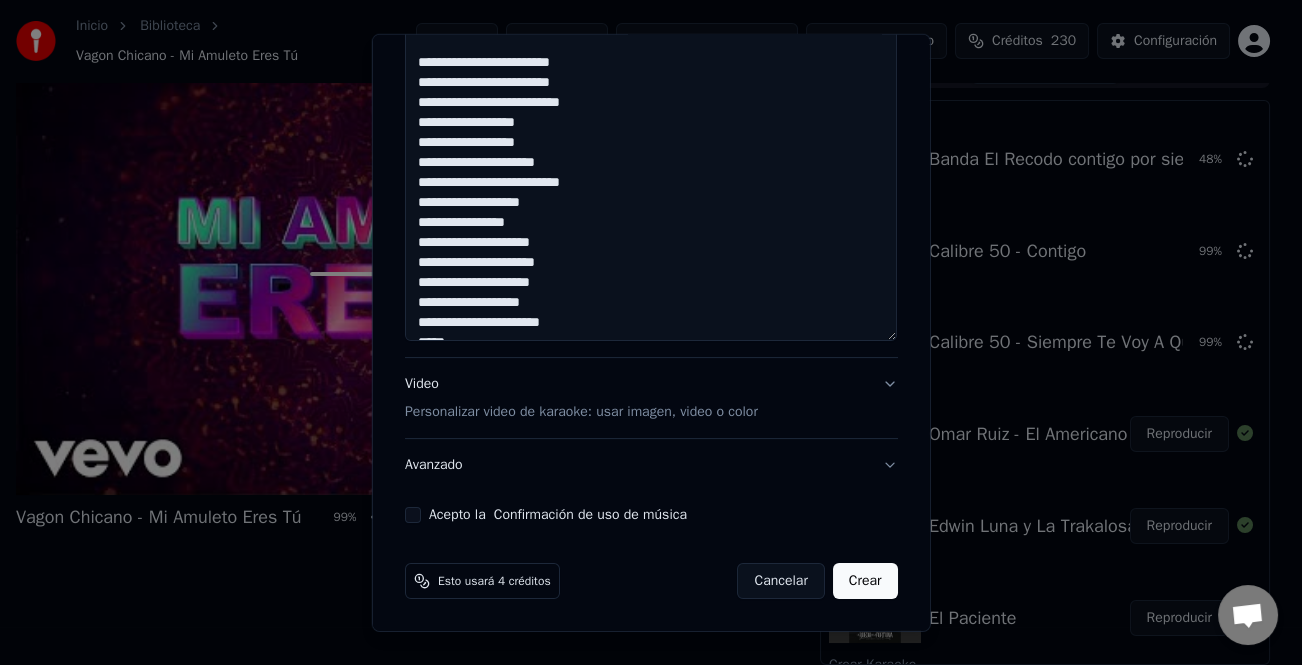 scroll, scrollTop: 313, scrollLeft: 0, axis: vertical 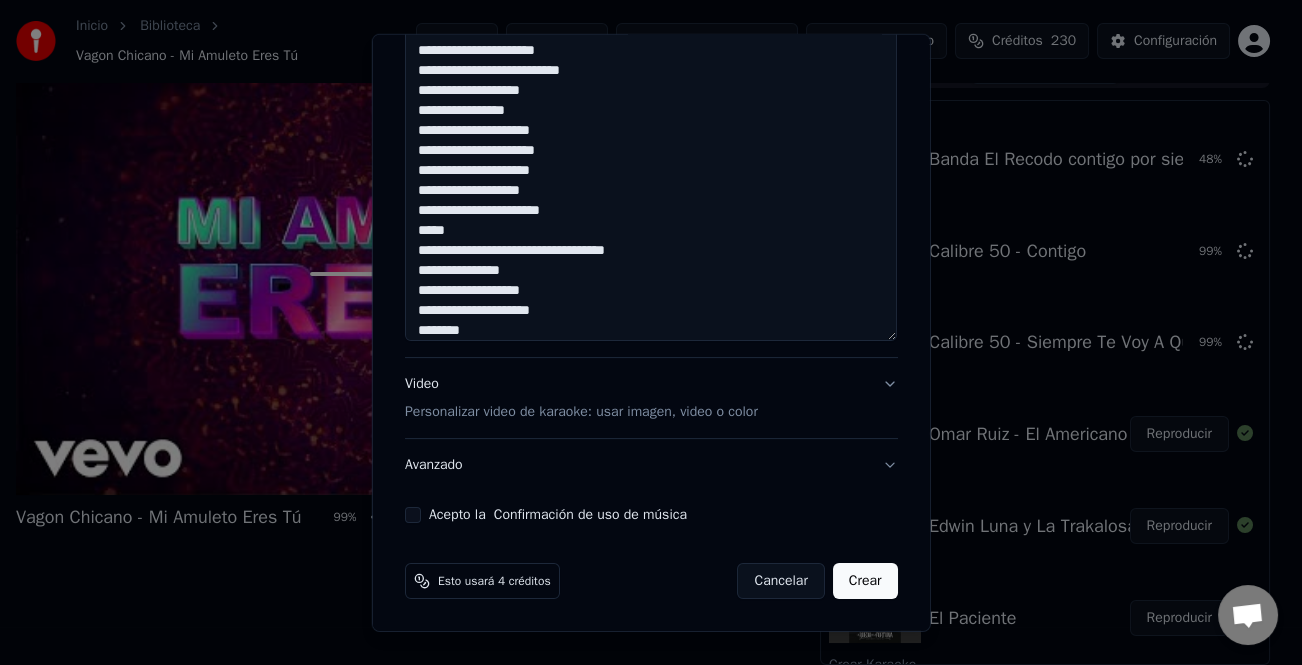 click at bounding box center [651, -57] 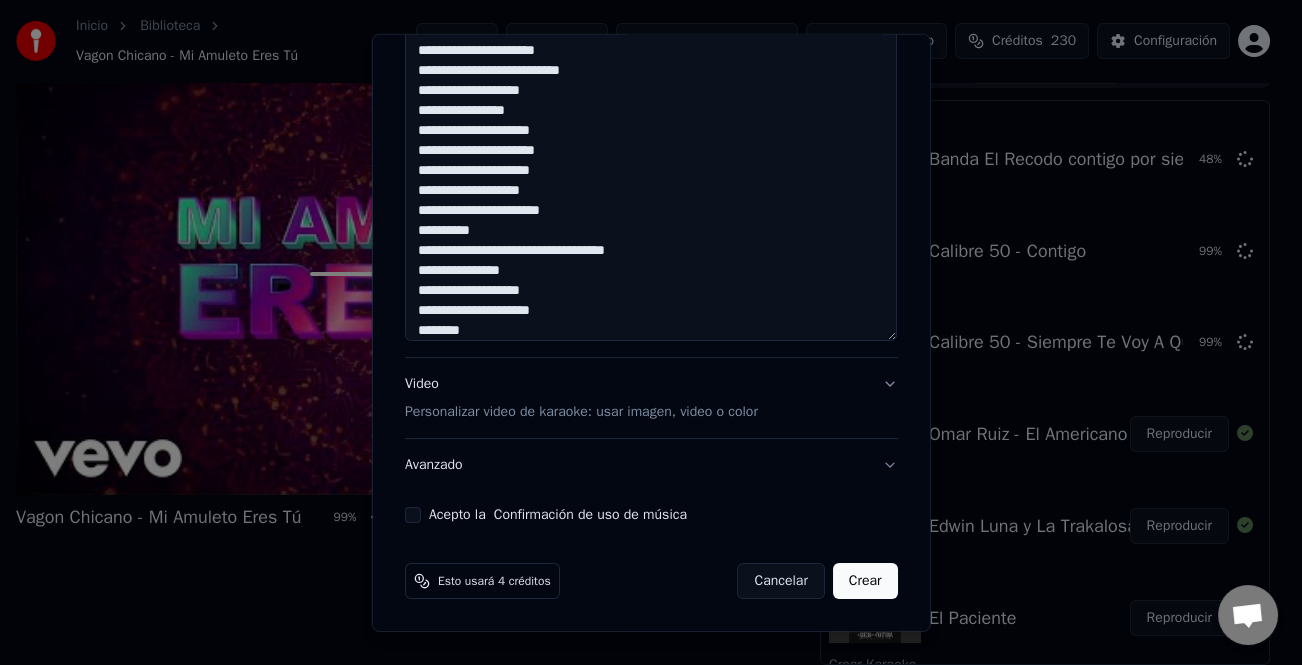 click at bounding box center (651, -57) 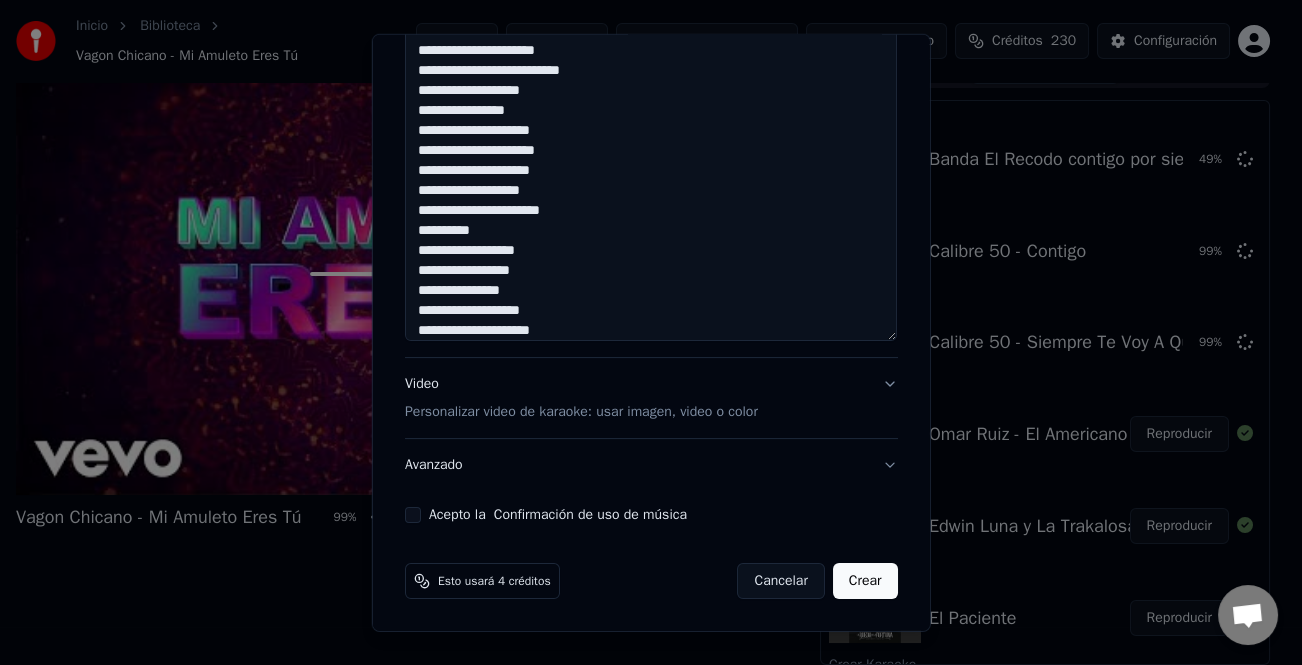 click at bounding box center (651, -57) 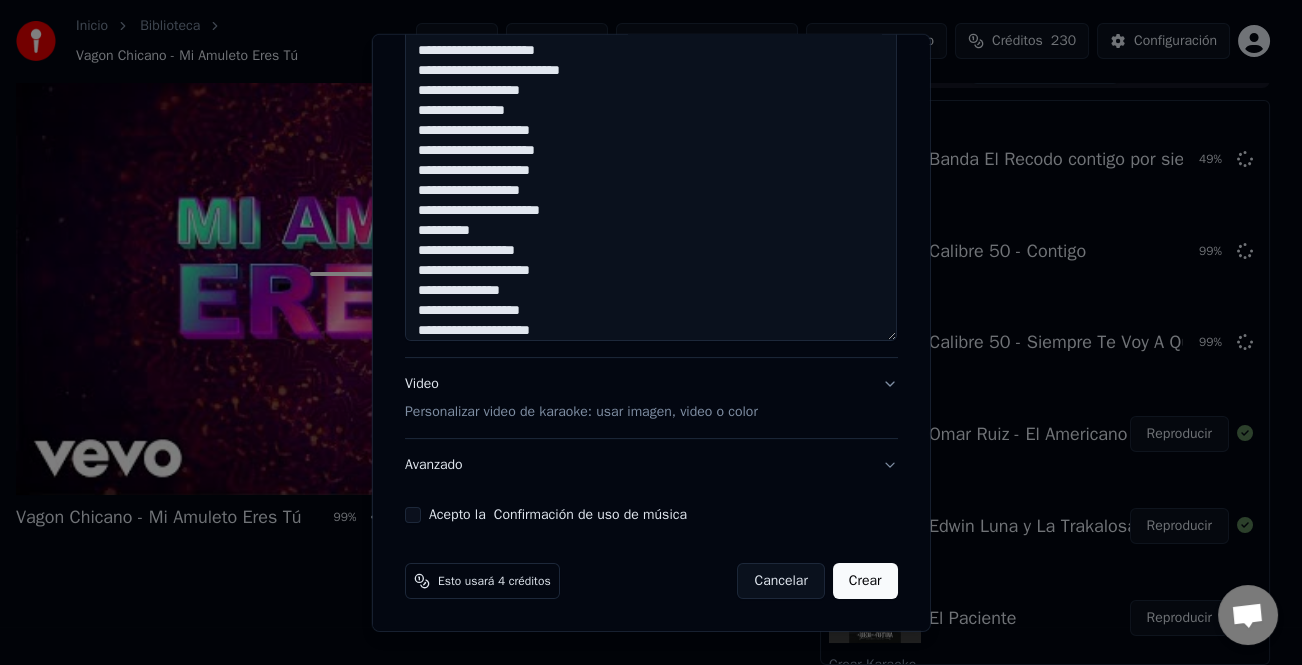 click at bounding box center [651, -57] 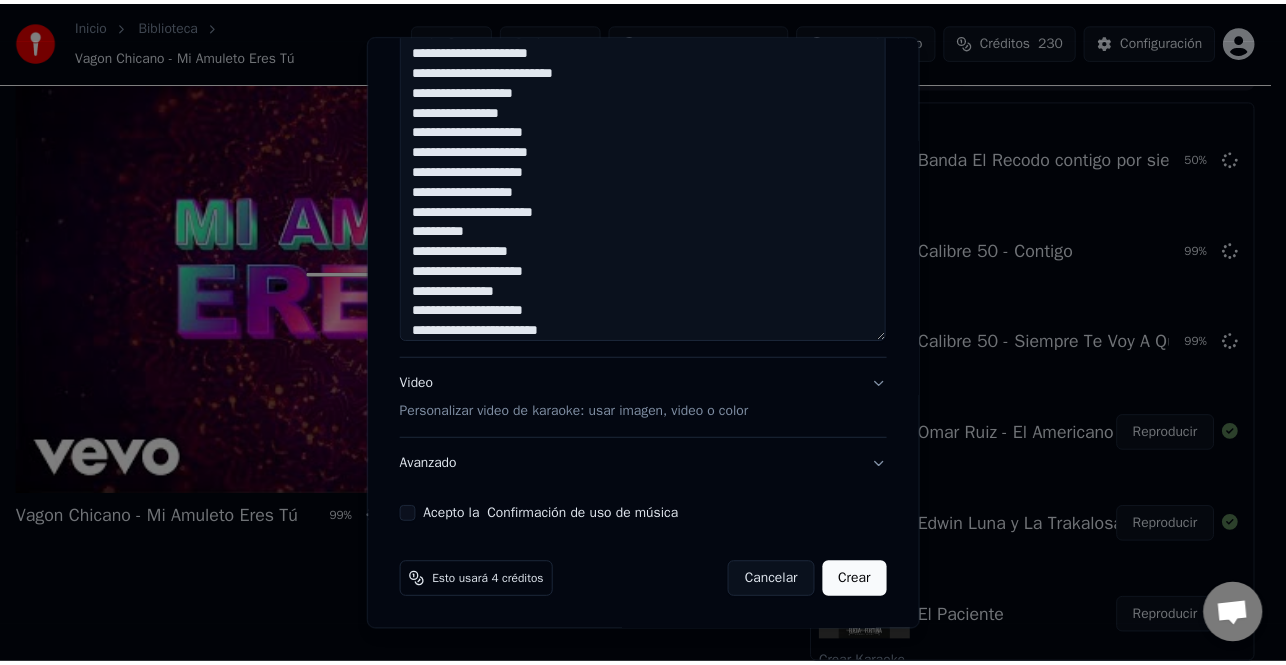 scroll, scrollTop: 341, scrollLeft: 0, axis: vertical 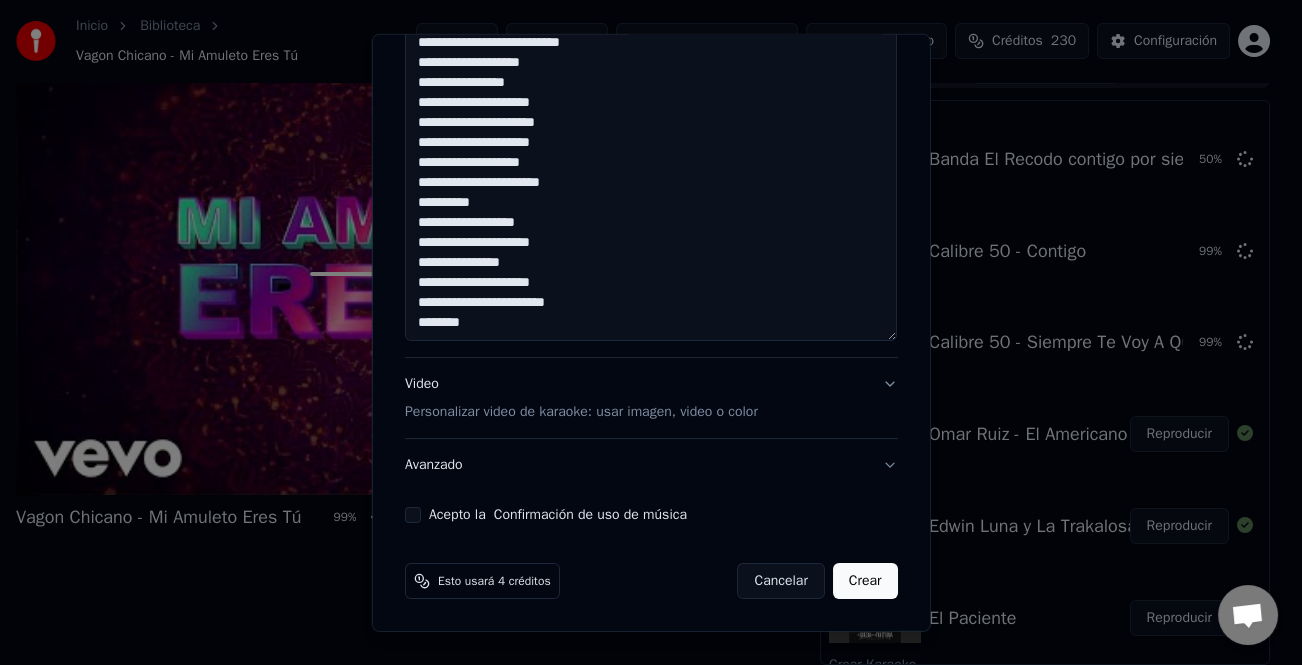 click at bounding box center [651, -57] 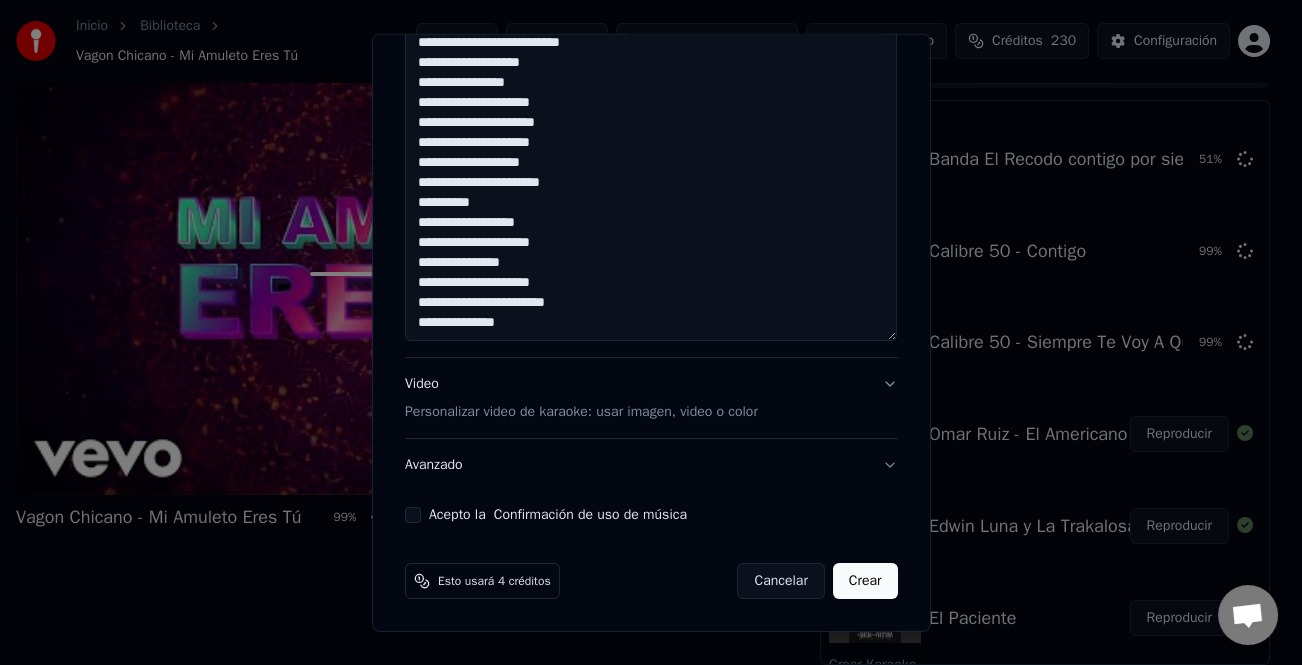 type on "**********" 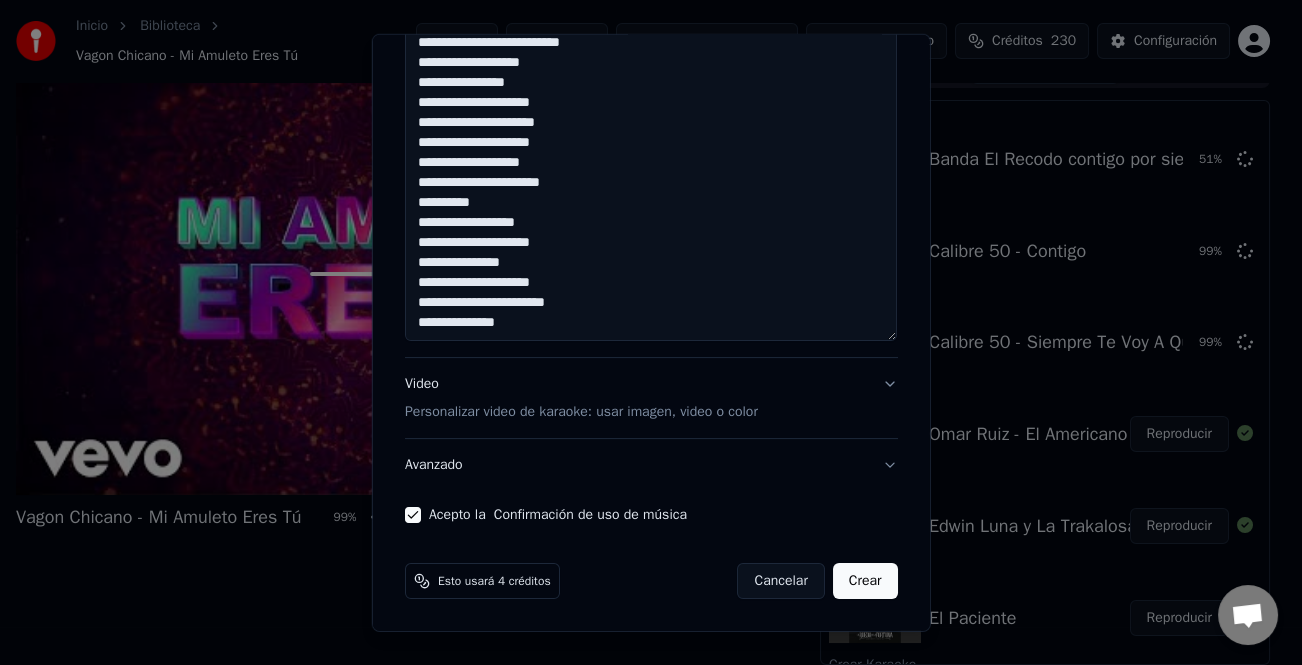 click on "Crear" at bounding box center (865, 581) 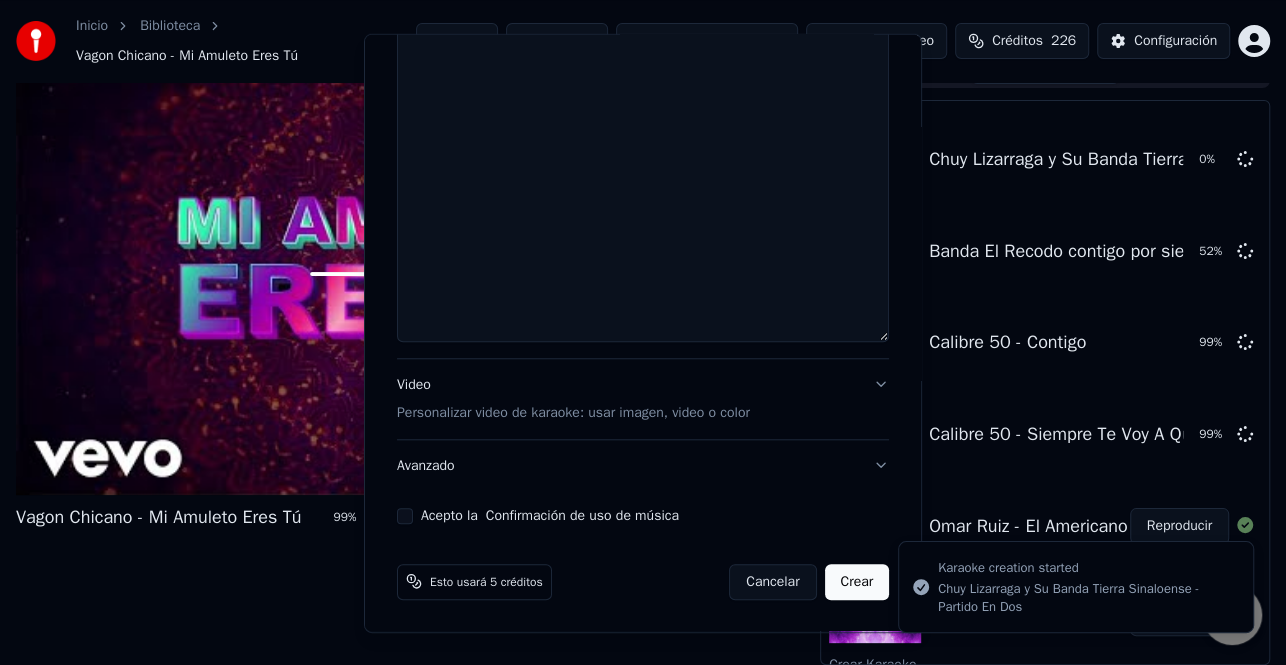 scroll, scrollTop: 0, scrollLeft: 0, axis: both 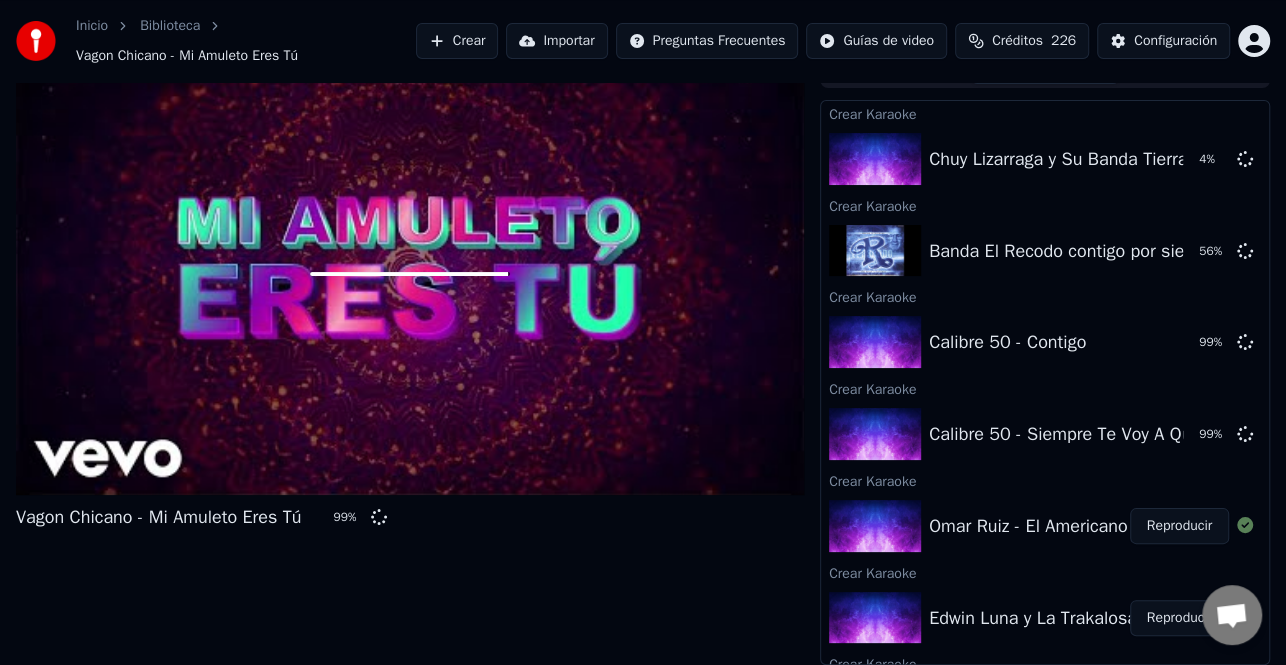 click on "Crear" at bounding box center (457, 41) 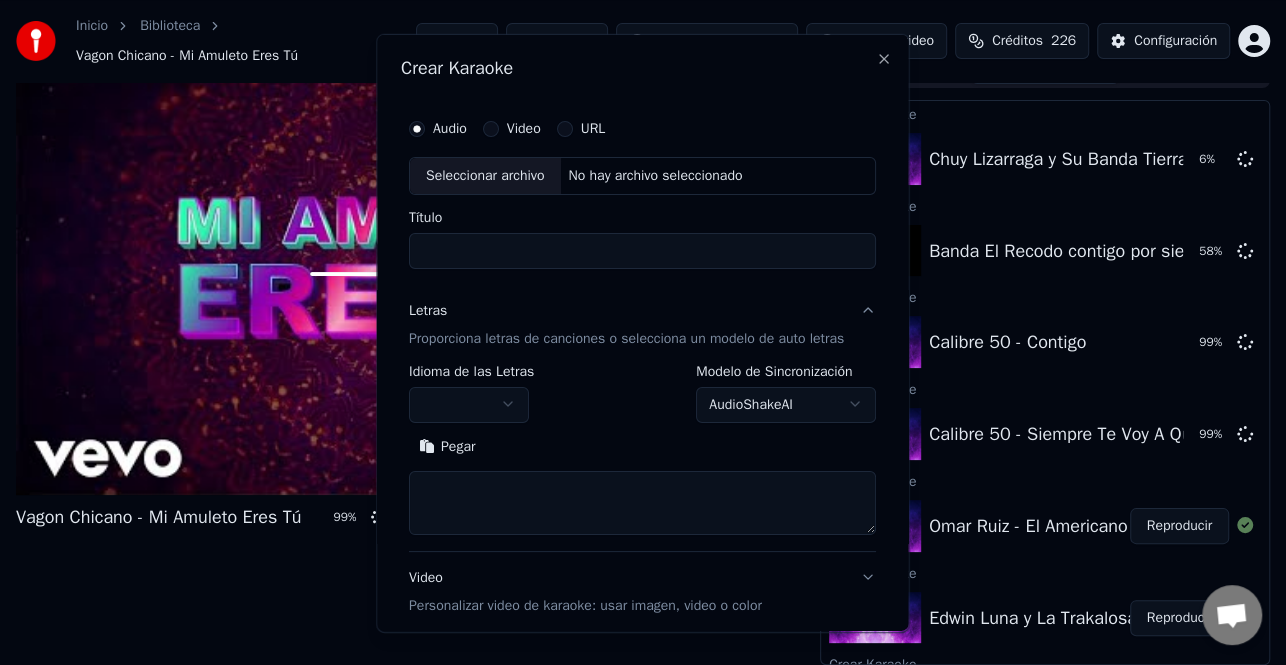 click on "Seleccionar archivo" at bounding box center [485, 175] 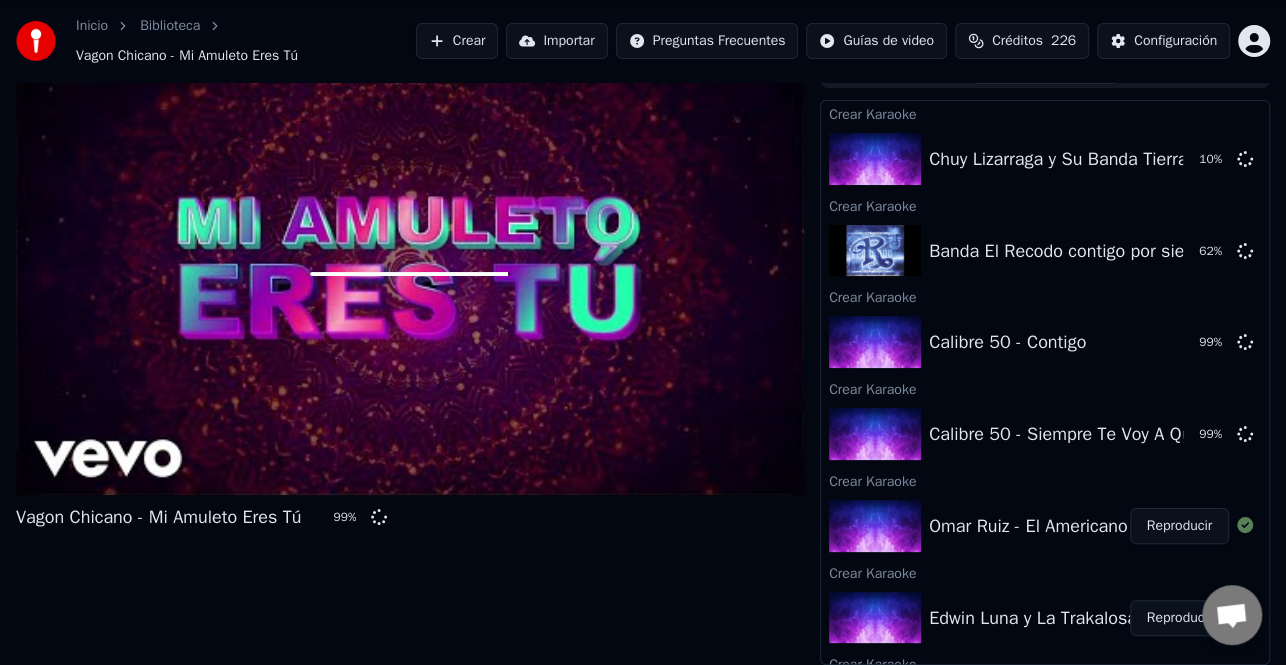 click on "Crear" at bounding box center [457, 41] 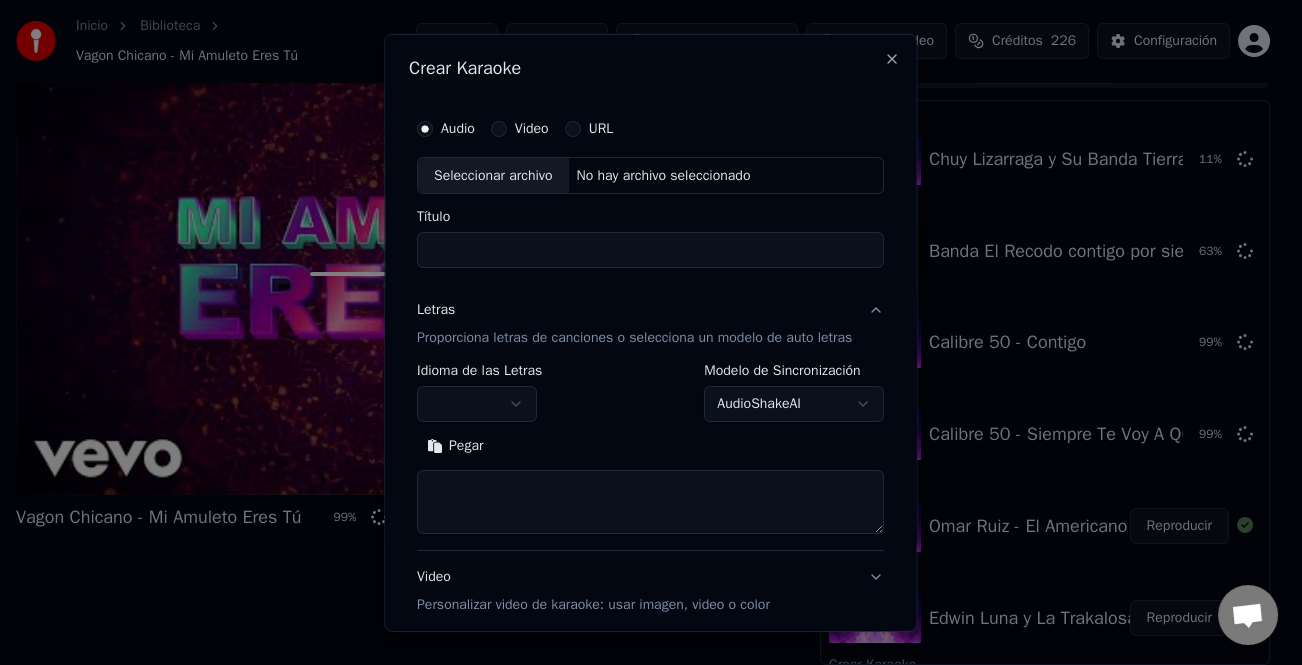 click on "Seleccionar archivo" at bounding box center (493, 175) 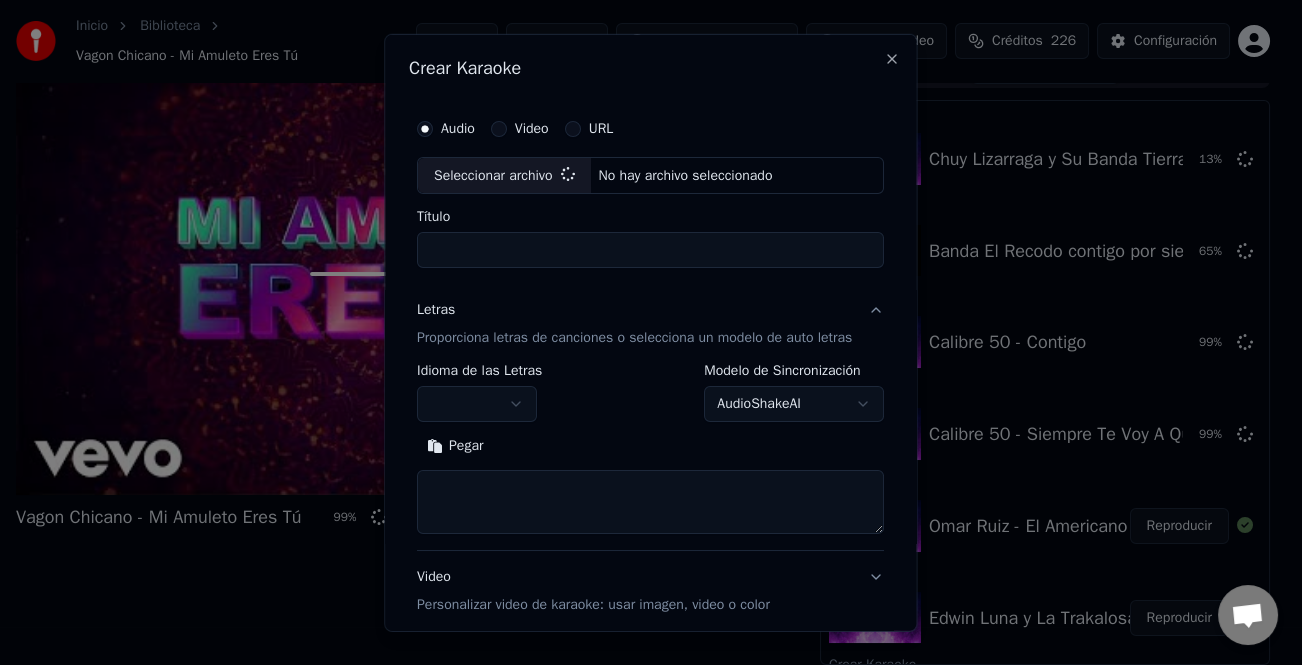 click on "Pegar" at bounding box center (455, 446) 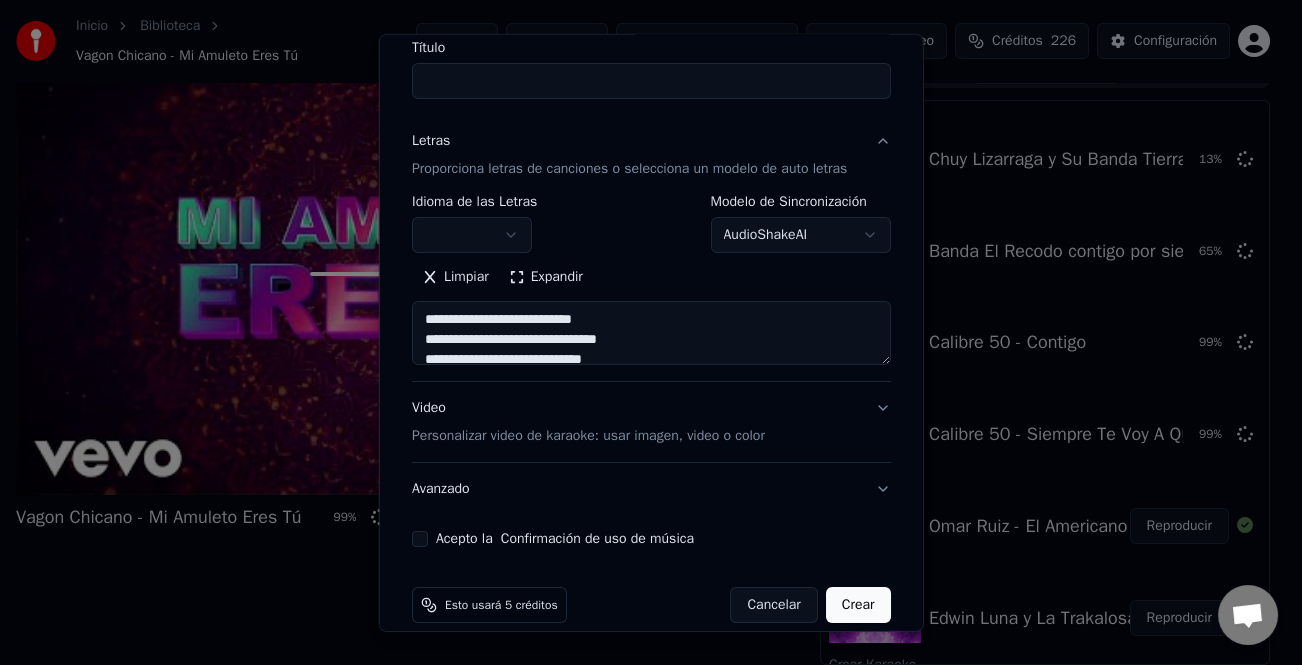 scroll, scrollTop: 193, scrollLeft: 0, axis: vertical 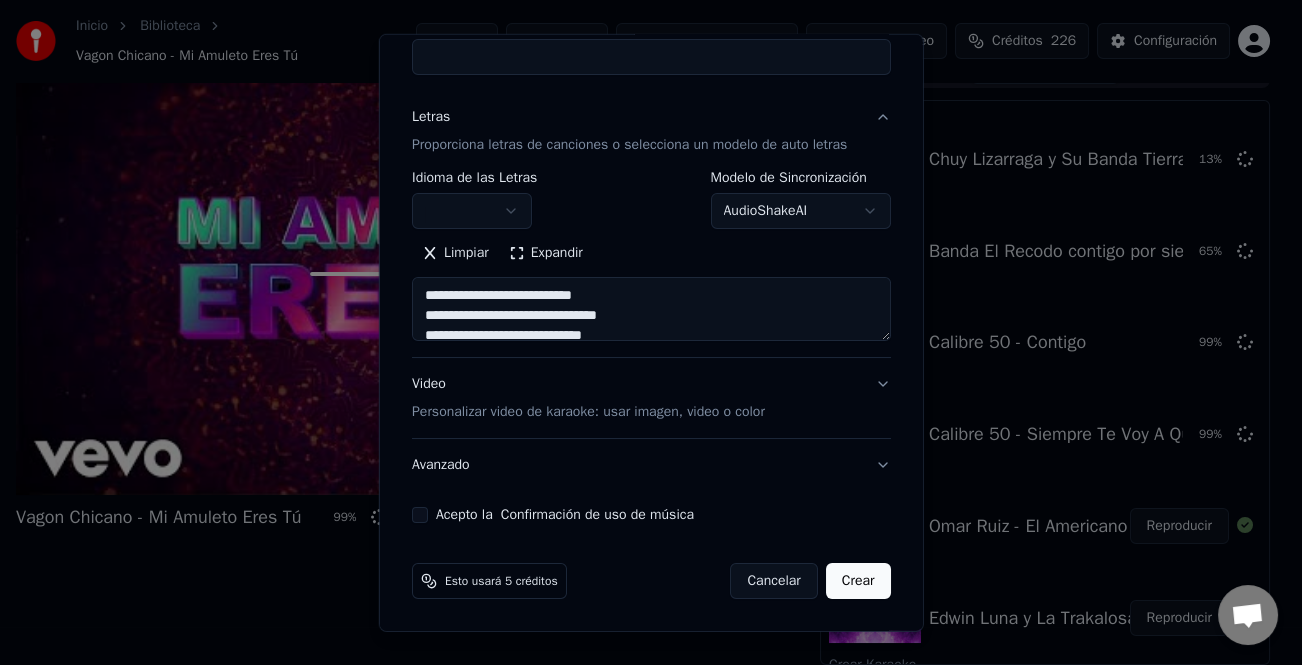 type on "**********" 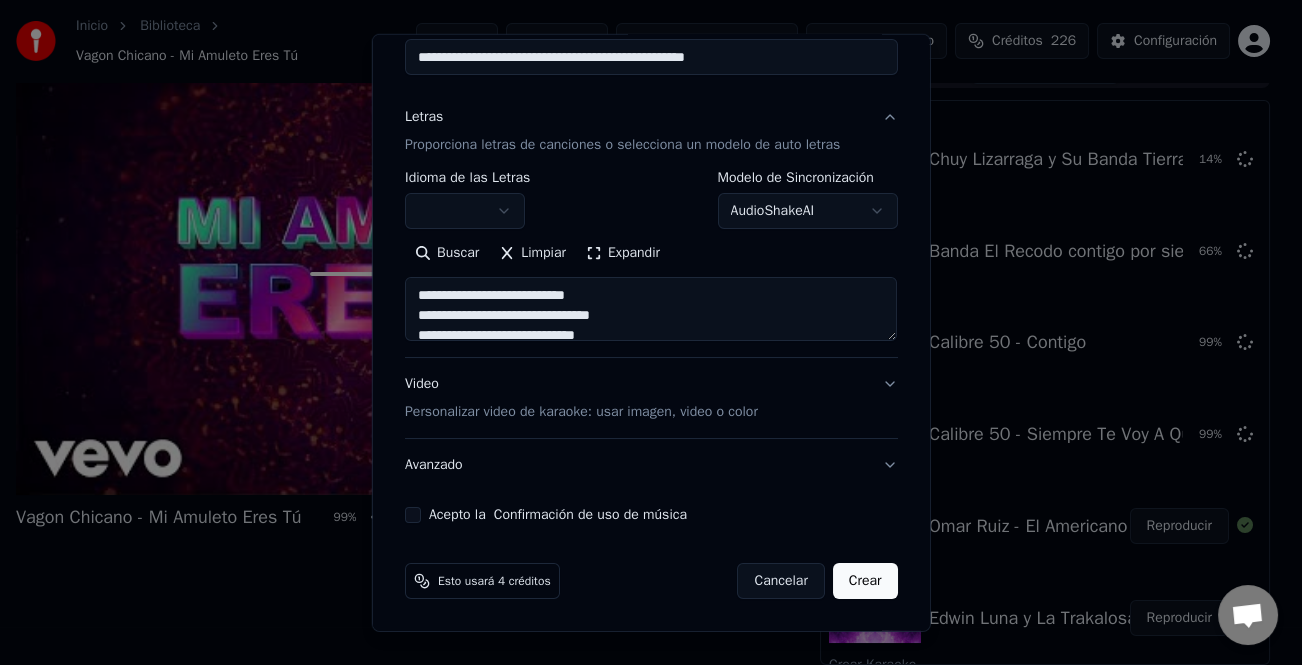 drag, startPoint x: 647, startPoint y: 256, endPoint x: 782, endPoint y: 348, distance: 163.36769 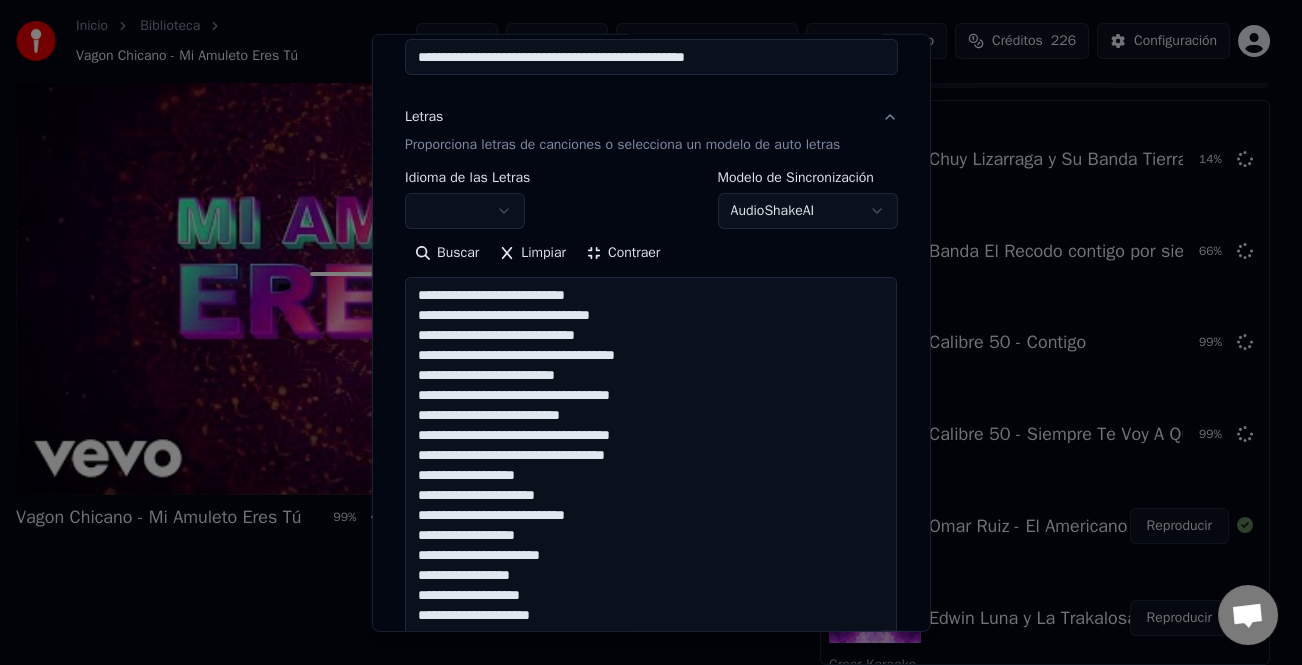 scroll, scrollTop: 0, scrollLeft: 0, axis: both 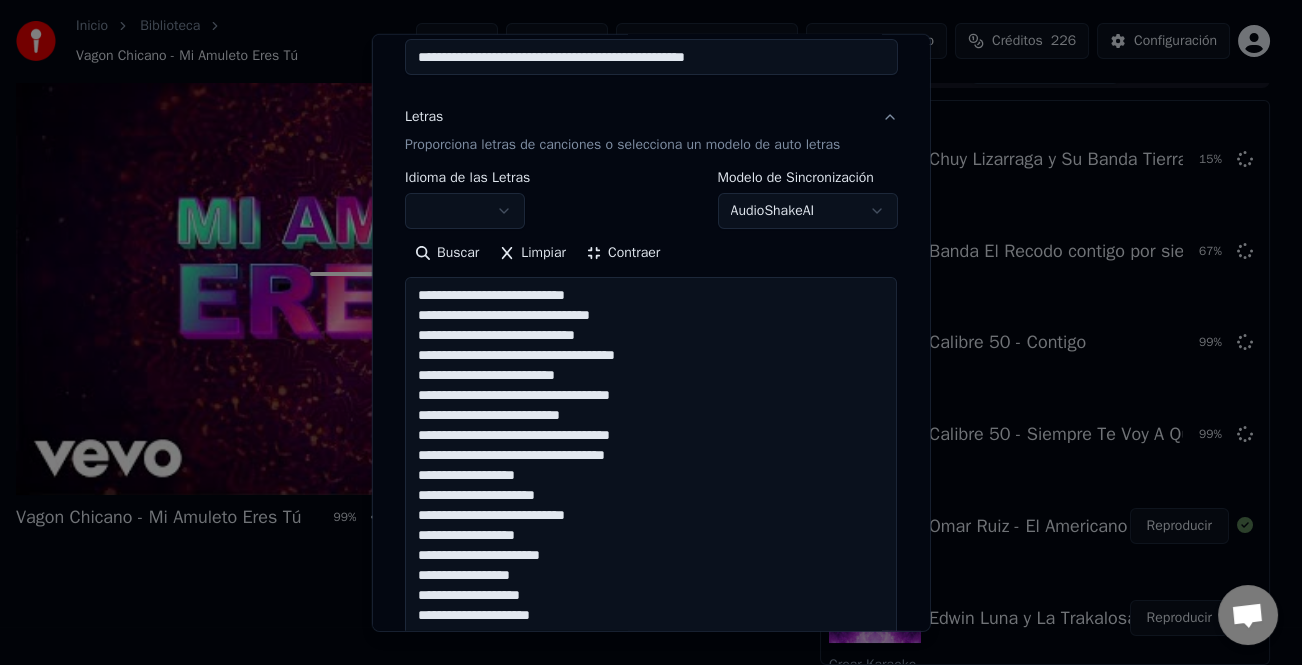 click at bounding box center [651, 665] 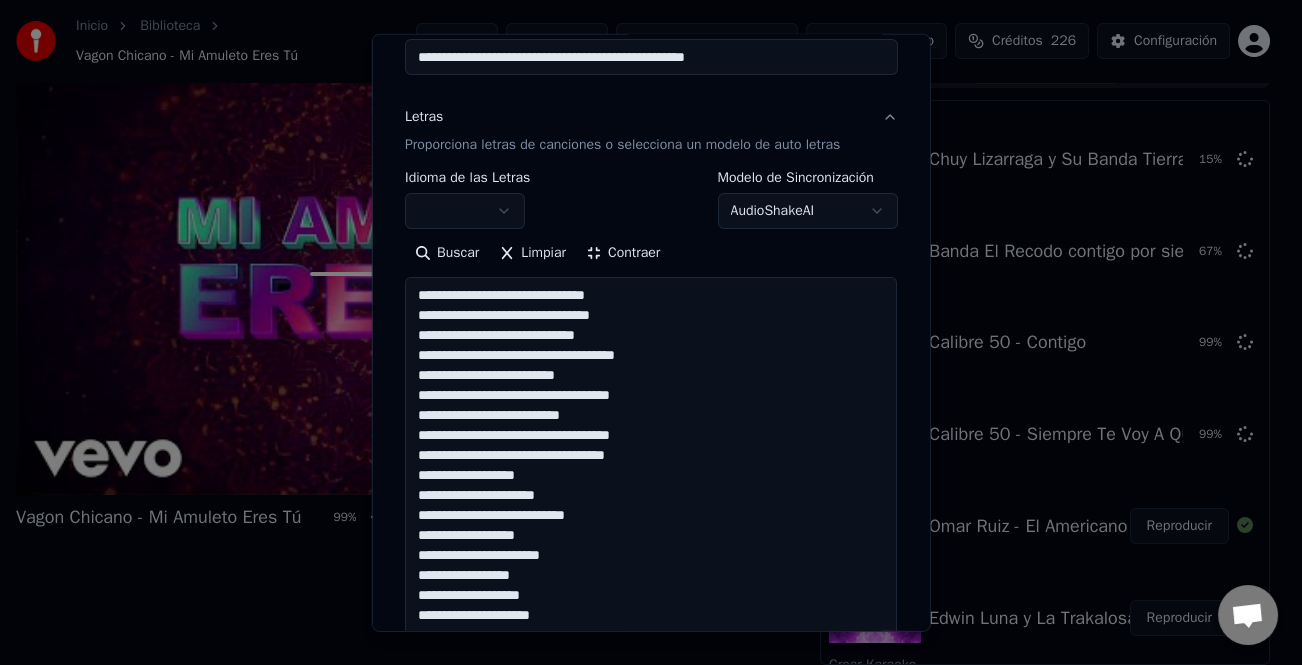 drag, startPoint x: 527, startPoint y: 319, endPoint x: 538, endPoint y: 326, distance: 13.038404 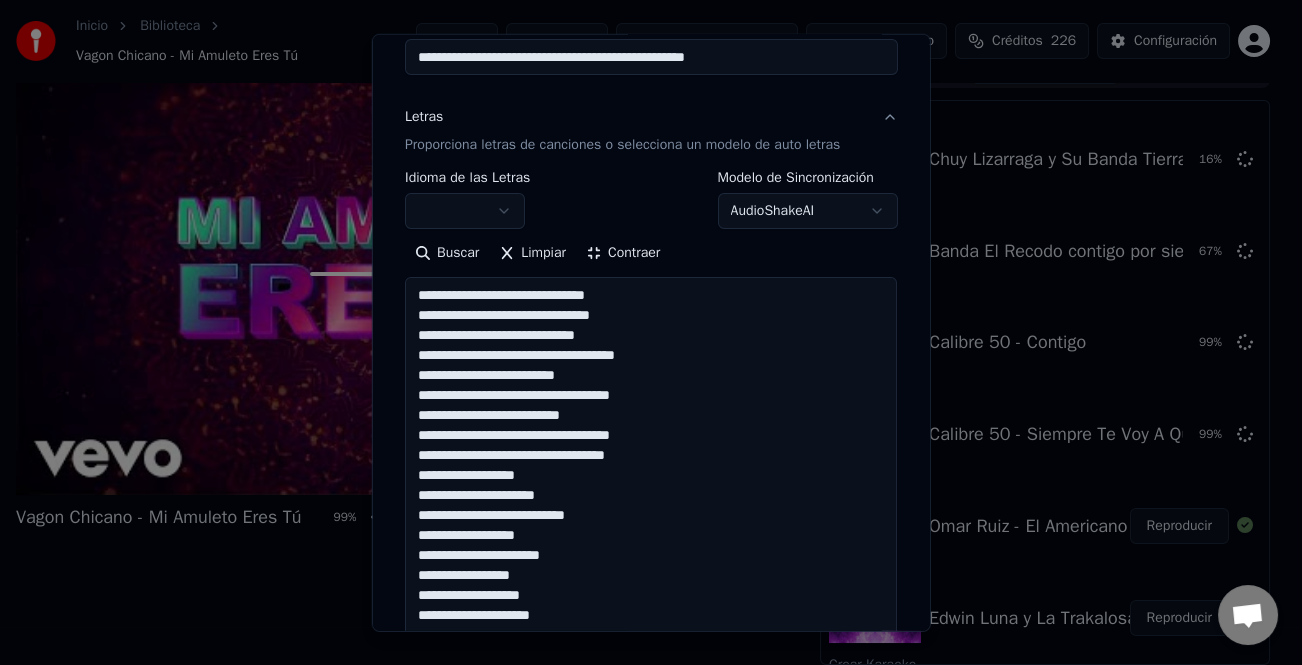 click at bounding box center [651, 665] 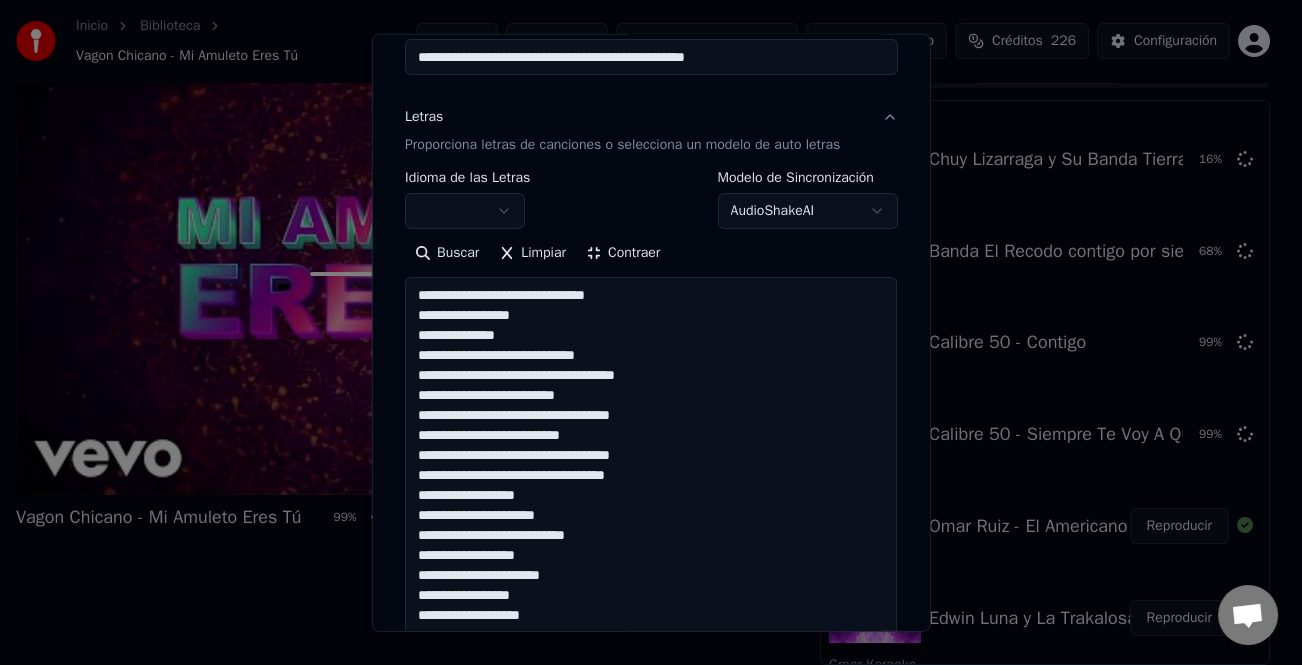 click at bounding box center (651, 665) 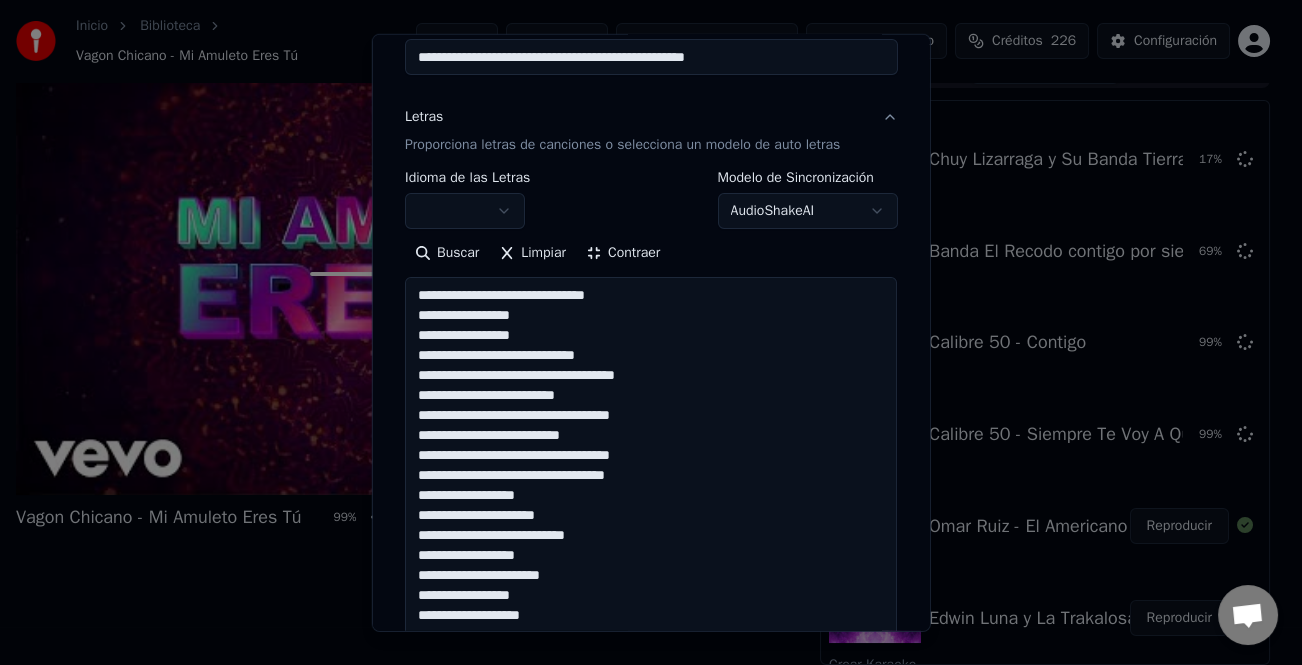 click at bounding box center [651, 665] 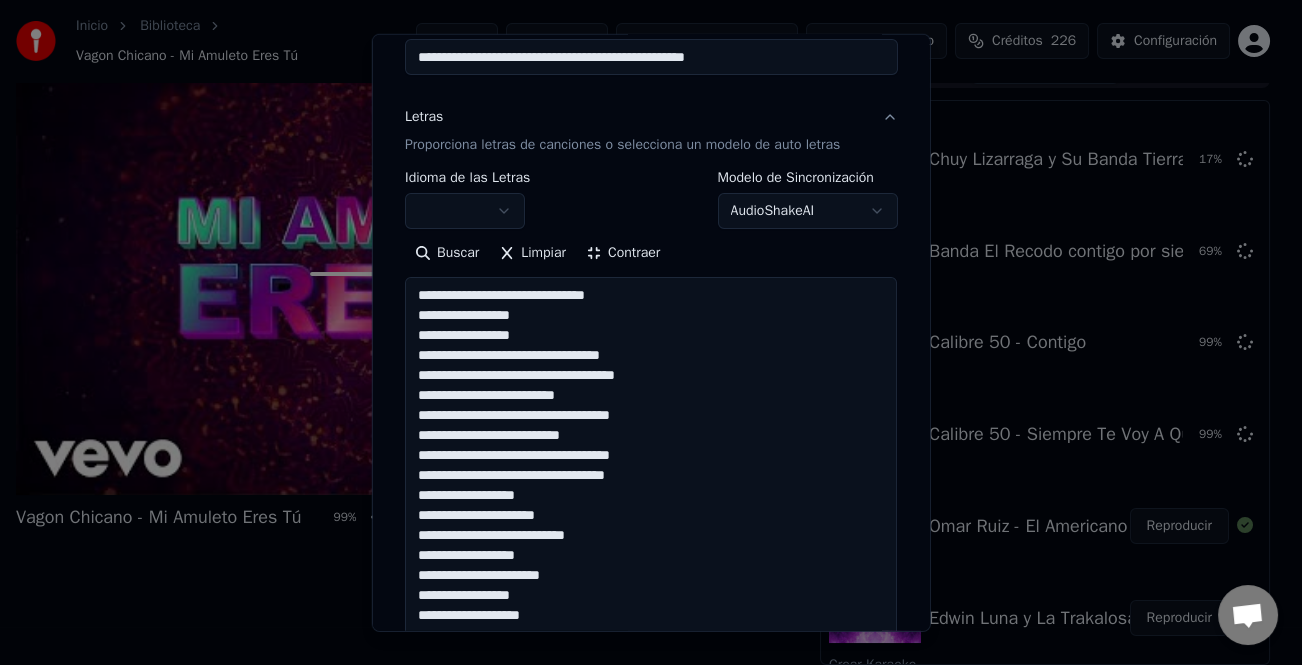 click at bounding box center (651, 665) 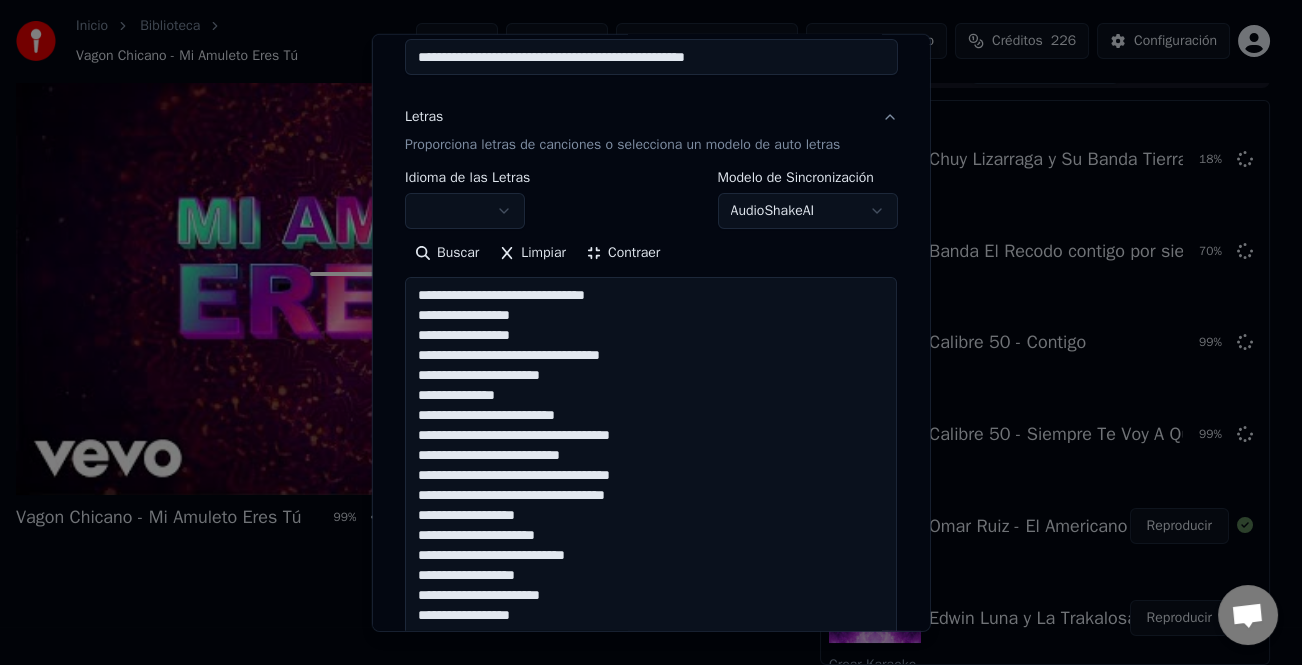 click at bounding box center [651, 665] 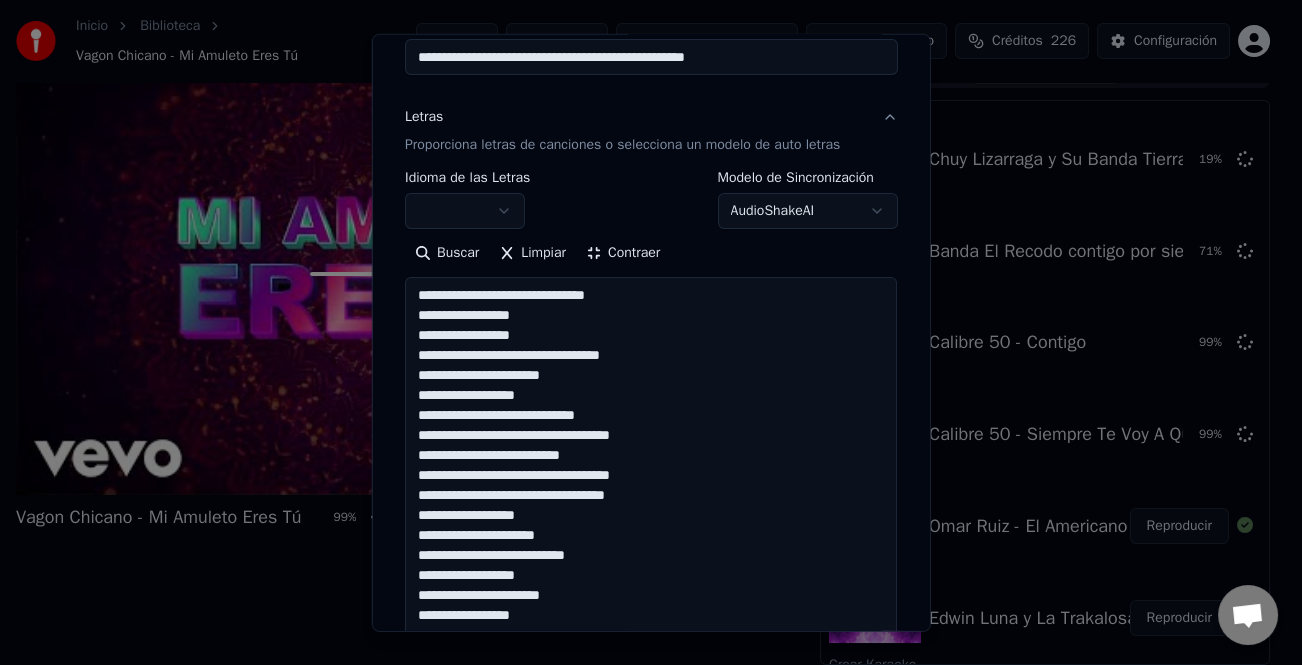 click at bounding box center (651, 665) 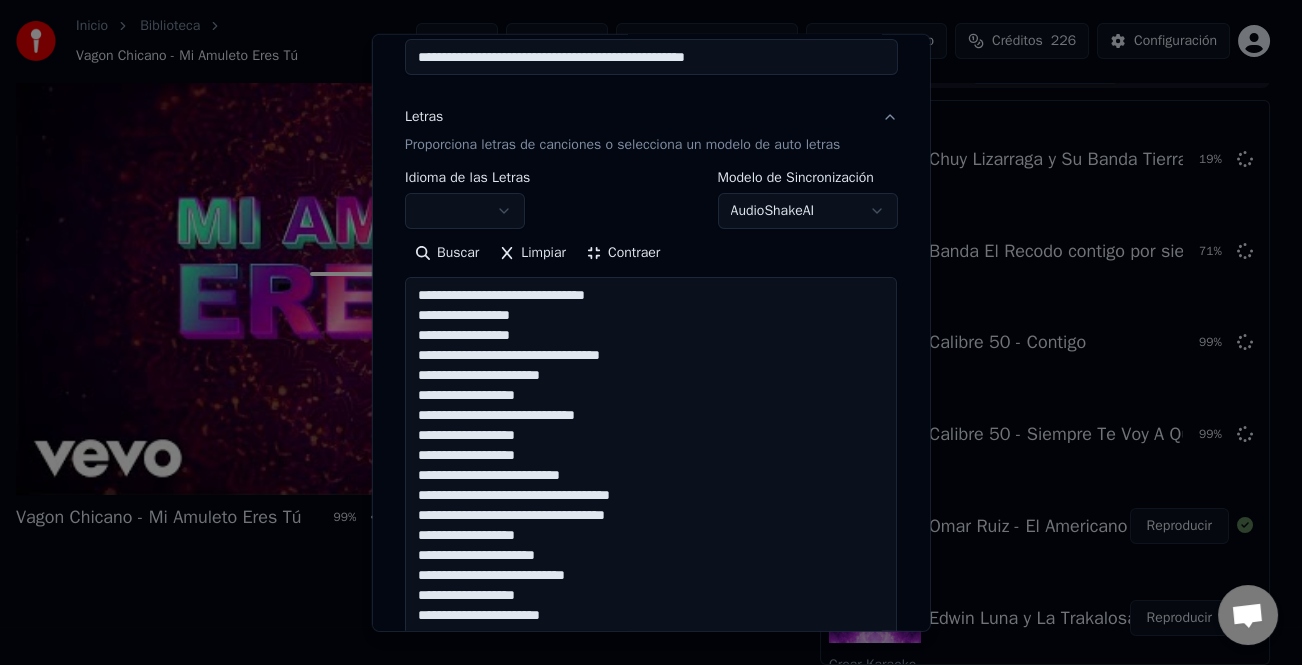 click at bounding box center [651, 665] 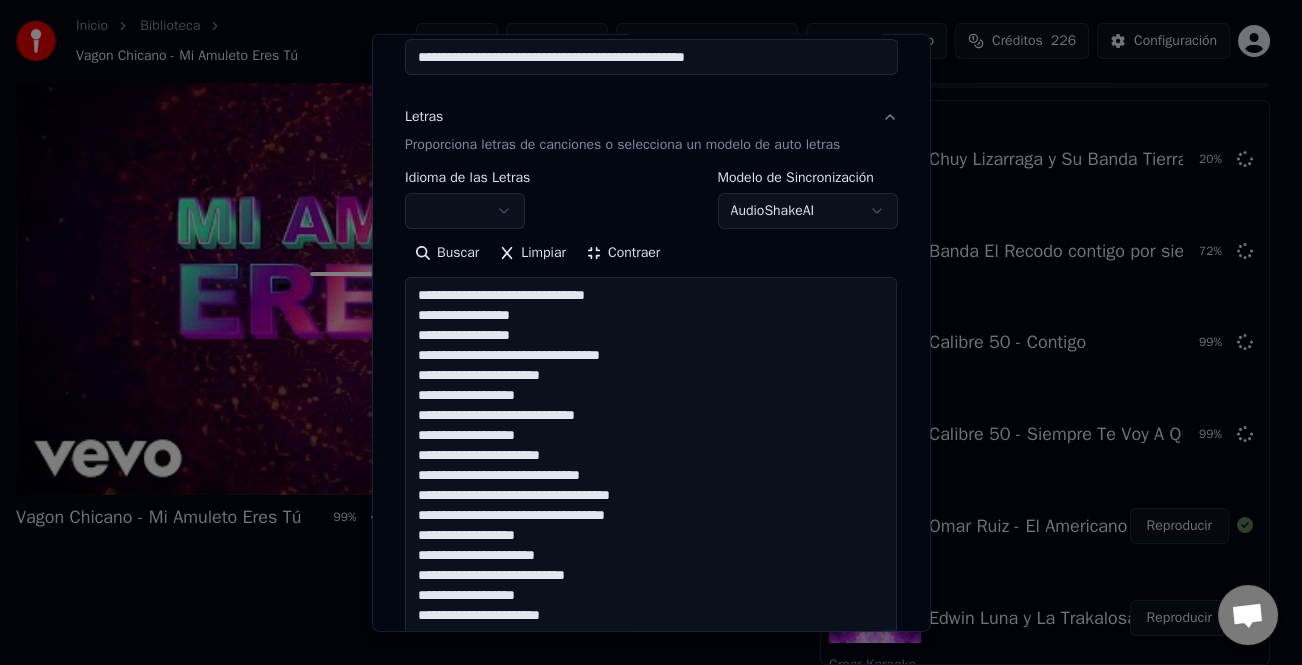 click at bounding box center (651, 665) 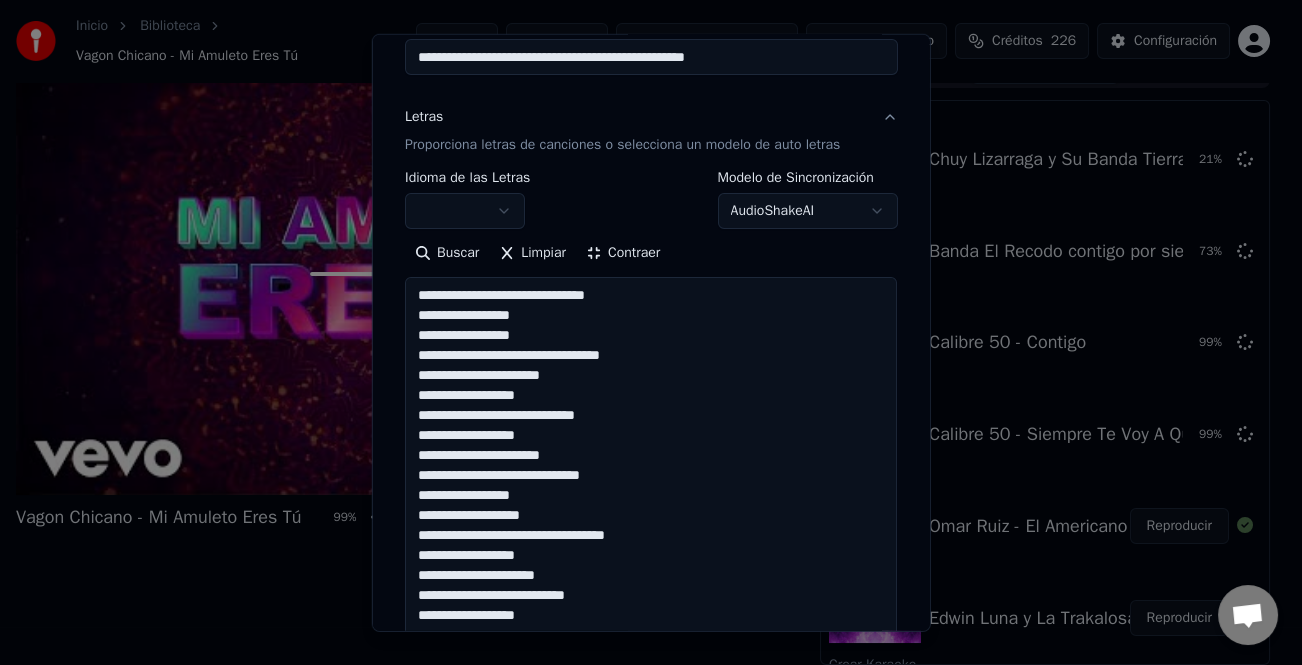 click at bounding box center (651, 665) 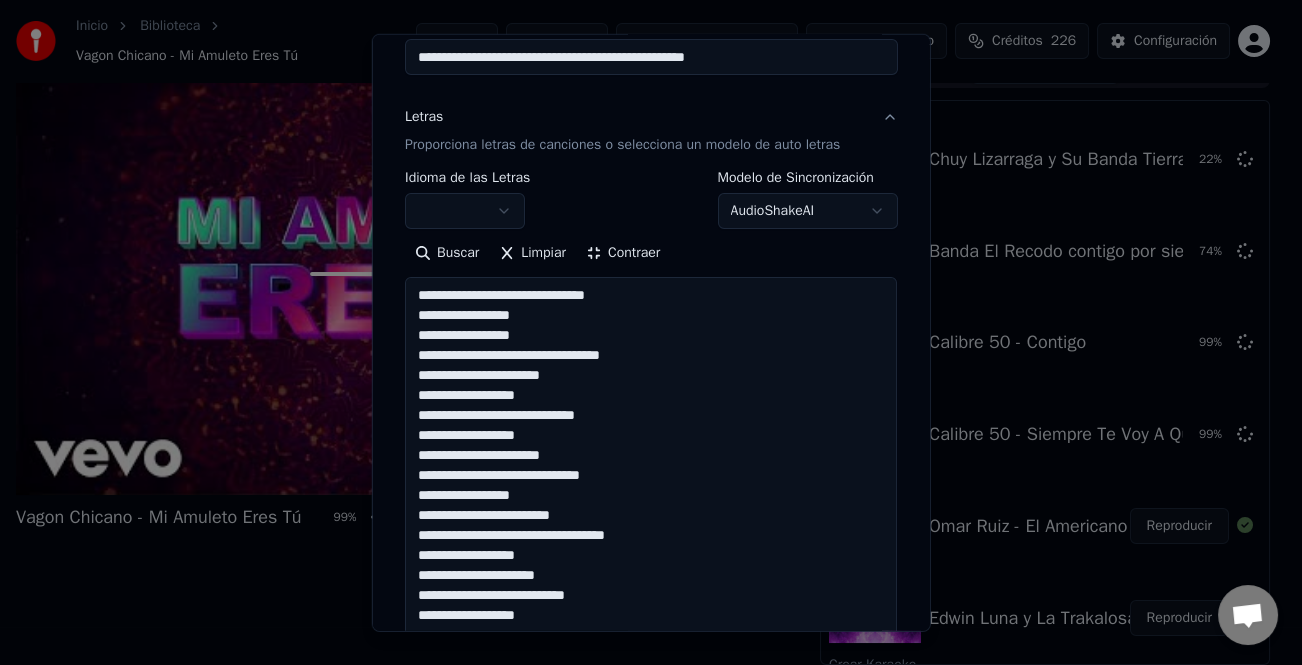 click at bounding box center [651, 665] 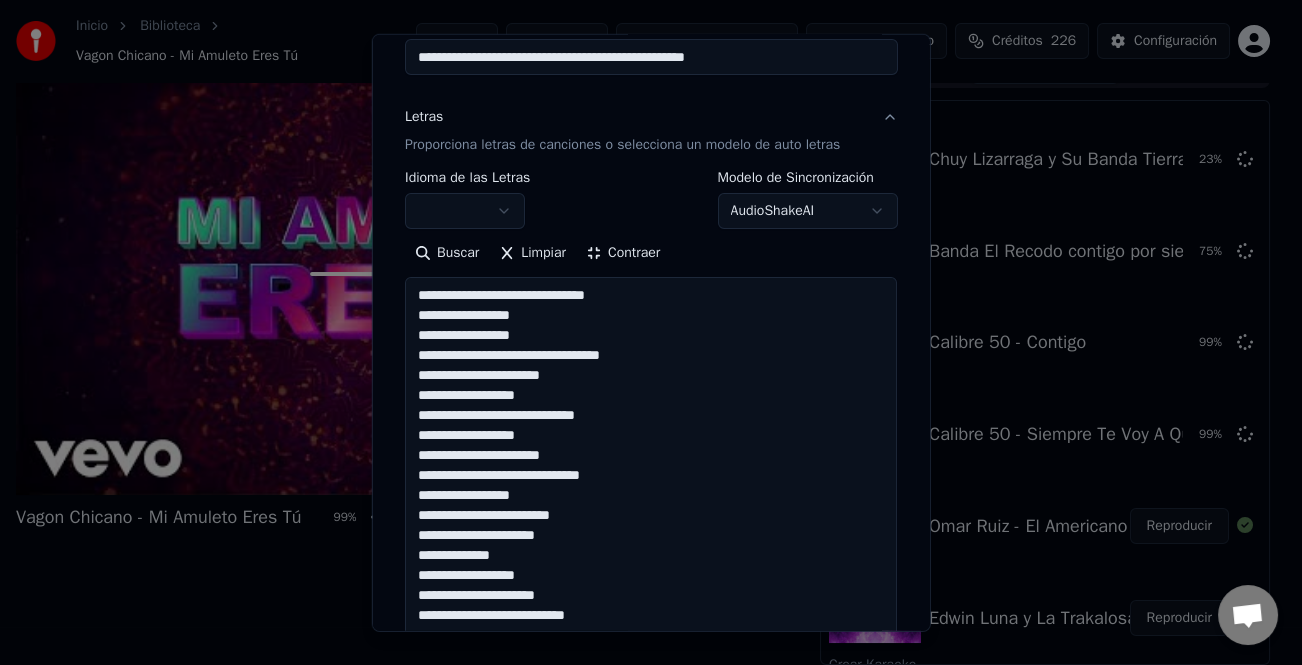 click at bounding box center [651, 665] 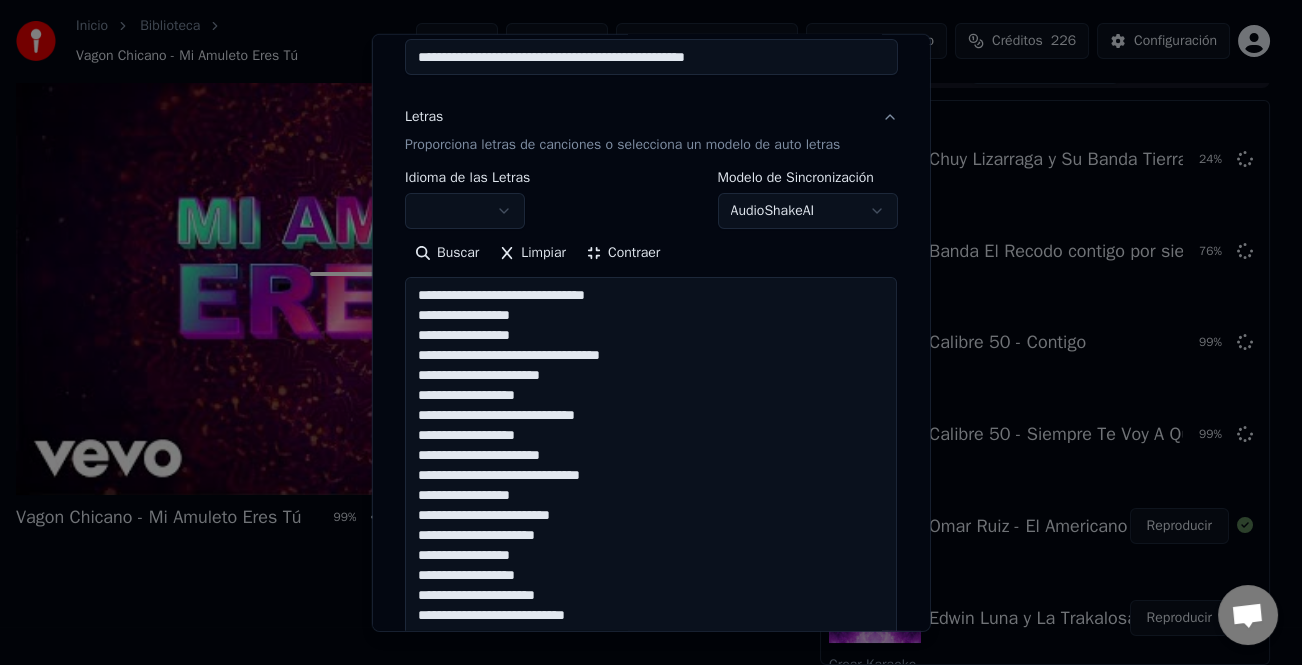 click at bounding box center [651, 665] 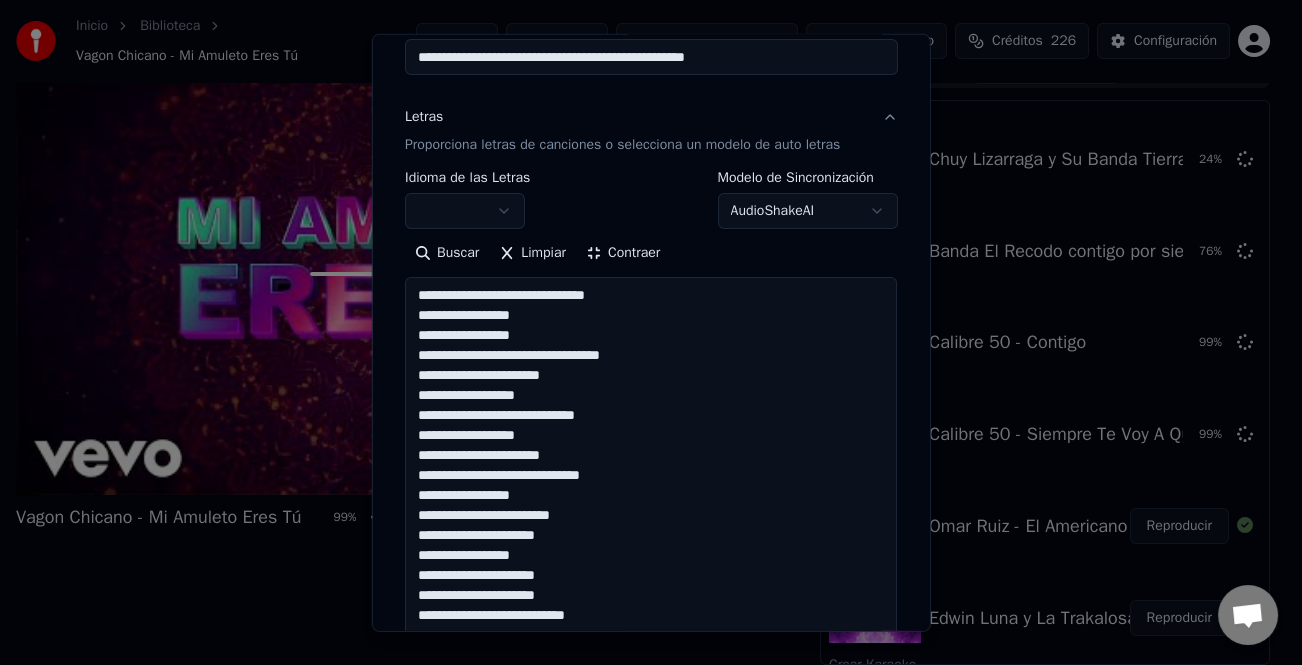 scroll, scrollTop: 101, scrollLeft: 0, axis: vertical 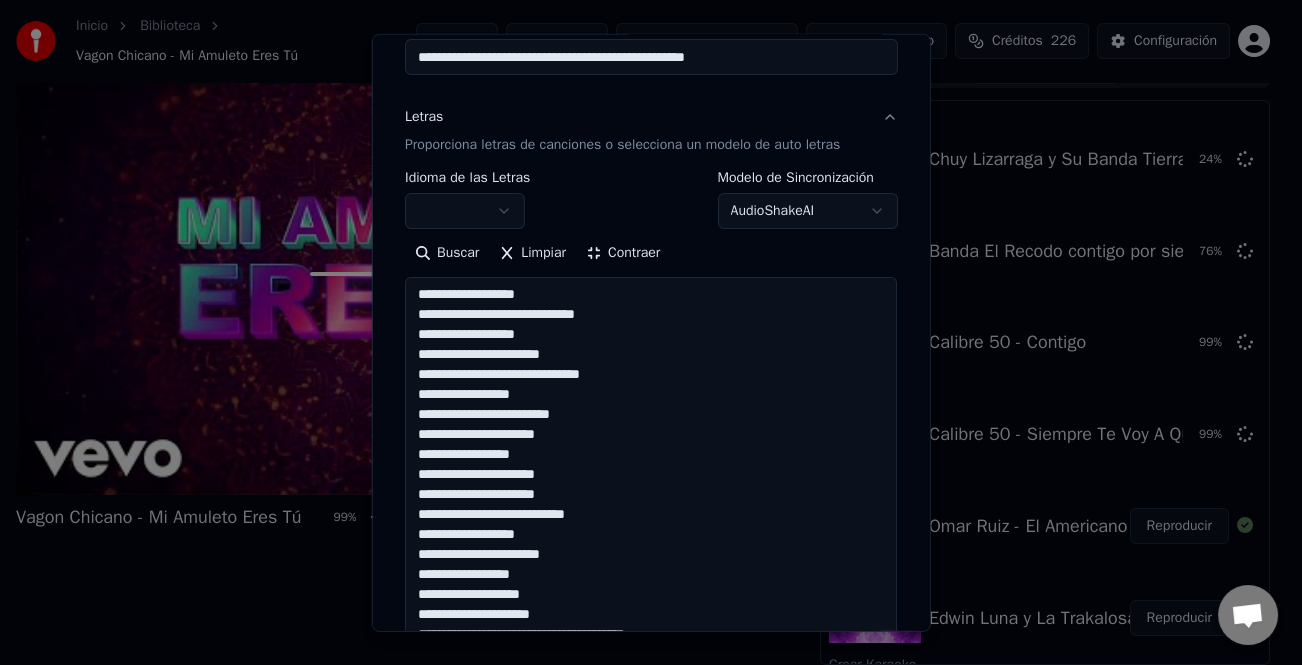 click at bounding box center [651, 665] 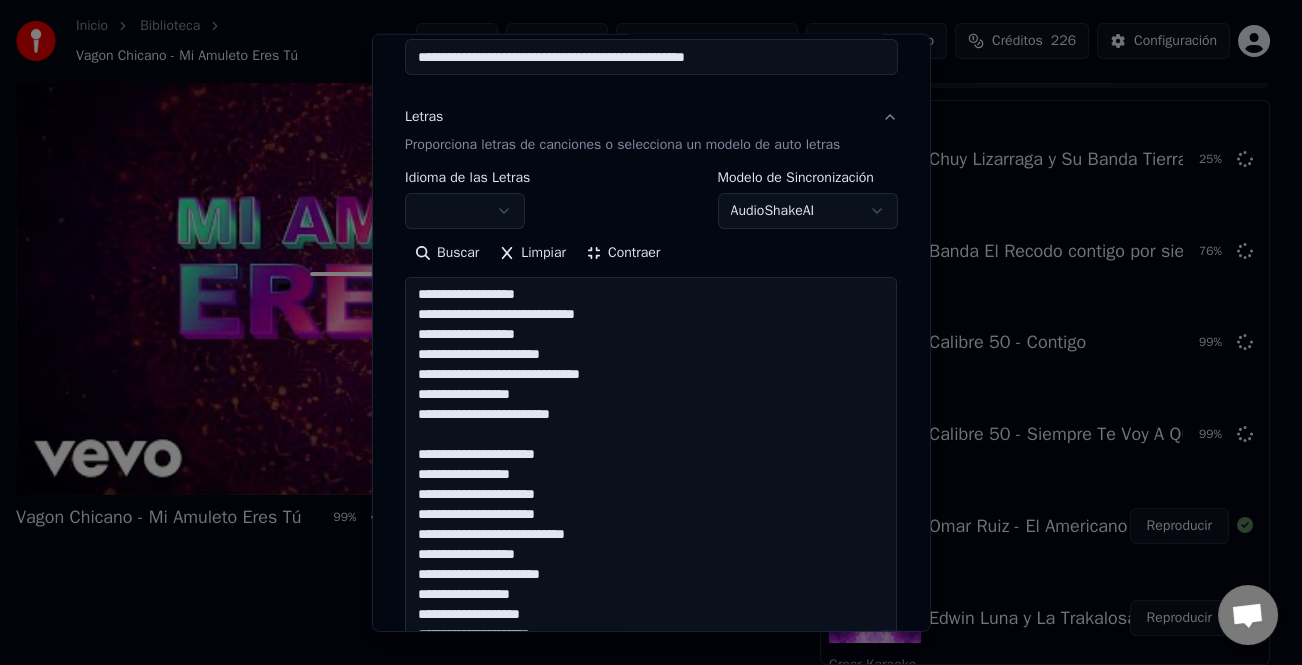 scroll, scrollTop: 121, scrollLeft: 0, axis: vertical 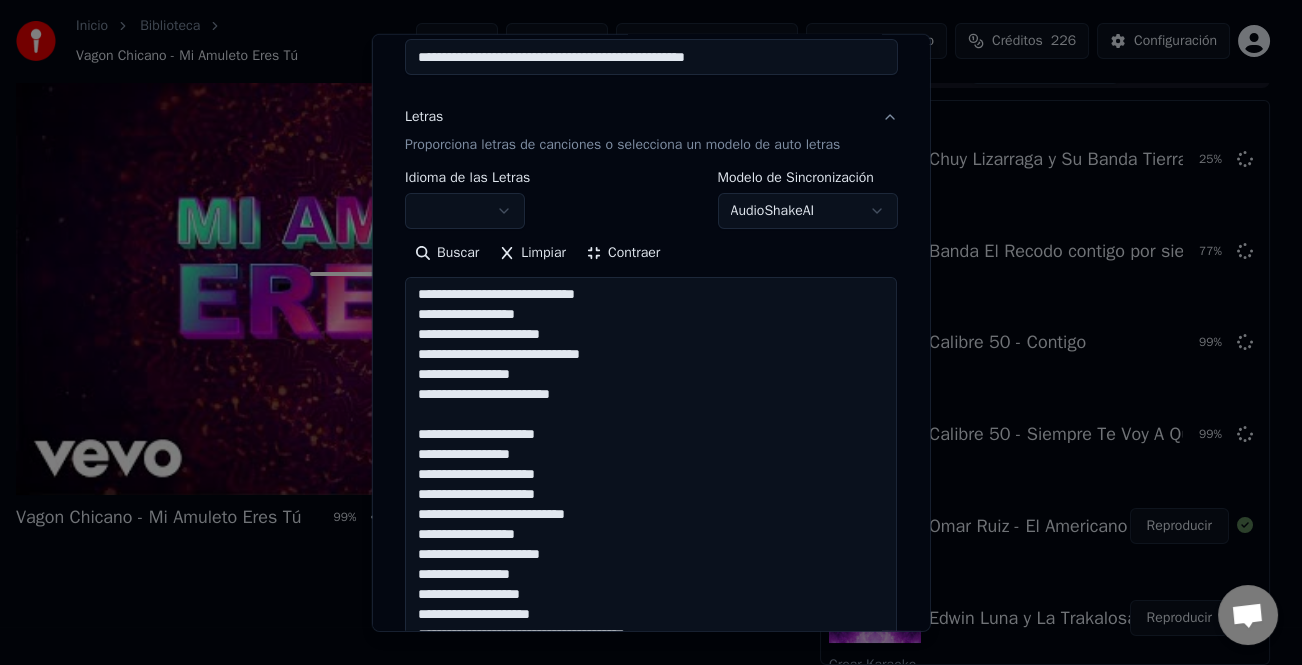 click at bounding box center [651, 665] 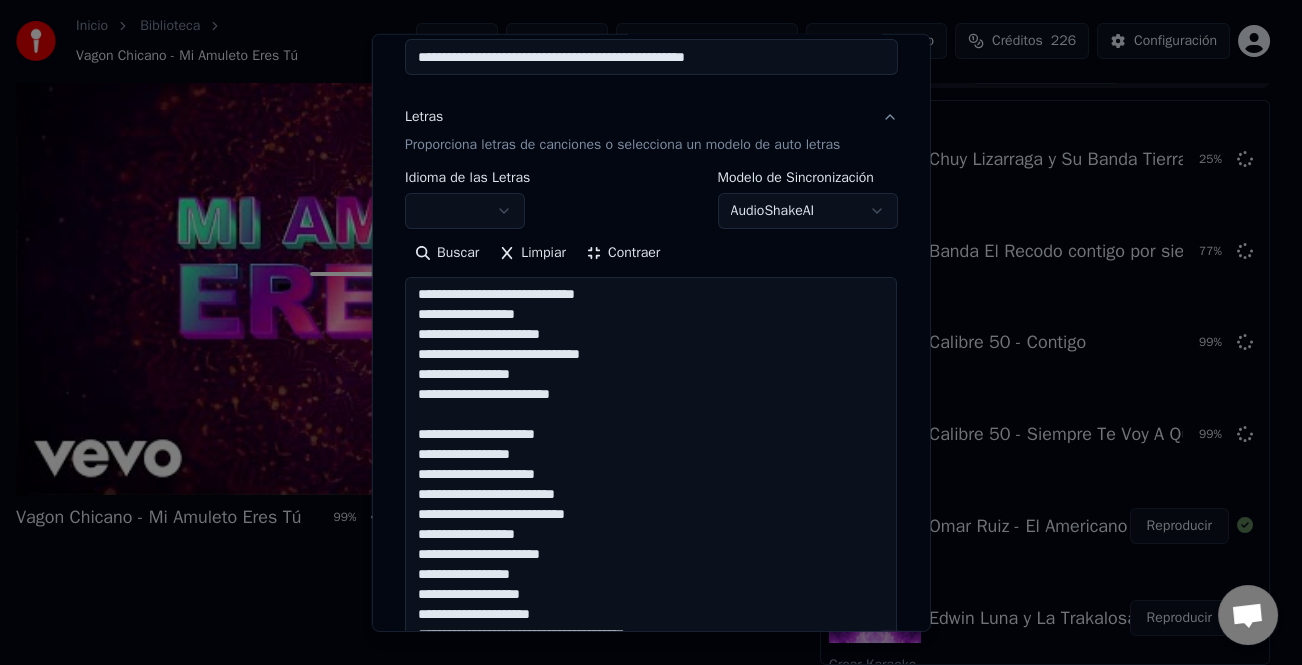 click at bounding box center (651, 665) 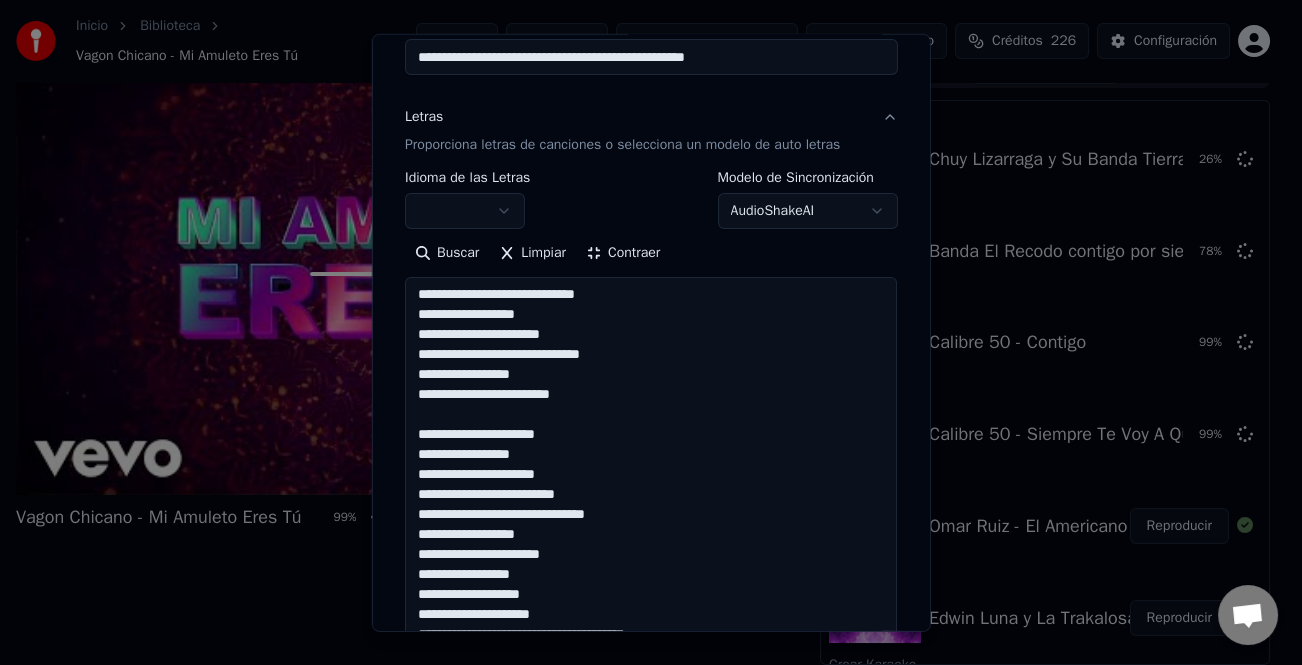 click at bounding box center (651, 665) 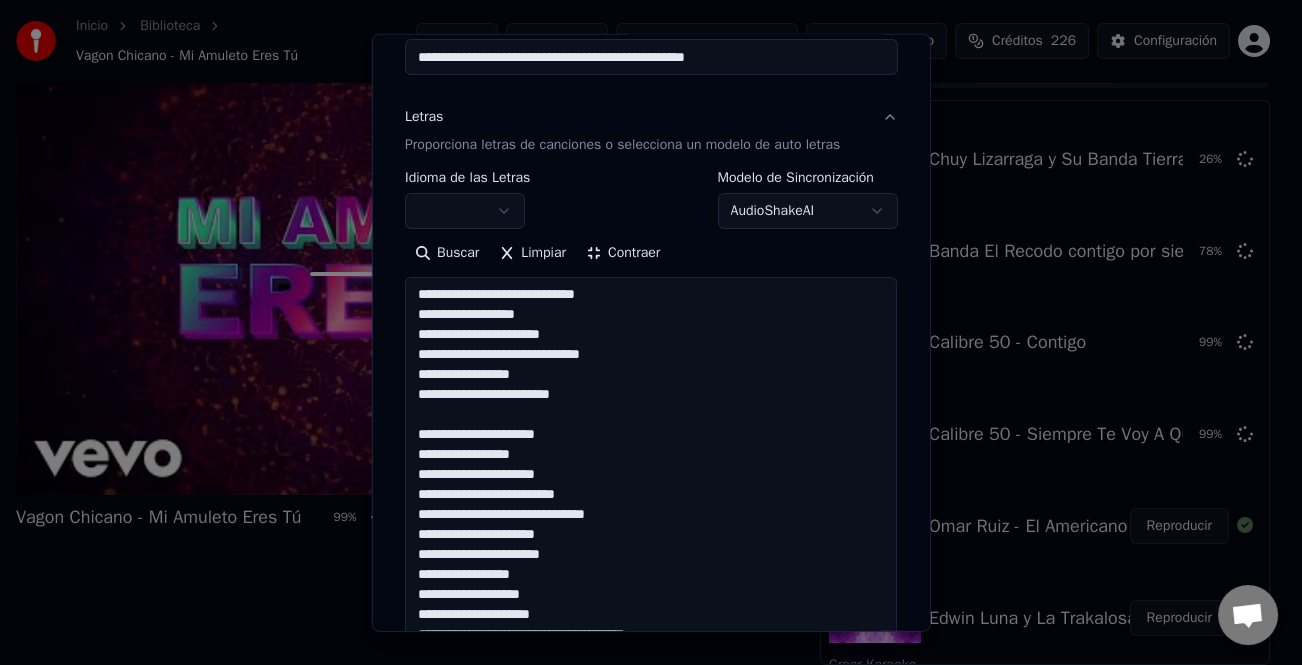 click at bounding box center [651, 665] 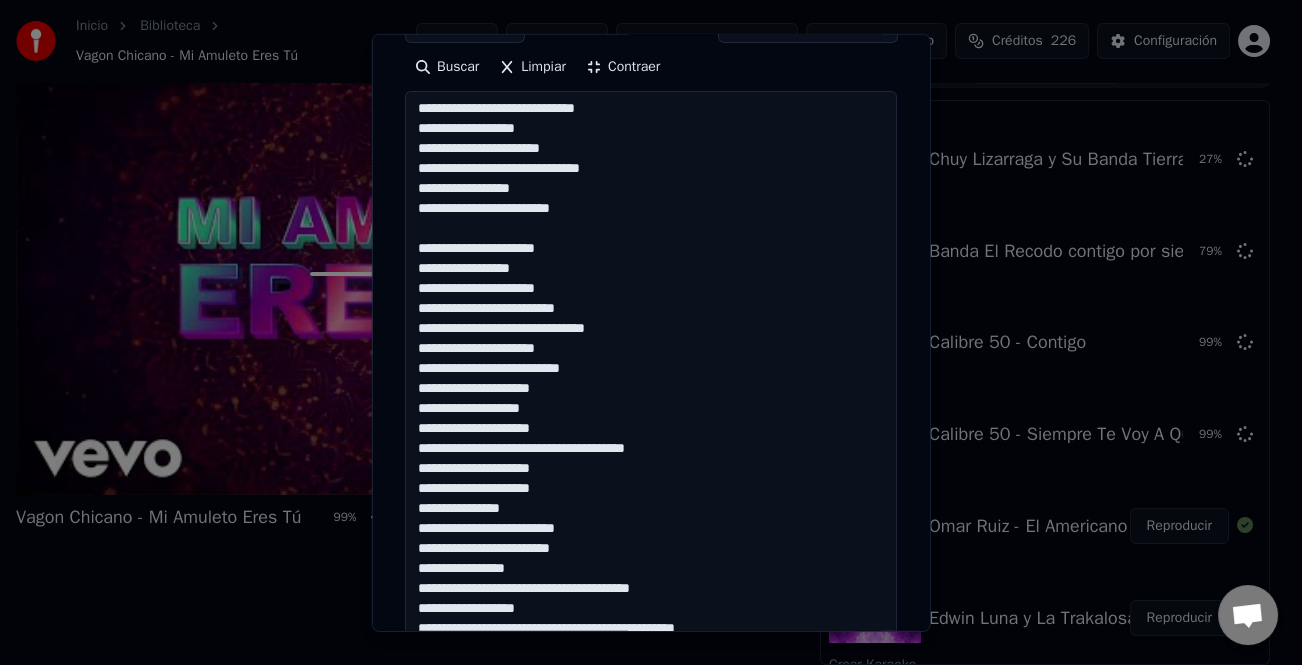 scroll, scrollTop: 393, scrollLeft: 0, axis: vertical 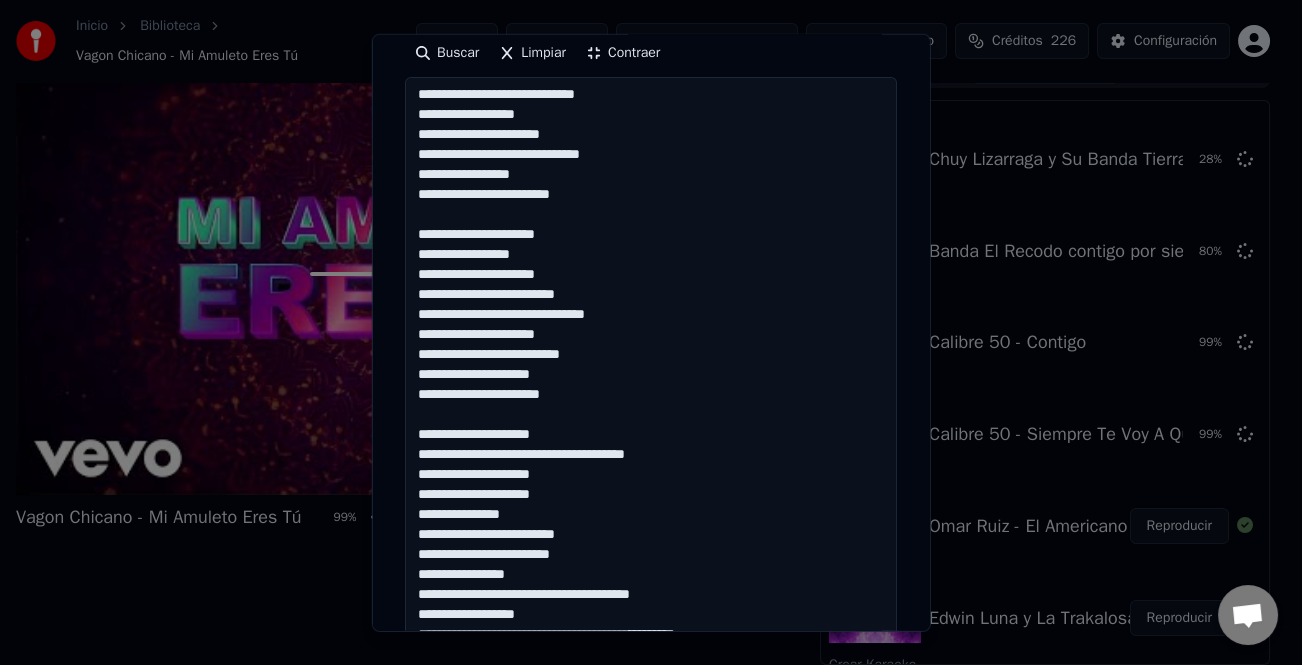 click at bounding box center [651, 465] 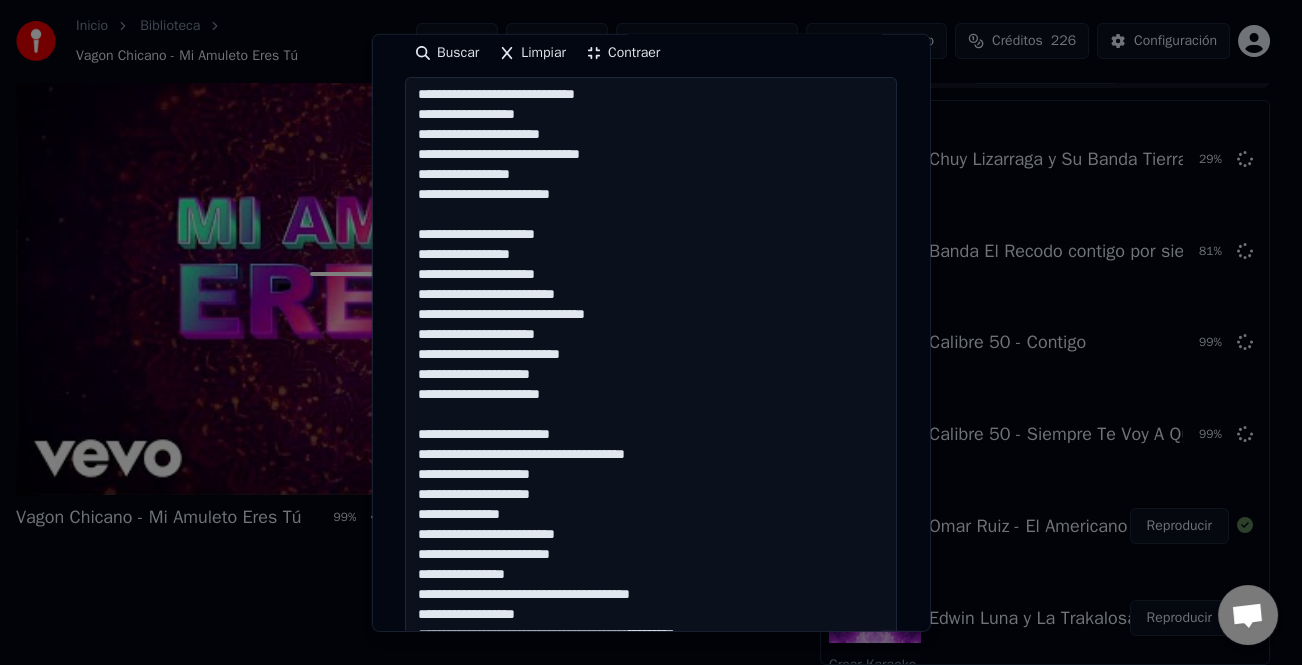 click at bounding box center (651, 465) 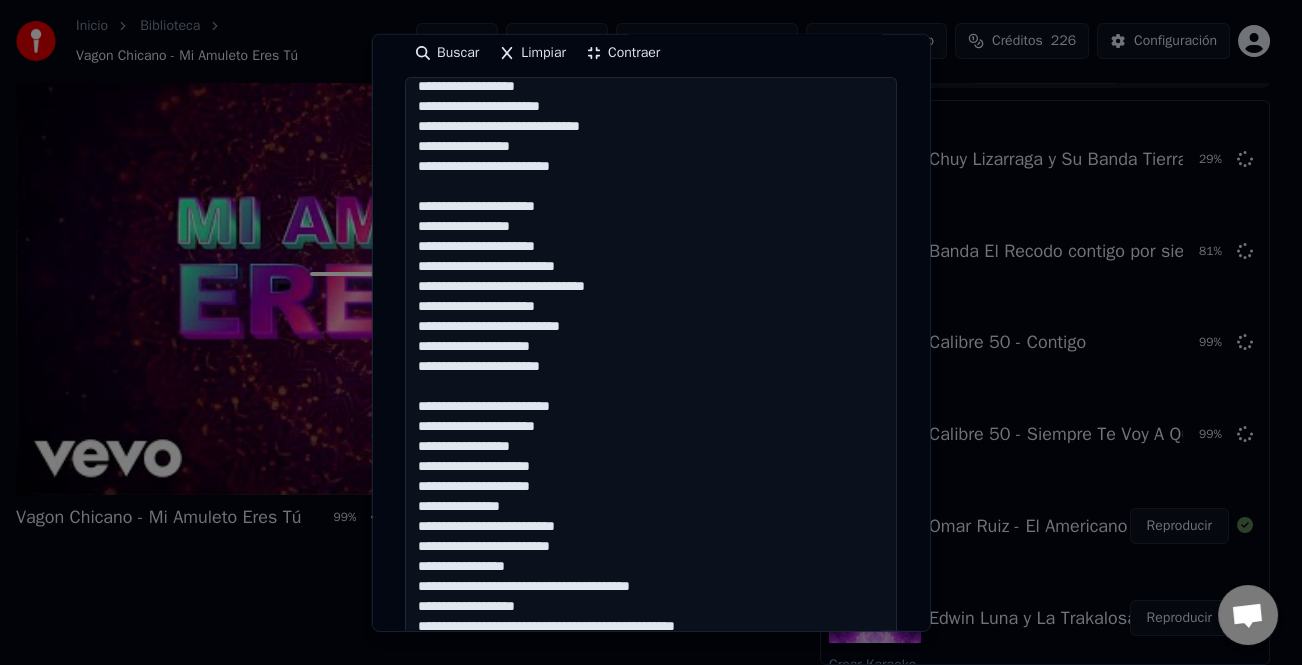scroll, scrollTop: 161, scrollLeft: 0, axis: vertical 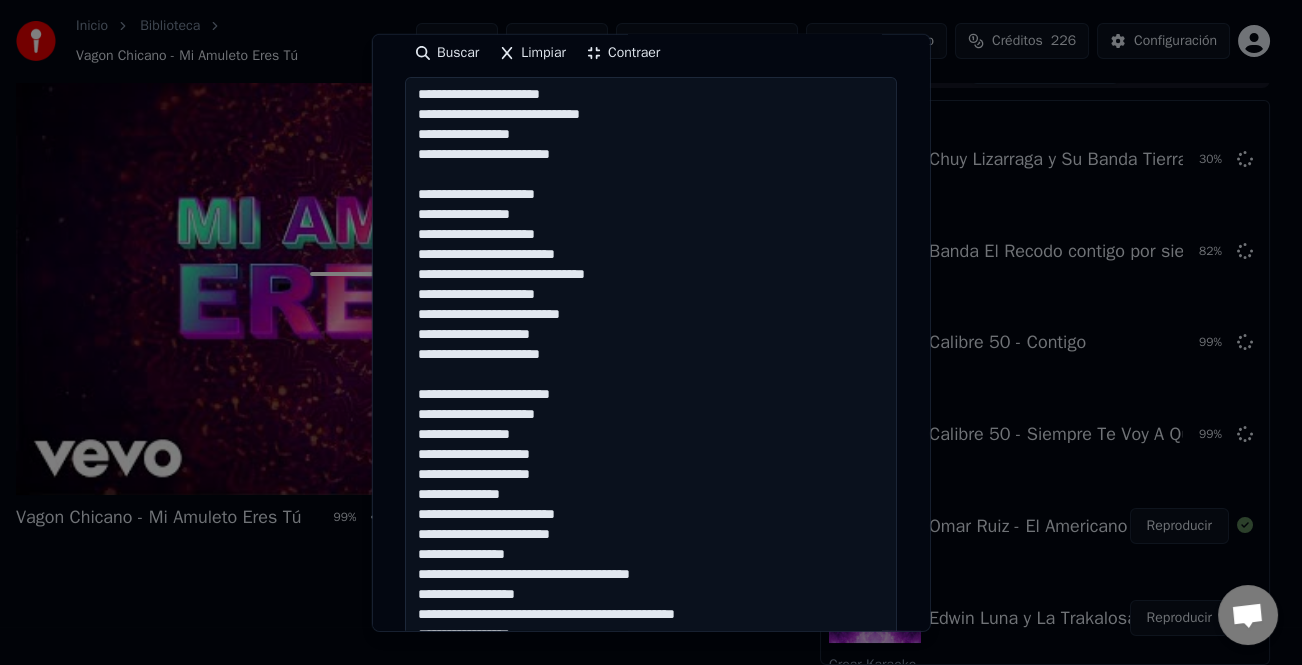 click at bounding box center [651, 465] 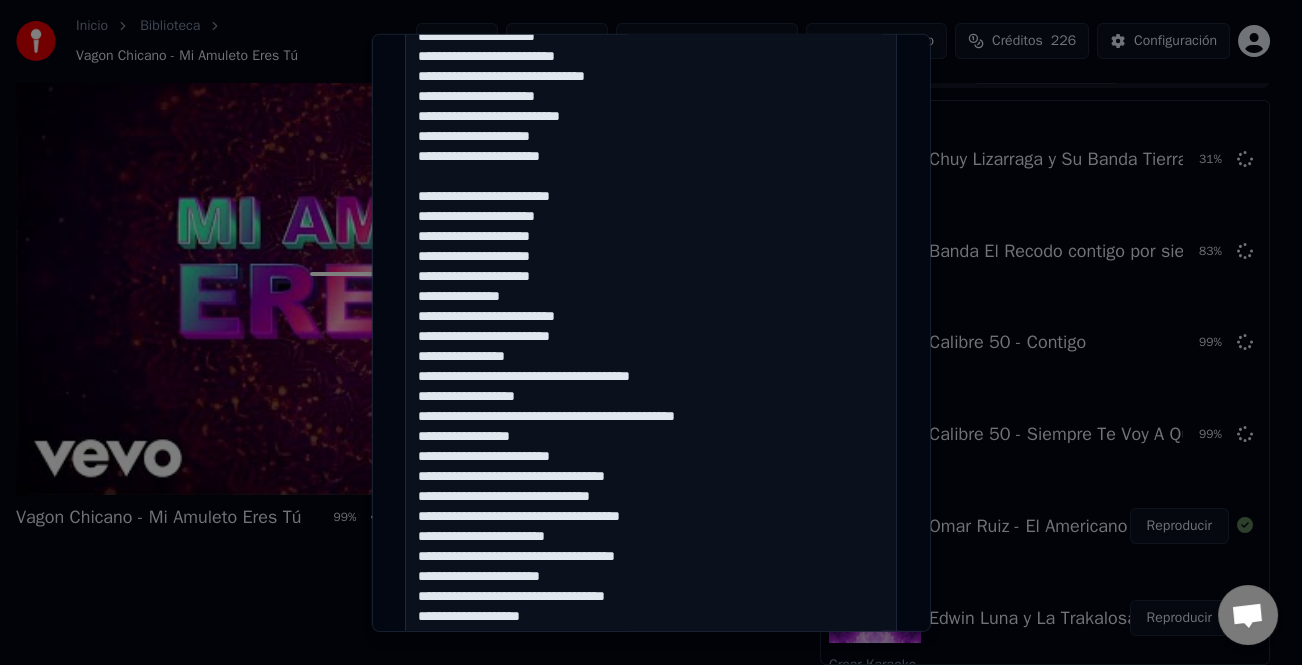 scroll, scrollTop: 593, scrollLeft: 0, axis: vertical 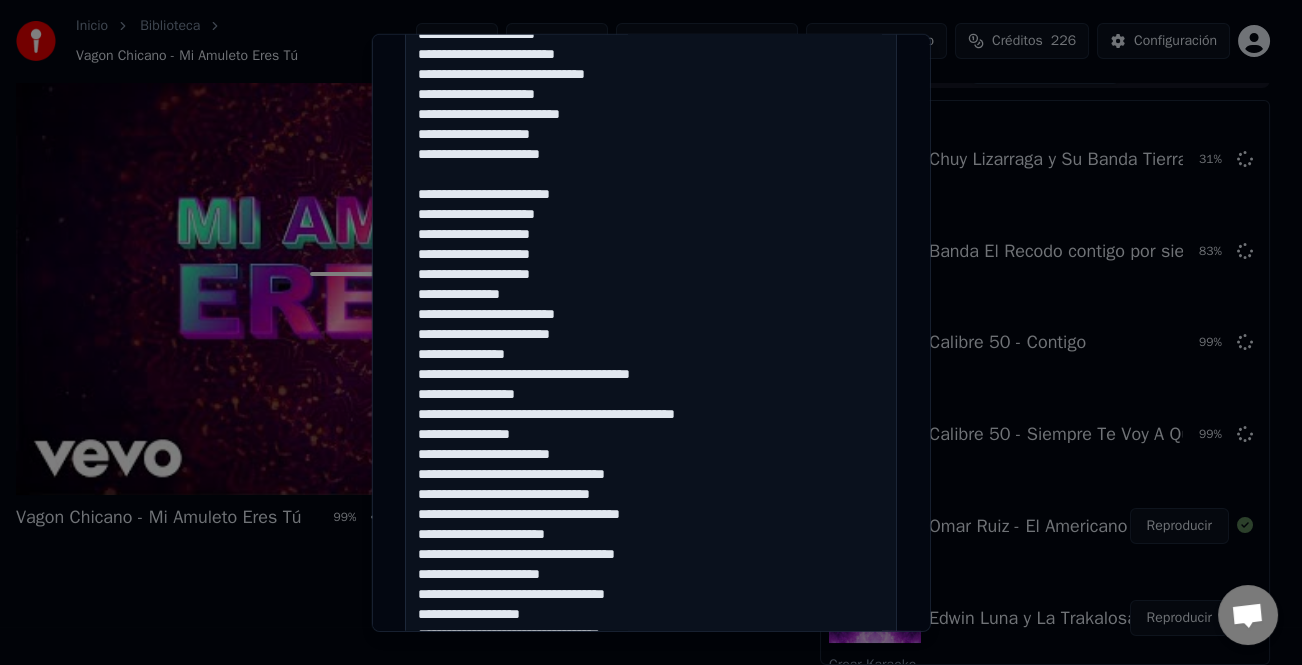 click at bounding box center [651, 265] 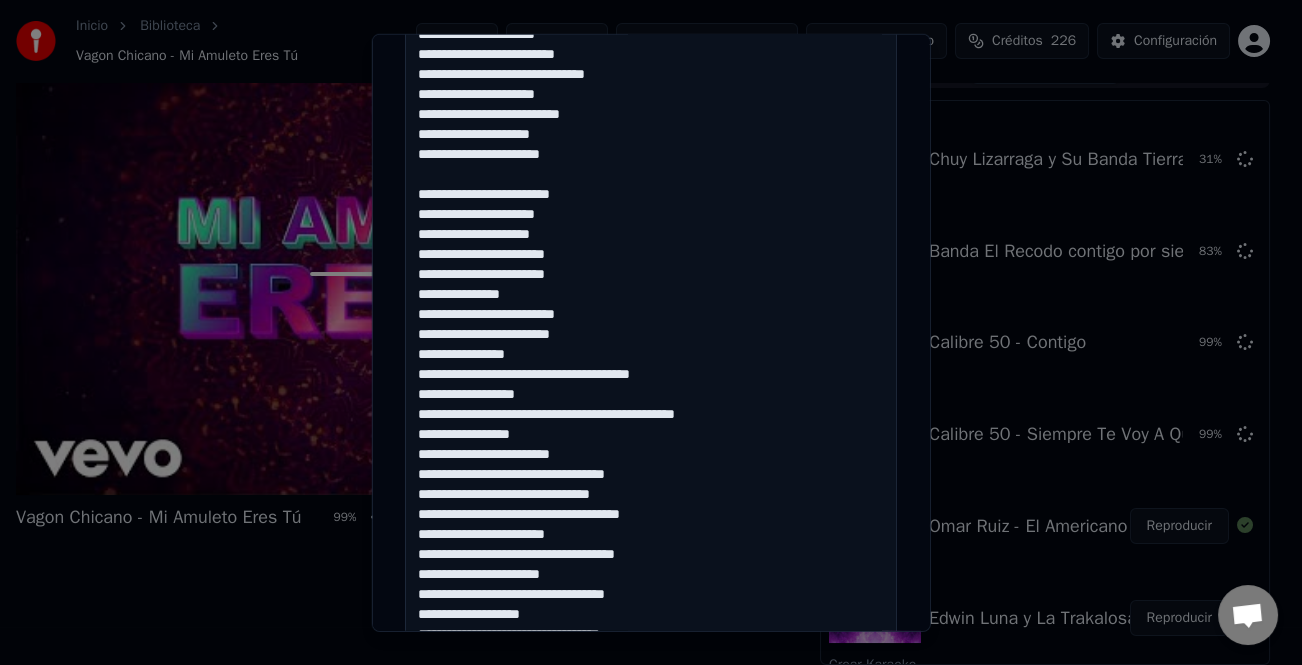 click at bounding box center (651, 265) 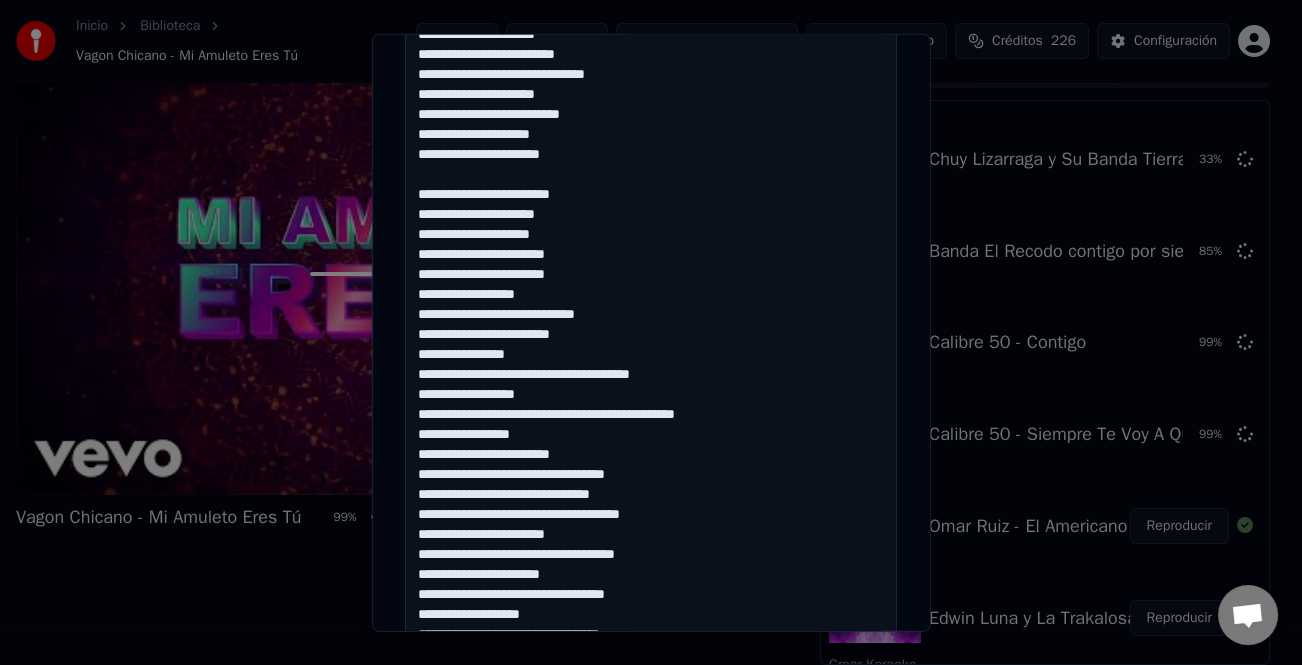 click at bounding box center (651, 265) 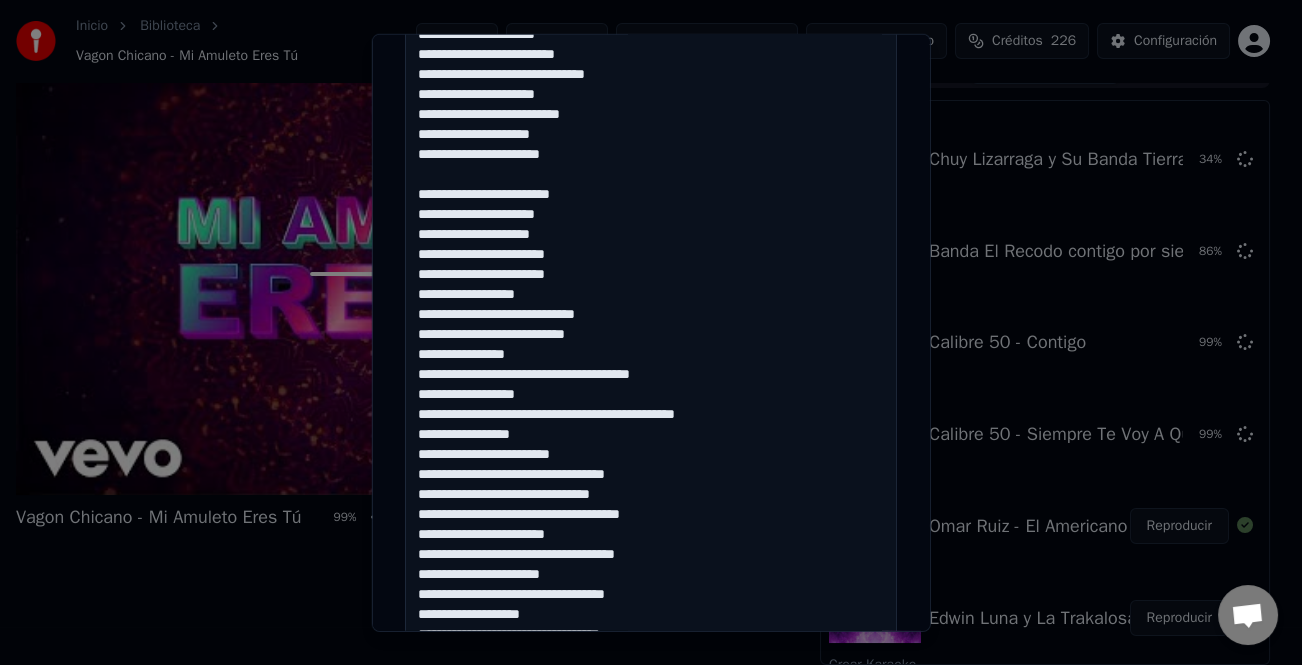 click at bounding box center [651, 265] 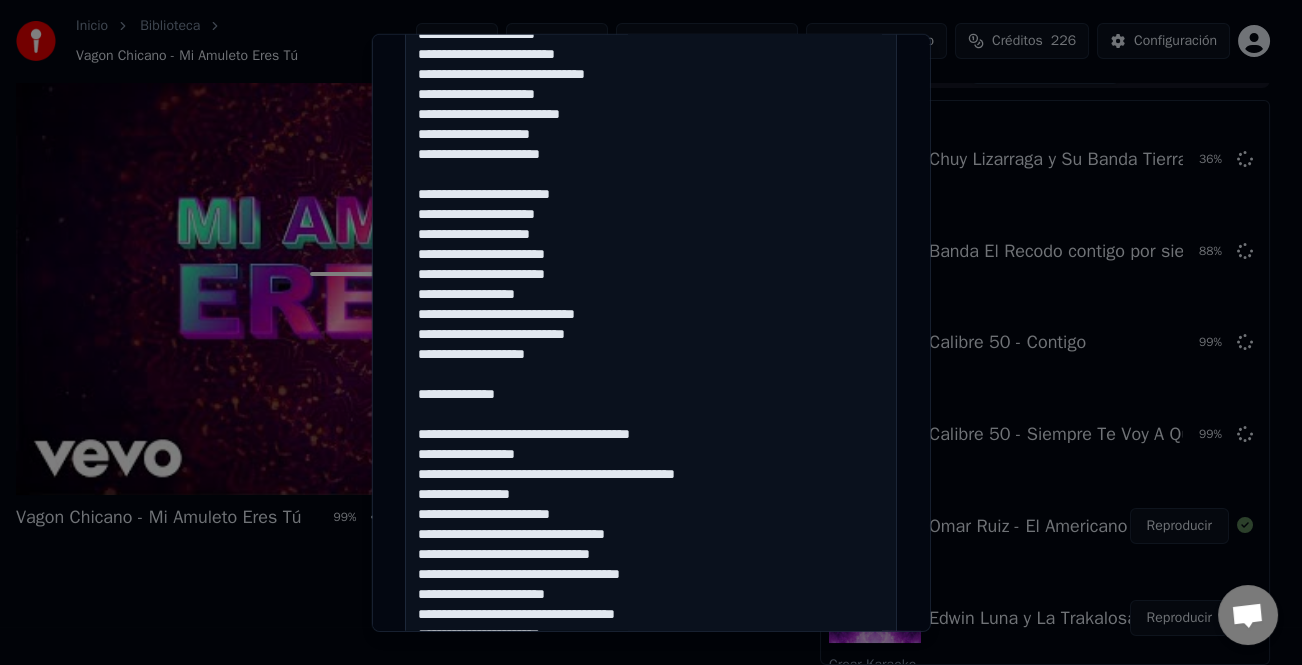 scroll, scrollTop: 221, scrollLeft: 0, axis: vertical 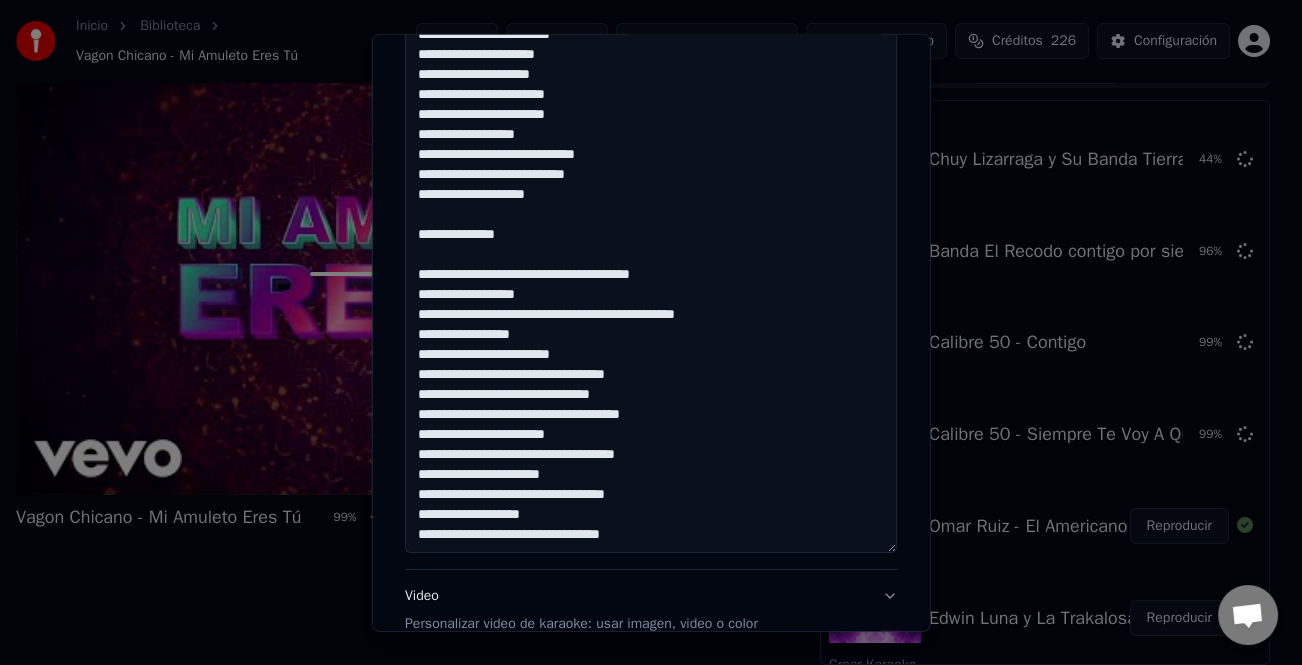 click at bounding box center [651, 165] 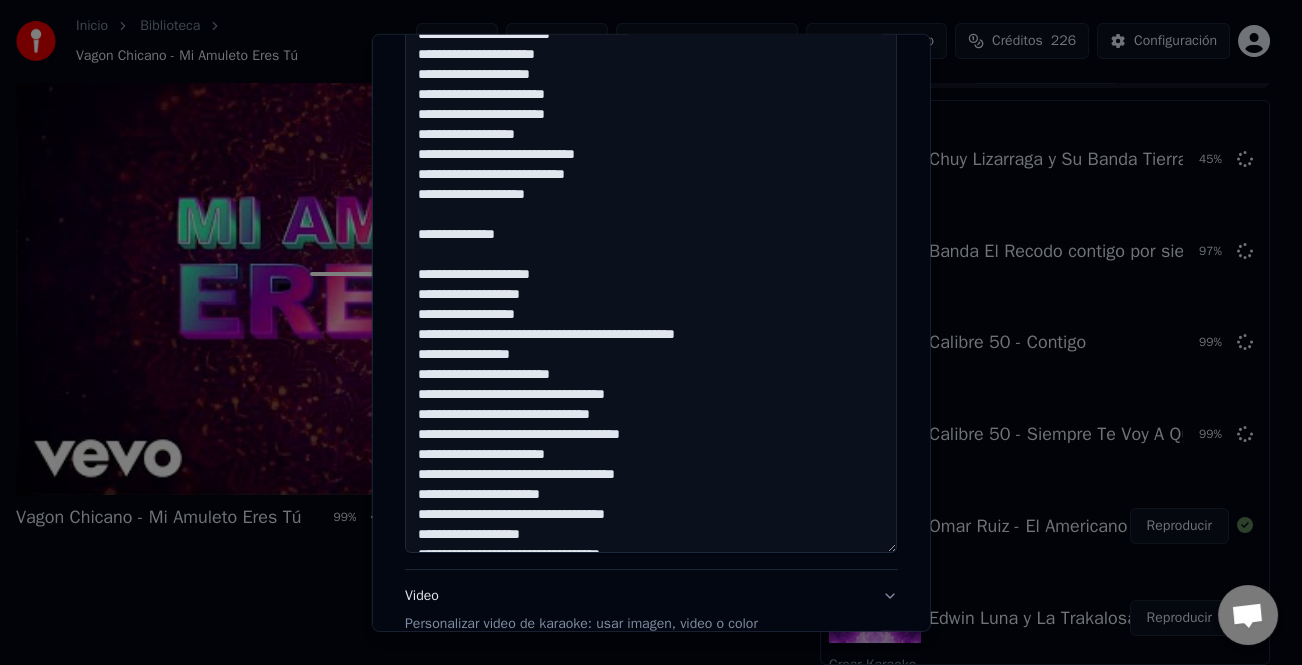 click at bounding box center [651, 165] 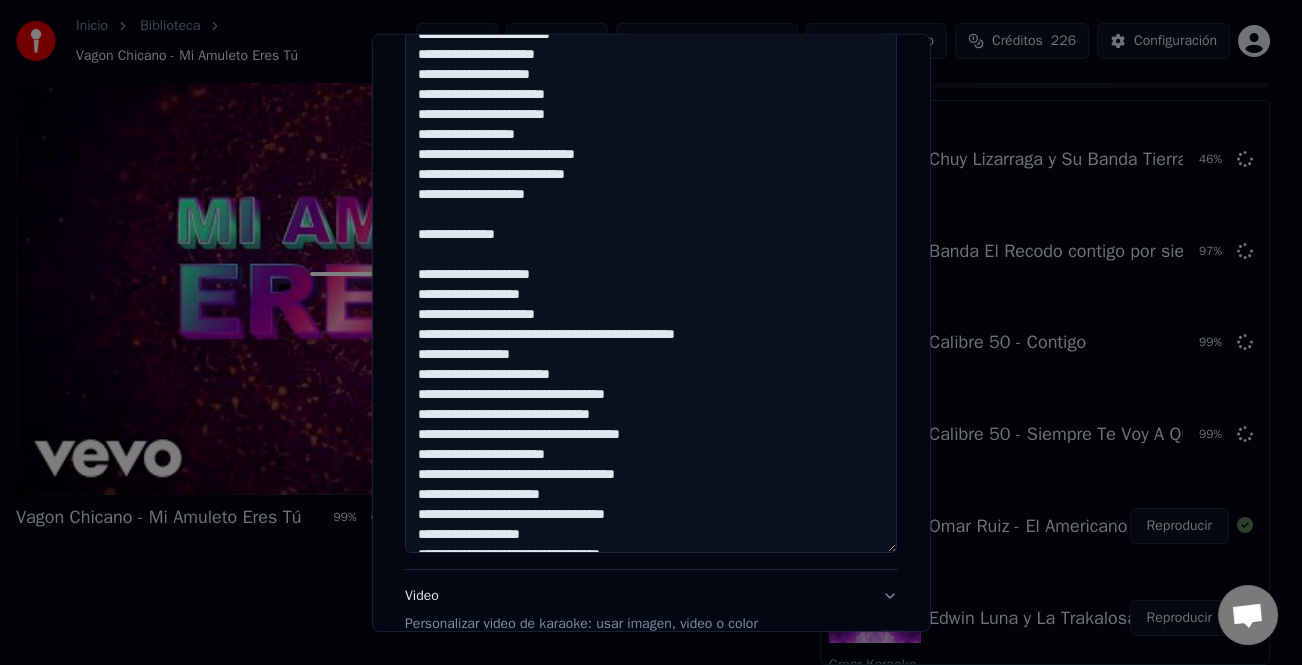 click at bounding box center (651, 165) 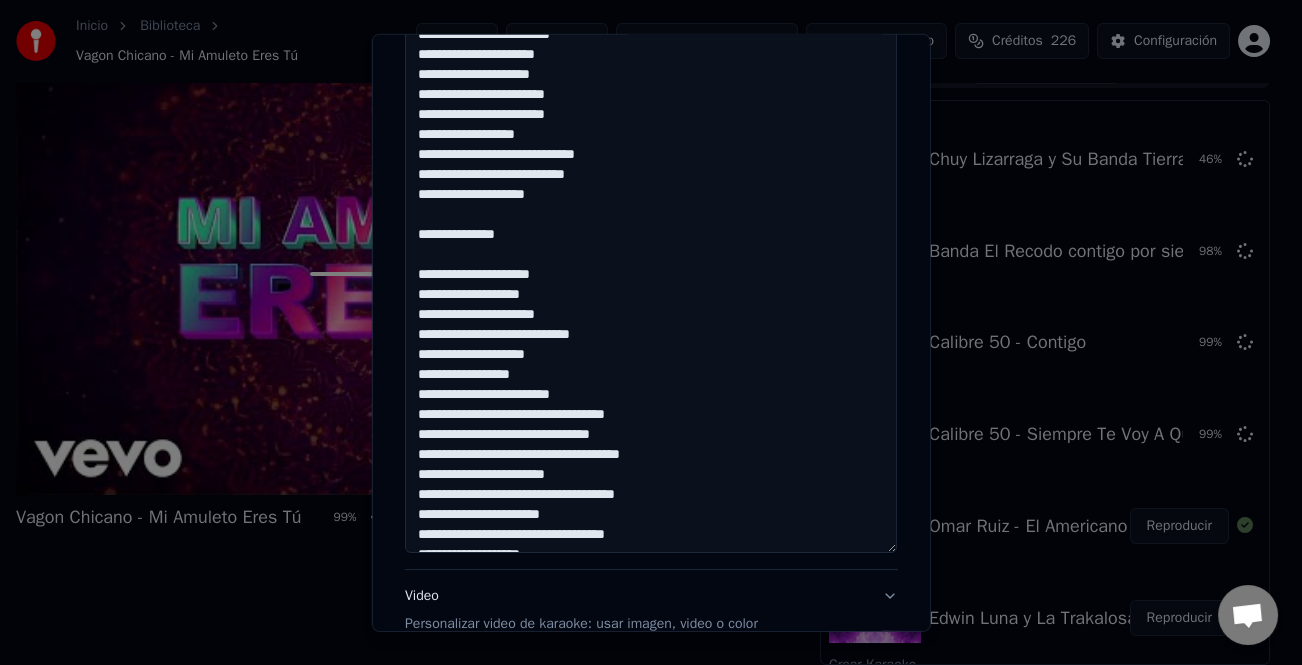 click at bounding box center (651, 165) 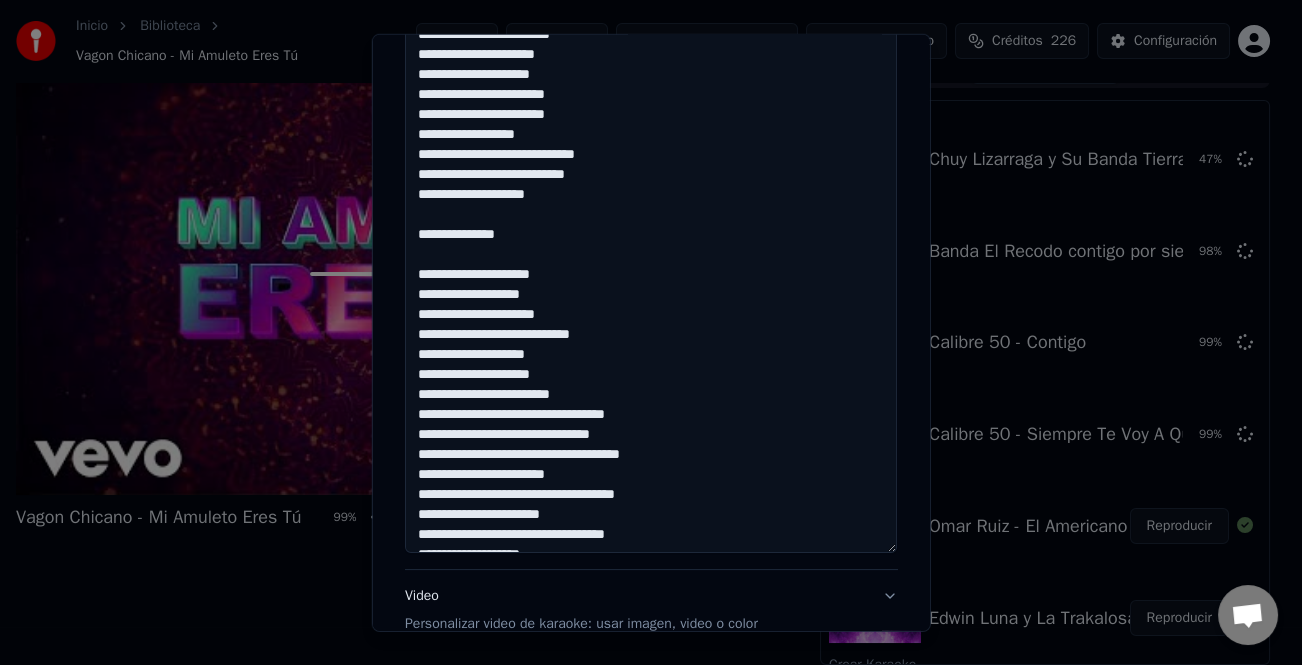 click at bounding box center [651, 165] 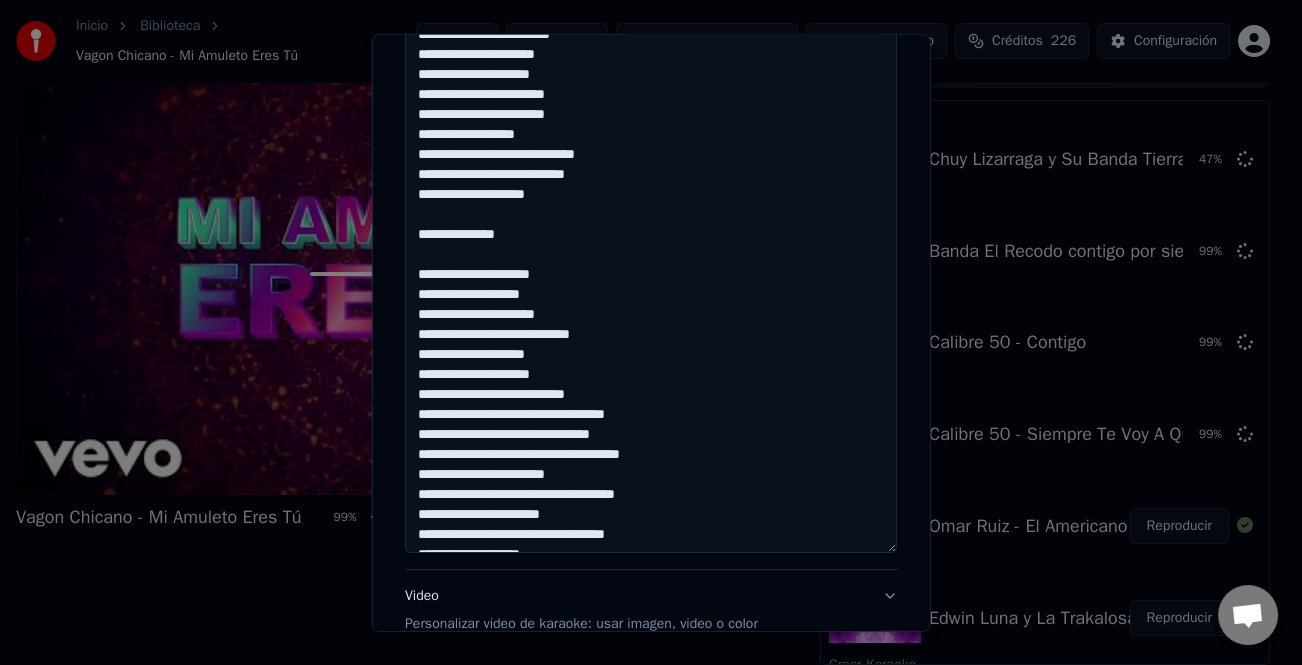 click at bounding box center [651, 165] 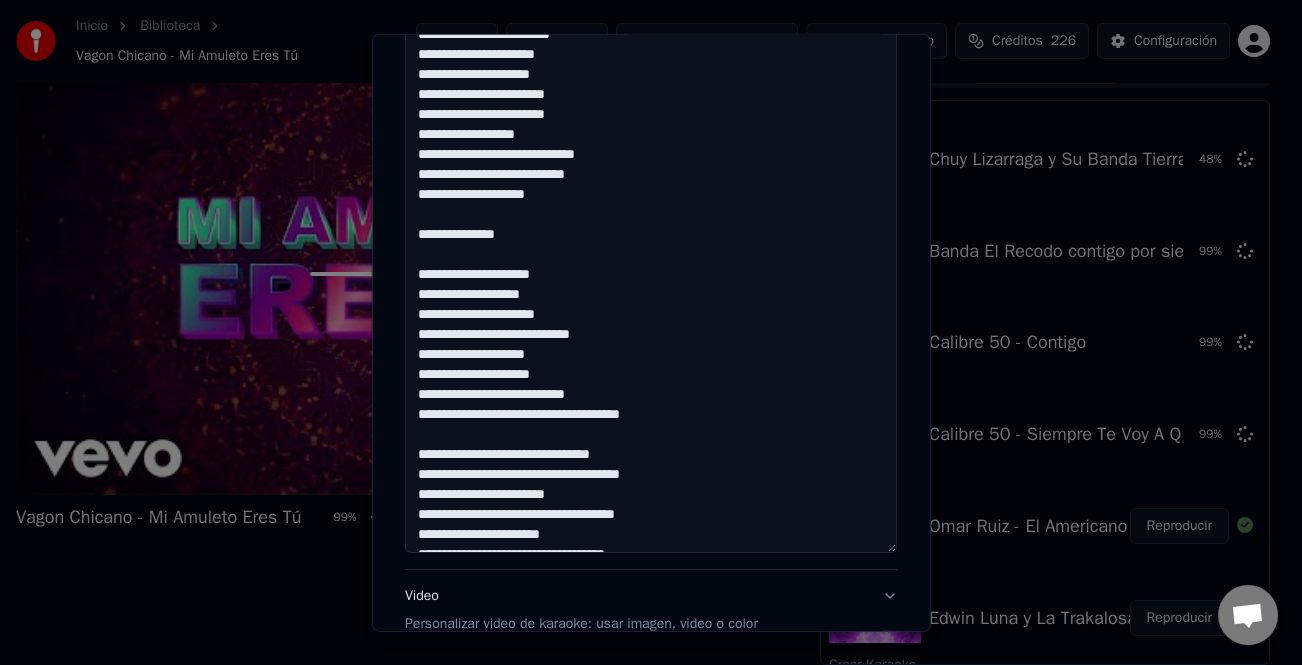 scroll, scrollTop: 281, scrollLeft: 0, axis: vertical 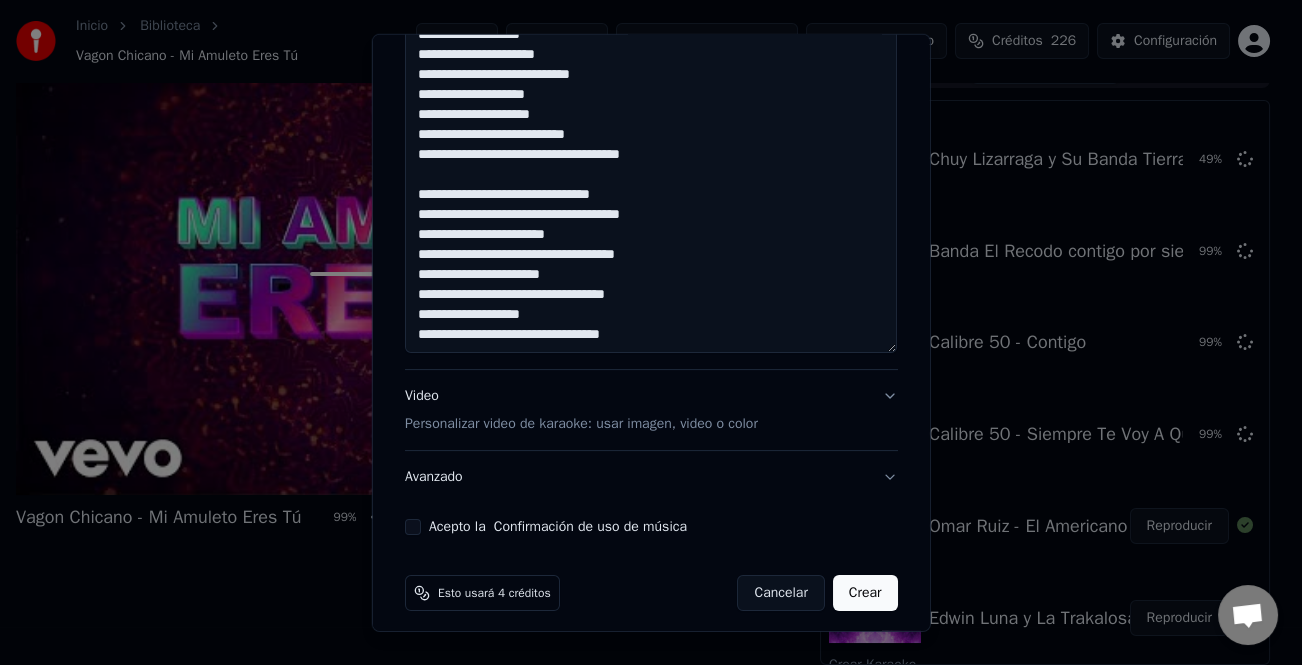 click at bounding box center (651, -35) 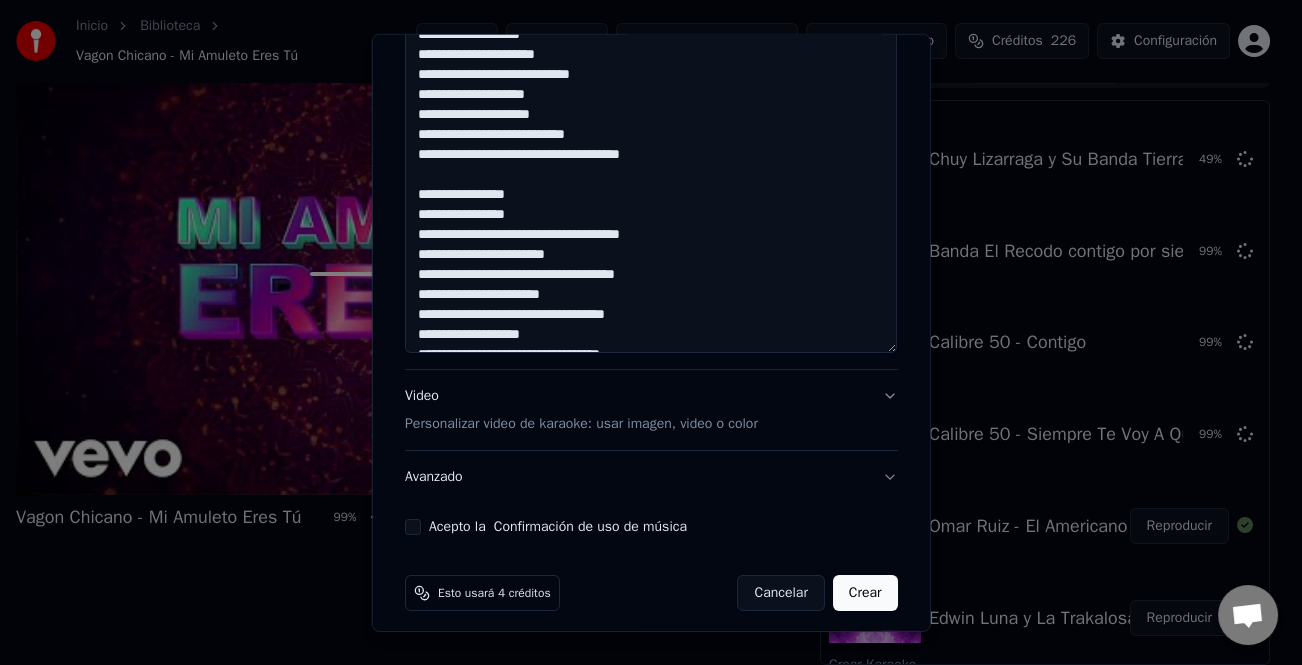 click at bounding box center (651, -35) 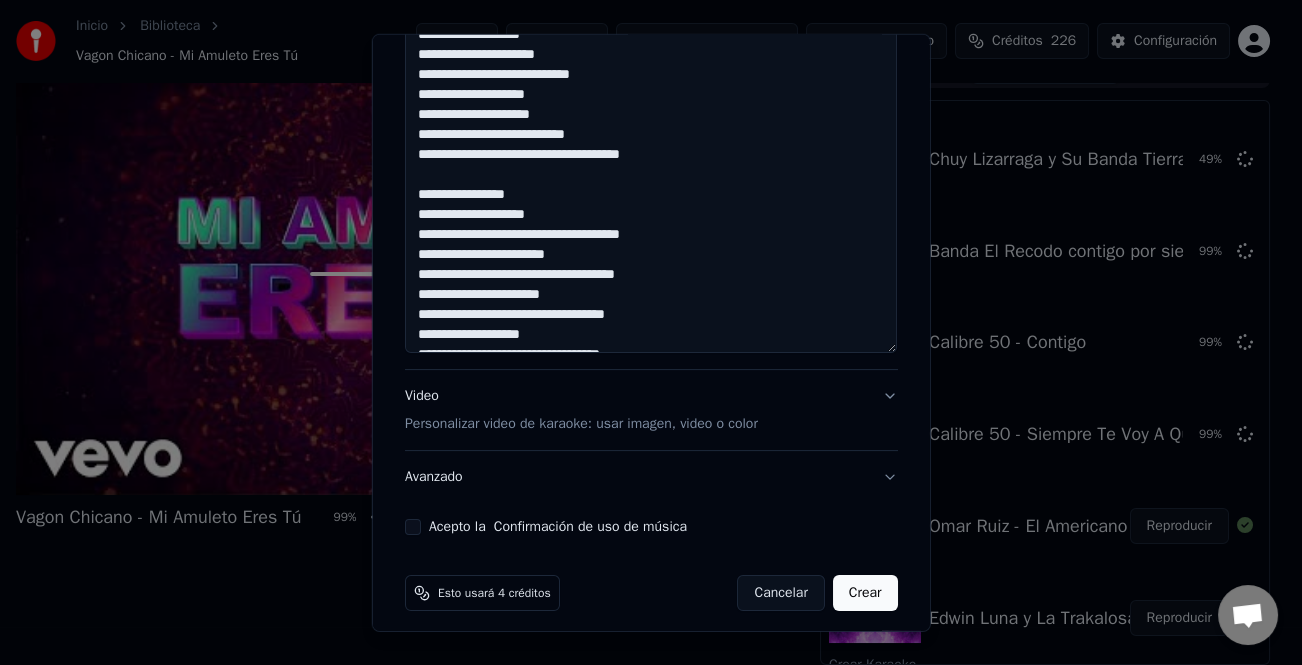 click at bounding box center (651, -35) 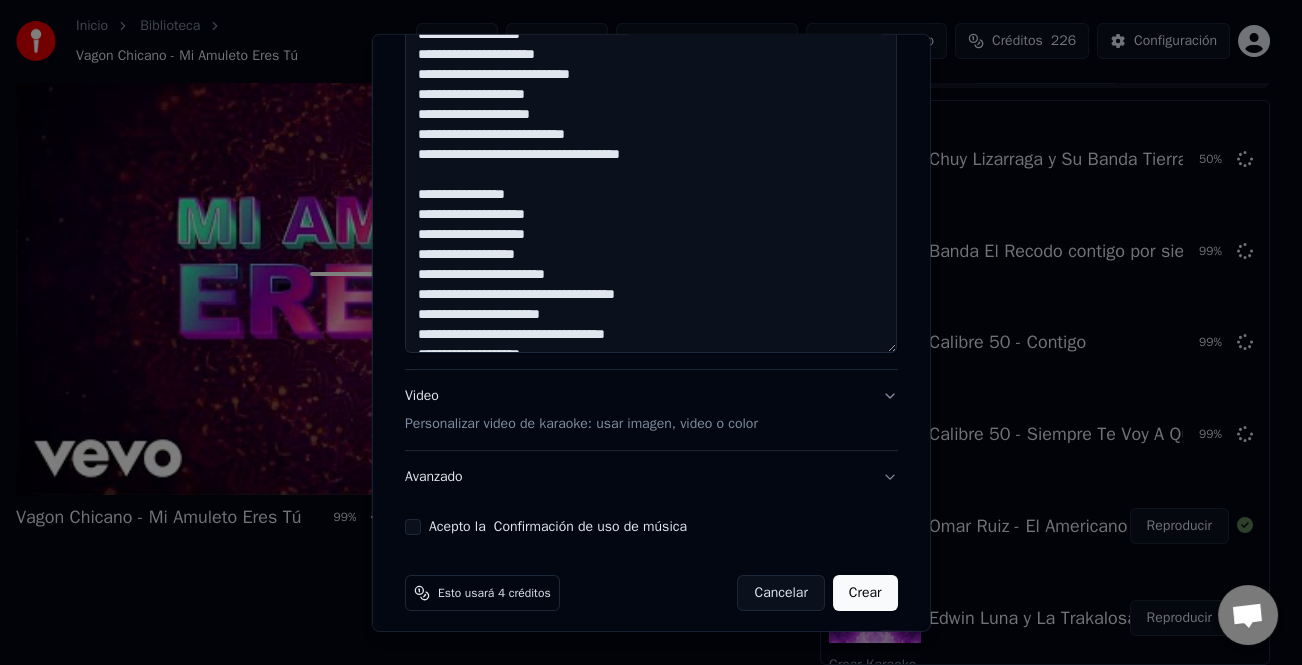 click at bounding box center [651, -35] 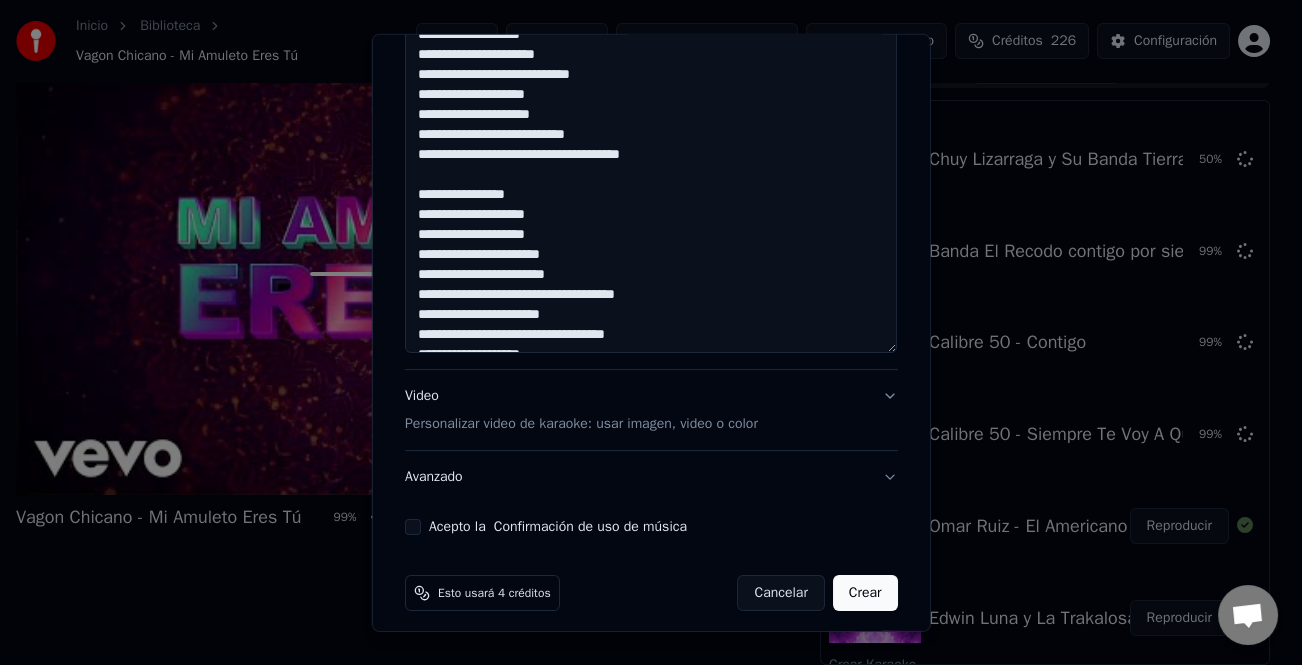 click at bounding box center (651, -35) 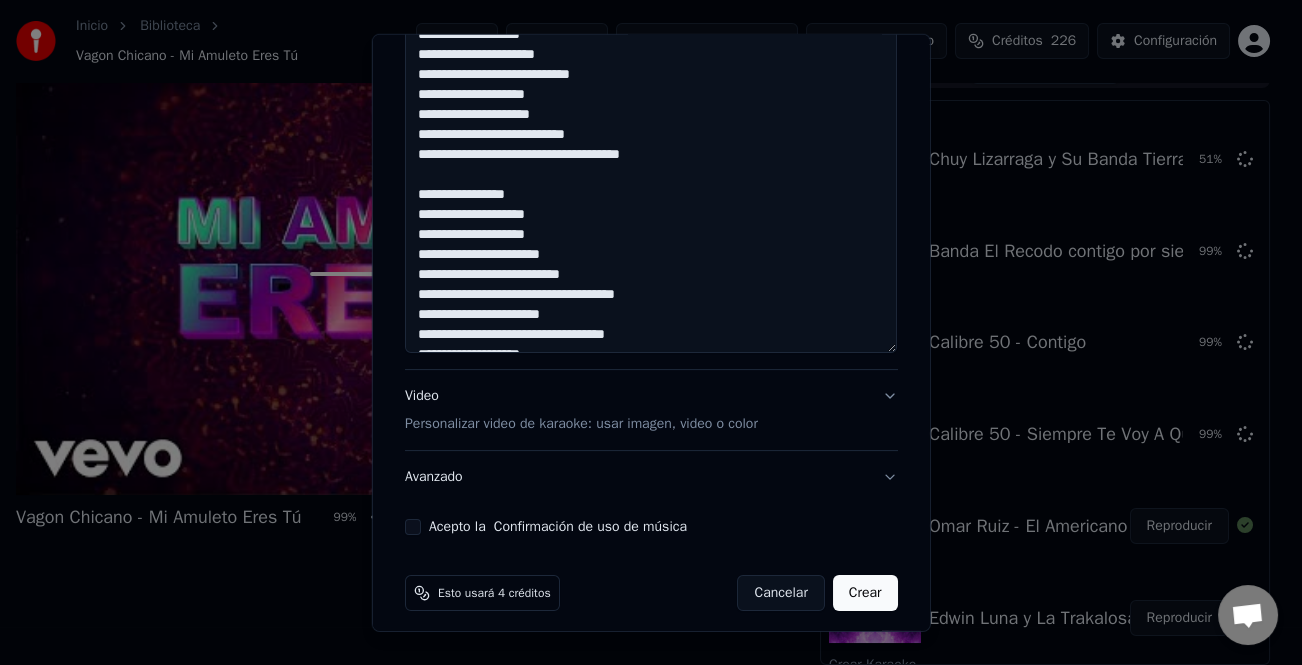 click at bounding box center (651, -35) 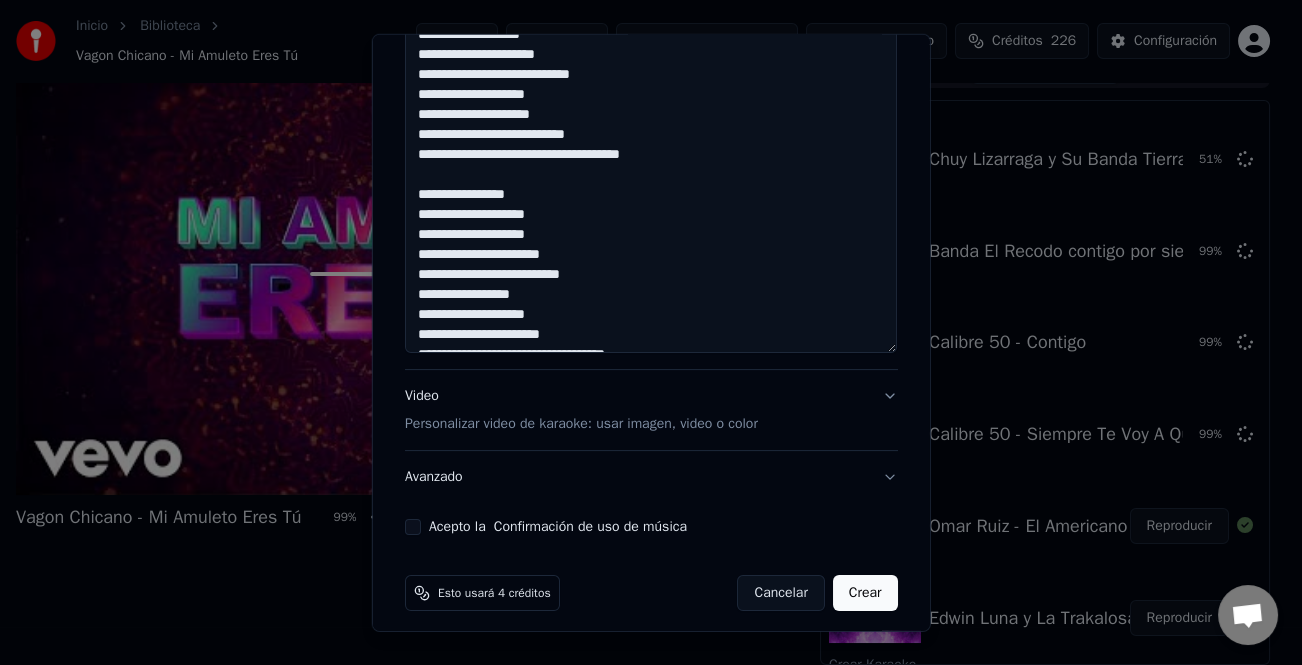 click at bounding box center [651, -35] 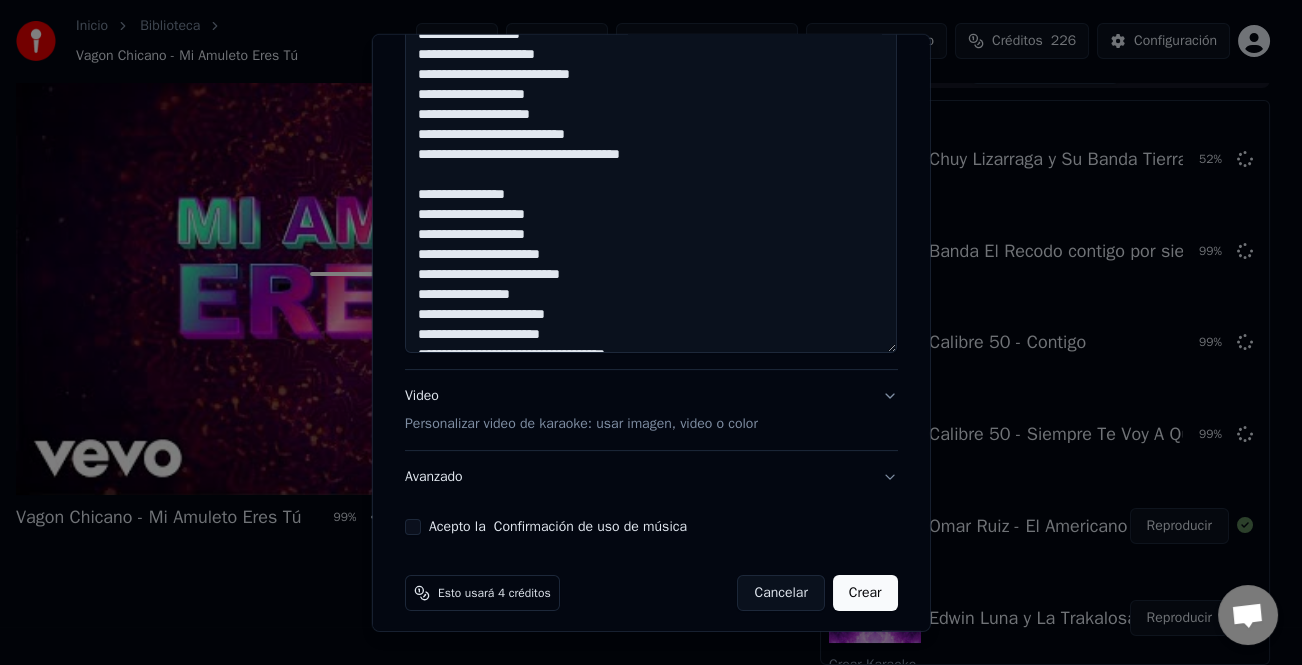 scroll, scrollTop: 341, scrollLeft: 0, axis: vertical 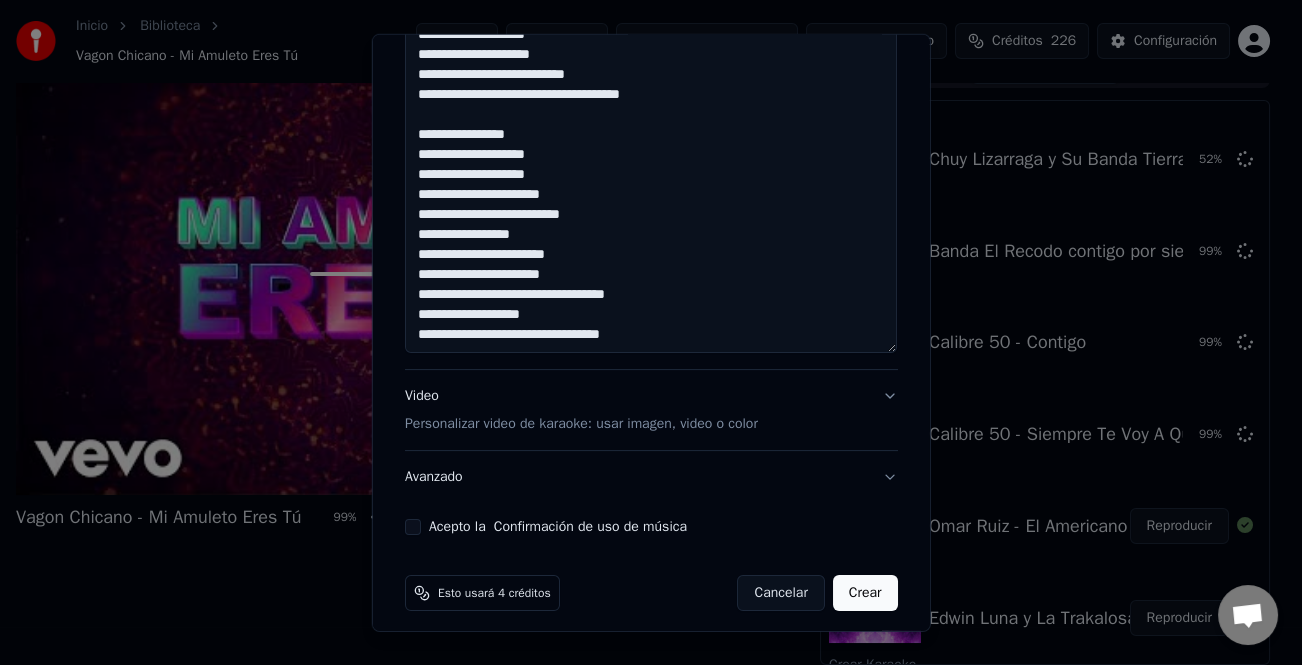 click at bounding box center (651, -35) 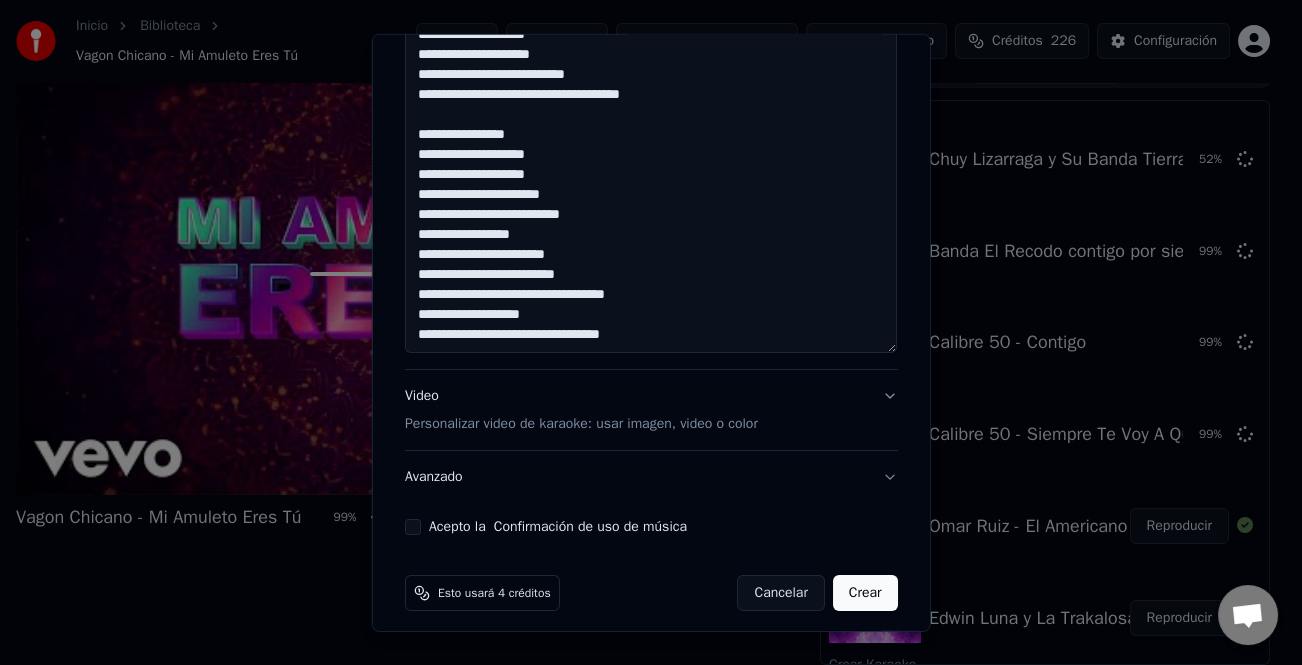 click at bounding box center (651, -35) 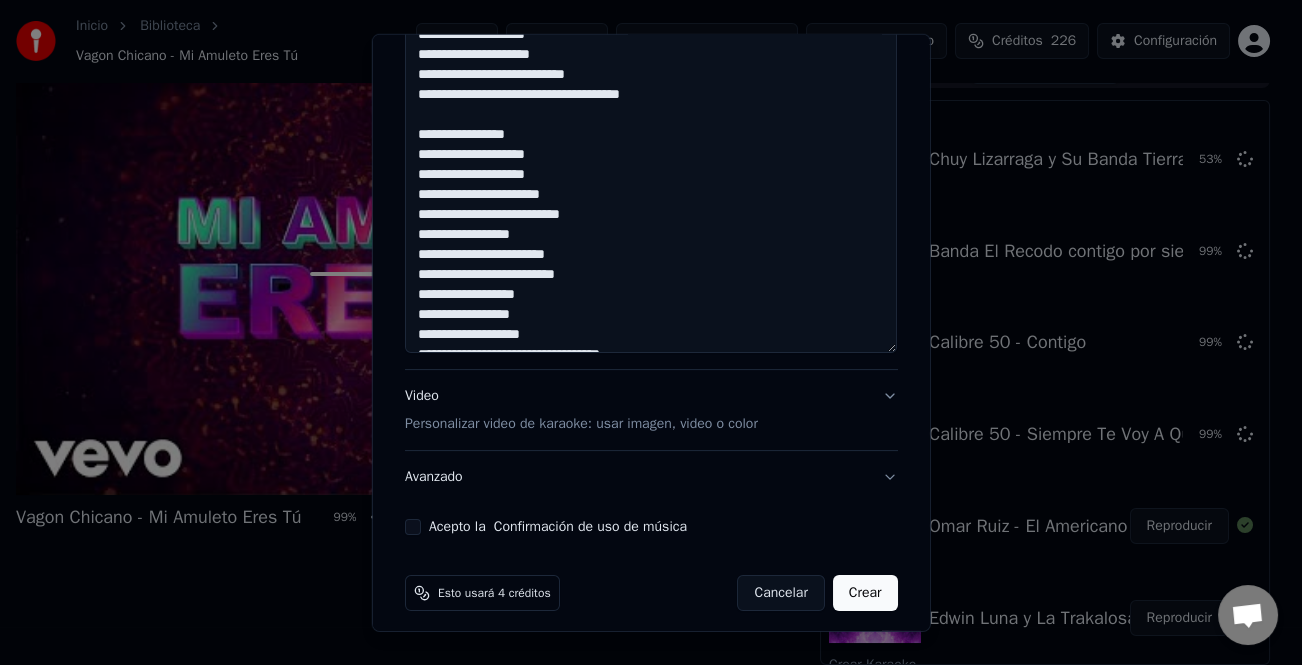 click at bounding box center (651, -35) 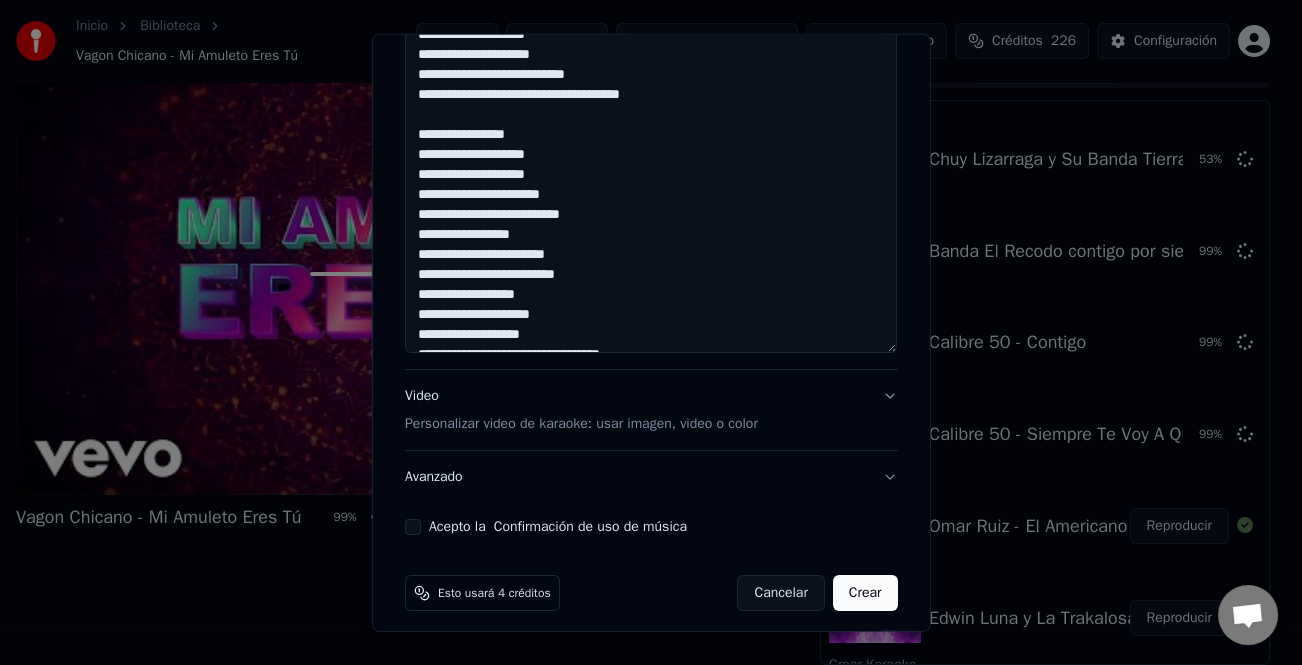 scroll, scrollTop: 361, scrollLeft: 0, axis: vertical 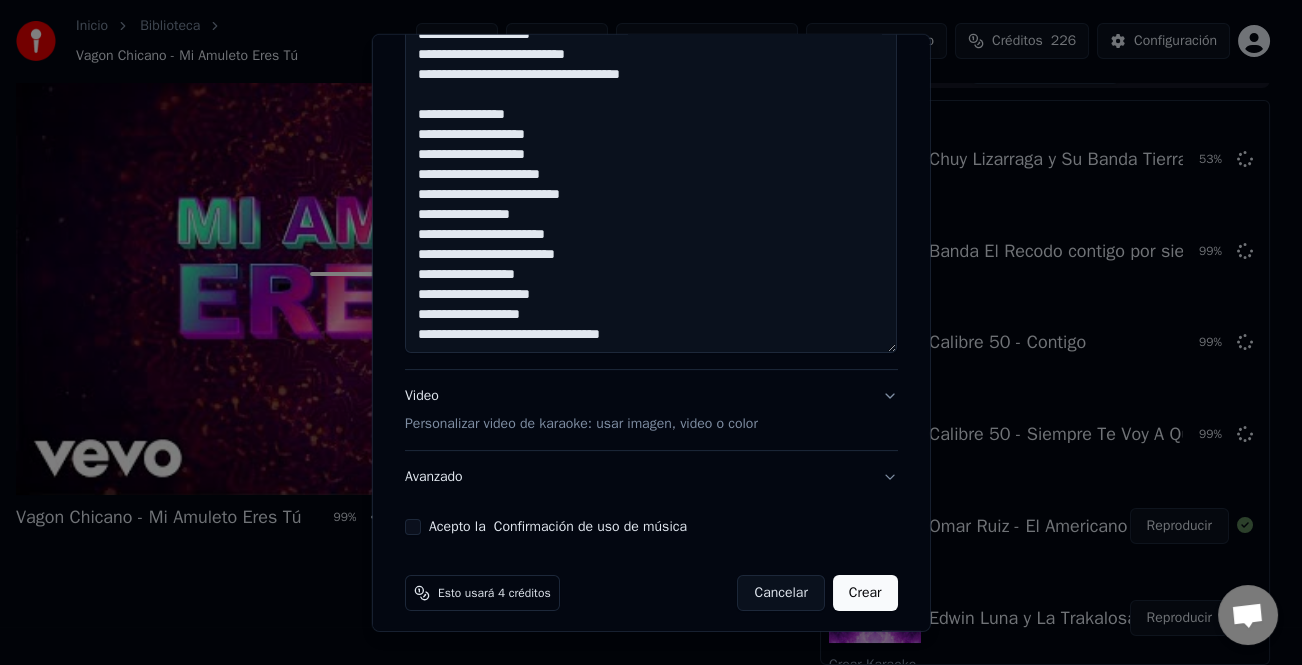 click at bounding box center (651, -35) 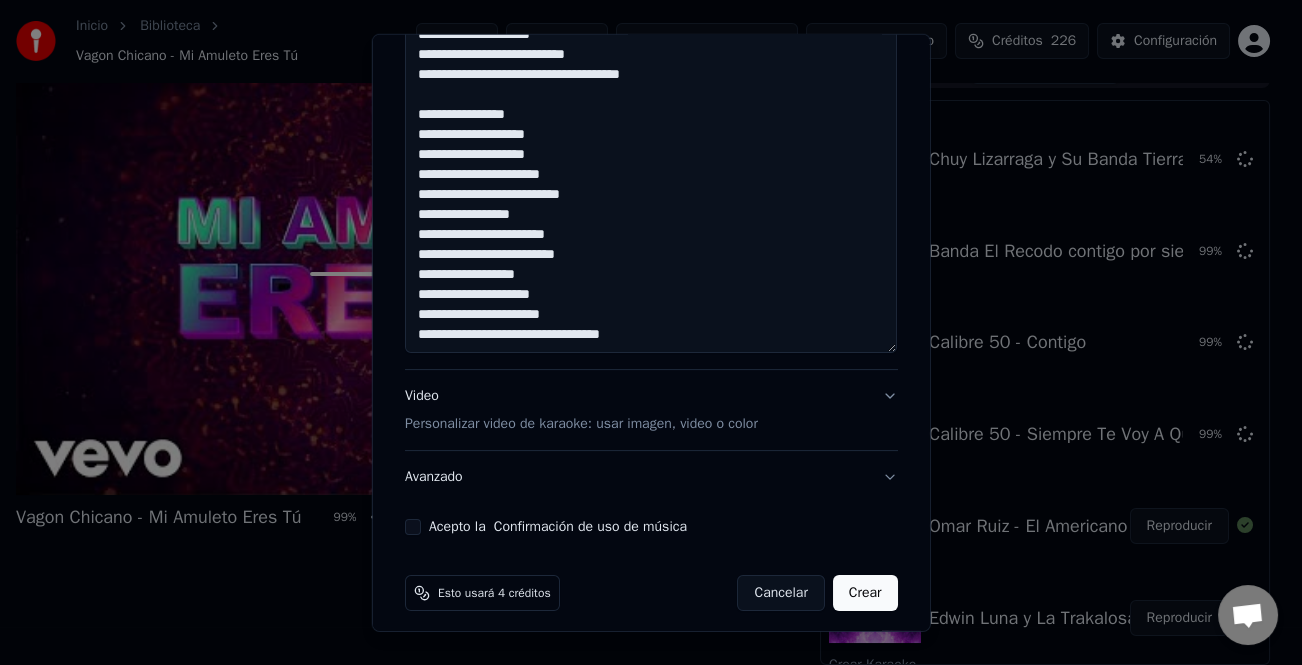 click at bounding box center (651, -35) 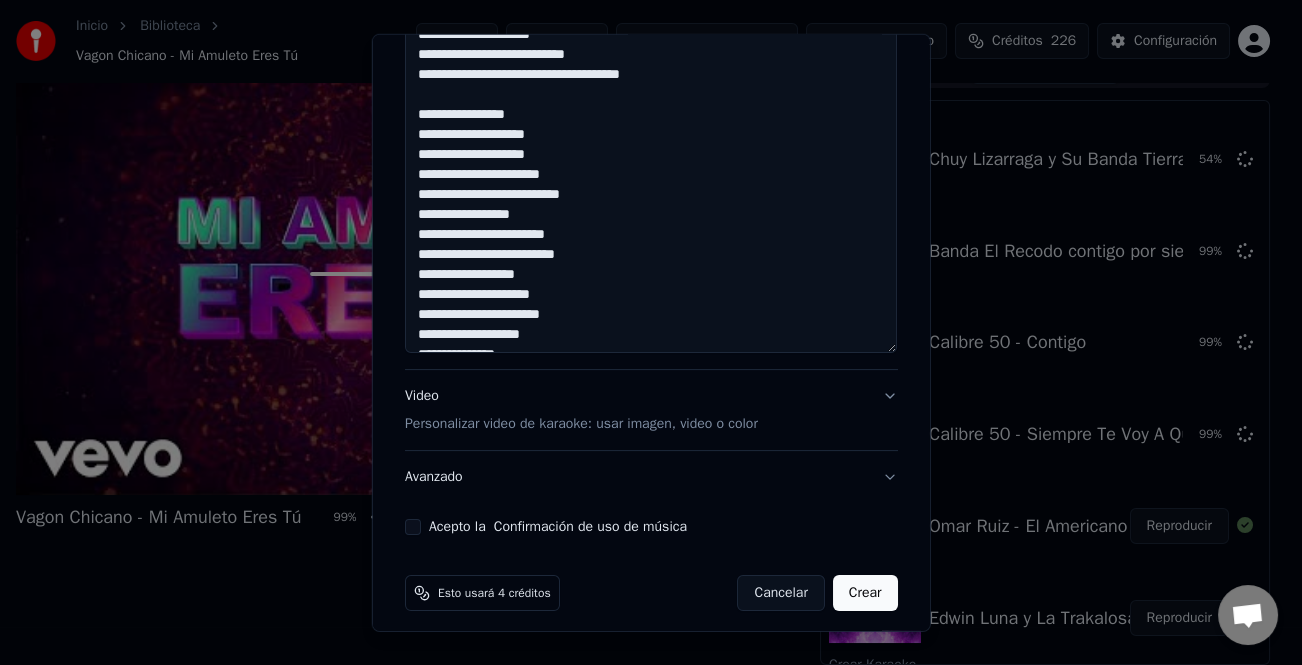 scroll, scrollTop: 373, scrollLeft: 0, axis: vertical 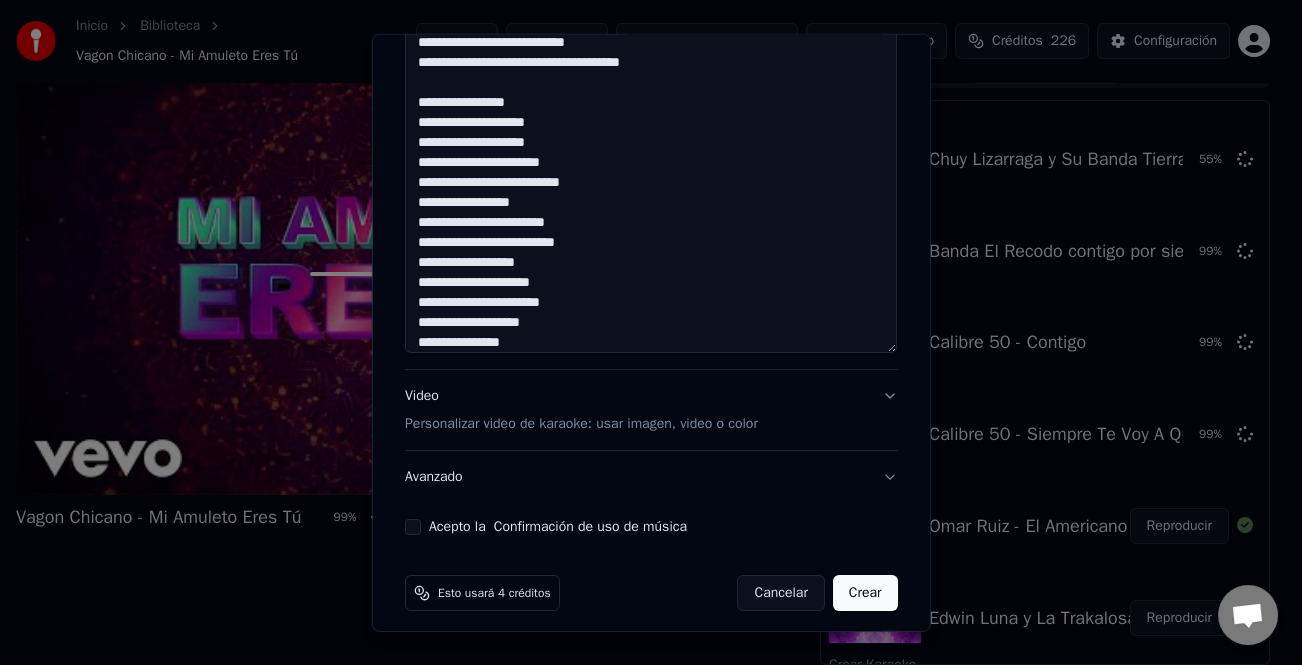 click at bounding box center [651, -35] 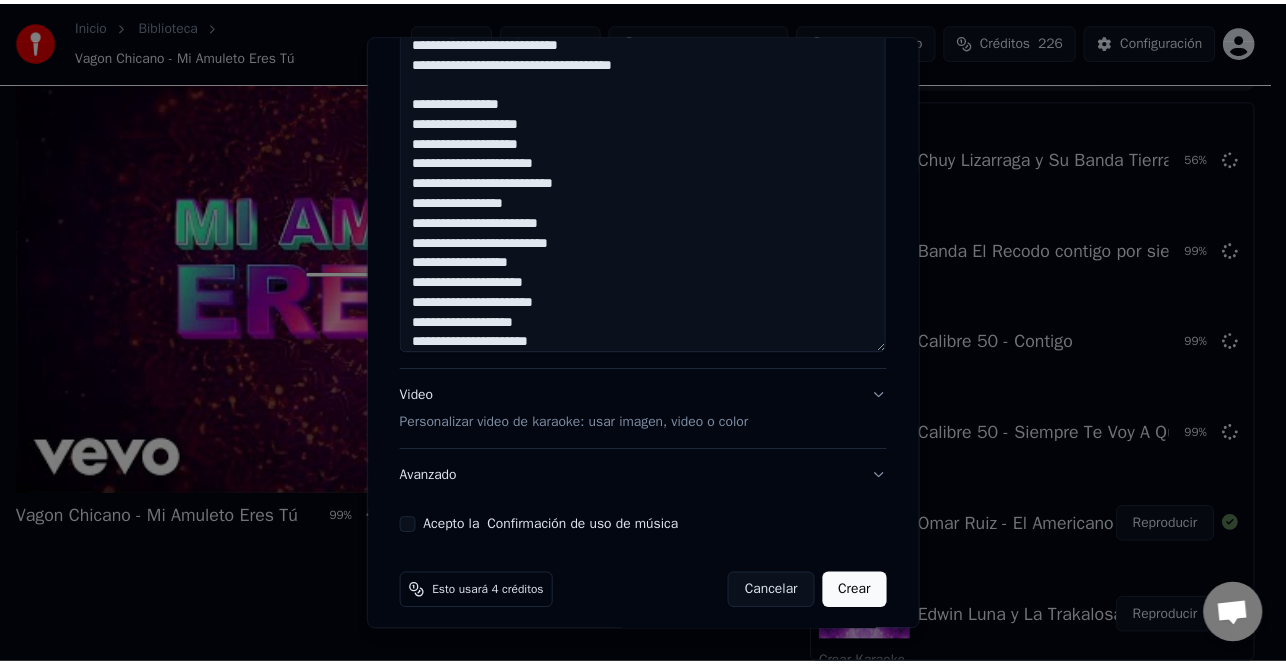 scroll, scrollTop: 905, scrollLeft: 0, axis: vertical 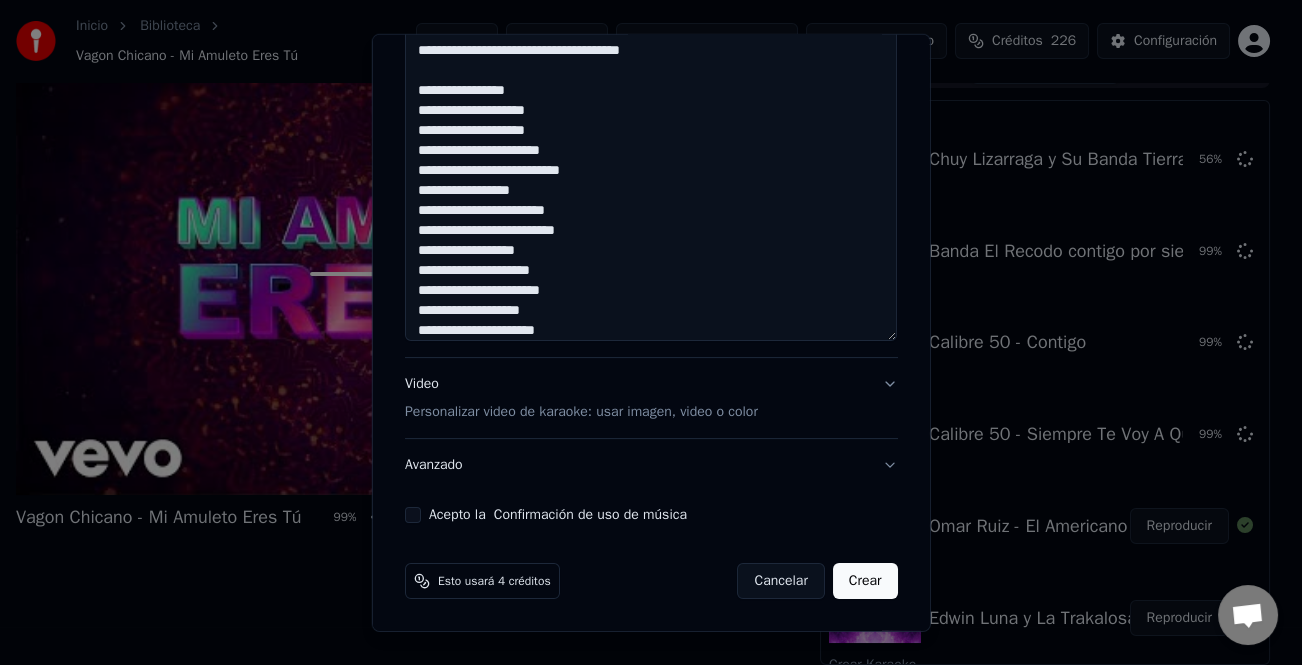 type on "**********" 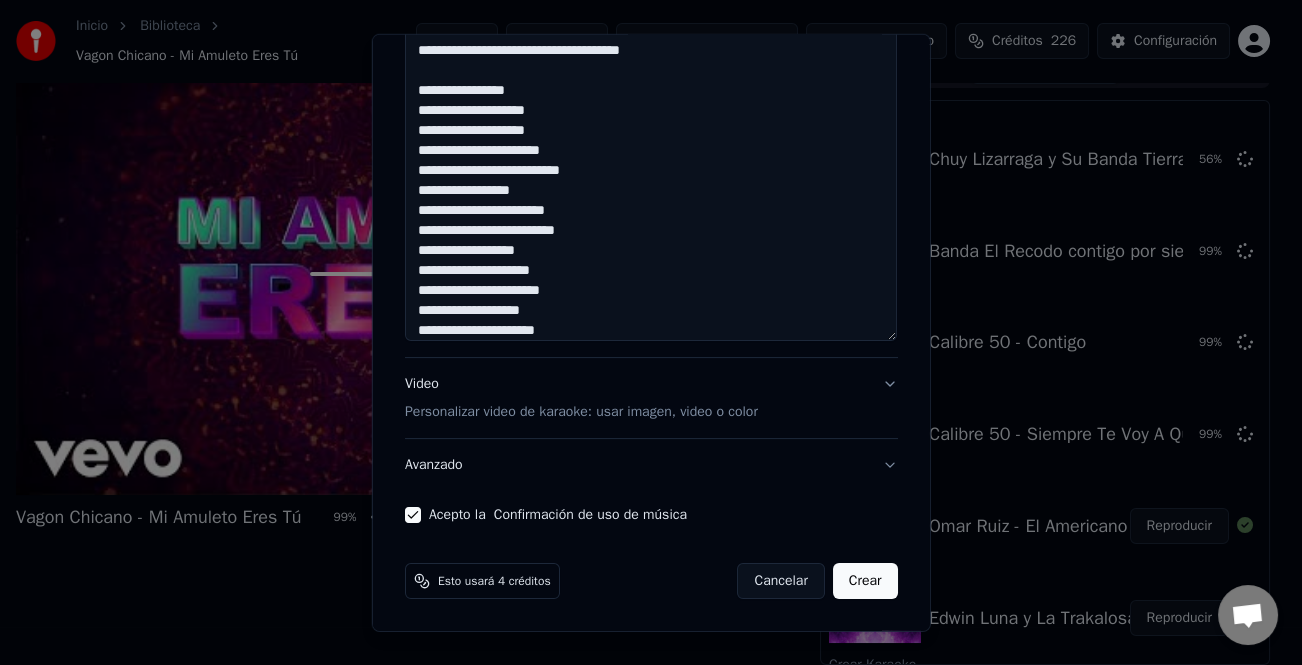 click on "Crear" at bounding box center (865, 581) 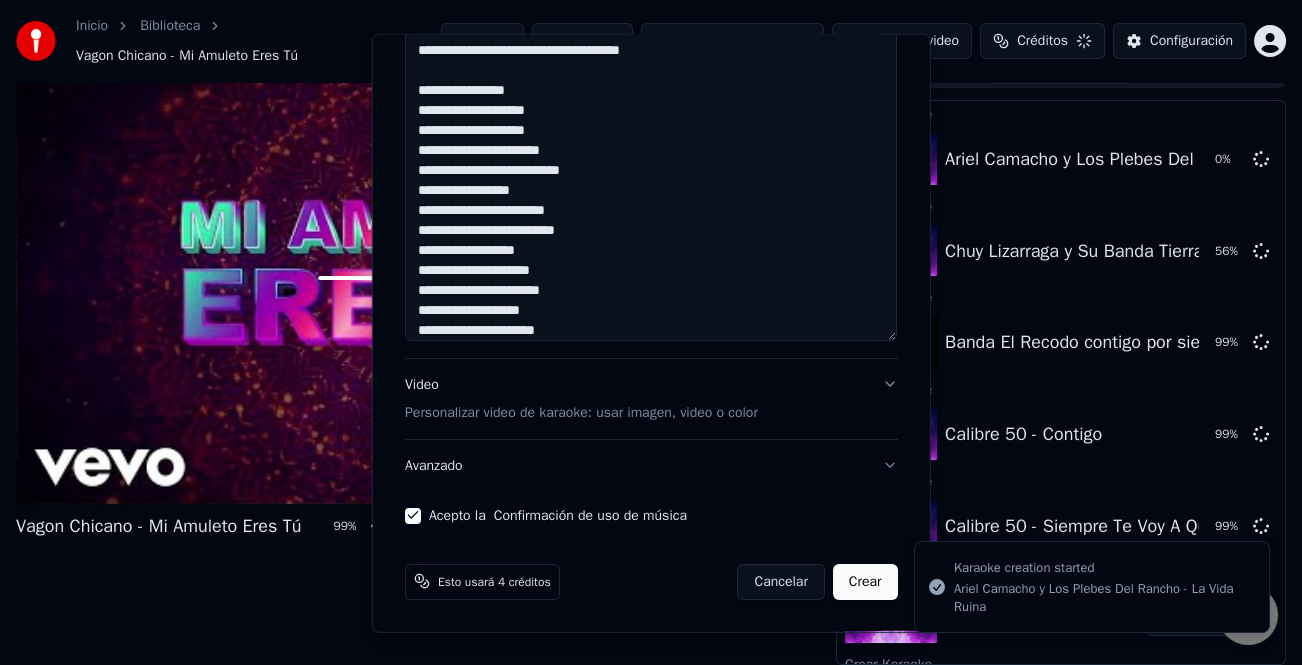 type 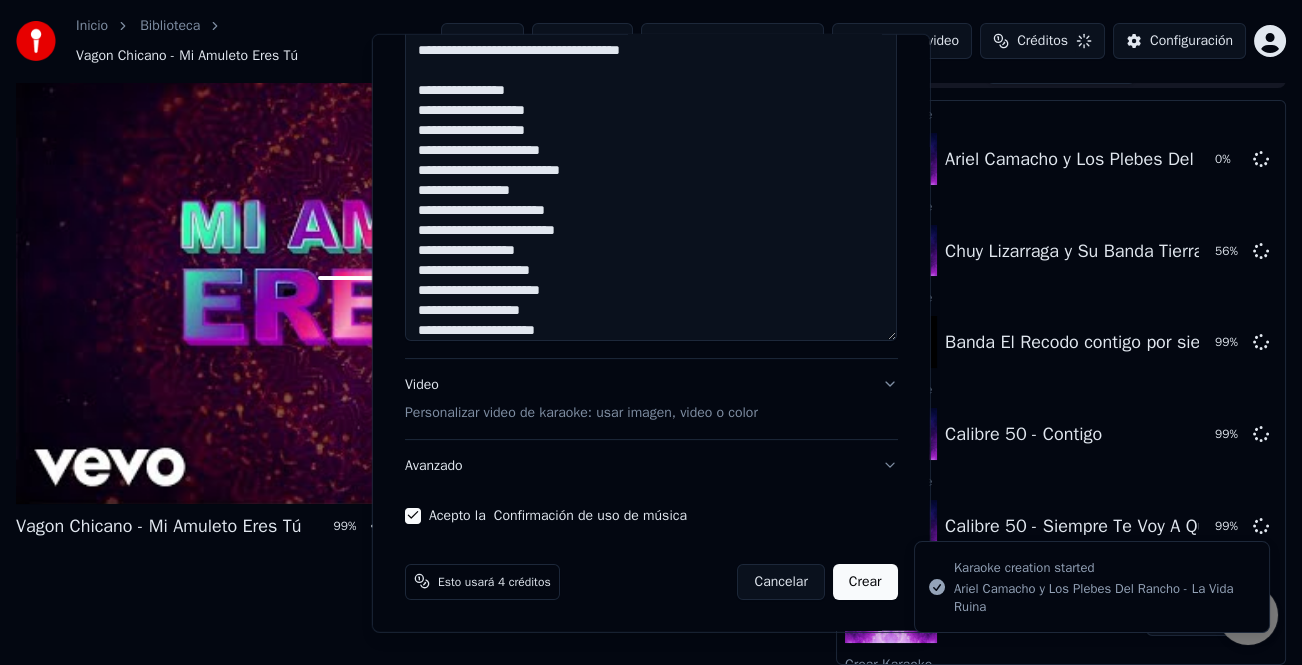 type 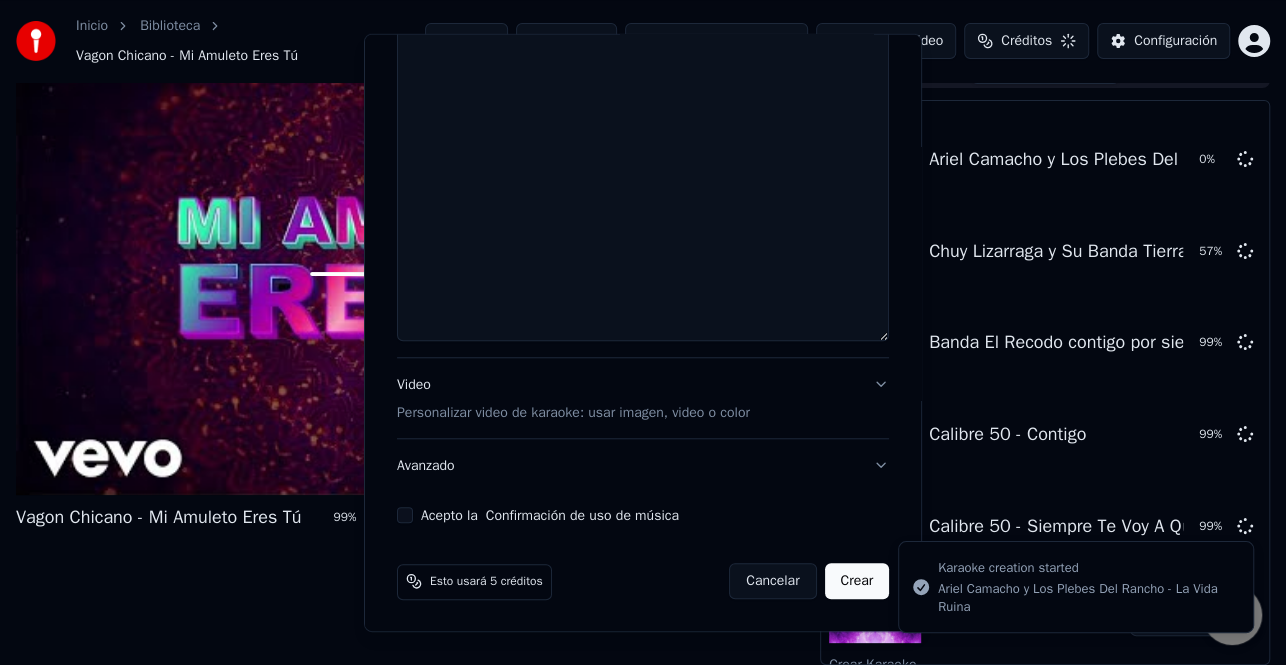 scroll, scrollTop: 0, scrollLeft: 0, axis: both 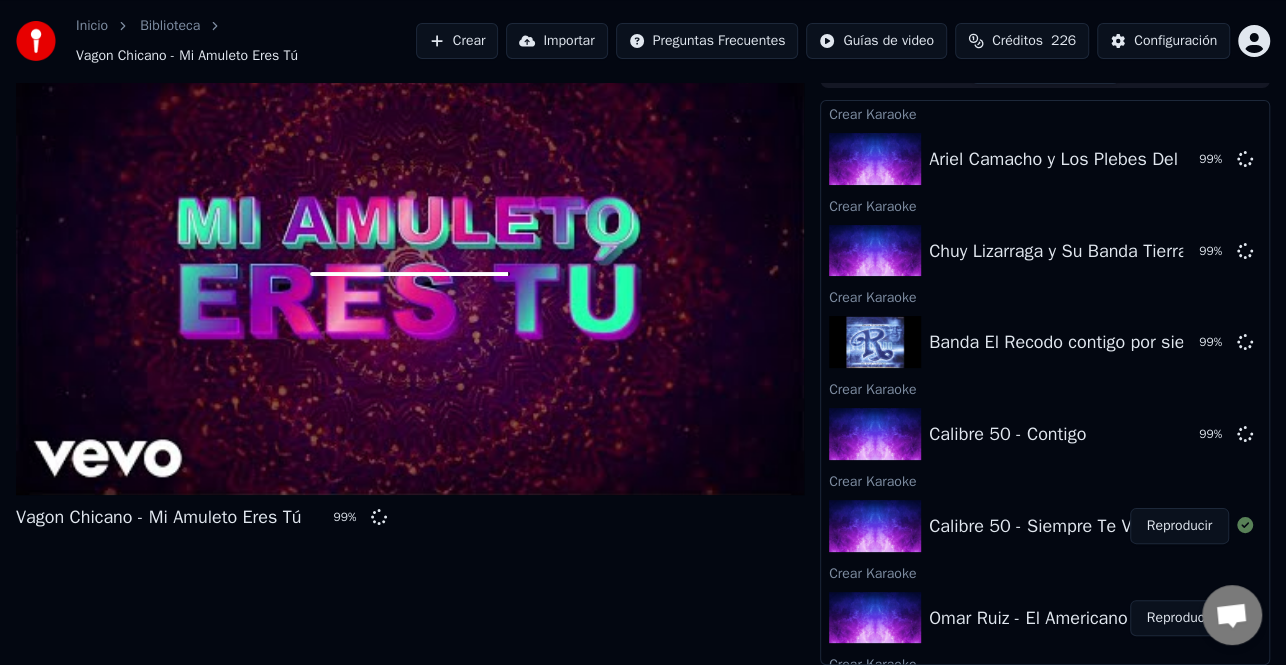 click on "Crear" at bounding box center (457, 41) 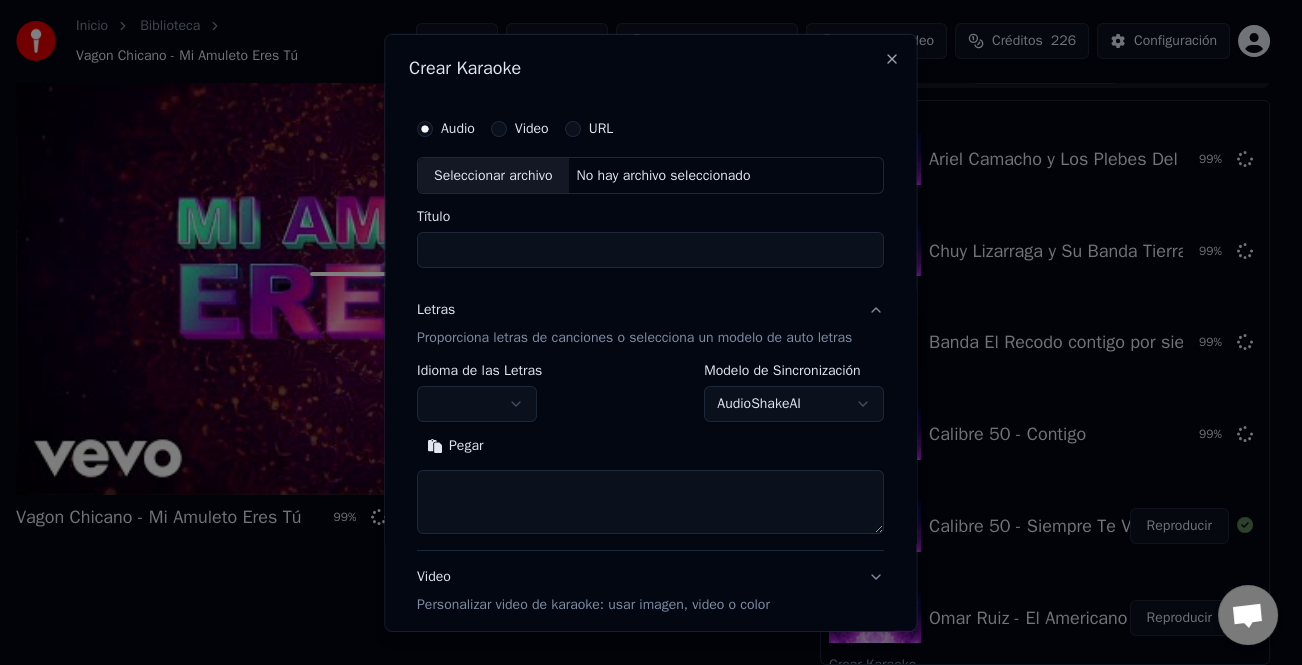click on "Seleccionar archivo" at bounding box center (493, 175) 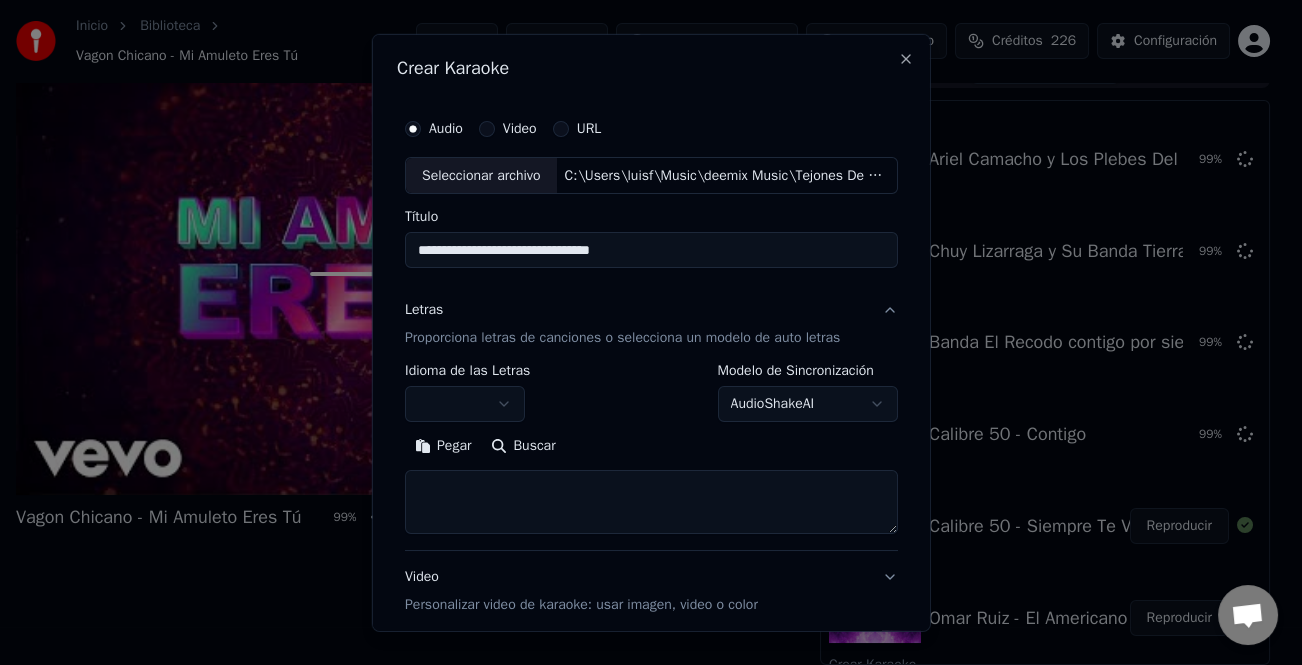 type on "**********" 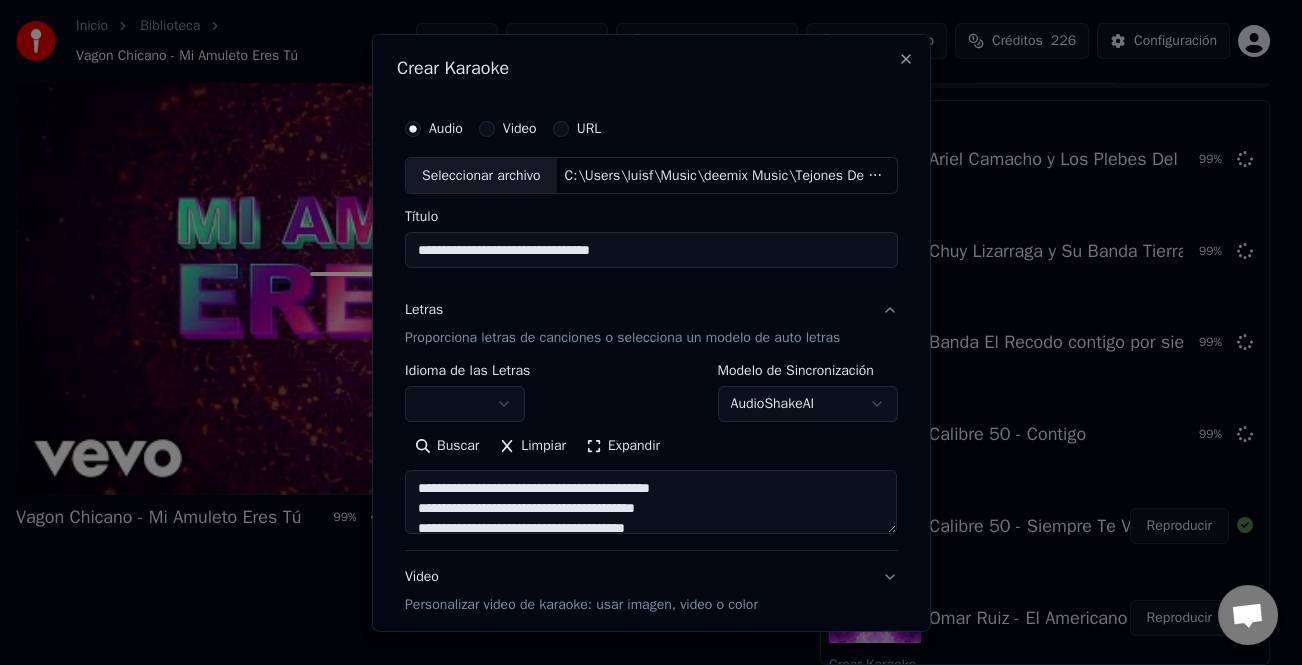 click on "Expandir" at bounding box center [623, 446] 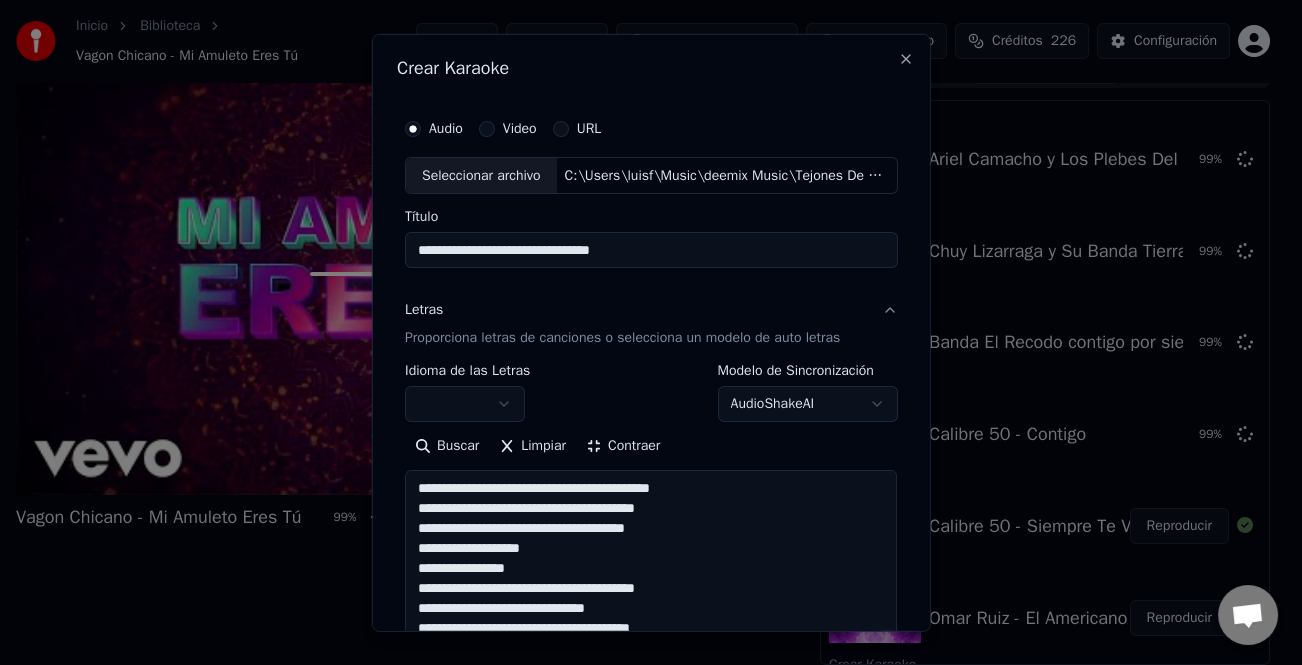 scroll, scrollTop: 400, scrollLeft: 0, axis: vertical 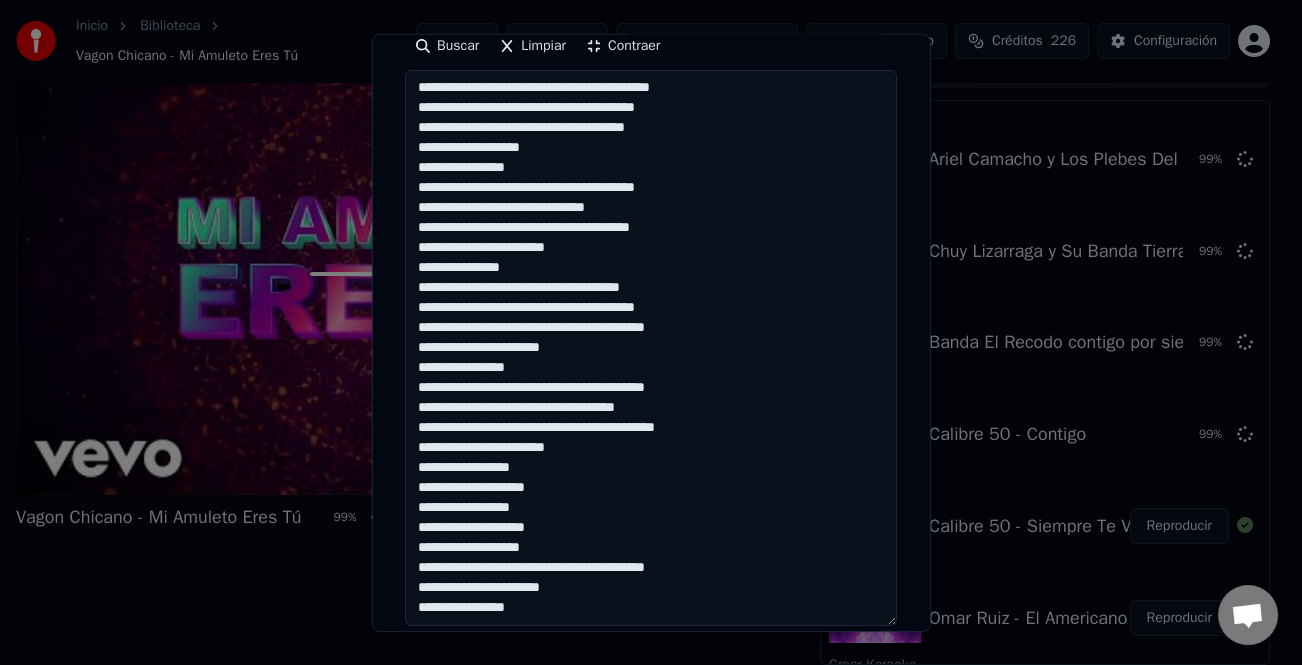 drag, startPoint x: 559, startPoint y: 82, endPoint x: 567, endPoint y: 132, distance: 50.635956 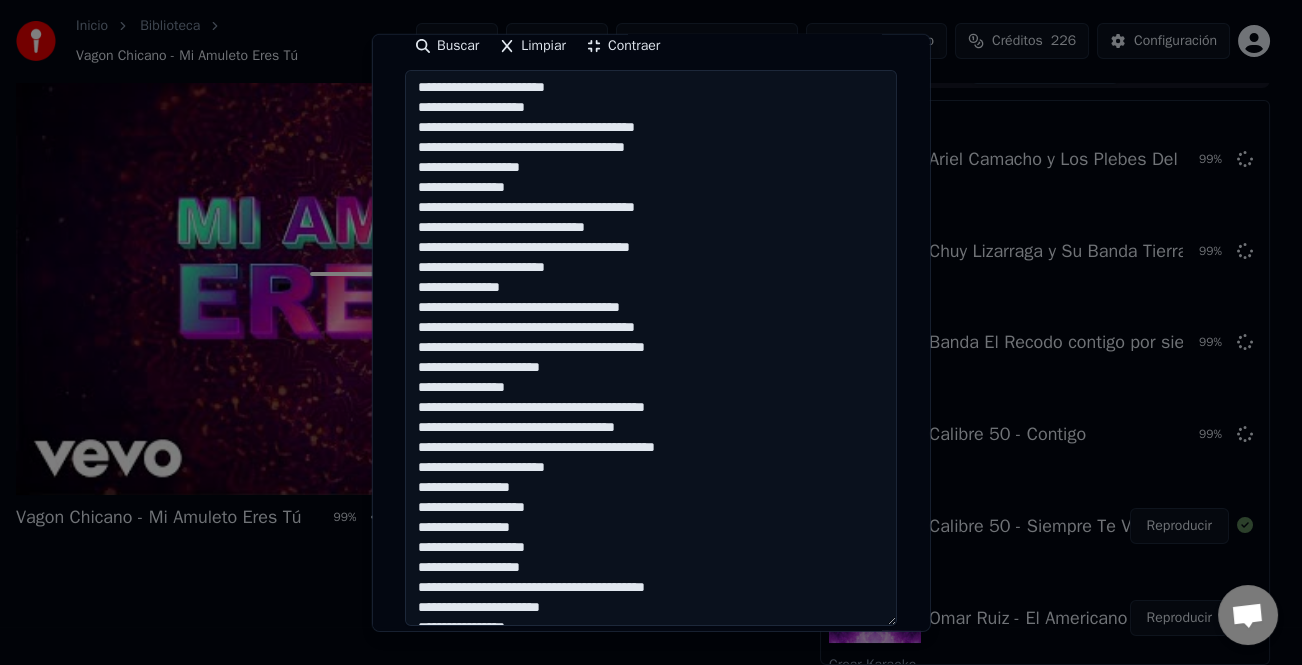 click on "**********" at bounding box center (651, 348) 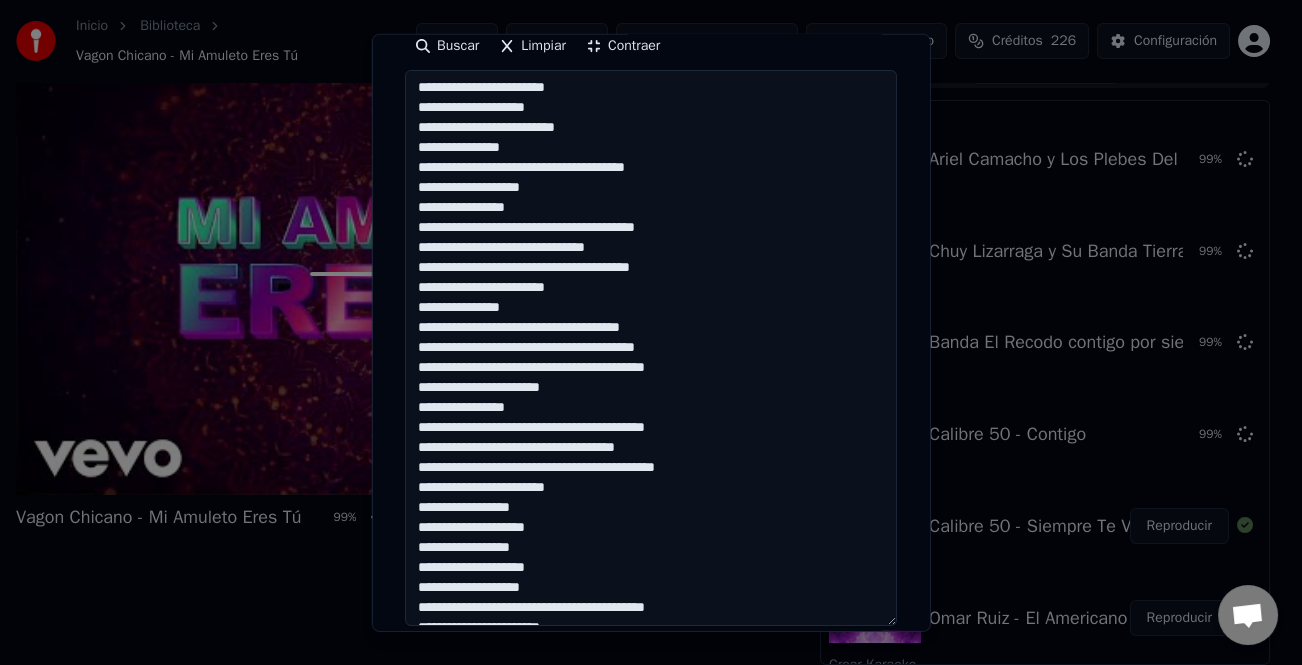 click on "**********" at bounding box center [651, 348] 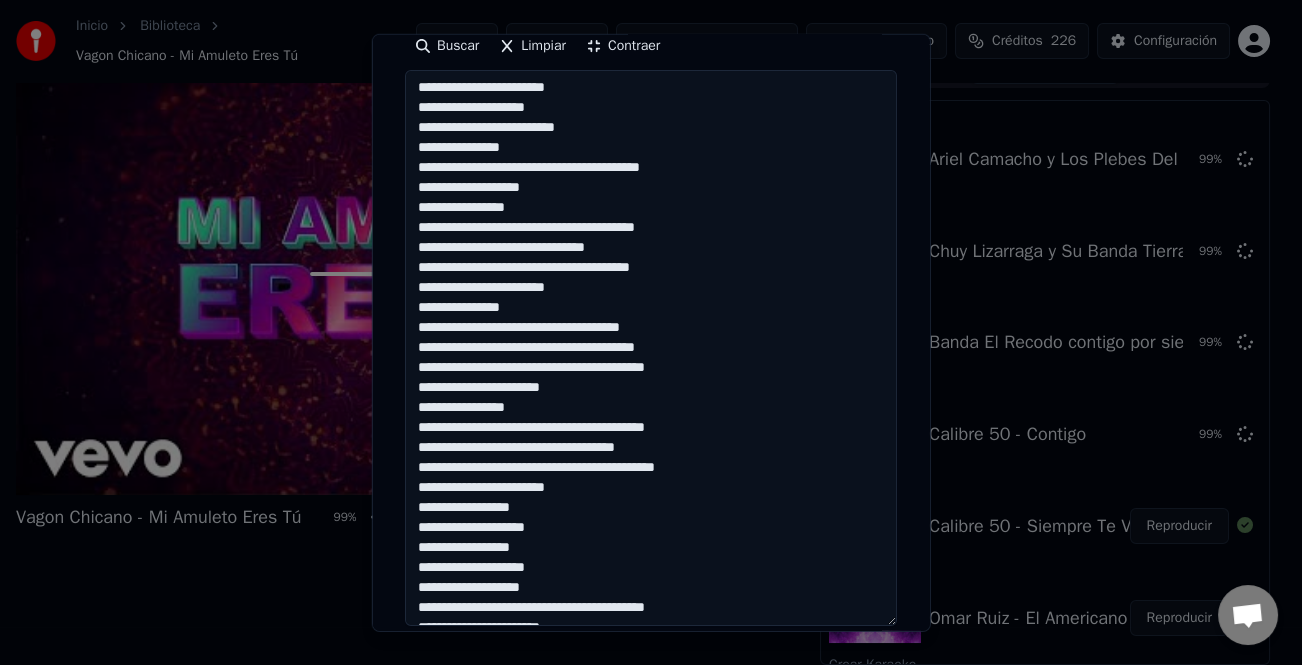 click on "**********" at bounding box center [651, 348] 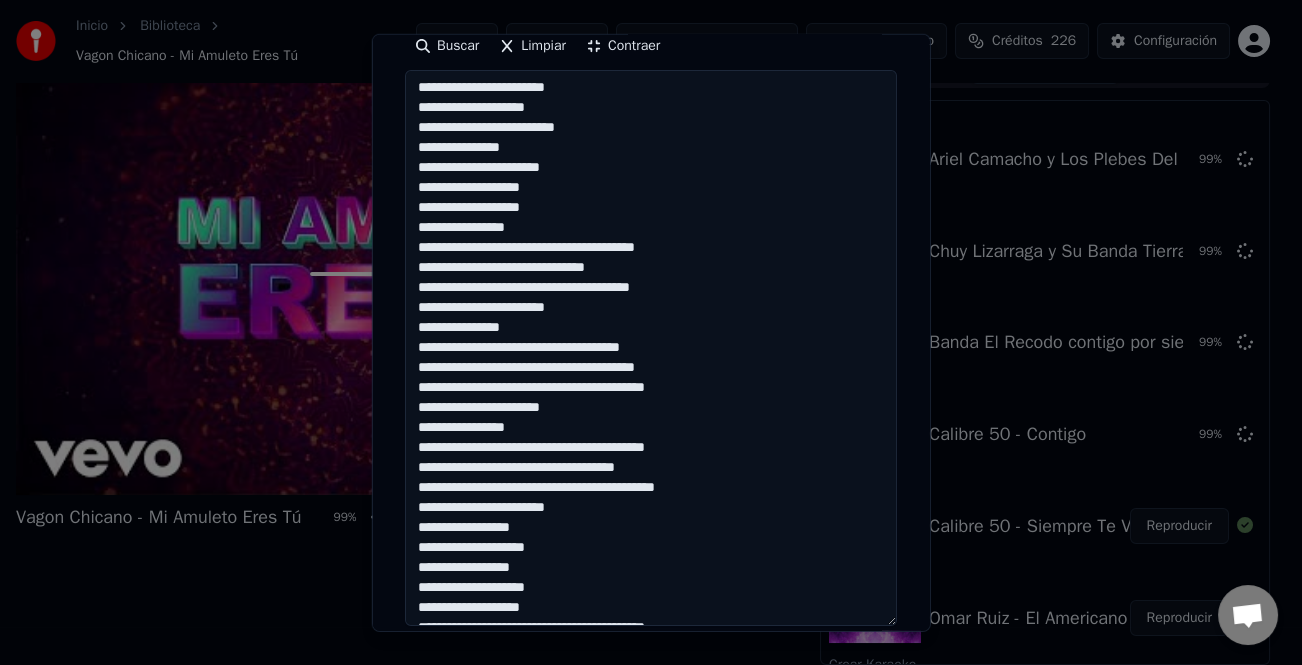 click on "**********" at bounding box center [651, 348] 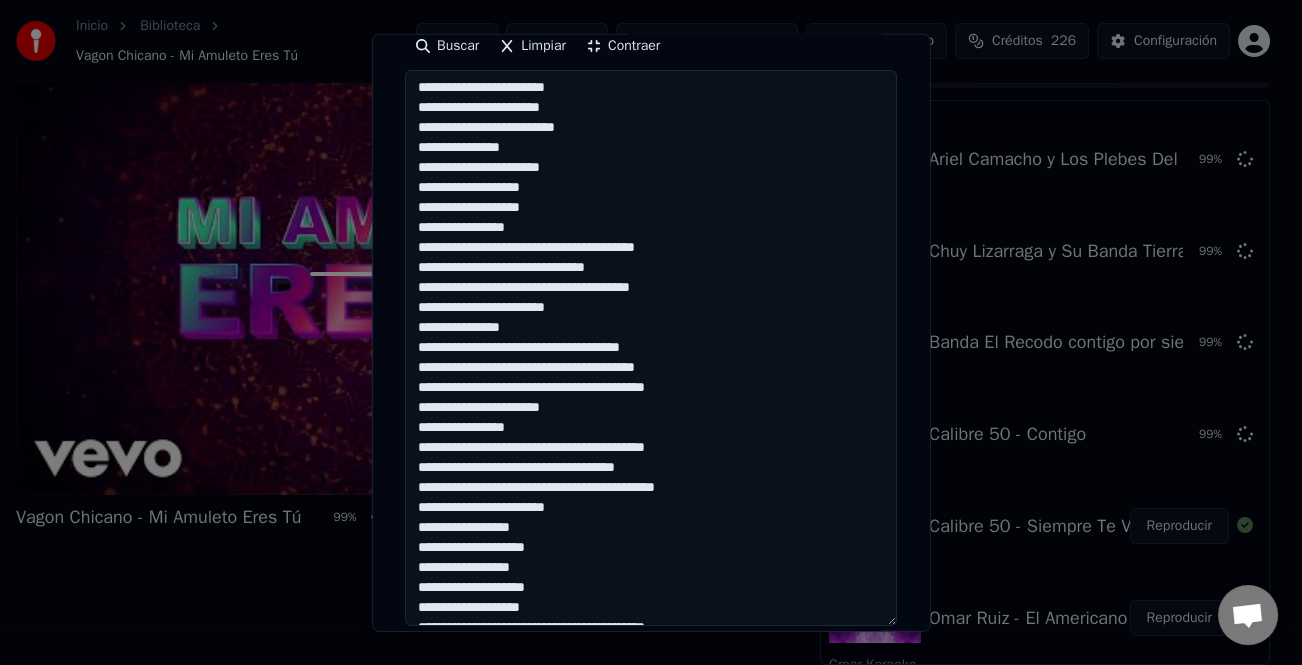 click on "**********" at bounding box center (651, 348) 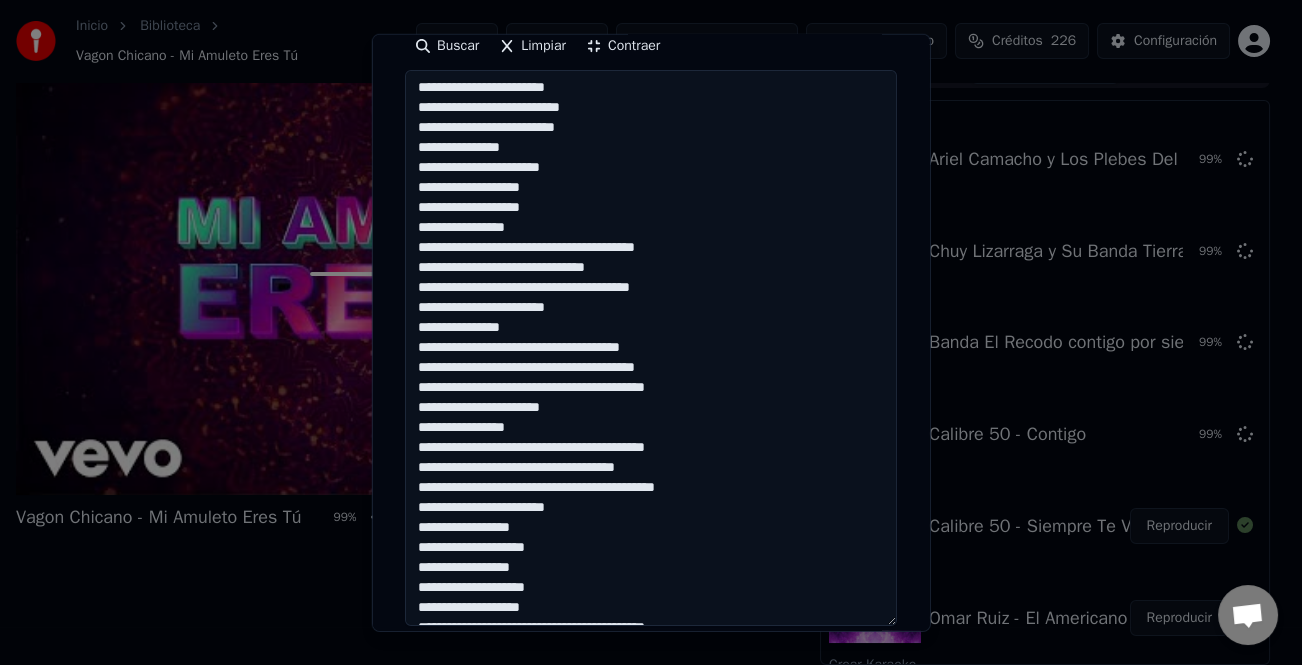 click on "**********" at bounding box center [651, 348] 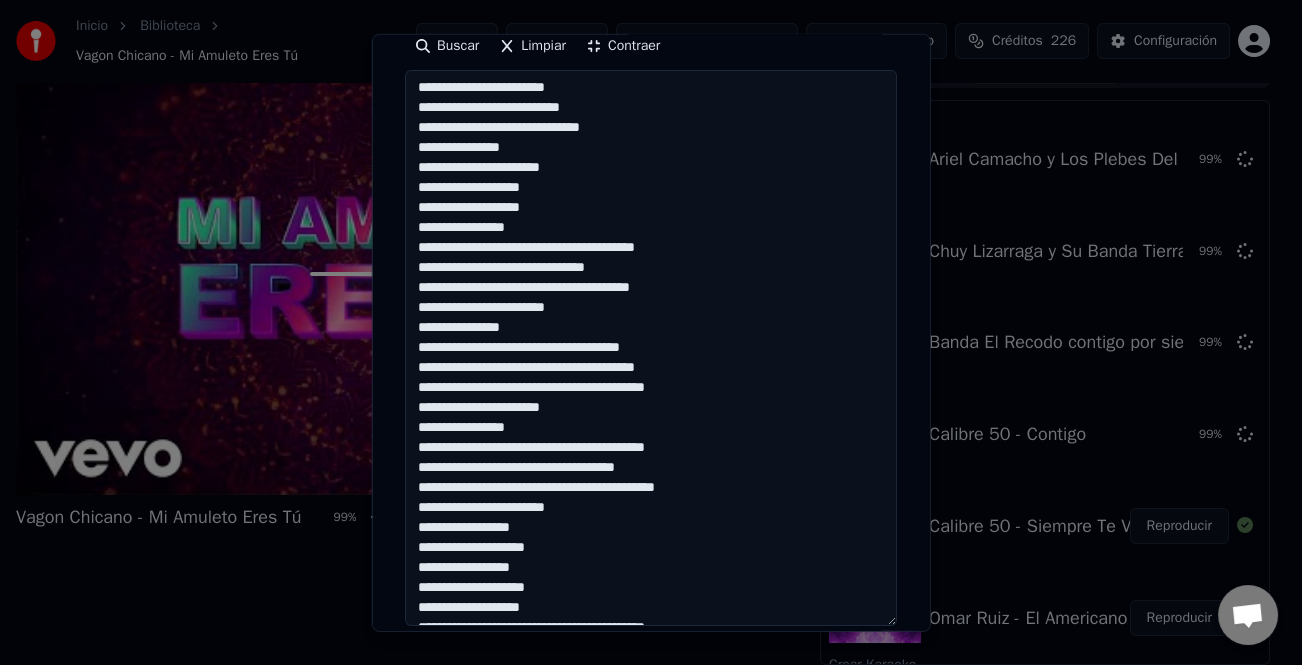 click on "**********" at bounding box center (651, 348) 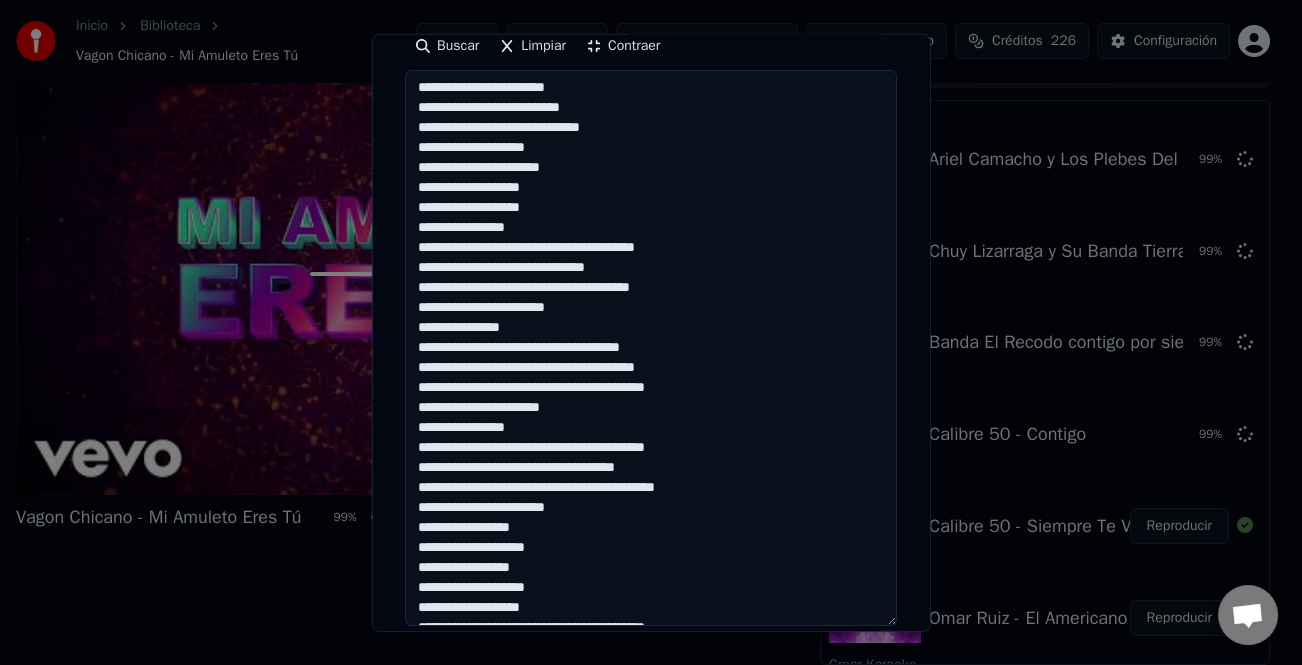click on "**********" at bounding box center [651, 348] 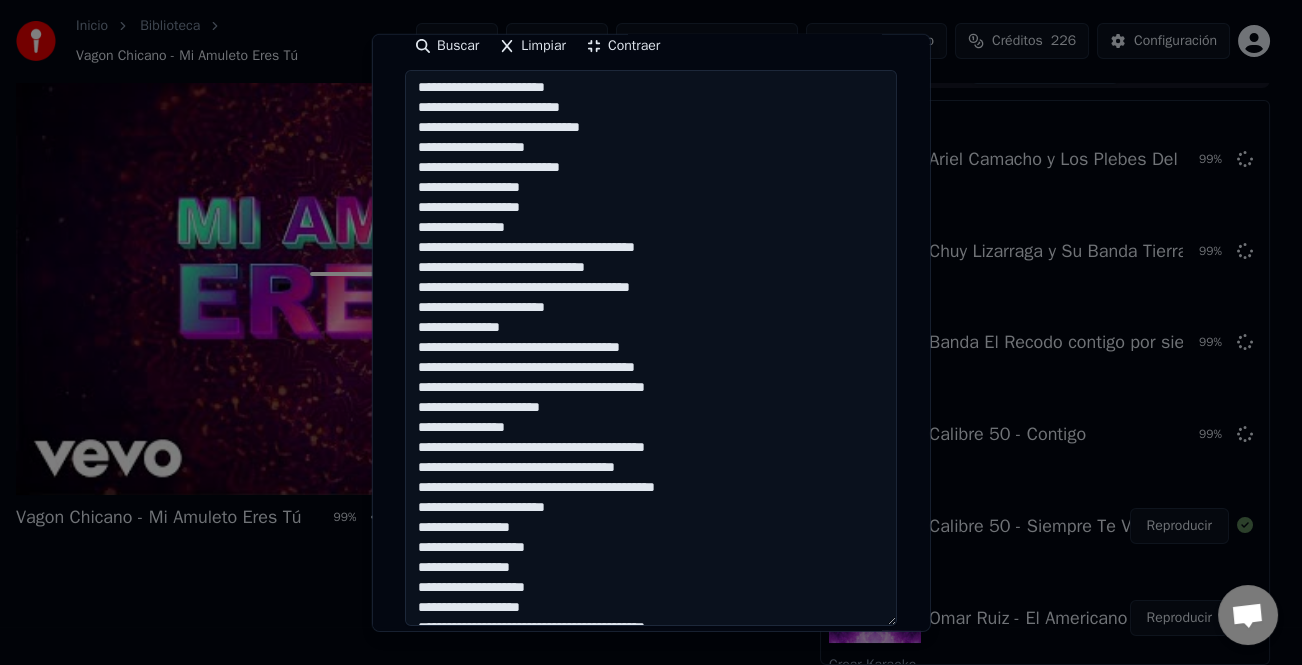 click on "**********" at bounding box center [651, 348] 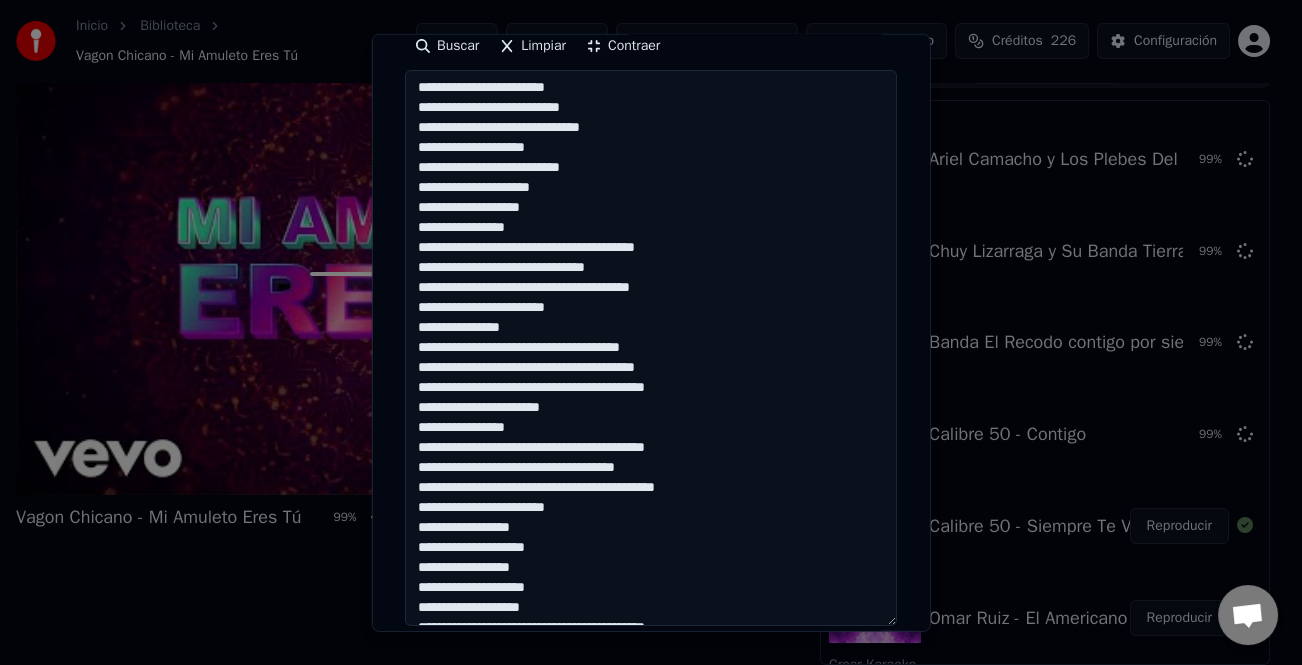 click on "**********" at bounding box center (651, 348) 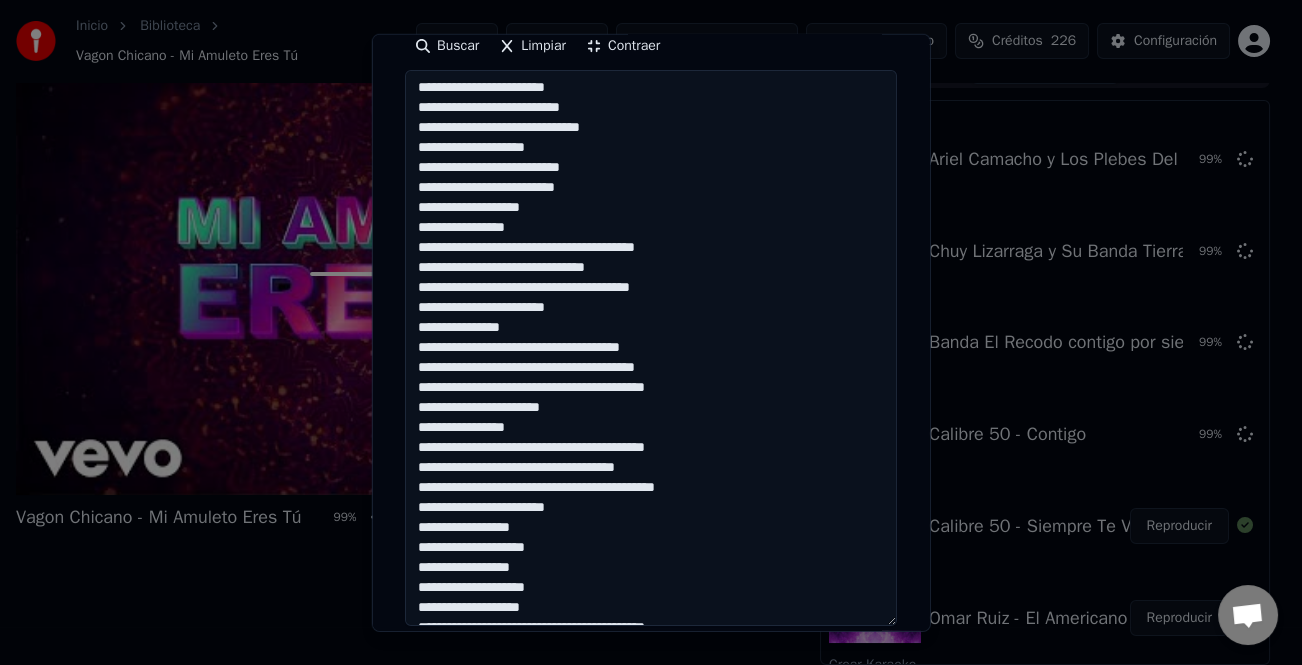 click on "**********" at bounding box center (651, 348) 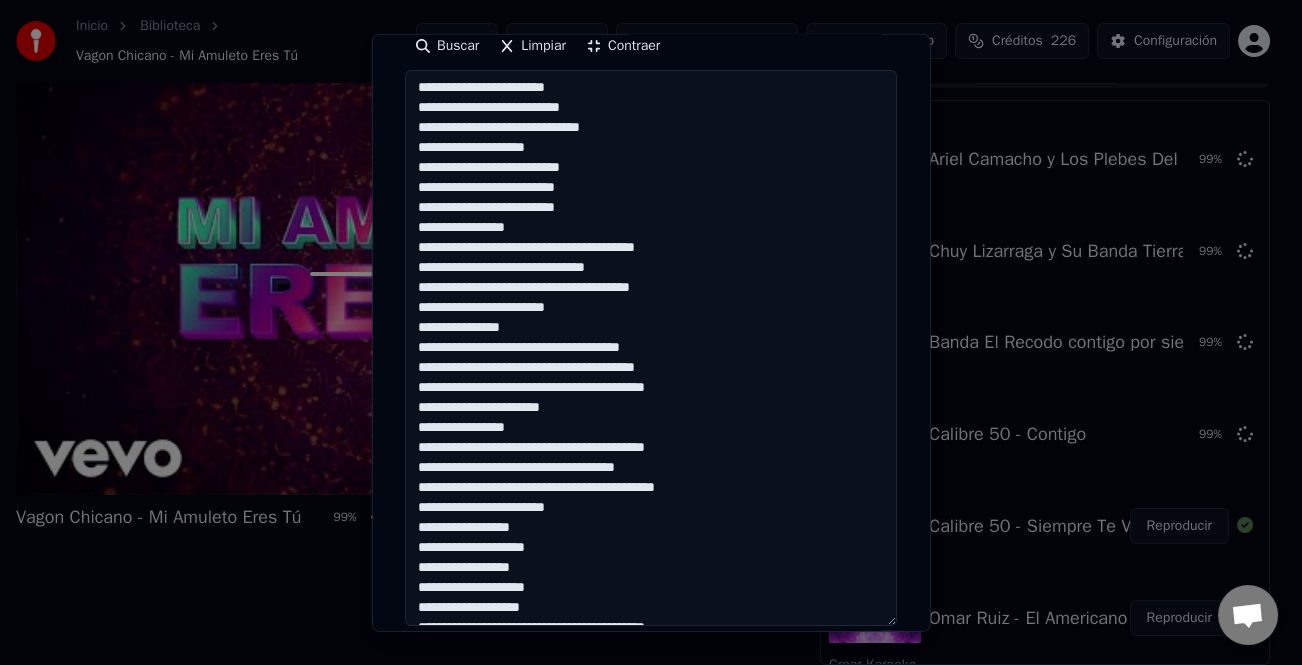 click on "**********" at bounding box center (651, 348) 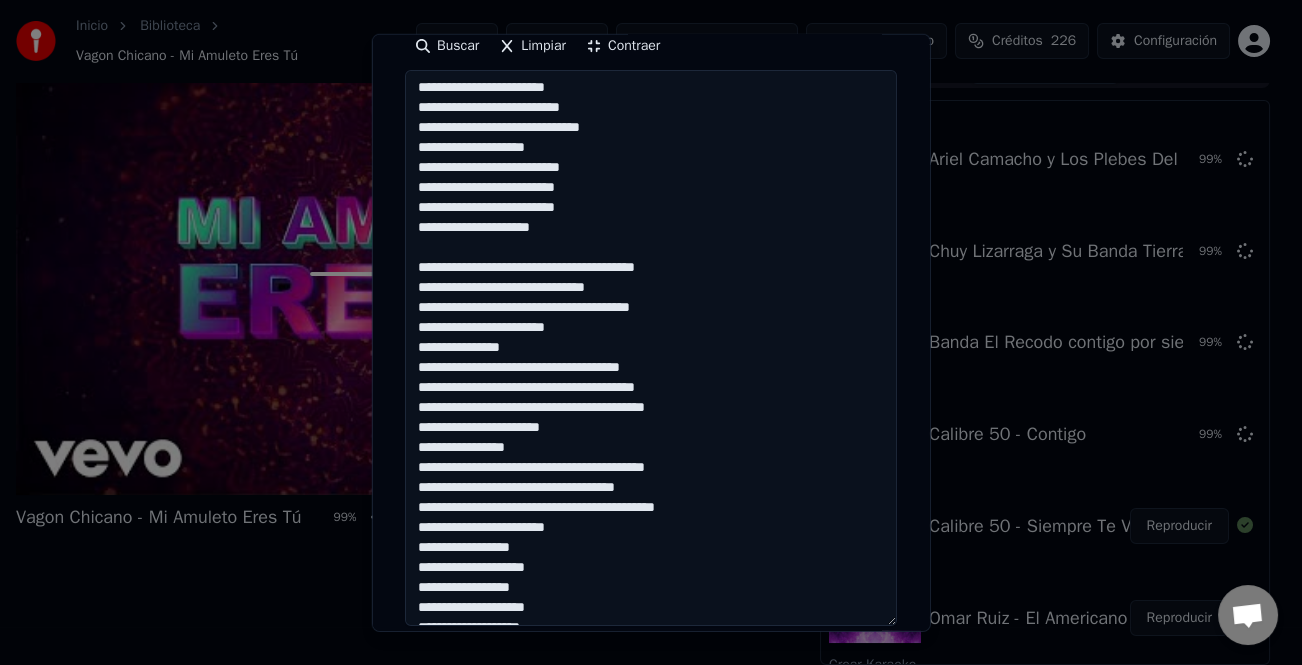 drag, startPoint x: 584, startPoint y: 260, endPoint x: 583, endPoint y: 274, distance: 14.035668 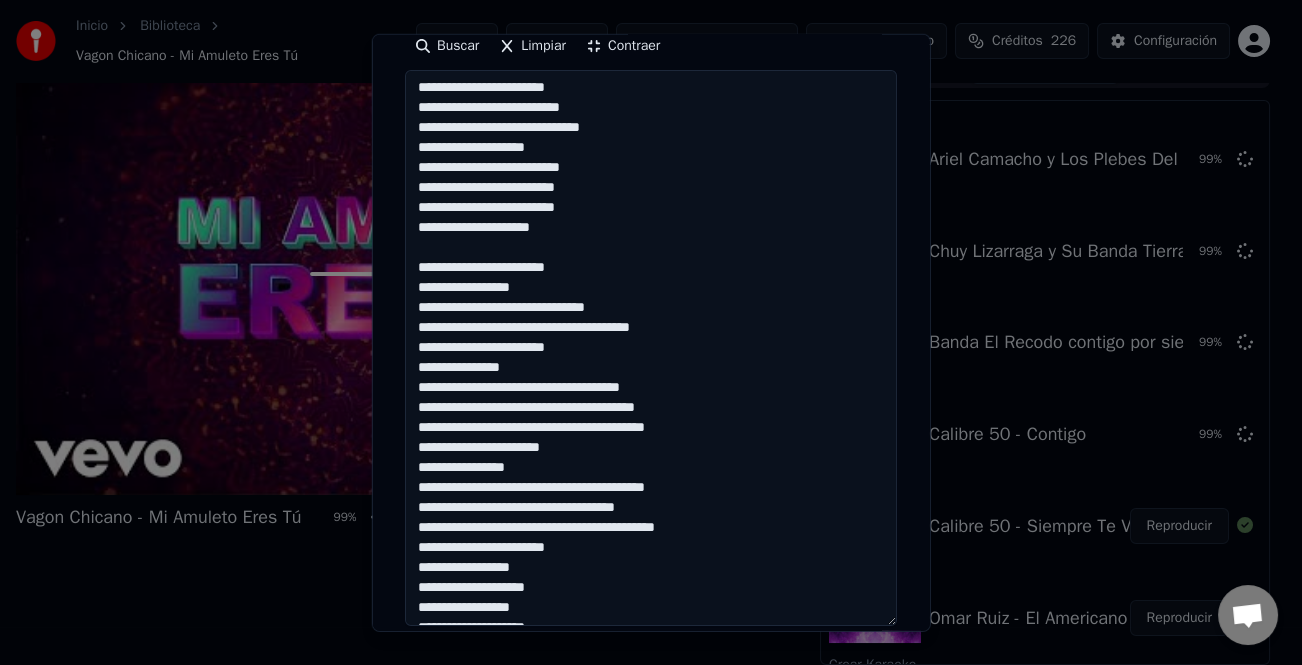 click on "**********" at bounding box center (651, 348) 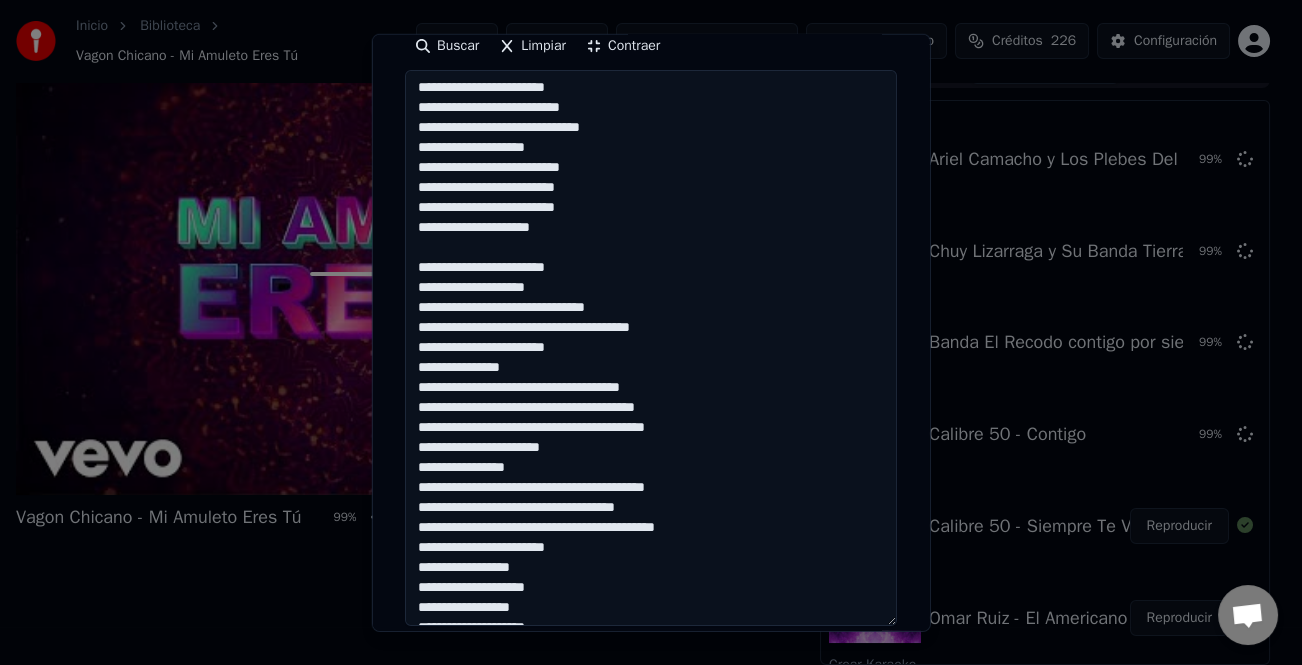 click on "**********" at bounding box center (651, 348) 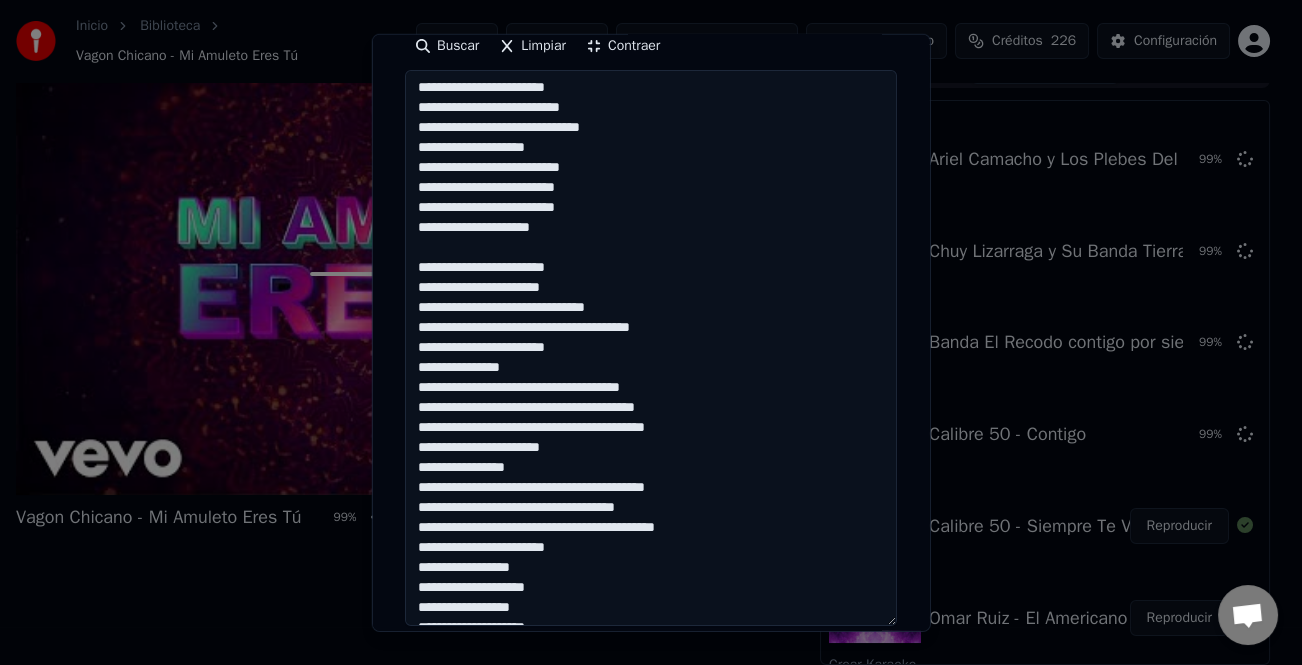 click on "**********" at bounding box center (651, 348) 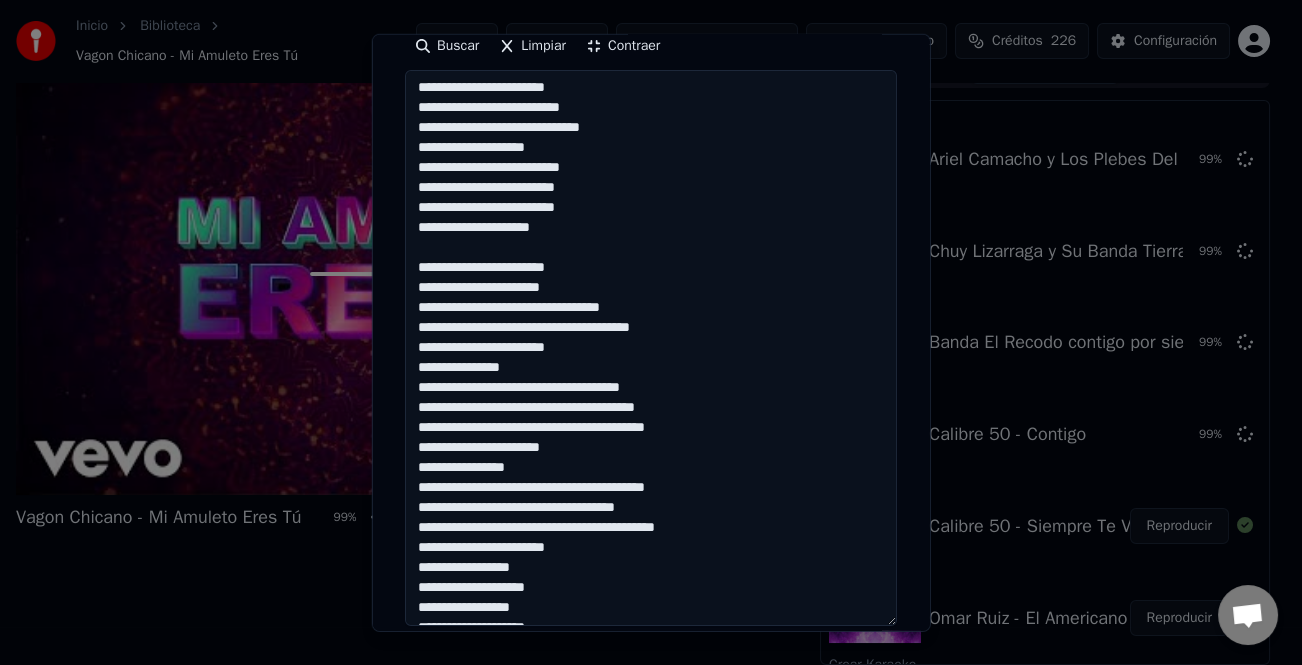 click on "**********" at bounding box center [651, 348] 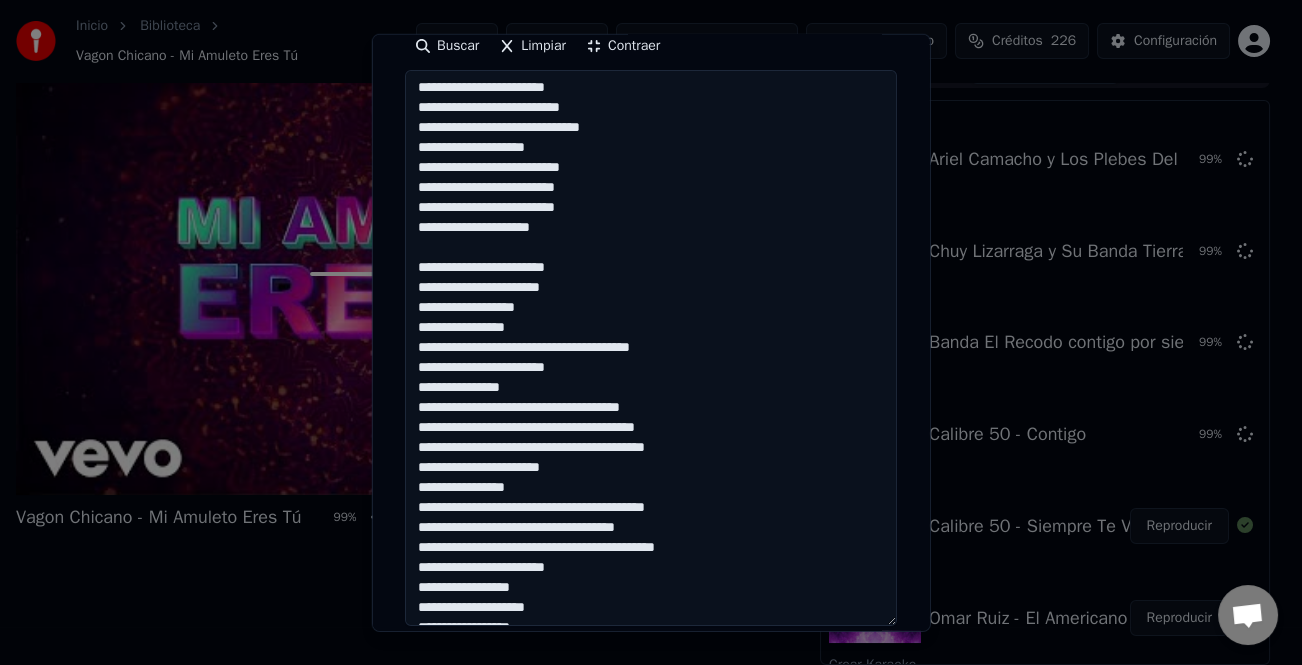 click on "**********" at bounding box center (651, 348) 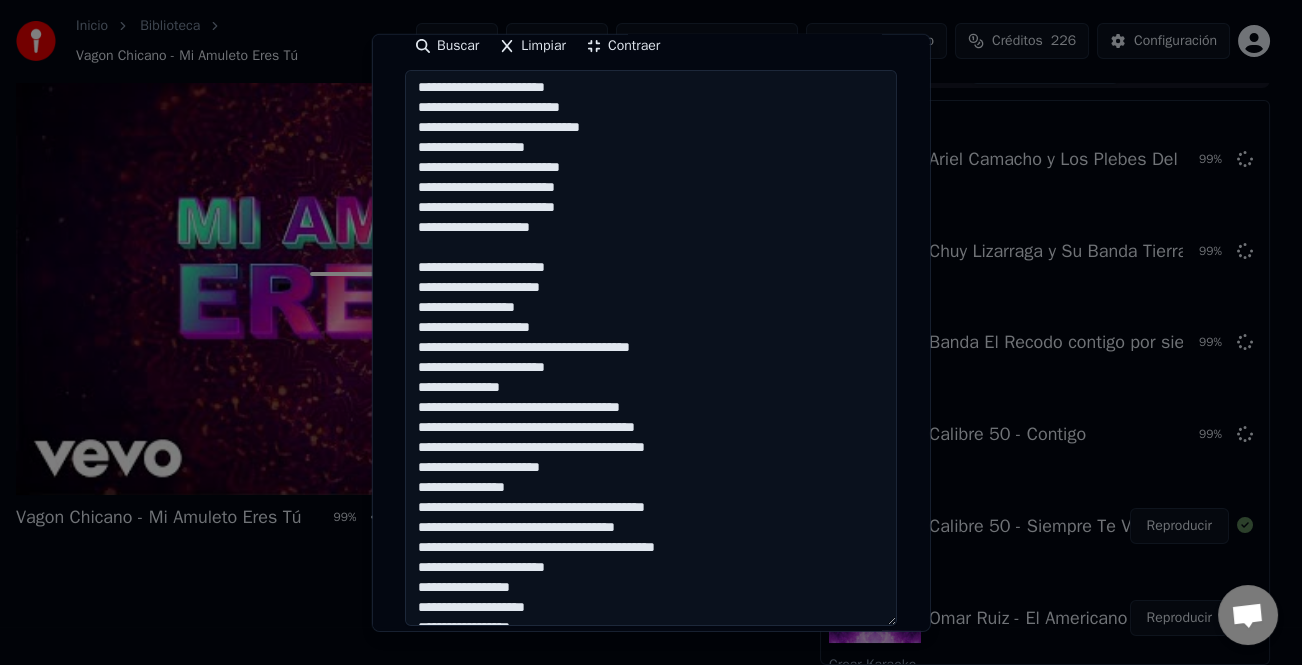 click on "**********" at bounding box center (651, 348) 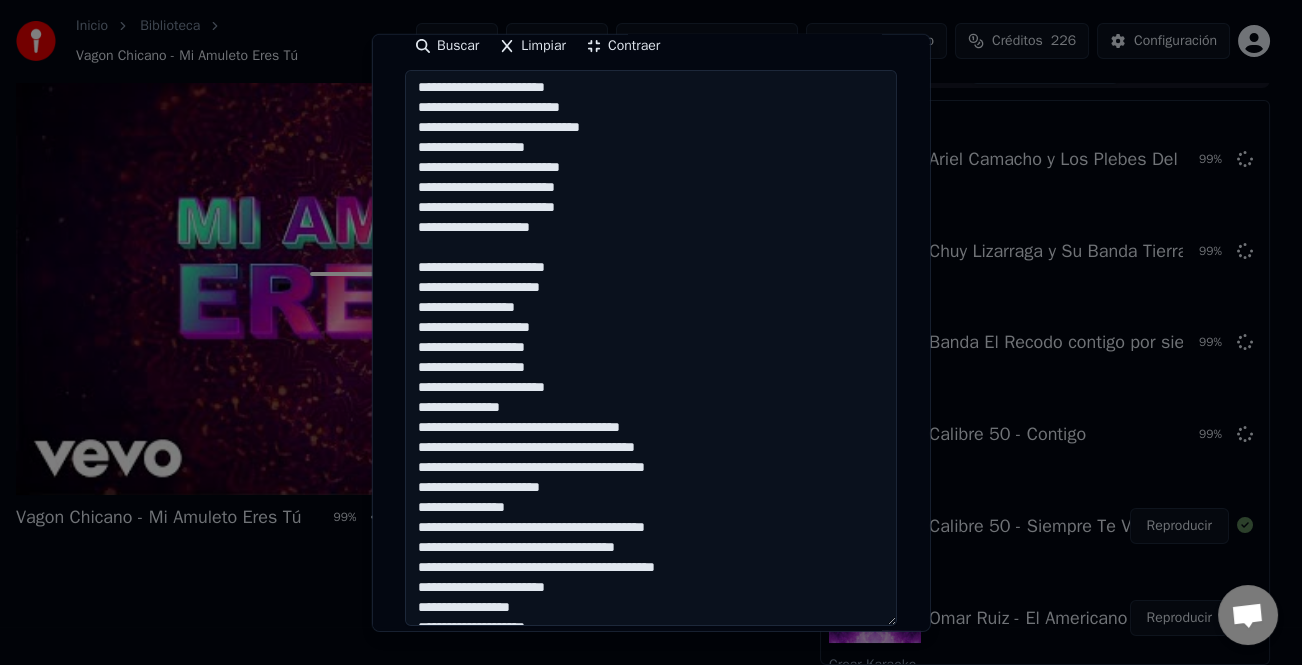 click on "**********" at bounding box center [651, 348] 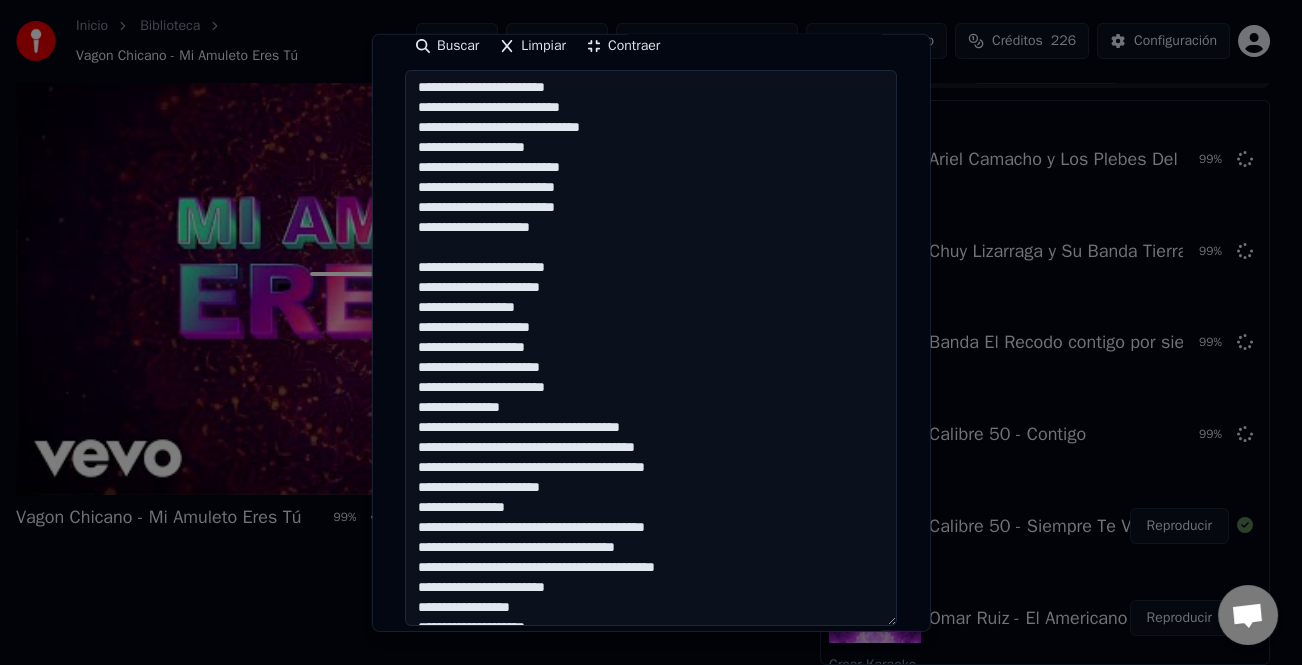 click on "**********" at bounding box center (651, 348) 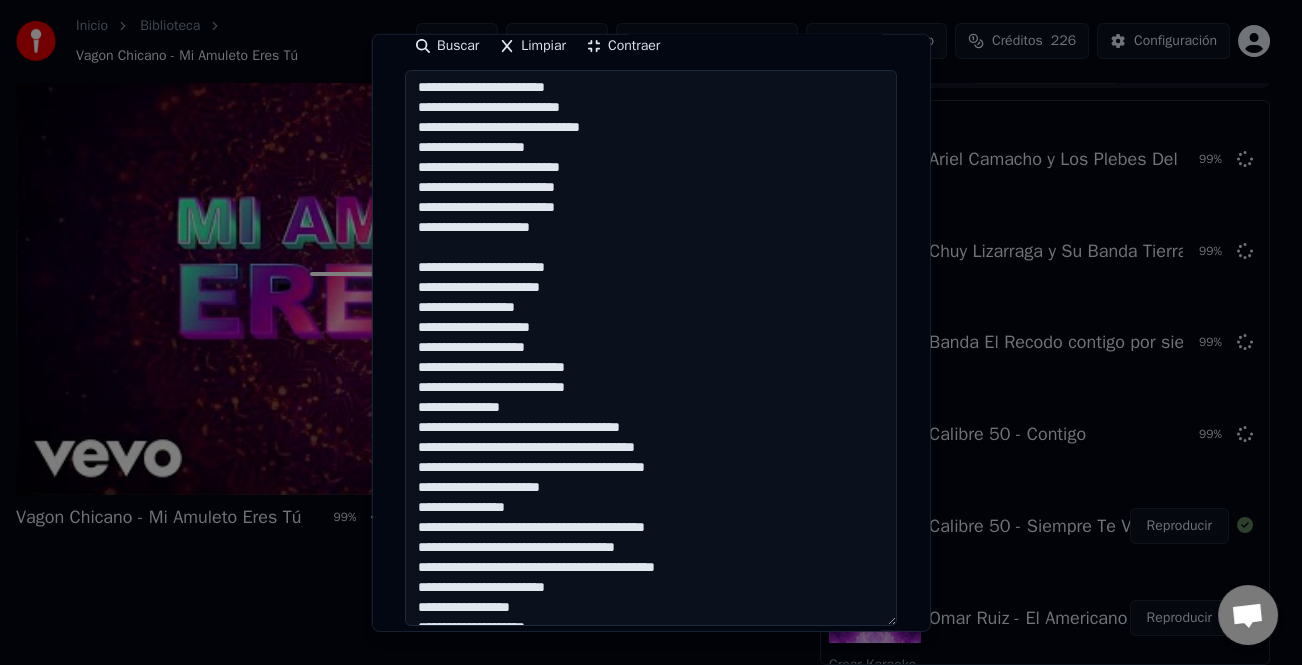 click on "**********" at bounding box center (651, 348) 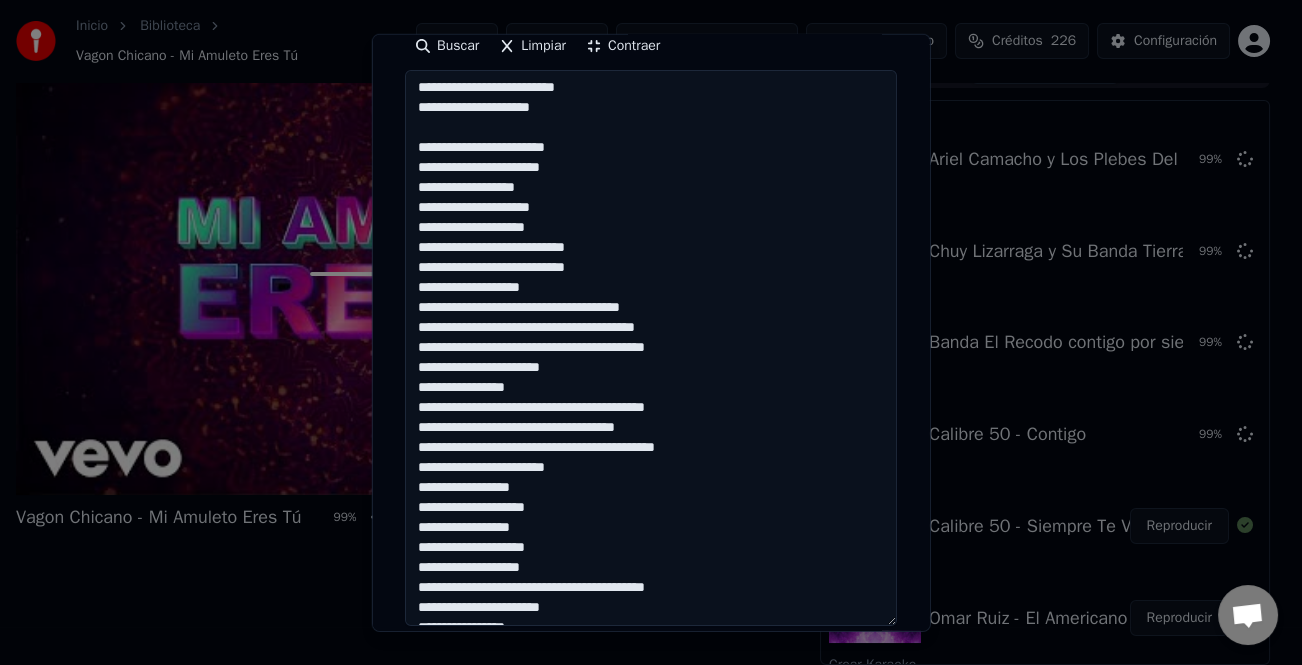 scroll, scrollTop: 141, scrollLeft: 0, axis: vertical 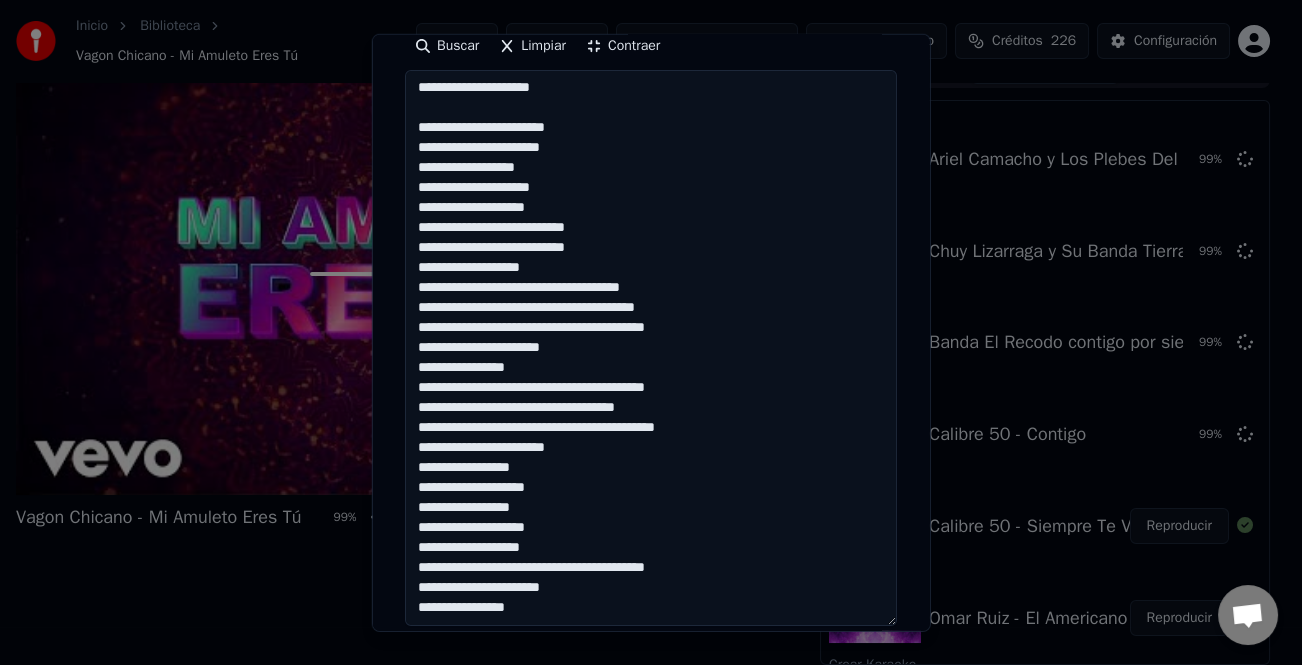 click on "**********" at bounding box center [651, 348] 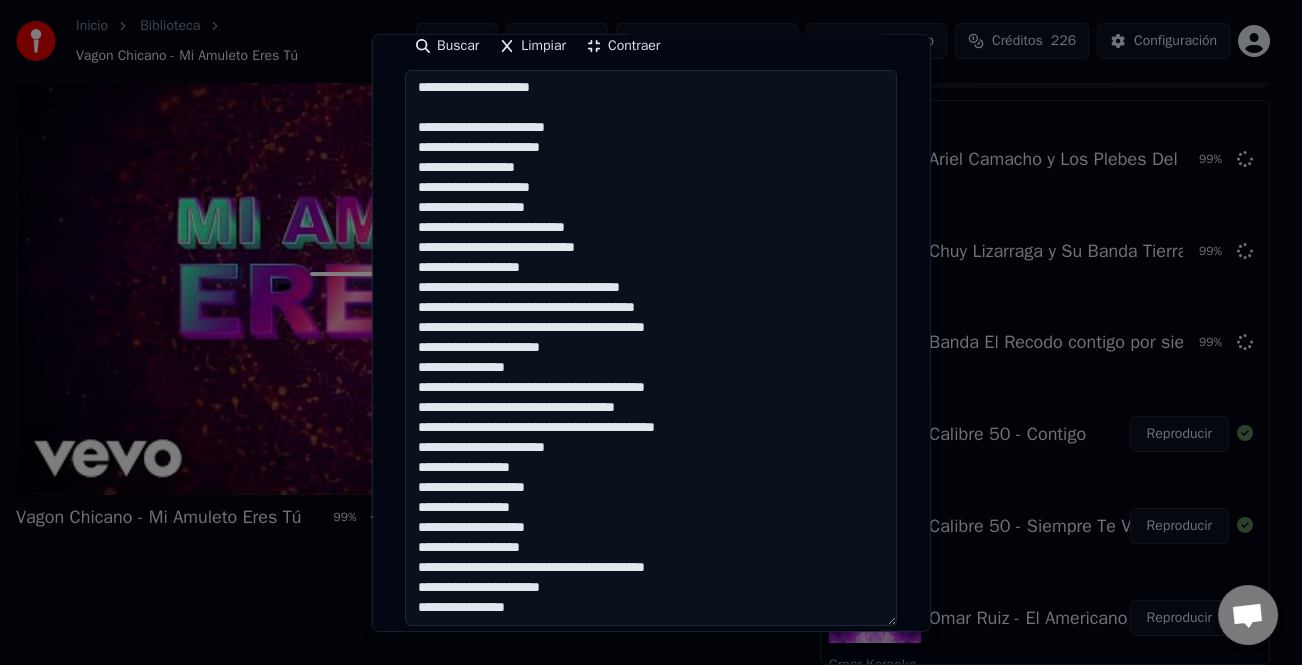 click on "**********" at bounding box center [651, 348] 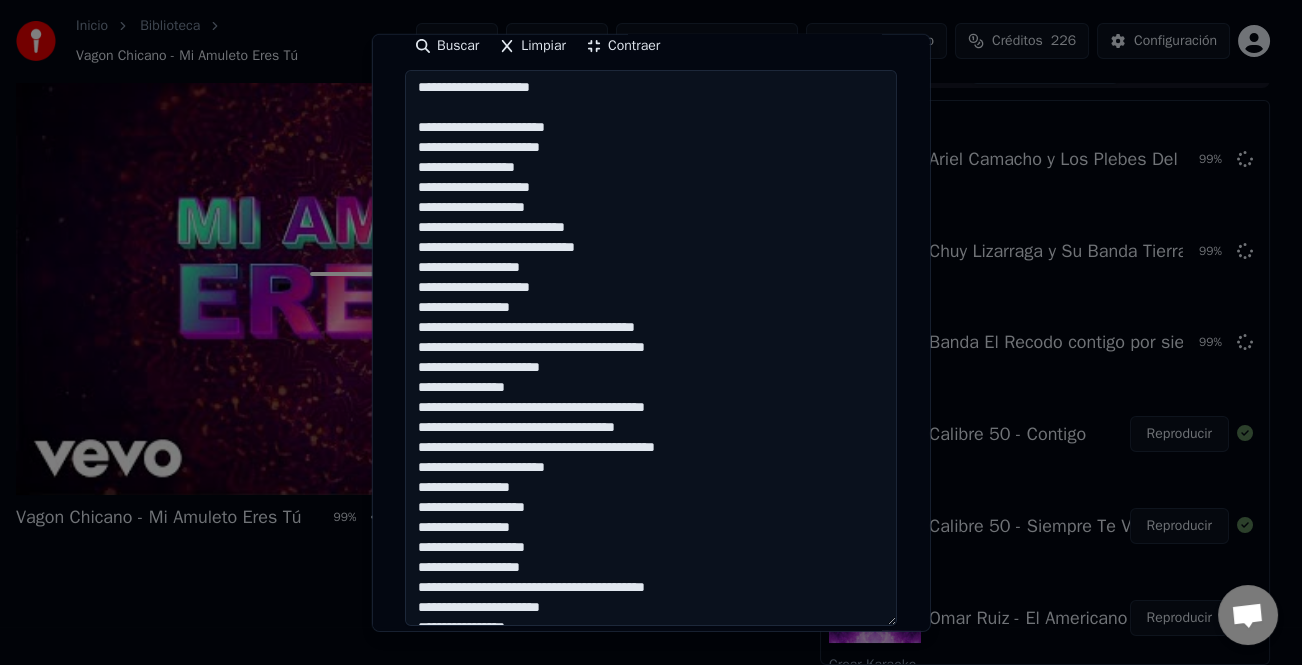 click on "**********" at bounding box center (651, 348) 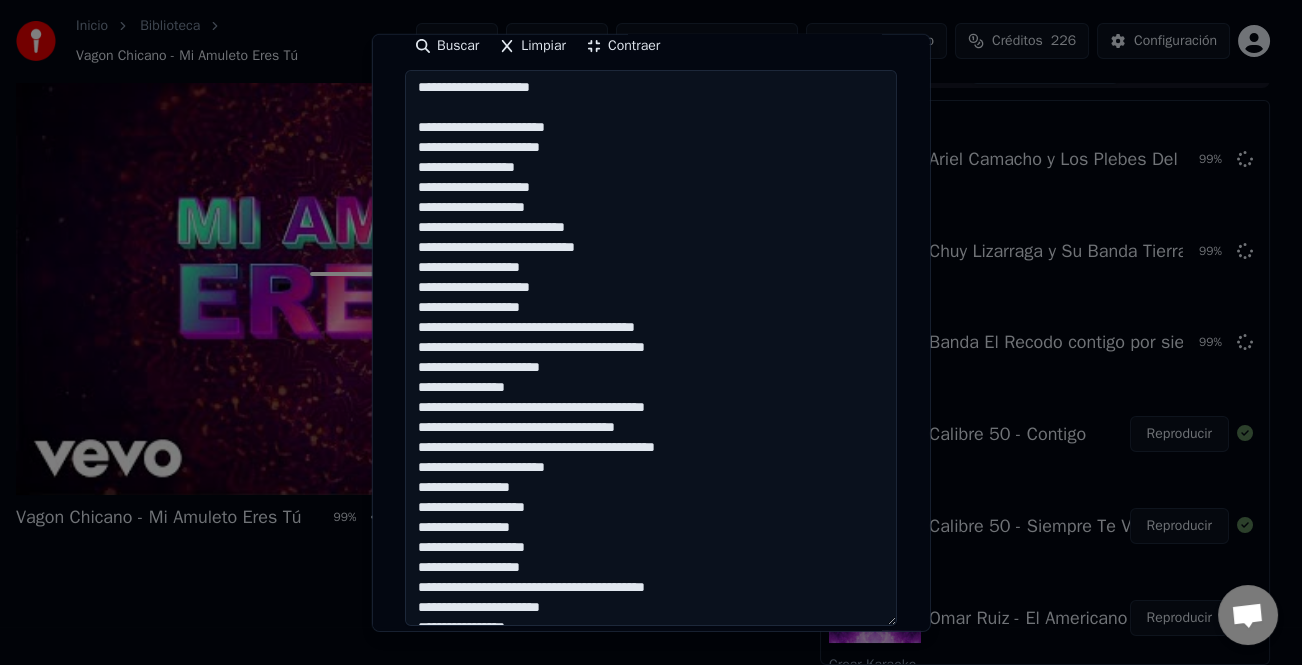 click on "**********" at bounding box center [651, 348] 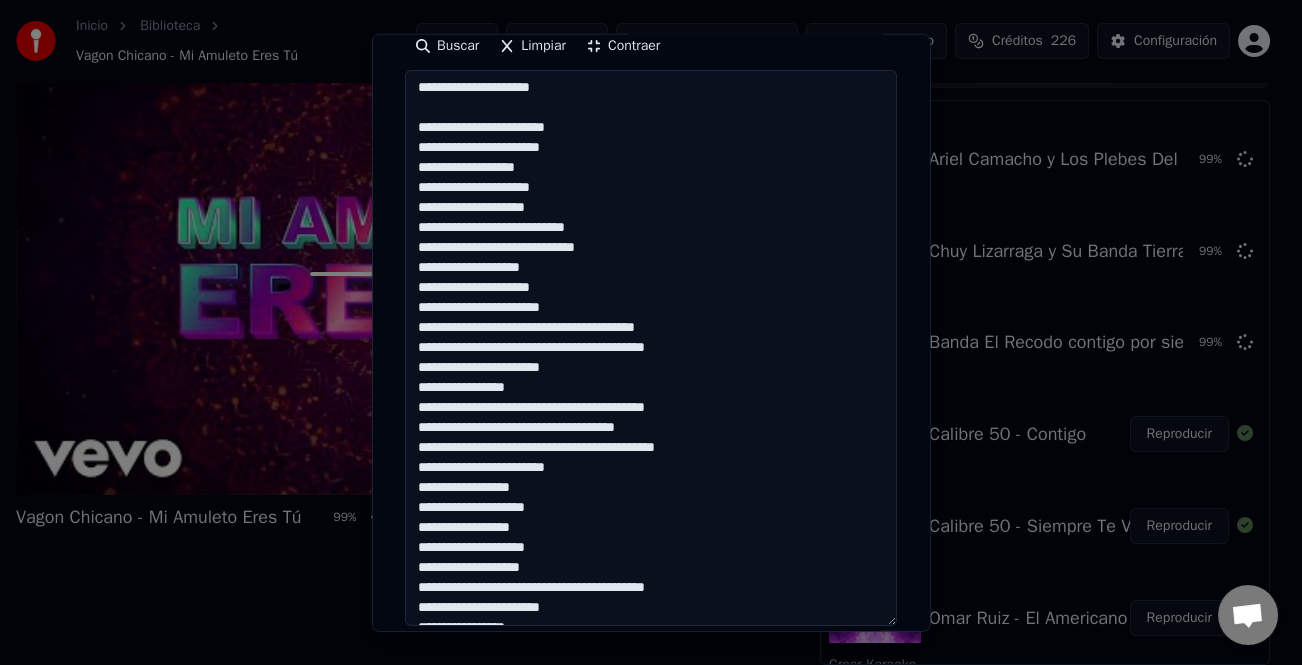 click on "**********" at bounding box center [651, 348] 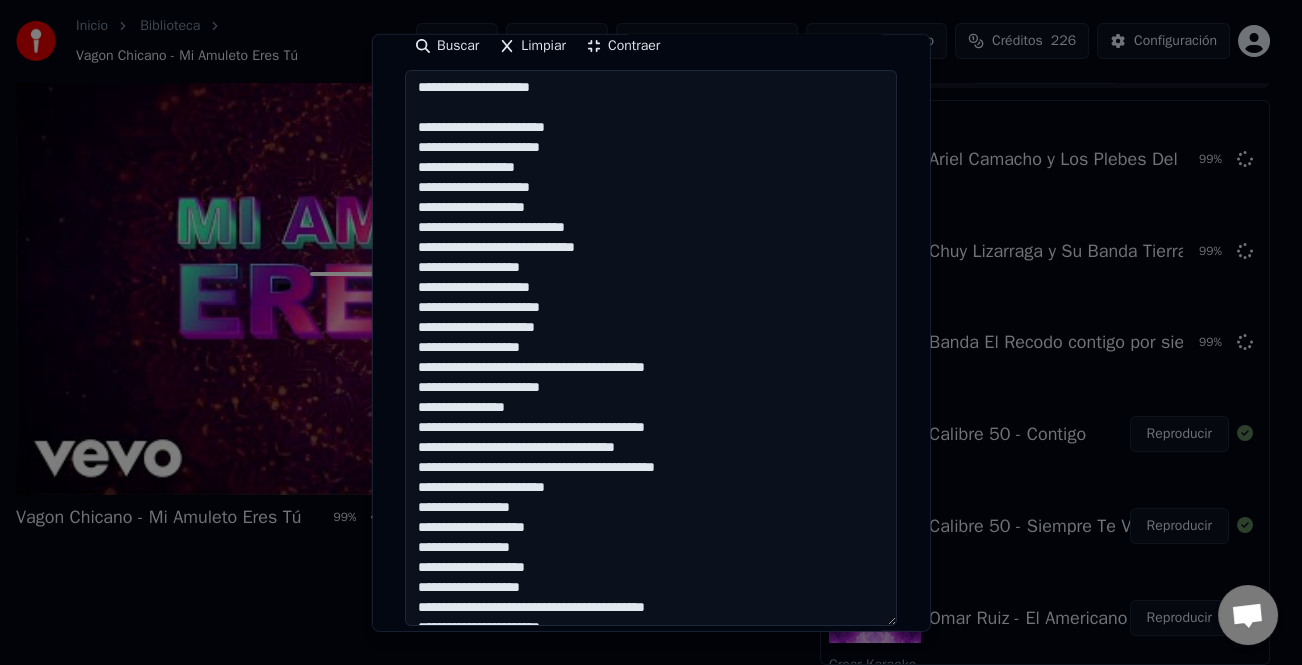 click on "**********" at bounding box center (651, 348) 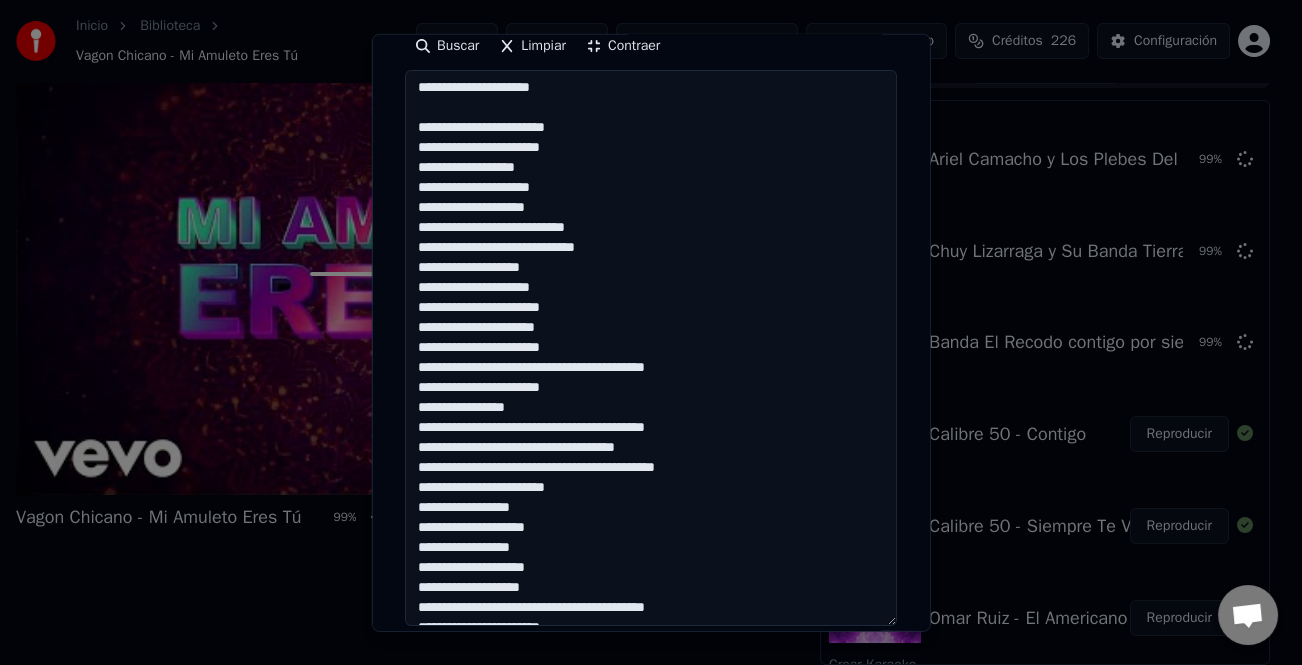click on "**********" at bounding box center (651, 348) 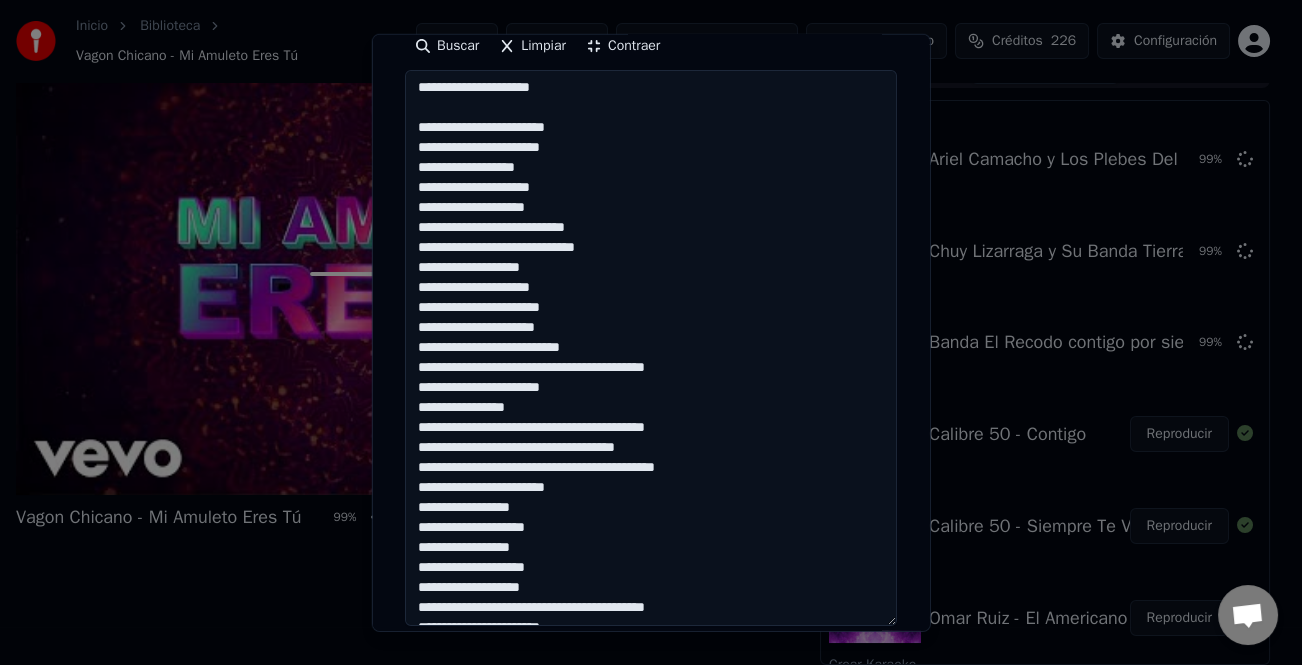 click on "**********" at bounding box center (651, 348) 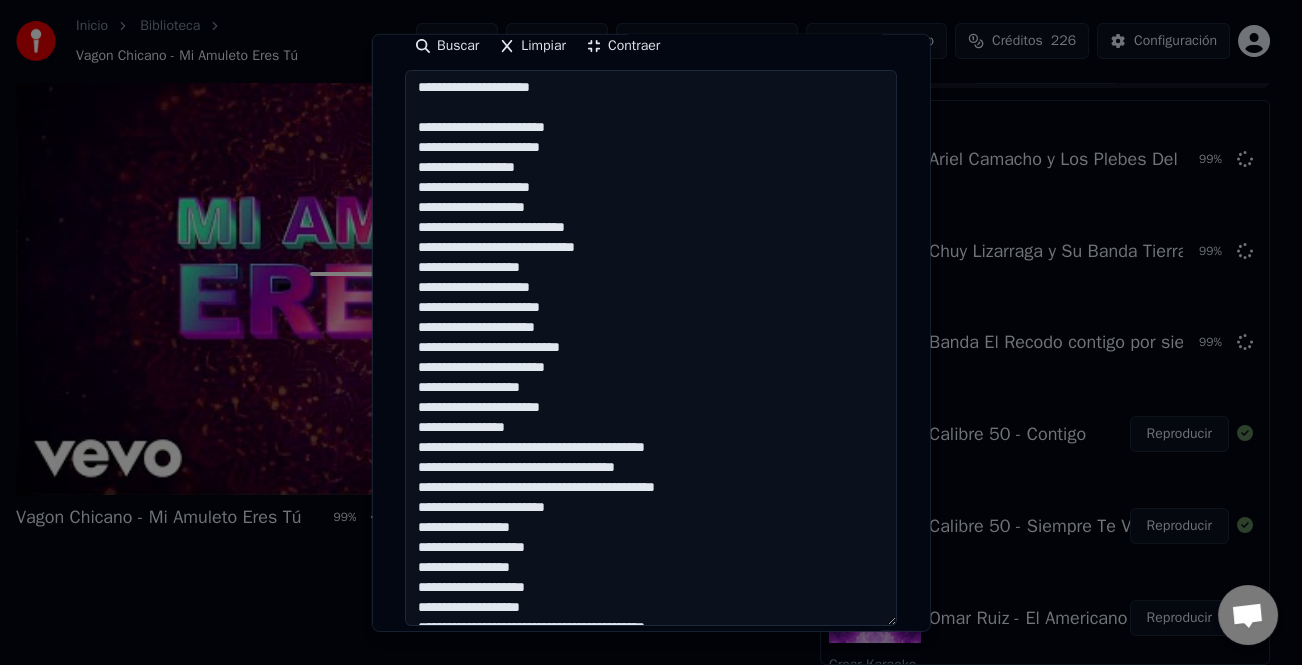 click on "**********" at bounding box center (651, 348) 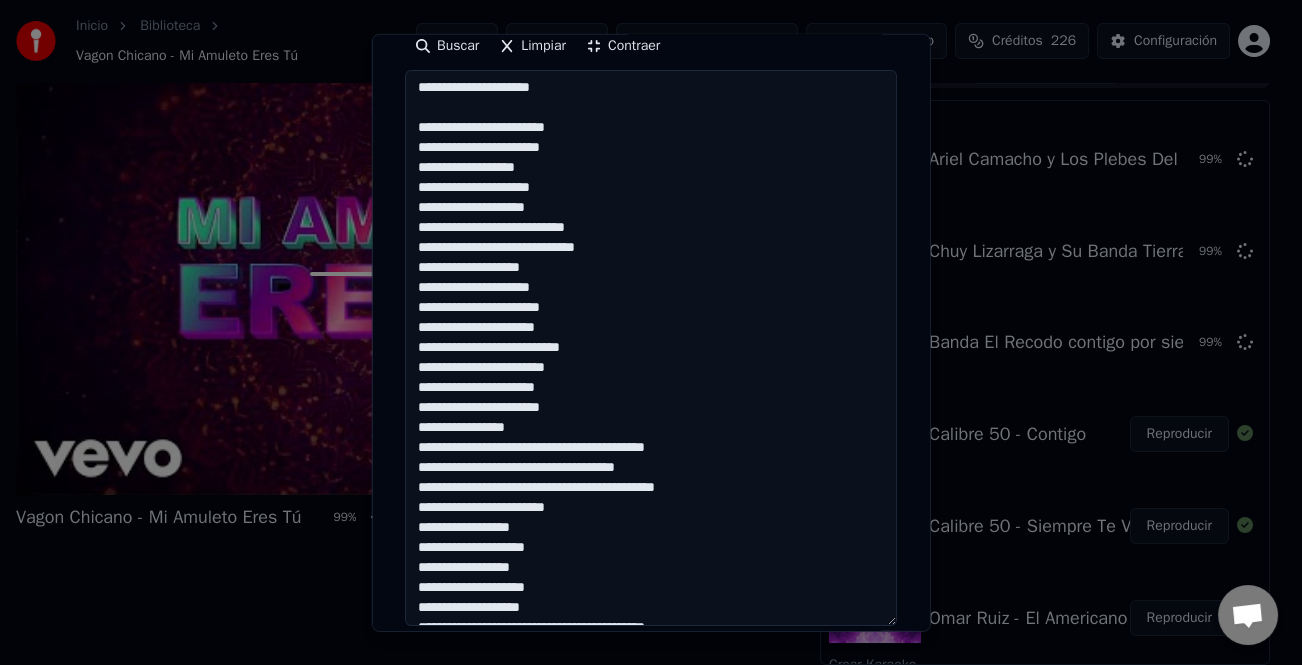 click on "**********" at bounding box center [651, 348] 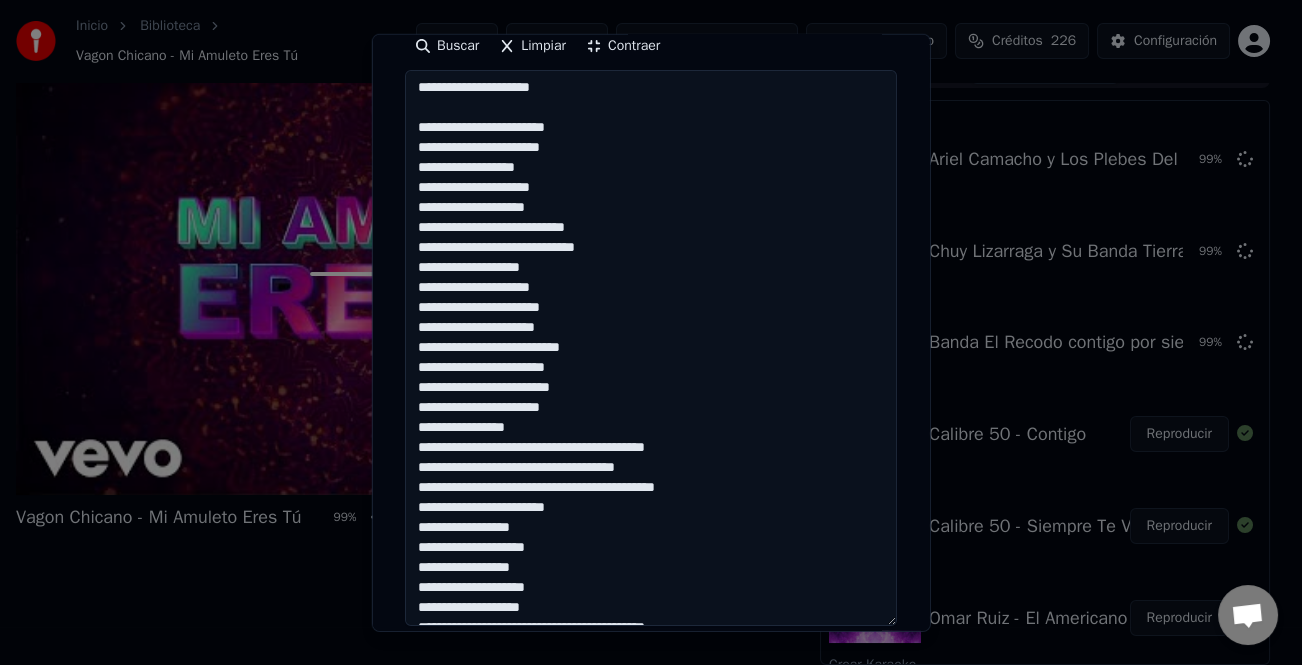 click on "**********" at bounding box center [651, 348] 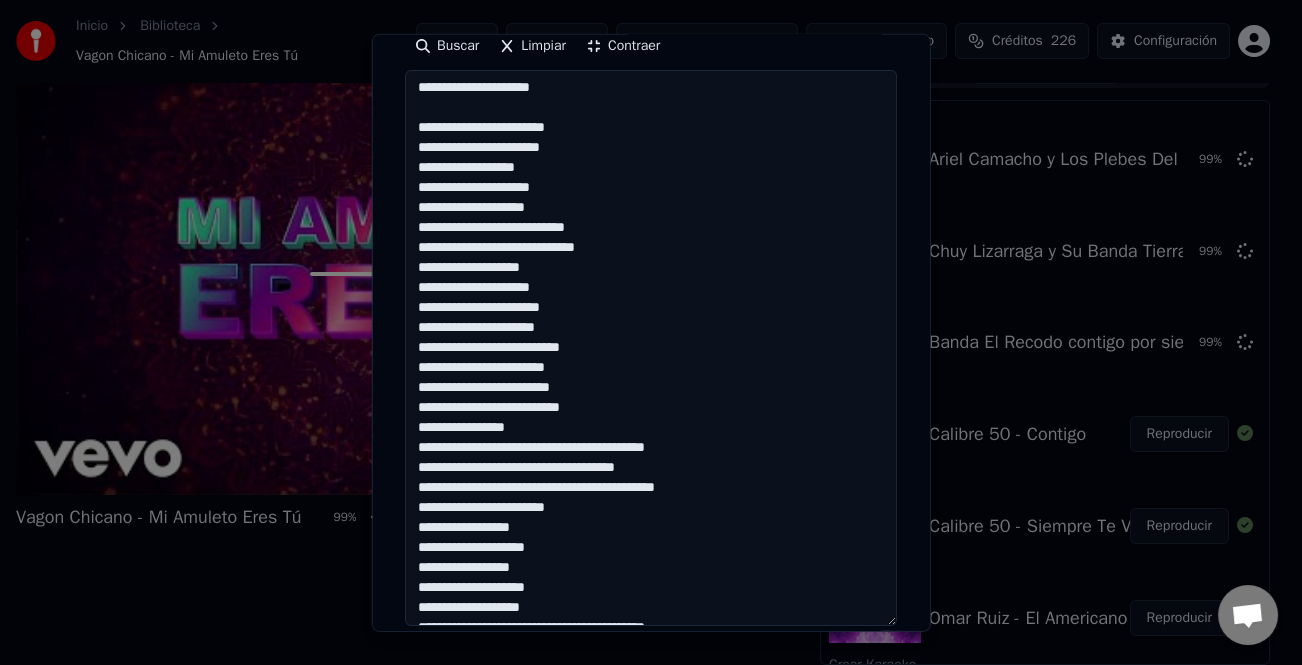 click on "**********" at bounding box center [651, 348] 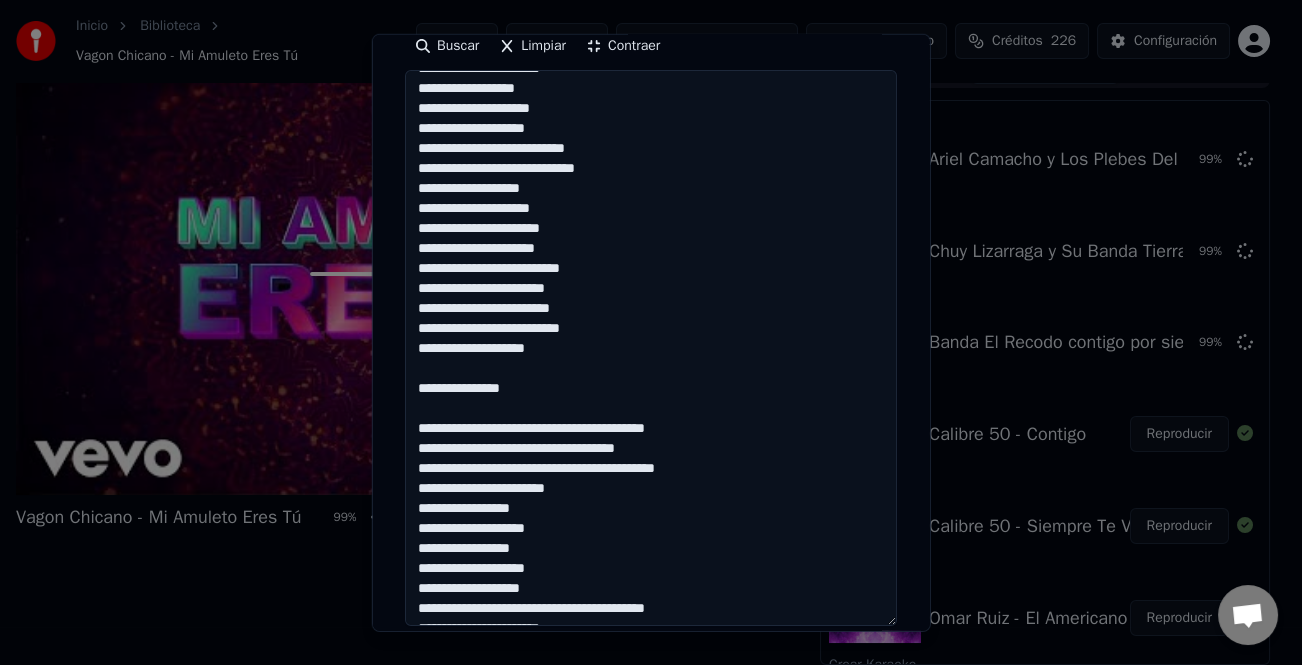 scroll, scrollTop: 261, scrollLeft: 0, axis: vertical 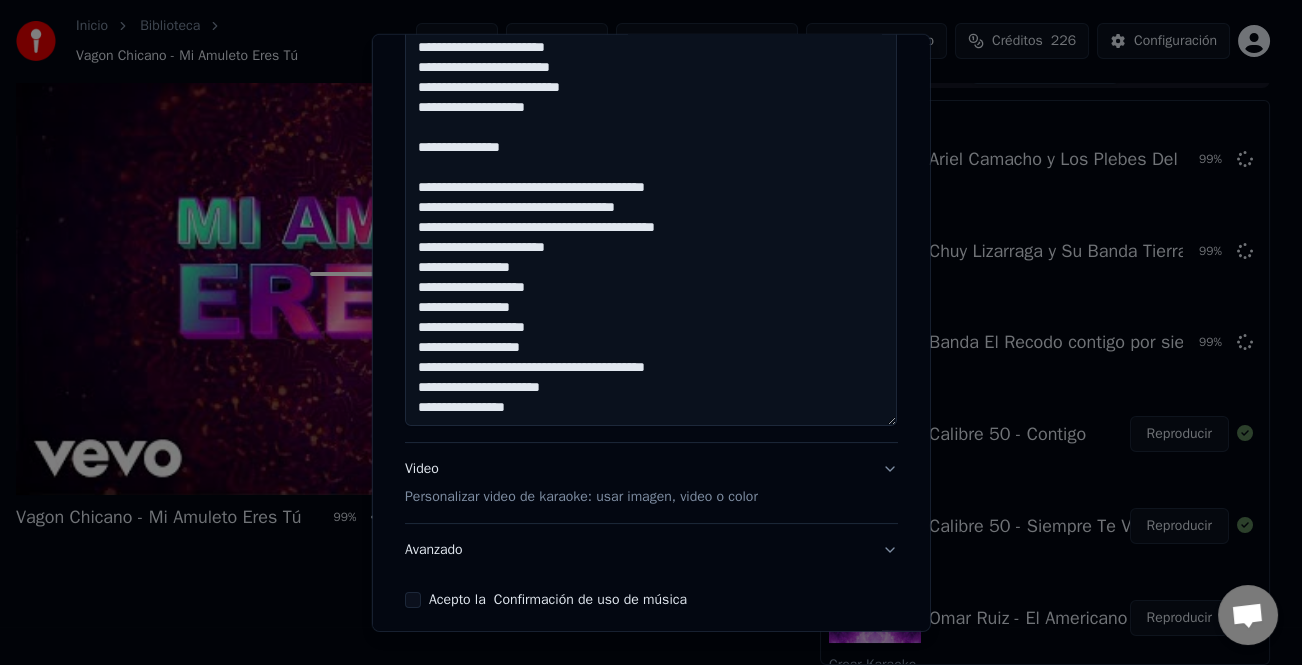 click on "**********" at bounding box center (651, 148) 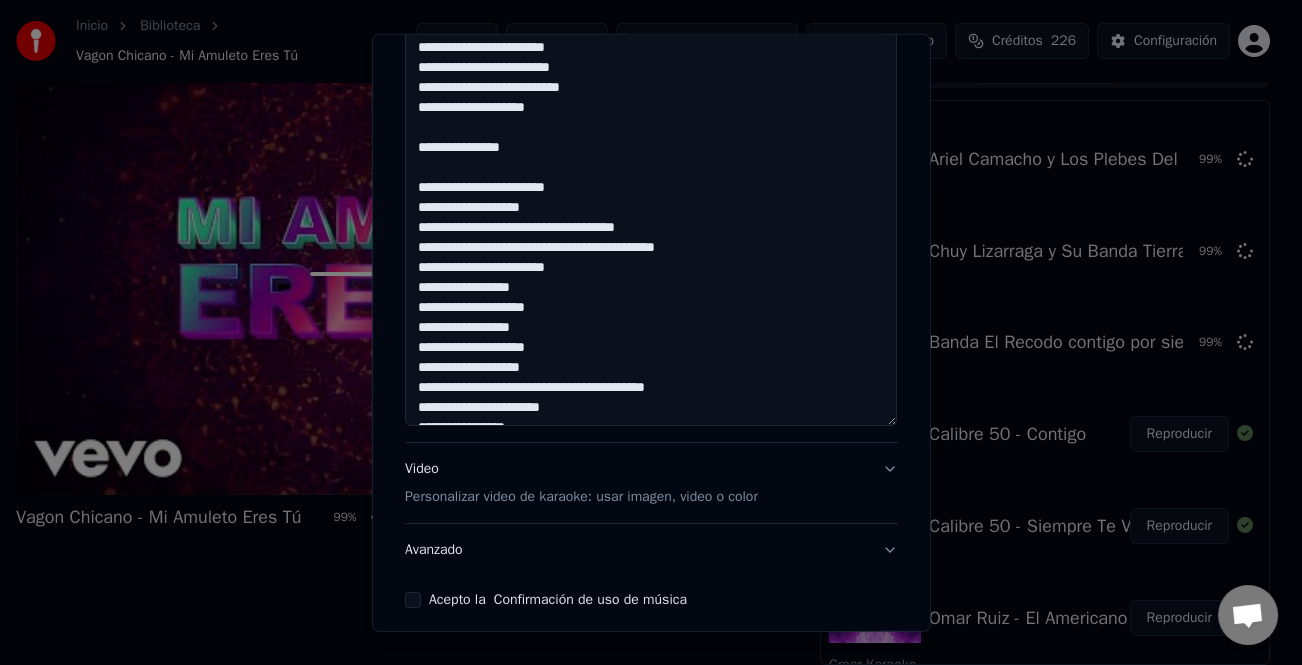 click on "**********" at bounding box center (651, 148) 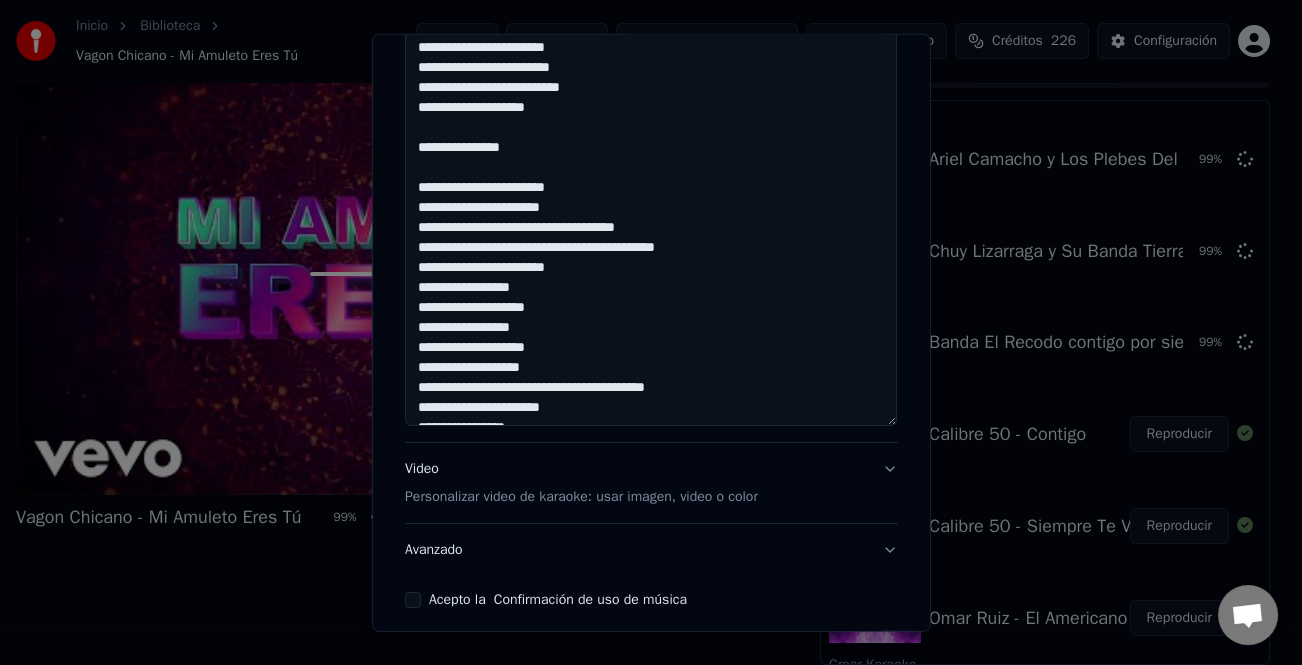 click on "**********" at bounding box center [651, 148] 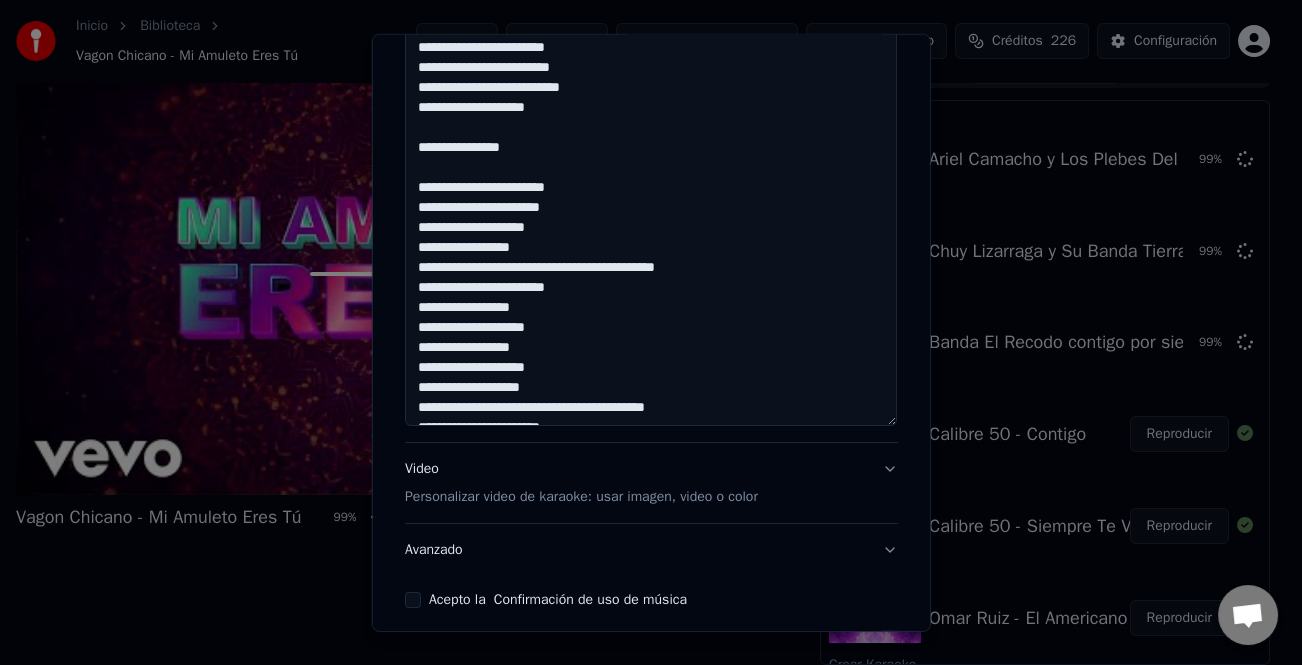 click on "**********" at bounding box center [651, 148] 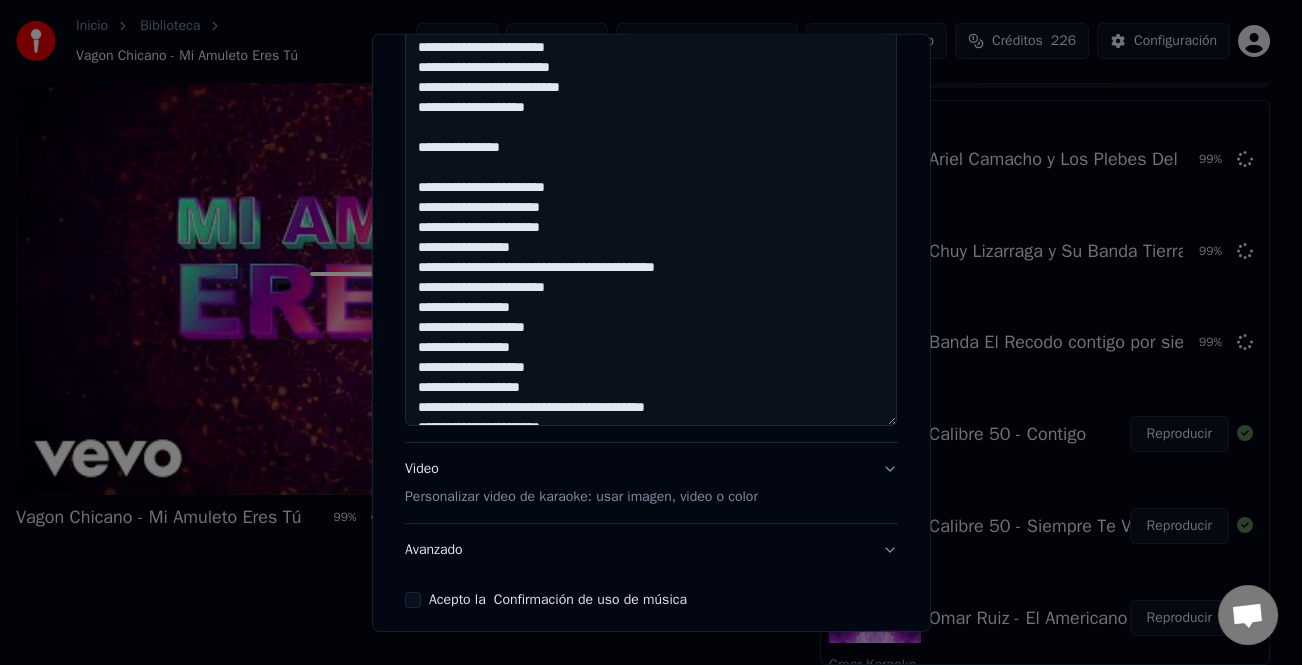 click on "**********" at bounding box center [651, 148] 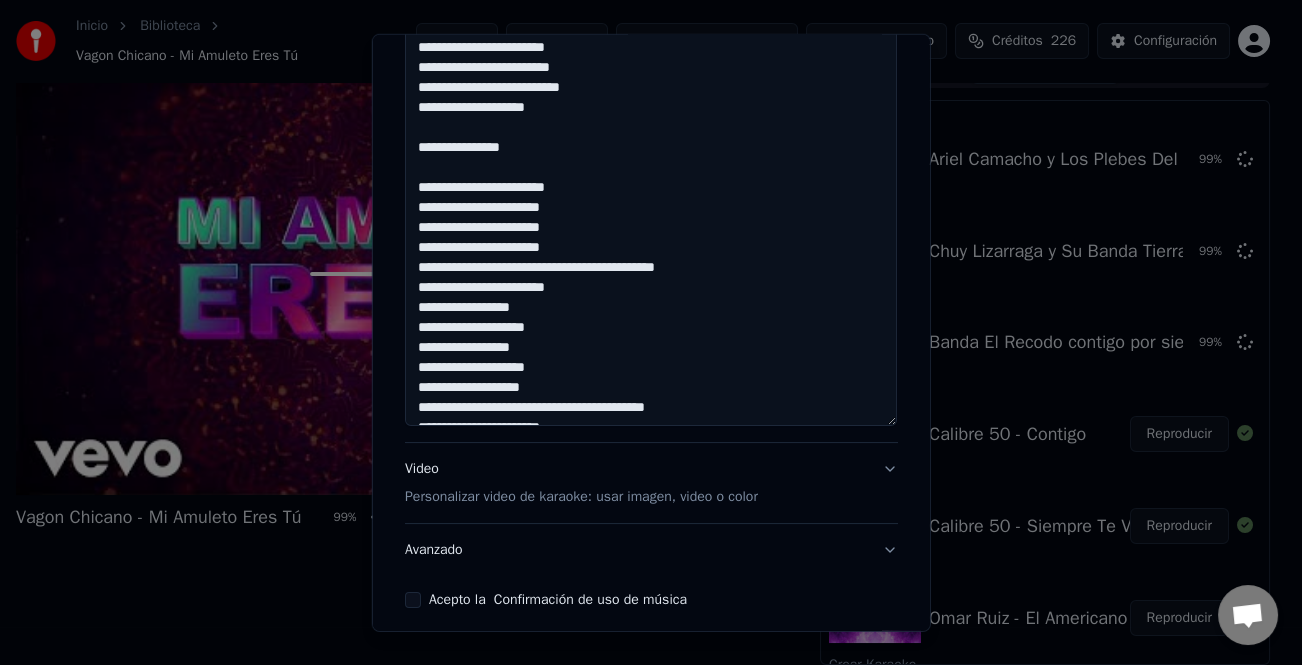 click on "**********" at bounding box center (651, 148) 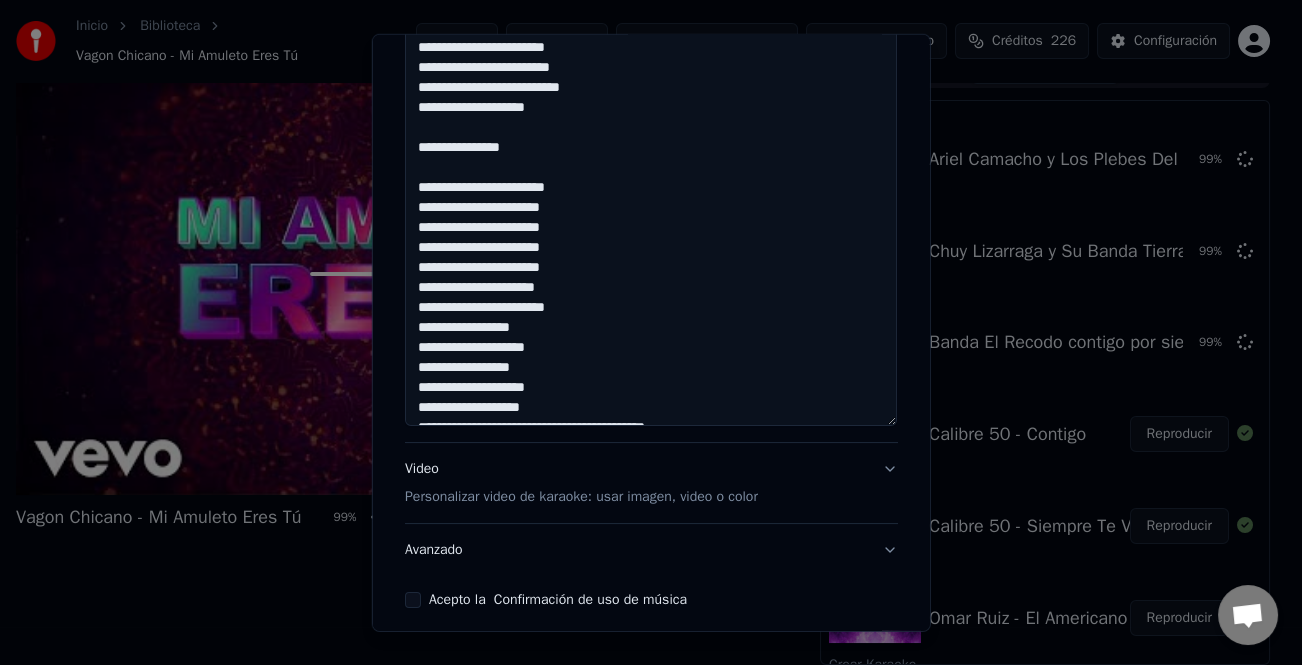 click on "**********" at bounding box center [651, 148] 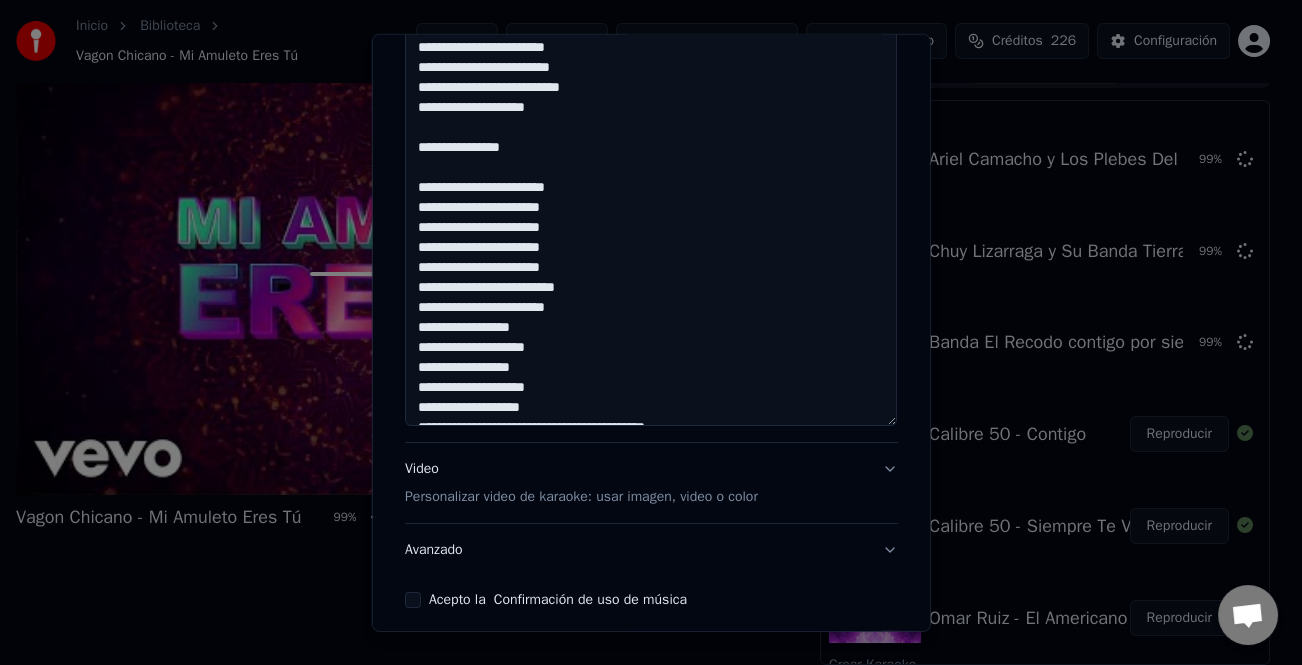 drag, startPoint x: 550, startPoint y: 264, endPoint x: 662, endPoint y: 284, distance: 113.7717 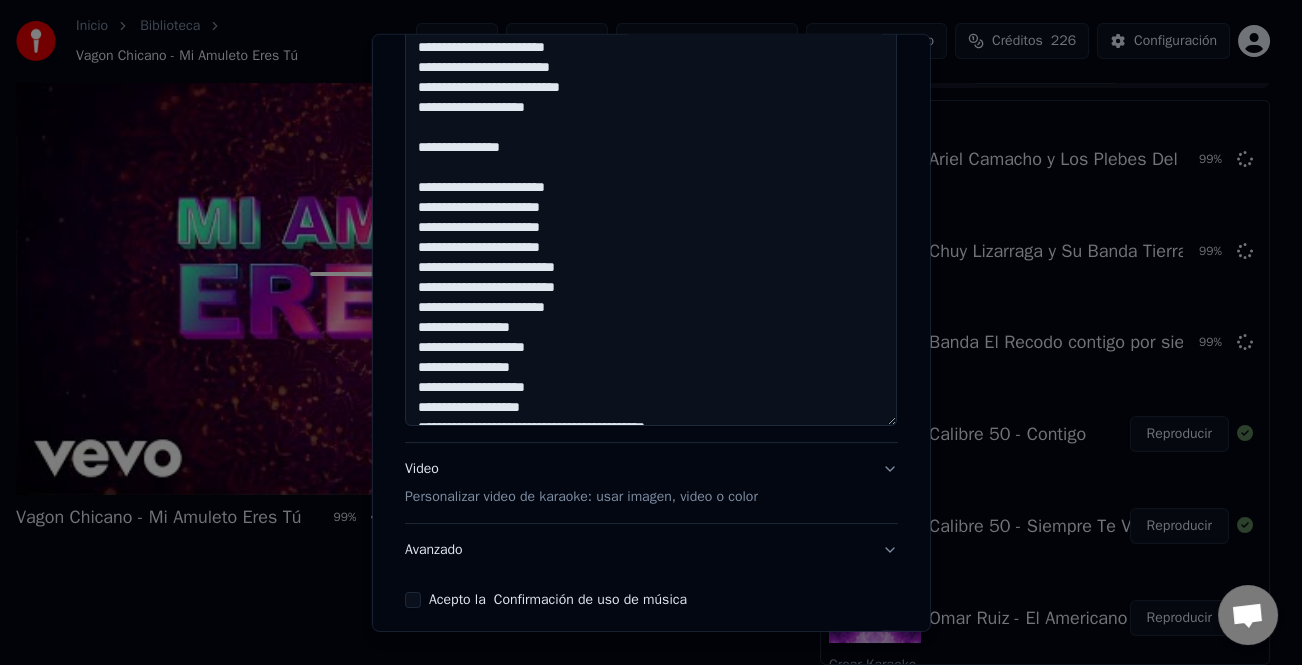 scroll, scrollTop: 321, scrollLeft: 0, axis: vertical 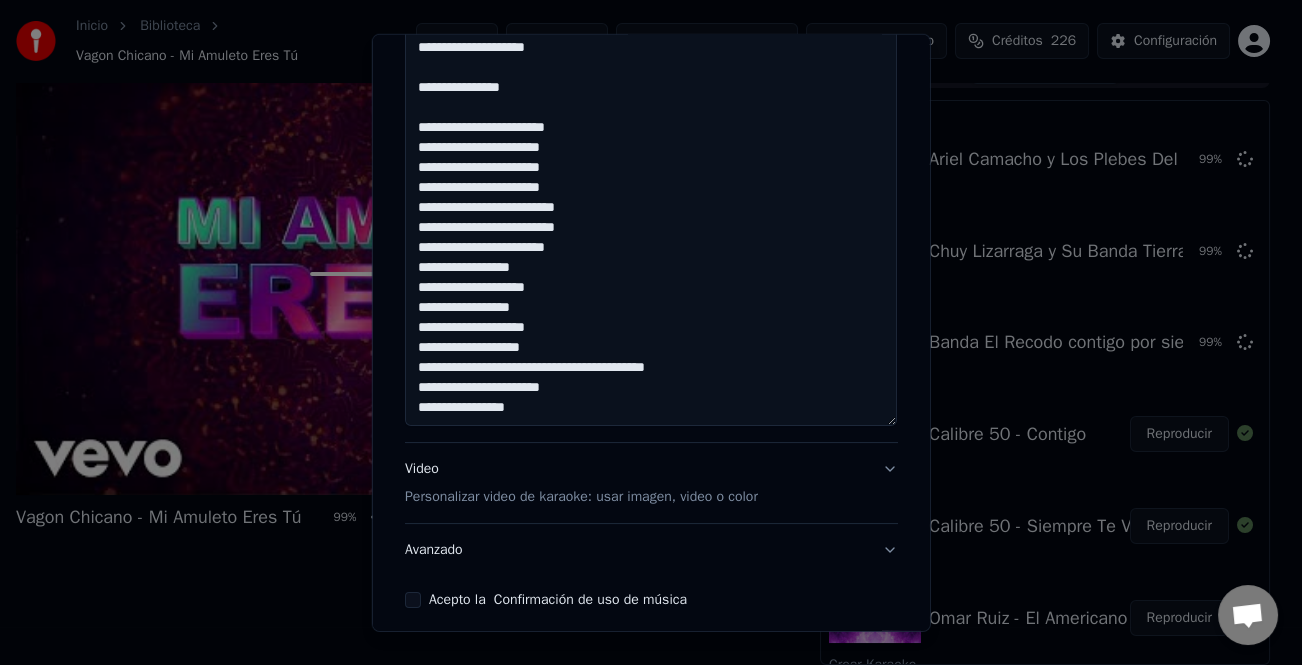 click on "**********" at bounding box center (651, 148) 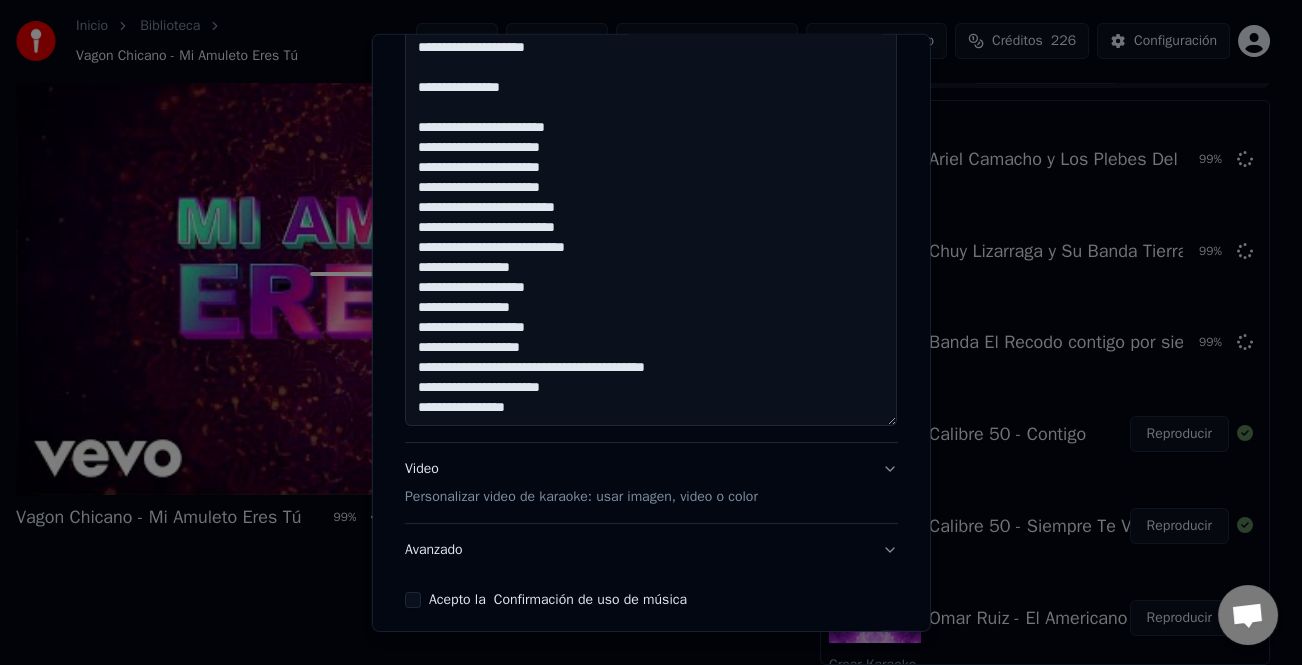 click on "**********" at bounding box center (651, 148) 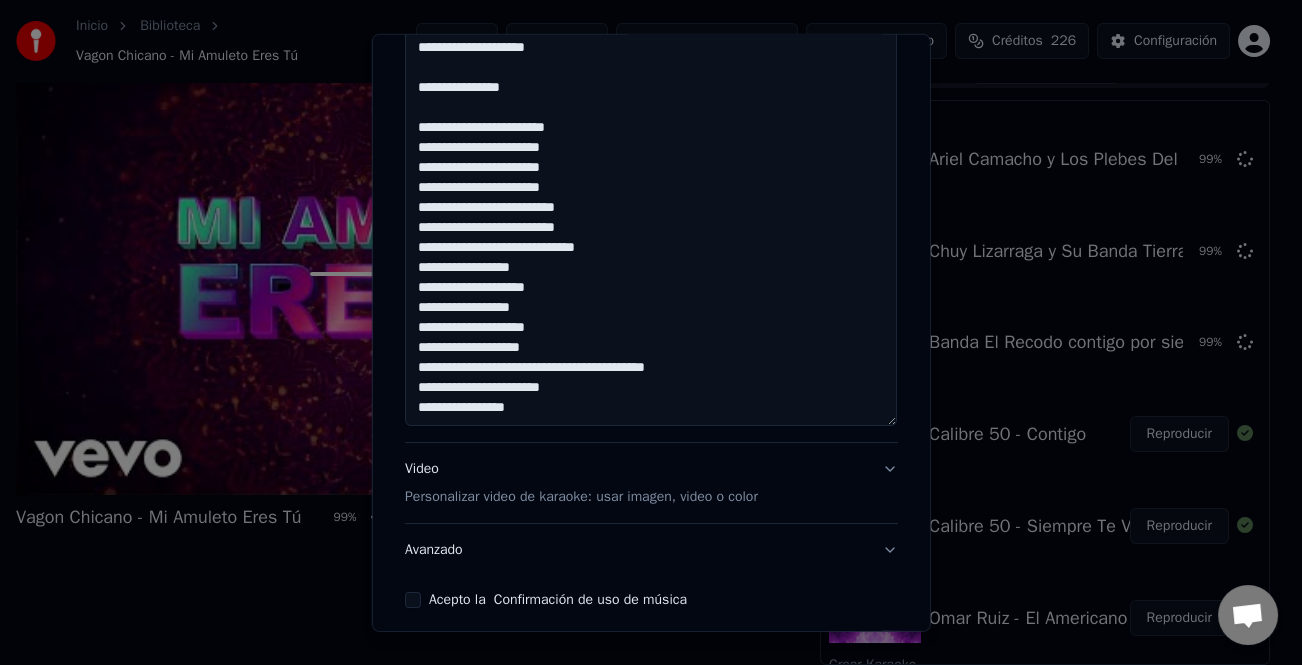 click on "**********" at bounding box center (651, 148) 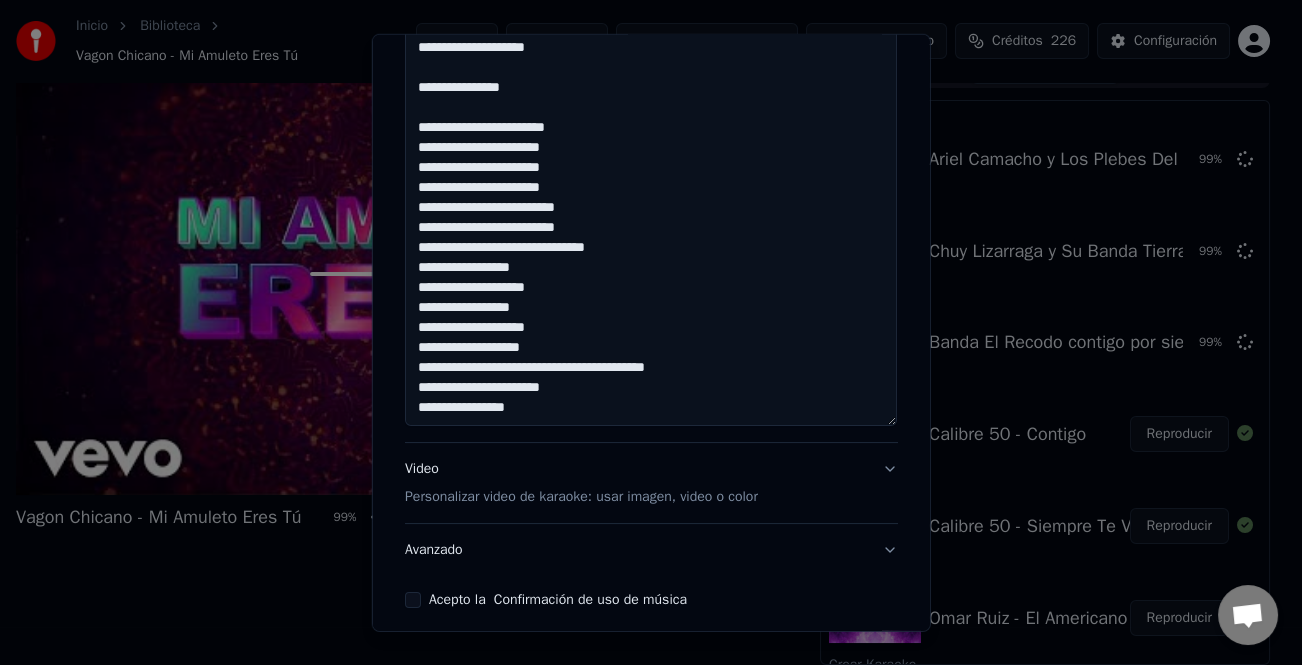 click at bounding box center (651, 148) 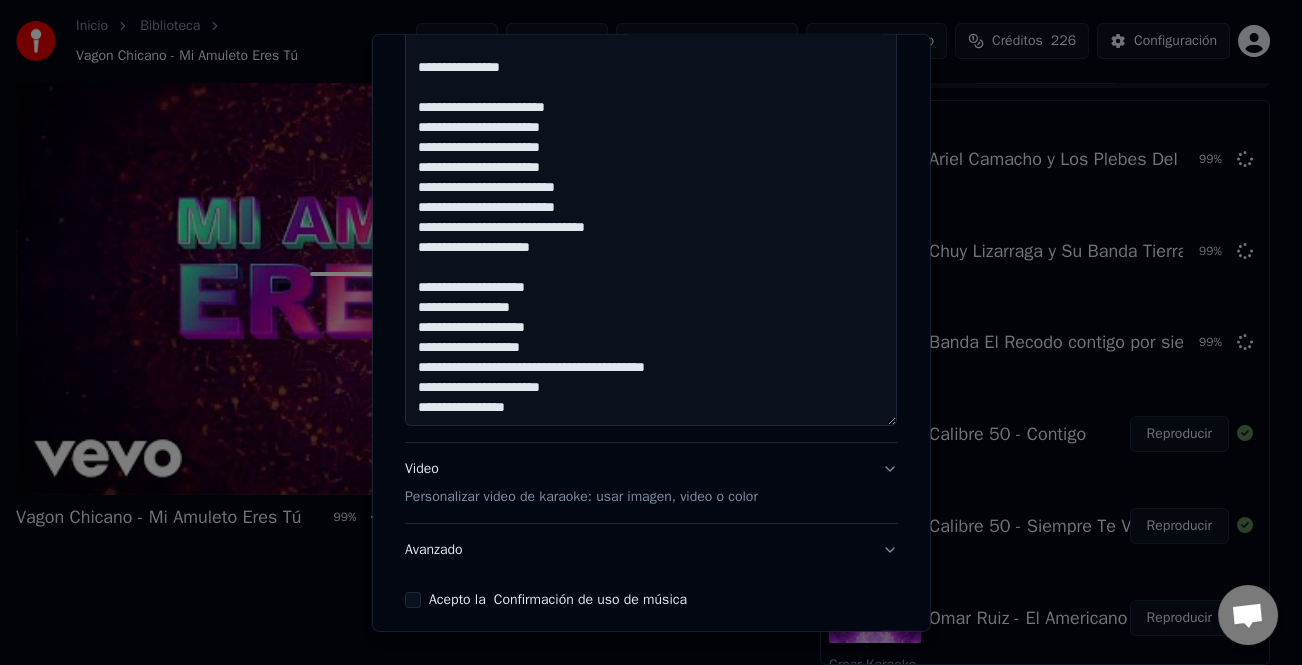 scroll, scrollTop: 41, scrollLeft: 0, axis: vertical 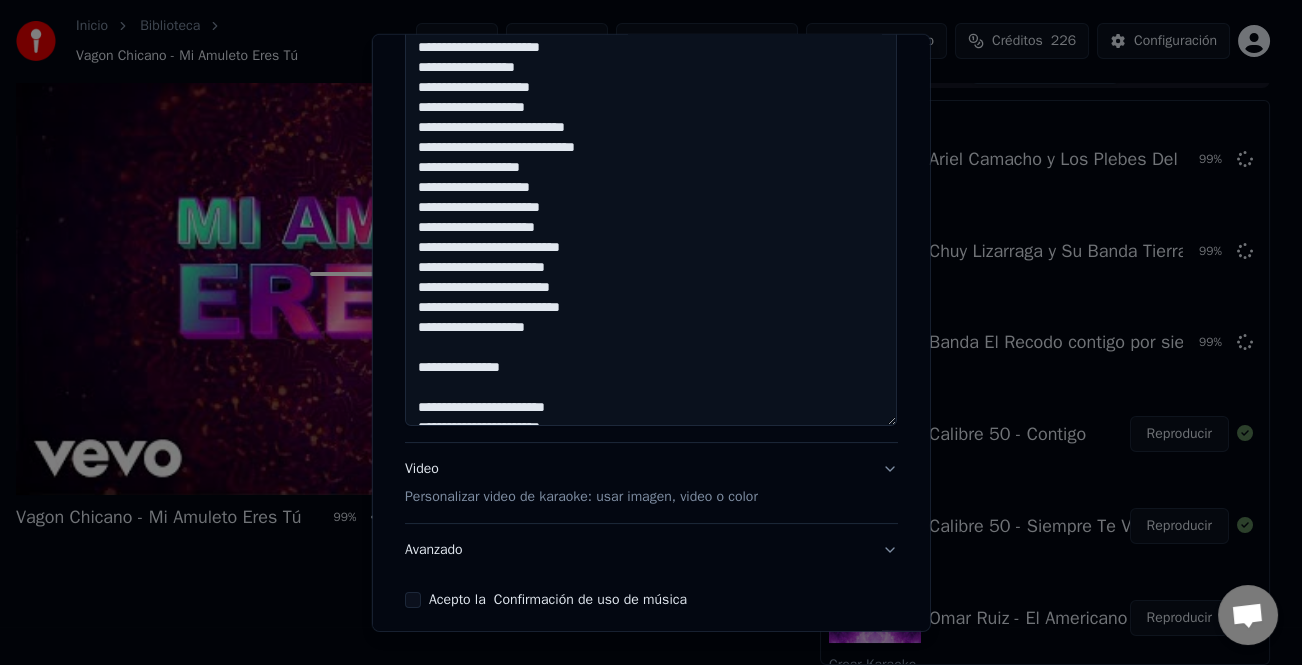 click at bounding box center (651, 148) 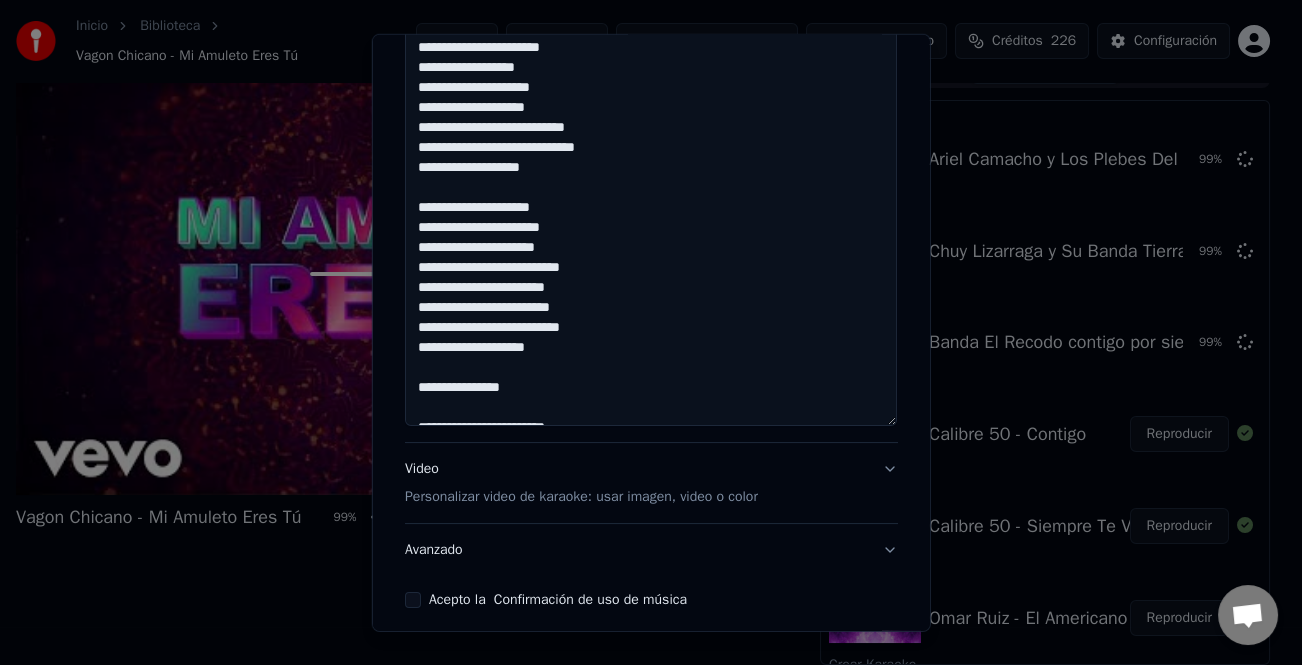 drag, startPoint x: 568, startPoint y: 340, endPoint x: 392, endPoint y: 197, distance: 226.77081 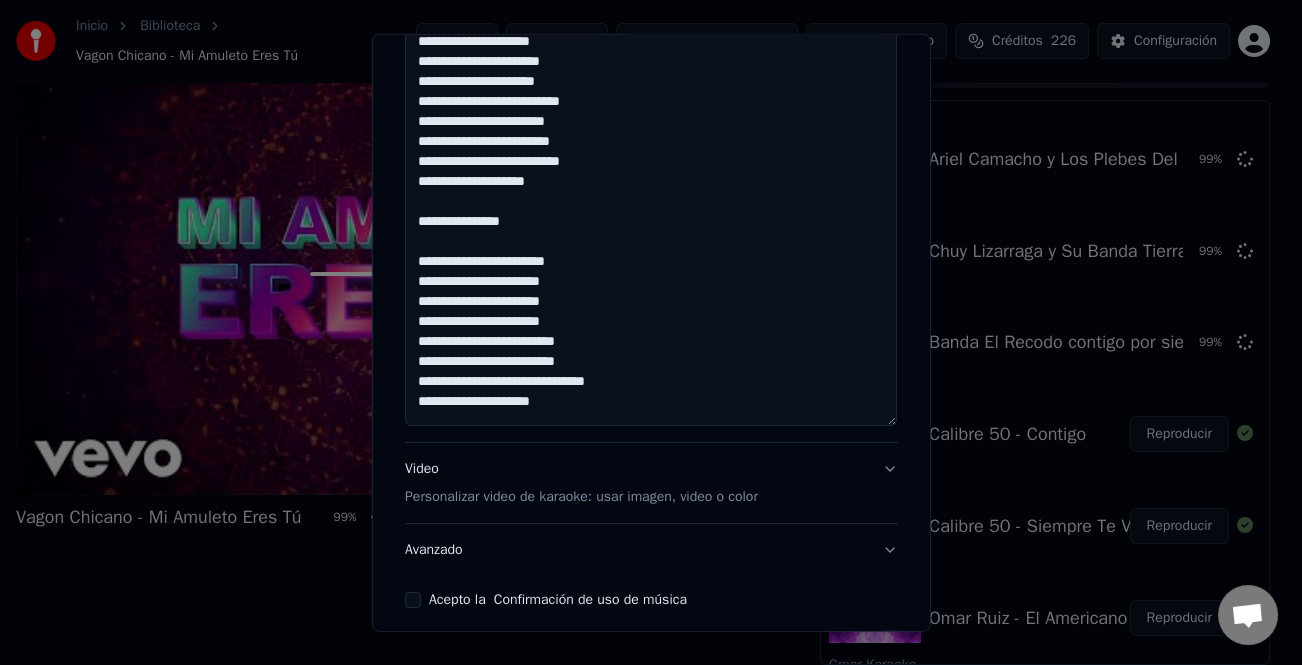 scroll, scrollTop: 361, scrollLeft: 0, axis: vertical 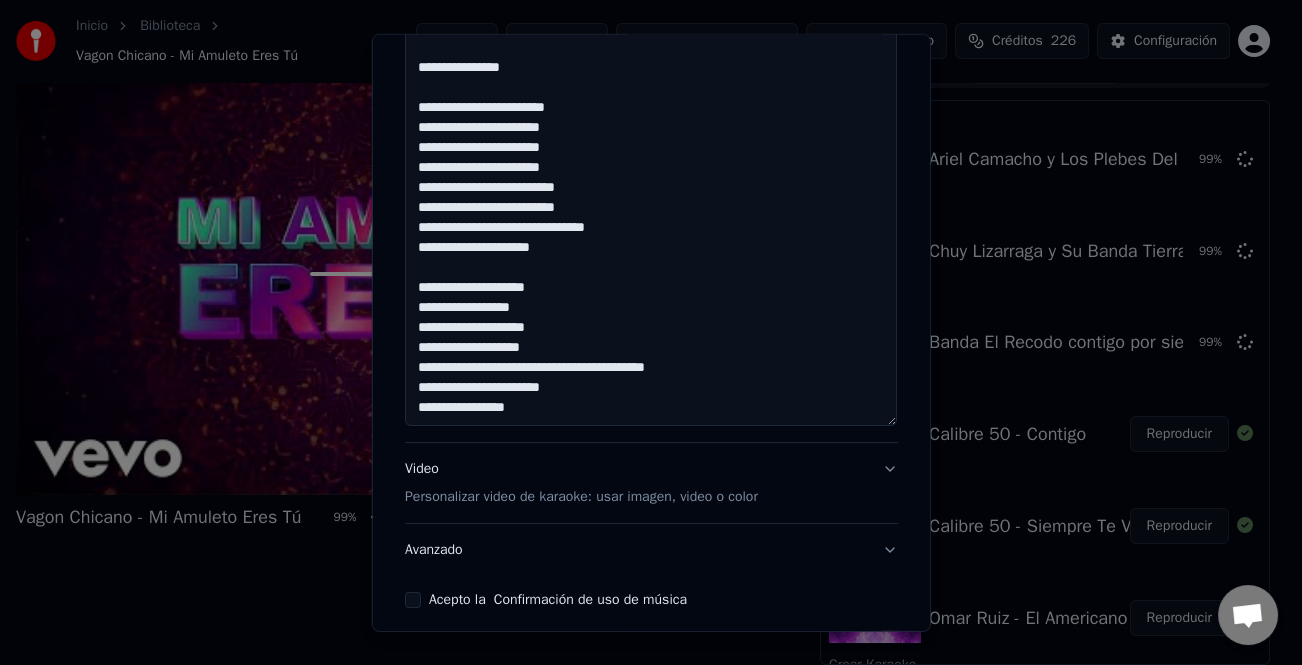 drag, startPoint x: 587, startPoint y: 405, endPoint x: 405, endPoint y: 289, distance: 215.824 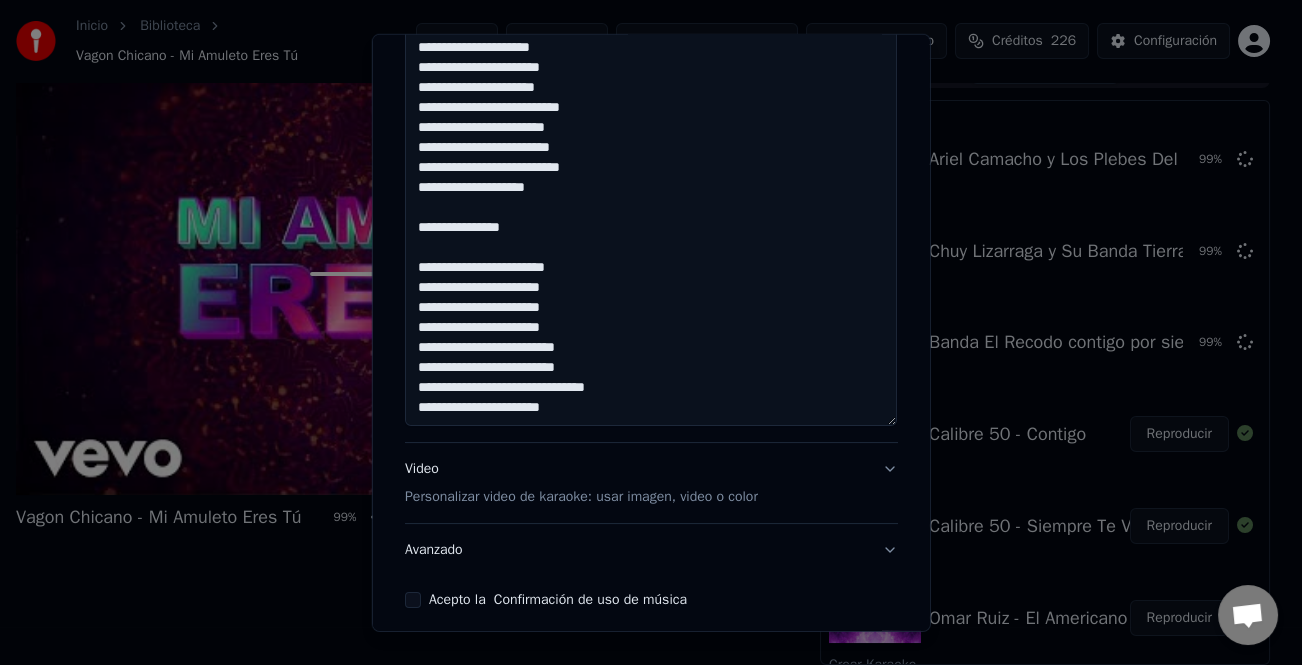 scroll, scrollTop: 241, scrollLeft: 0, axis: vertical 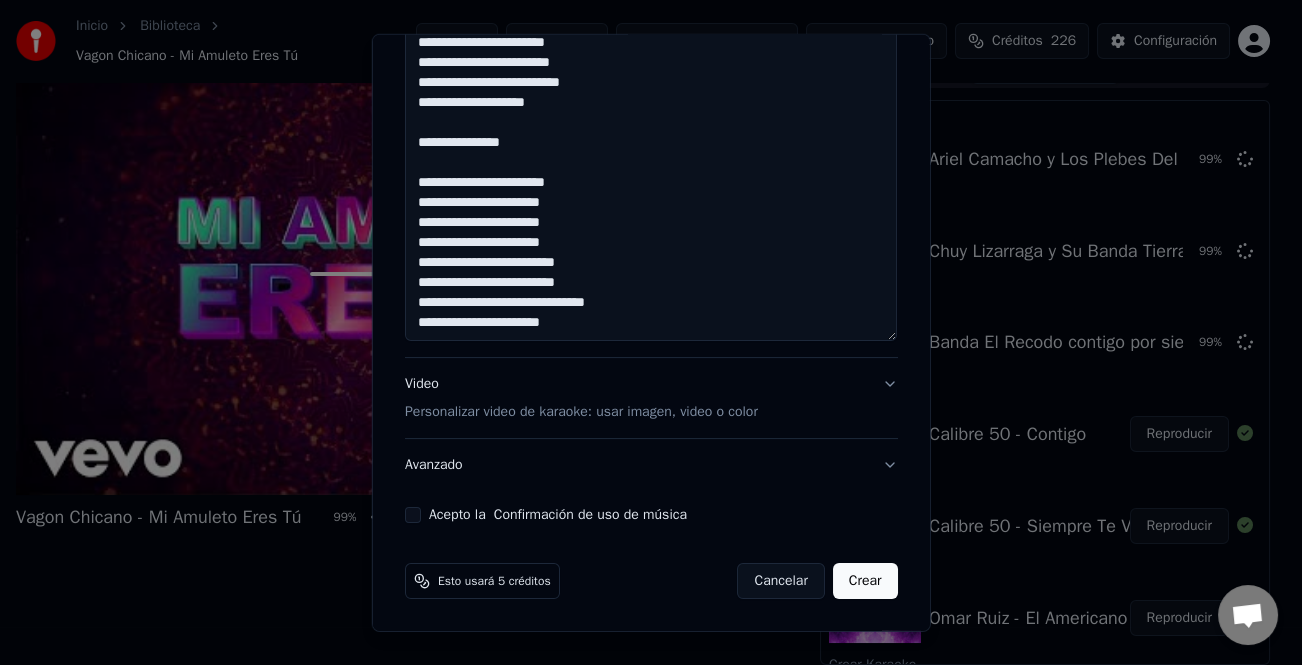 paste on "**********" 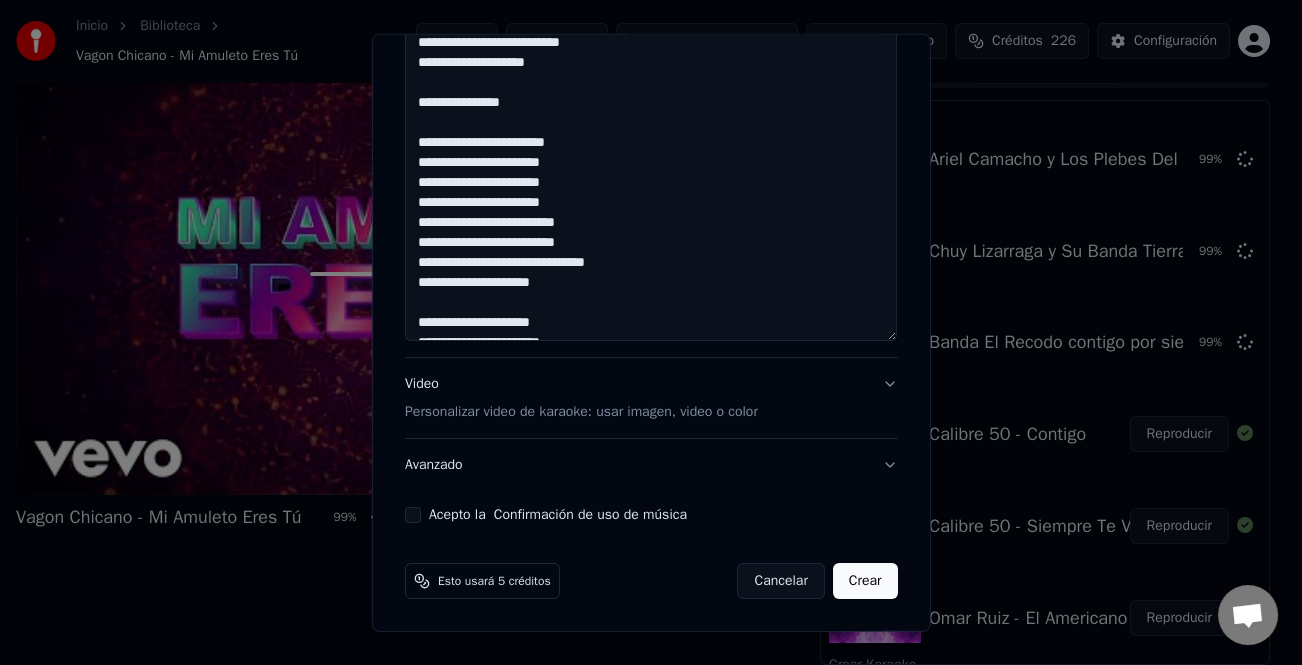 scroll, scrollTop: 373, scrollLeft: 0, axis: vertical 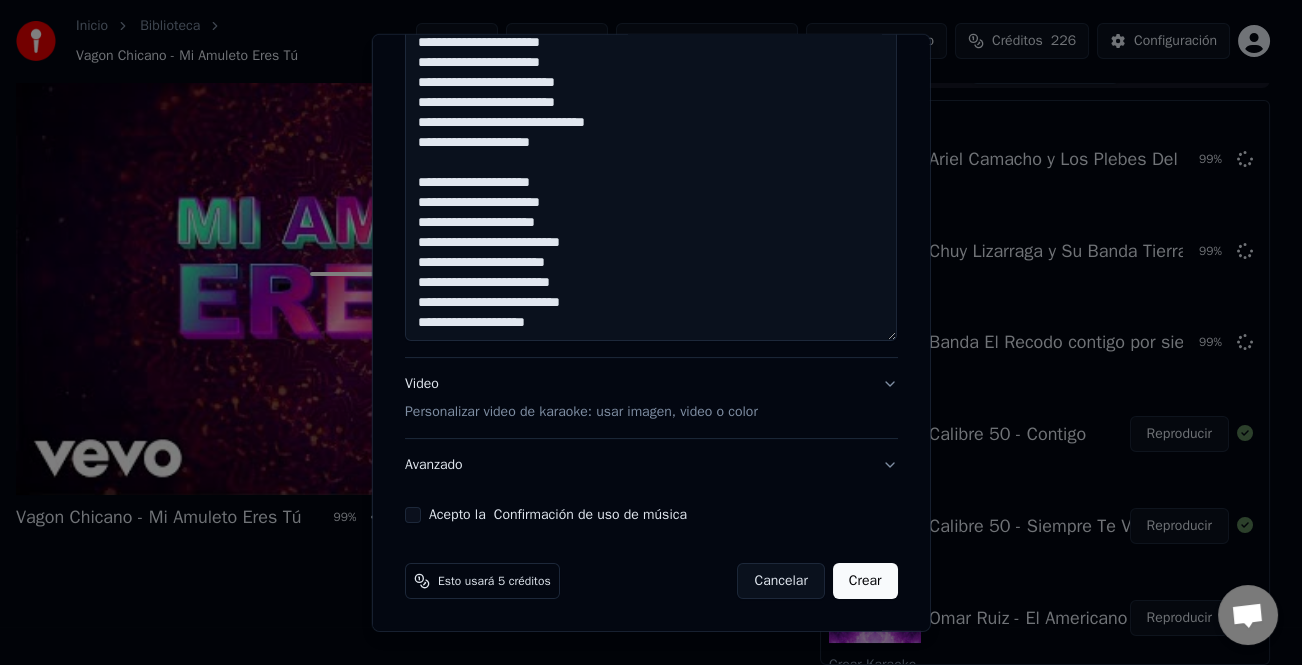 type on "**********" 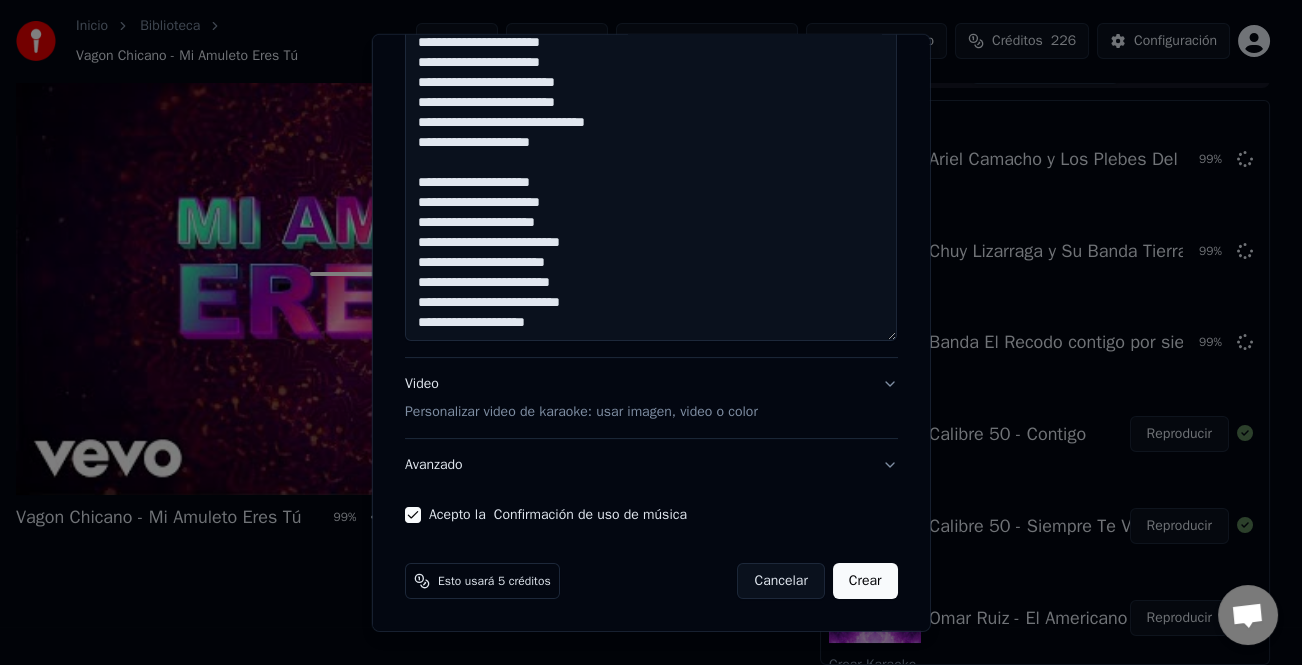 click on "Crear" at bounding box center [865, 581] 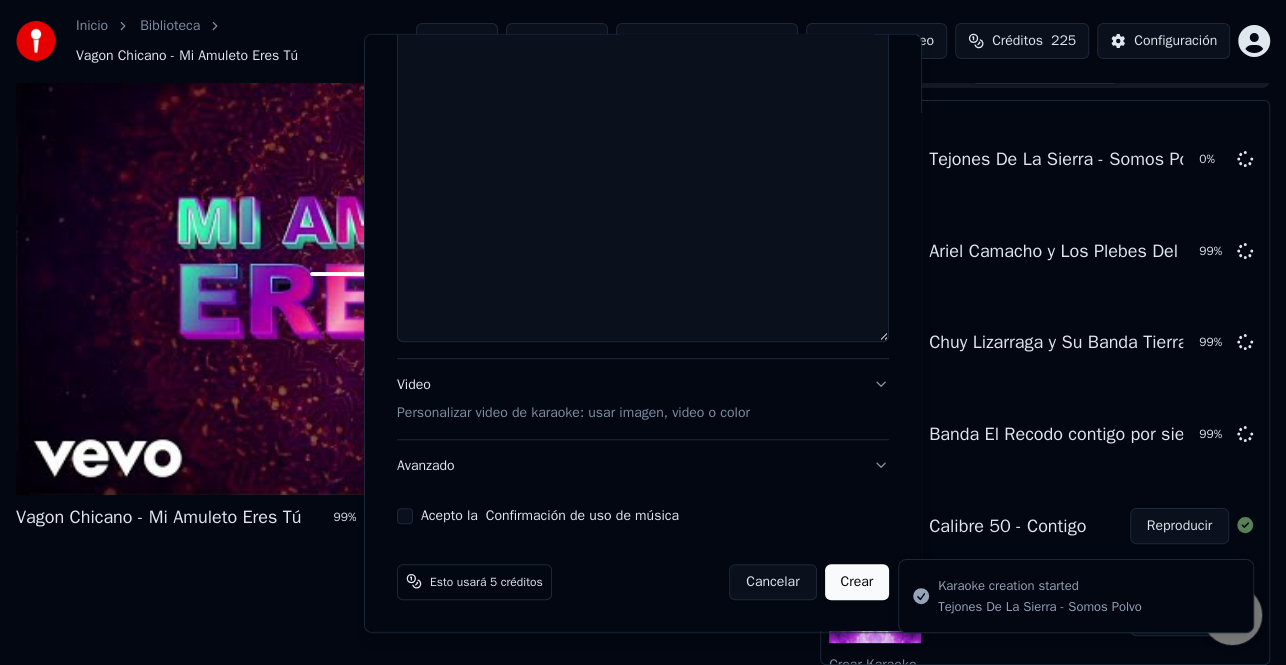 scroll, scrollTop: 0, scrollLeft: 0, axis: both 